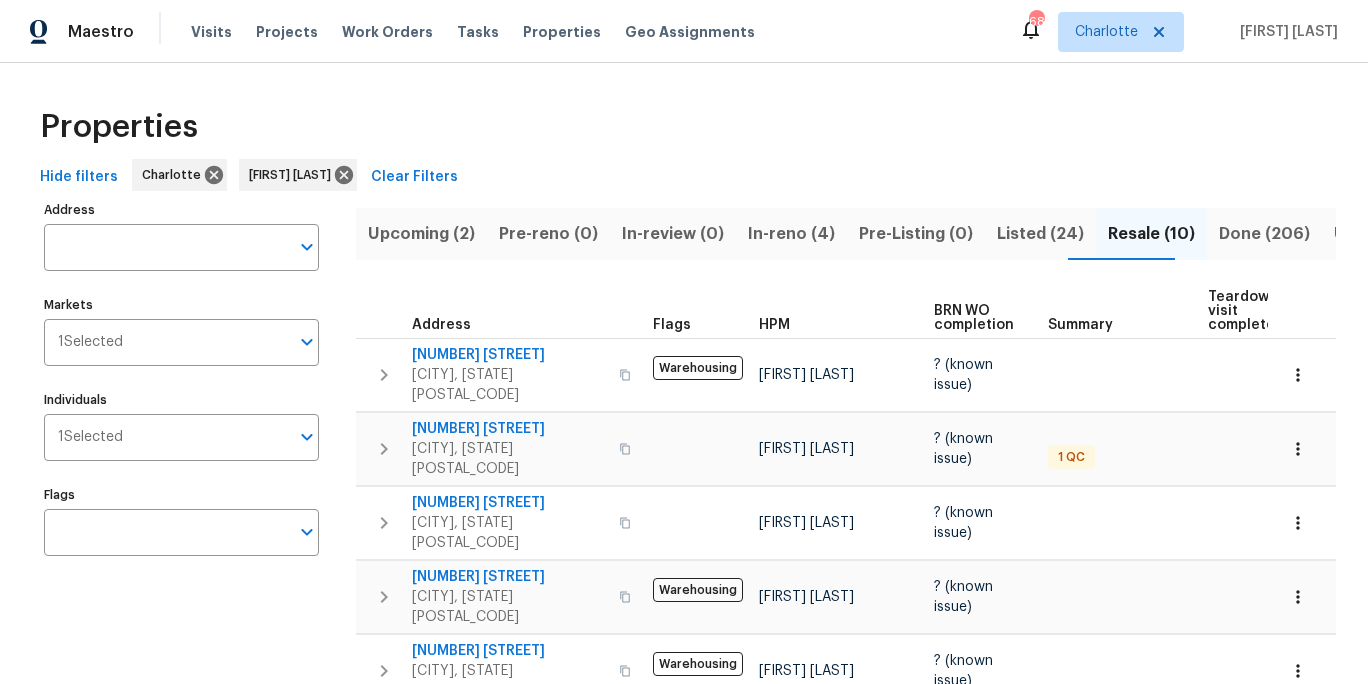 click on "Properties" at bounding box center [684, 127] 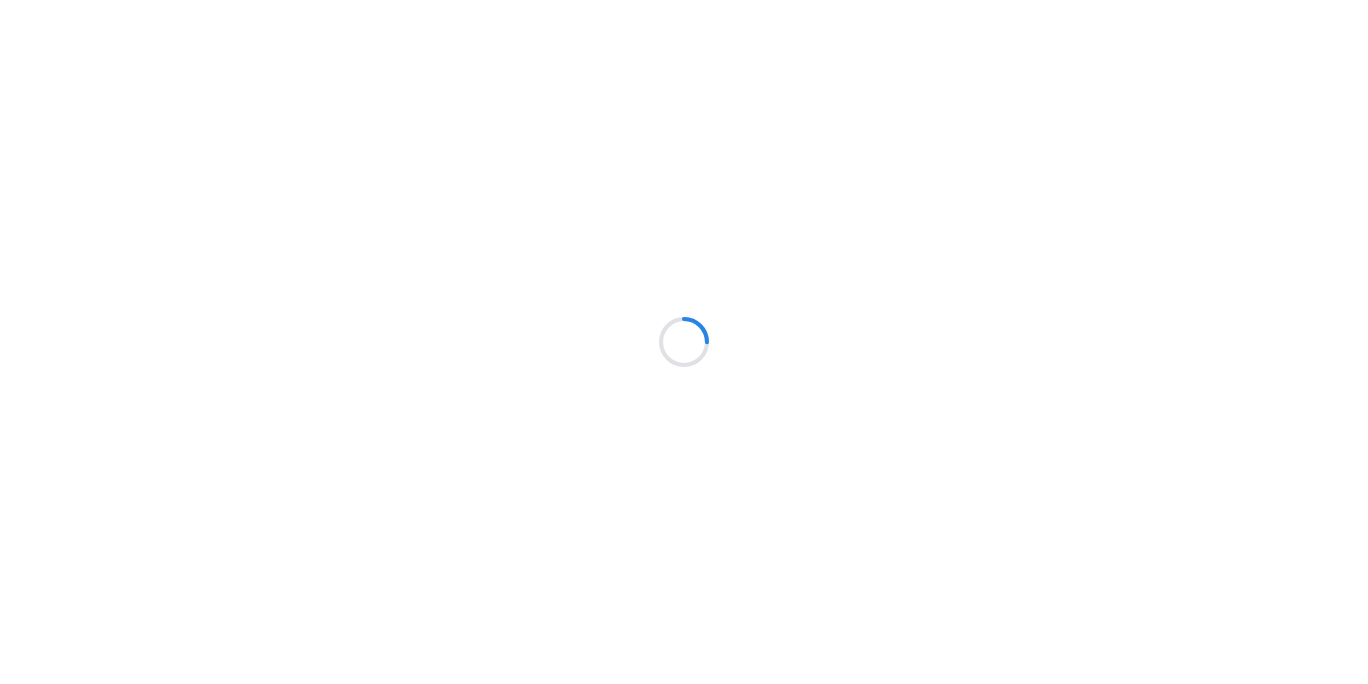 scroll, scrollTop: 0, scrollLeft: 0, axis: both 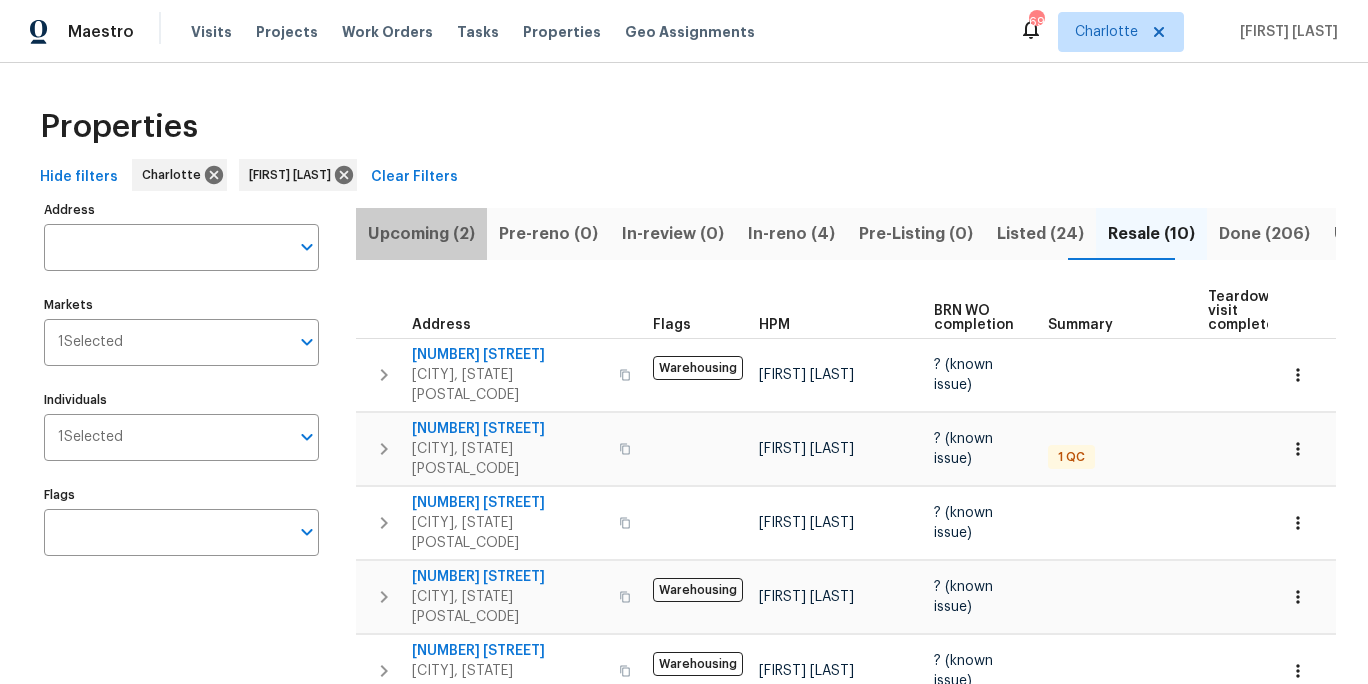 click on "Upcoming (2)" at bounding box center (421, 234) 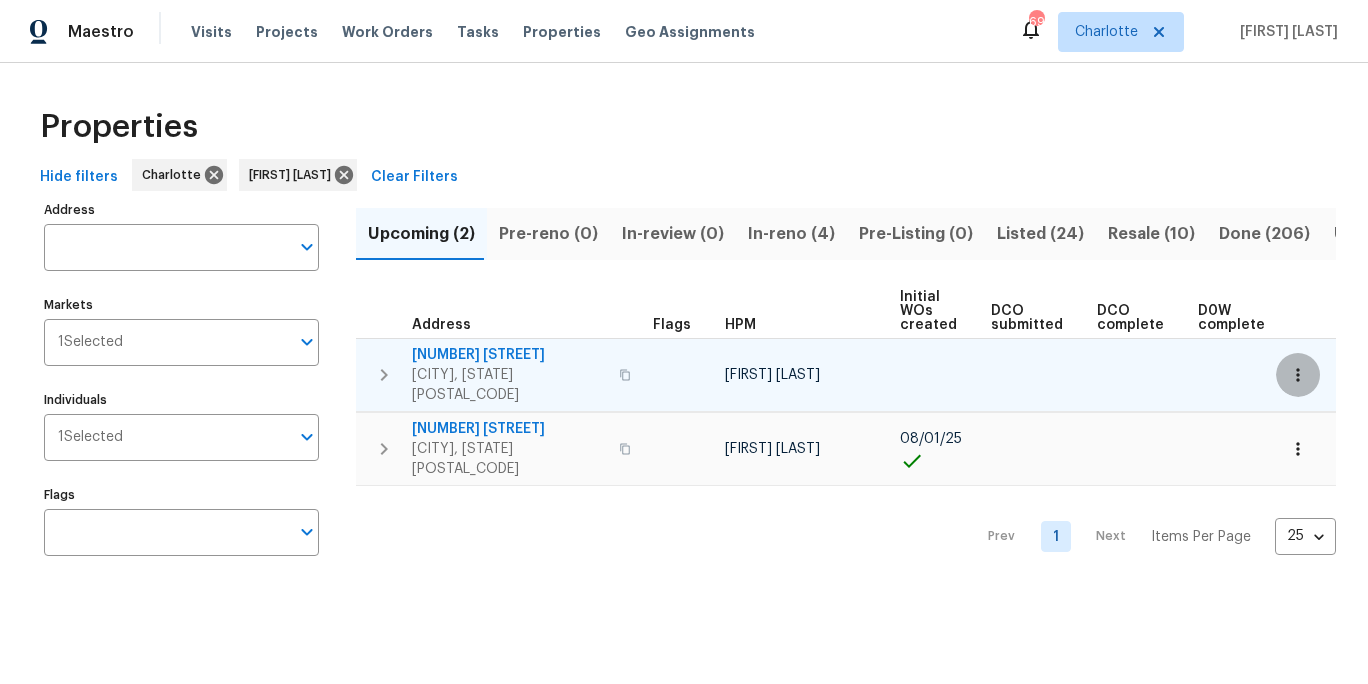 click 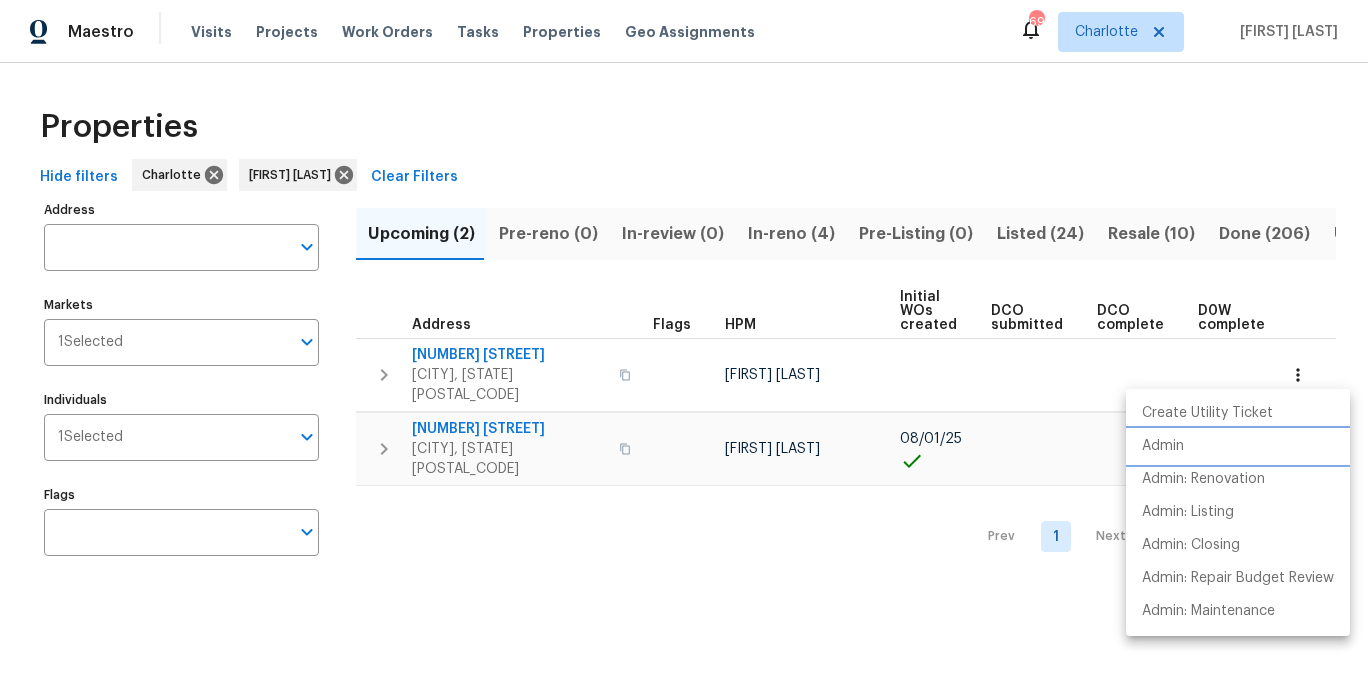click on "Admin" at bounding box center [1163, 446] 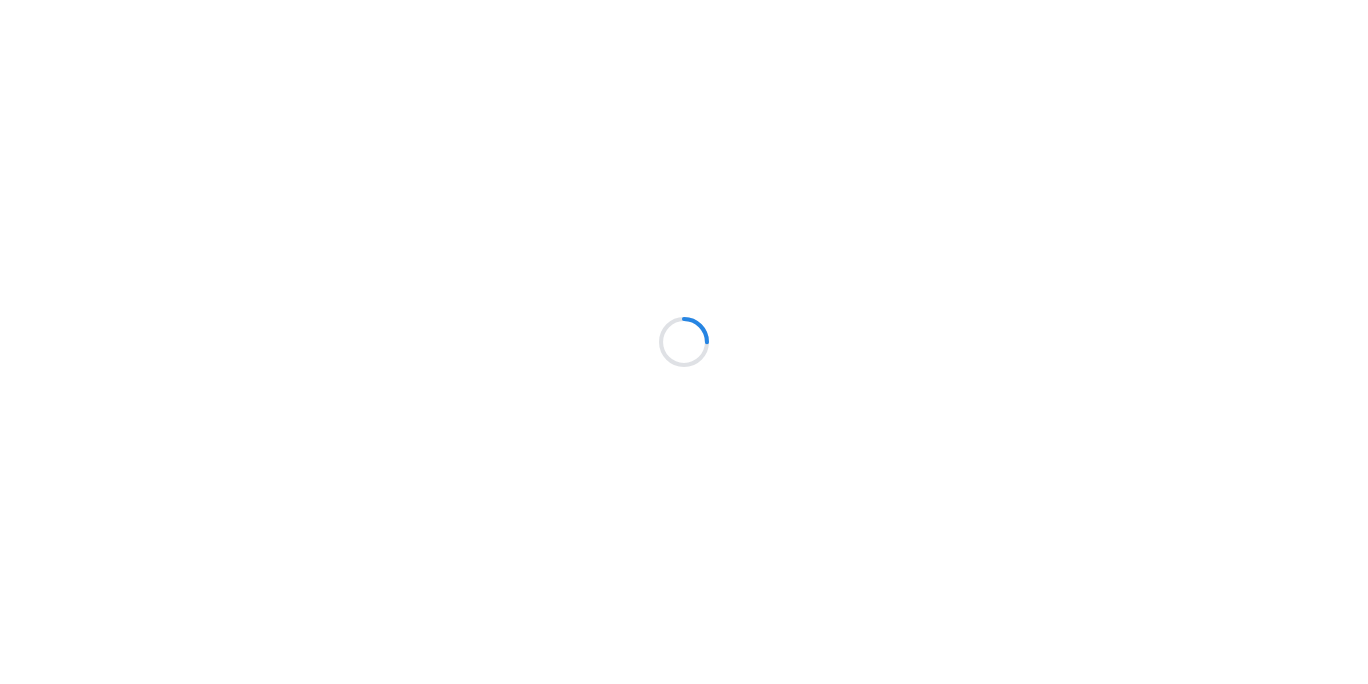 scroll, scrollTop: 0, scrollLeft: 0, axis: both 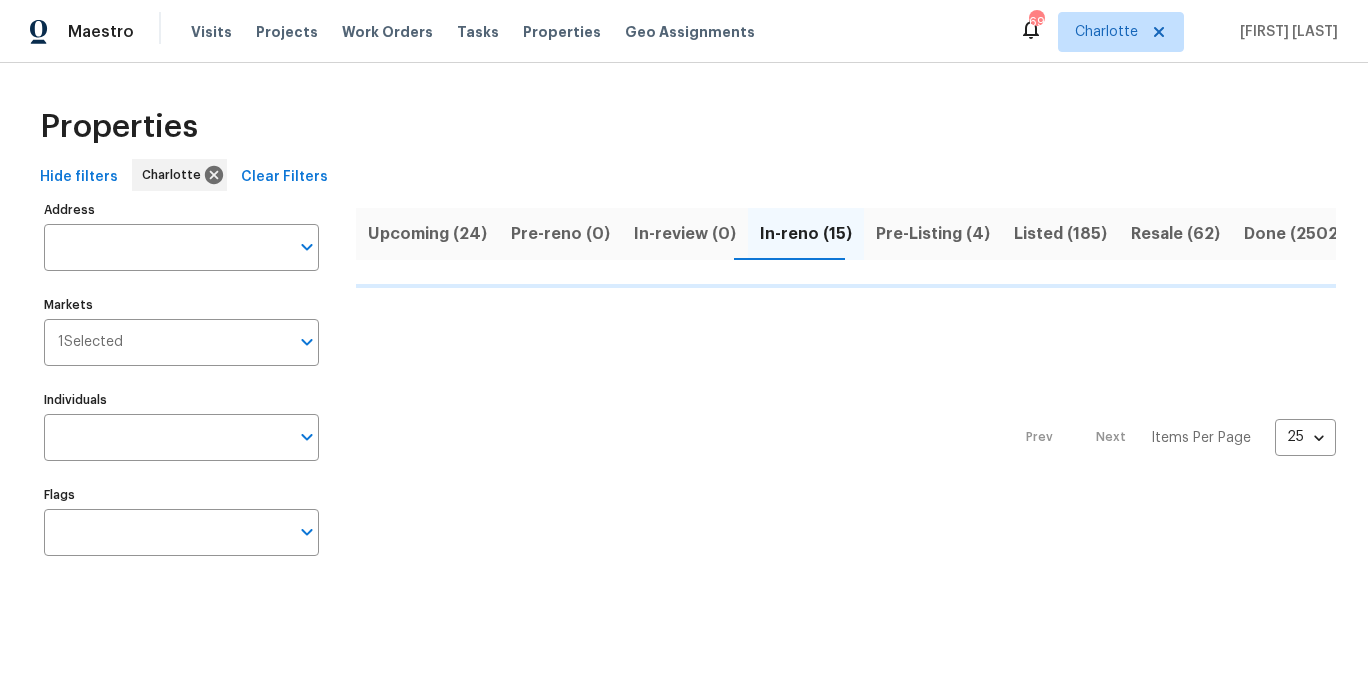 drag, startPoint x: 368, startPoint y: 119, endPoint x: 274, endPoint y: 75, distance: 103.788246 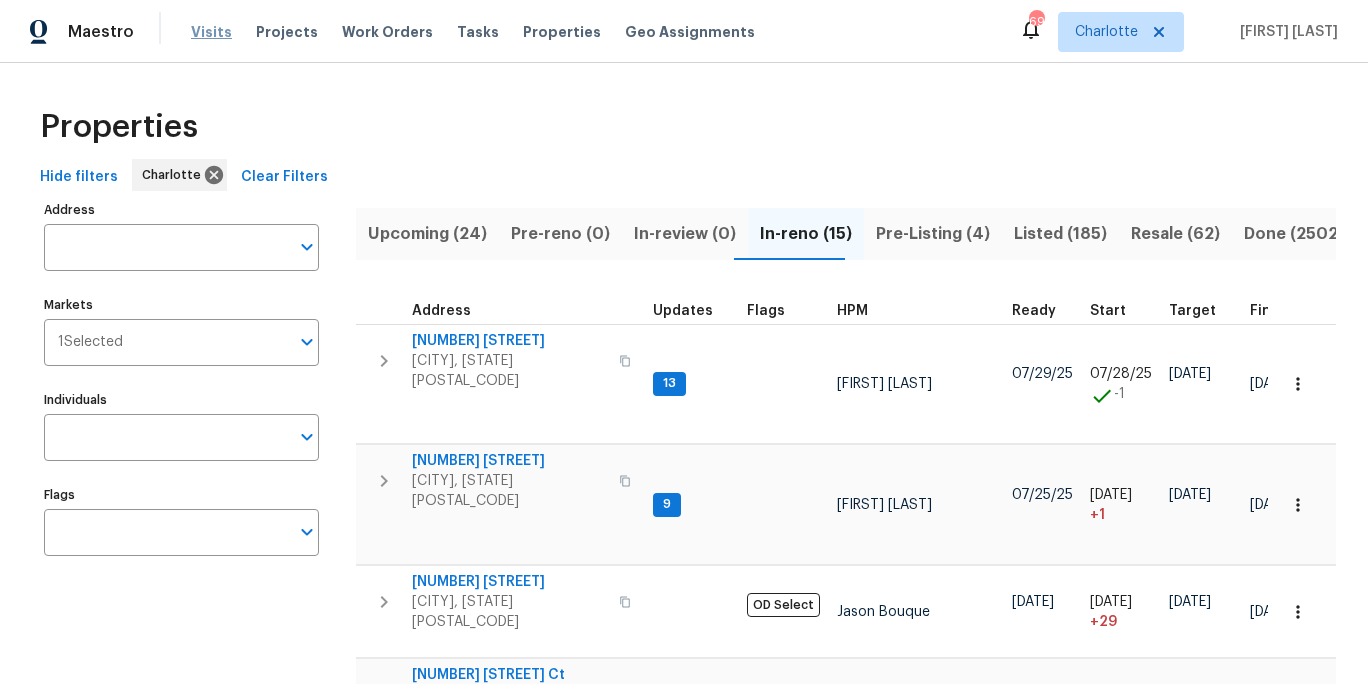 click on "Visits" at bounding box center [211, 32] 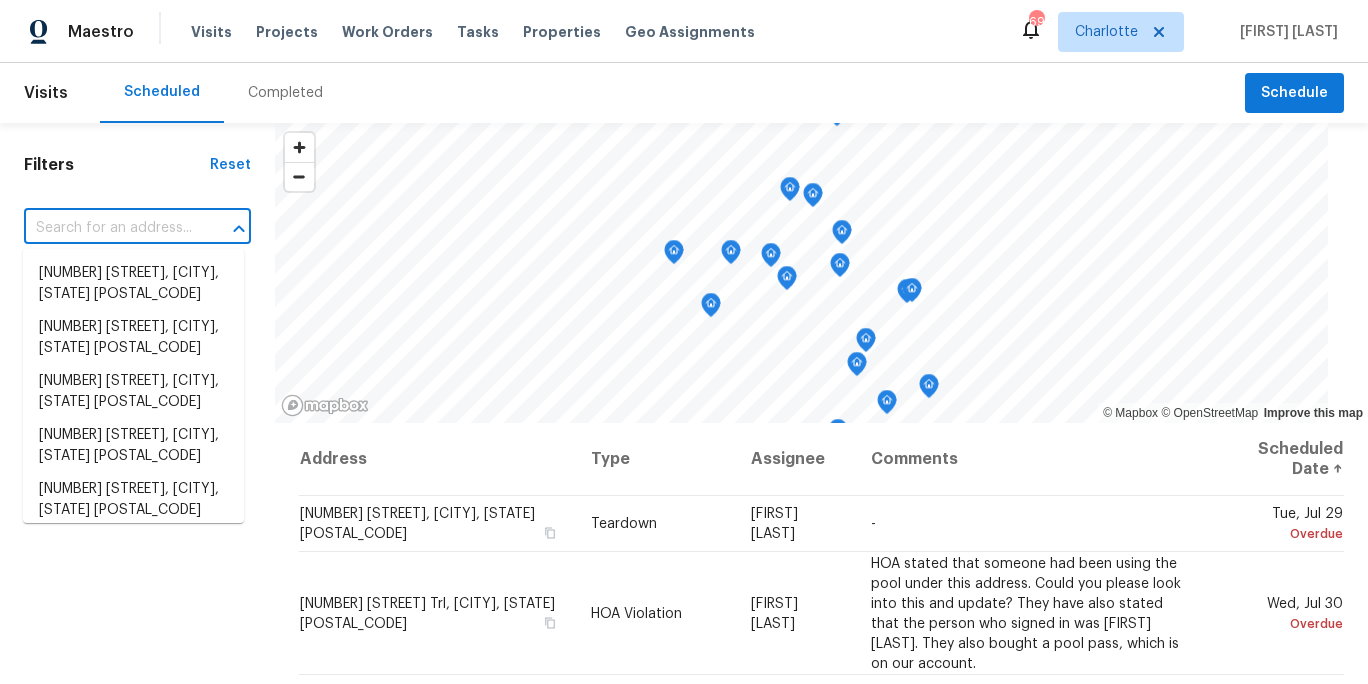 click at bounding box center (109, 228) 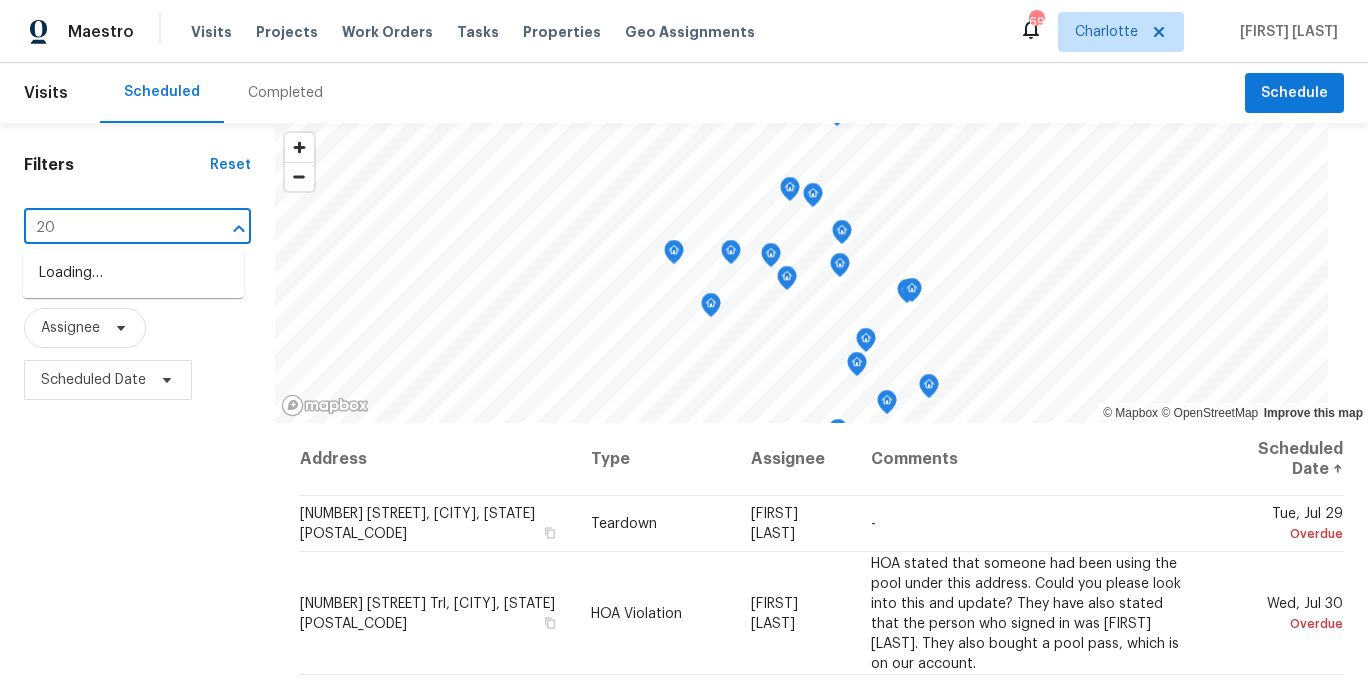 type on "2" 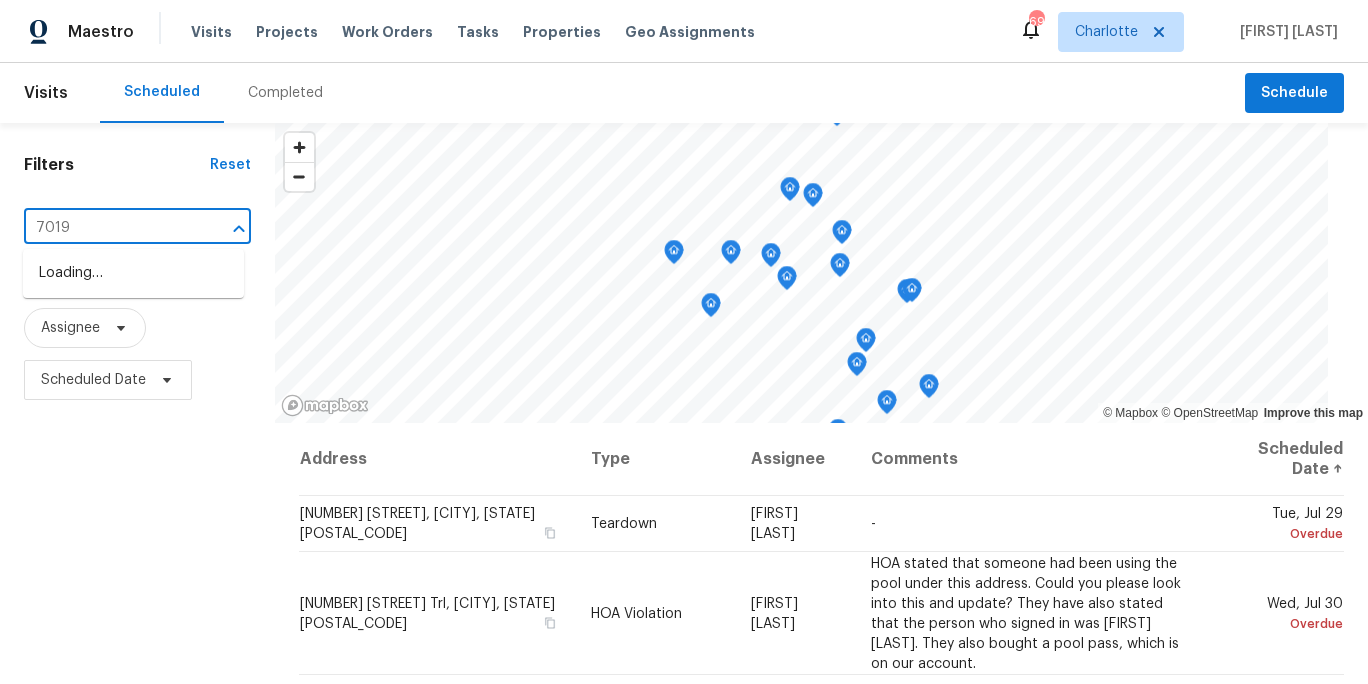 type on "7019 s" 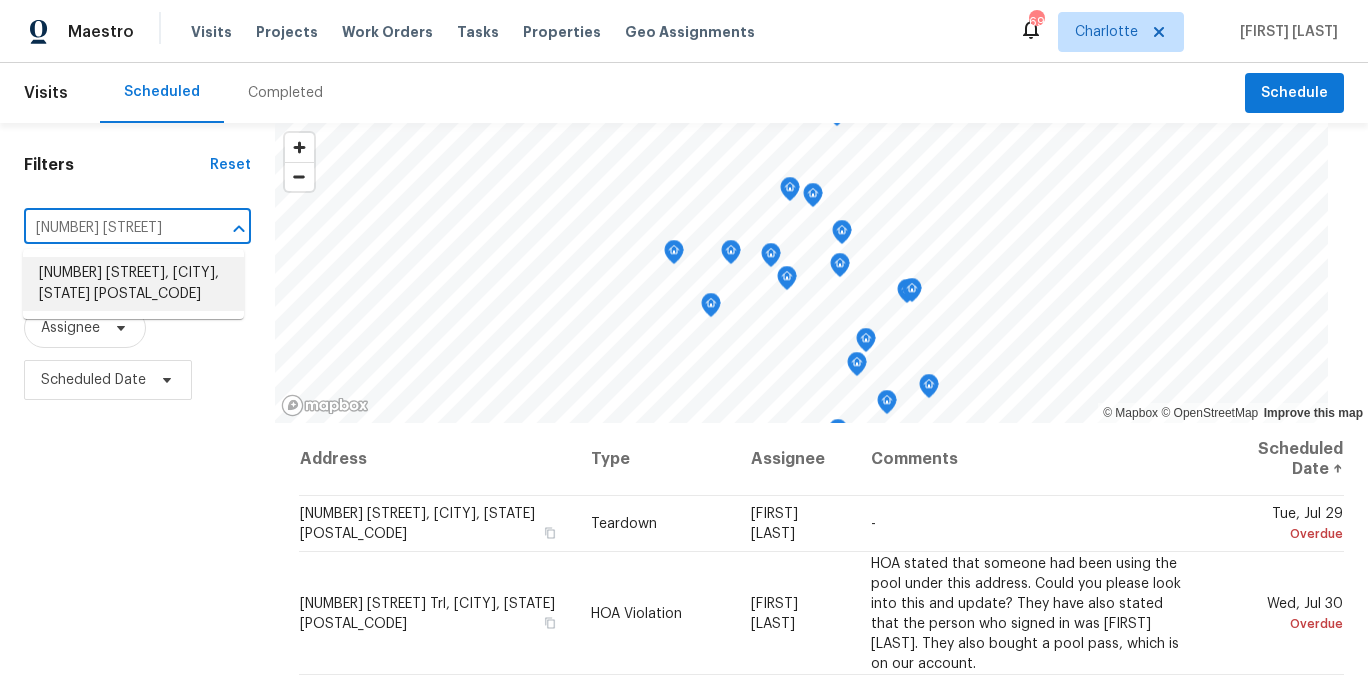 click on "[NUMBER] [STREET], [CITY], [STATE] [POSTAL_CODE]" at bounding box center [133, 284] 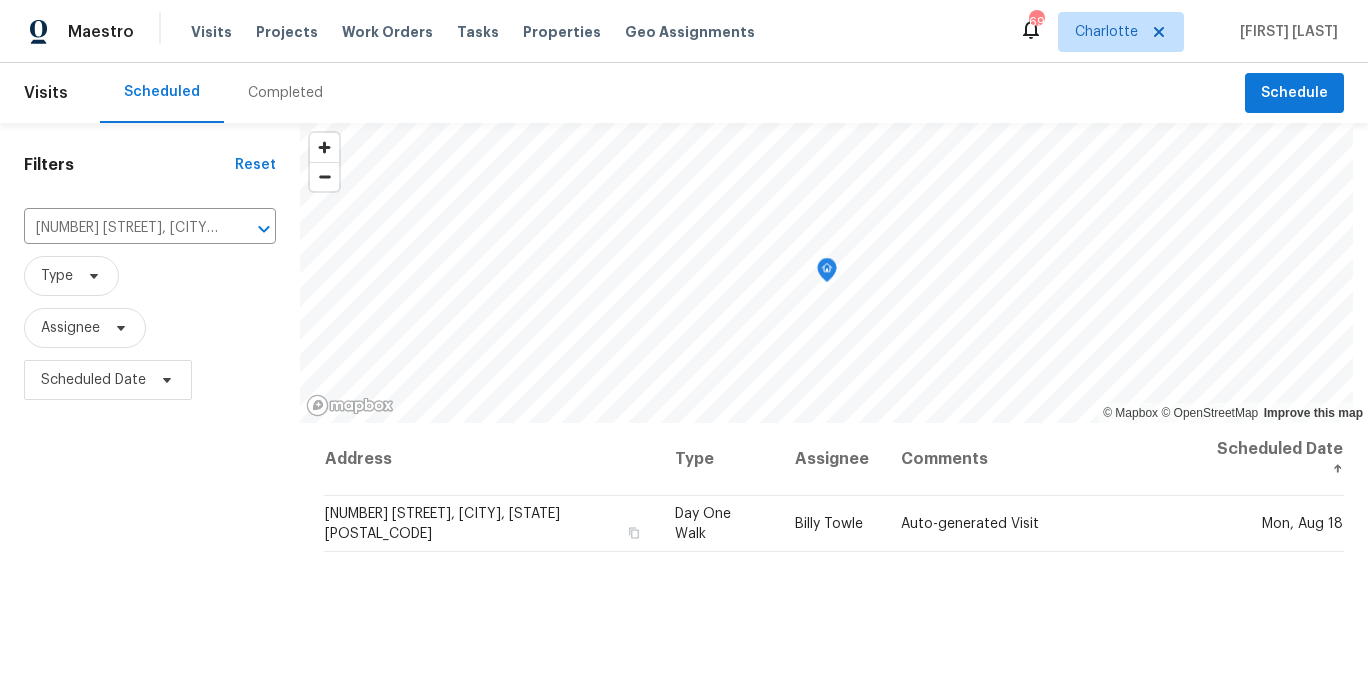 click on "Filters Reset 7019 Sonja Dr, Clover, SC 29710 ​ Type Assignee Scheduled Date" at bounding box center (150, 546) 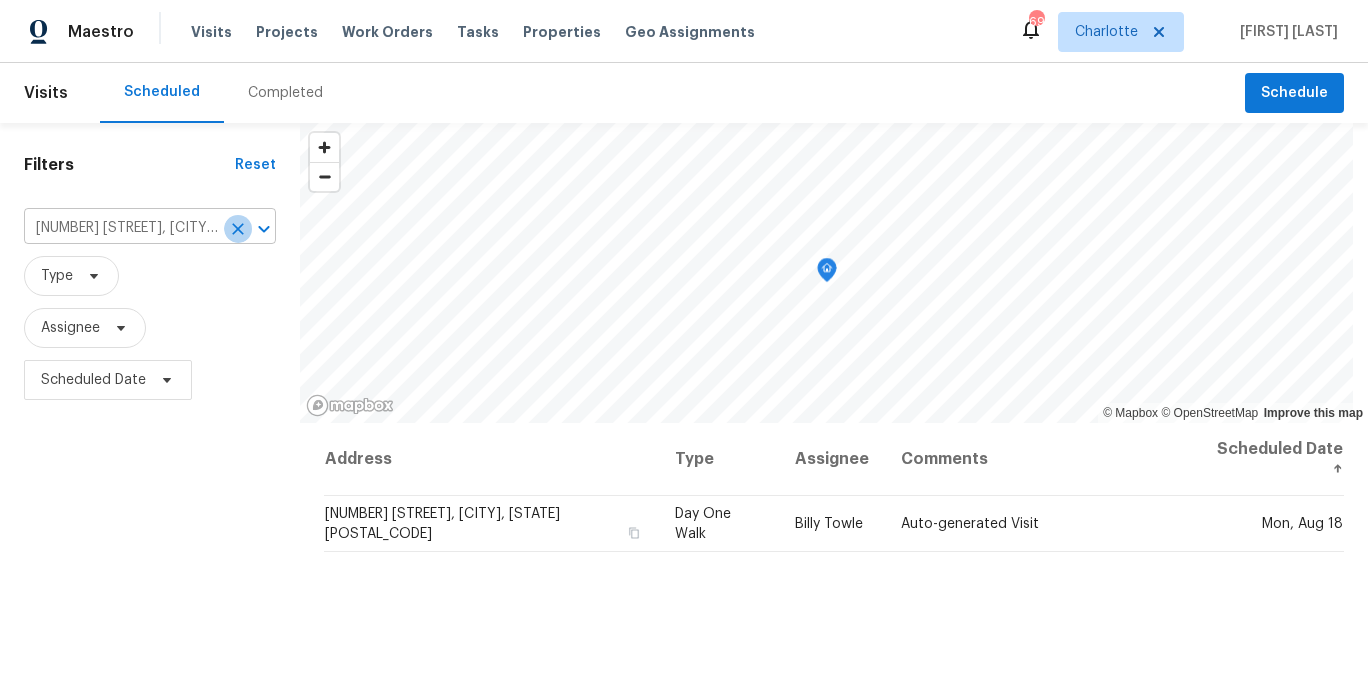 click 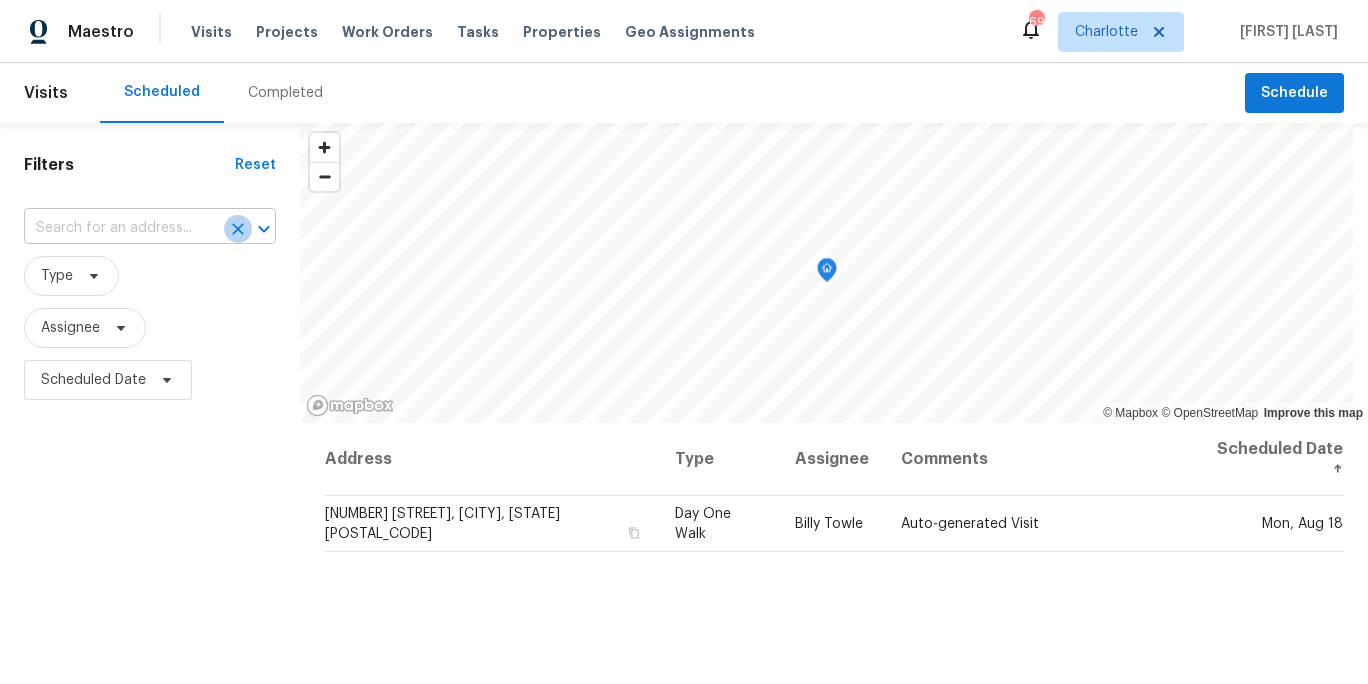 scroll, scrollTop: 0, scrollLeft: 0, axis: both 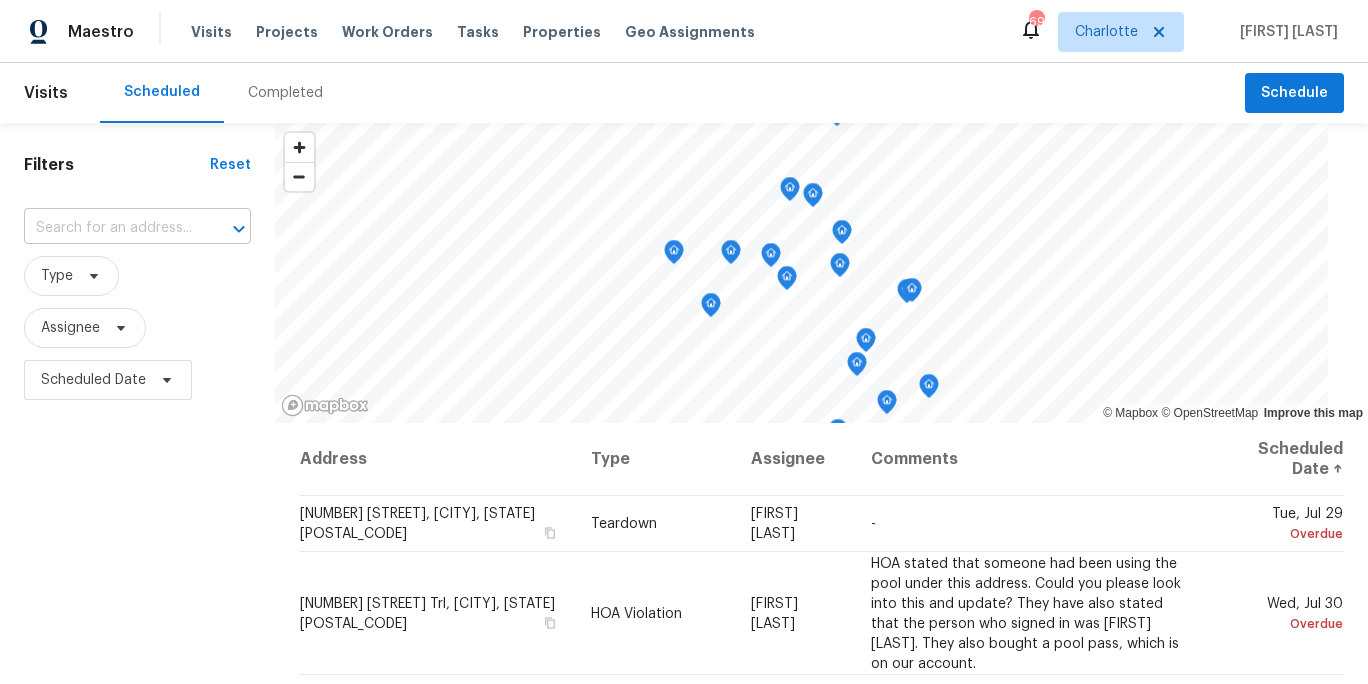 click at bounding box center [225, 229] 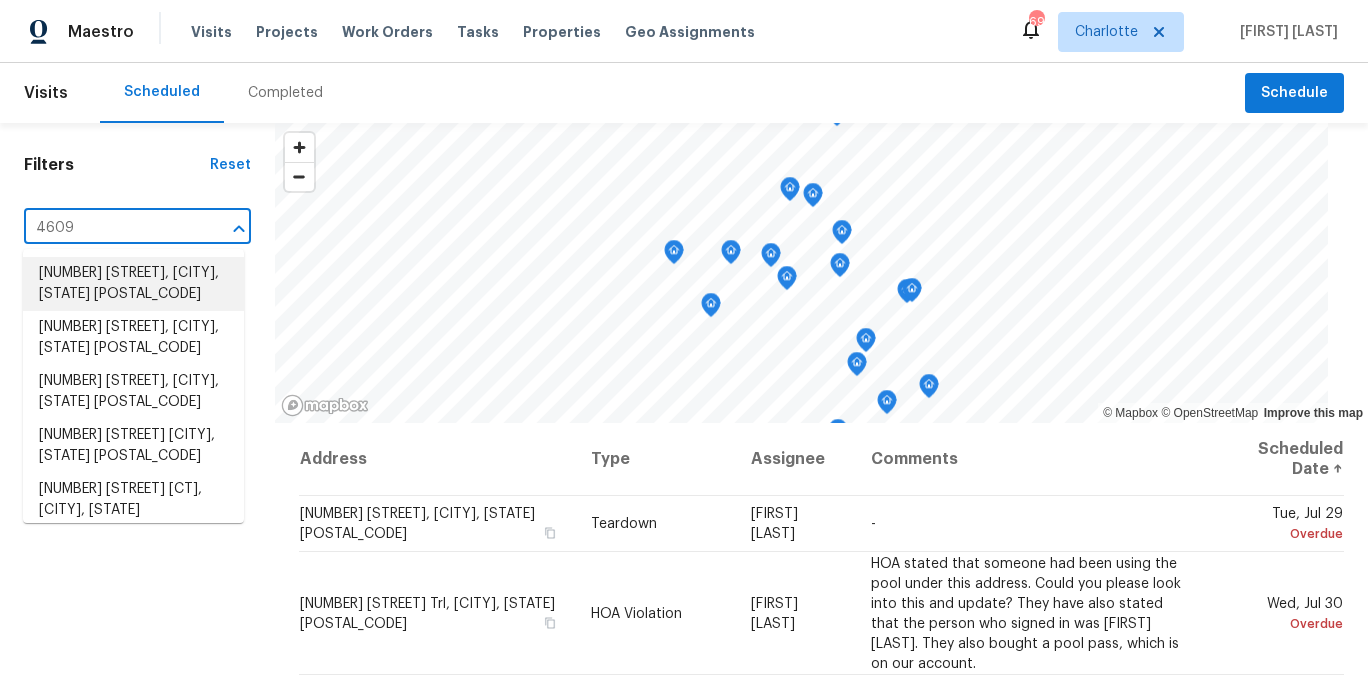 type on "4609" 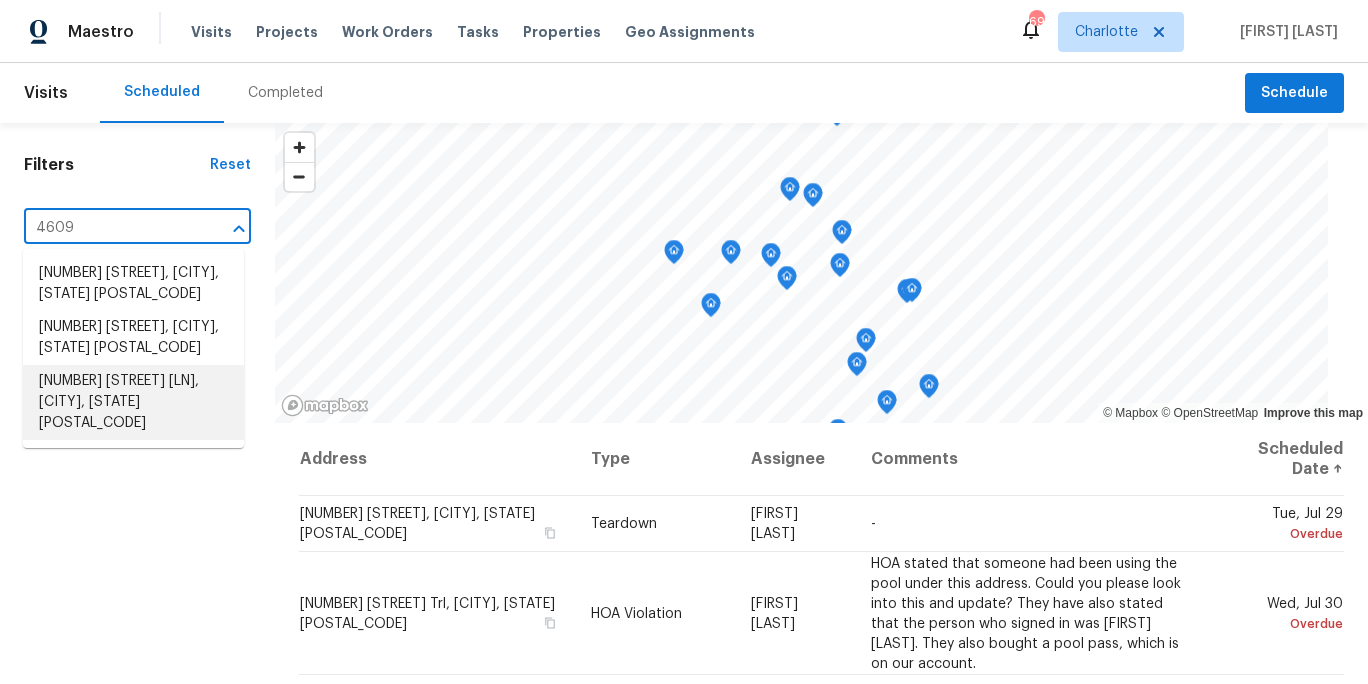 click on "4609 Cottonwood Ln, Gastonia, NC 28052" at bounding box center [133, 402] 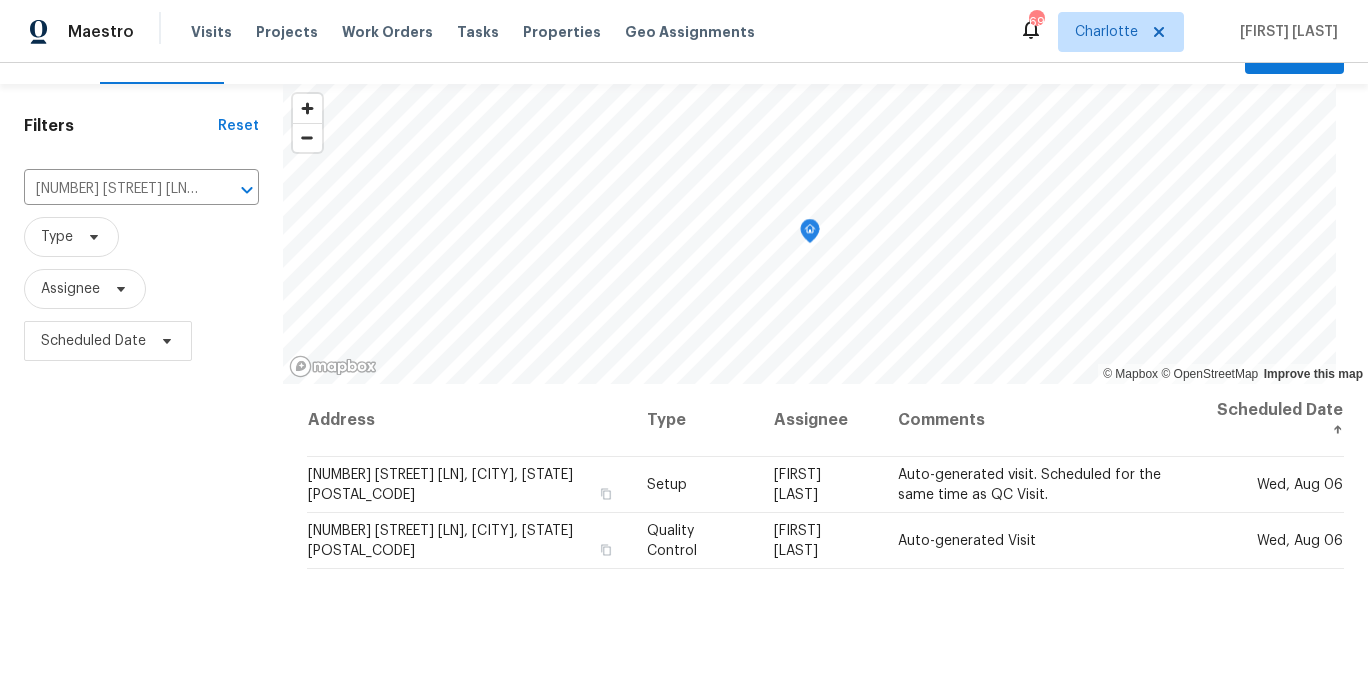 scroll, scrollTop: 45, scrollLeft: 0, axis: vertical 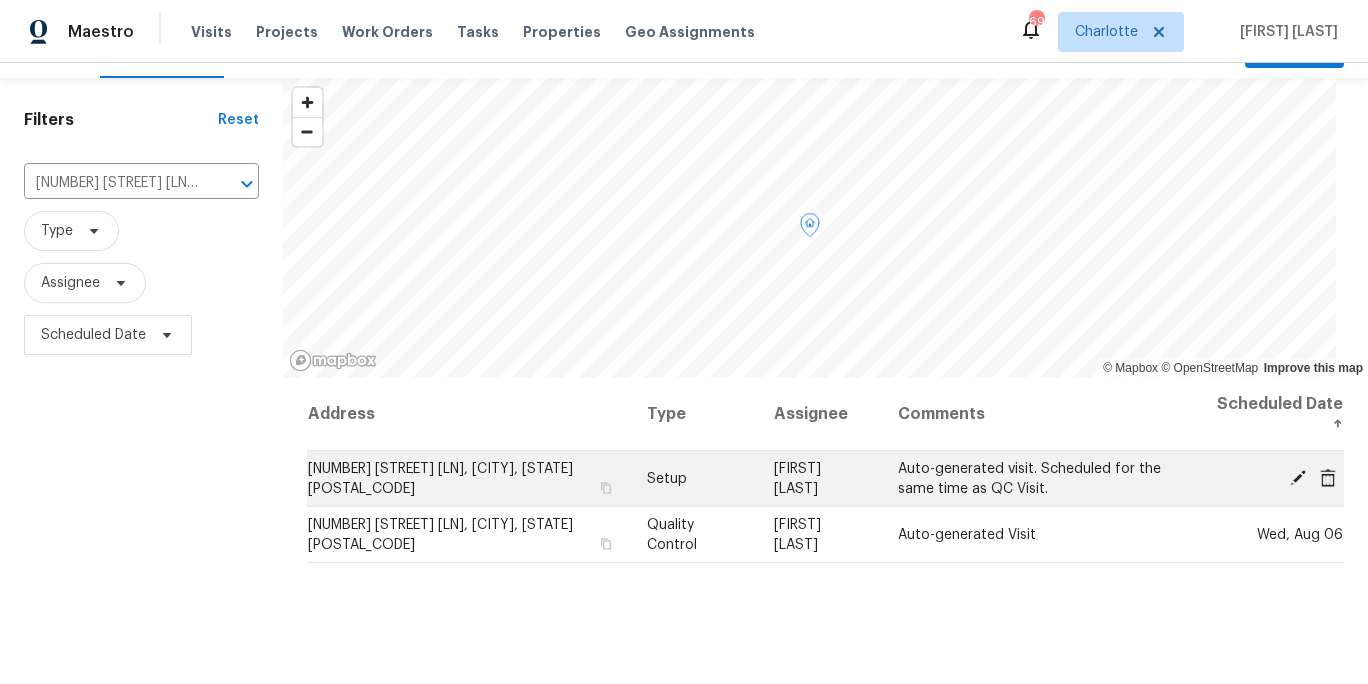 click 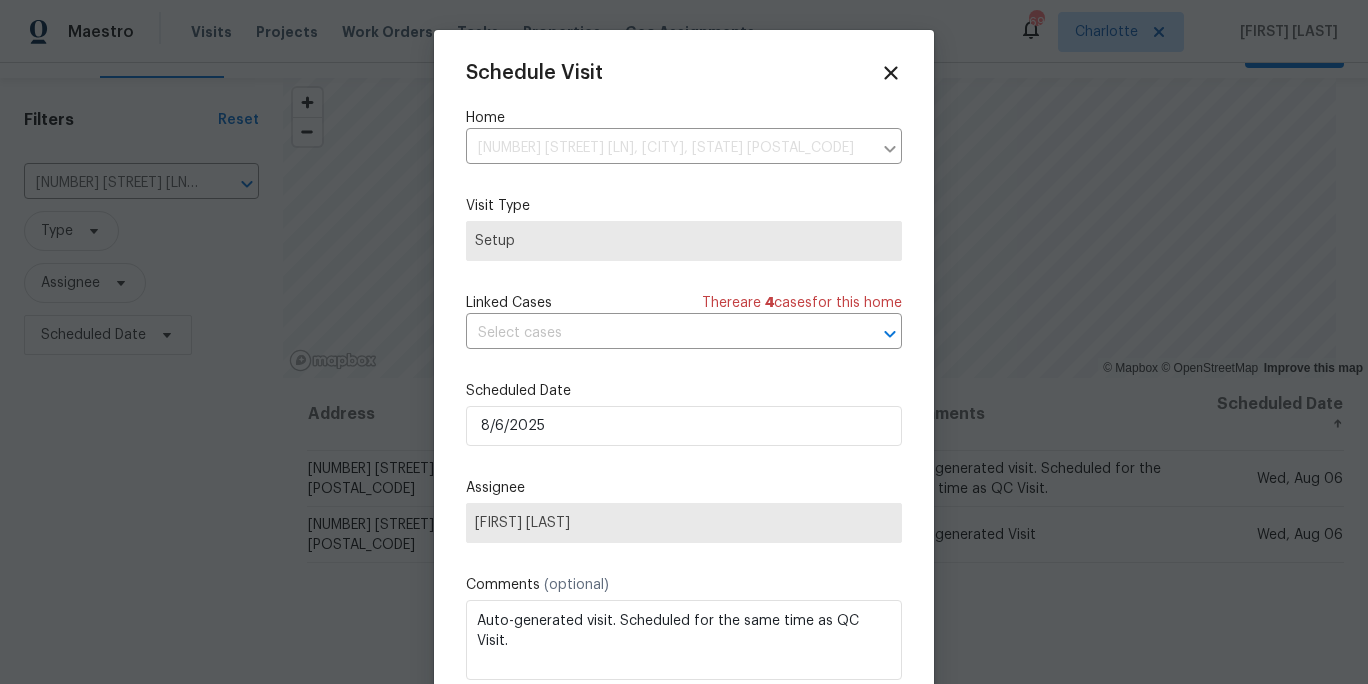 drag, startPoint x: 637, startPoint y: 391, endPoint x: 632, endPoint y: 448, distance: 57.21888 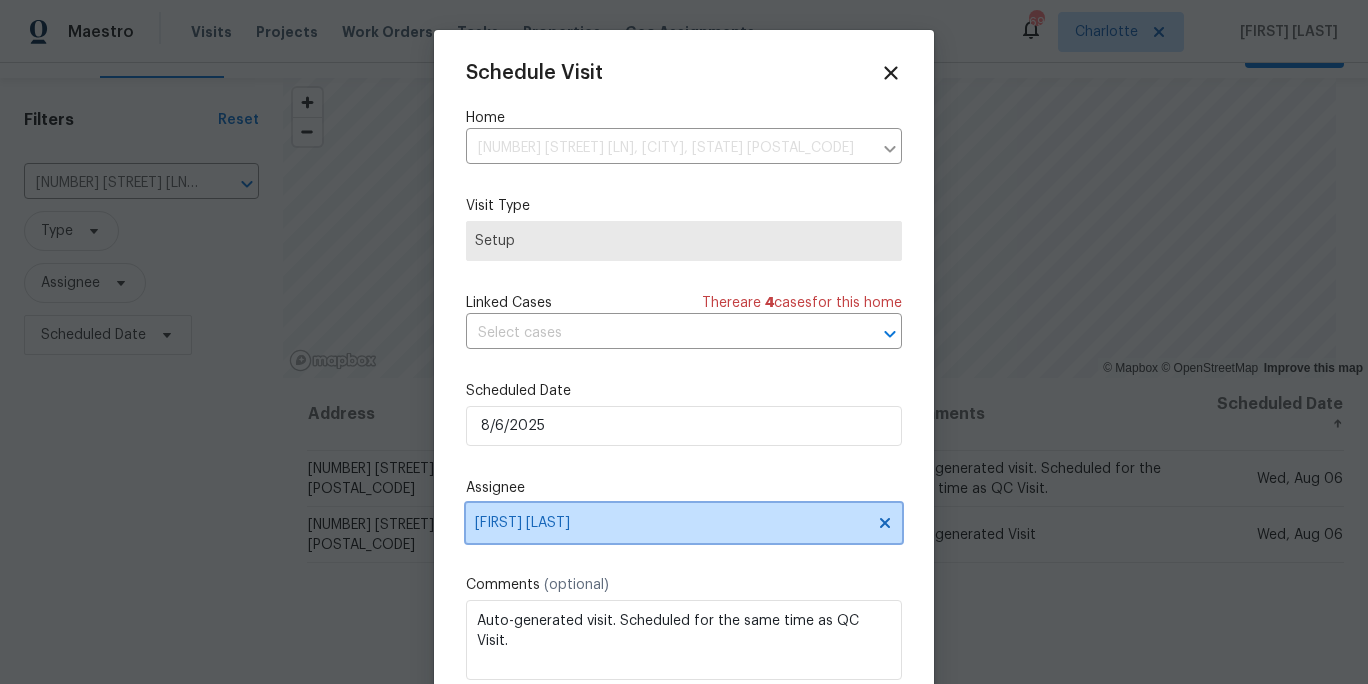 click on "[FIRST] [LAST]" at bounding box center (684, 523) 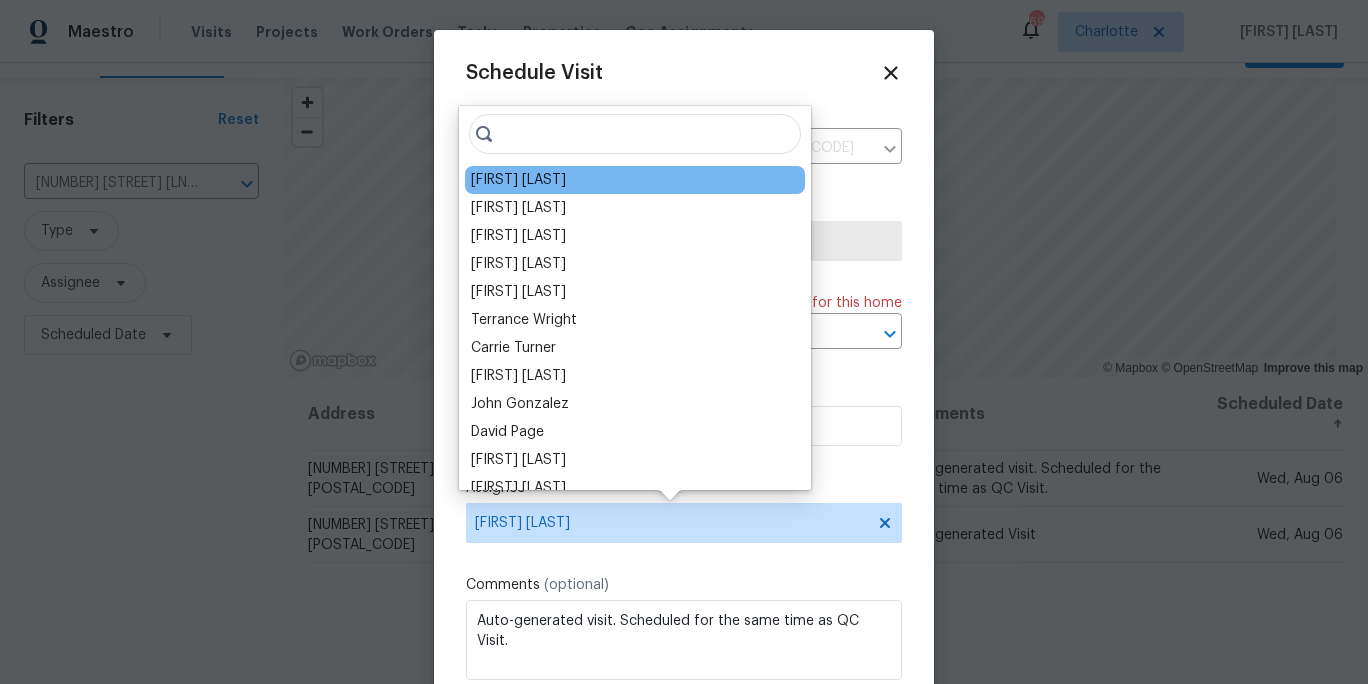 click on "[FIRST] [LAST]" at bounding box center [635, 180] 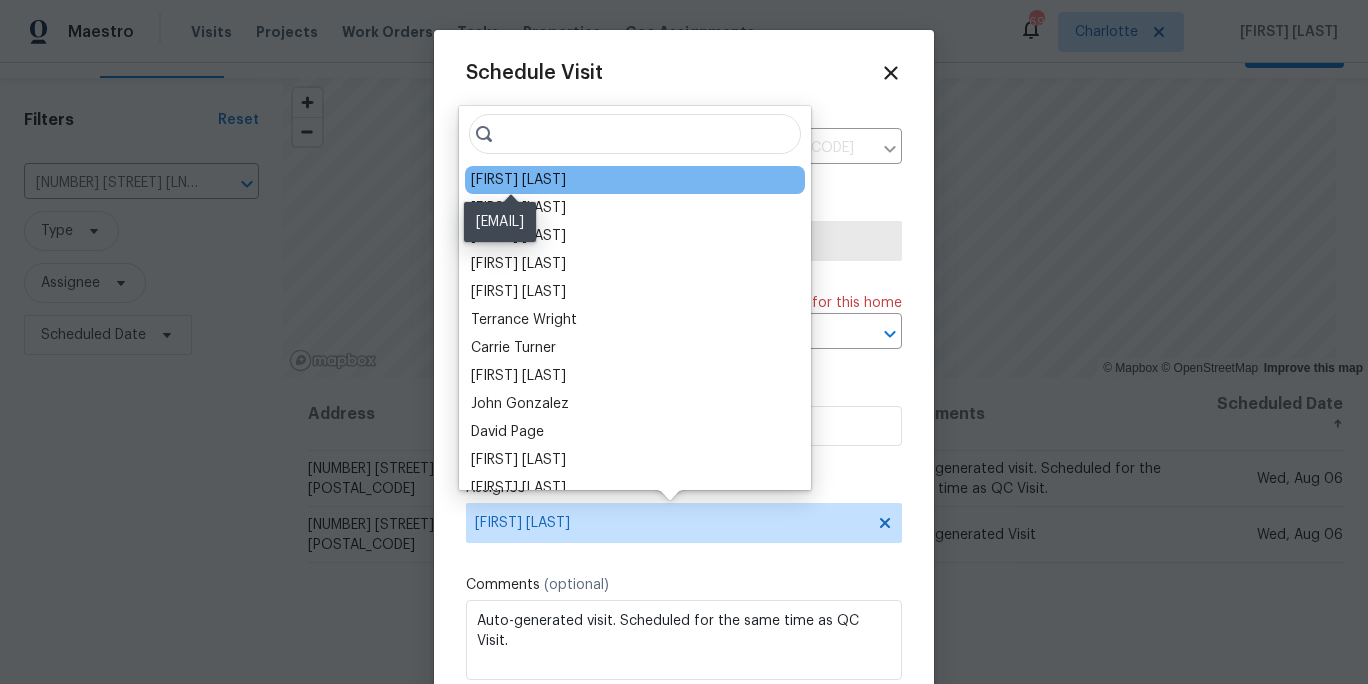 click on "[FIRST] [LAST]" at bounding box center (518, 180) 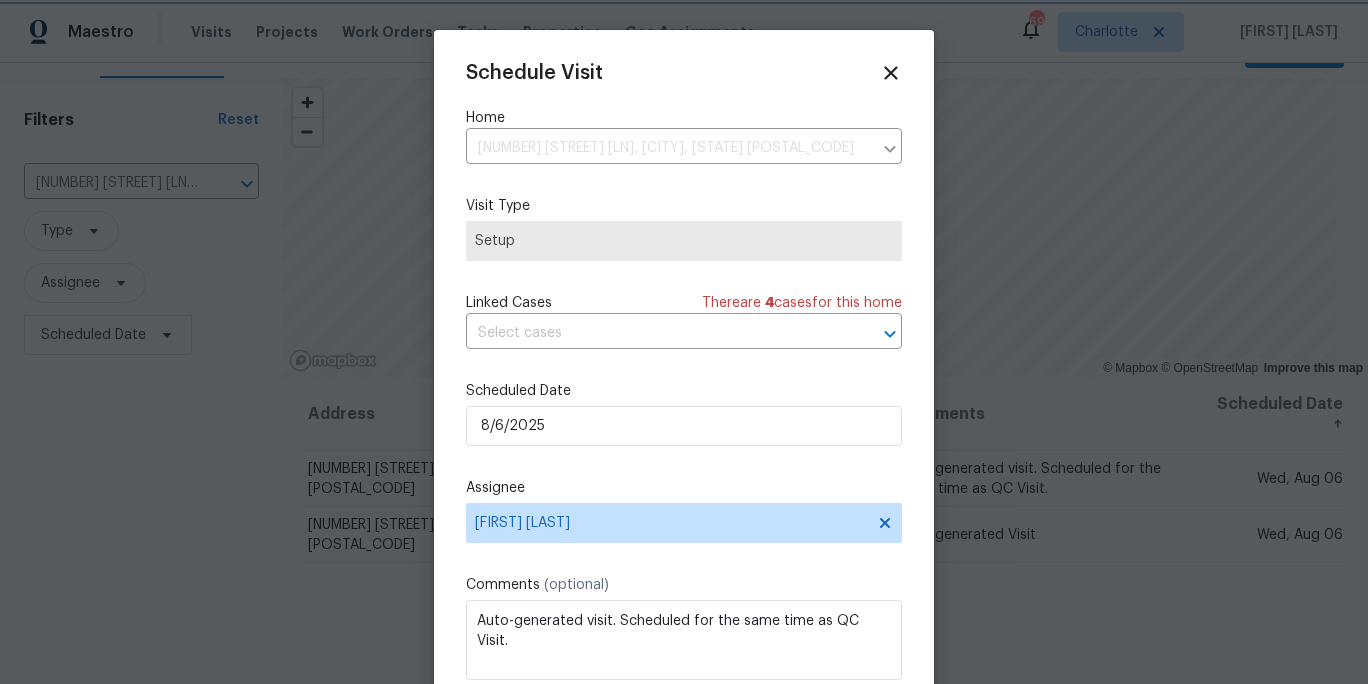 scroll, scrollTop: 36, scrollLeft: 0, axis: vertical 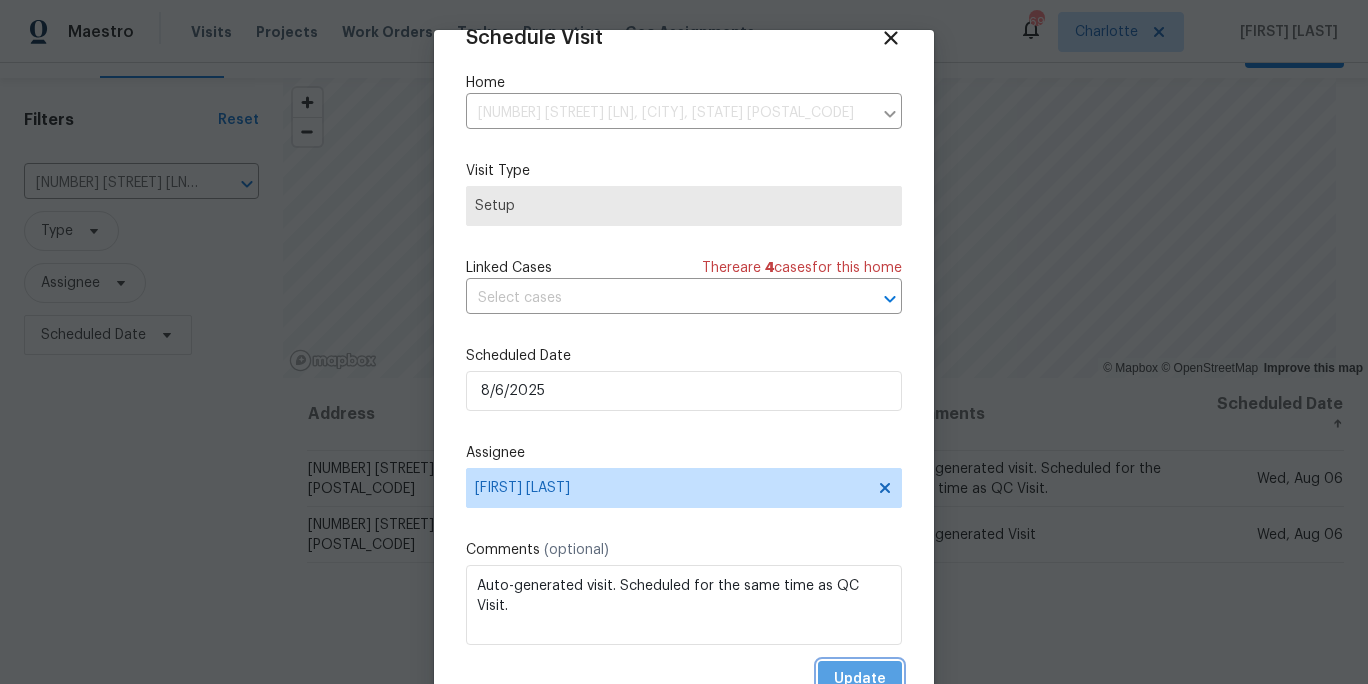 click on "Update" at bounding box center [860, 679] 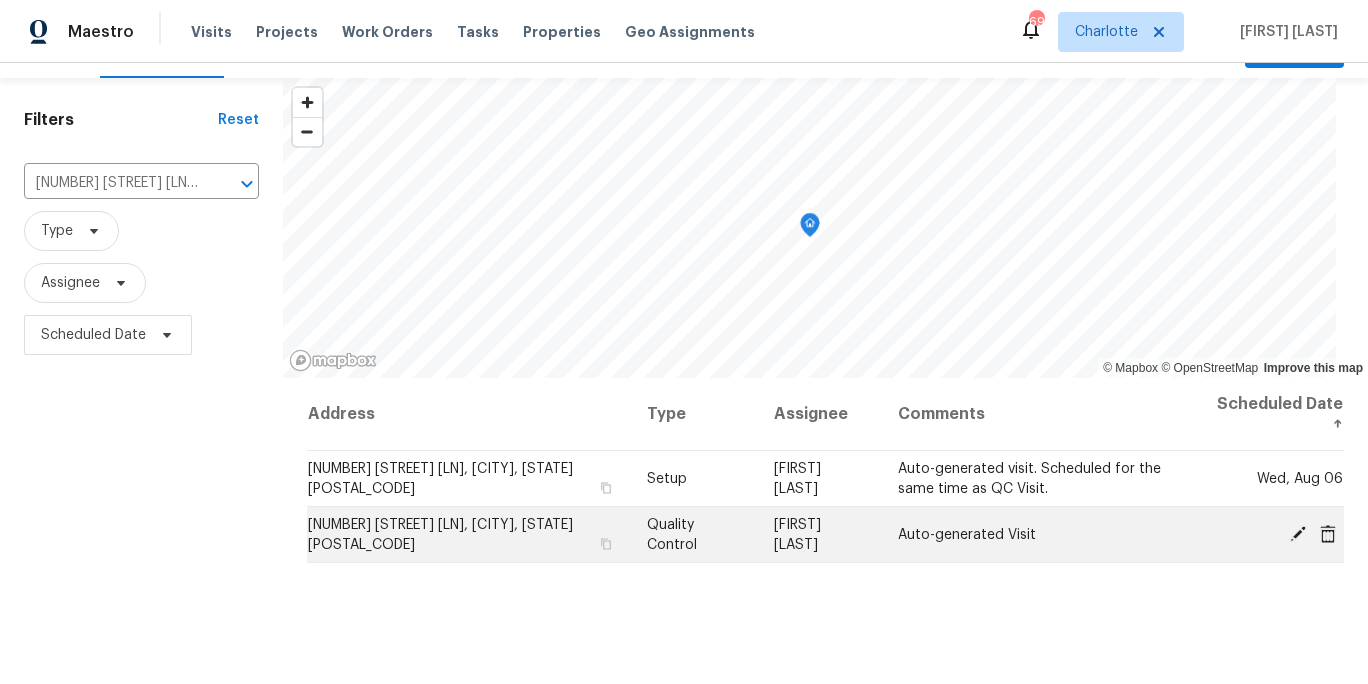 scroll, scrollTop: 0, scrollLeft: 0, axis: both 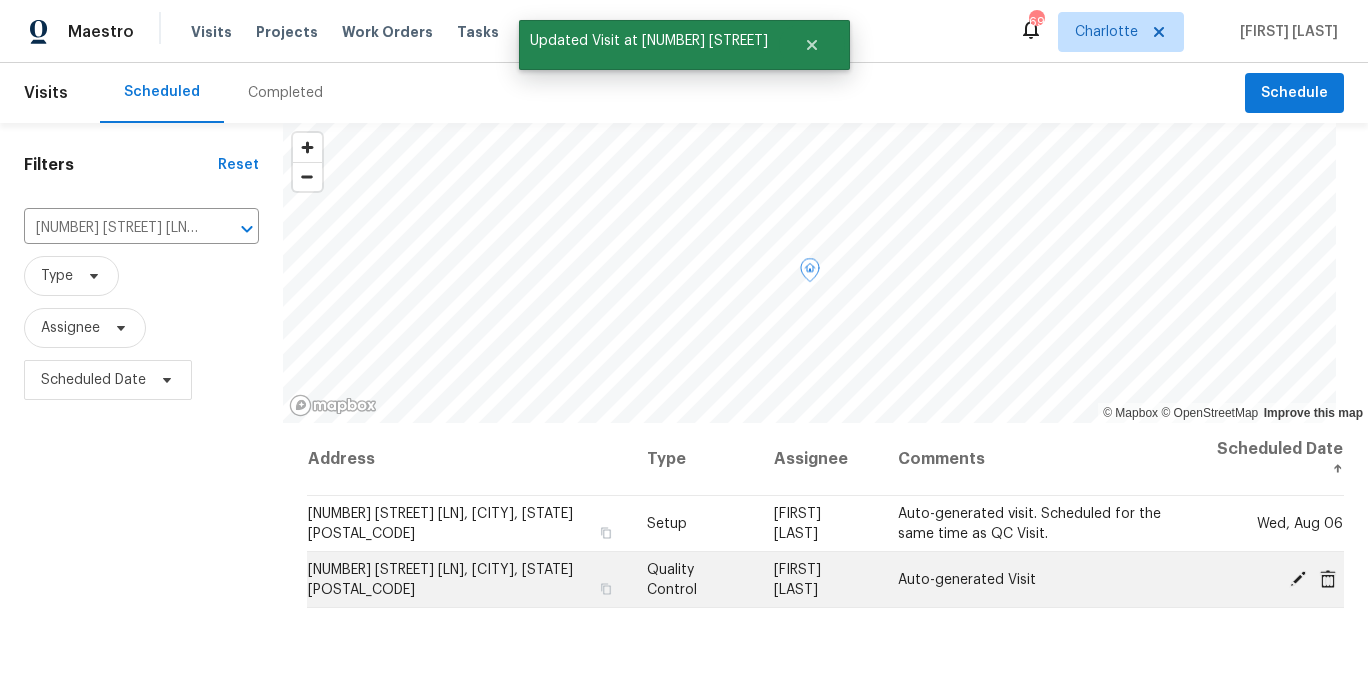 click 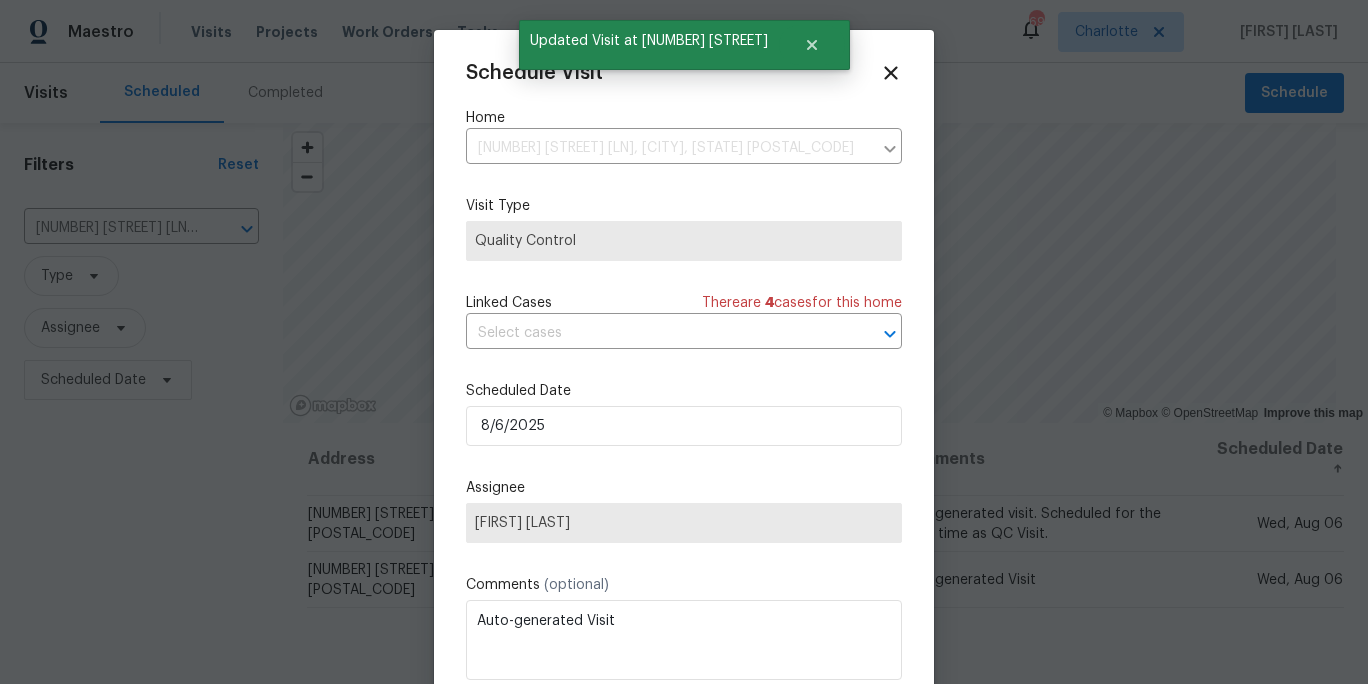 drag, startPoint x: 591, startPoint y: 291, endPoint x: 592, endPoint y: 256, distance: 35.014282 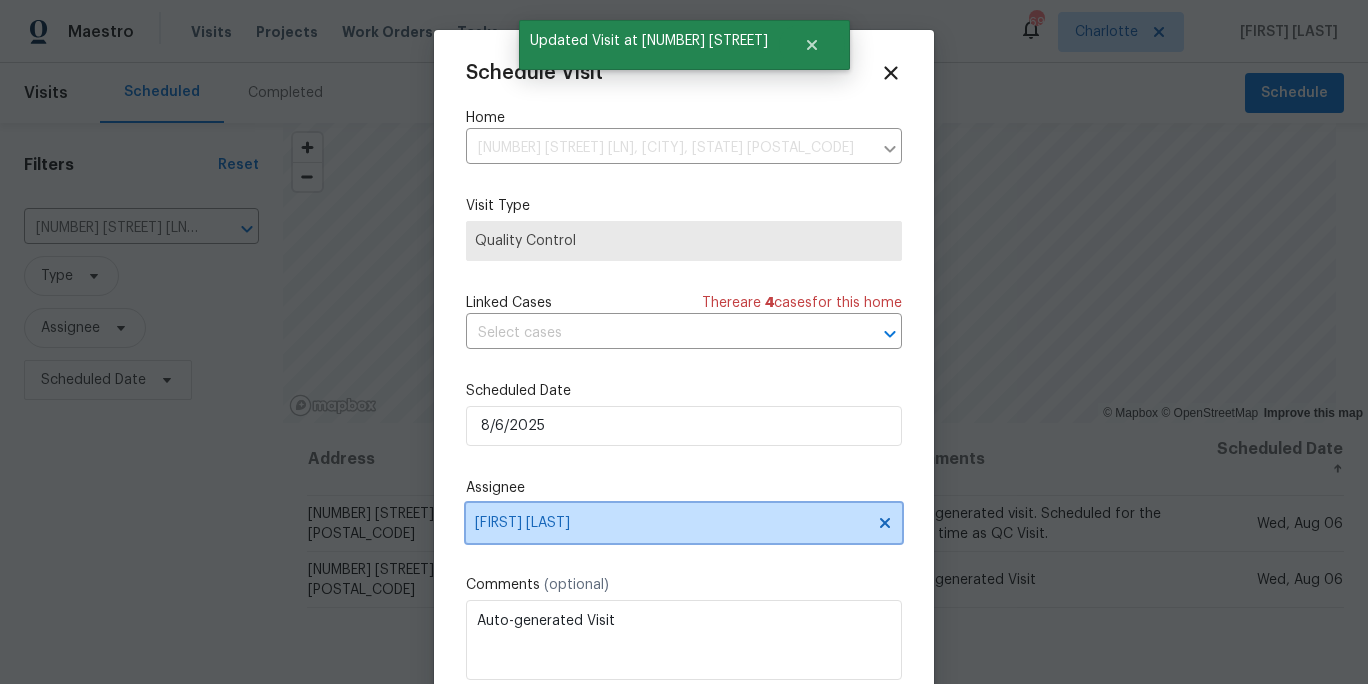 click on "Alex Baum" at bounding box center [671, 523] 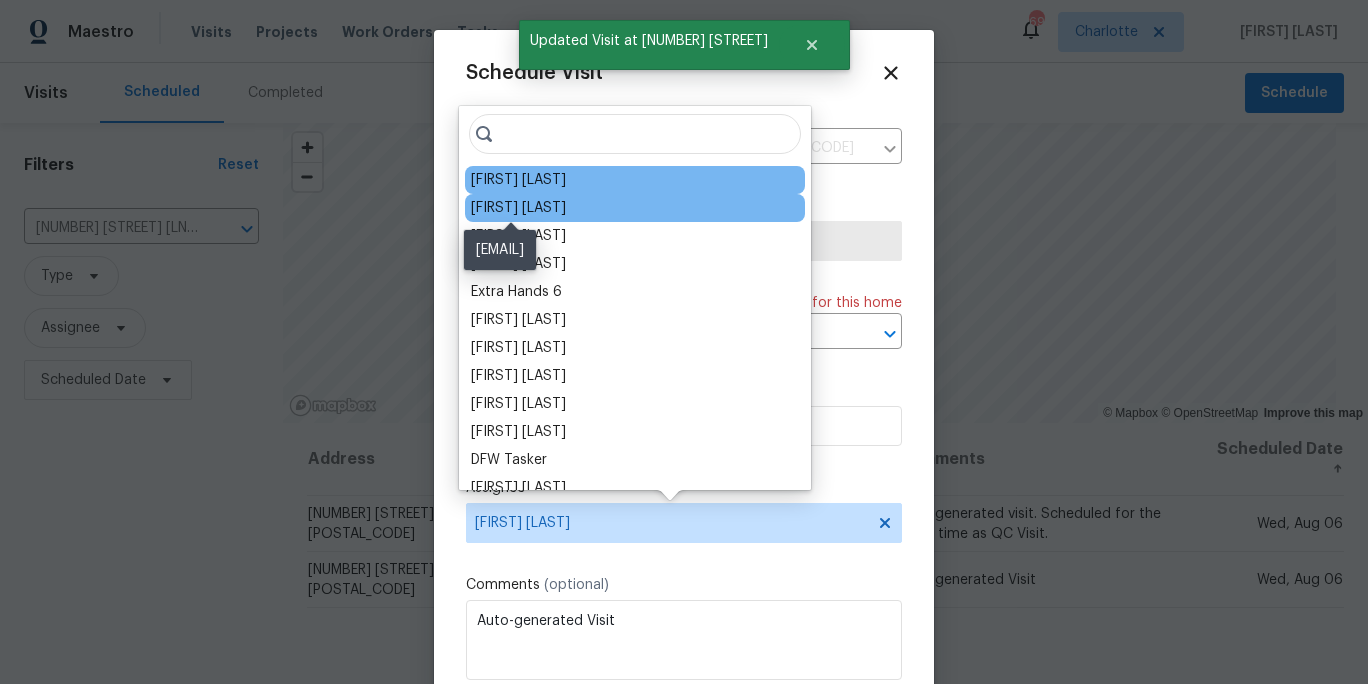 click on "Ryan Carder" at bounding box center (518, 208) 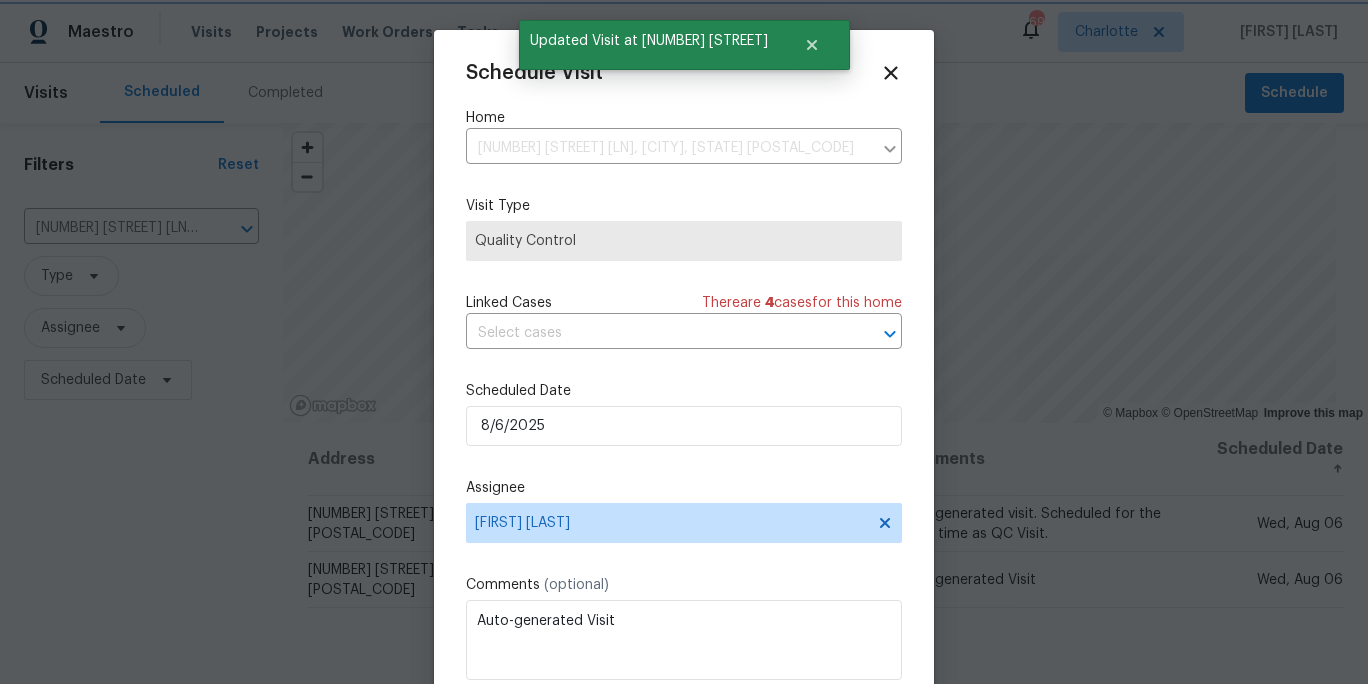 scroll, scrollTop: 36, scrollLeft: 0, axis: vertical 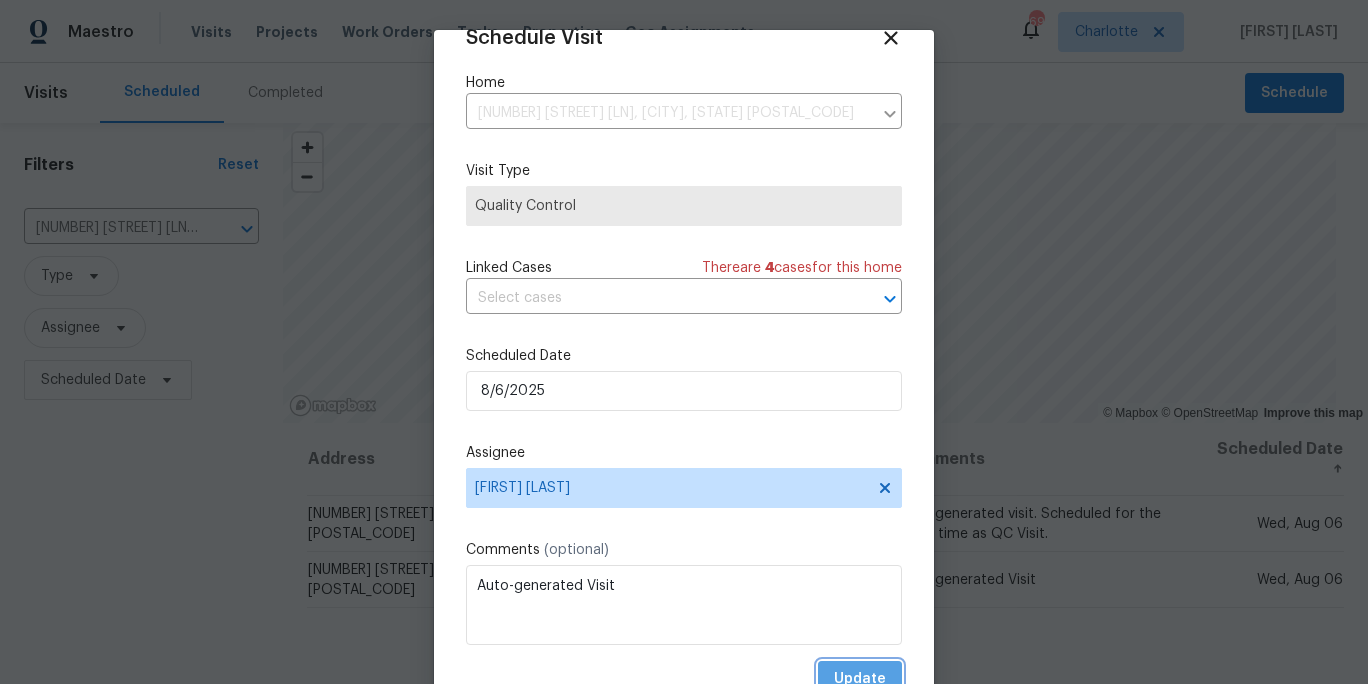 click on "Update" at bounding box center (860, 679) 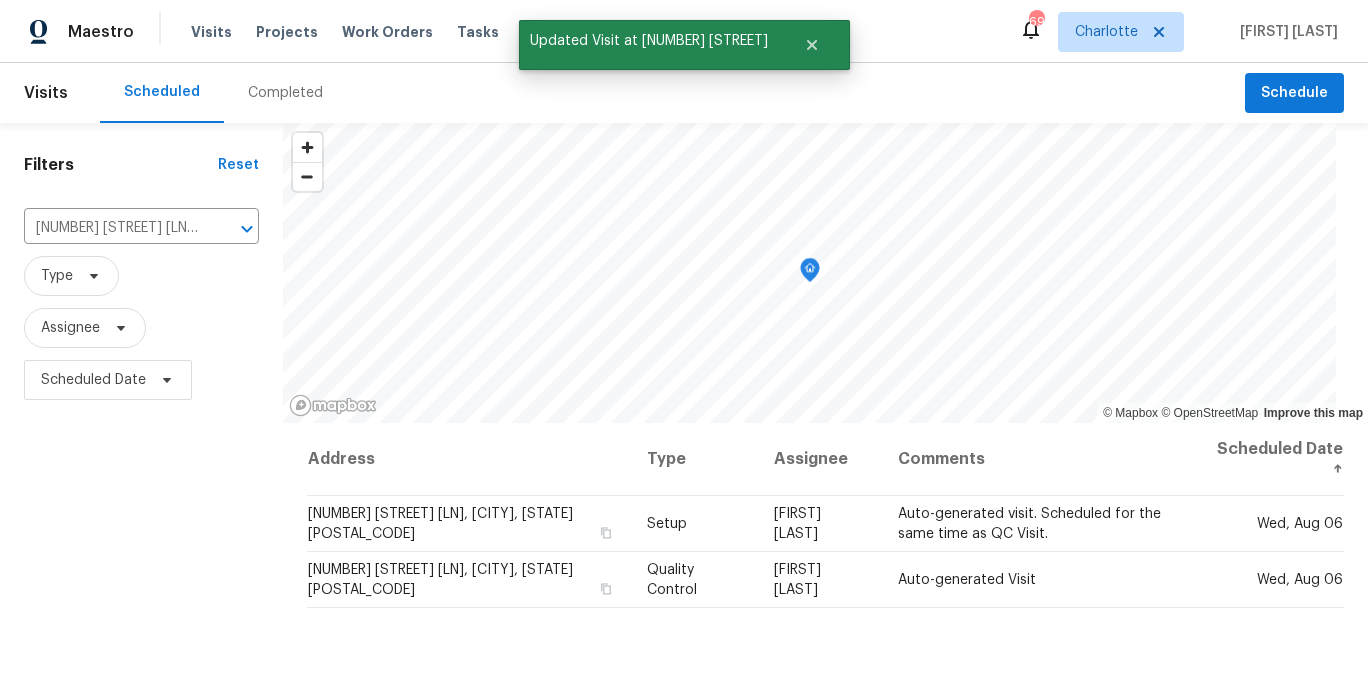 click on "Filters Reset 4609 Cottonwood Ln, Gastonia, NC 28052 ​ Type Assignee Scheduled Date" at bounding box center (141, 546) 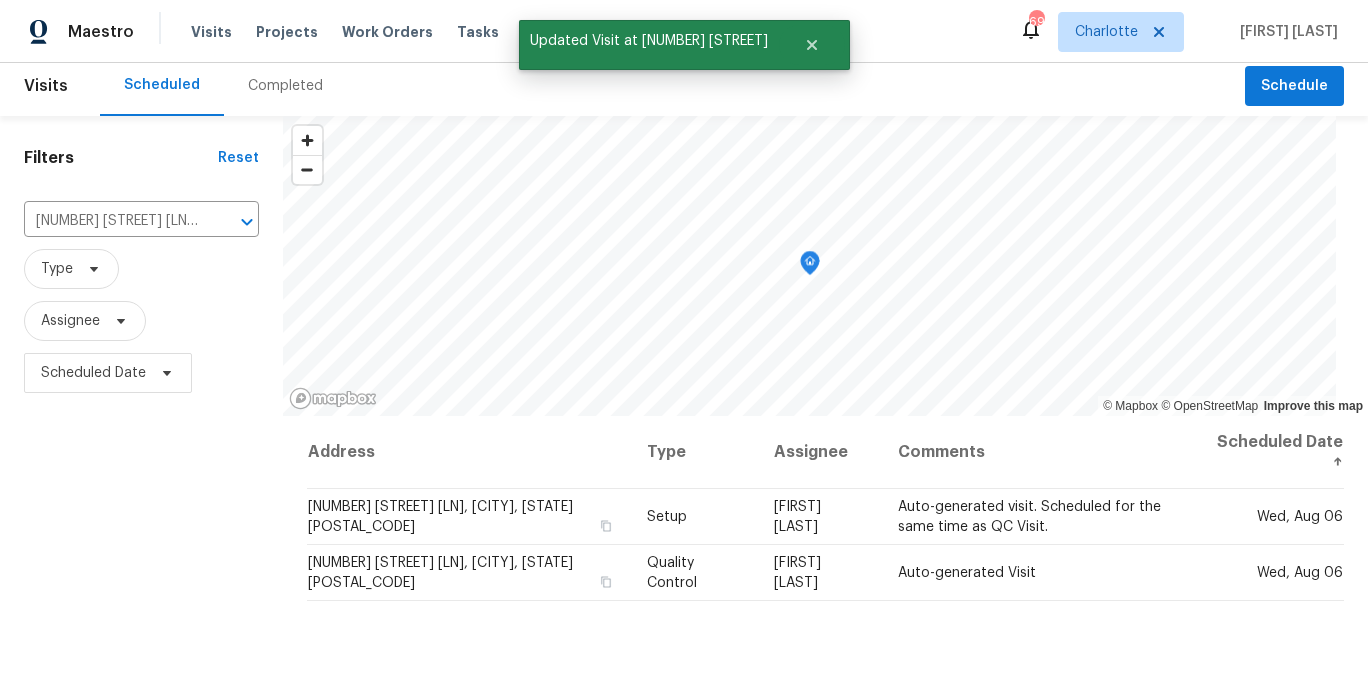 scroll, scrollTop: 0, scrollLeft: 0, axis: both 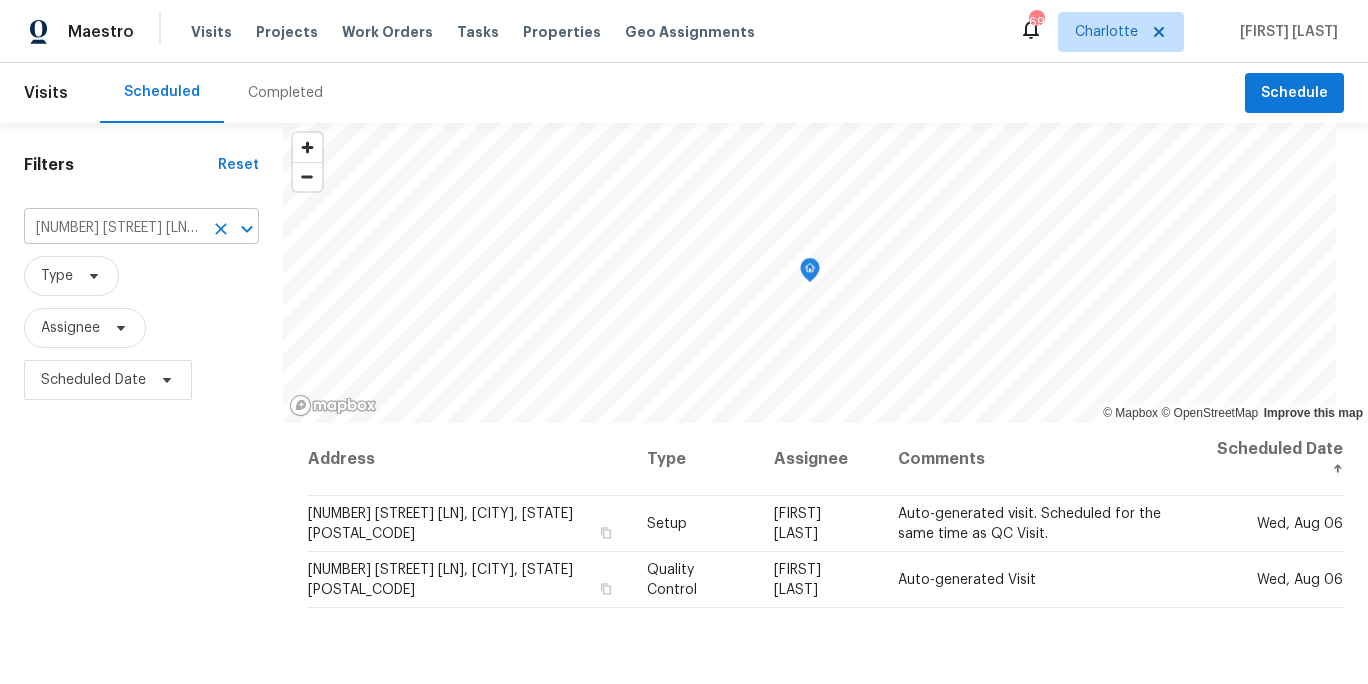 click 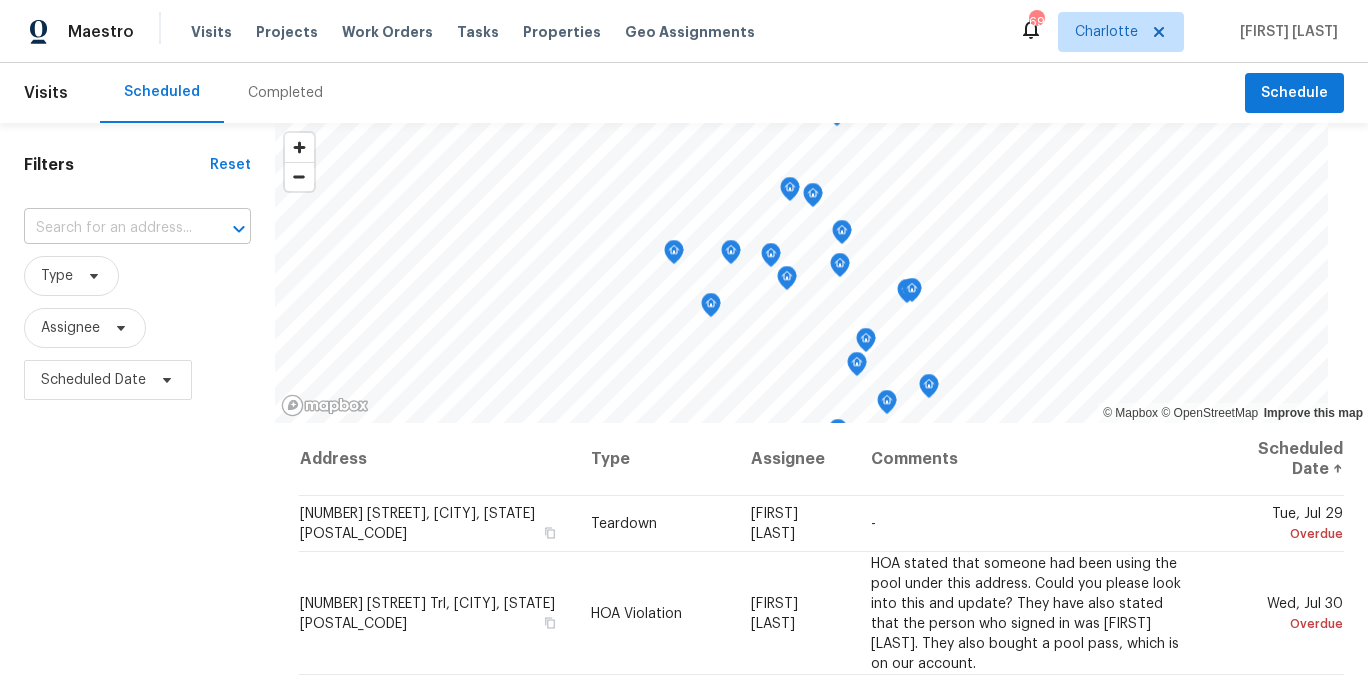 click at bounding box center (109, 228) 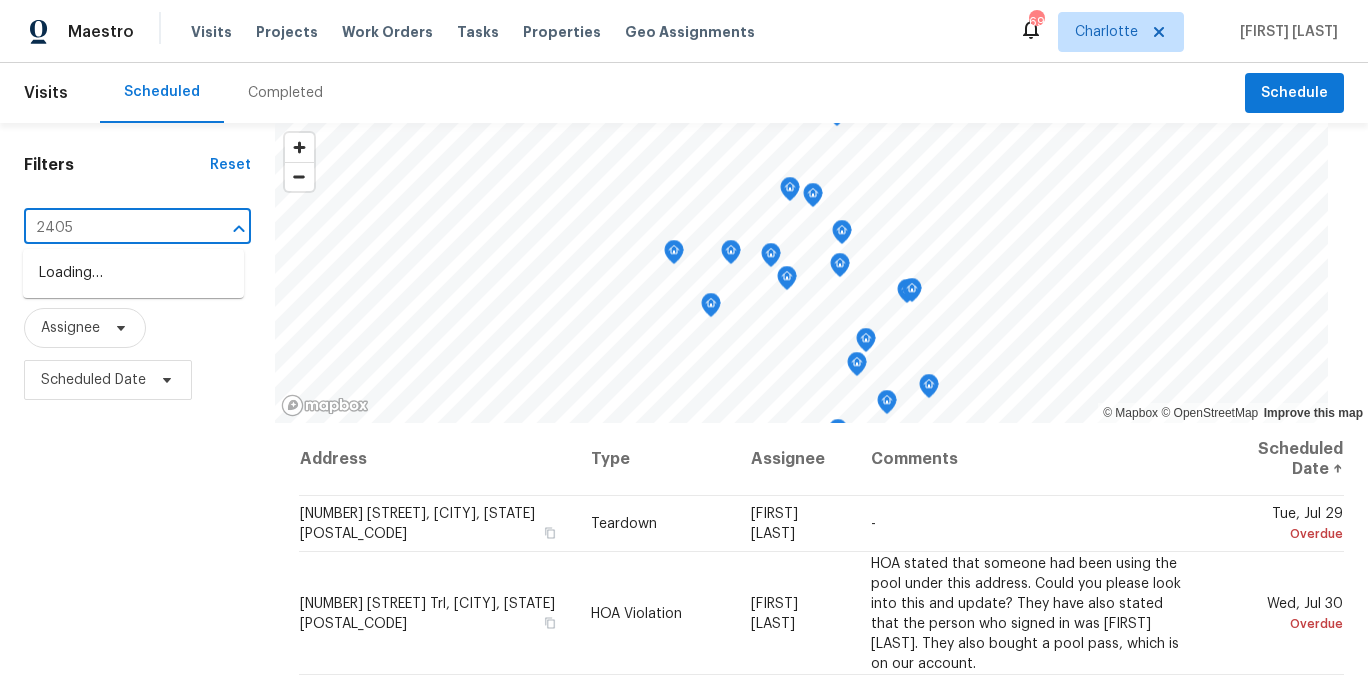 type on "2405 f" 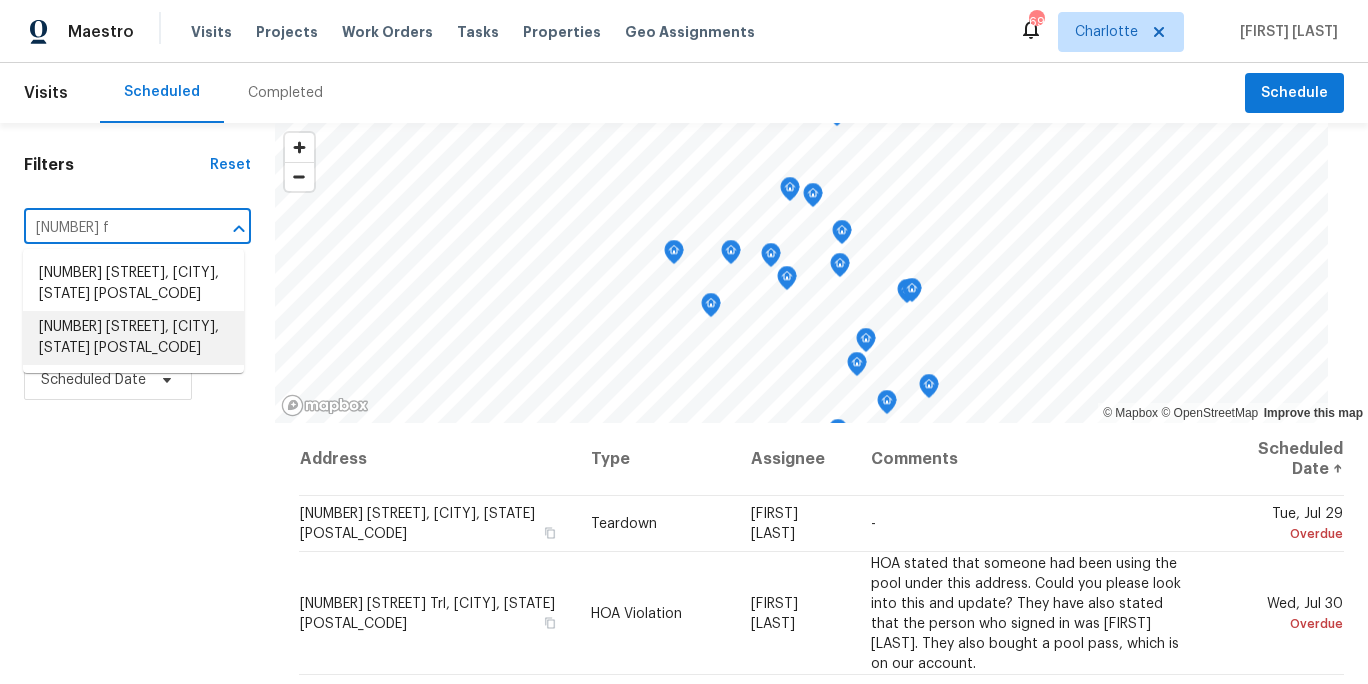click on "2405 Falling Leaf Ct, Rock Hill, SC 29732" at bounding box center [133, 338] 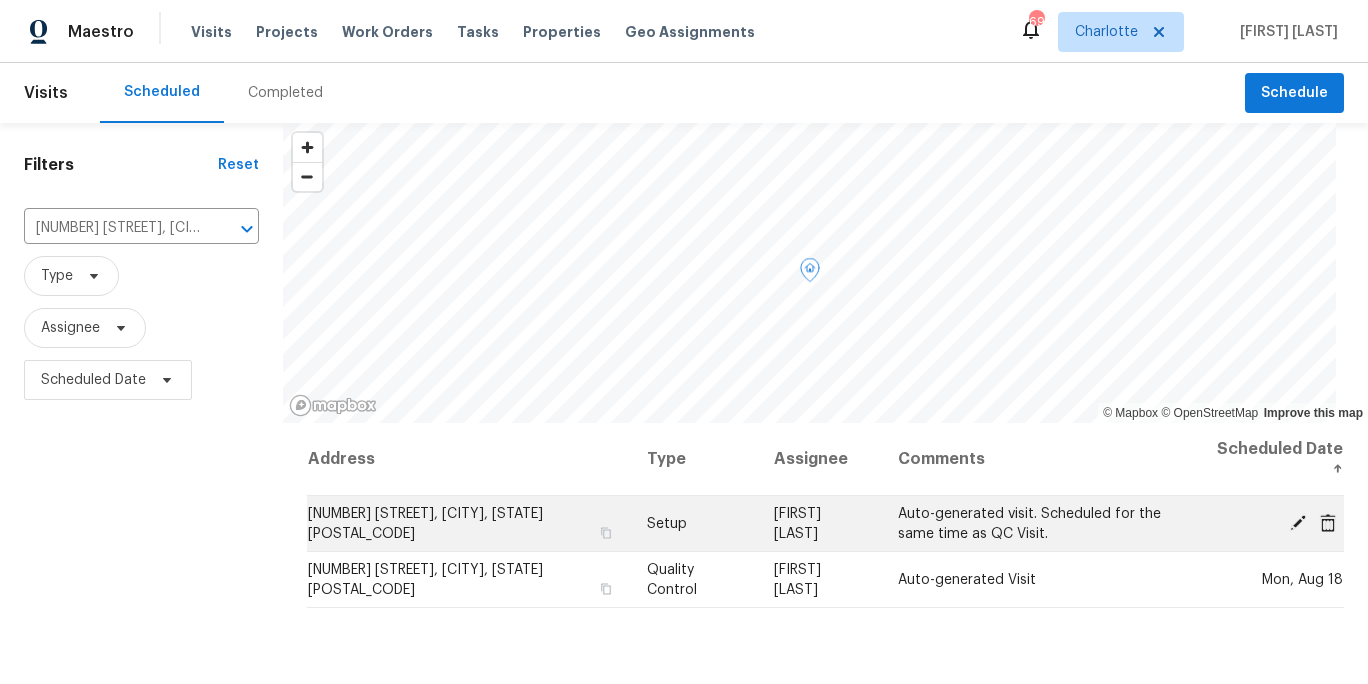 click 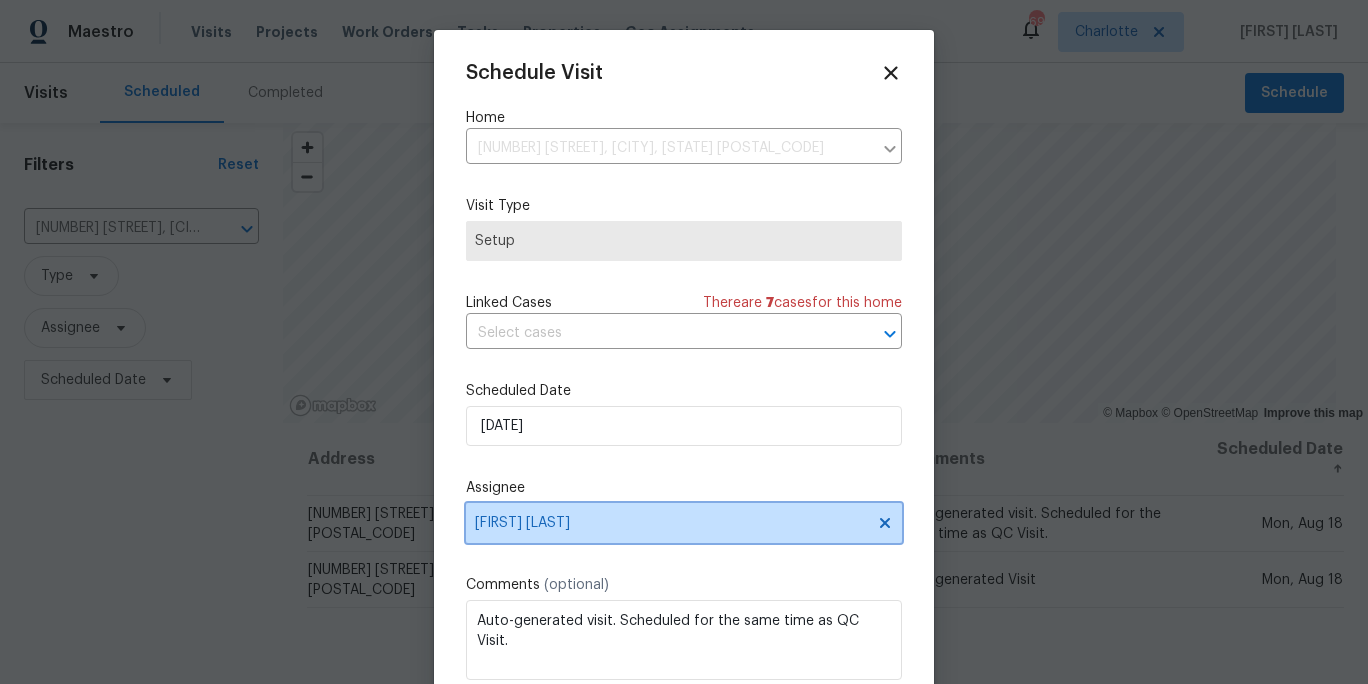 click on "[FIRST] [LAST]" at bounding box center [684, 523] 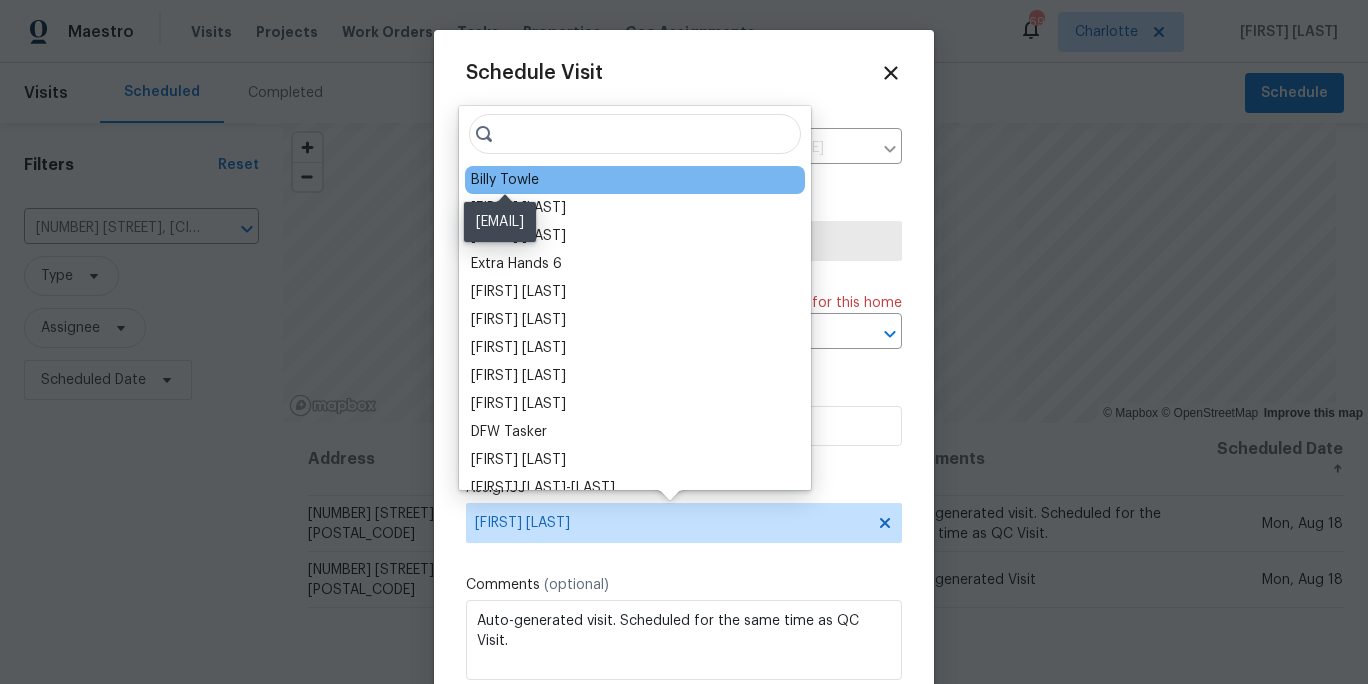 click on "Billy Towle" at bounding box center [505, 180] 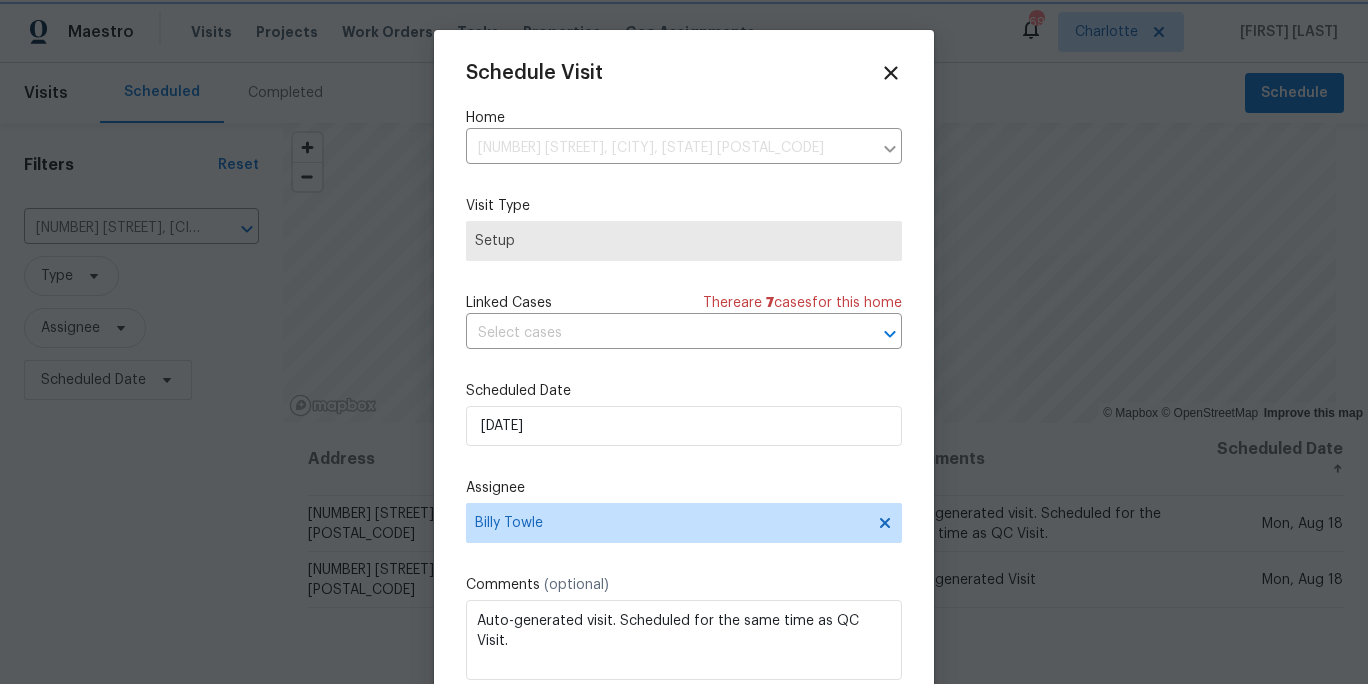 scroll, scrollTop: 36, scrollLeft: 0, axis: vertical 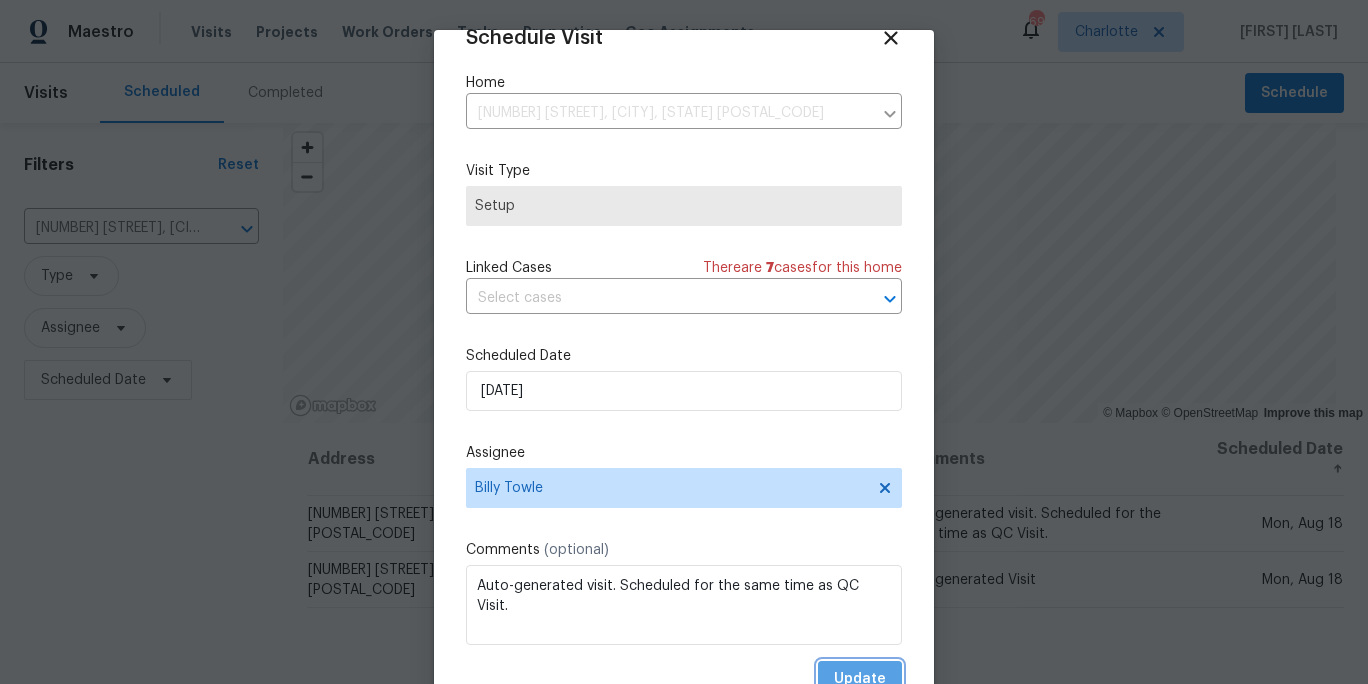 click on "Update" at bounding box center [860, 679] 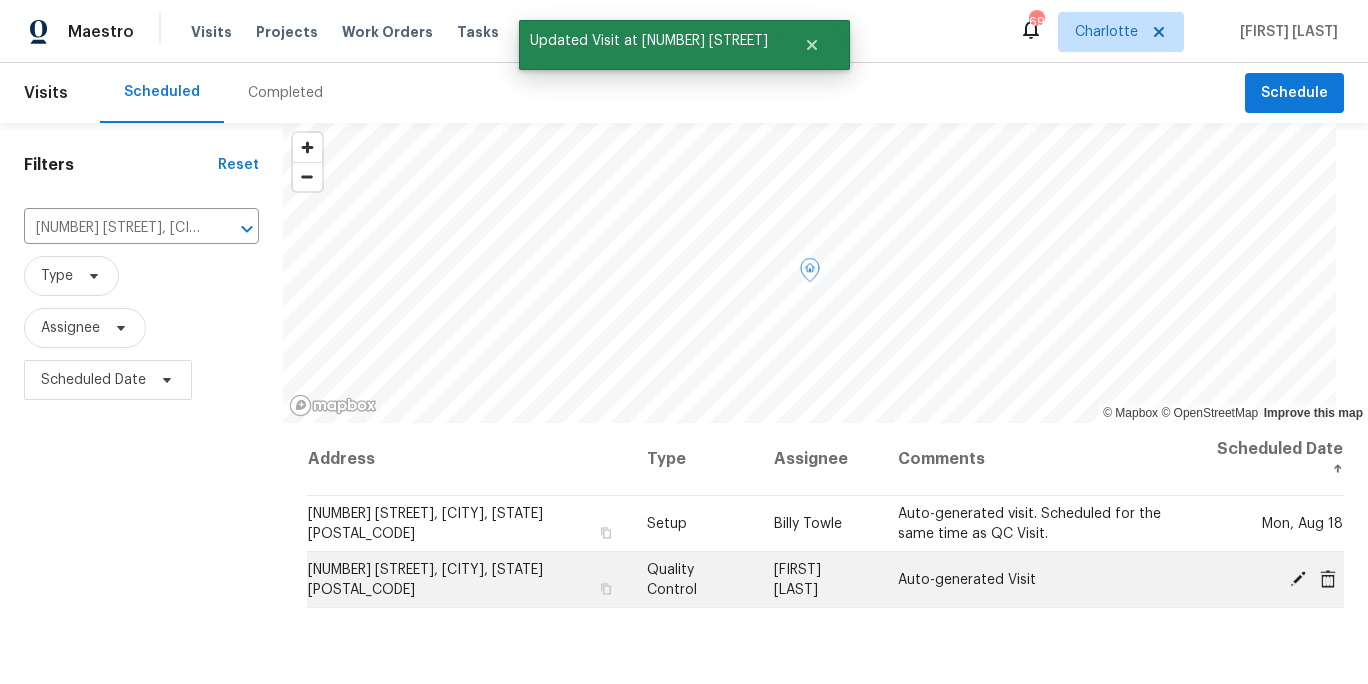 click 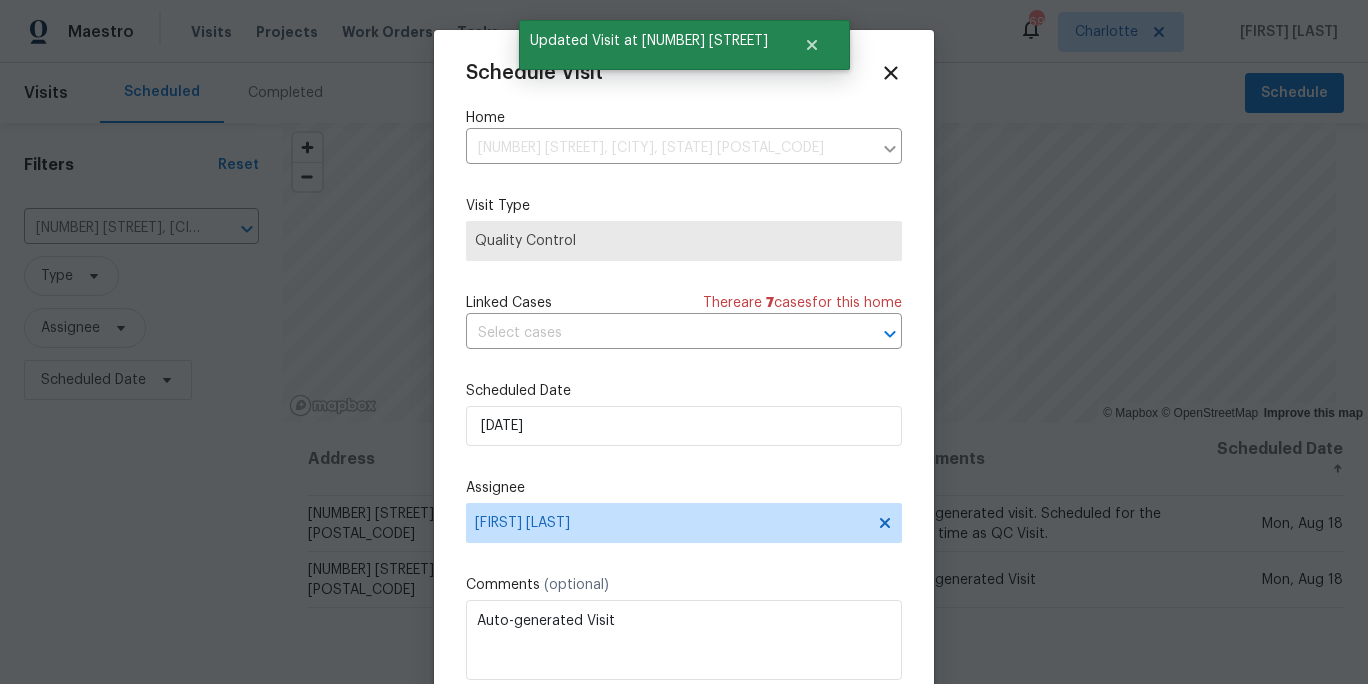 scroll, scrollTop: 36, scrollLeft: 0, axis: vertical 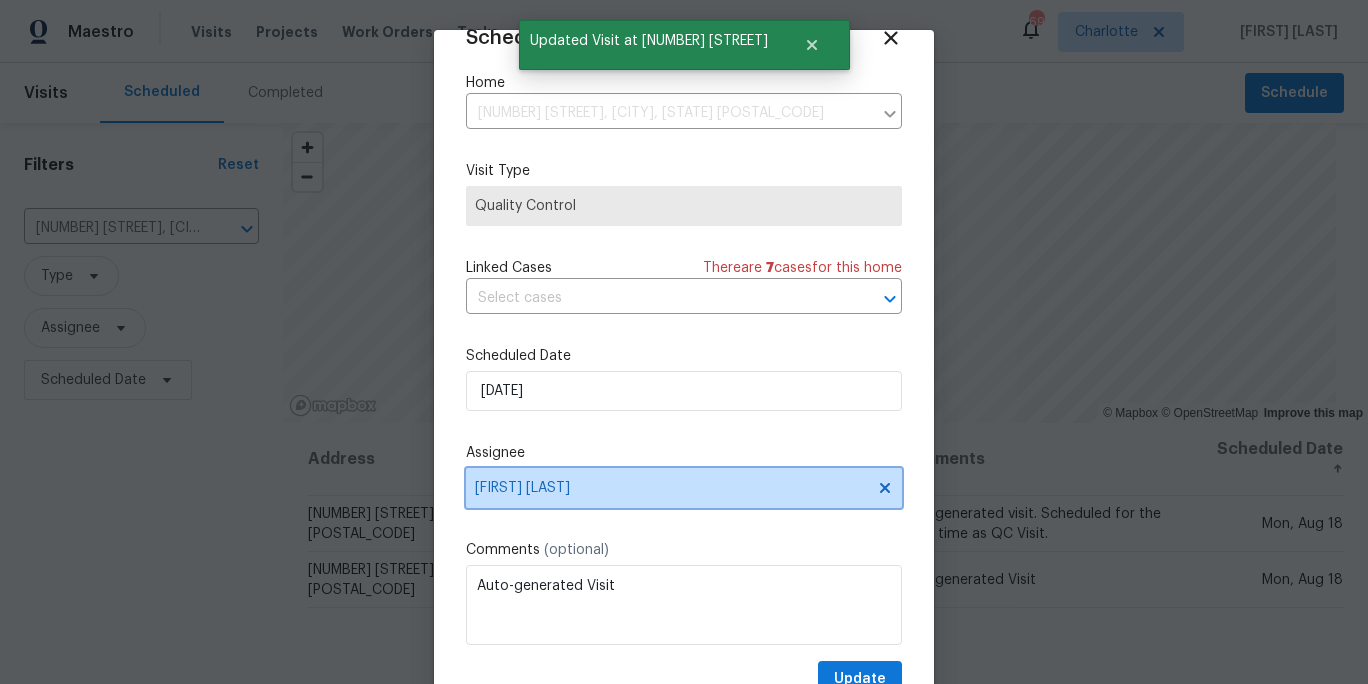 click on "[FIRST] [LAST]" at bounding box center (671, 488) 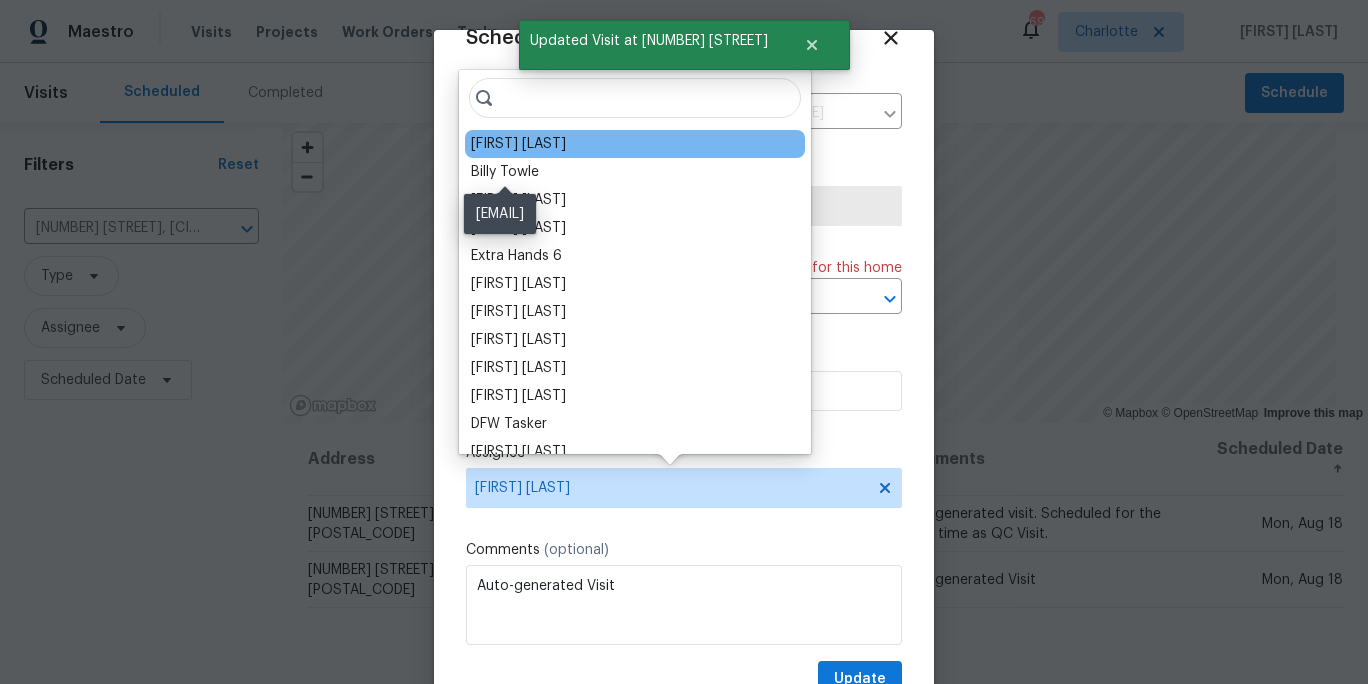 click on "Billy Towle" at bounding box center [505, 172] 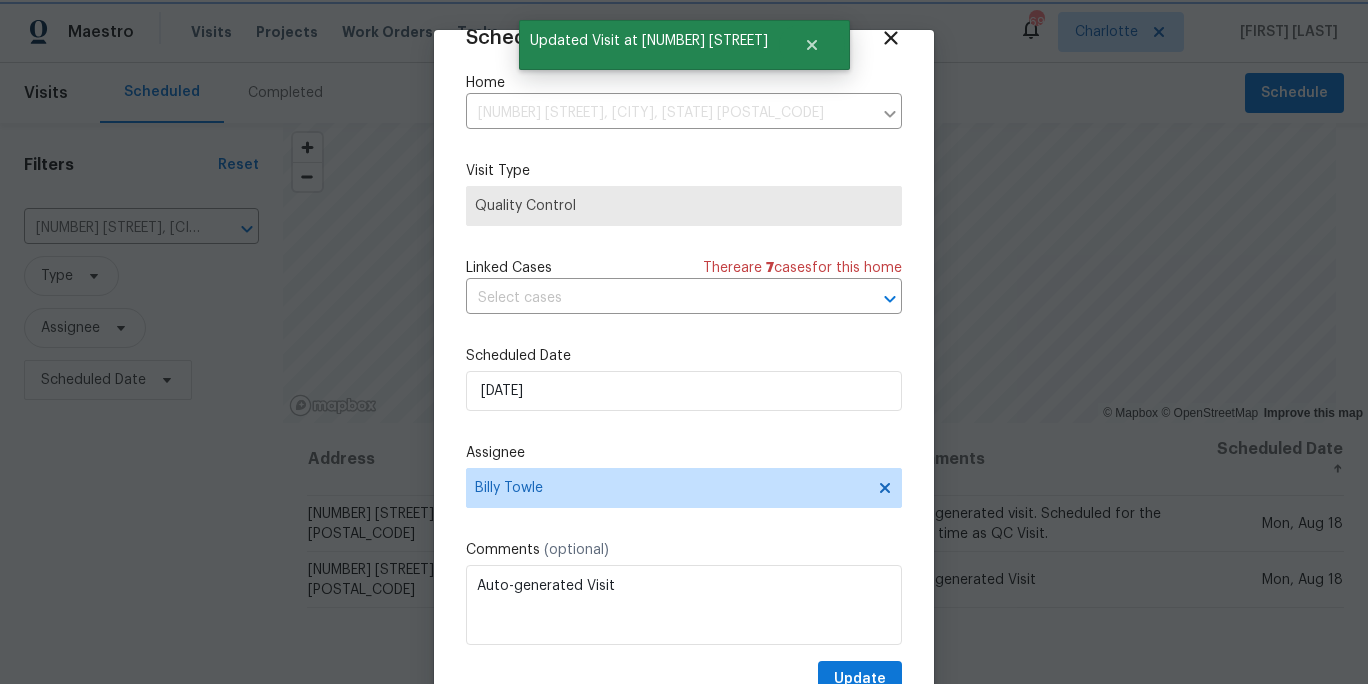 scroll, scrollTop: 76, scrollLeft: 0, axis: vertical 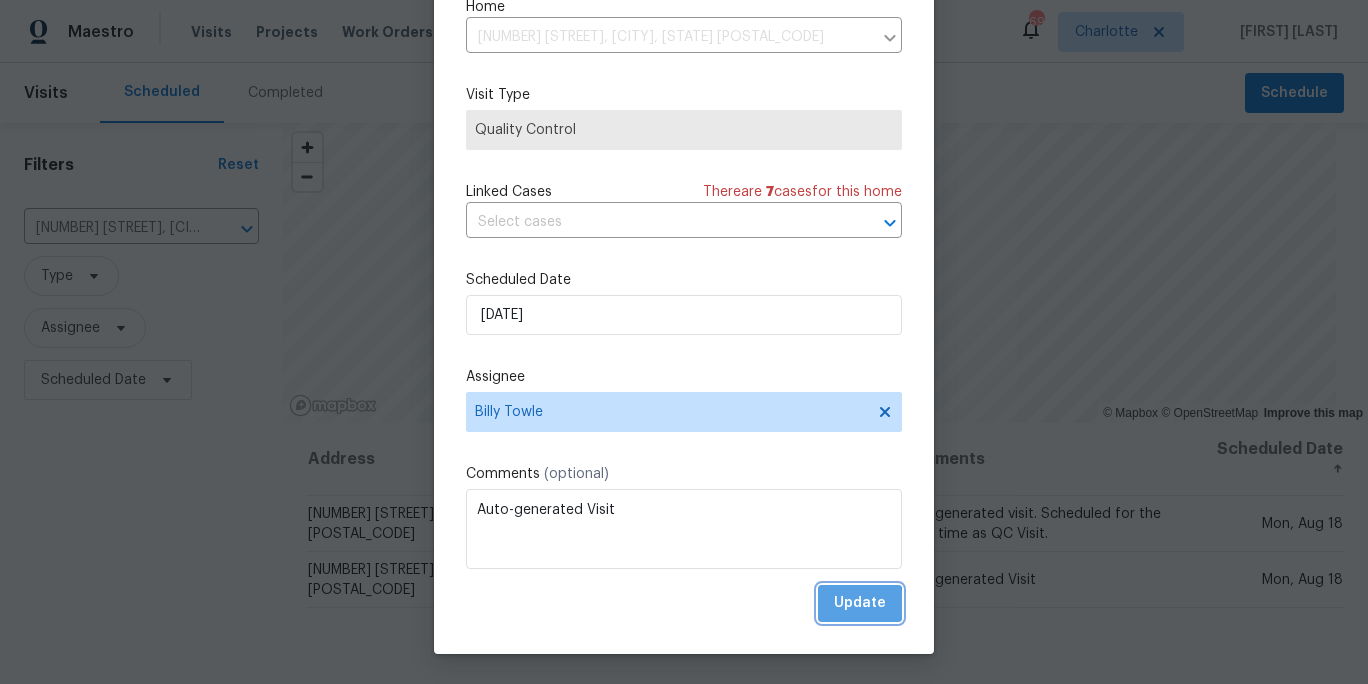 click on "Update" at bounding box center (860, 603) 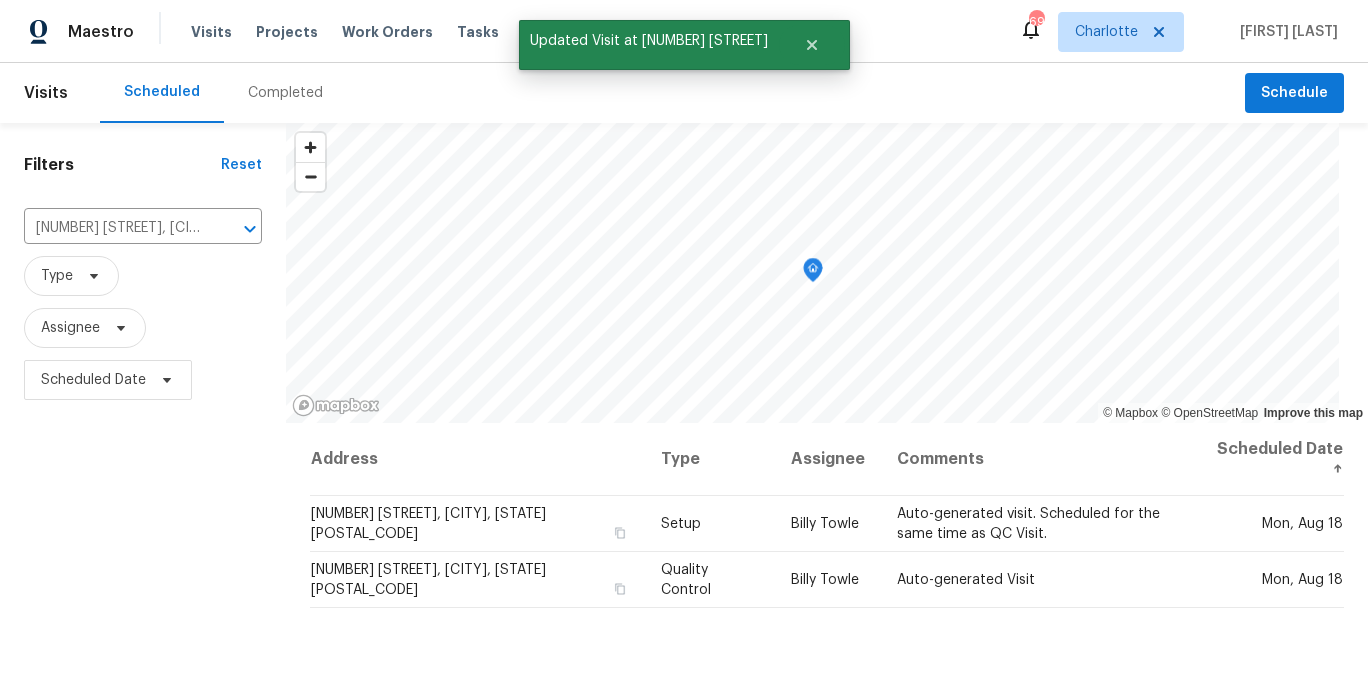click on "Filters Reset 2405 Falling Leaf Ct, Rock Hill, SC 29732 ​ Type Assignee Scheduled Date" at bounding box center (143, 546) 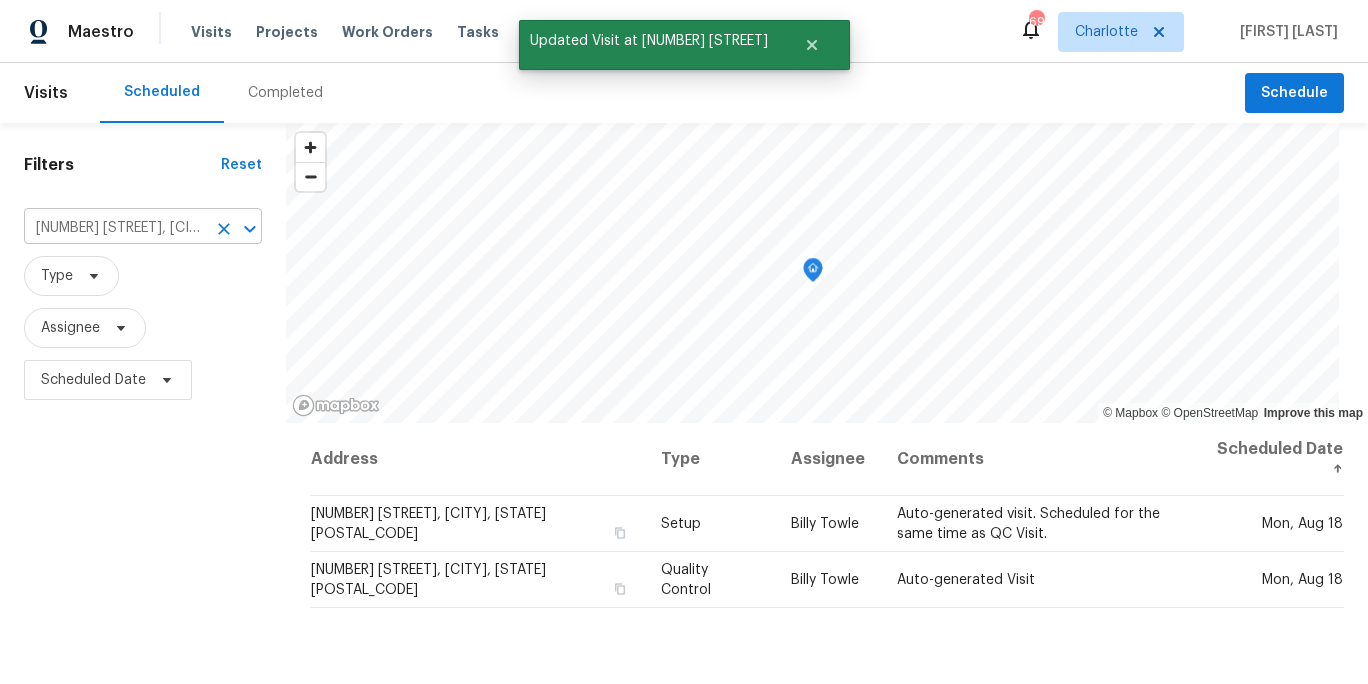 click 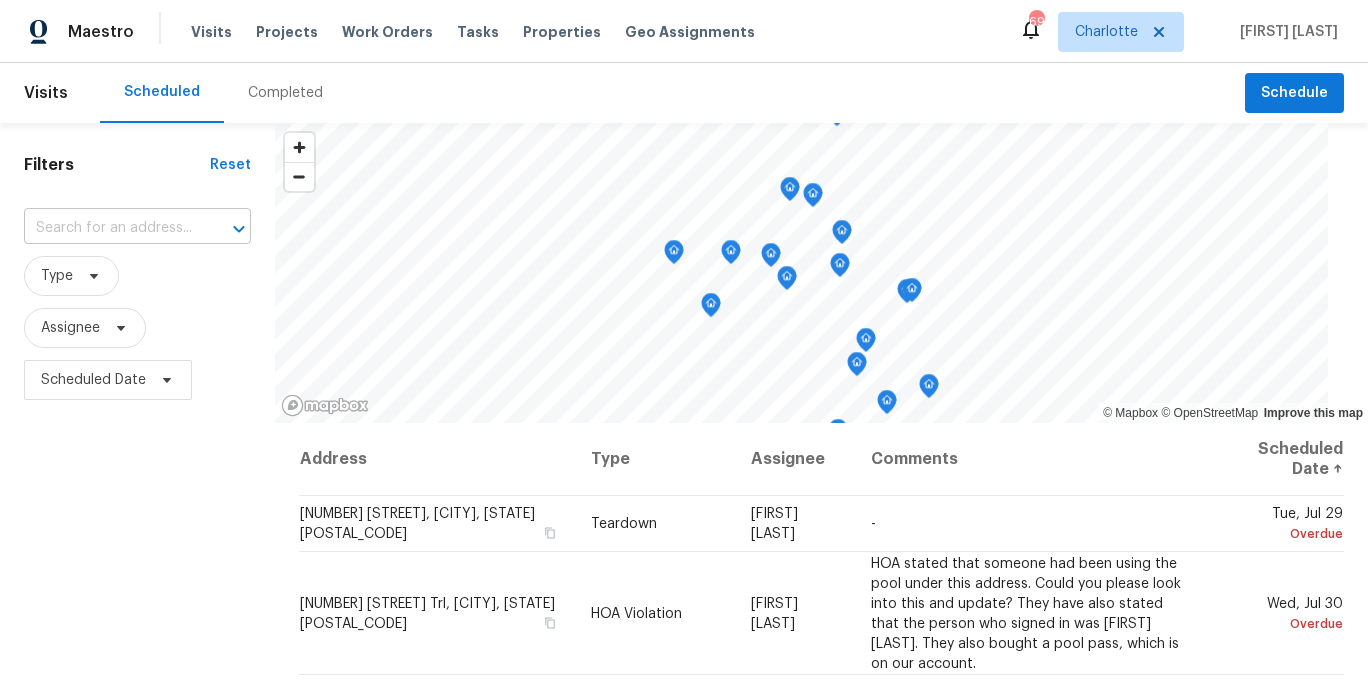 click at bounding box center (109, 228) 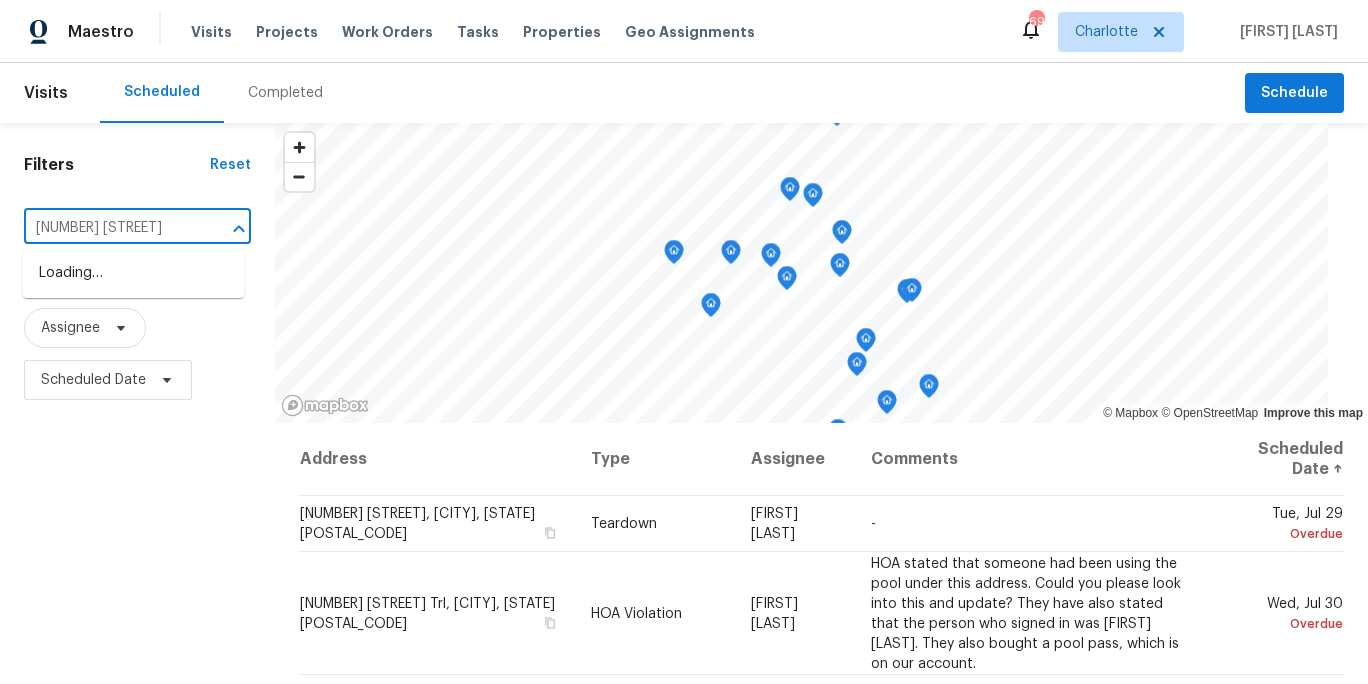 type on "4026 pa" 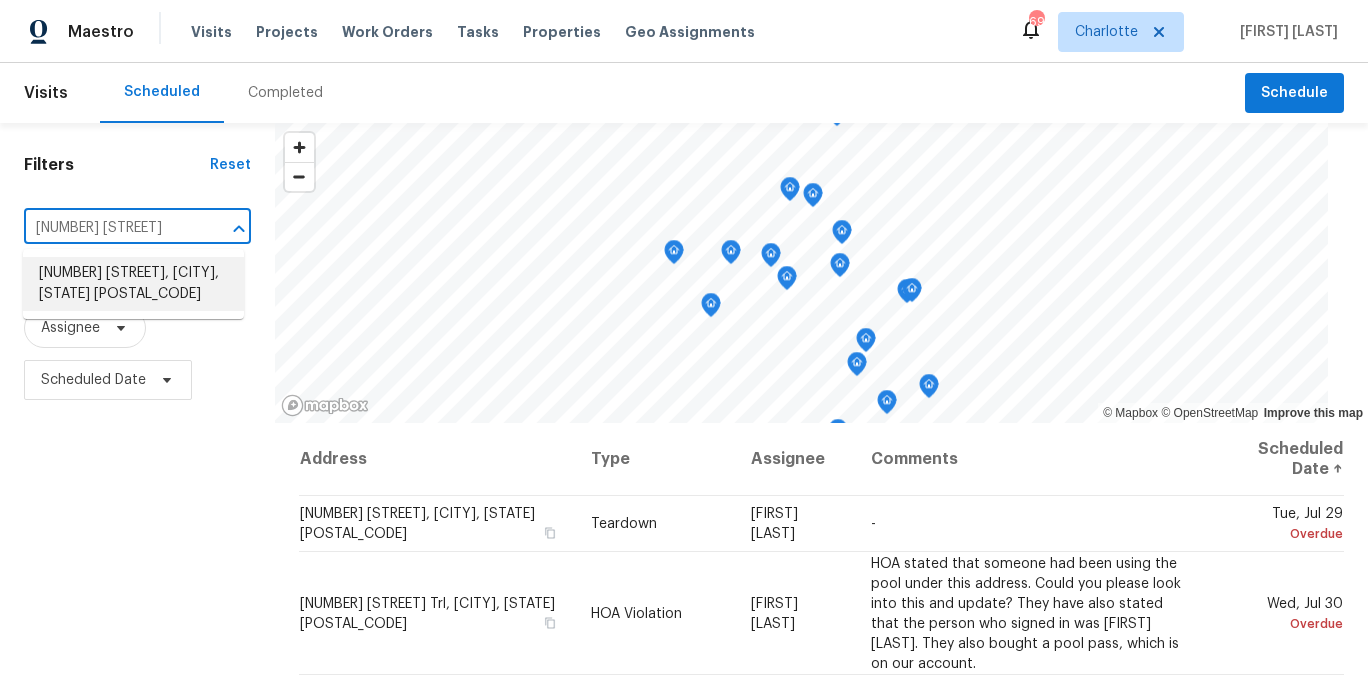 click on "4026 Palmetto Dr, Rock Hill, SC 29732" at bounding box center [133, 284] 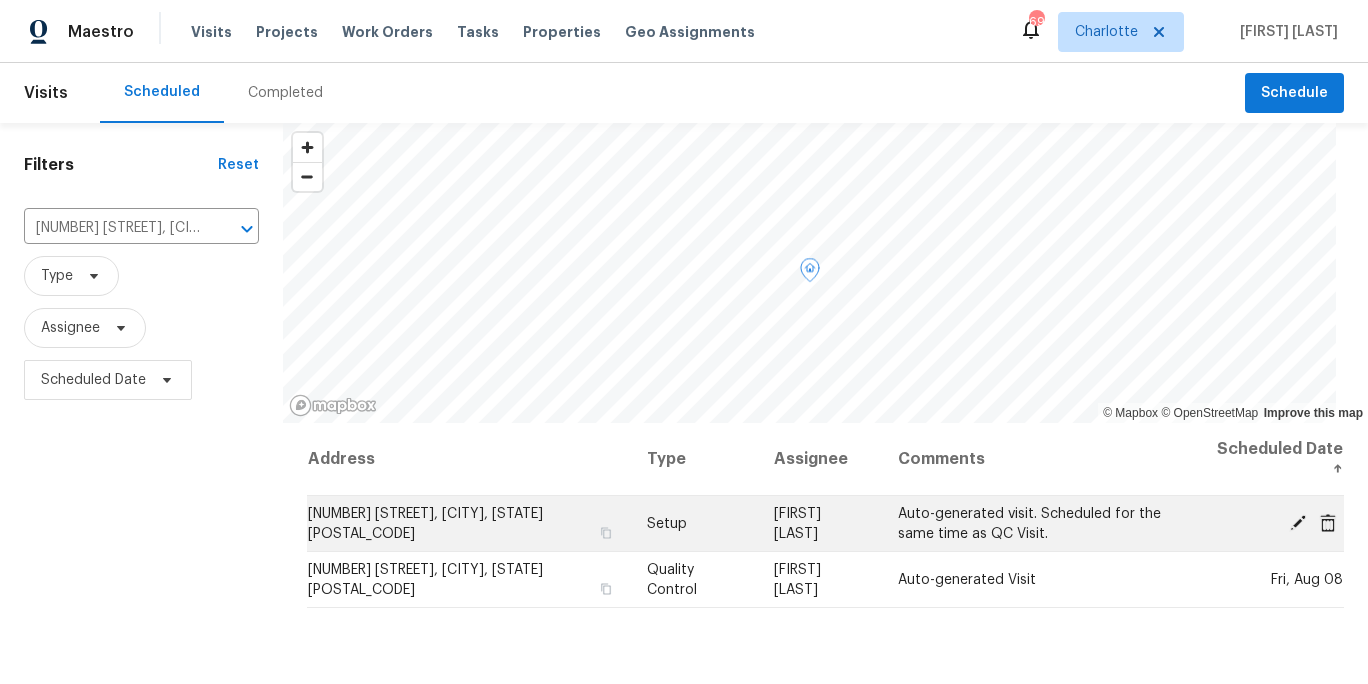 click 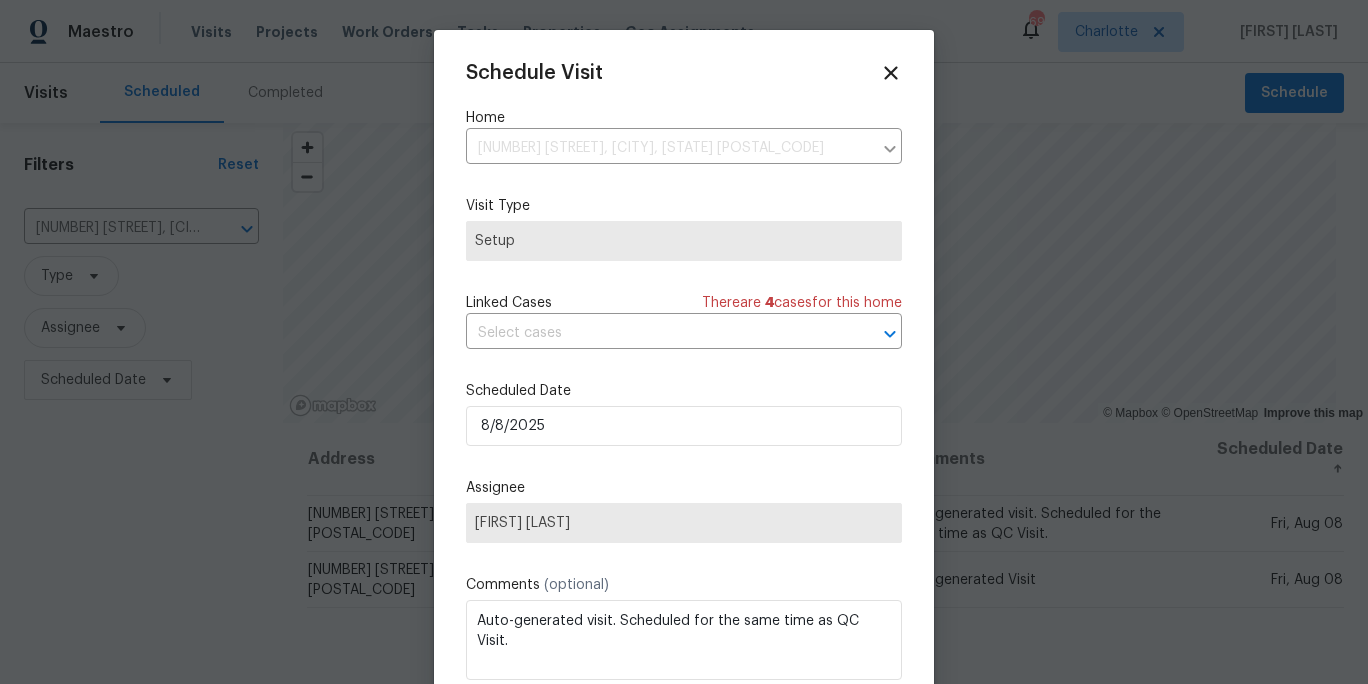 click on "[FIRST] [LAST]" at bounding box center (684, 523) 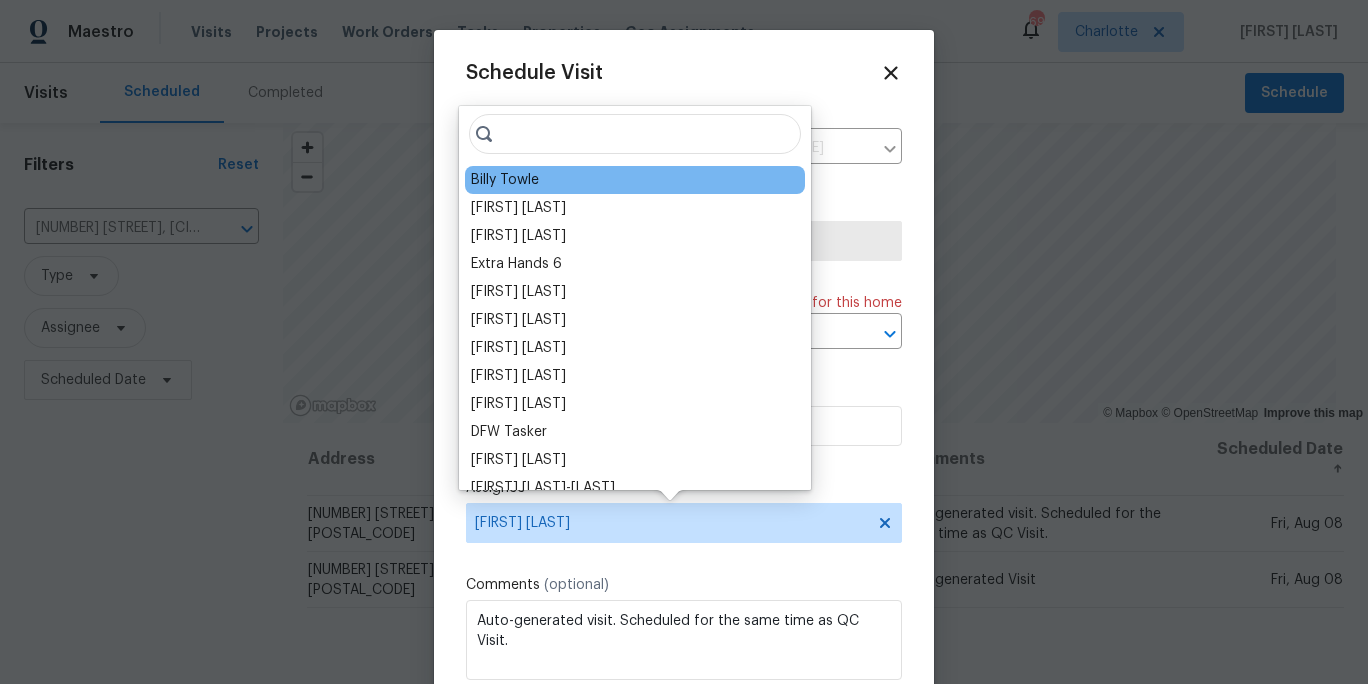click on "Billy Towle" at bounding box center (505, 180) 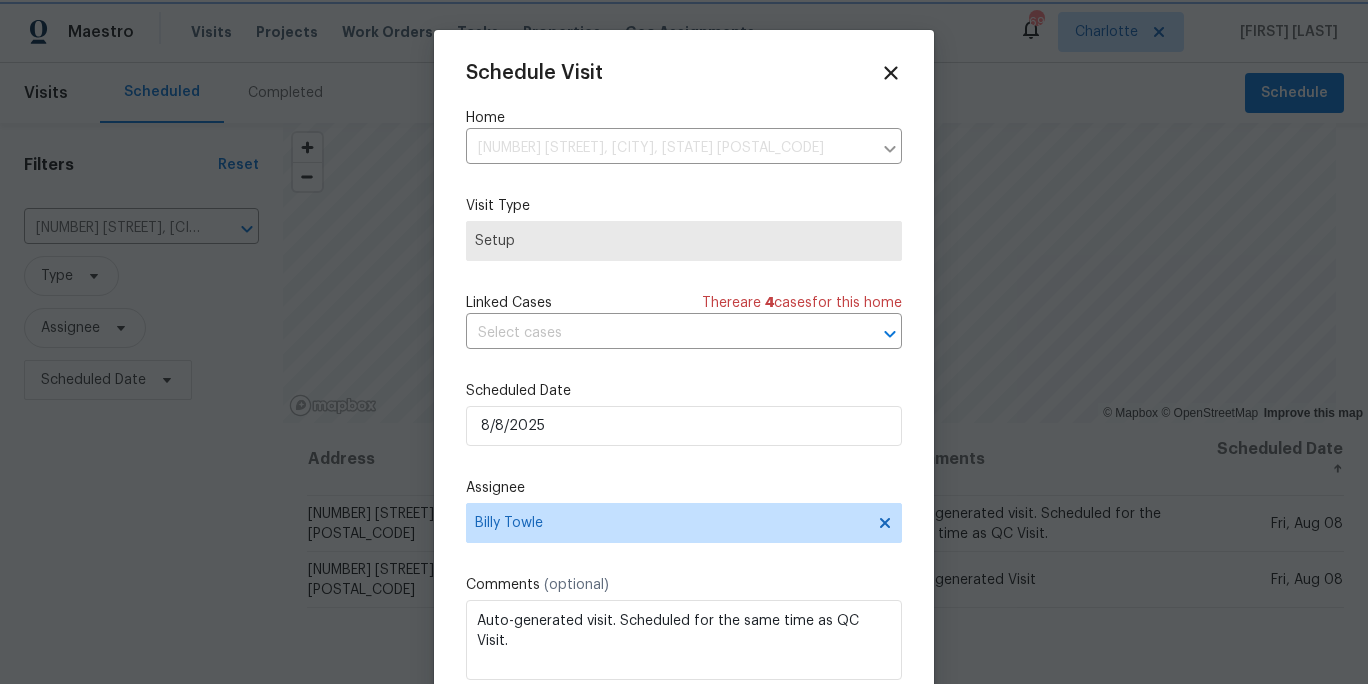 scroll, scrollTop: 36, scrollLeft: 0, axis: vertical 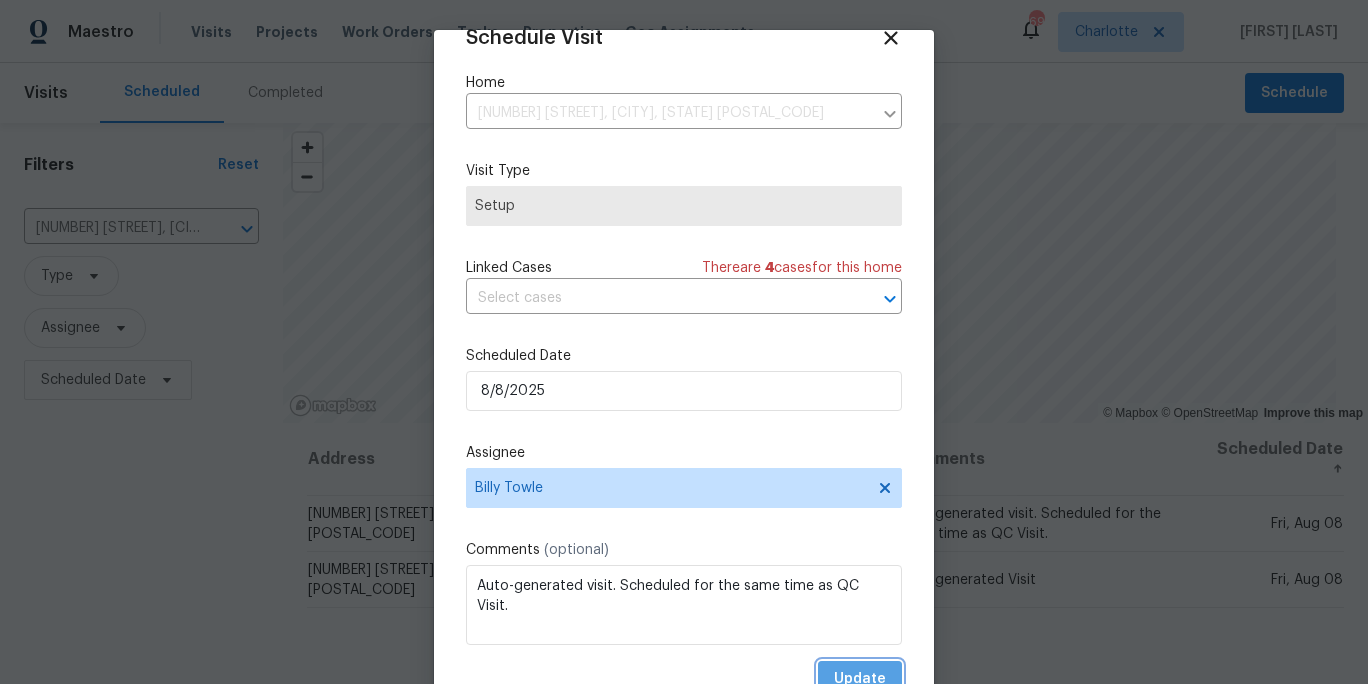 click on "Update" at bounding box center [860, 679] 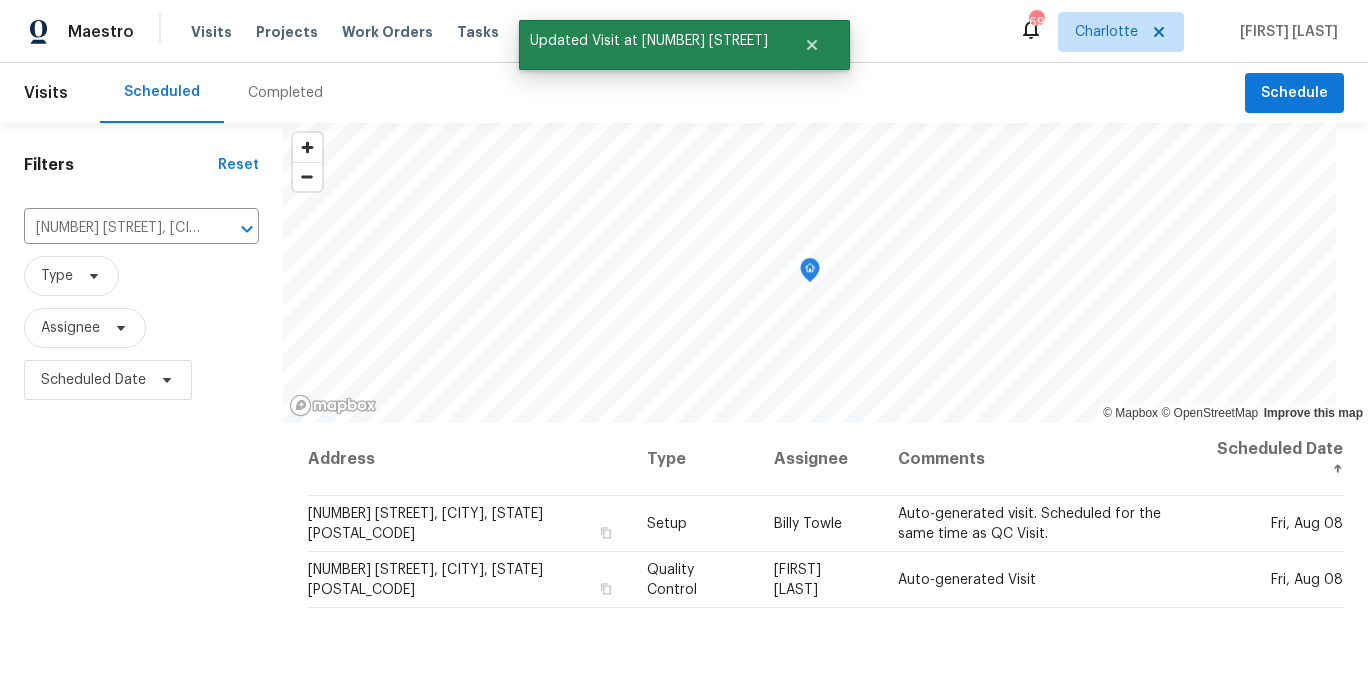 click on "Address Type Assignee Comments Scheduled Date ↑ 4026 Palmetto Dr, Rock Hill, SC 29732 Setup Billy Towle Auto-generated visit. Scheduled for the same time as QC Visit. Fri, Aug 08 4026 Palmetto Dr, Rock Hill, SC 29732 Quality Control Alex Baum Auto-generated Visit Fri, Aug 08" at bounding box center [825, 696] 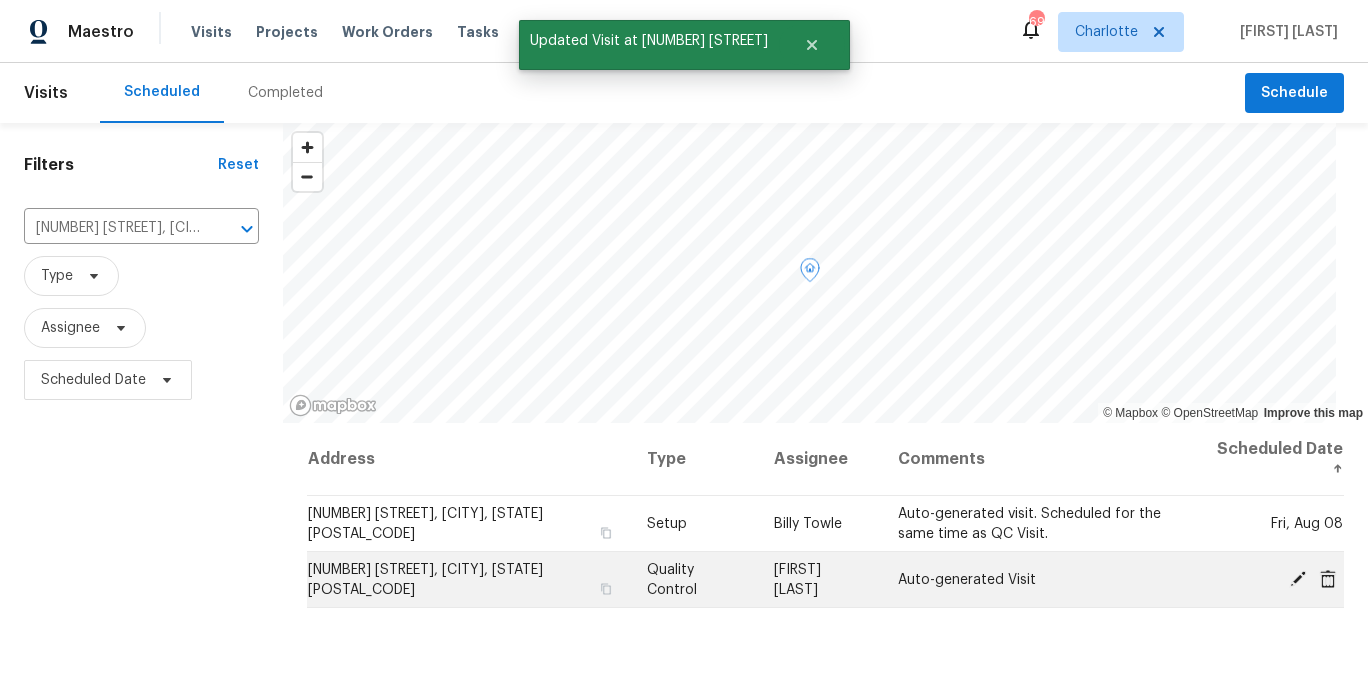 click 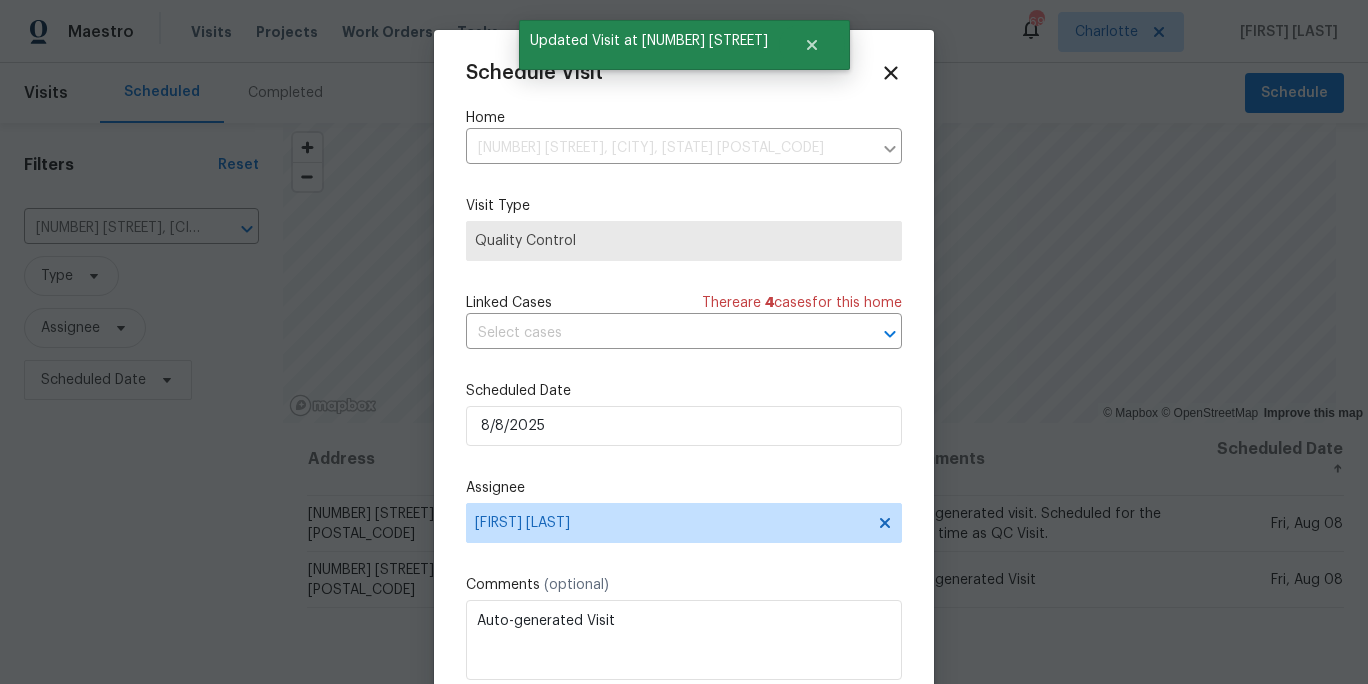 drag, startPoint x: 583, startPoint y: 376, endPoint x: 584, endPoint y: 252, distance: 124.004036 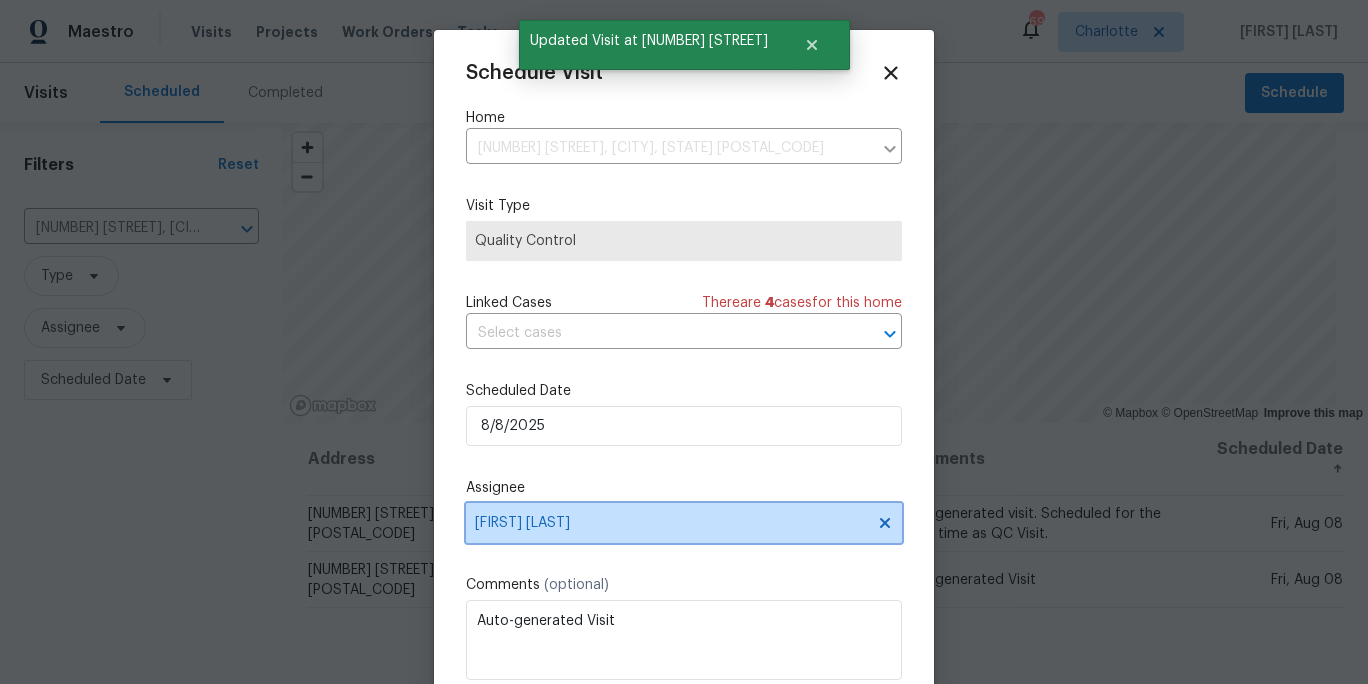 drag, startPoint x: 579, startPoint y: 519, endPoint x: 577, endPoint y: 493, distance: 26.076809 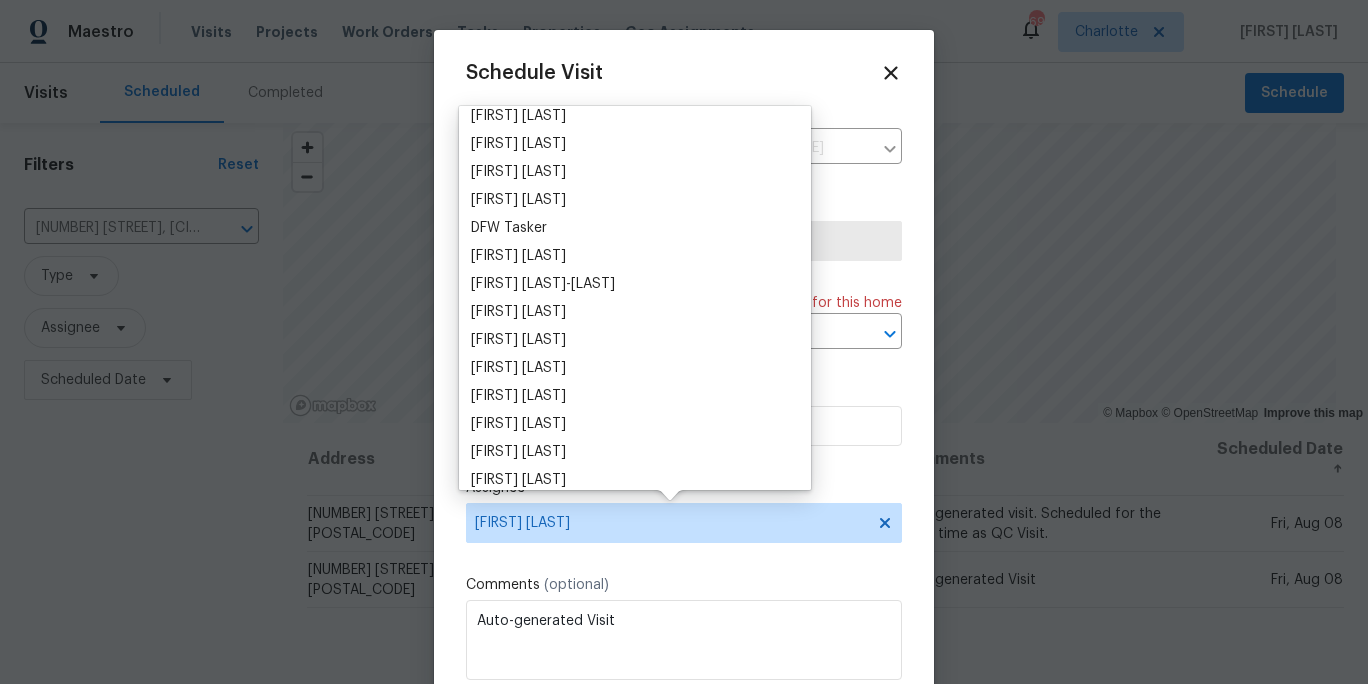 scroll, scrollTop: 0, scrollLeft: 0, axis: both 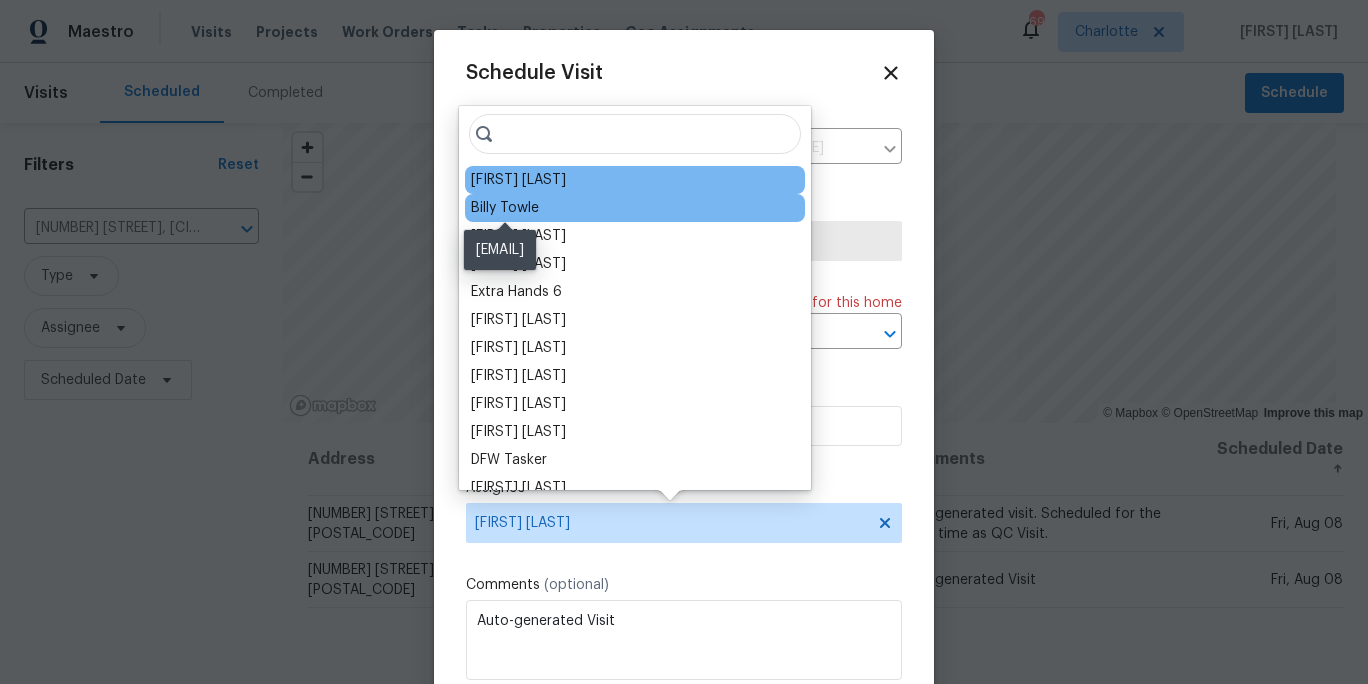 click on "Billy Towle" at bounding box center (505, 208) 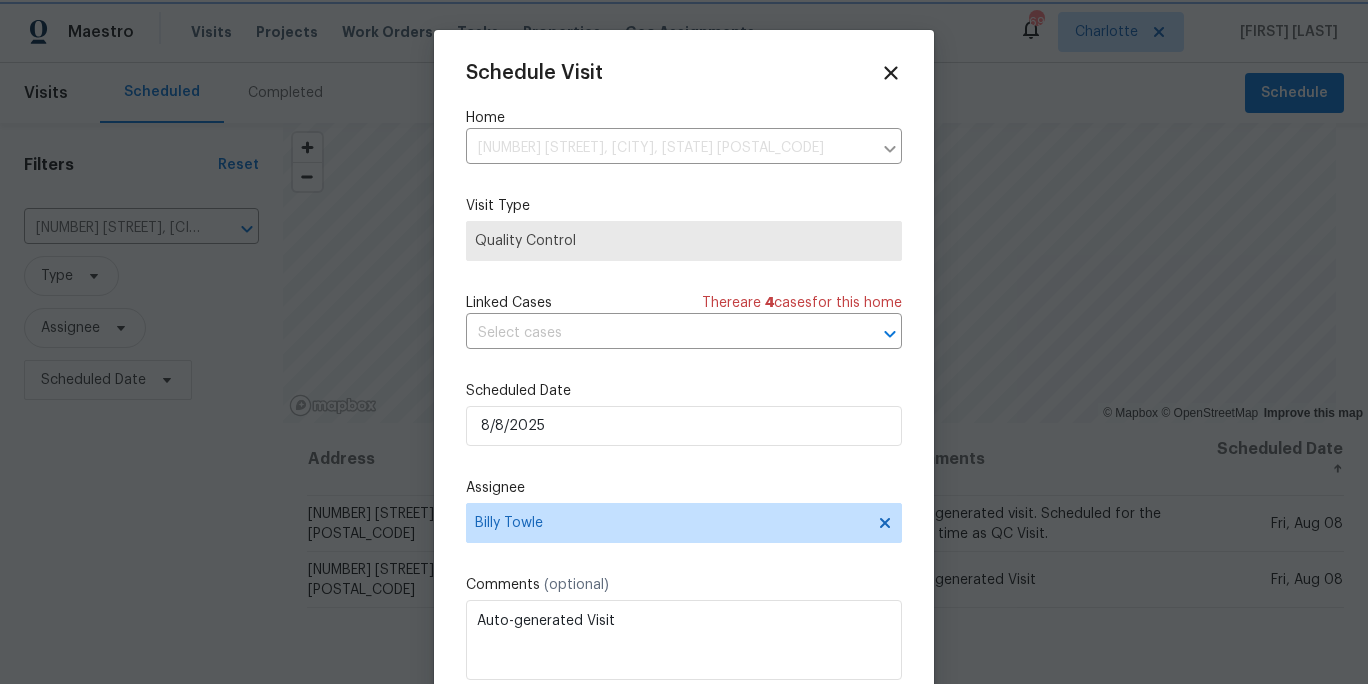 scroll, scrollTop: 36, scrollLeft: 0, axis: vertical 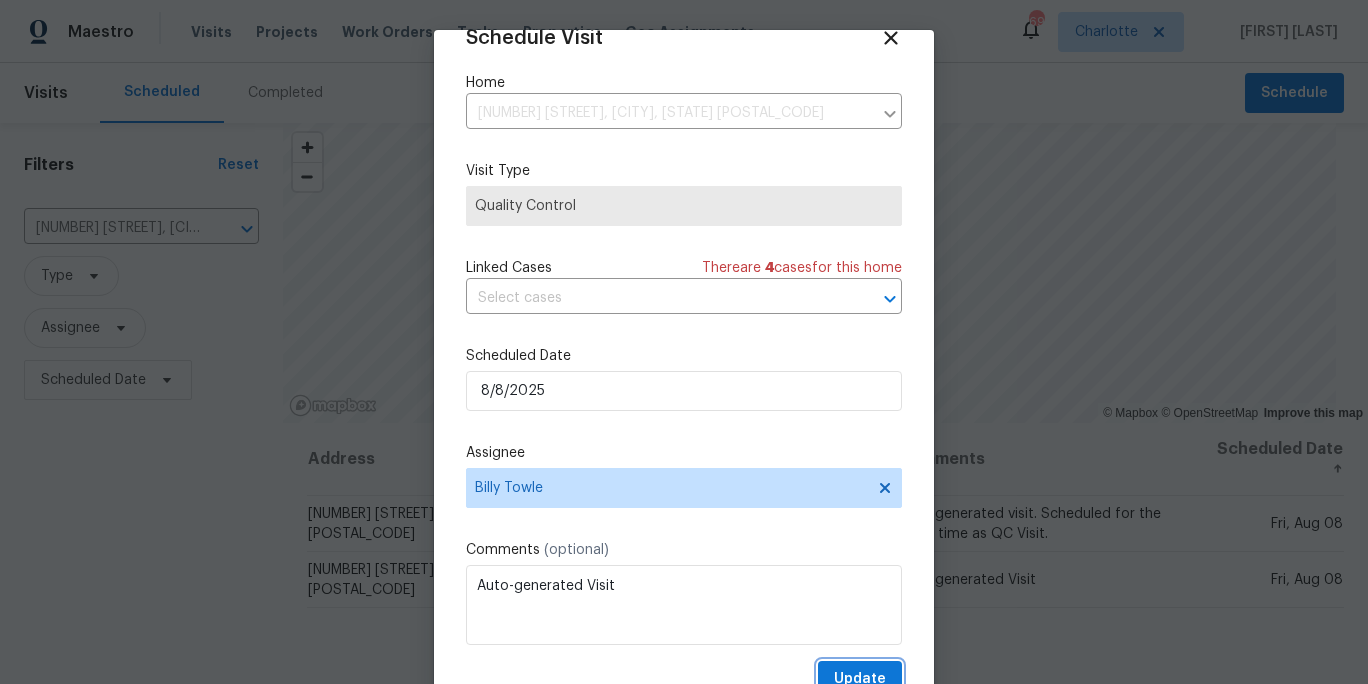 click on "Update" at bounding box center [860, 679] 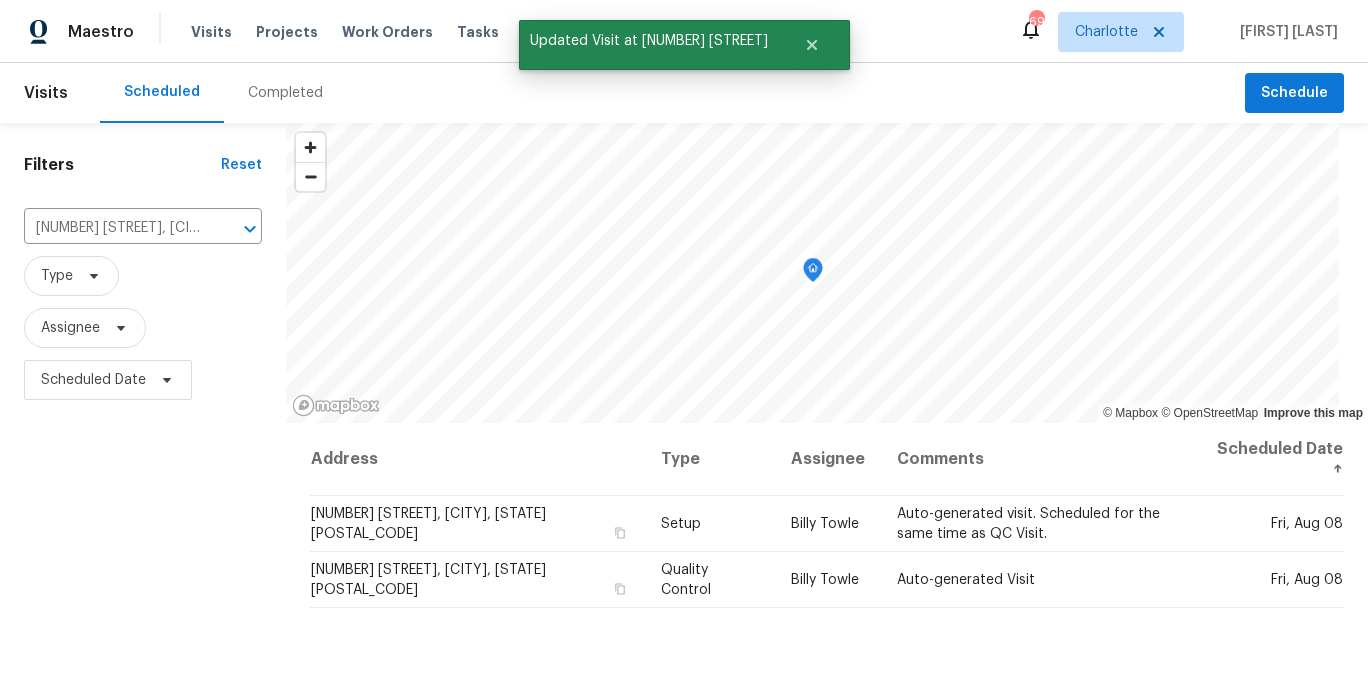 click on "Filters Reset 4026 Palmetto Dr, Rock Hill, SC 29732 ​ Type Assignee Scheduled Date" at bounding box center [143, 546] 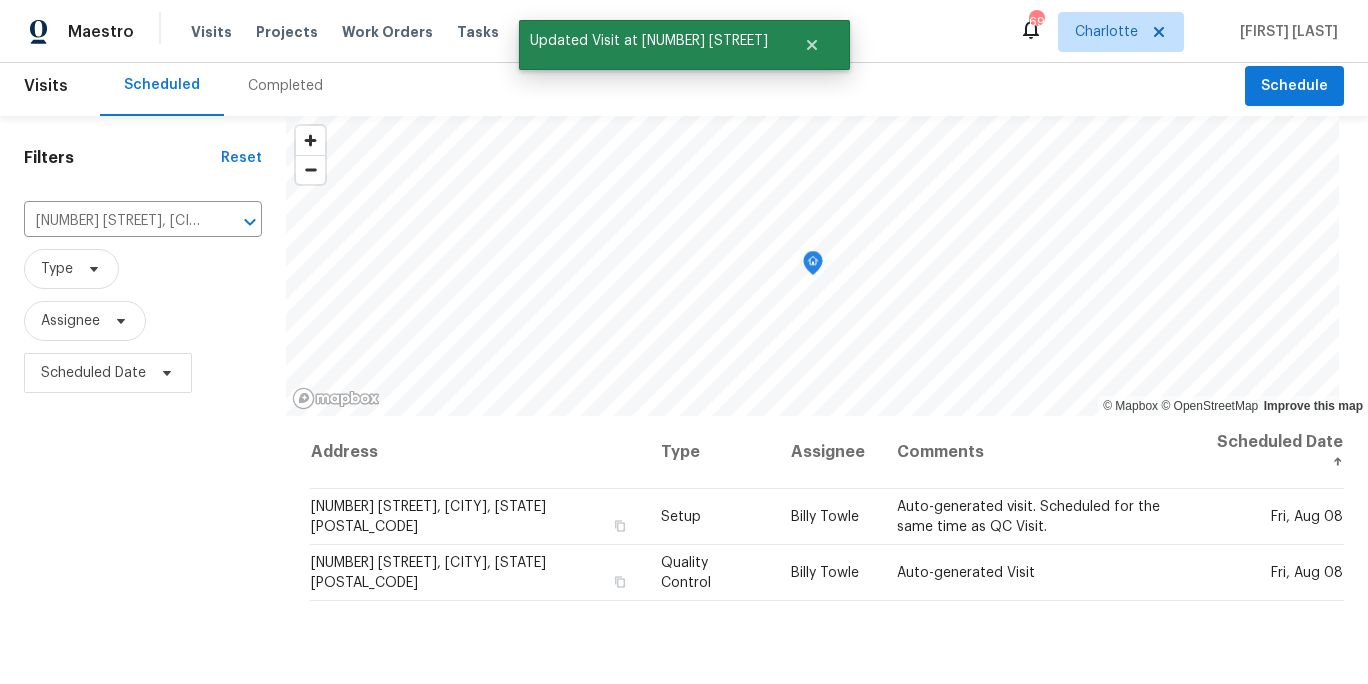 scroll, scrollTop: 0, scrollLeft: 0, axis: both 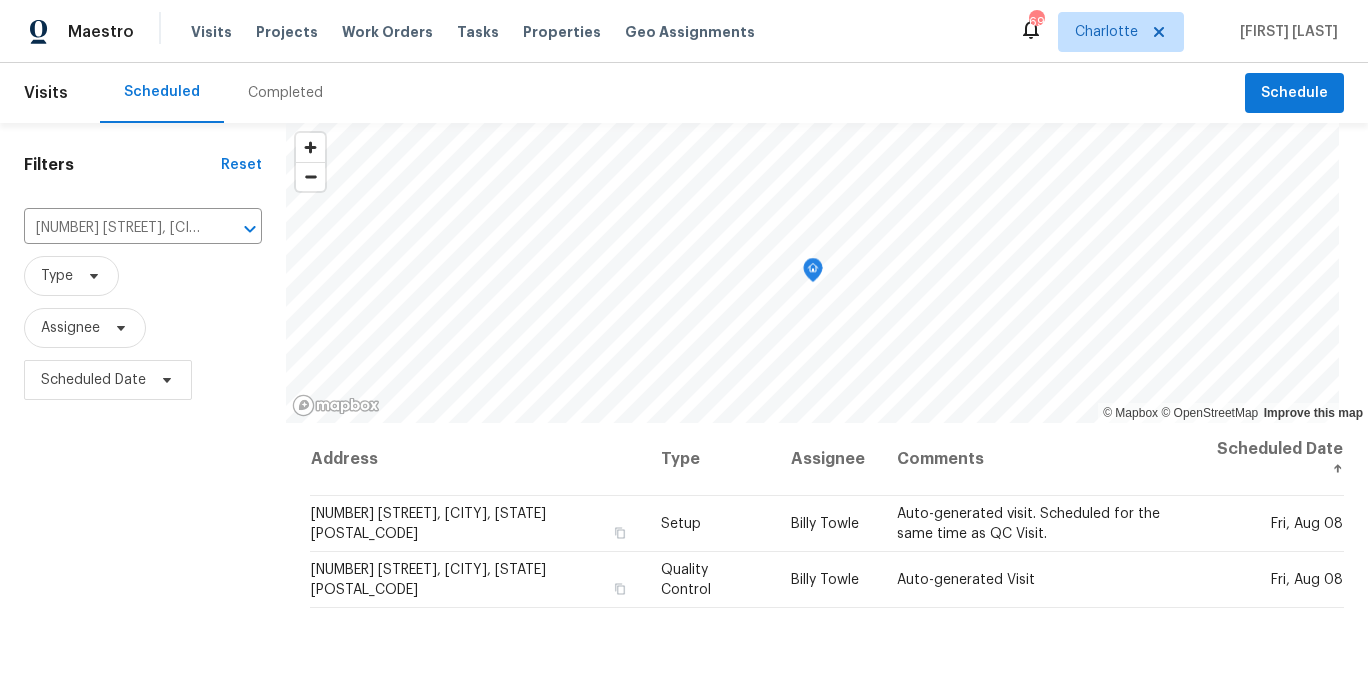 click on "Filters Reset 4026 Palmetto Dr, Rock Hill, SC 29732 ​ Type Assignee Scheduled Date" at bounding box center (143, 546) 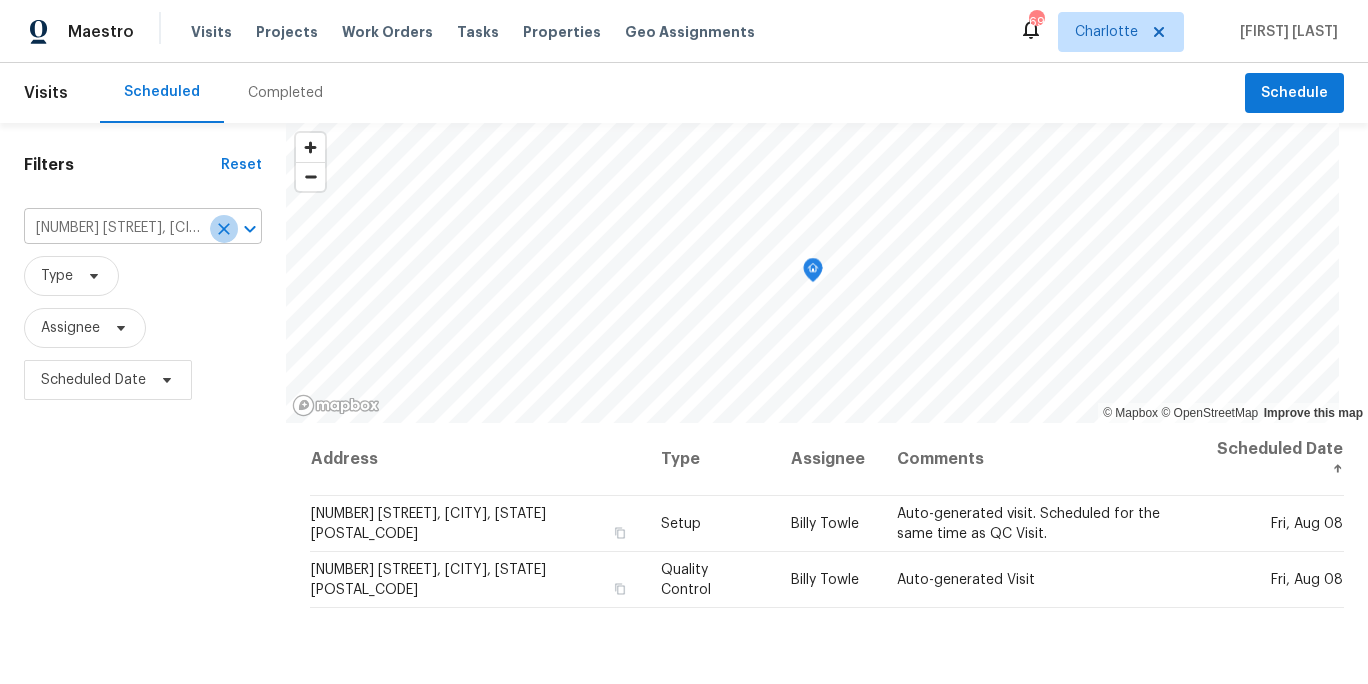 click 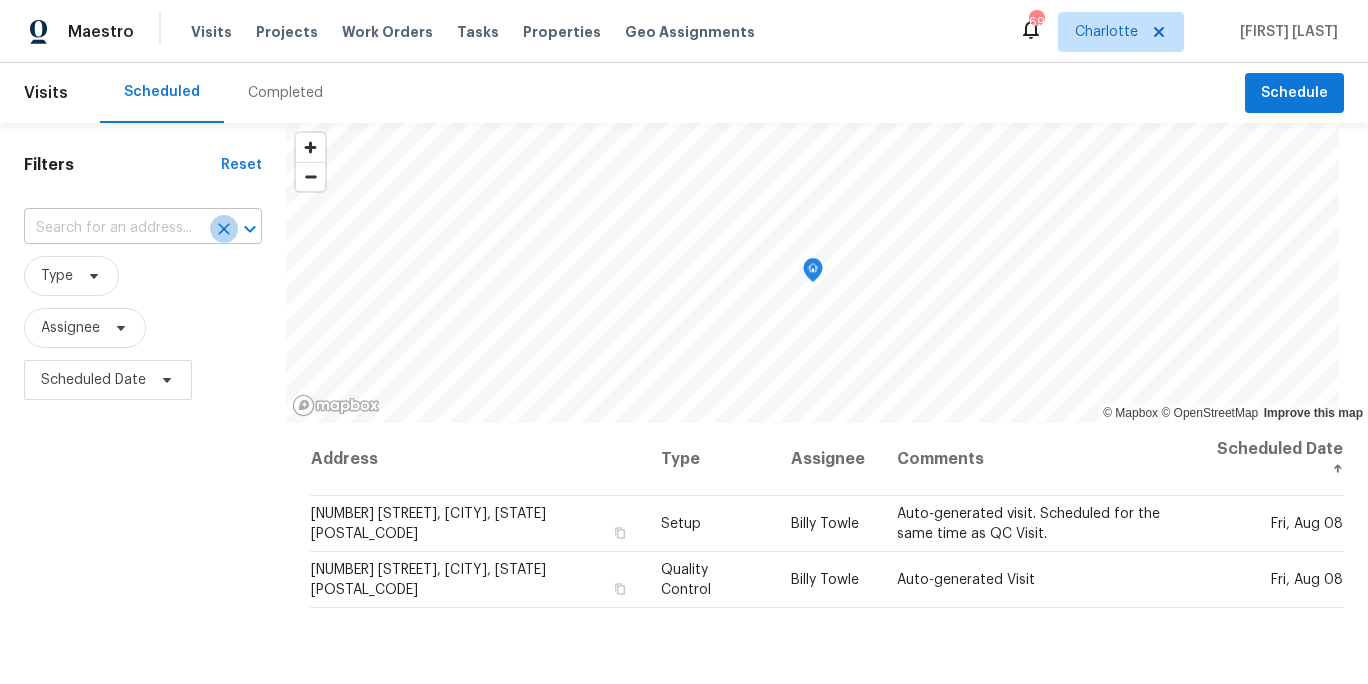 scroll, scrollTop: 0, scrollLeft: 0, axis: both 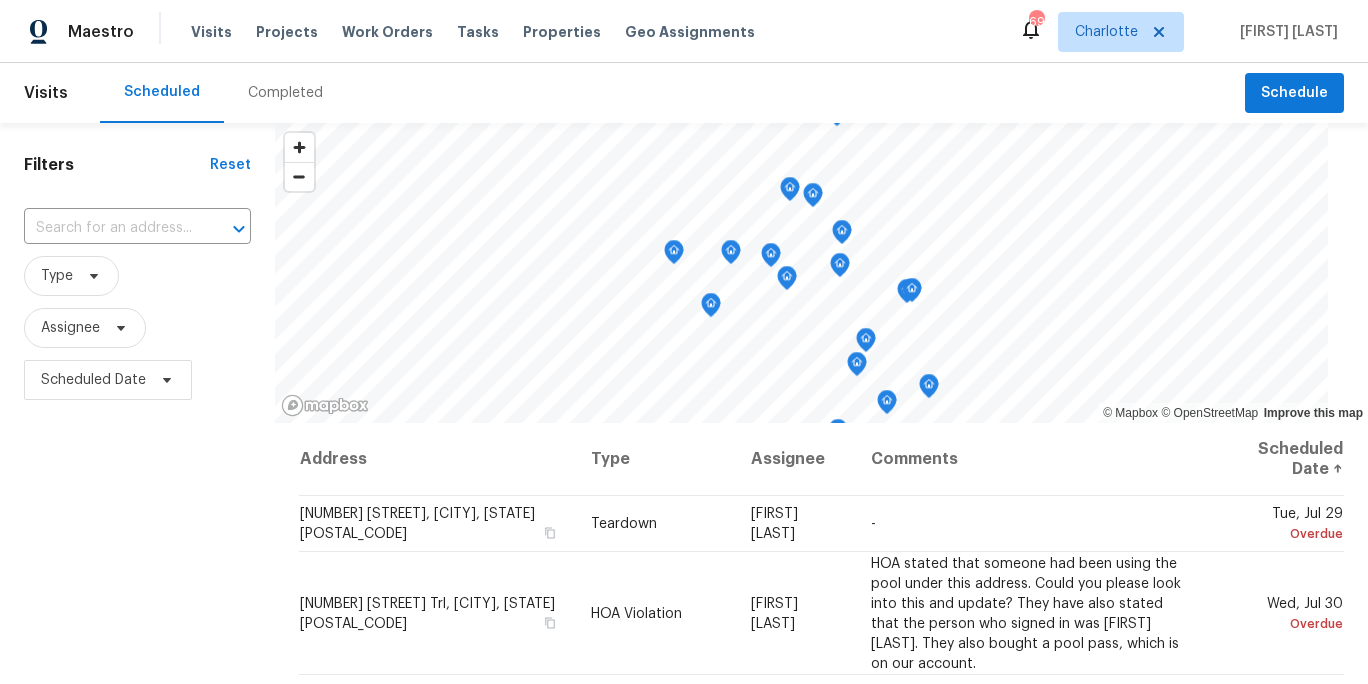 drag, startPoint x: 77, startPoint y: 530, endPoint x: 80, endPoint y: 460, distance: 70.064255 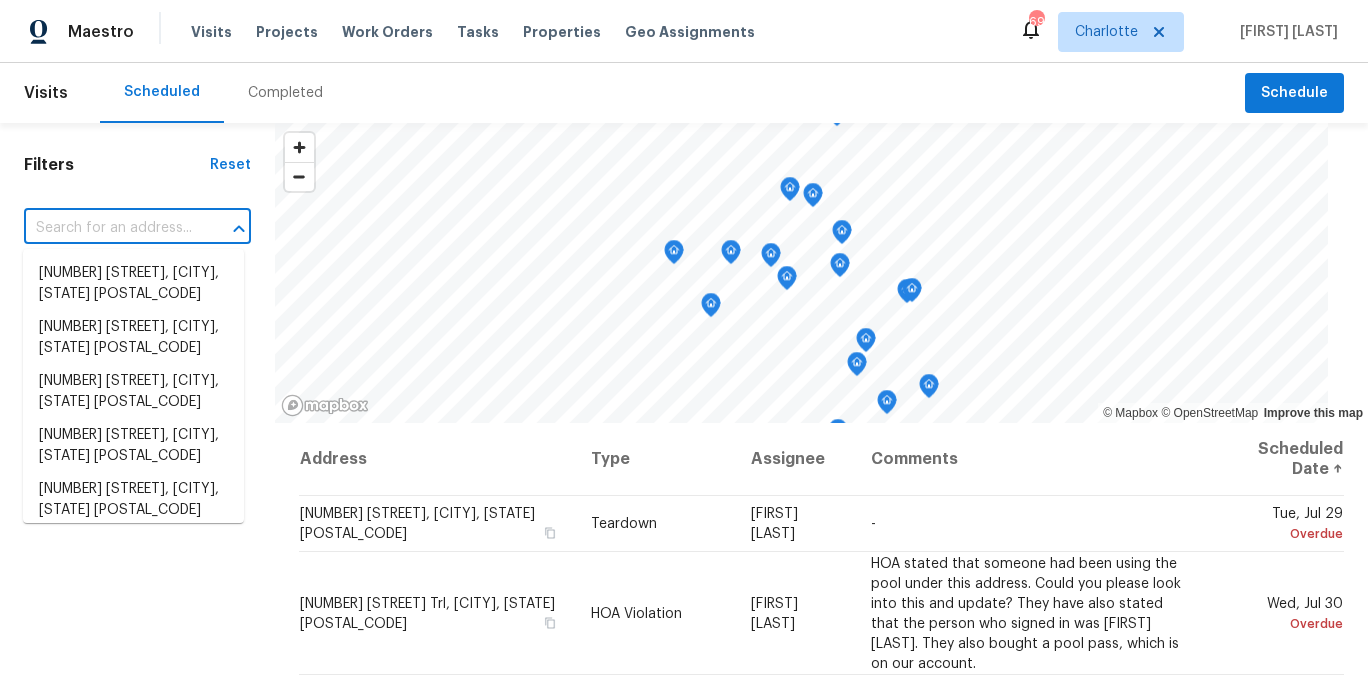 click at bounding box center [109, 228] 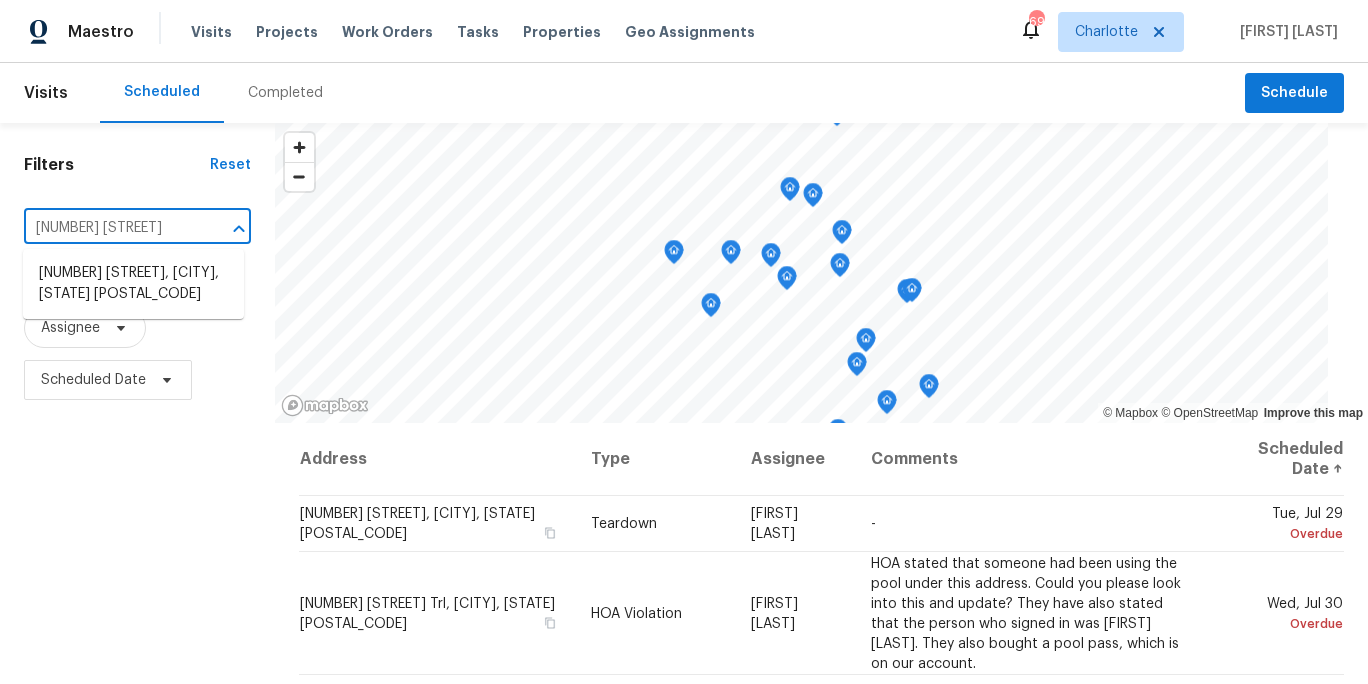 type on "4026 palm" 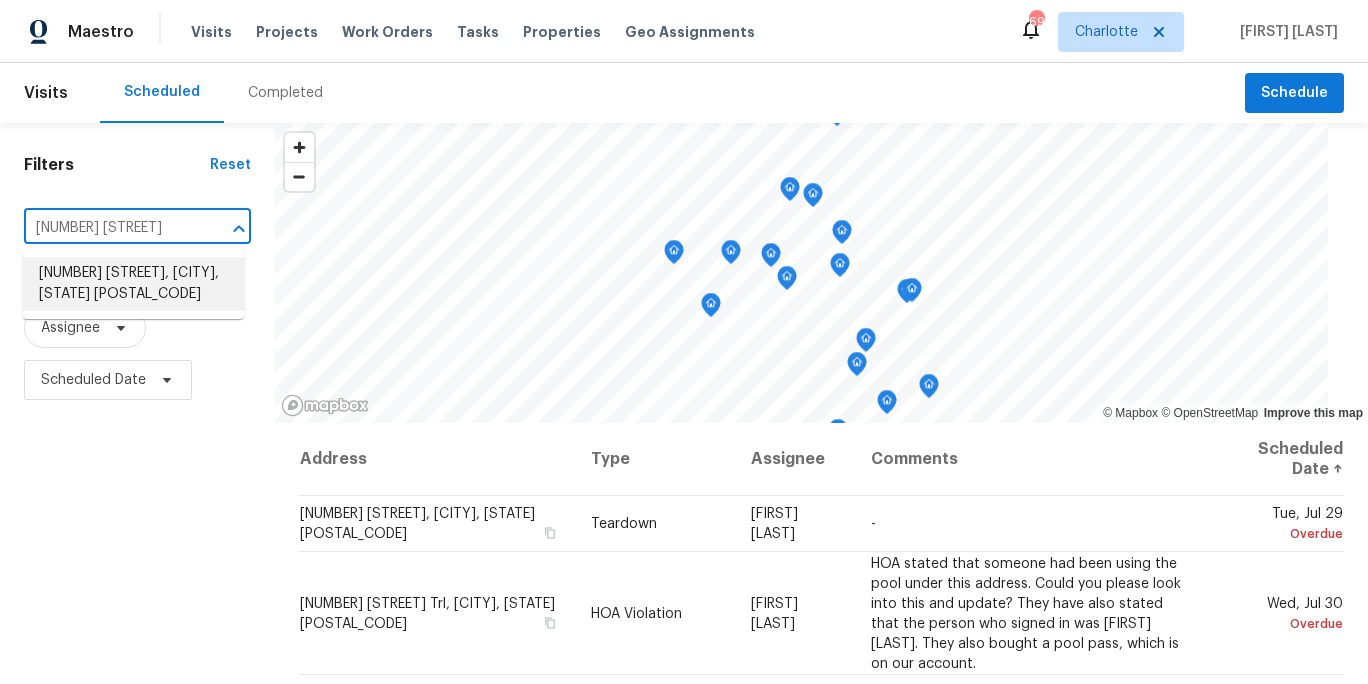 click on "4026 Palmetto Dr, Rock Hill, SC 29732" at bounding box center (133, 284) 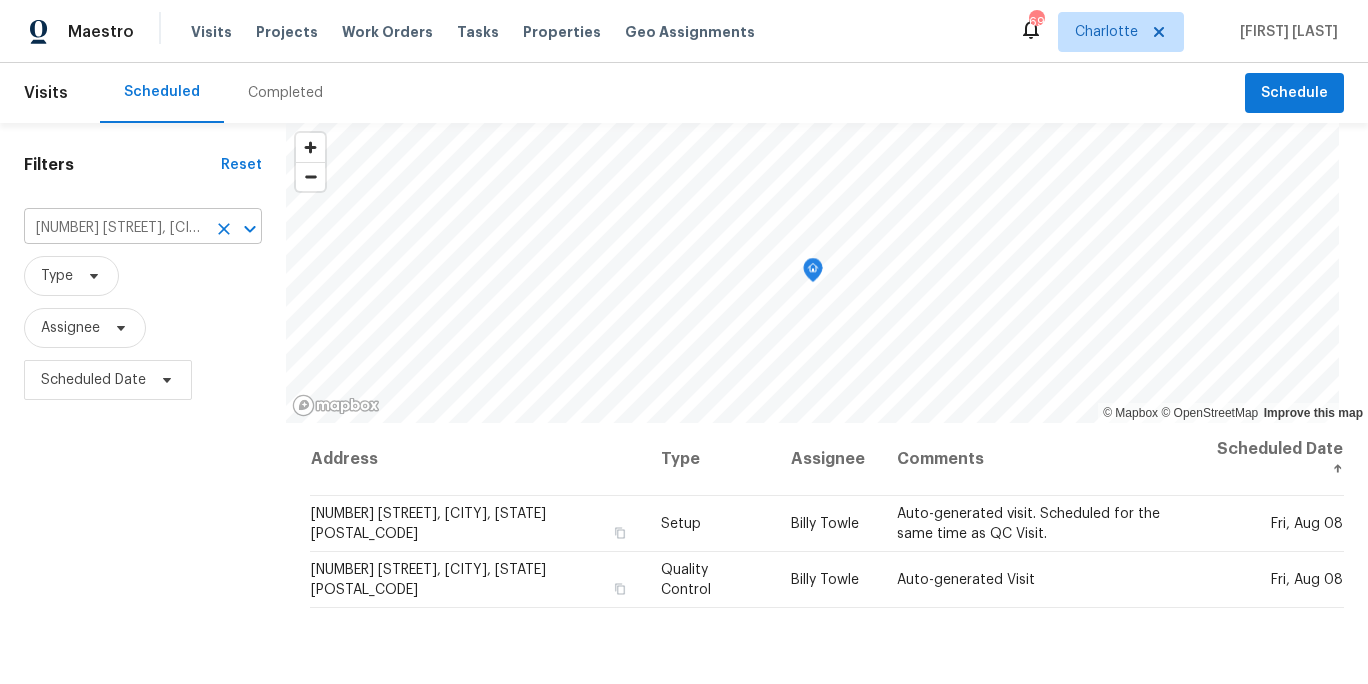 click at bounding box center (236, 229) 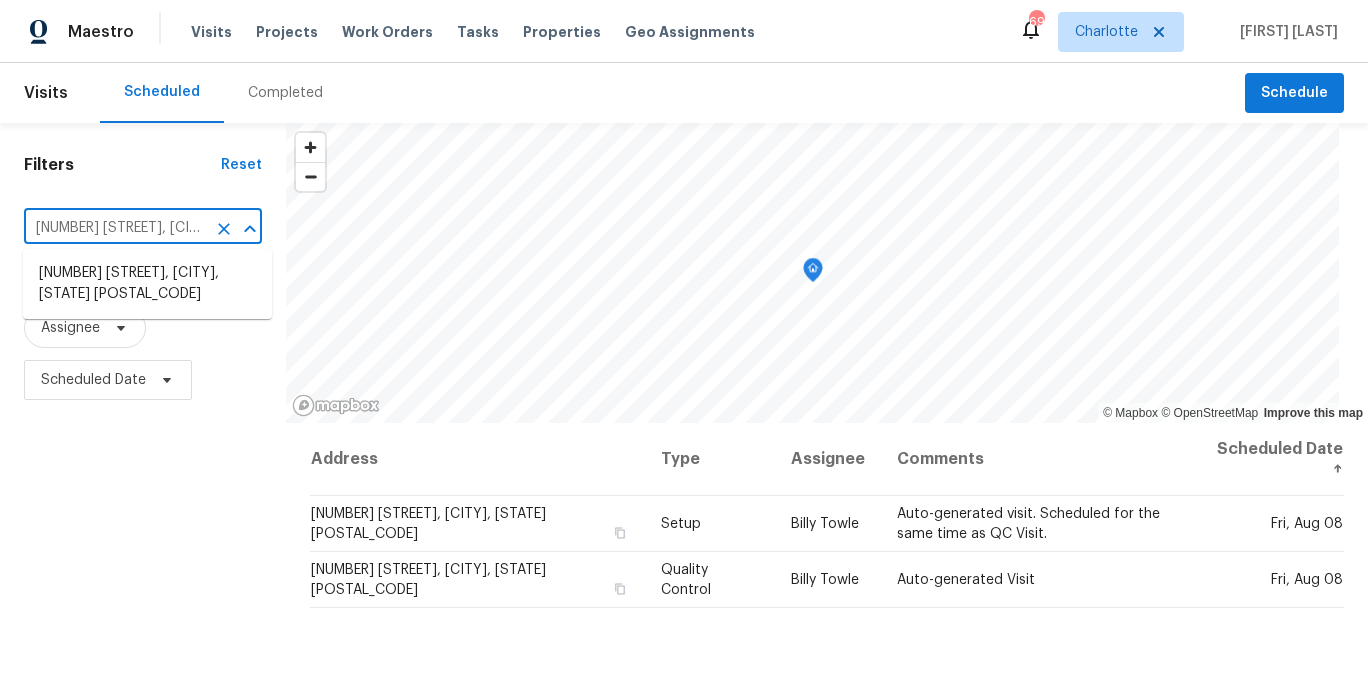 scroll, scrollTop: 0, scrollLeft: 67, axis: horizontal 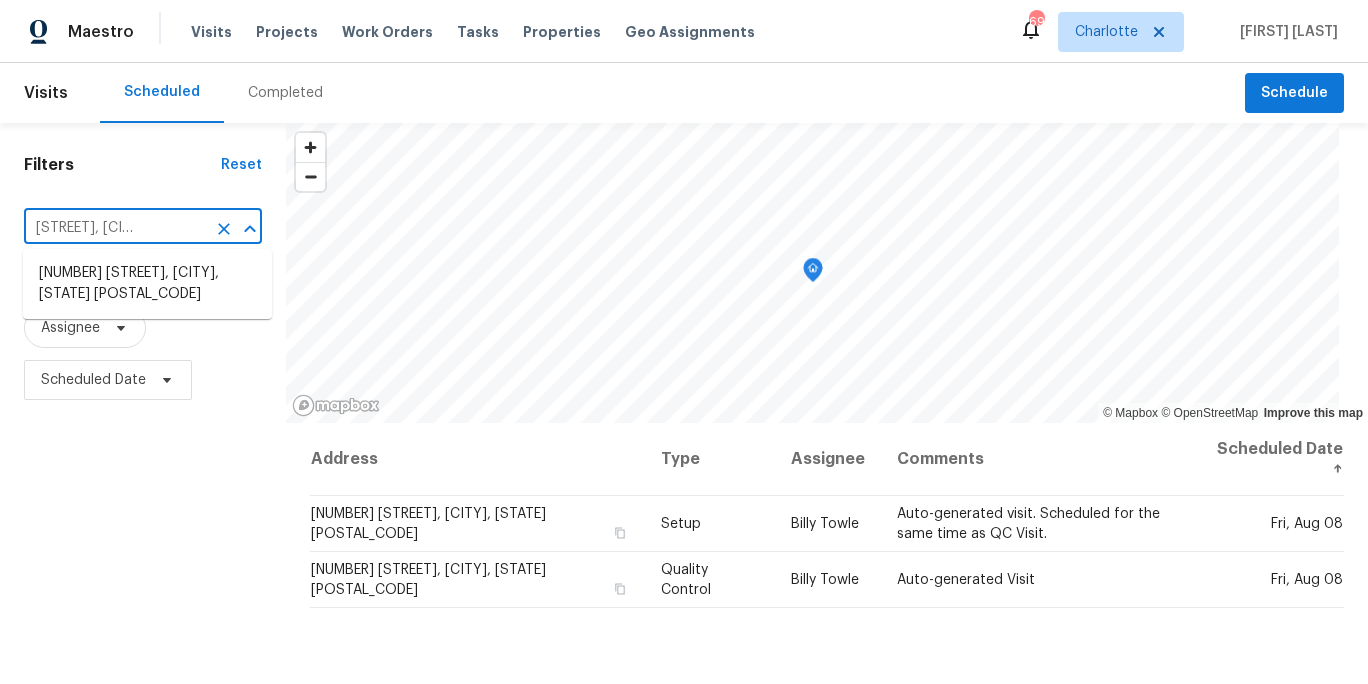 click 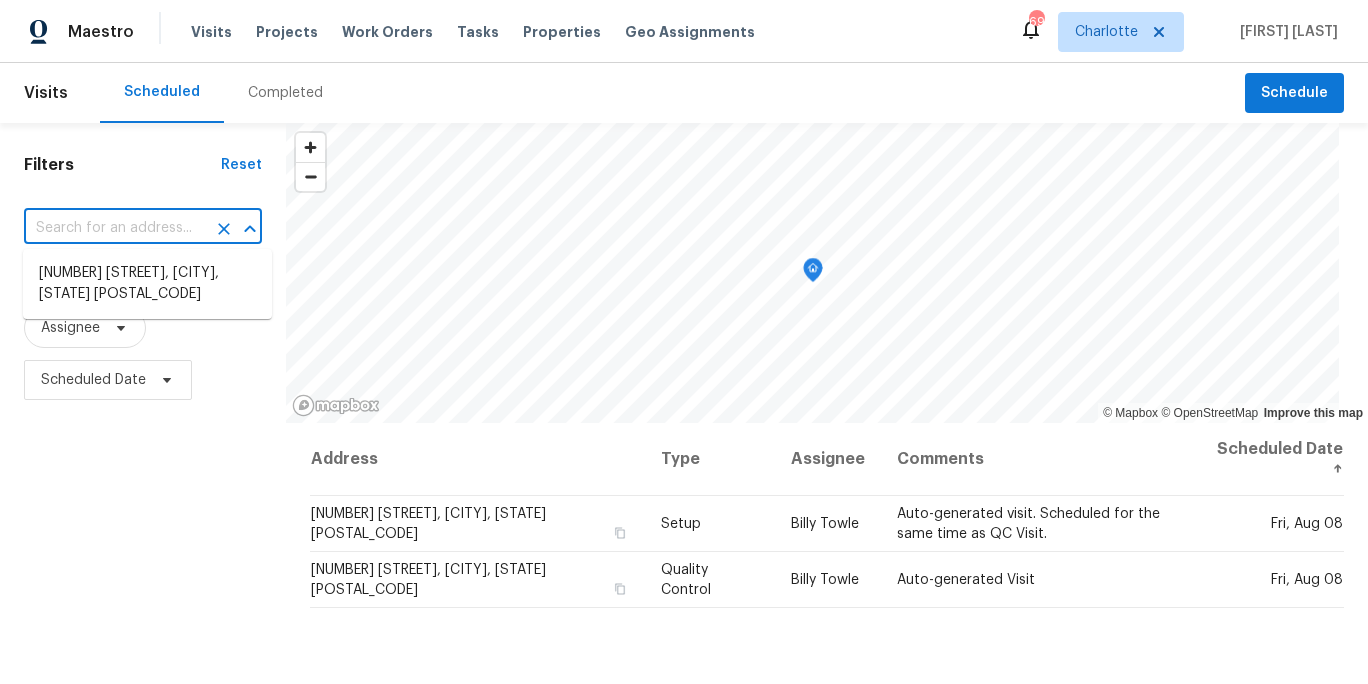scroll, scrollTop: 0, scrollLeft: 0, axis: both 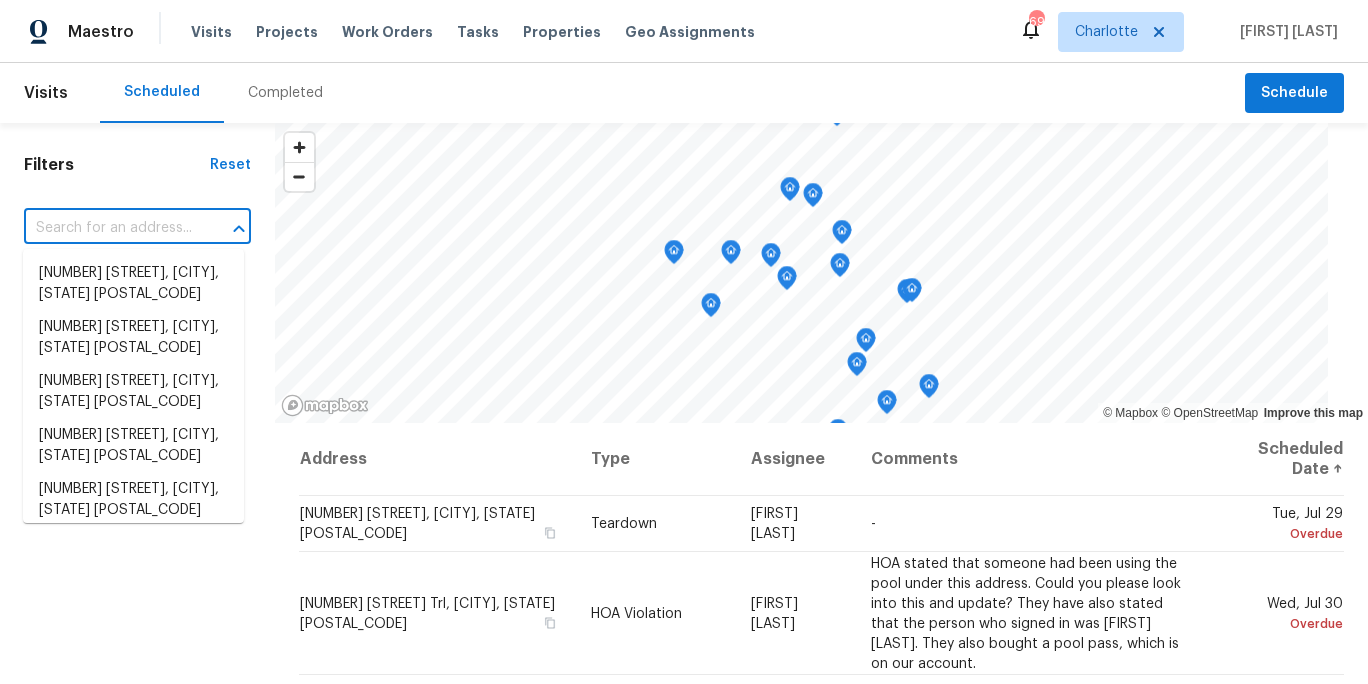 click at bounding box center [109, 228] 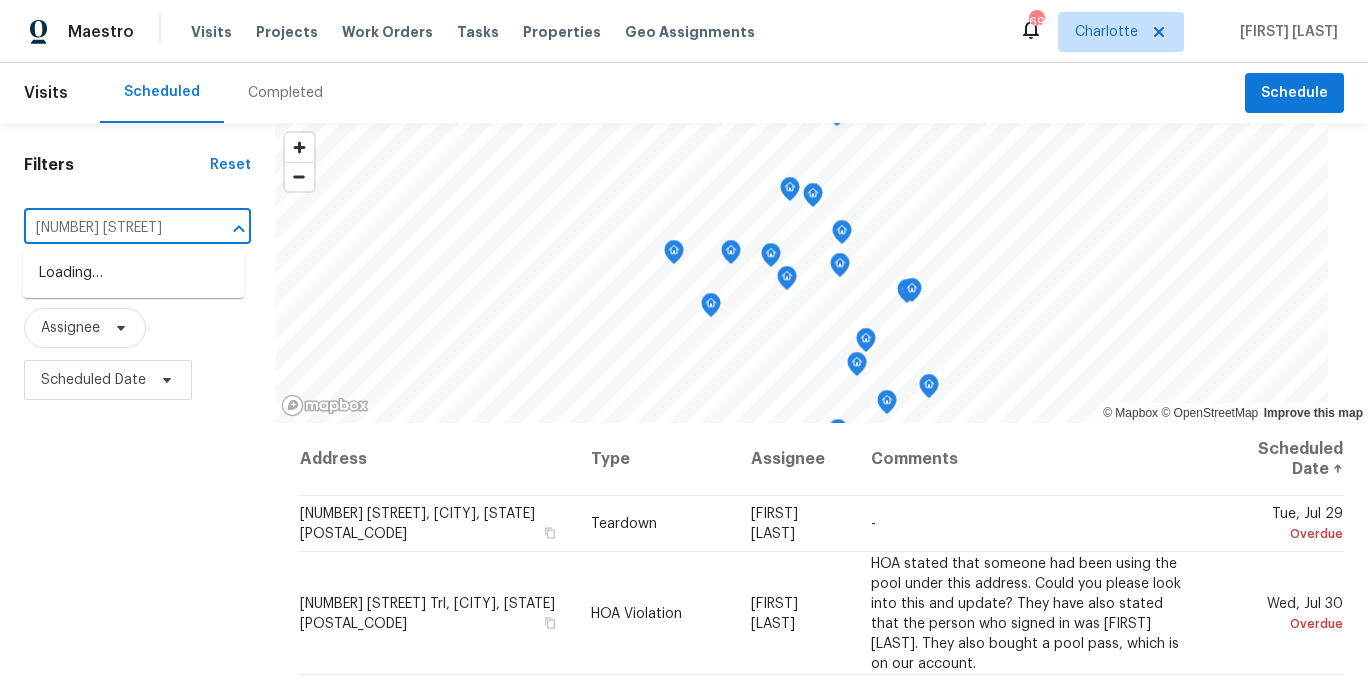 type on "1047 mallard" 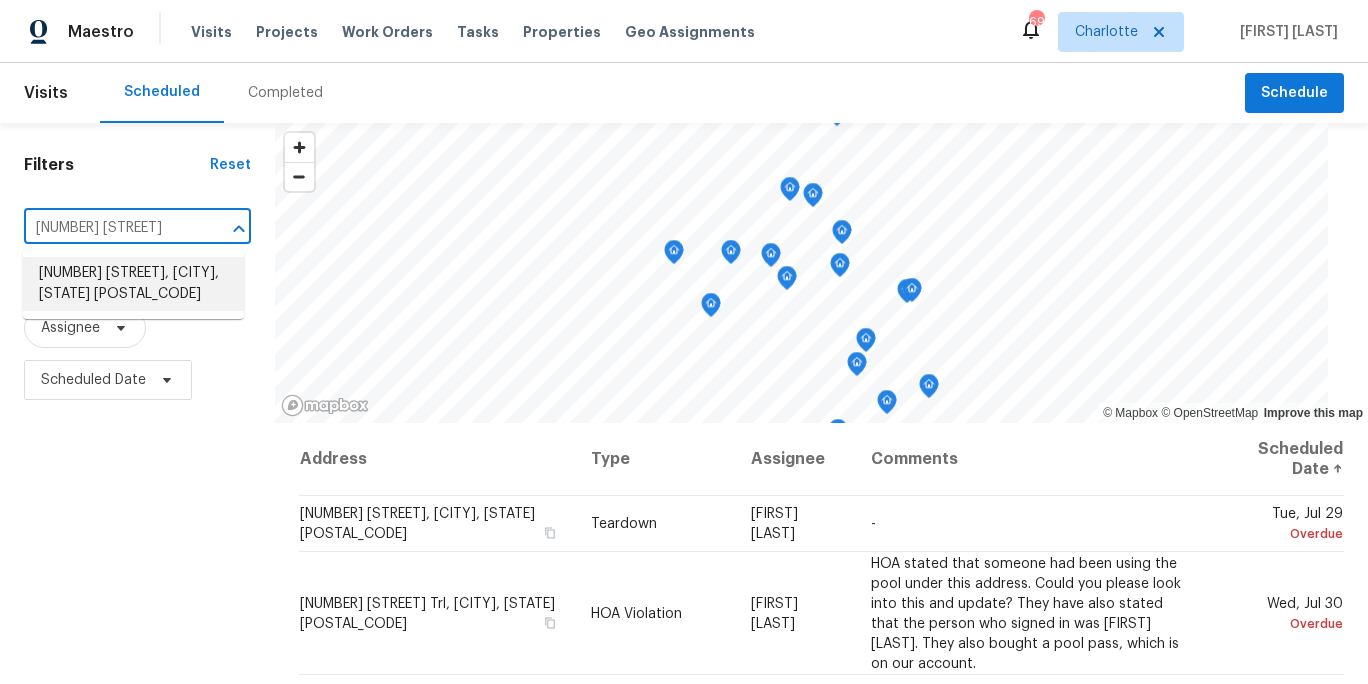 click on "1047 Mallard Dr, Rock Hill, SC 29732" at bounding box center (133, 284) 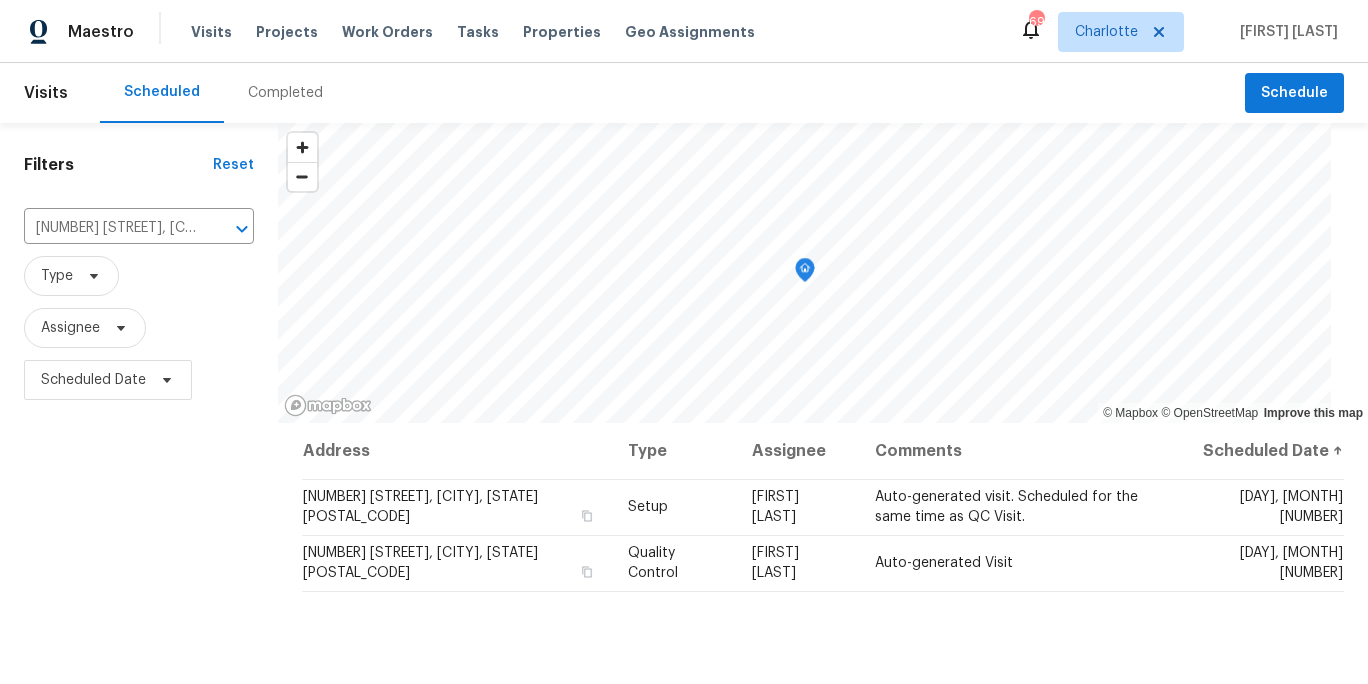 click on "Filters Reset 1047 Mallard Dr, Rock Hill, SC 29732 ​ Type Assignee Scheduled Date" at bounding box center (139, 546) 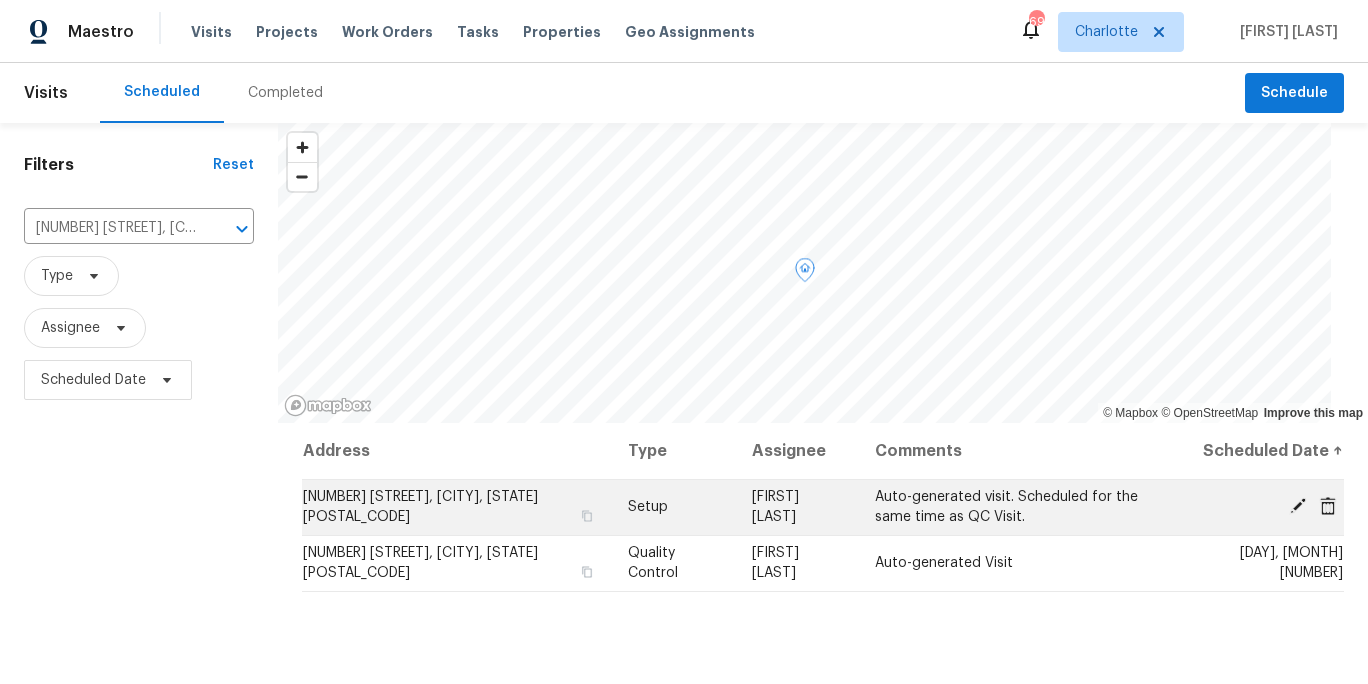 click 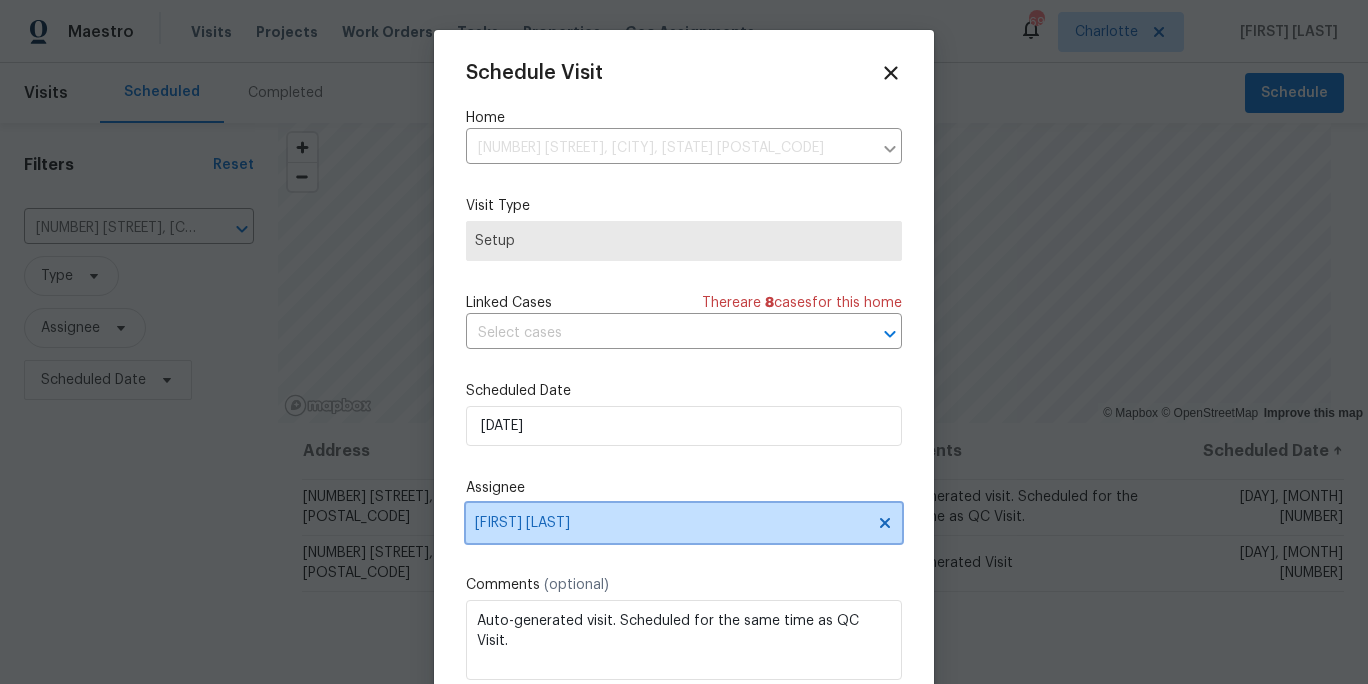 click on "[FIRST] [LAST]" at bounding box center (671, 523) 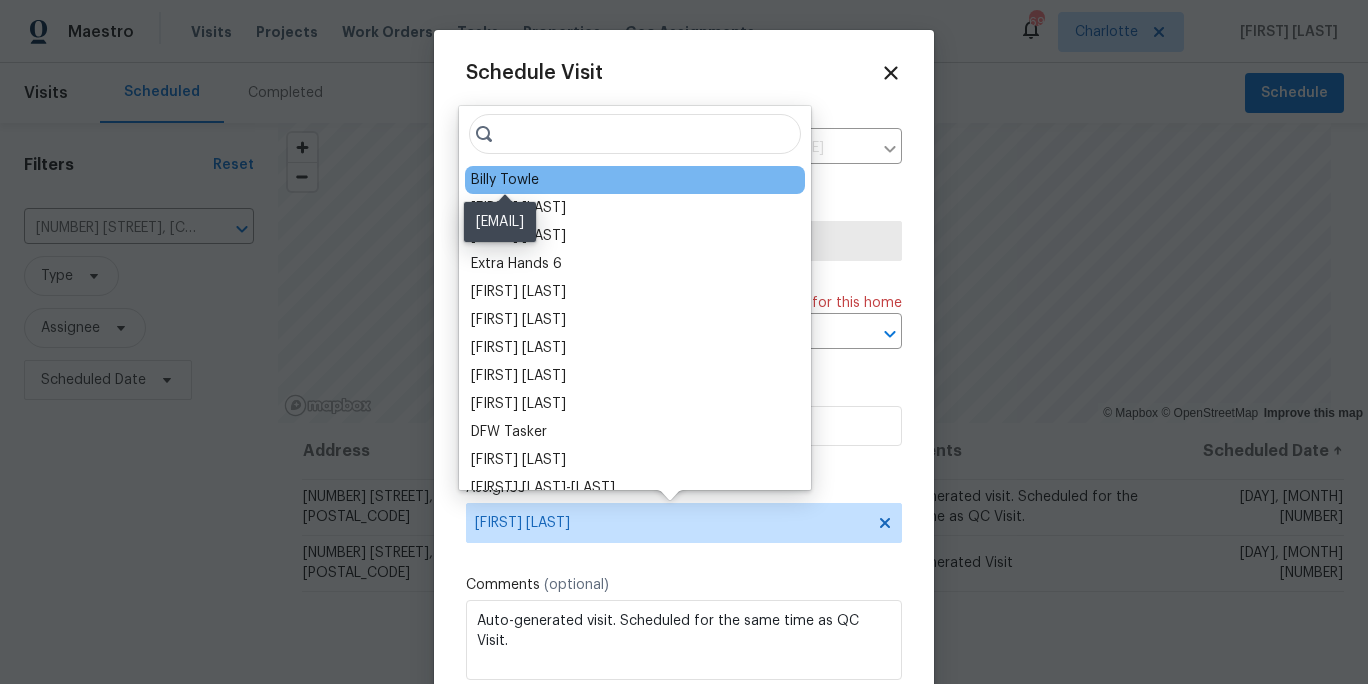 click on "Billy Towle" at bounding box center [505, 180] 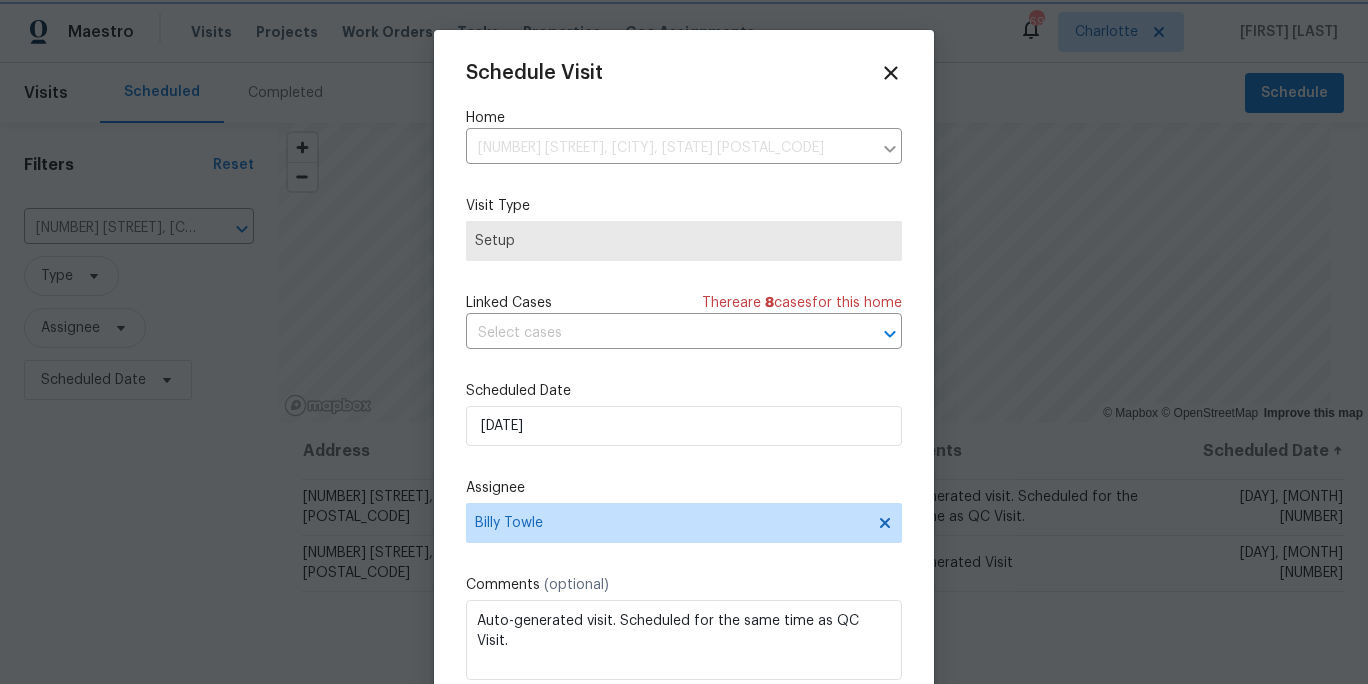 scroll, scrollTop: 36, scrollLeft: 0, axis: vertical 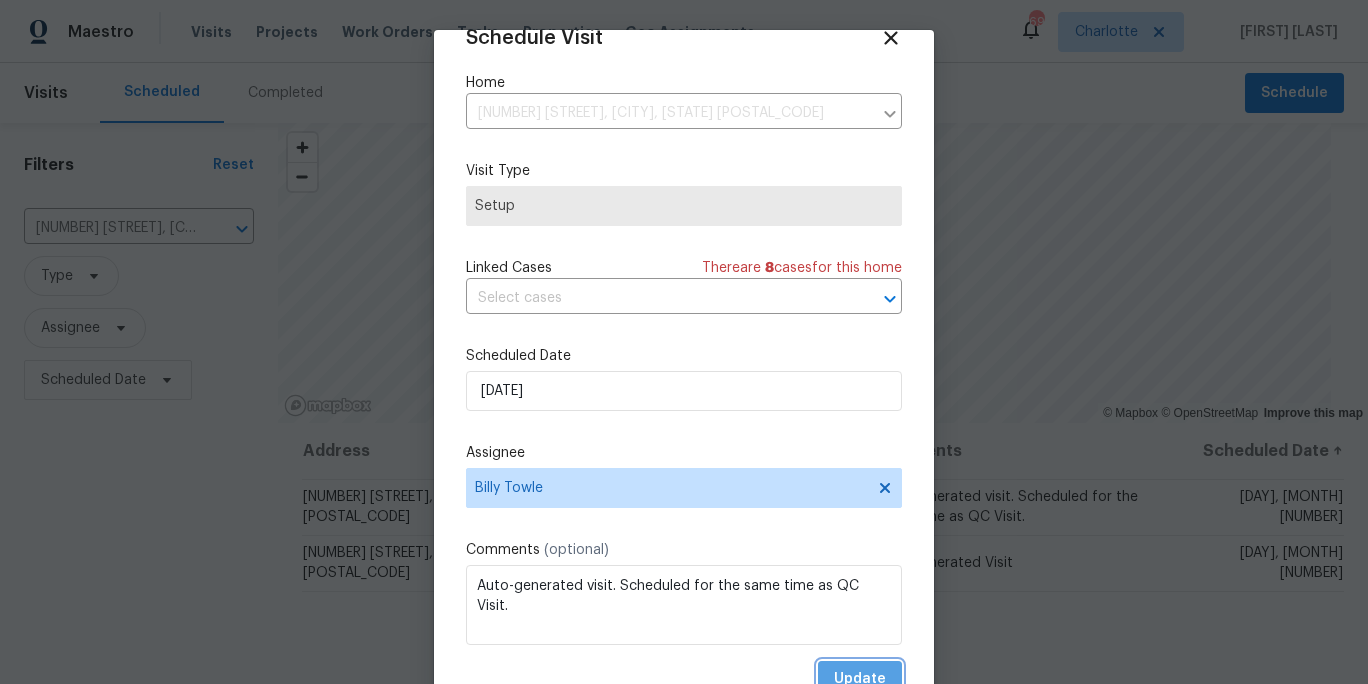 click on "Update" at bounding box center [860, 679] 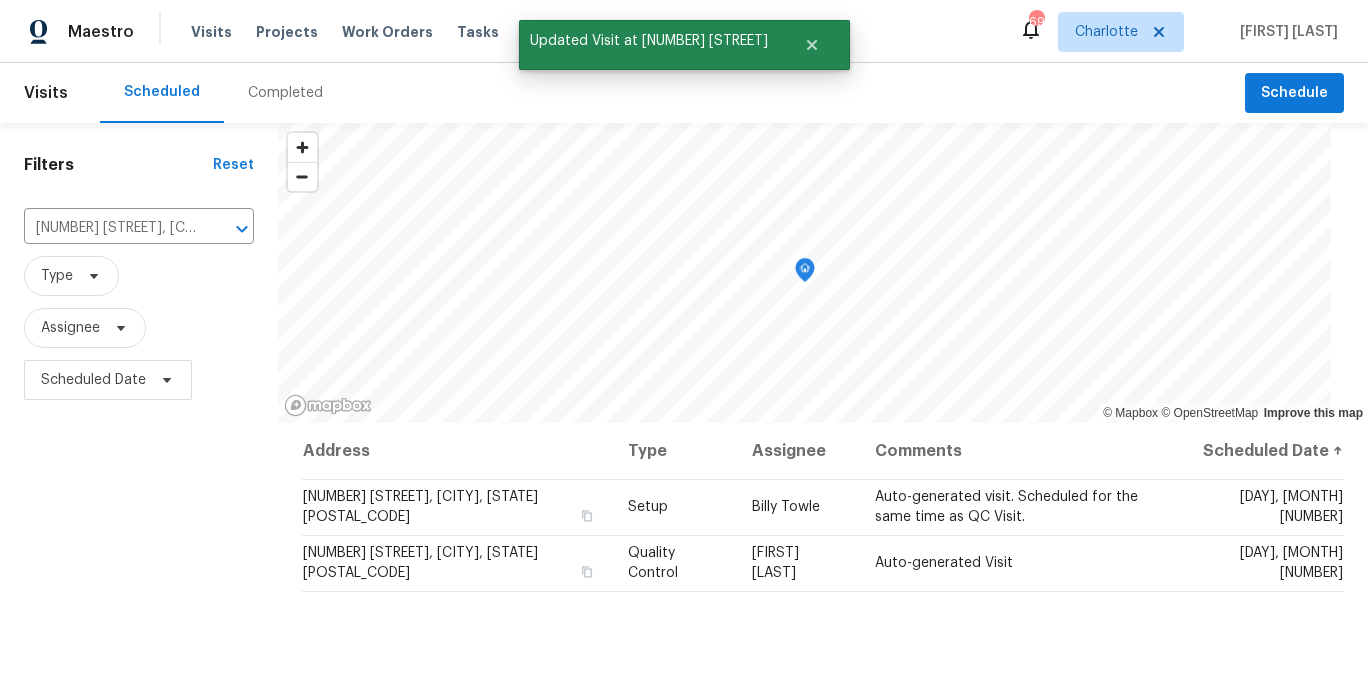 drag, startPoint x: 1230, startPoint y: 629, endPoint x: 1240, endPoint y: 610, distance: 21.470911 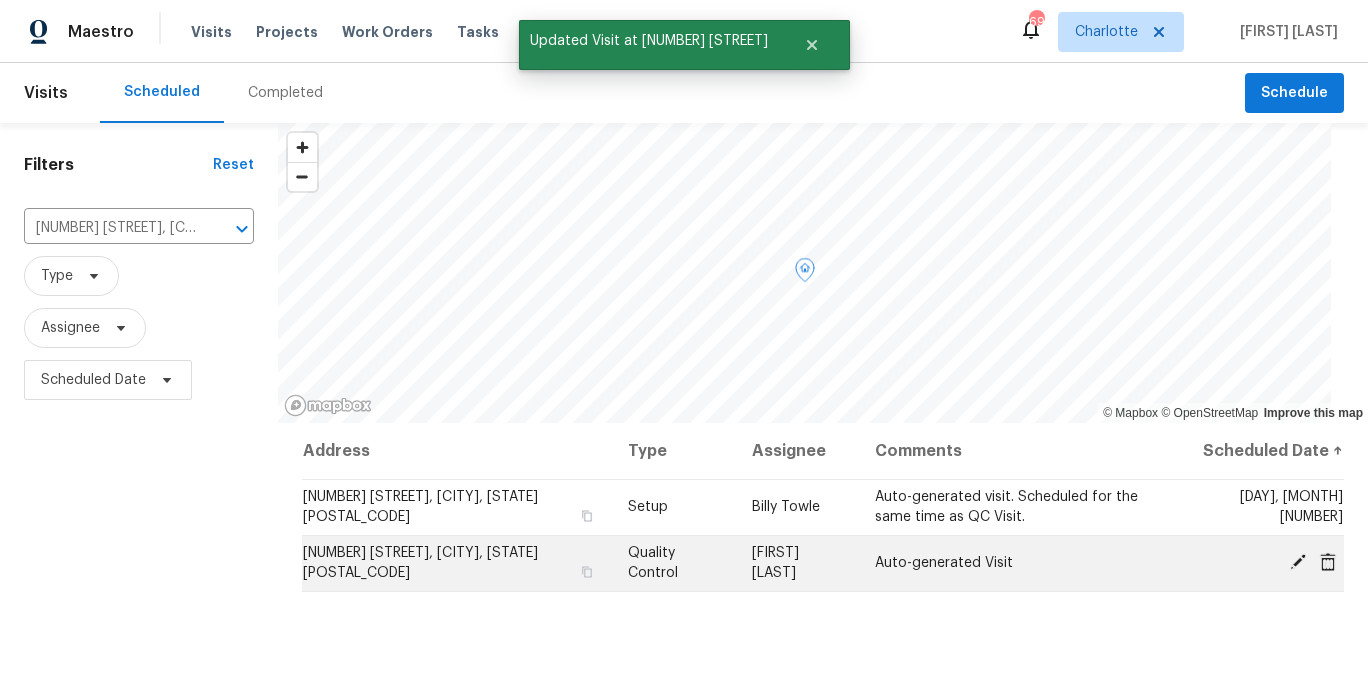click at bounding box center [1298, 562] 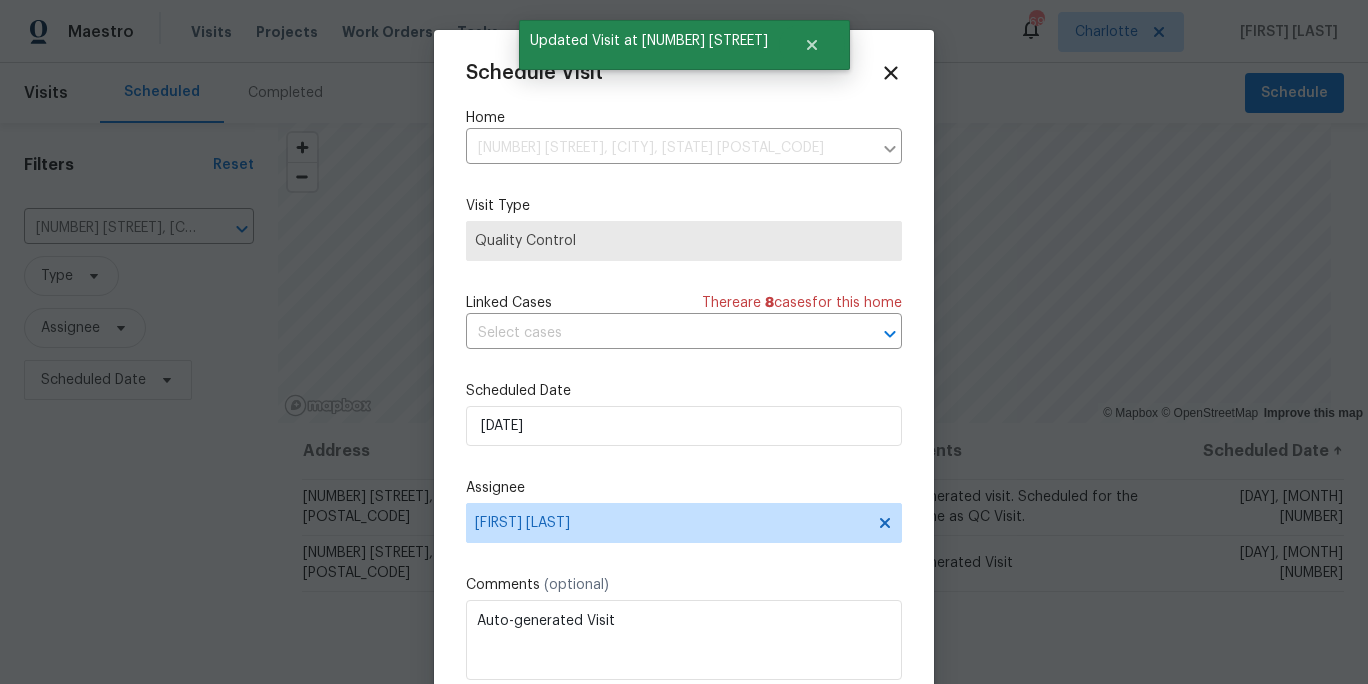 click on "Assignee   Alex Baum" at bounding box center [684, 510] 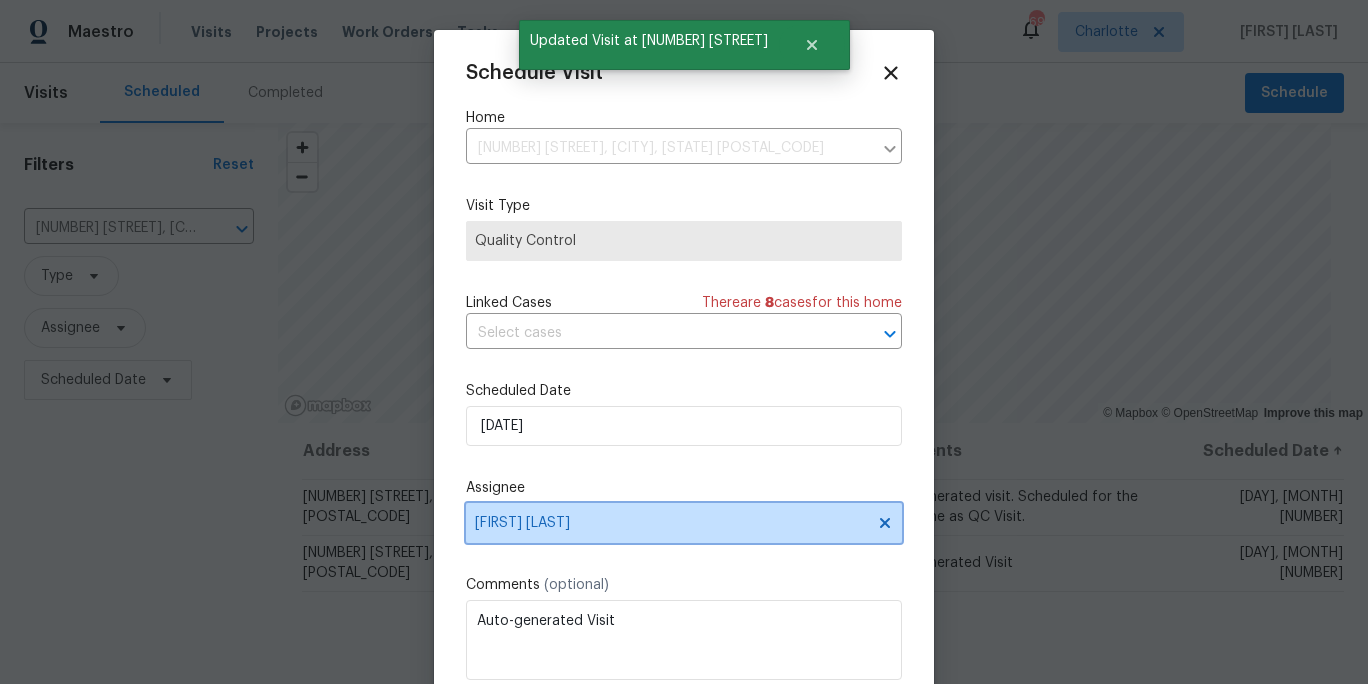 click on "[FIRST] [LAST]" at bounding box center (671, 523) 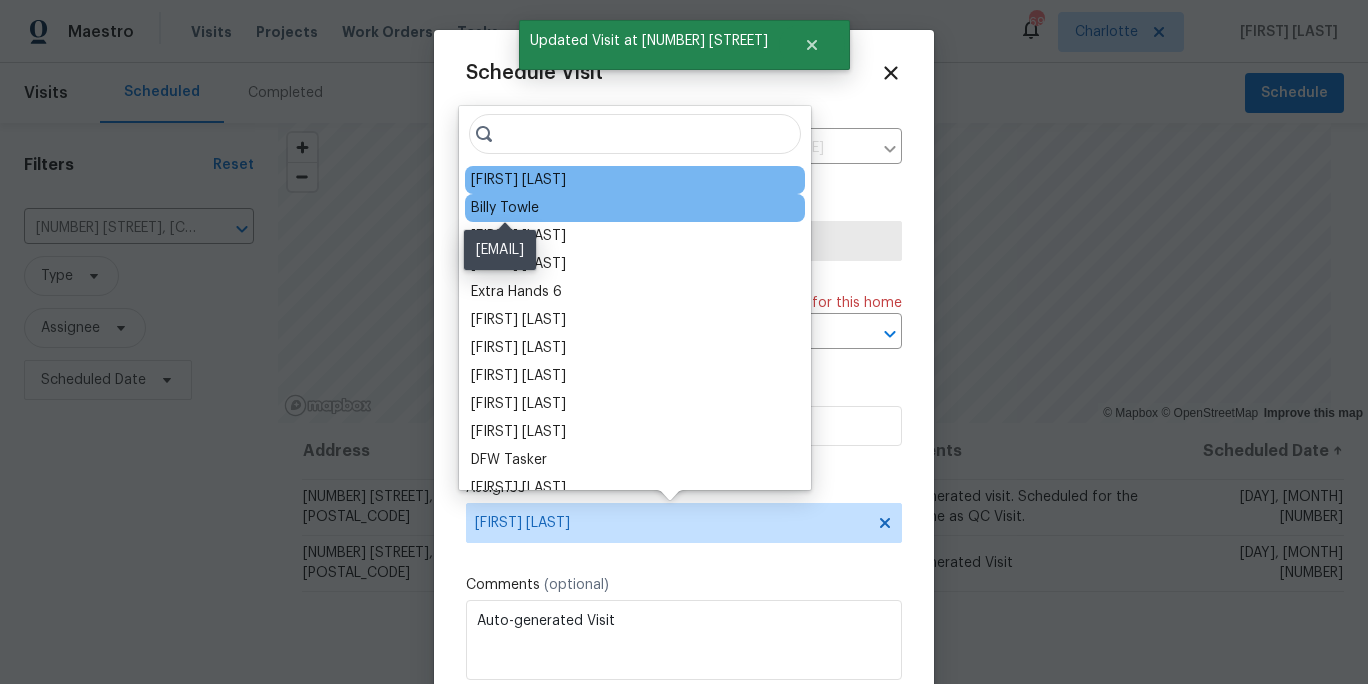 click on "Billy Towle" at bounding box center (505, 208) 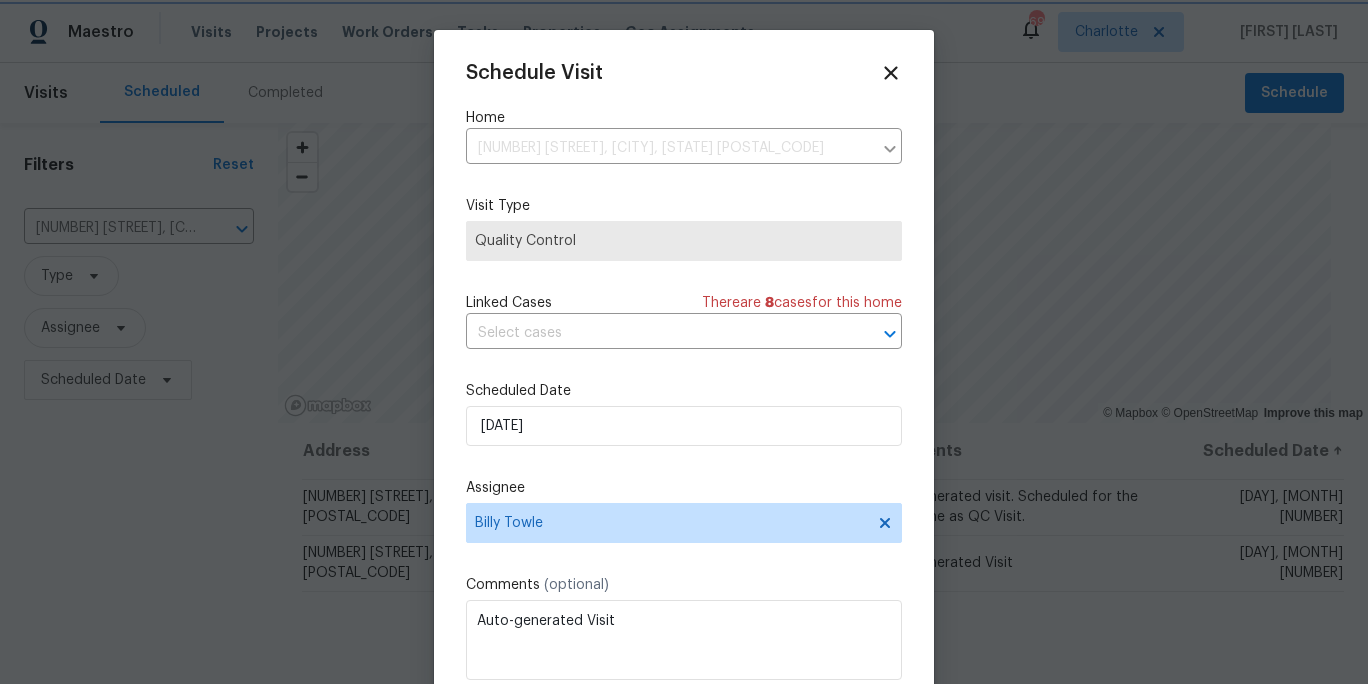 scroll, scrollTop: 36, scrollLeft: 0, axis: vertical 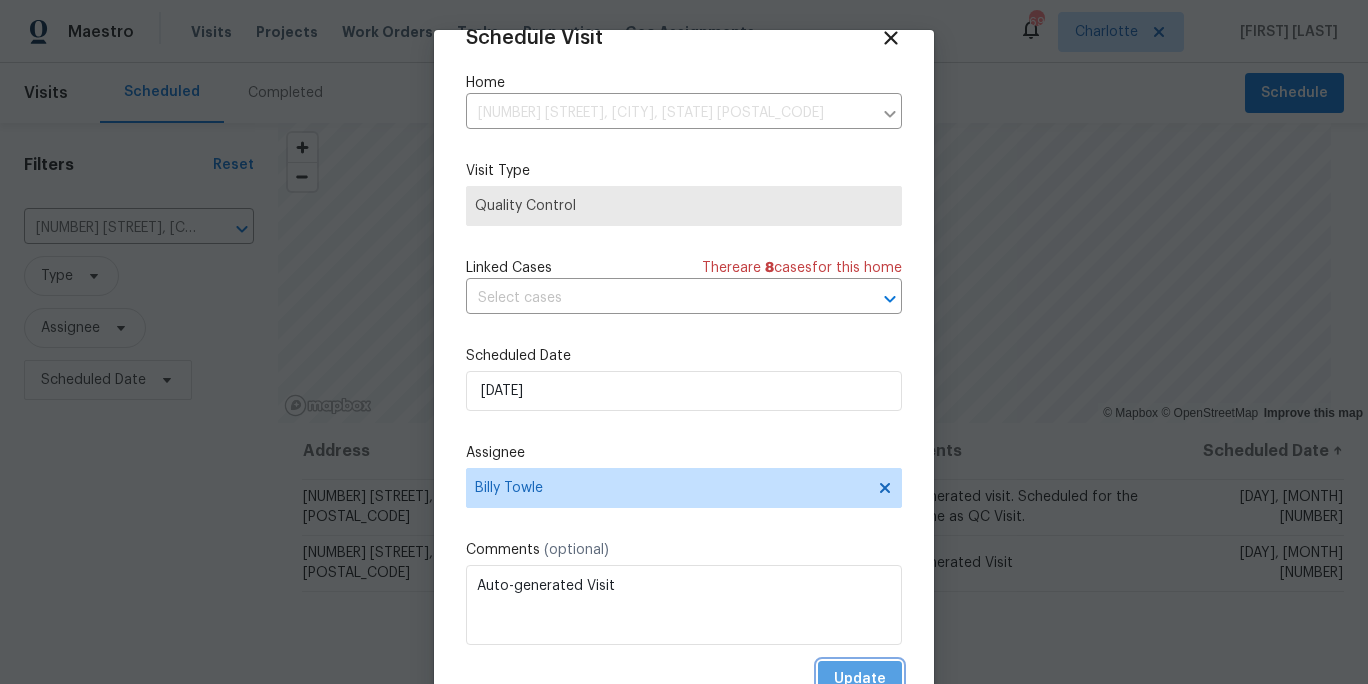 click on "Update" at bounding box center [860, 679] 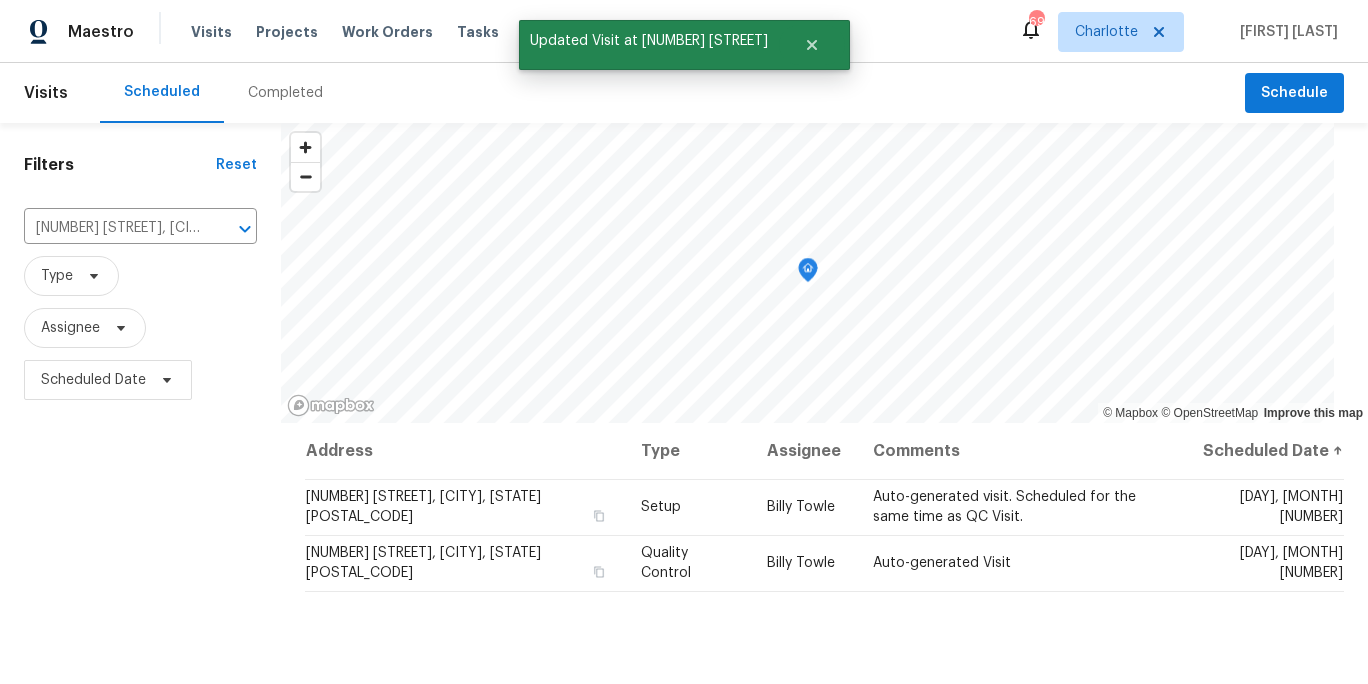 drag, startPoint x: 170, startPoint y: 489, endPoint x: 181, endPoint y: 484, distance: 12.083046 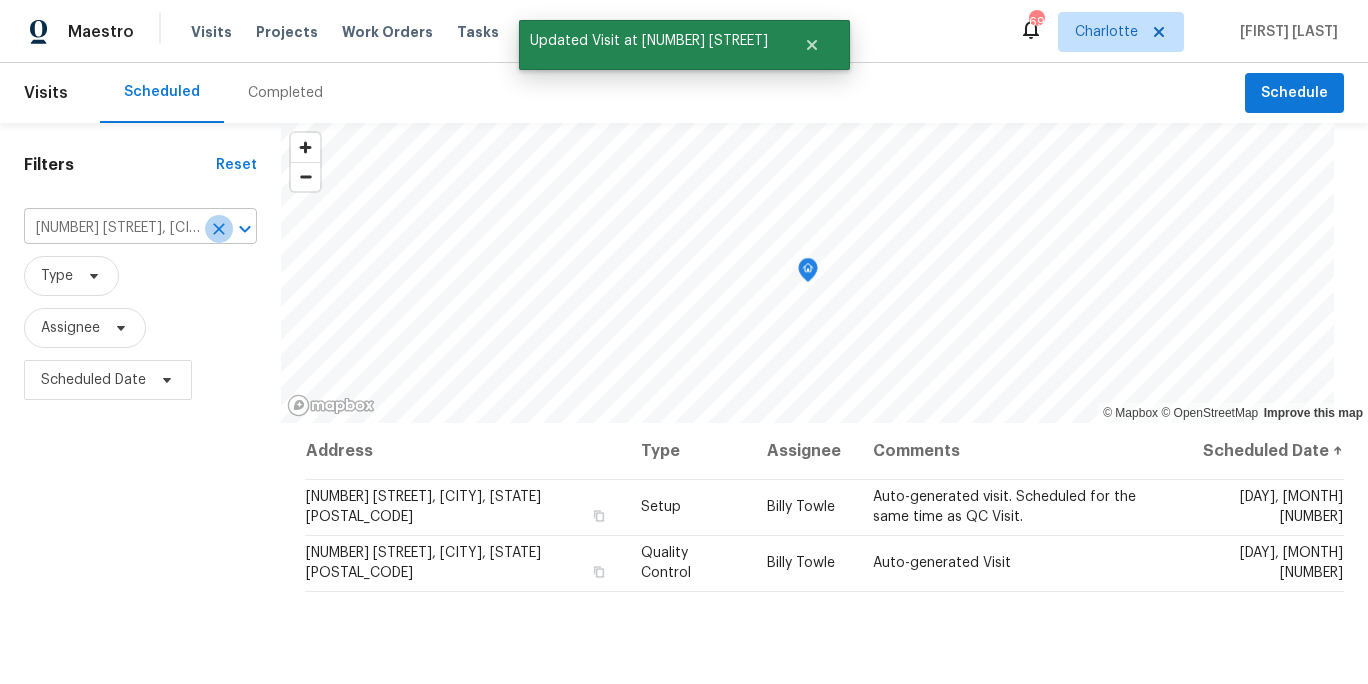 click 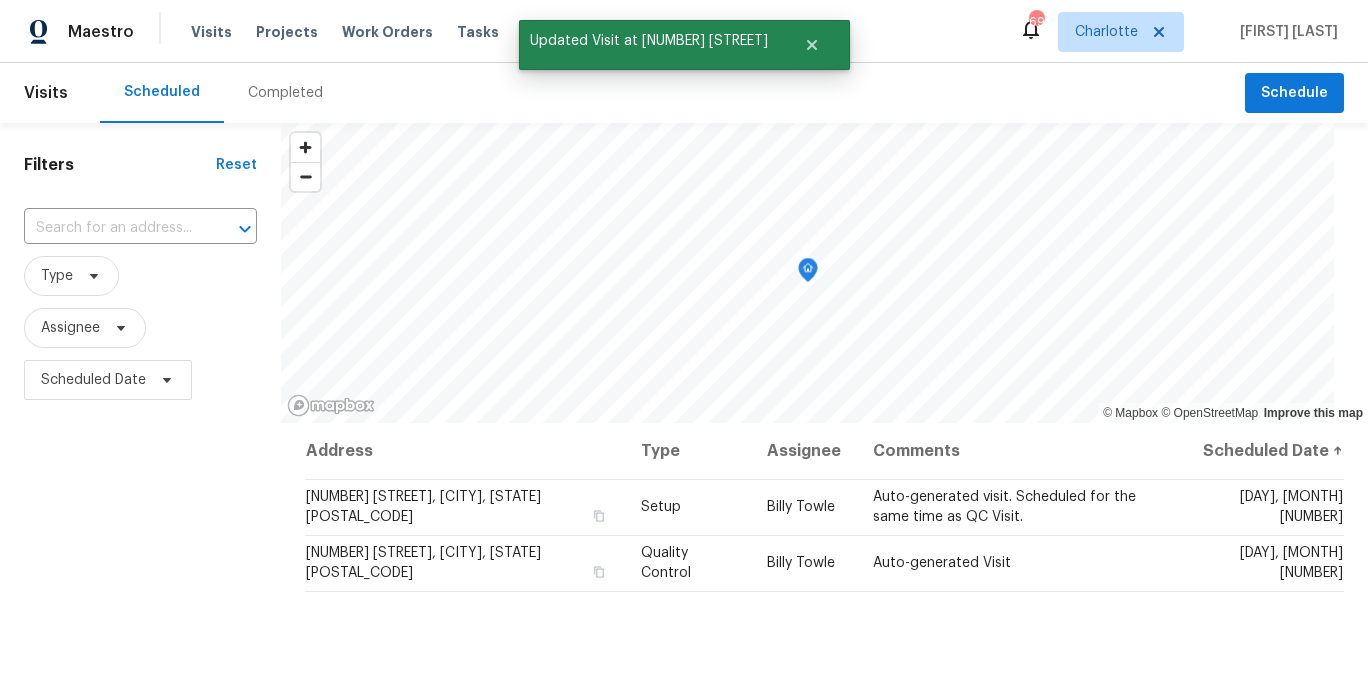 scroll, scrollTop: 0, scrollLeft: 0, axis: both 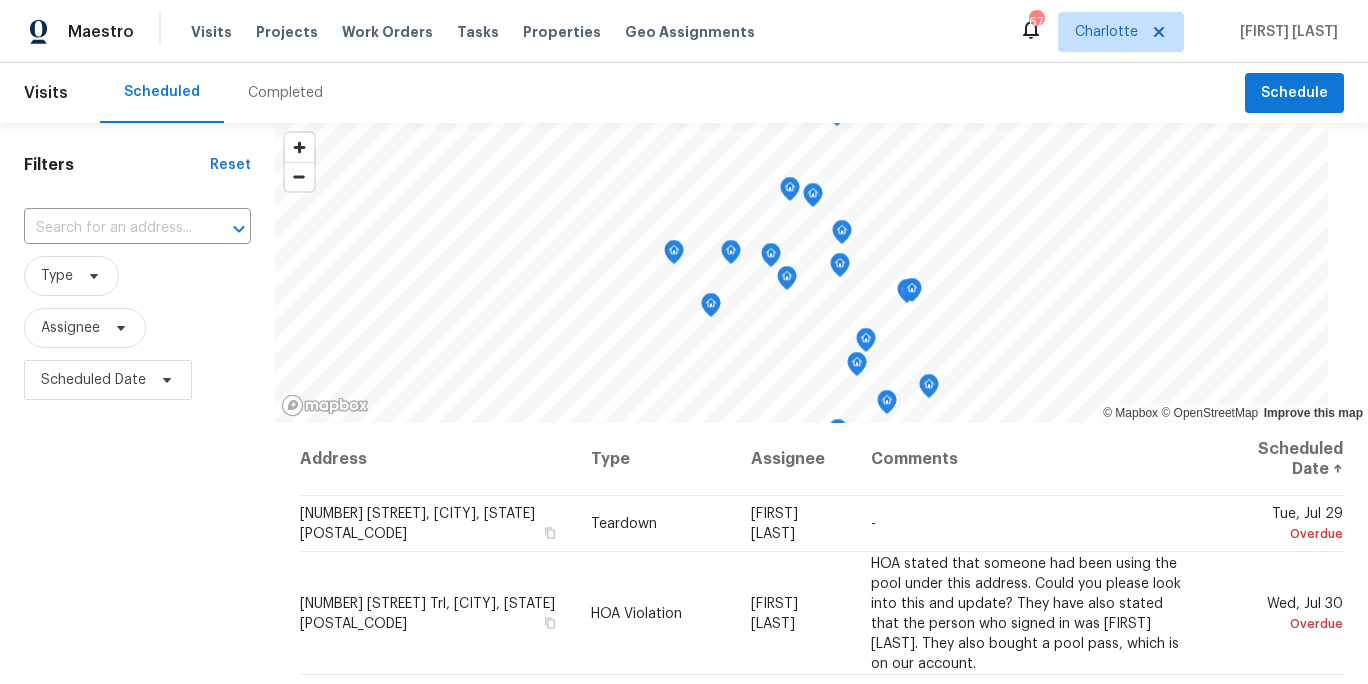 drag, startPoint x: 185, startPoint y: 538, endPoint x: 185, endPoint y: 523, distance: 15 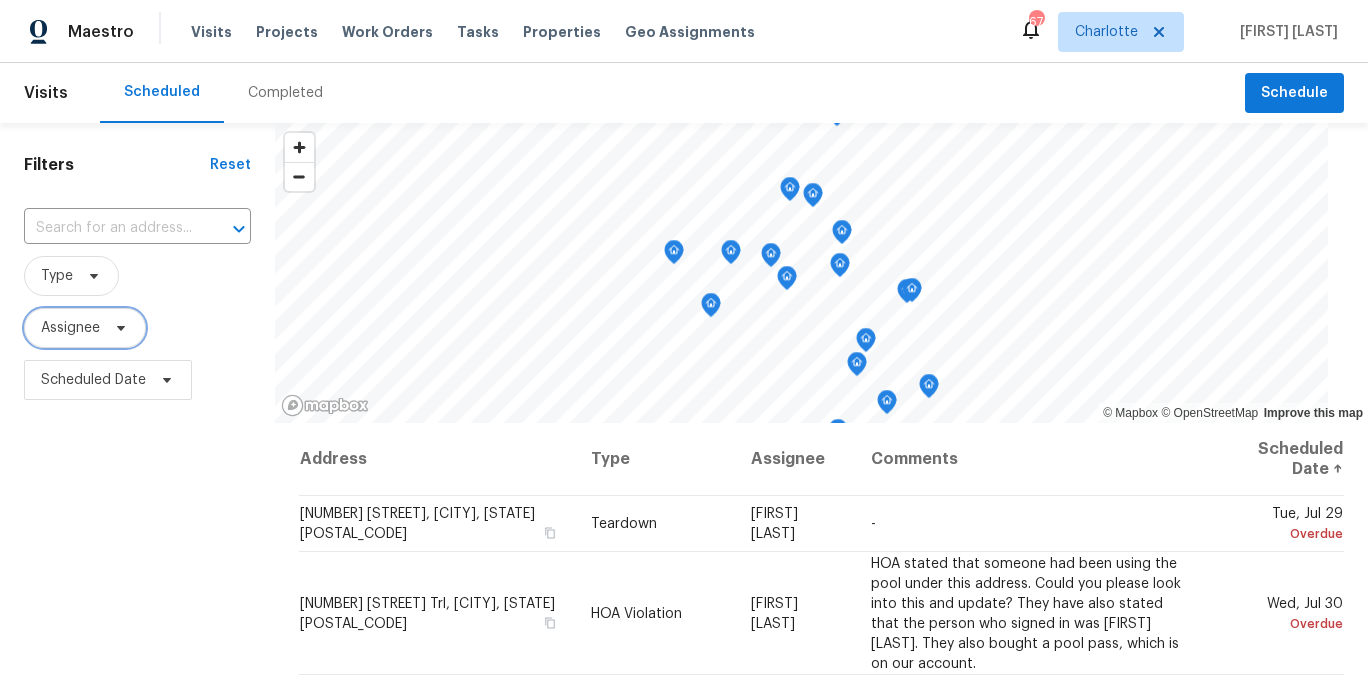 click on "Assignee" at bounding box center [85, 328] 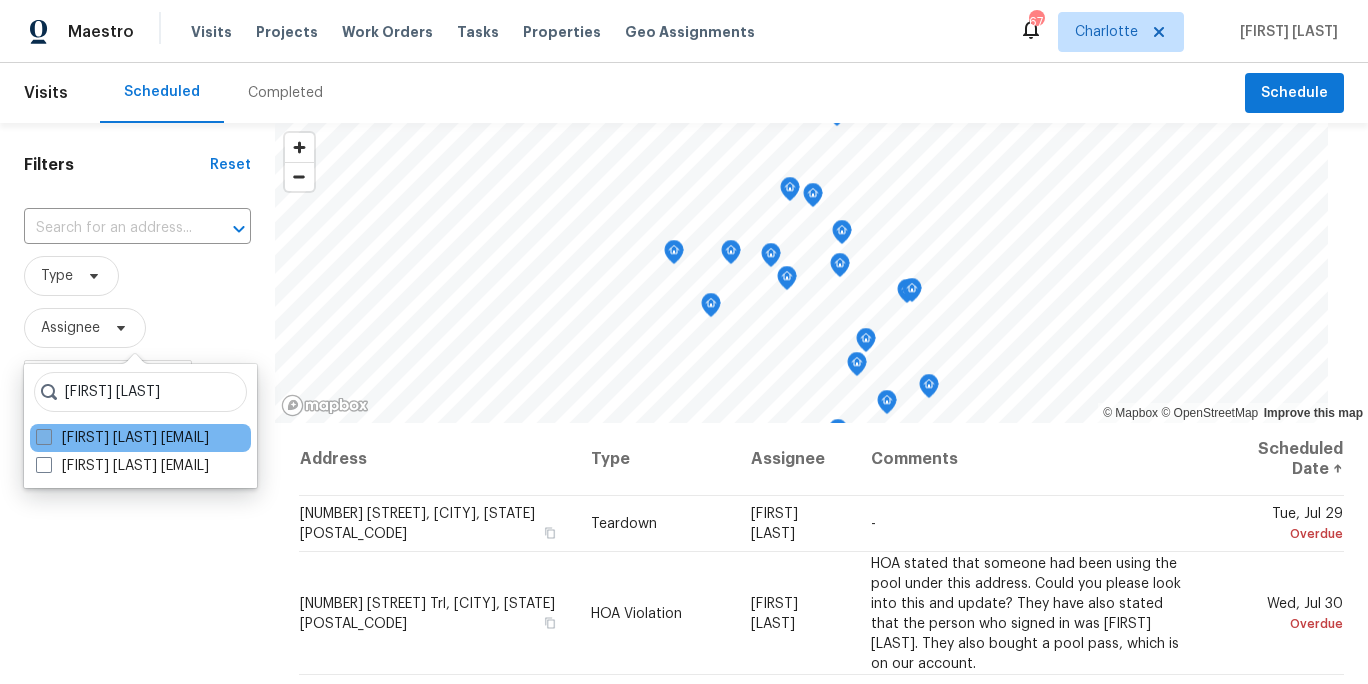 type on "alex baum" 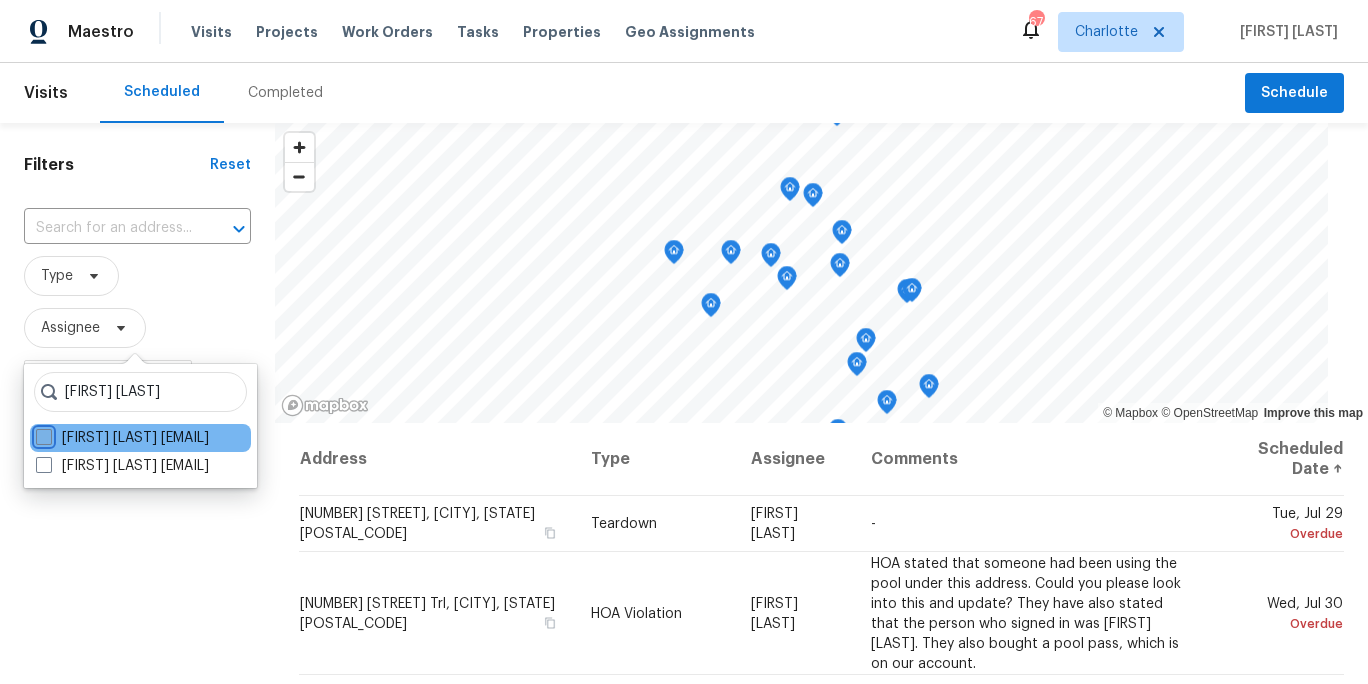 click on "Alex Baum
alex.baum@opendoor.com" at bounding box center (42, 434) 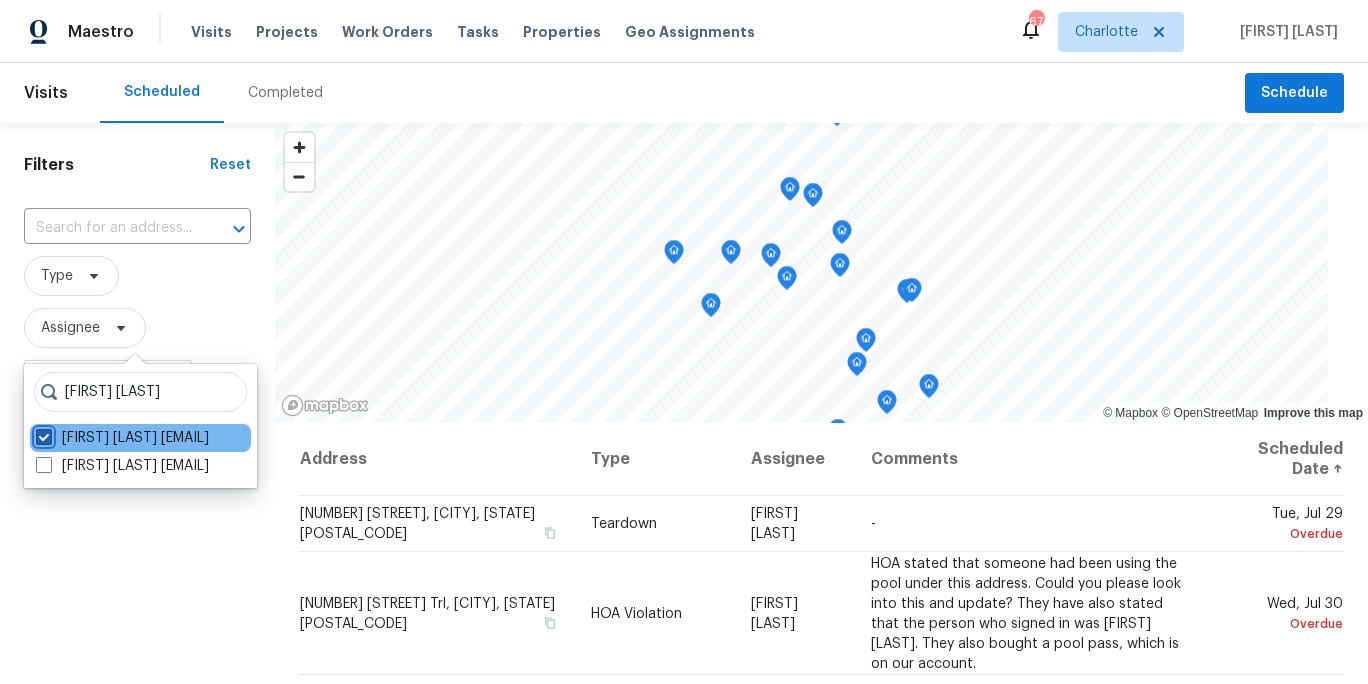 checkbox on "true" 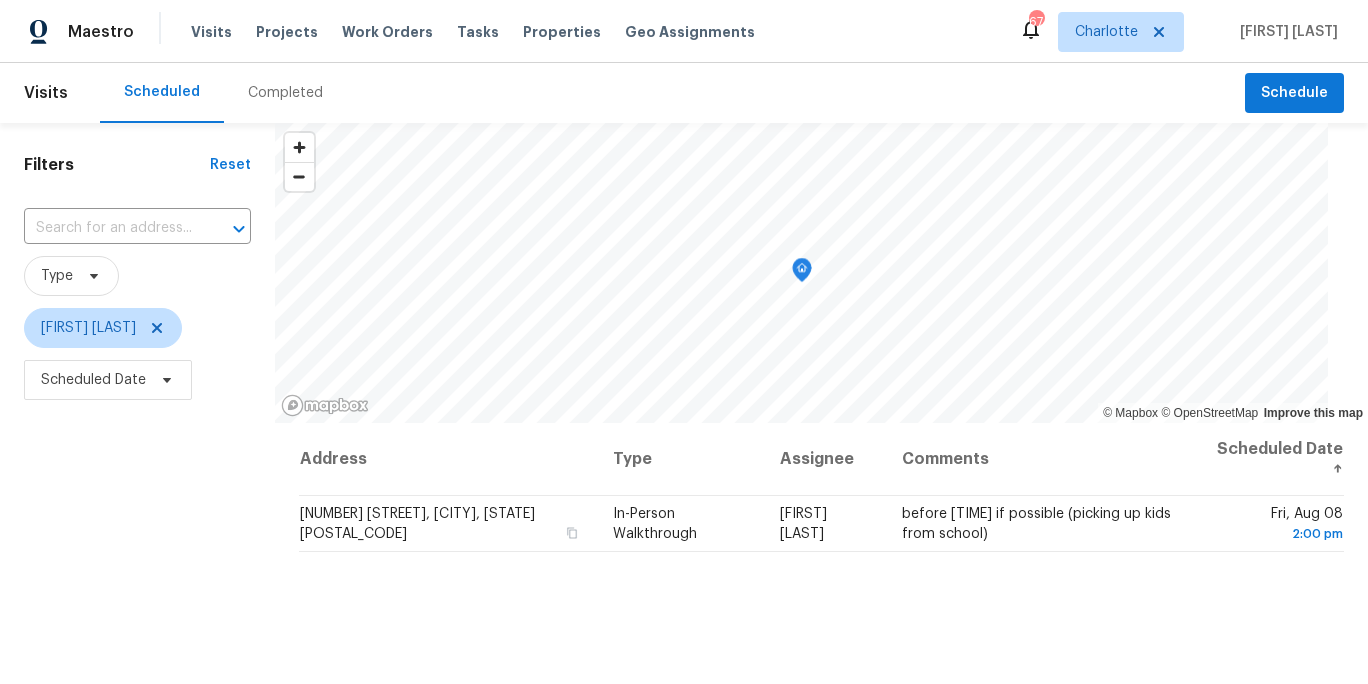 click on "Filters Reset ​ Type Alex Baum Scheduled Date" at bounding box center [137, 546] 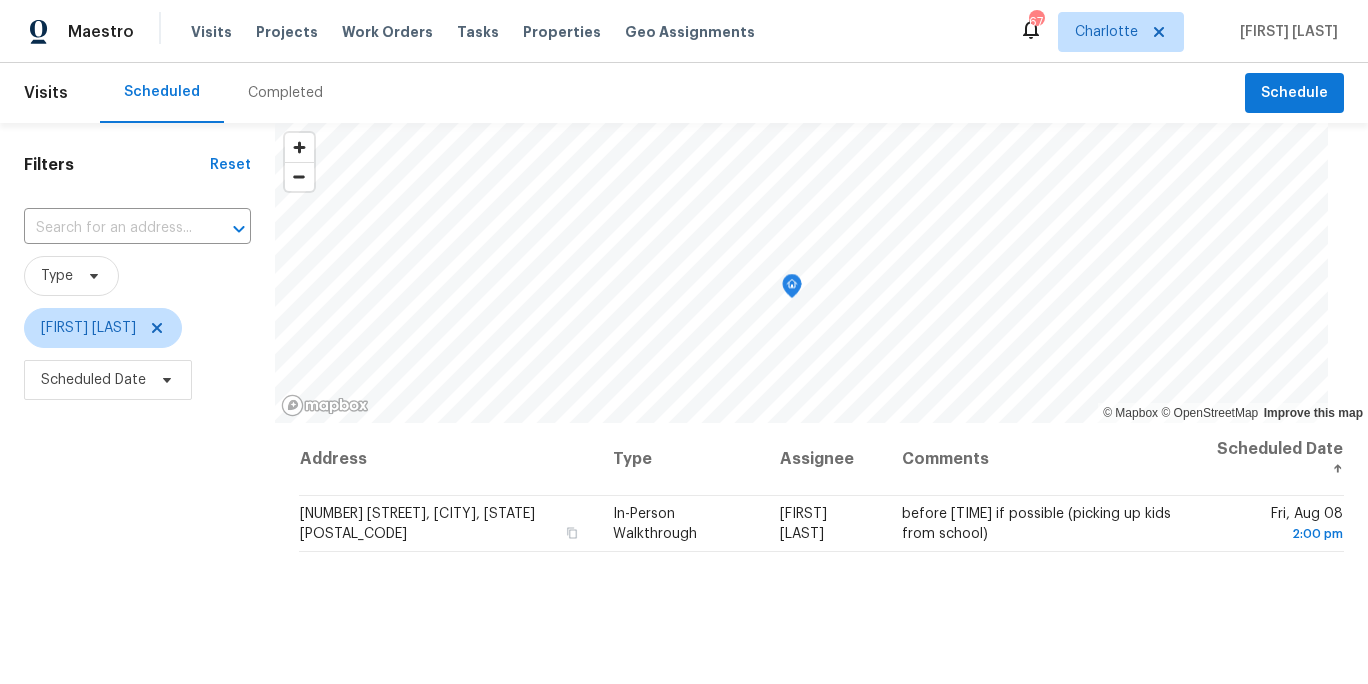 click on "Address Type Assignee Comments Scheduled Date ↑ 1176 Faulkner Rd, Clover, SC 29710 In-Person Walkthrough Alex Baum before 2:30pm if possible (picking up kids from school) Fri, Aug 08 2:00 pm" at bounding box center [821, 696] 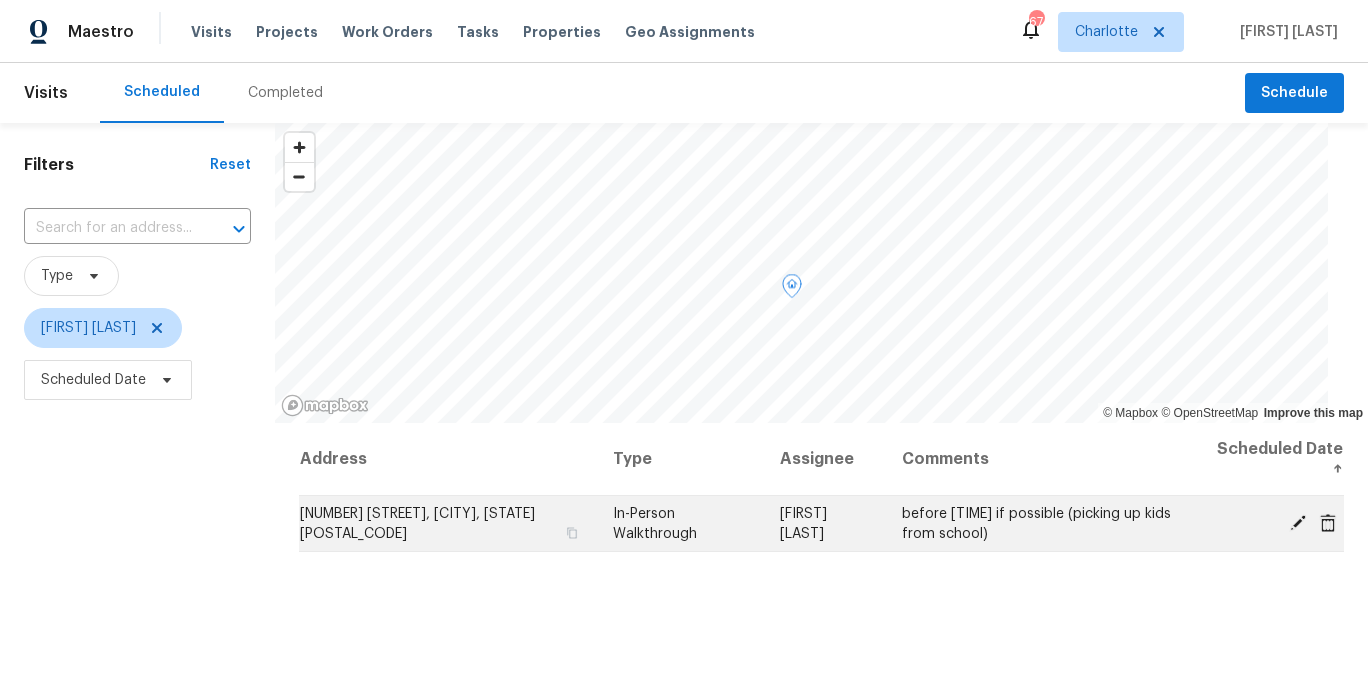 click 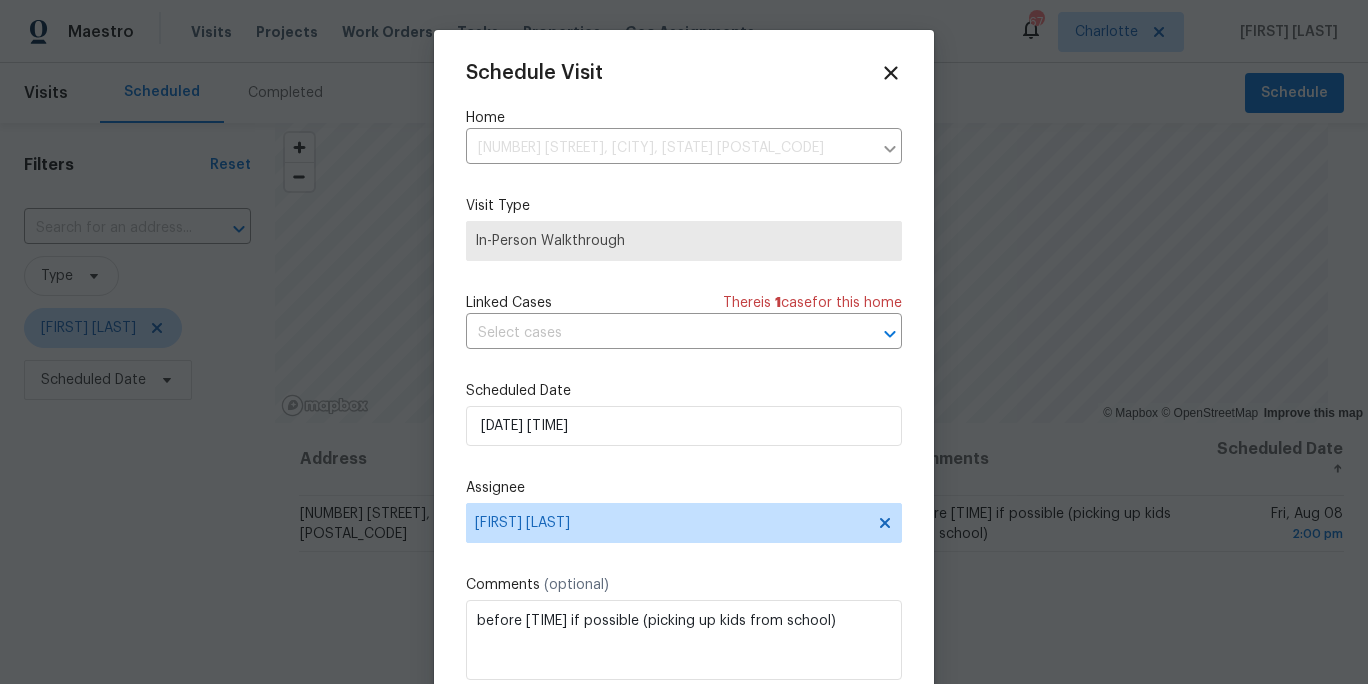 click on "Schedule Visit Home   1176 Faulkner Rd, Clover, SC 29710 ​ Visit Type   In-Person Walkthrough Linked Cases There  is   1  case  for this home   ​ Scheduled Date   08/08/2025 2:00 pm Assignee   Alex Baum Comments   (optional) before 2:30pm if possible (picking up kids from school) Update" at bounding box center (684, 397) 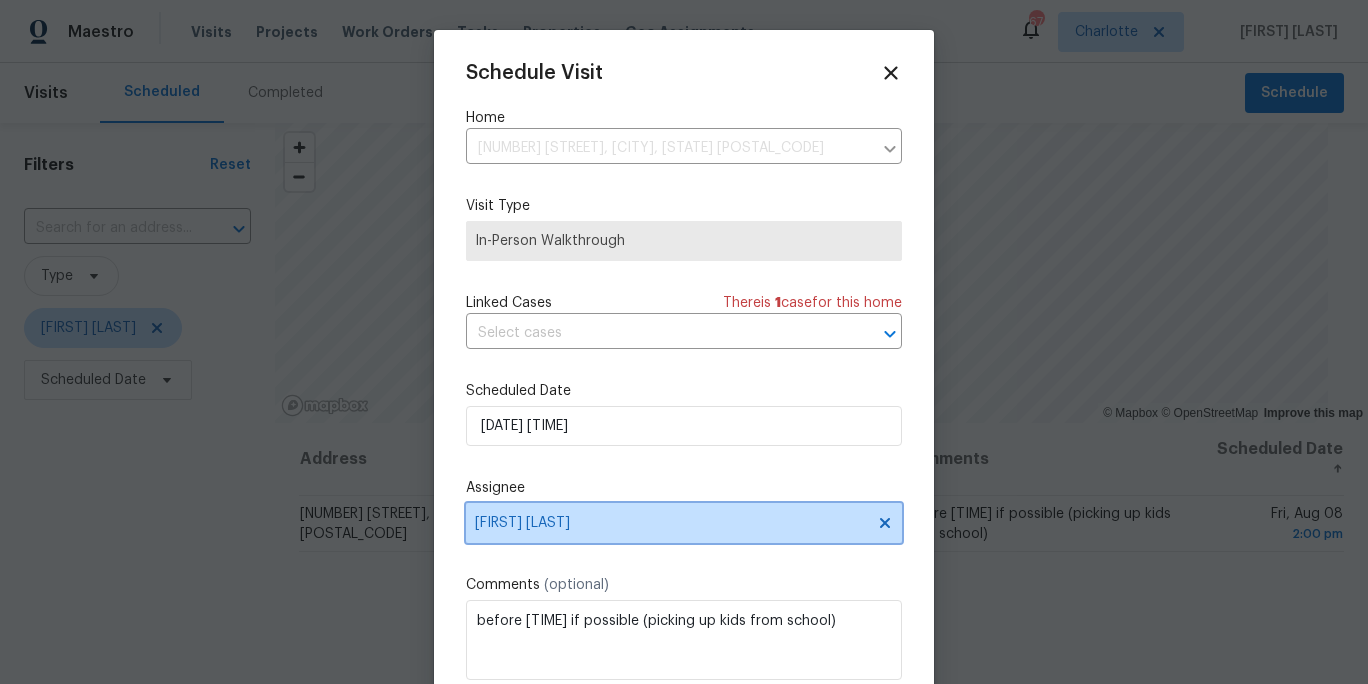 click on "[FIRST] [LAST]" at bounding box center (671, 523) 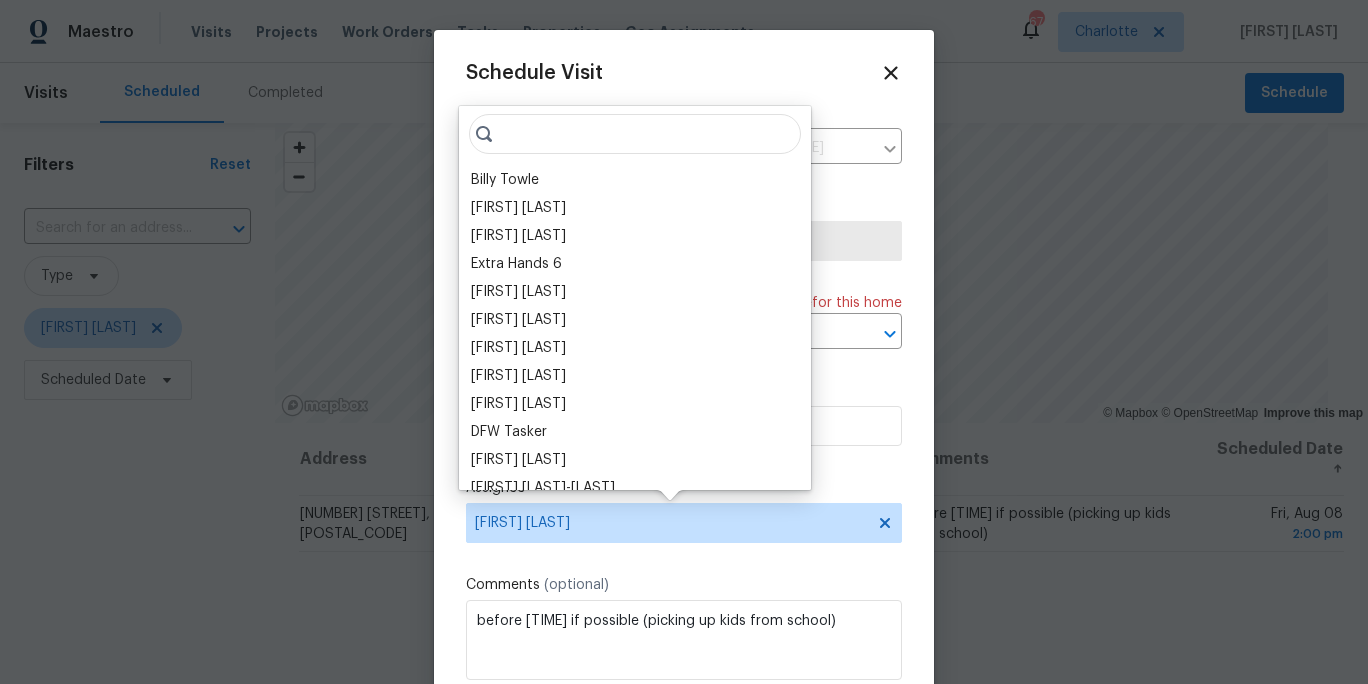 click on "Billy Towle" at bounding box center [505, 180] 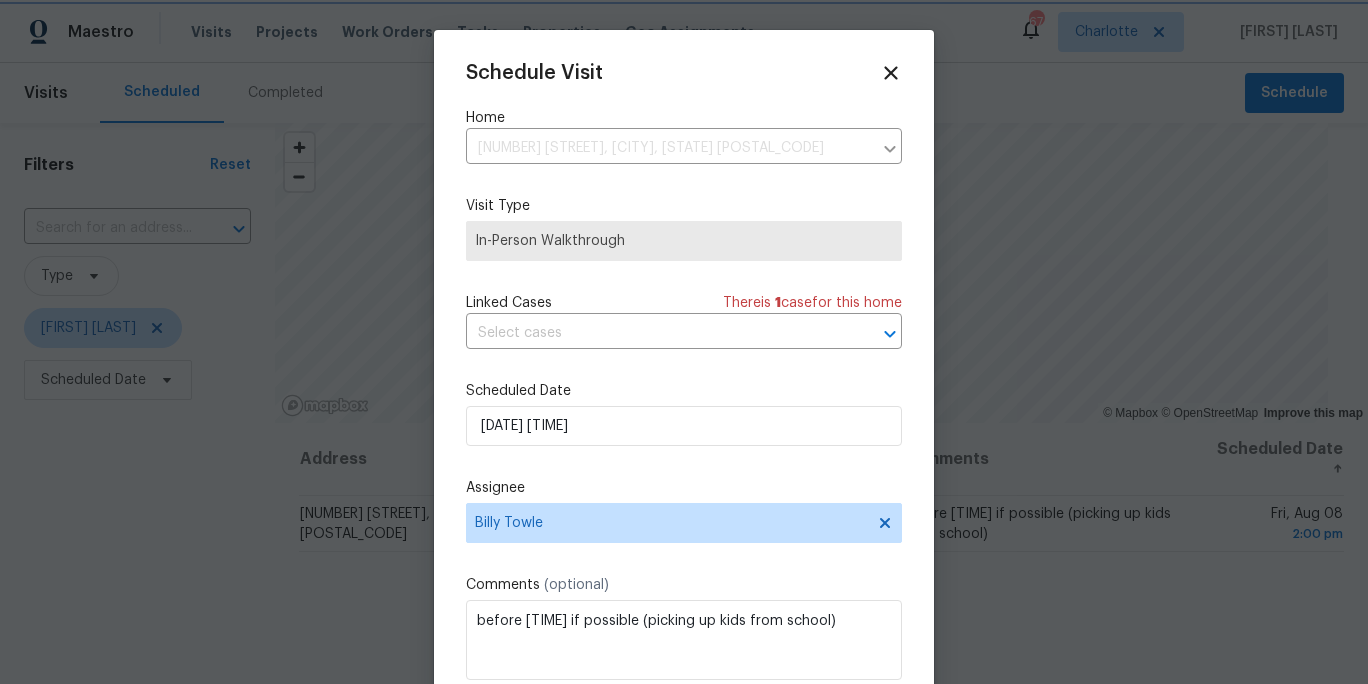 scroll, scrollTop: 36, scrollLeft: 0, axis: vertical 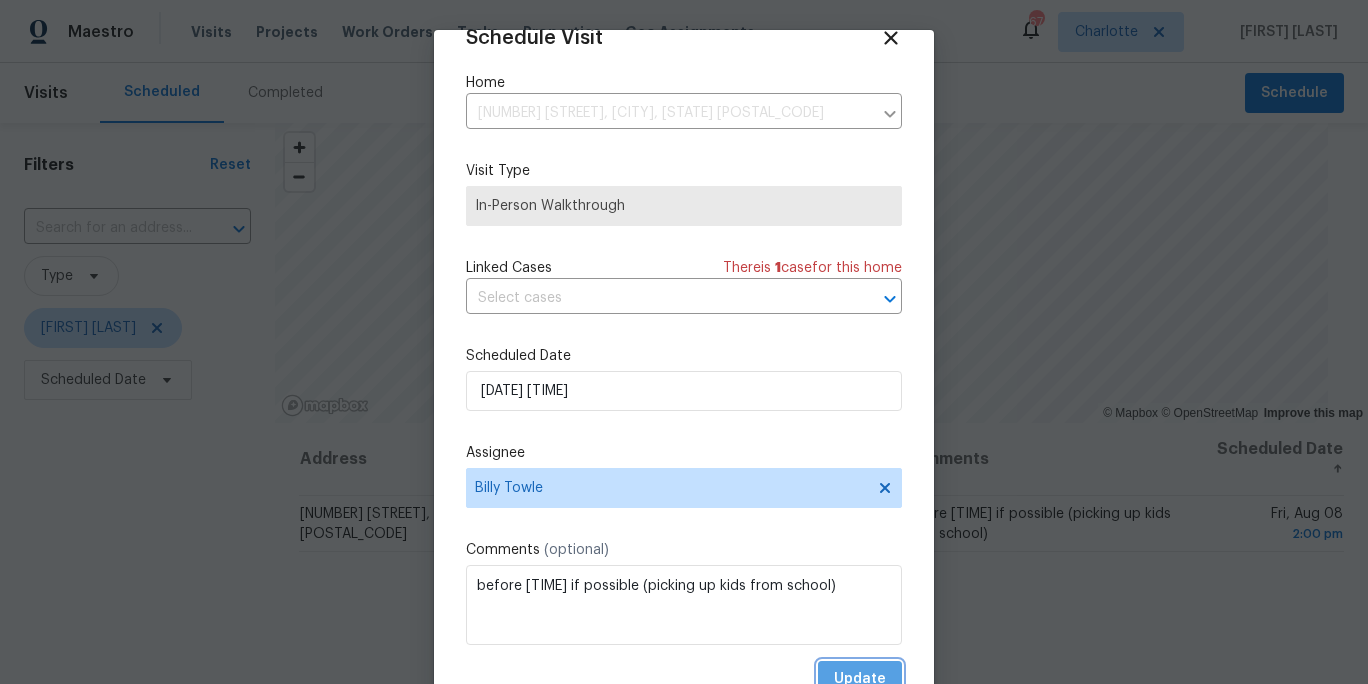 click on "Update" at bounding box center [860, 679] 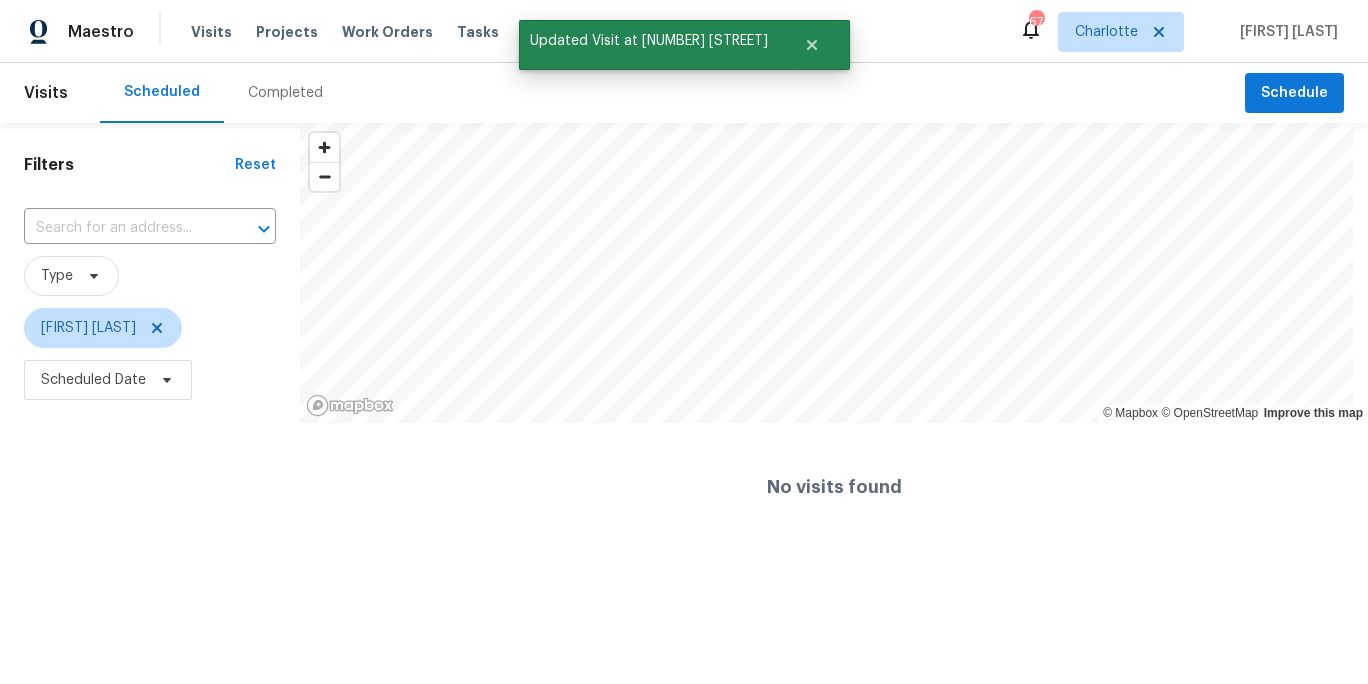 click on "Filters Reset ​ Type Alex Baum Scheduled Date" at bounding box center (150, 337) 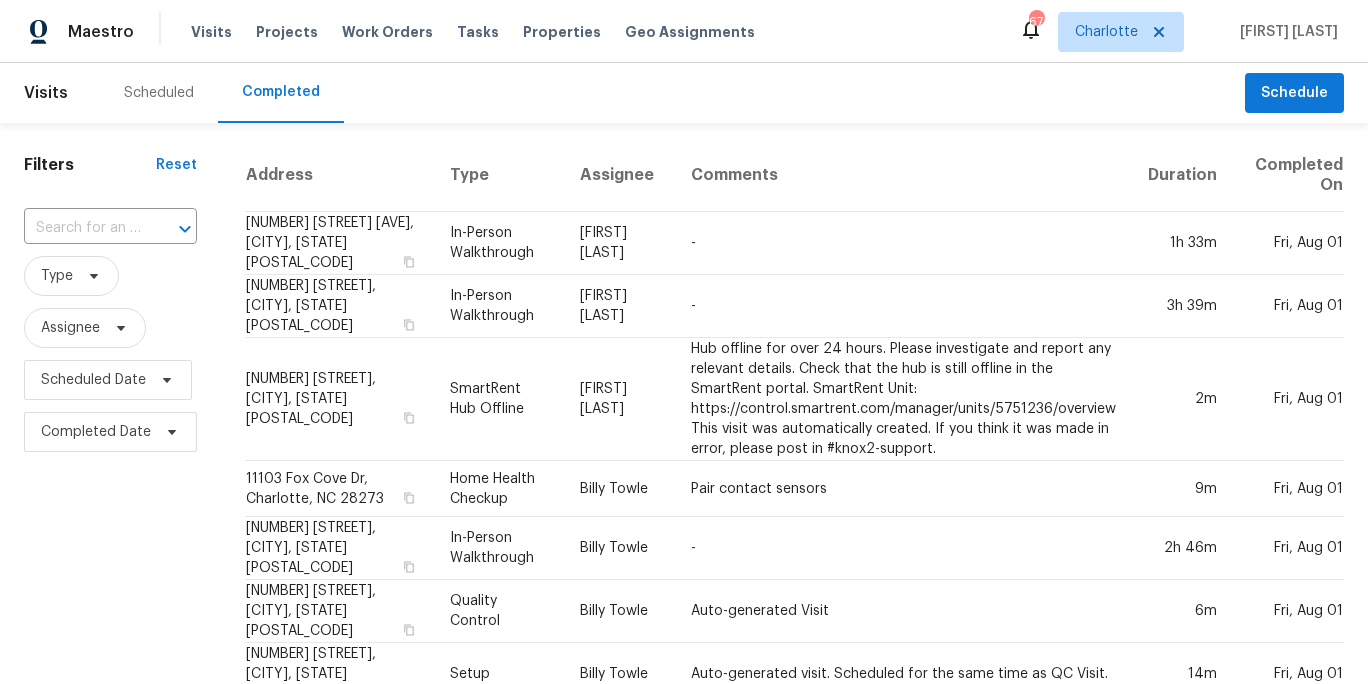 drag, startPoint x: 51, startPoint y: 483, endPoint x: 54, endPoint y: 457, distance: 26.172504 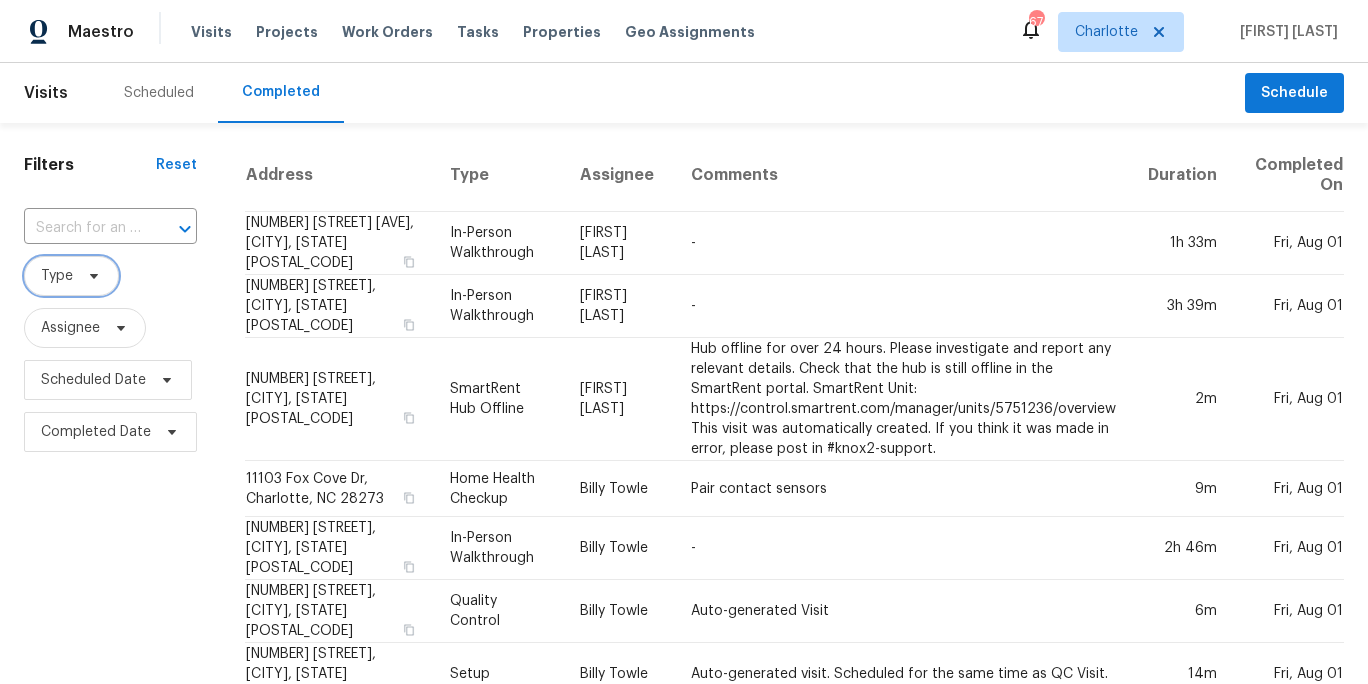 click on "Type" at bounding box center [71, 276] 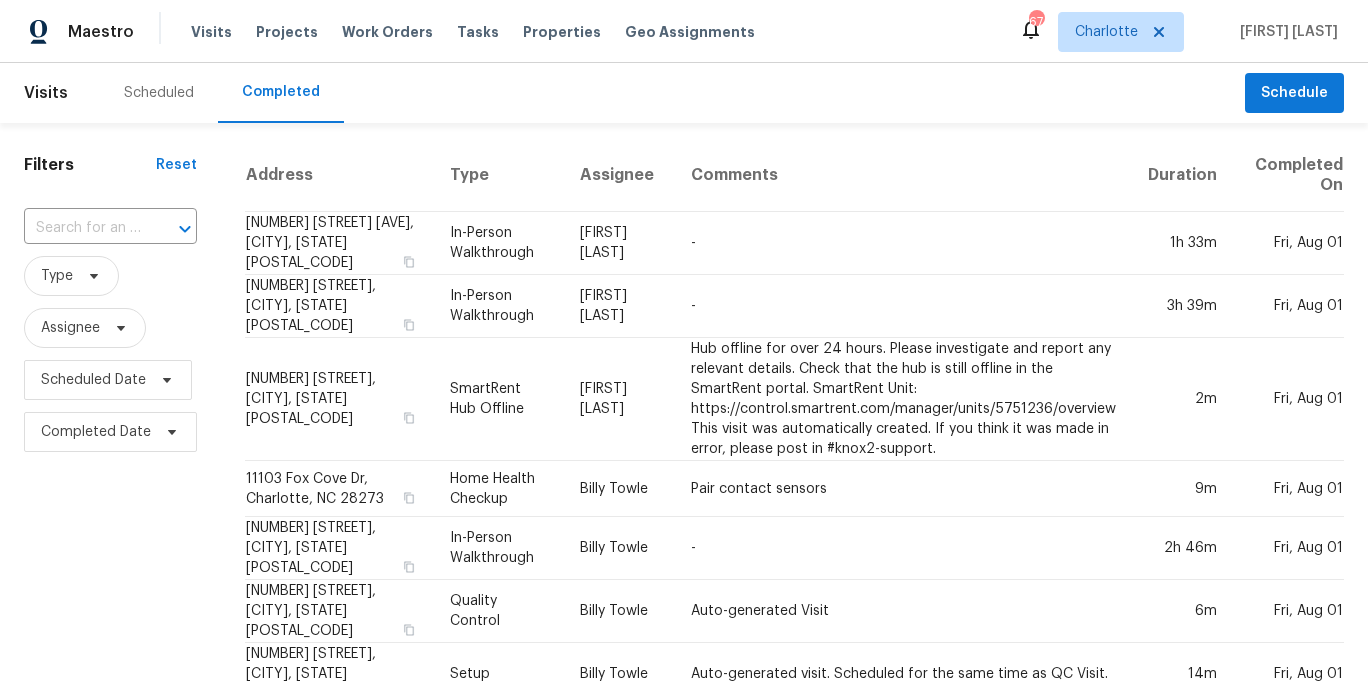 drag, startPoint x: 71, startPoint y: 564, endPoint x: 78, endPoint y: 534, distance: 30.805843 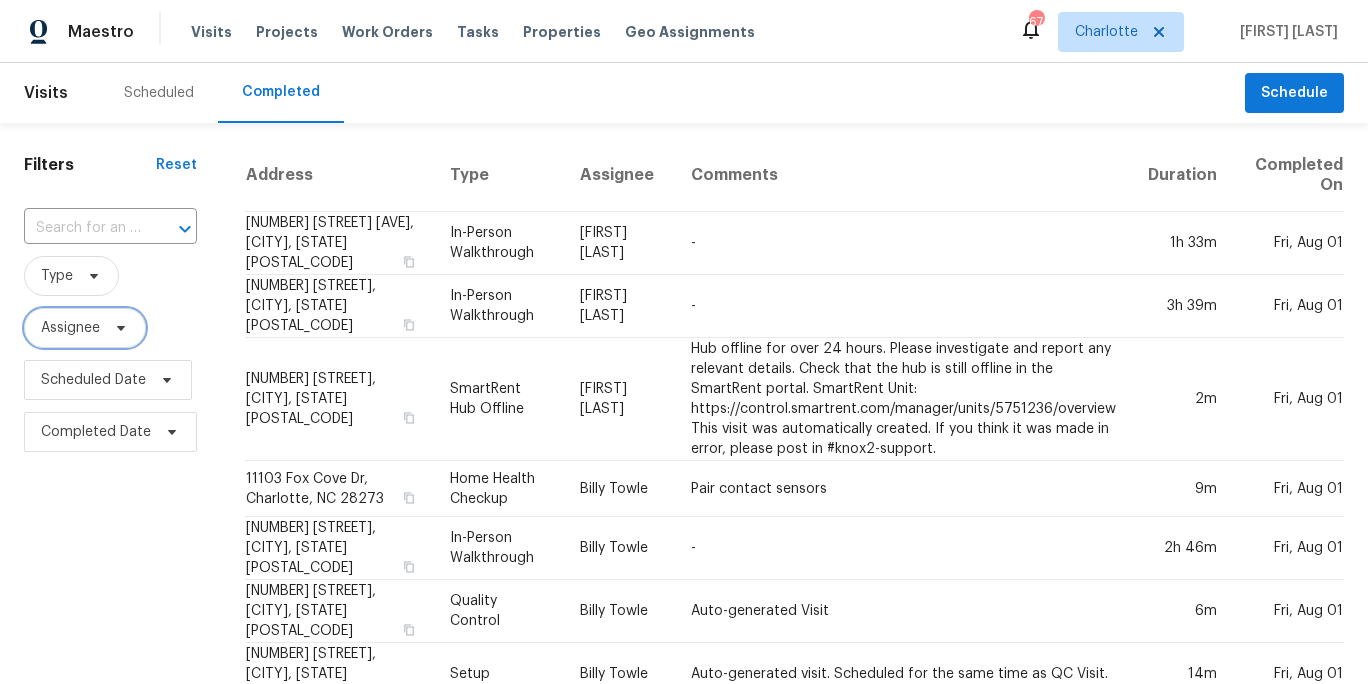 click on "Assignee" at bounding box center [85, 328] 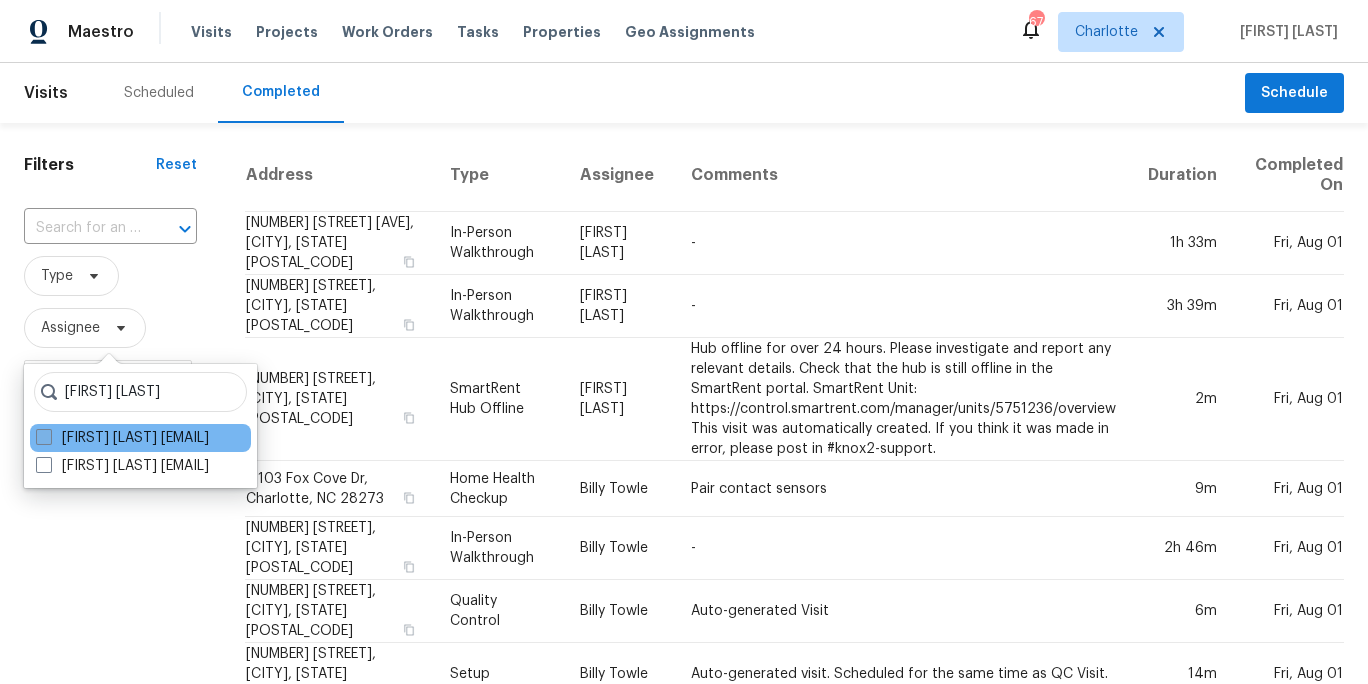 type on "alex baum" 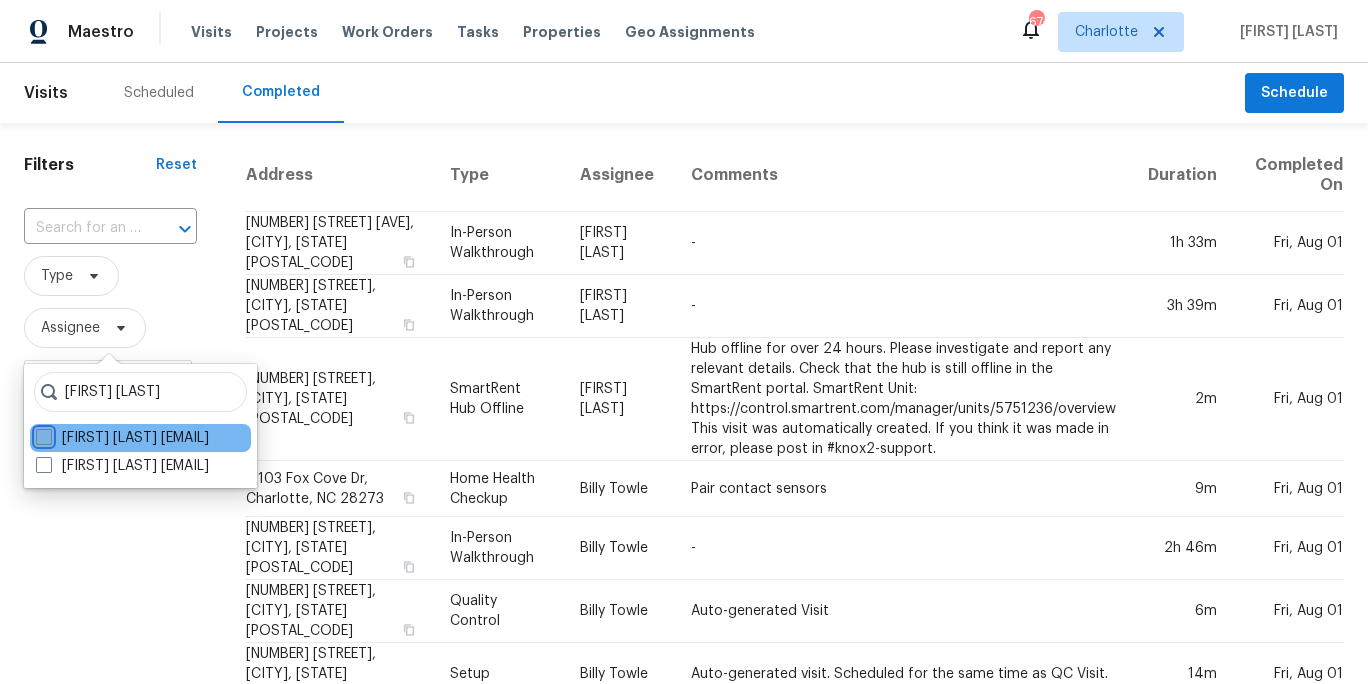 click on "Alex Baum
alex.baum@opendoor.com" at bounding box center [42, 434] 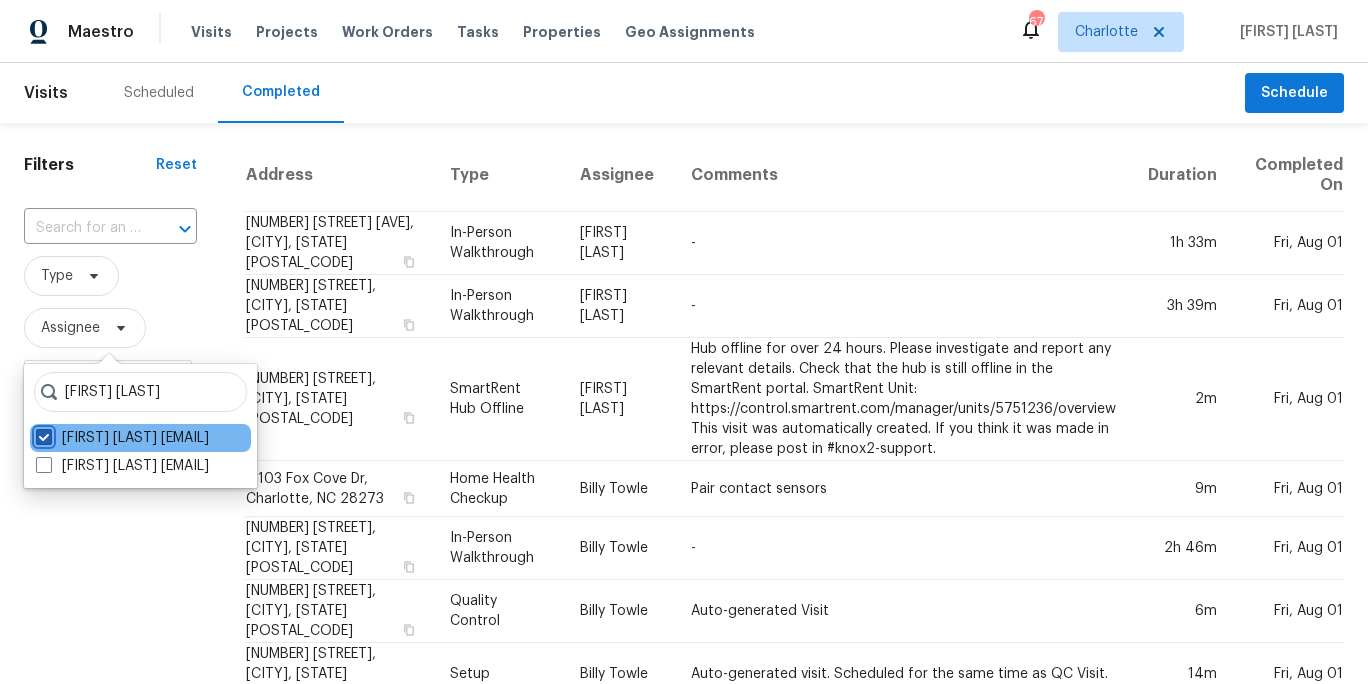 checkbox on "true" 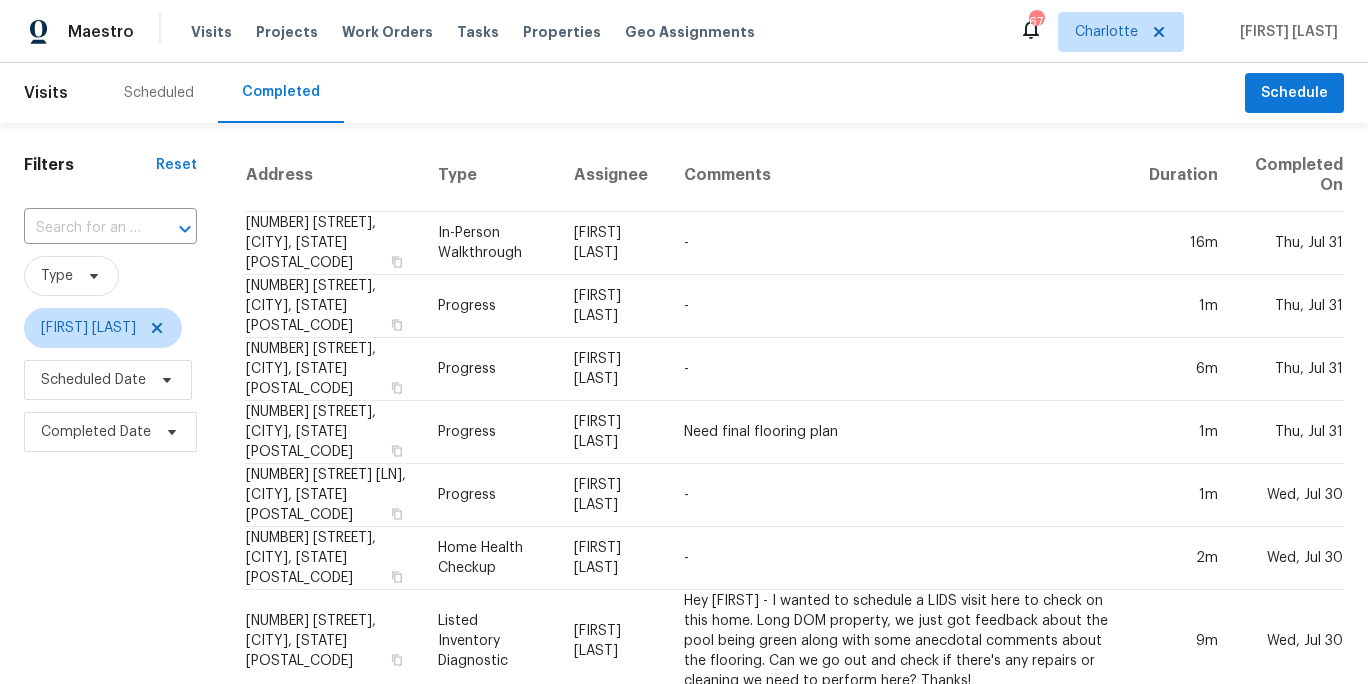 click on "Filters Reset ​ Type Alex Baum Scheduled Date Completed Date" at bounding box center (110, 1164) 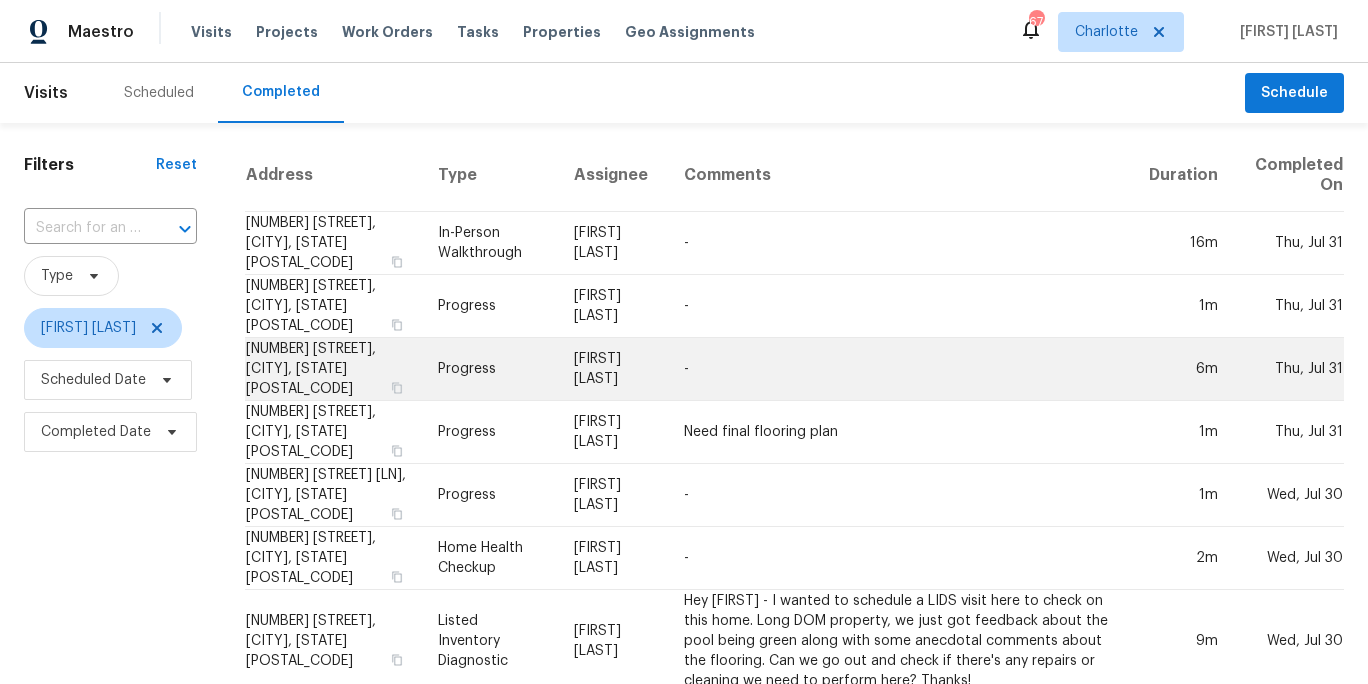 click on "-" at bounding box center [900, 369] 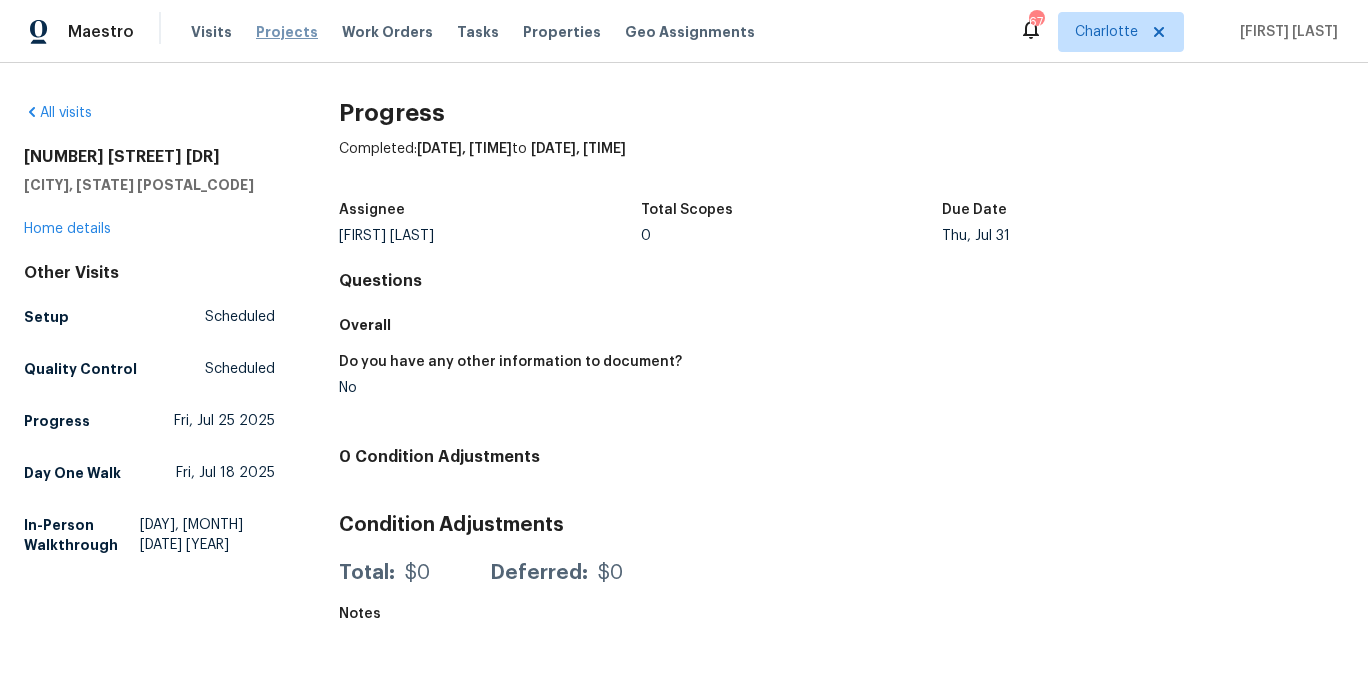 click on "Projects" at bounding box center [287, 32] 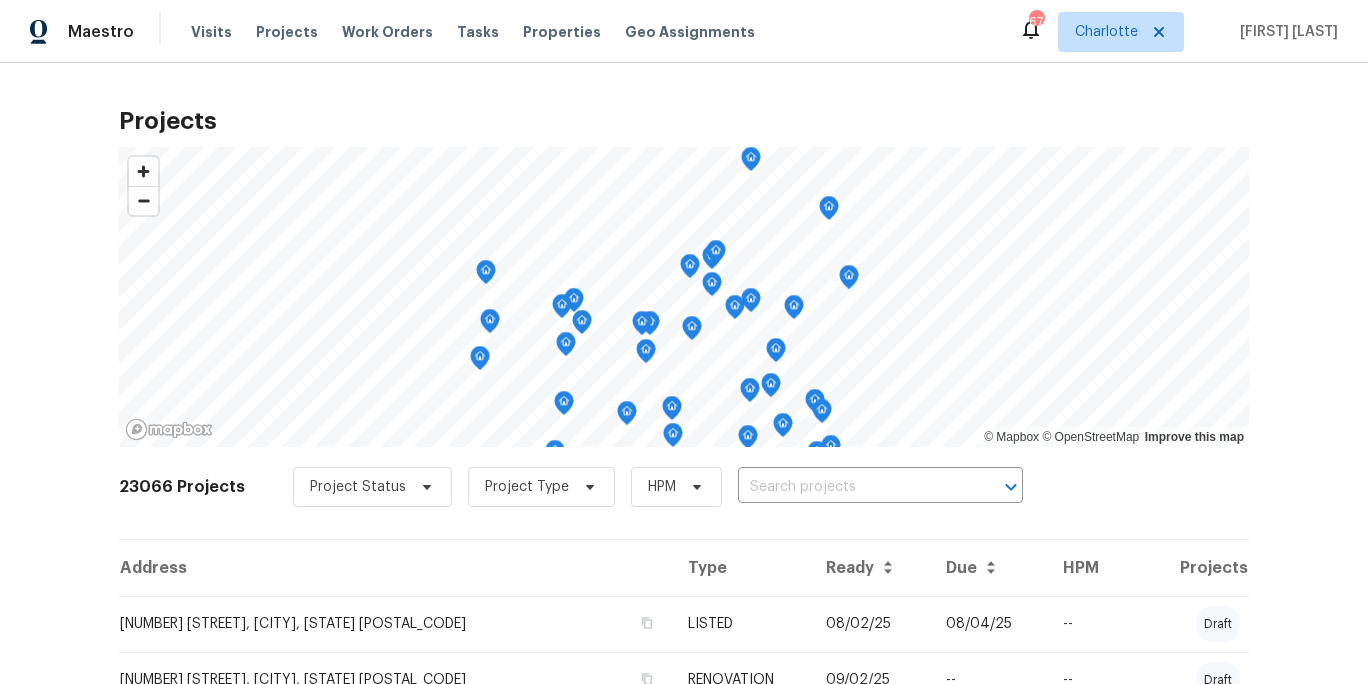 click on "Projects © Mapbox   © OpenStreetMap   Improve this map 23066 Projects Project Status Project Type HPM ​ Address Type Ready Due HPM Projects 2903 Rosemeade Dr, Monroe, NC 28110 LISTED 08/02/25 08/04/25 -- draft 901 Waterspout Way, Gastonia, NC 28054 RENOVATION 09/02/25 -- -- draft 1680 Trentwood Dr, Fort Mill, SC 29715 BRN -- -- -- draft 5163 Ficus Tree Ln, Charlotte, NC 28215 LISTED 08/01/25 08/05/25 -- draft 13413 Glasgow Green Ln, Charlotte, NC 28213 BRN -- -- -- draft 6445 Griffin Rd, Lancaster, SC 29720 BRN -- -- -- draft 10518 Fairway Ridge Rd, Charlotte, NC 28277 LISTED 08/01/25 08/05/25 -- draft 205 Mauney St, Mount Holly, NC 28120 LISTED 08/01/25 08/08/25 -- in progress 111 Canada Dr, Statesville, NC 28677 LISTED 08/01/25 08/04/25 -- draft 9116 Torrence Creek Ct, Huntersville, NC 28078 LISTED 08/01/25 08/05/25 -- in progress 4437 Devonhill Ln, Charlotte, NC 28269 LISTED 08/01/25 08/04/25 -- draft 502 Cherry St, Belmont, NC 28012 LISTED 08/01/25 08/08/25 -- draft 6121 Dane Dr, Dallas, NC 28034 BRN" at bounding box center [684, 373] 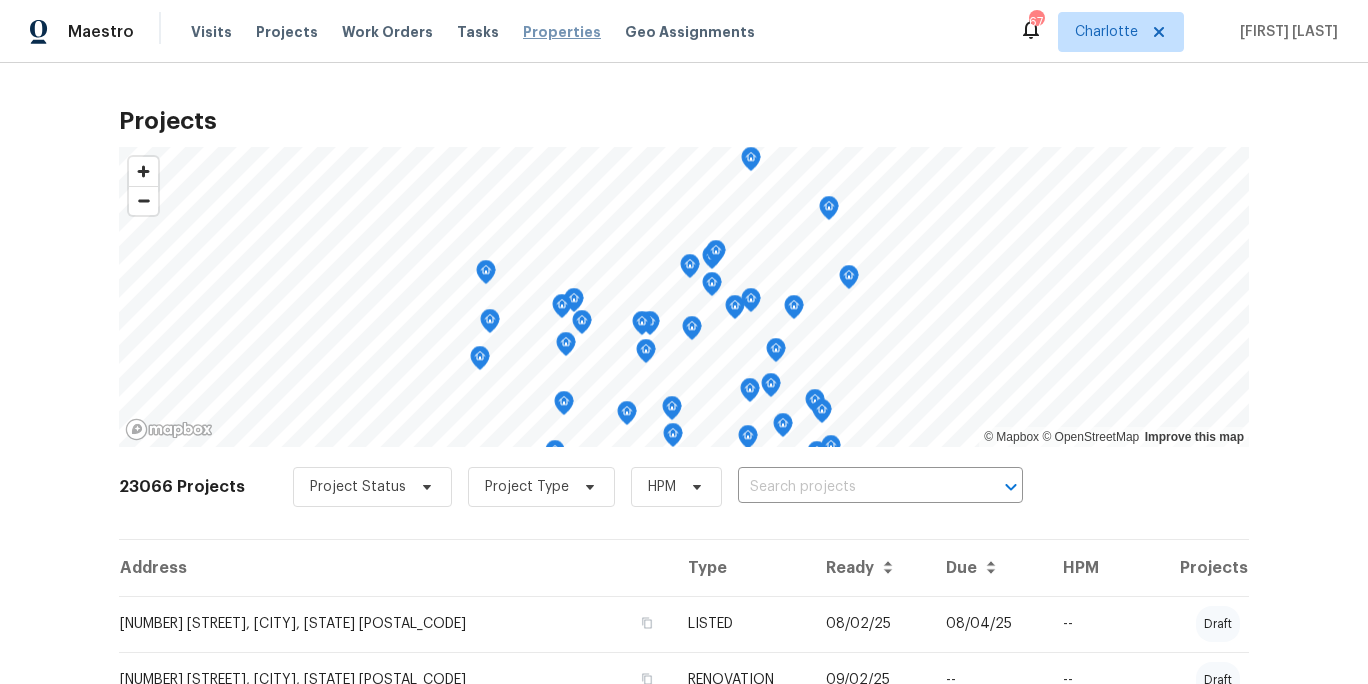 click on "Properties" at bounding box center (562, 32) 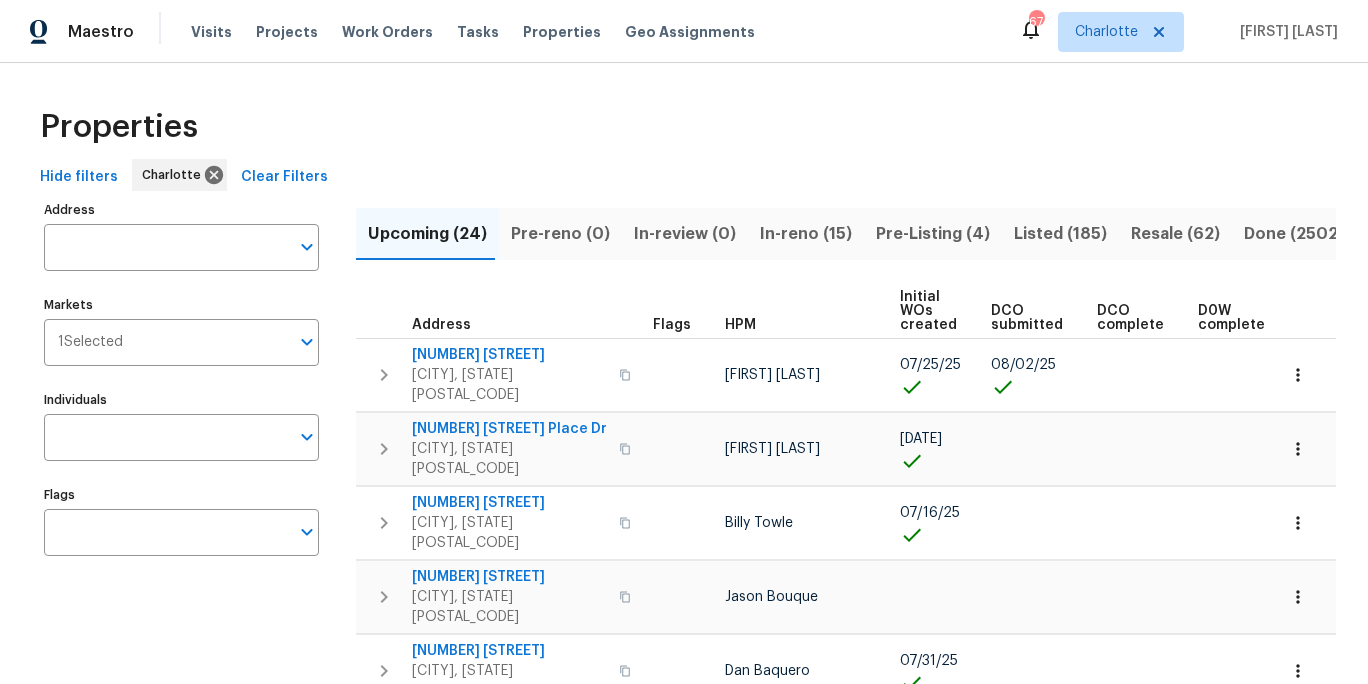 click on "Properties" at bounding box center (684, 127) 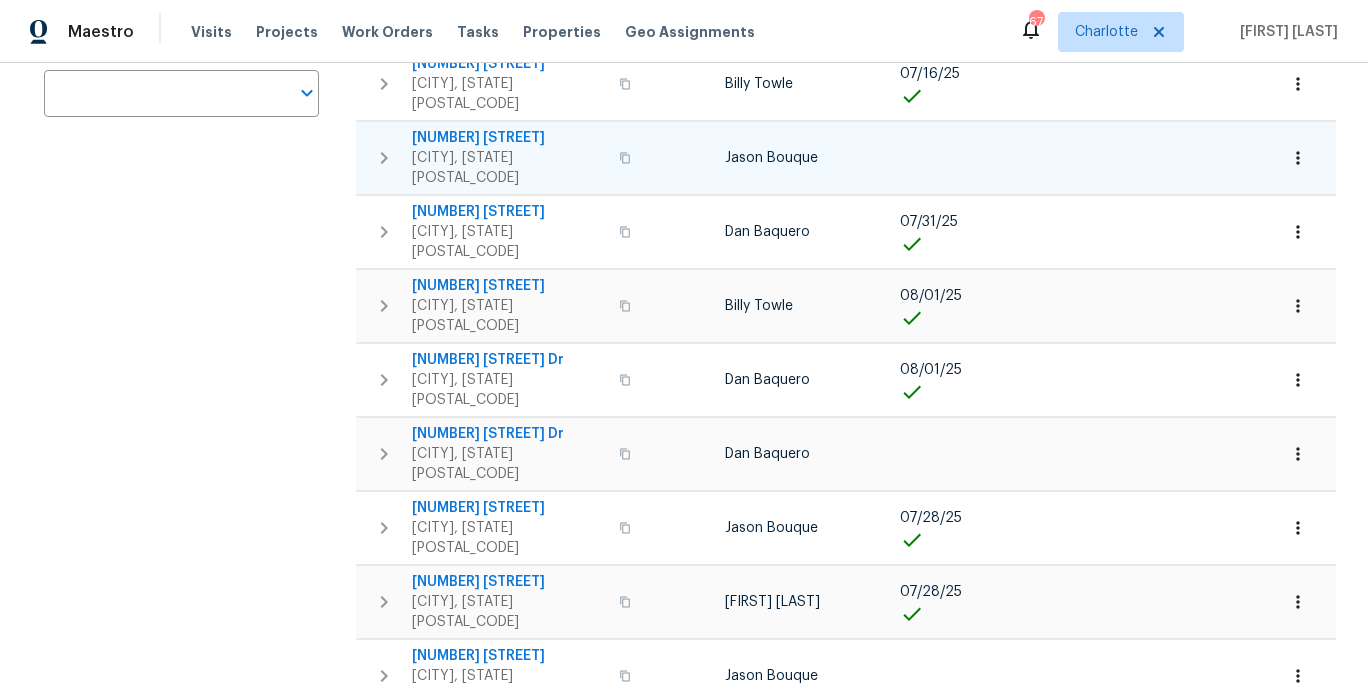 scroll, scrollTop: 1156, scrollLeft: 0, axis: vertical 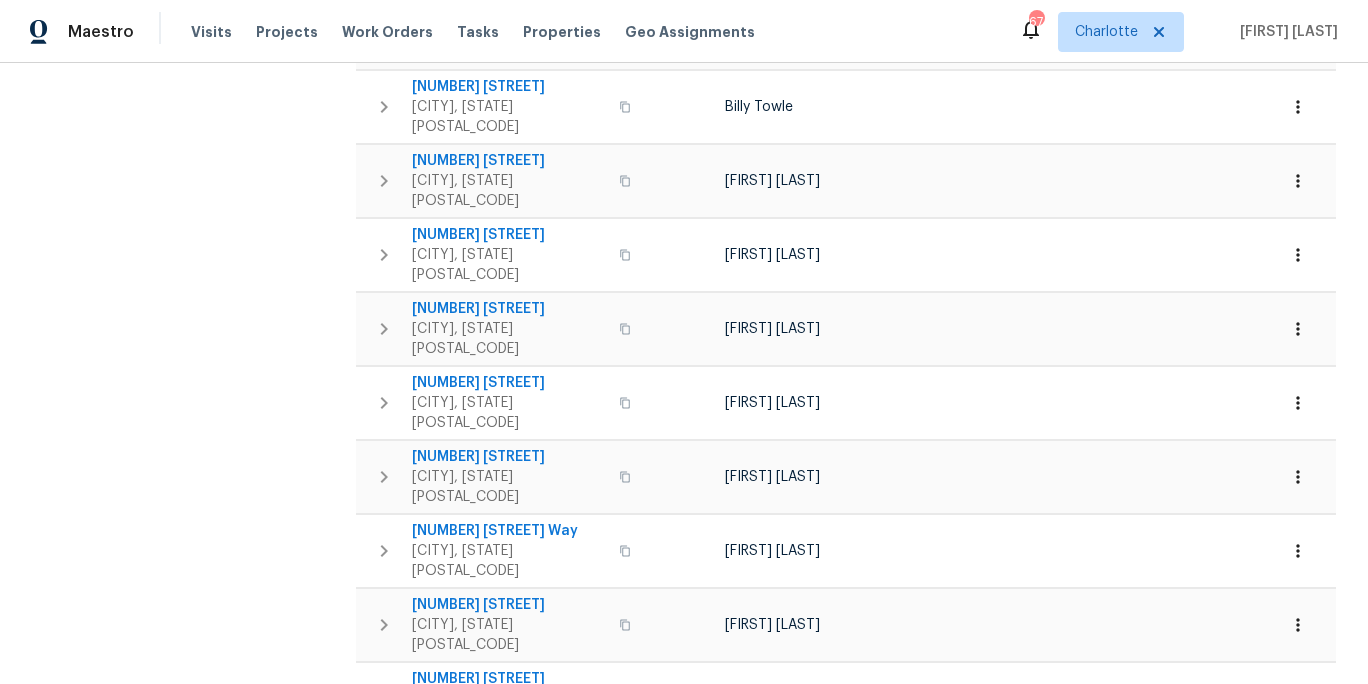 click on "Address Address Markets 1  Selected Markets Individuals Individuals Flags Flags" at bounding box center [194, 24] 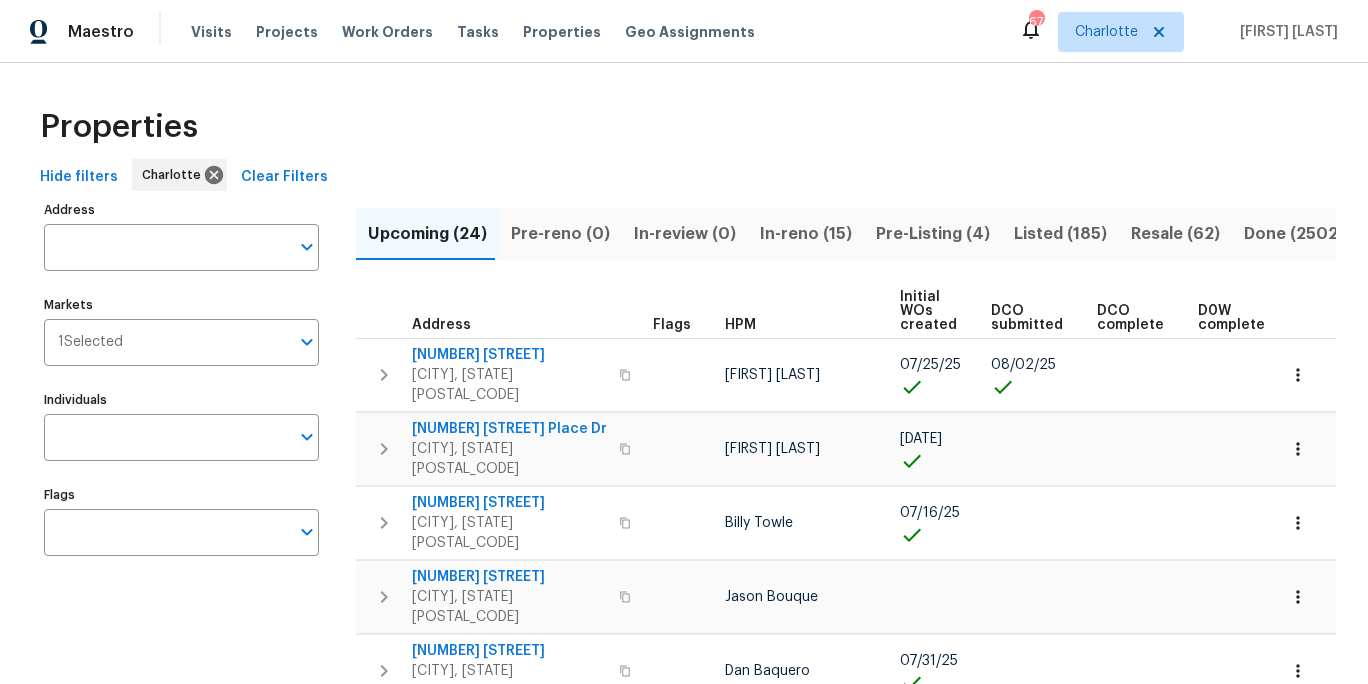 click on "Hide filters Charlotte Clear Filters" at bounding box center [684, 177] 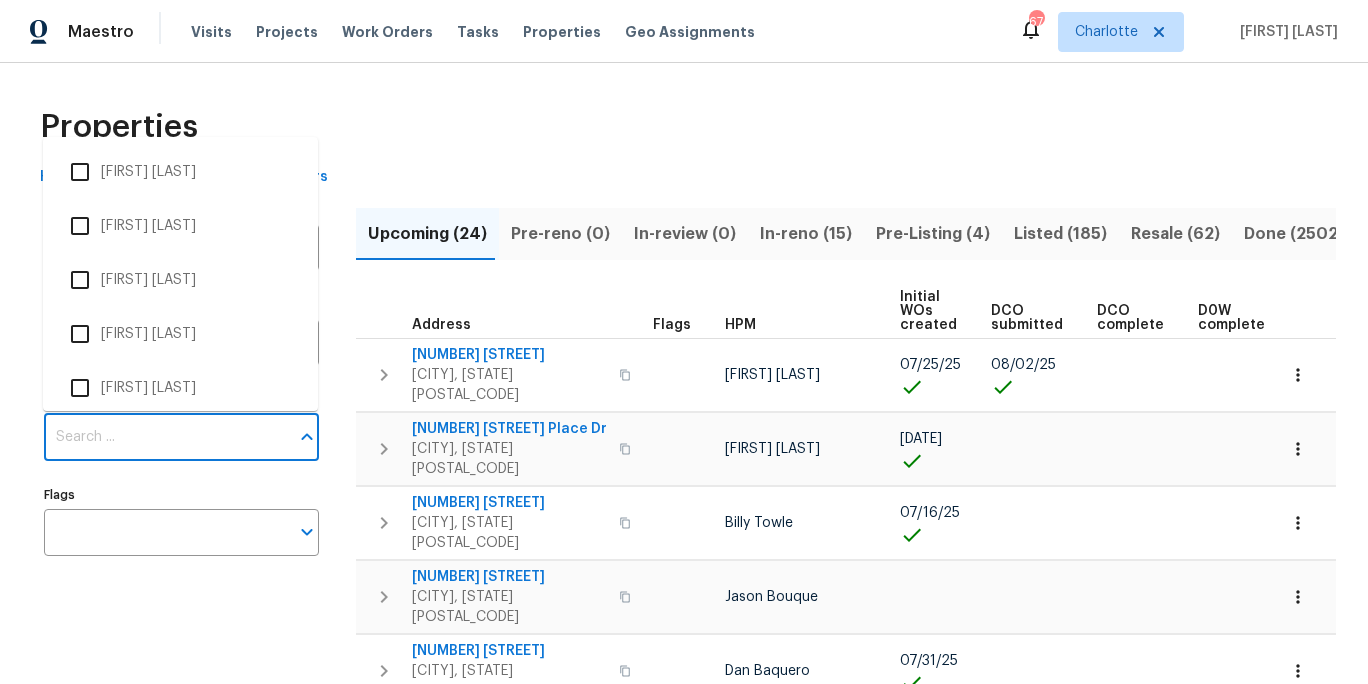 click on "Individuals" at bounding box center [166, 437] 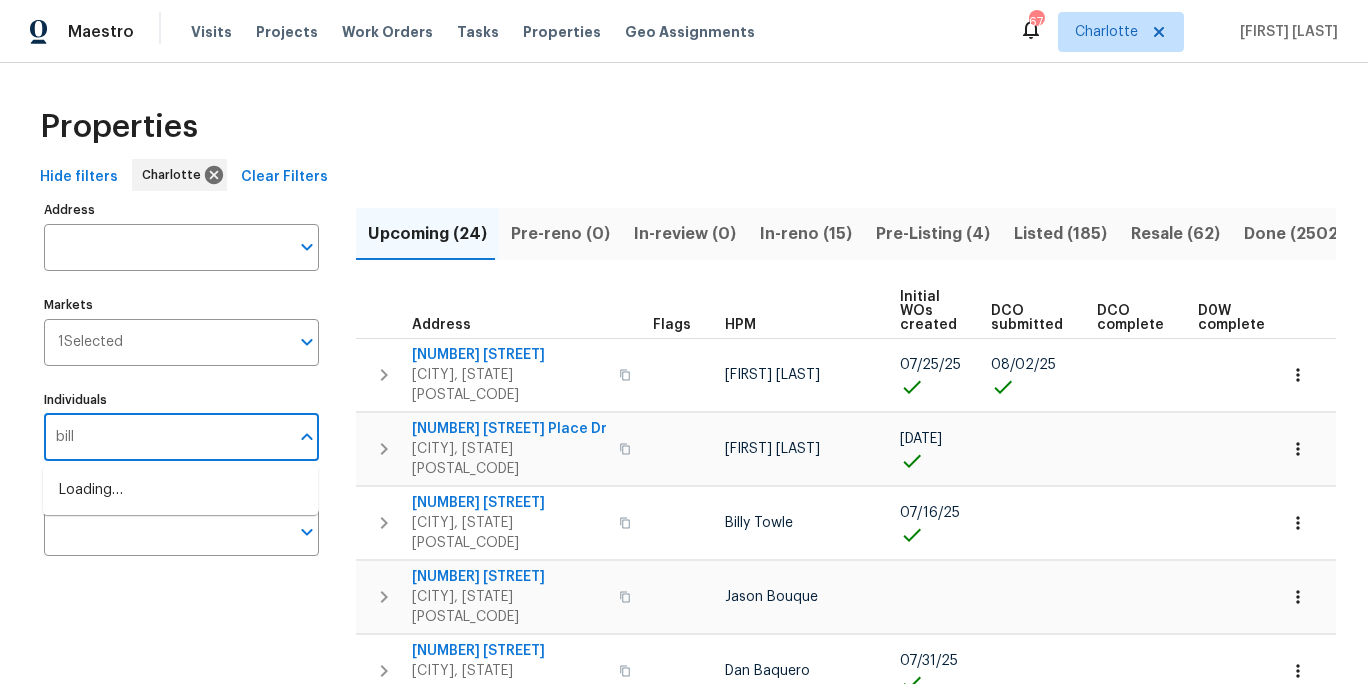 type on "billy" 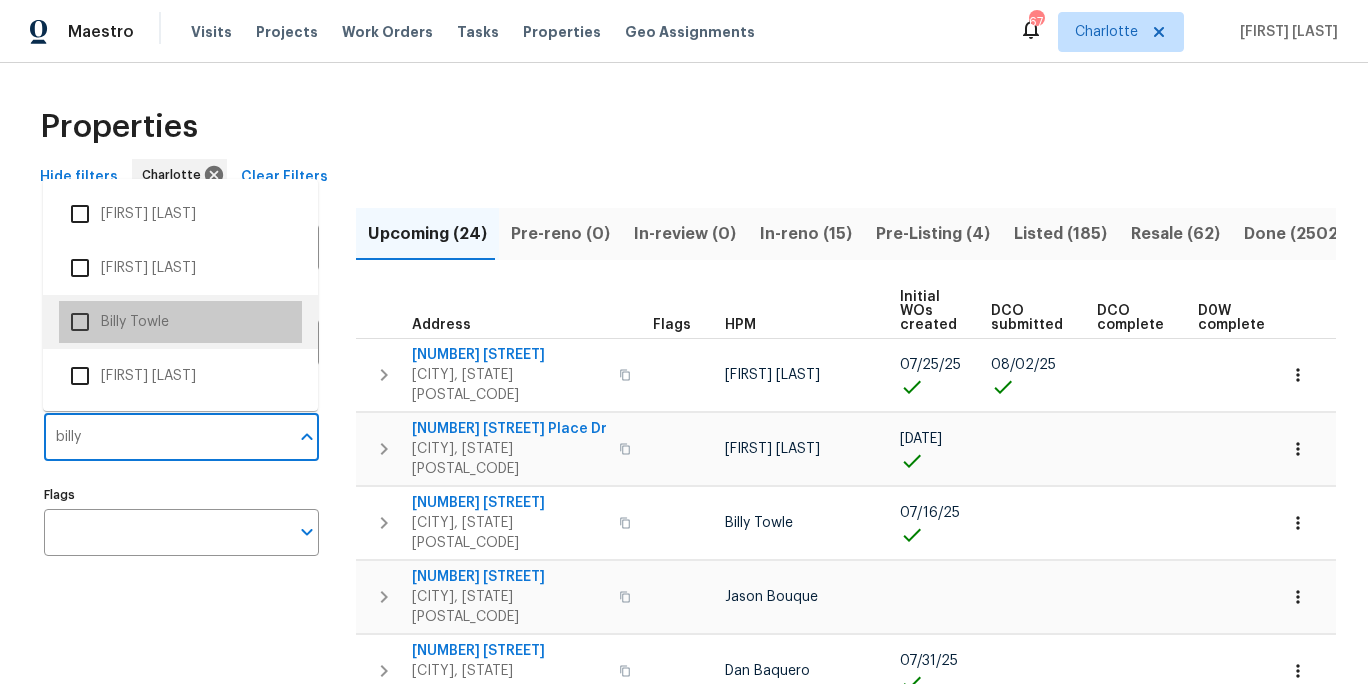 click on "Billy Towle" at bounding box center [180, 322] 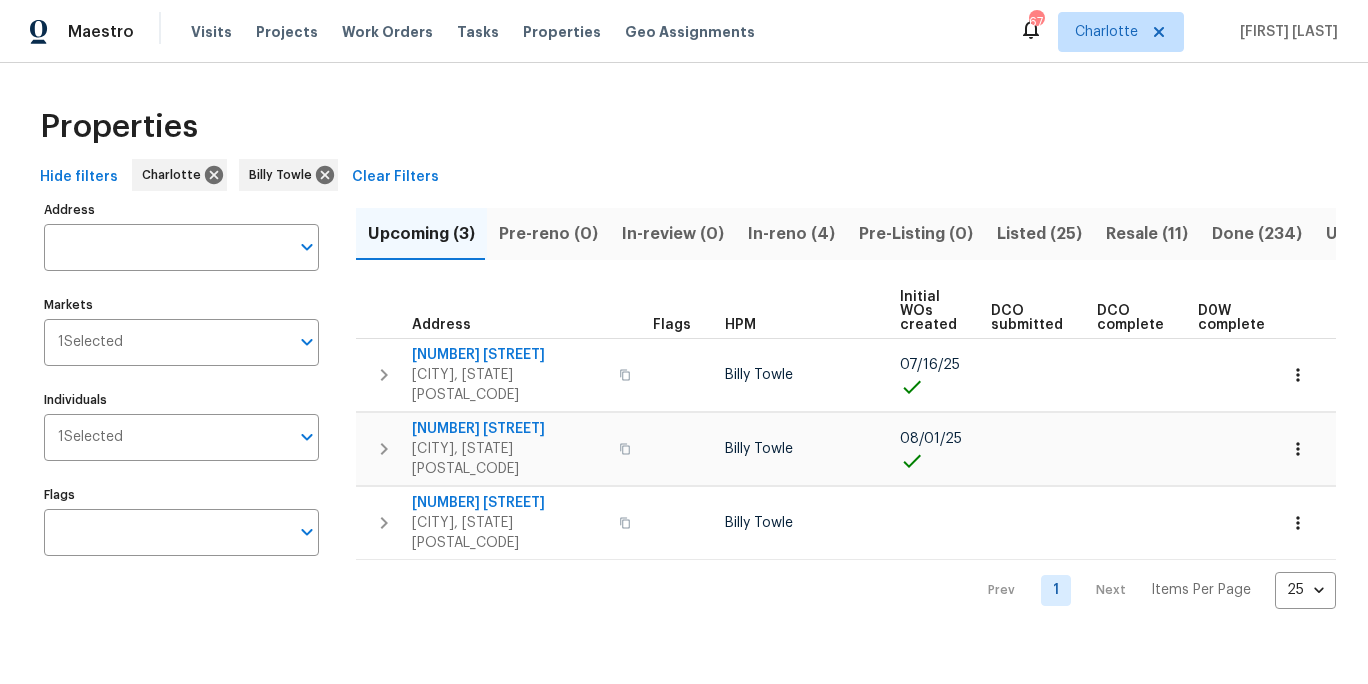 click on "Properties" at bounding box center [684, 127] 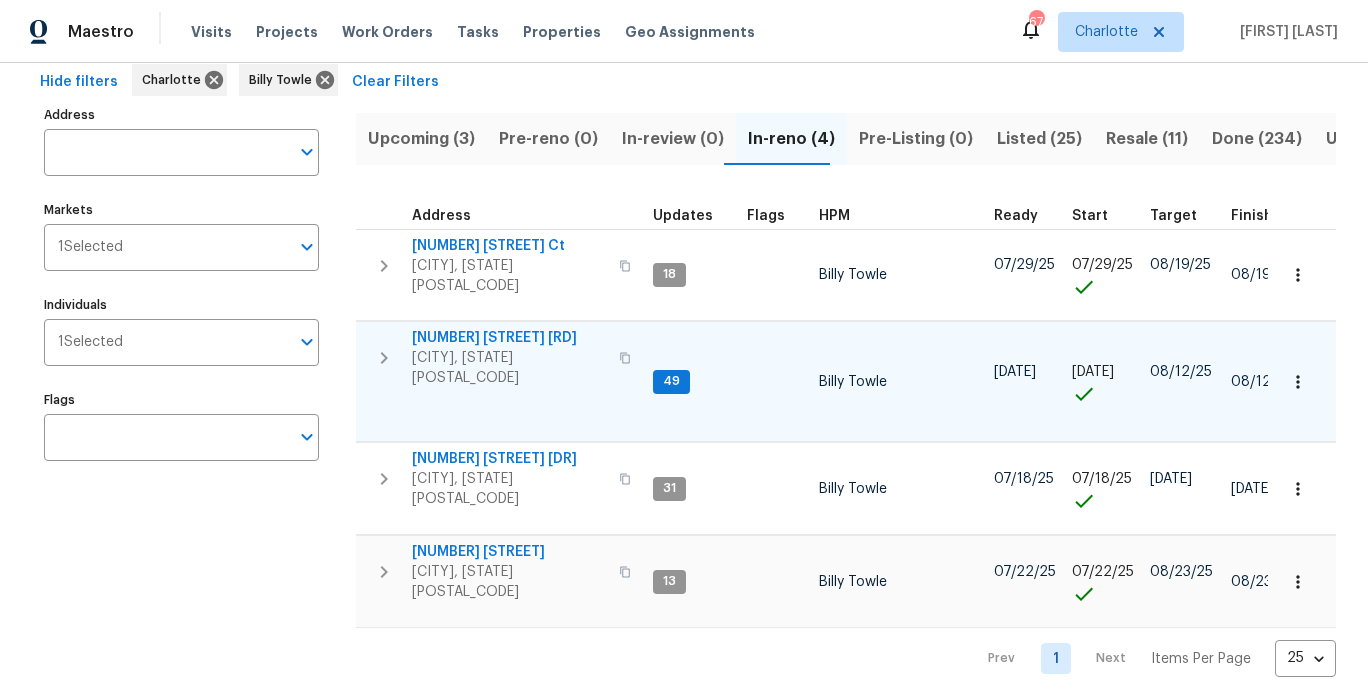 scroll, scrollTop: 0, scrollLeft: 0, axis: both 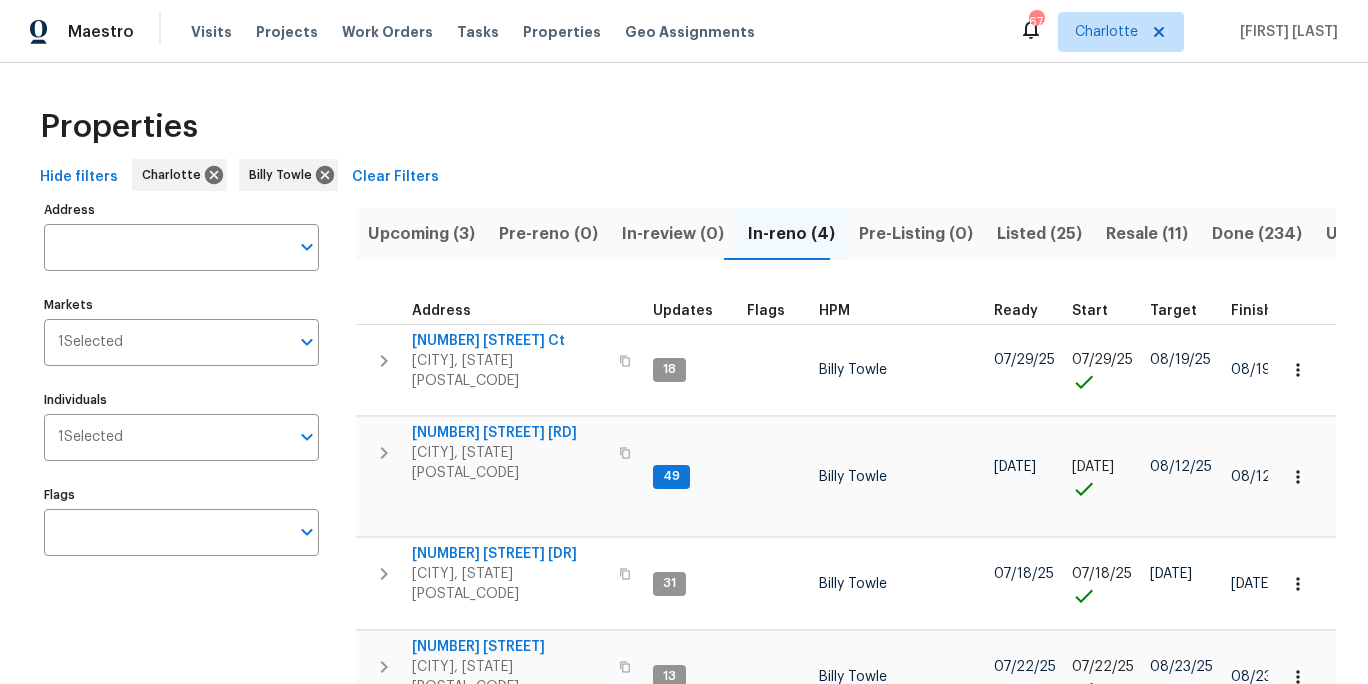 click on "Properties Hide filters Charlotte Billy Towle Clear Filters Address Address Markets 1  Selected Markets Individuals 1  Selected Individuals Flags Flags Upcoming (3) Pre-reno (0) In-review (0) In-reno (4) Pre-Listing (0) Listed (25) Resale (11) Done (234) Unknown (0) Address Updates Flags HPM Ready Start Target Finish Overall WO Completion Reno Progress Last Seen Work Complete Setup Complete QC Complete 2405 Falling Leaf Ct Rock Hill, SC 29732 18 Billy Towle 07/29/25 07/29/25 08/19/25 08/19/25 4 WIP 2 Done 4 Accepted 40 %   21 / 52 No 1d  ago 711 Forest Rd Rock Hill, SC 29730 49 Billy Towle 05/29/25 05/29/25 08/12/25 08/12/25 3 WIP 13 Done 1 Draft 1 Accepted 88 %   60 / 68 No 1d  ago 4026 Palmetto Dr Rock Hill, SC 29732 31 Billy Towle 07/18/25 07/18/25 08/09/25 08/09/25 5 WIP 7 Done 2 Accepted 76 %   57 / 75 No 2d  ago 1047 Mallard Dr Rock Hill, SC 29732 13 Billy Towle 07/22/25 07/22/25 08/23/25 08/23/25 4 WIP 3 Done 3 Accepted 11 %   6 / 53 No 2d  ago Prev 1 Next Items Per Page 25 25 ​" at bounding box center (684, 433) 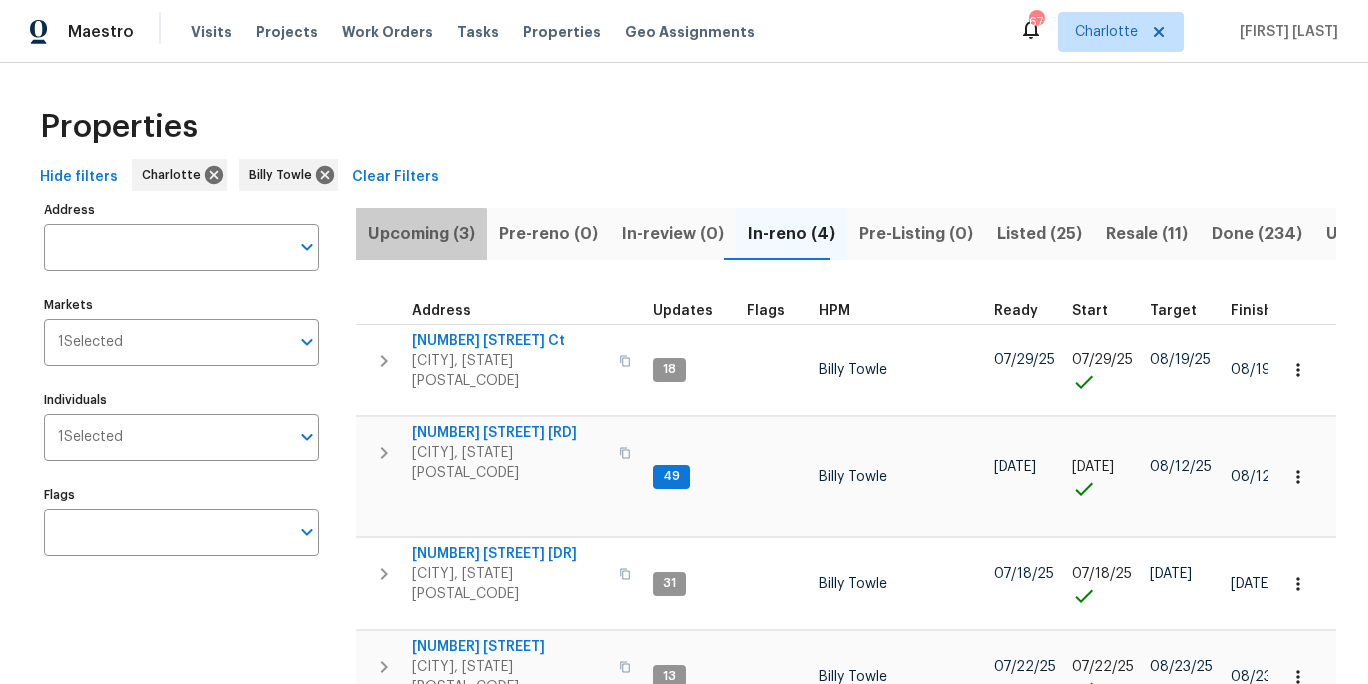 click on "Upcoming (3)" at bounding box center (421, 234) 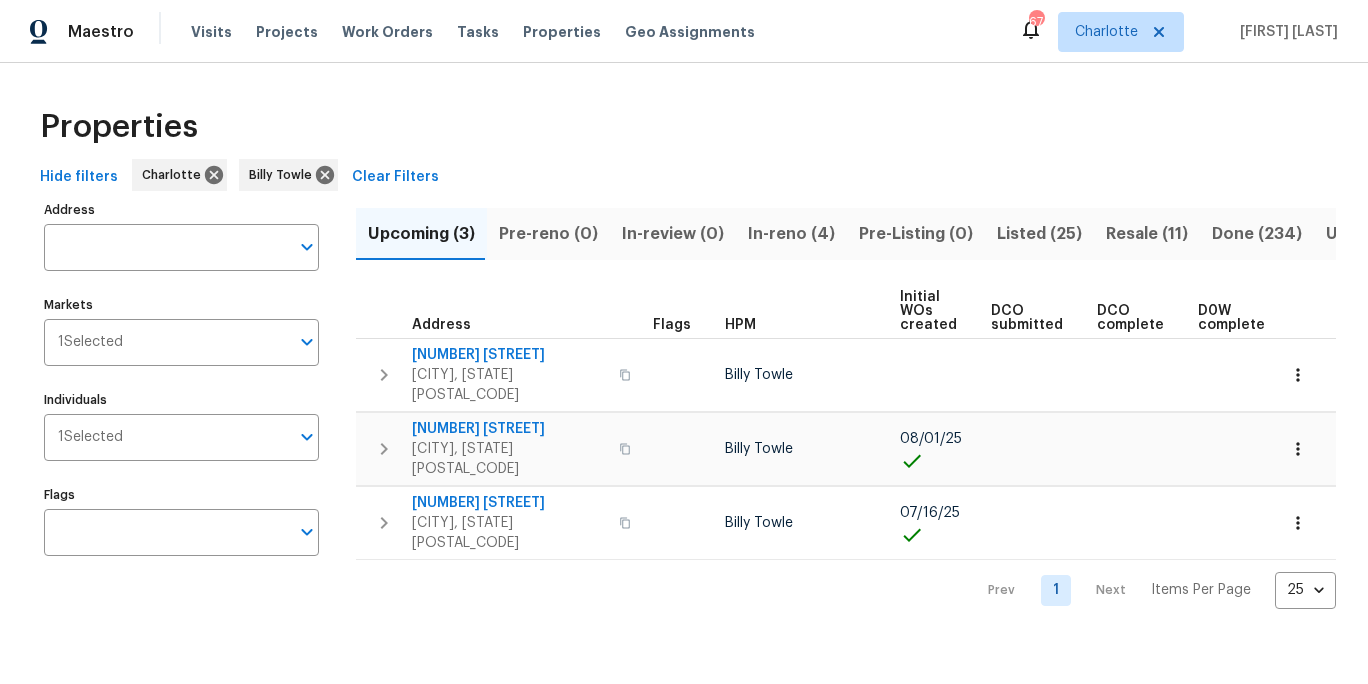 click on "Properties" at bounding box center [684, 127] 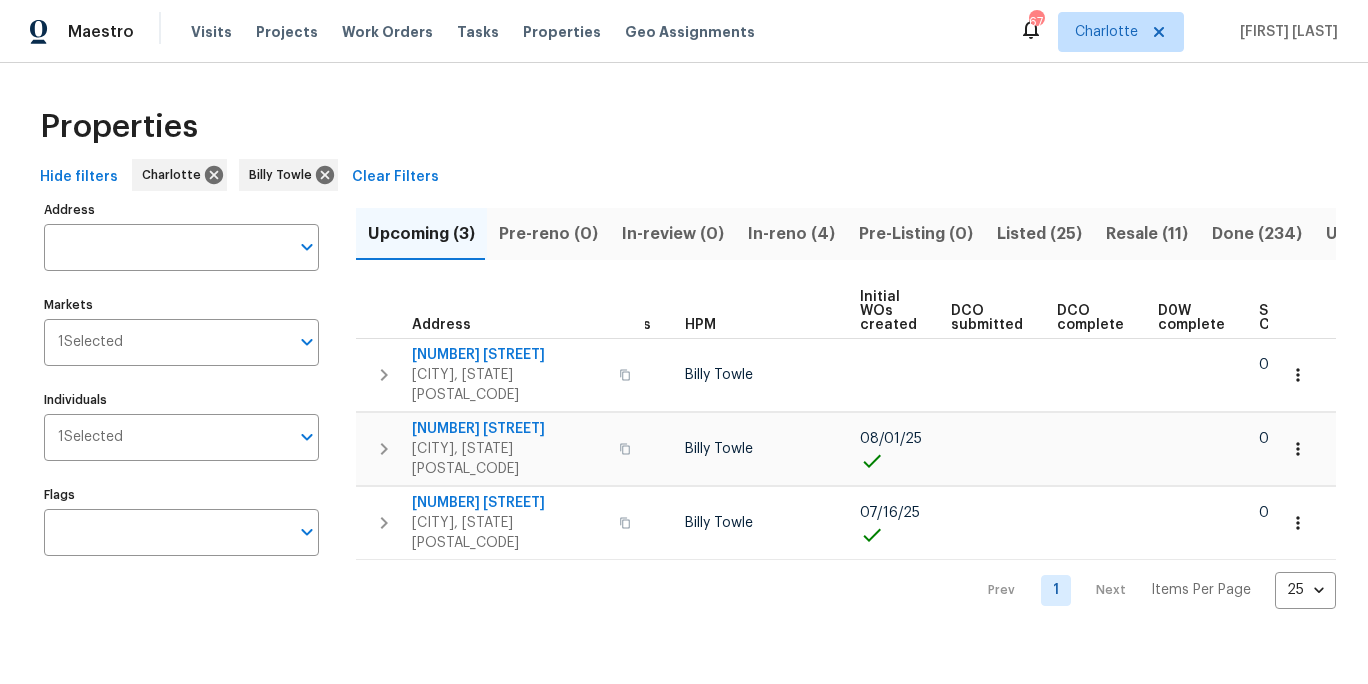 scroll, scrollTop: 0, scrollLeft: 0, axis: both 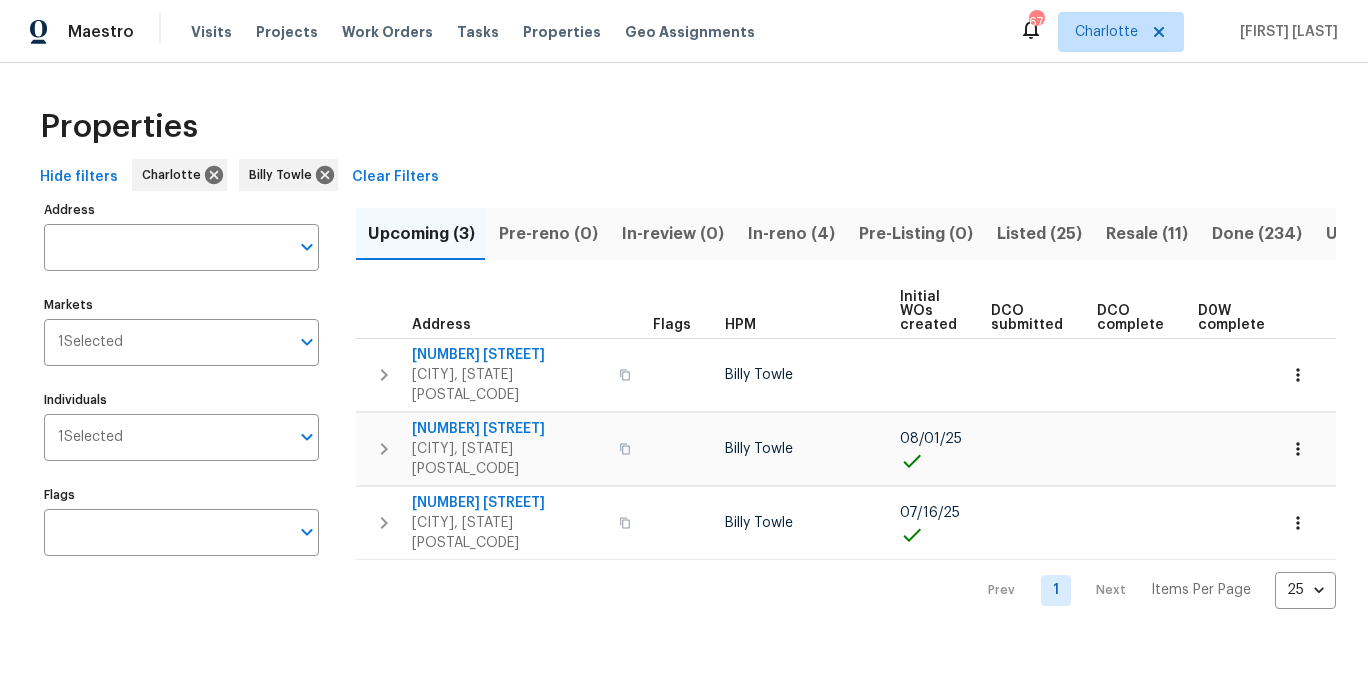 click on "Properties" at bounding box center (684, 127) 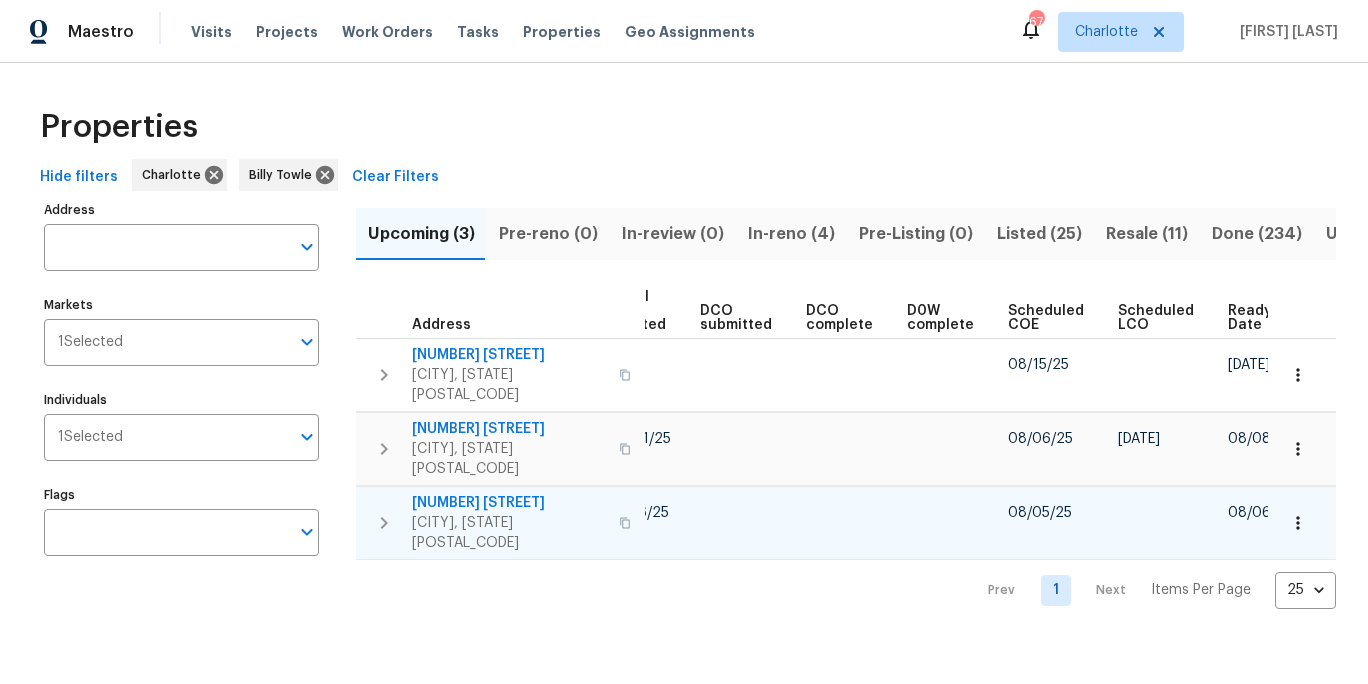 scroll, scrollTop: 0, scrollLeft: 308, axis: horizontal 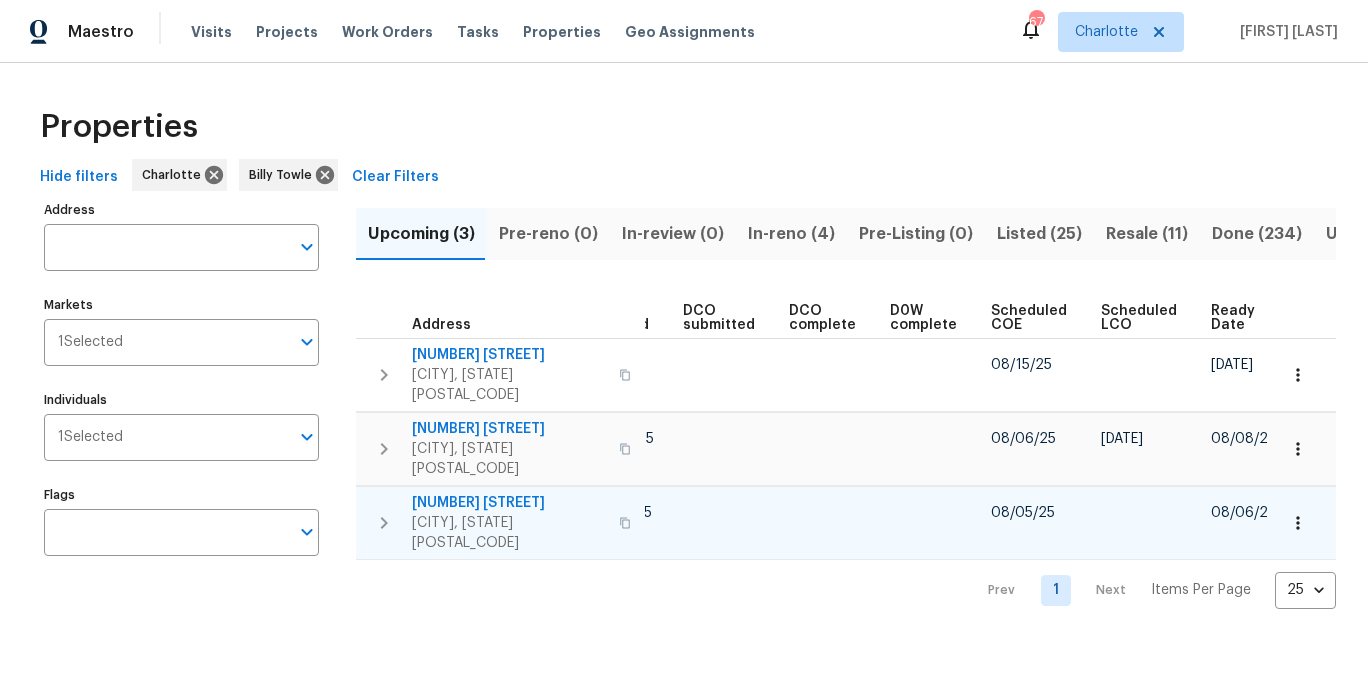 click on "947 Pecan Tree Ln" at bounding box center [509, 503] 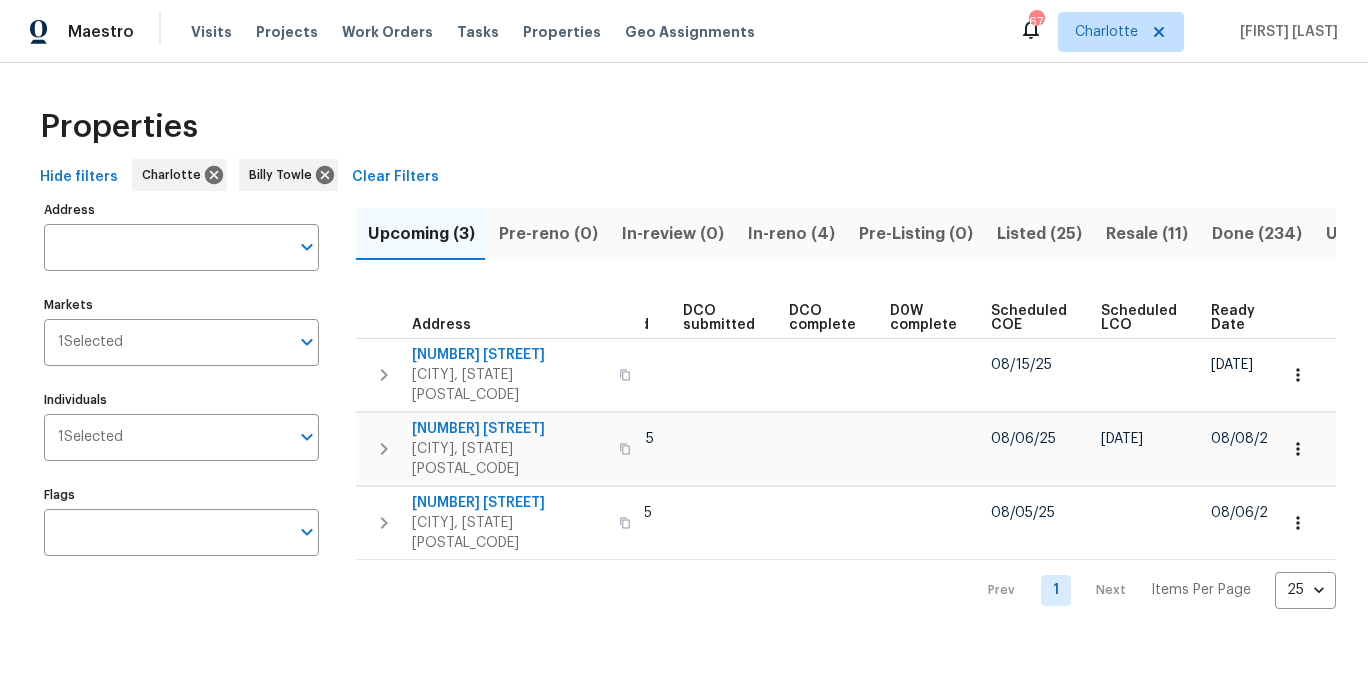 click on "Properties" at bounding box center [684, 127] 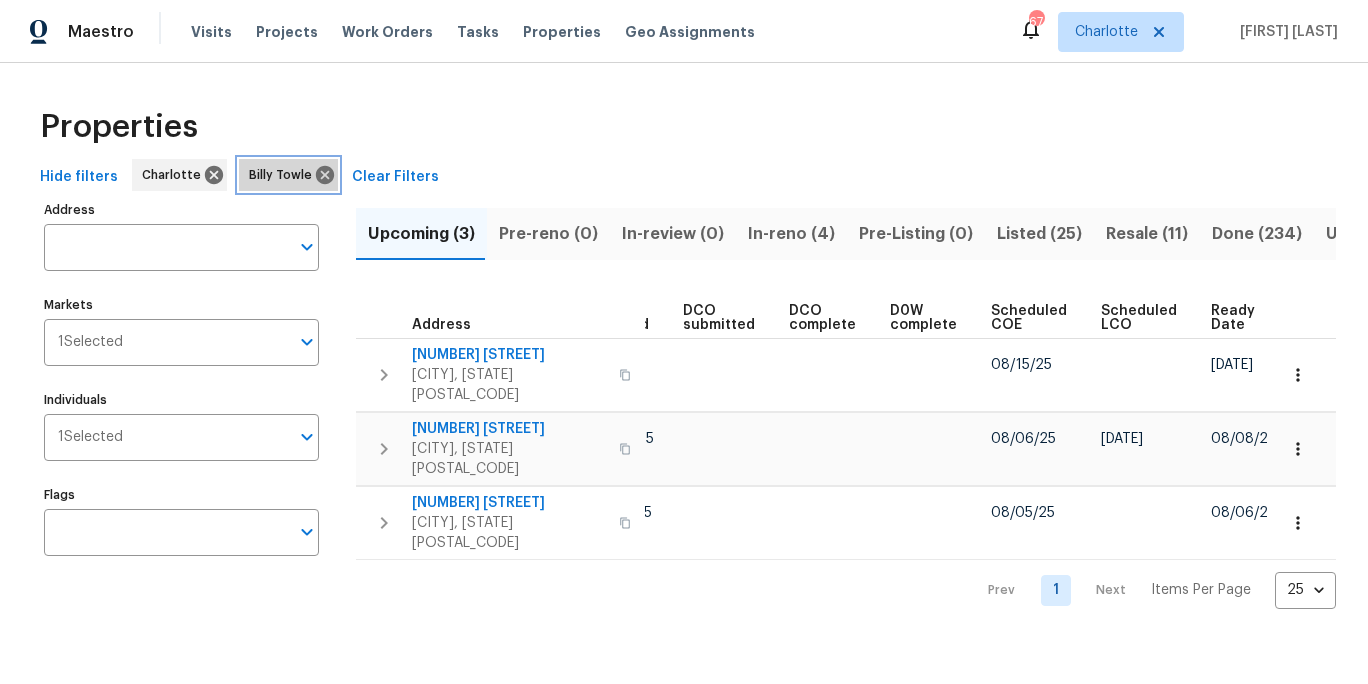 drag, startPoint x: 314, startPoint y: 175, endPoint x: 358, endPoint y: 168, distance: 44.553337 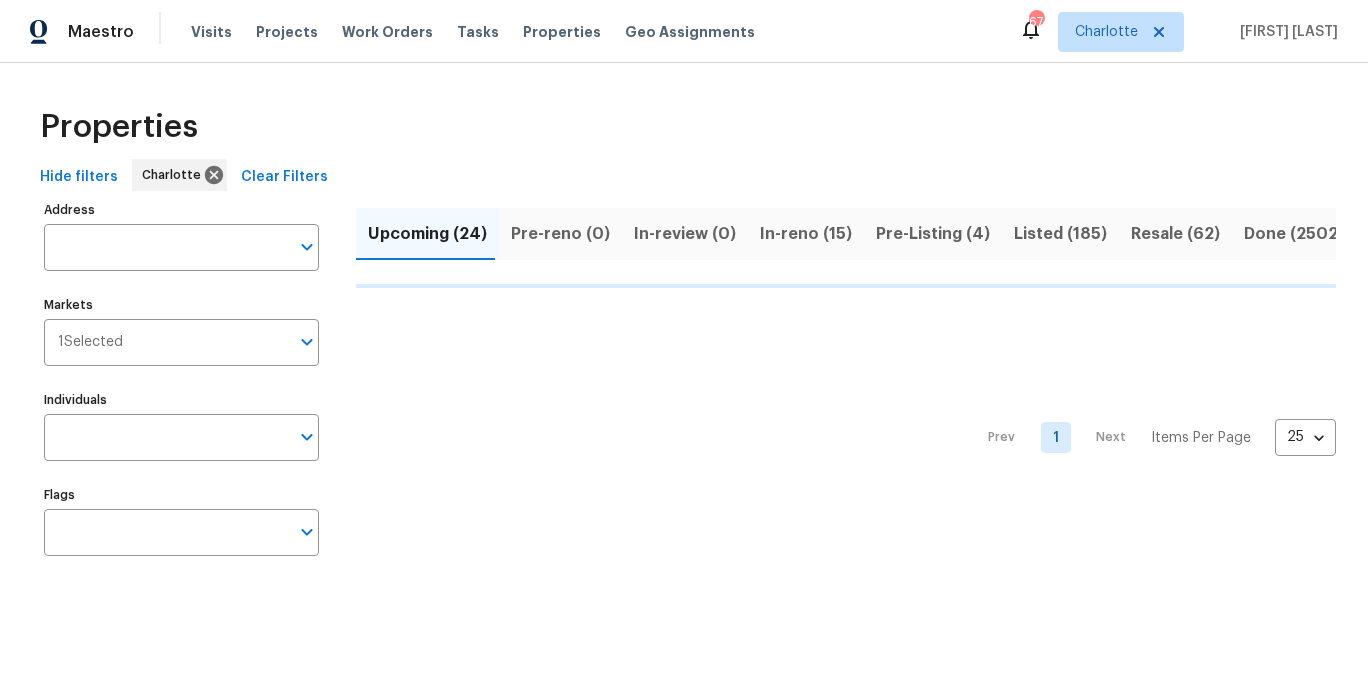 click on "Properties" at bounding box center [684, 127] 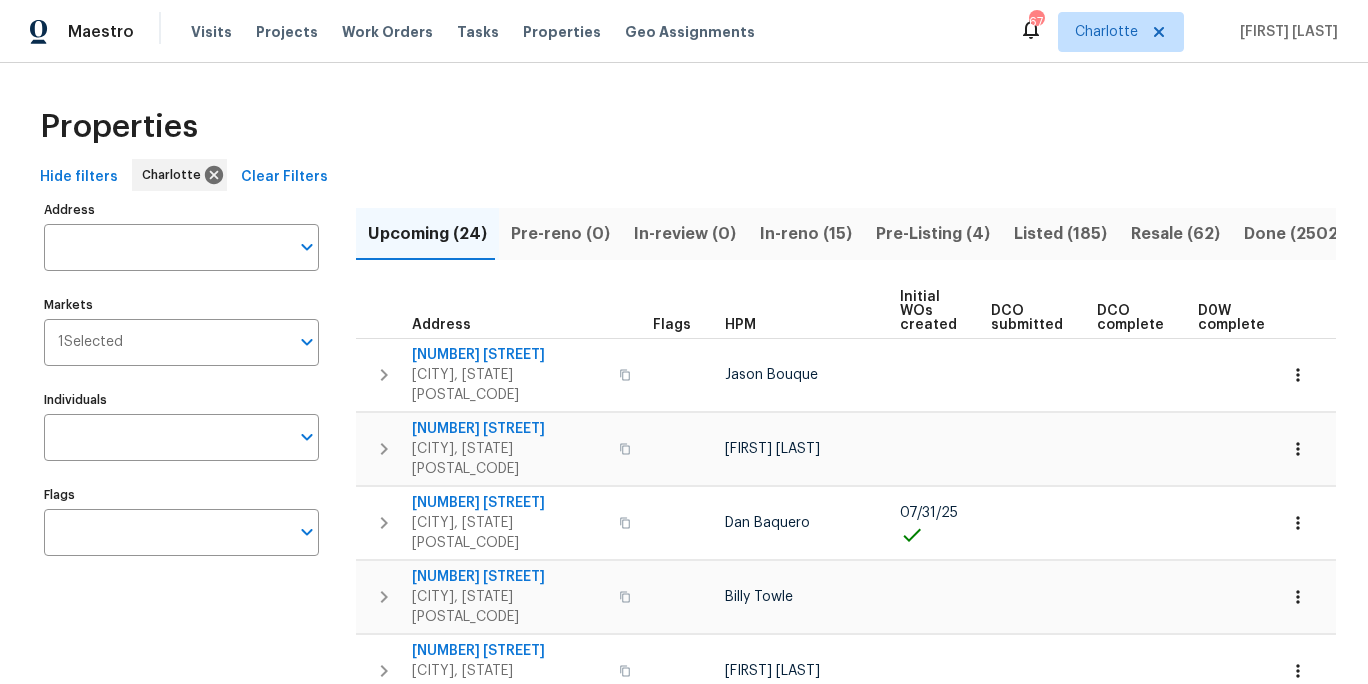 click on "Resale (62)" at bounding box center [1175, 234] 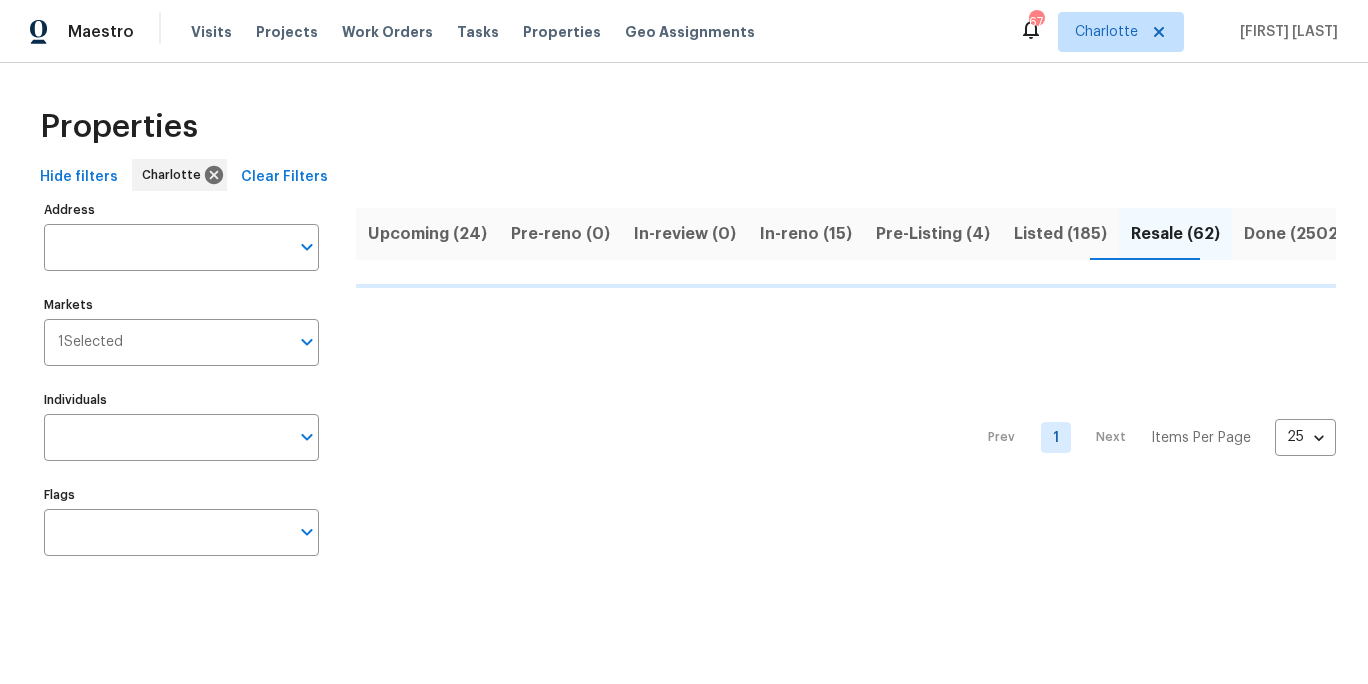 click on "Properties" at bounding box center [684, 127] 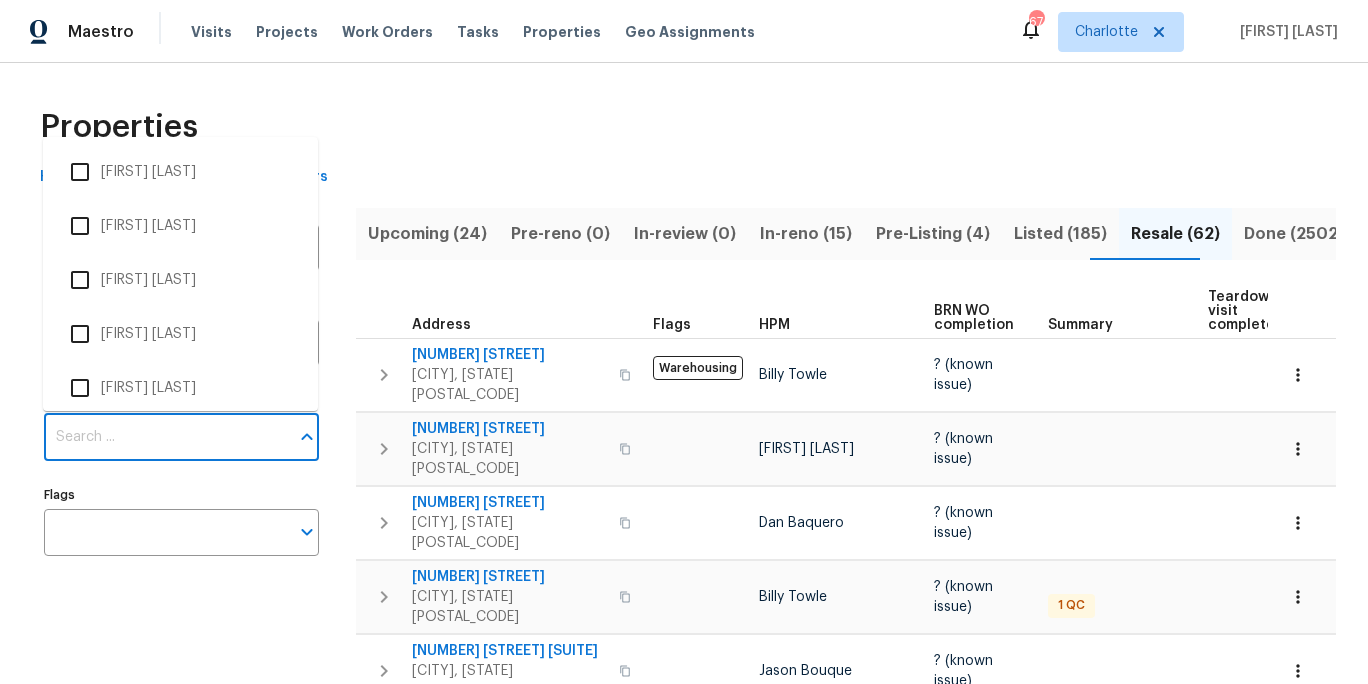 click on "Individuals" at bounding box center (166, 437) 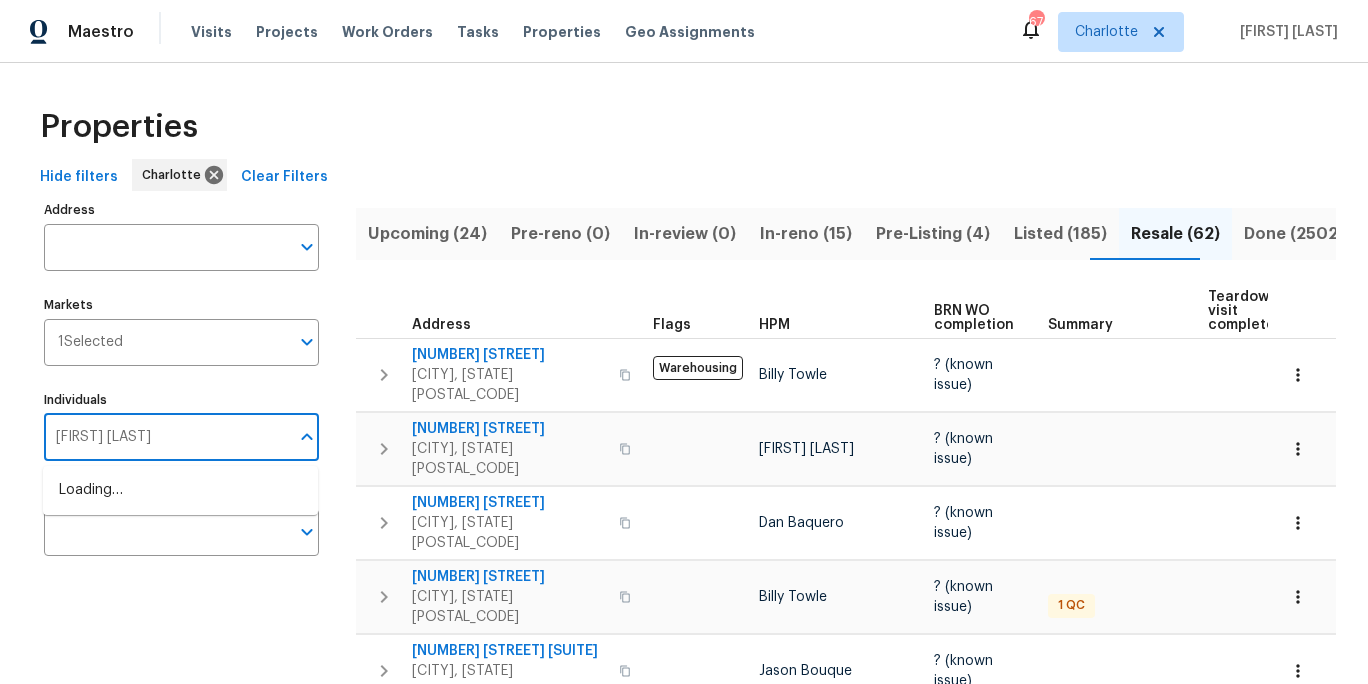 type on "alex baum" 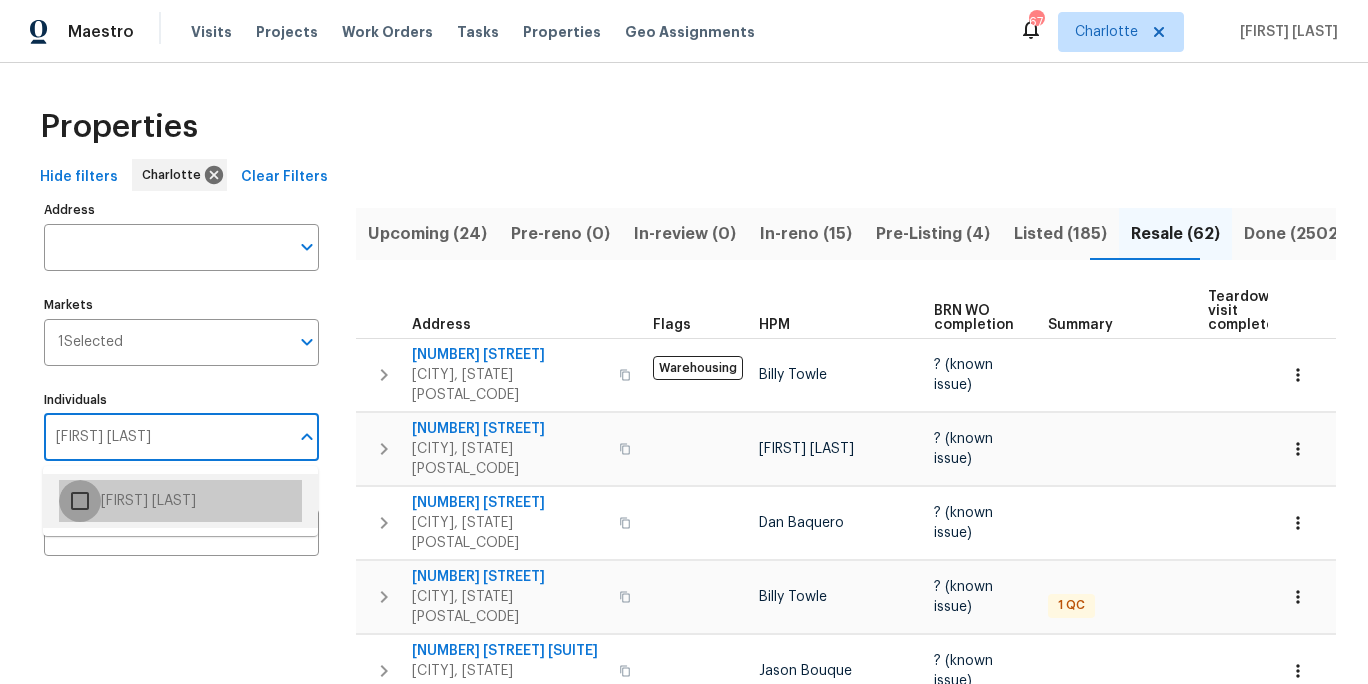 click at bounding box center [80, 501] 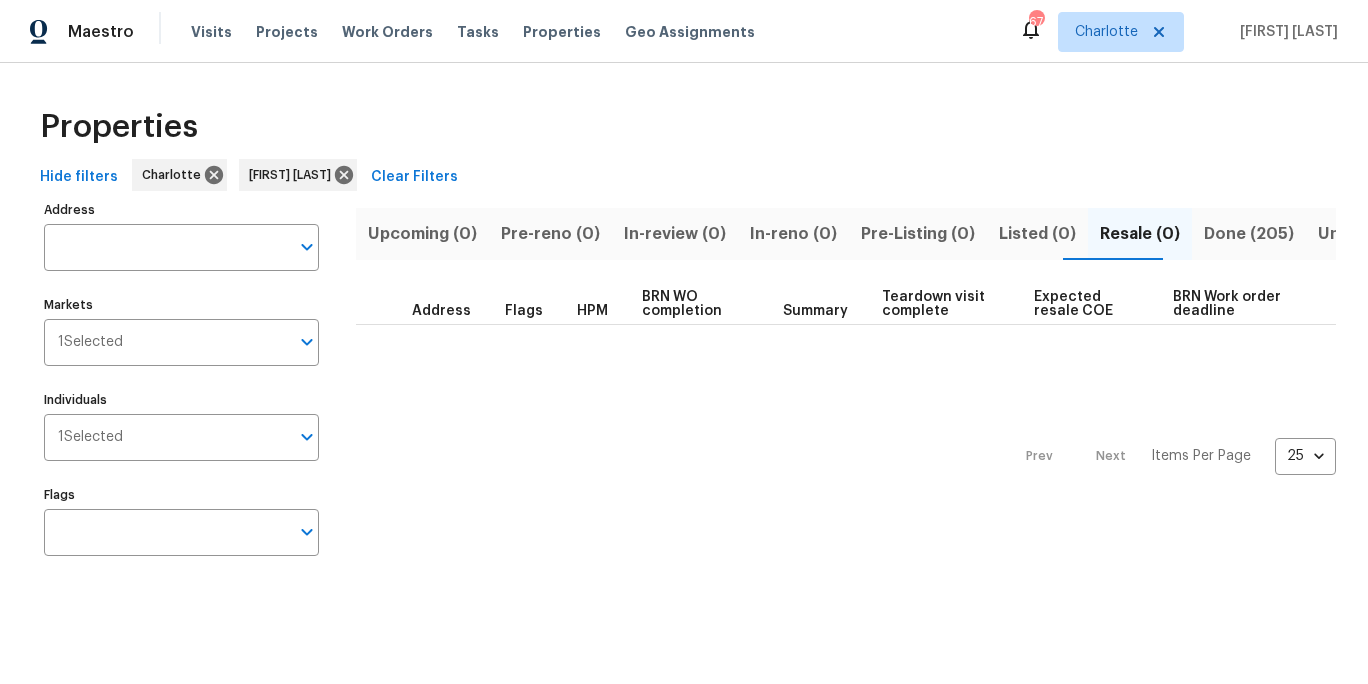 click on "Hide filters Charlotte Alex Baum Clear Filters" at bounding box center [684, 177] 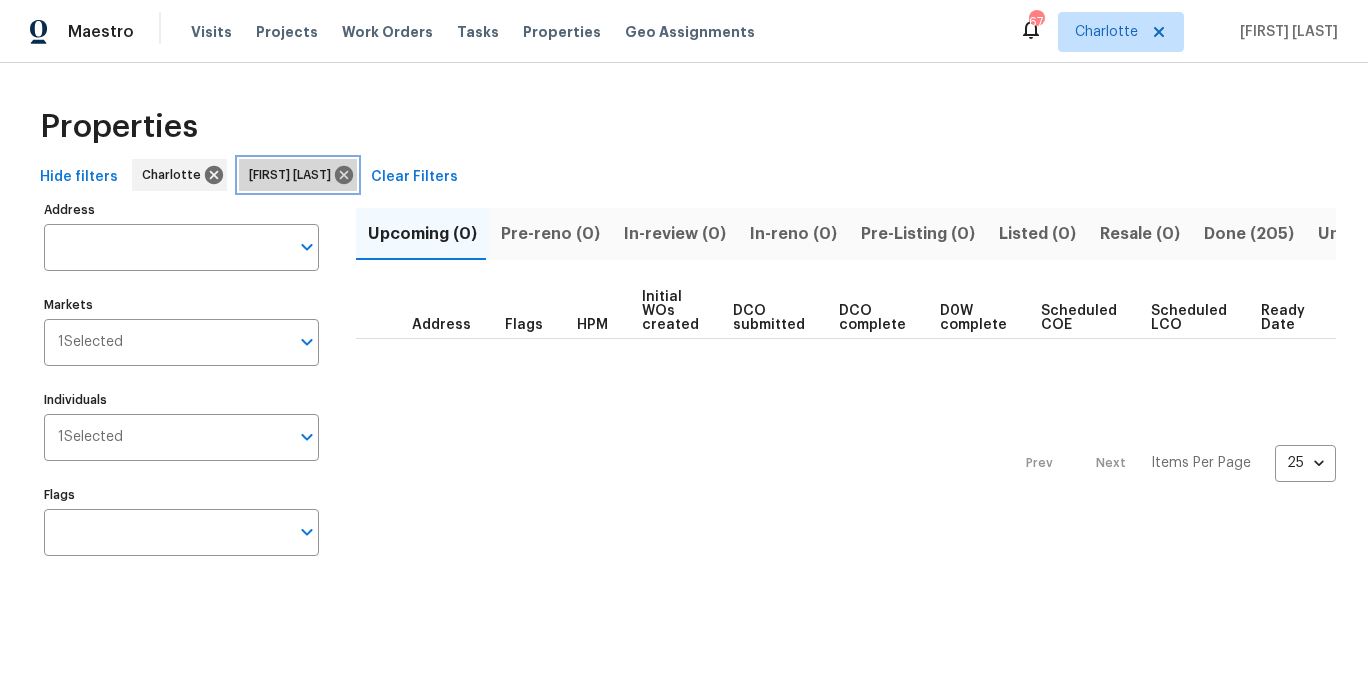 drag, startPoint x: 313, startPoint y: 172, endPoint x: 334, endPoint y: 164, distance: 22.472204 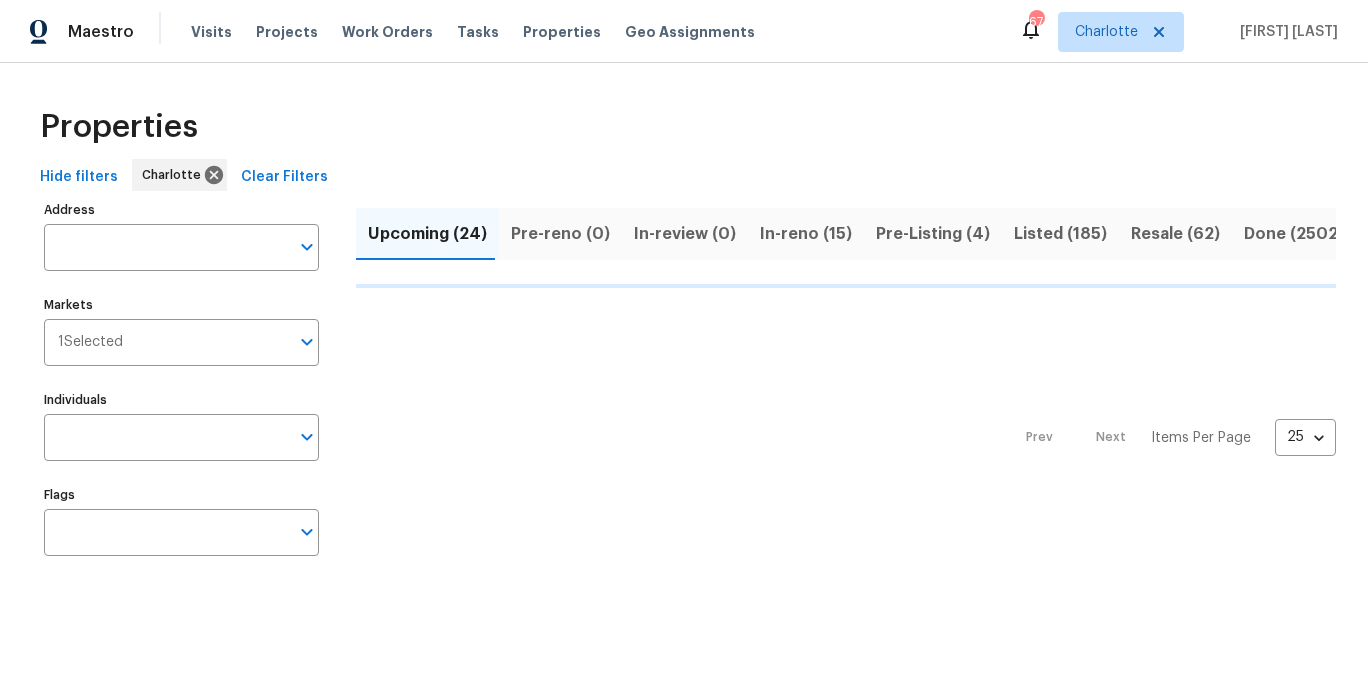 drag, startPoint x: 504, startPoint y: 129, endPoint x: 526, endPoint y: 126, distance: 22.203604 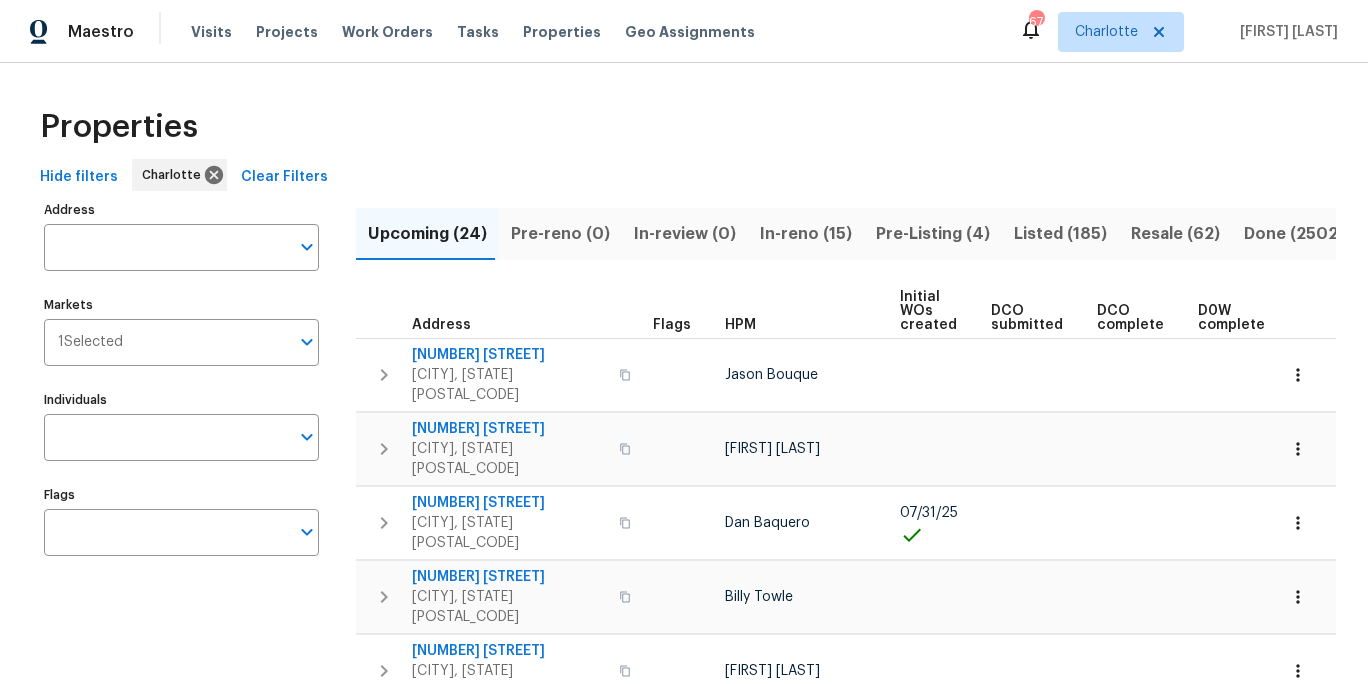 click on "Properties" at bounding box center (684, 127) 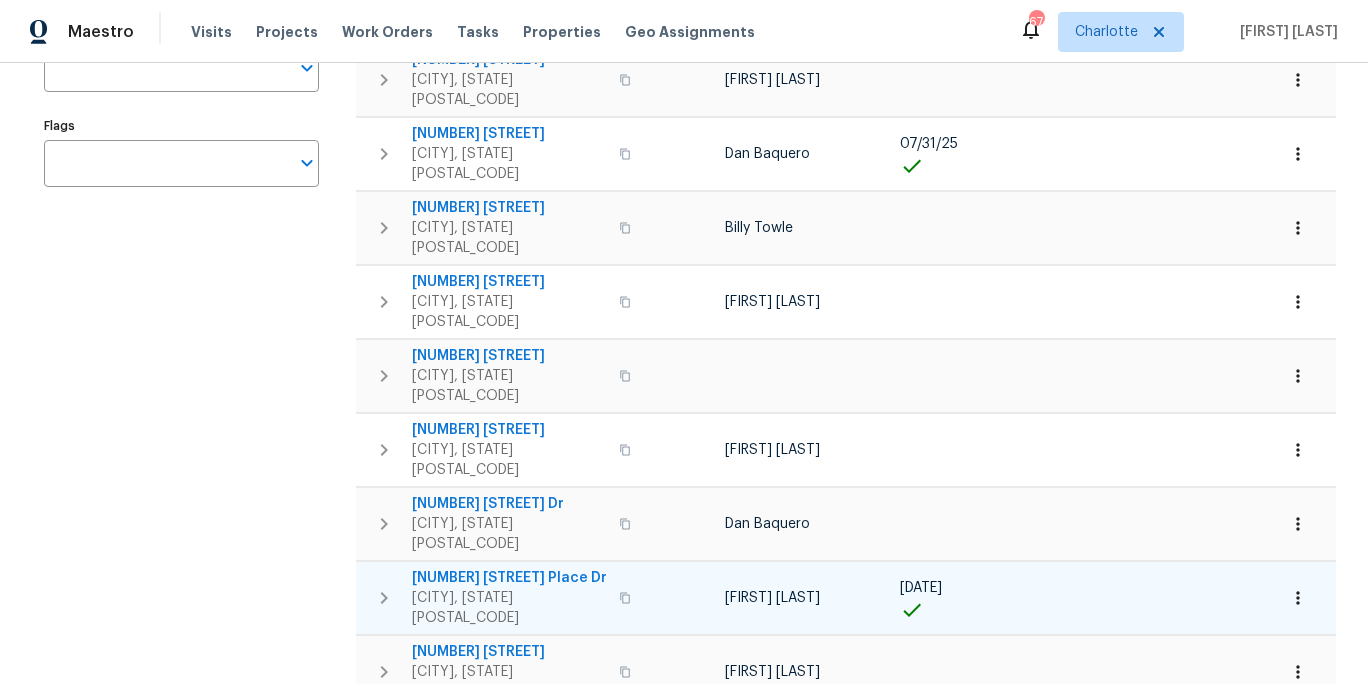 scroll, scrollTop: 0, scrollLeft: 0, axis: both 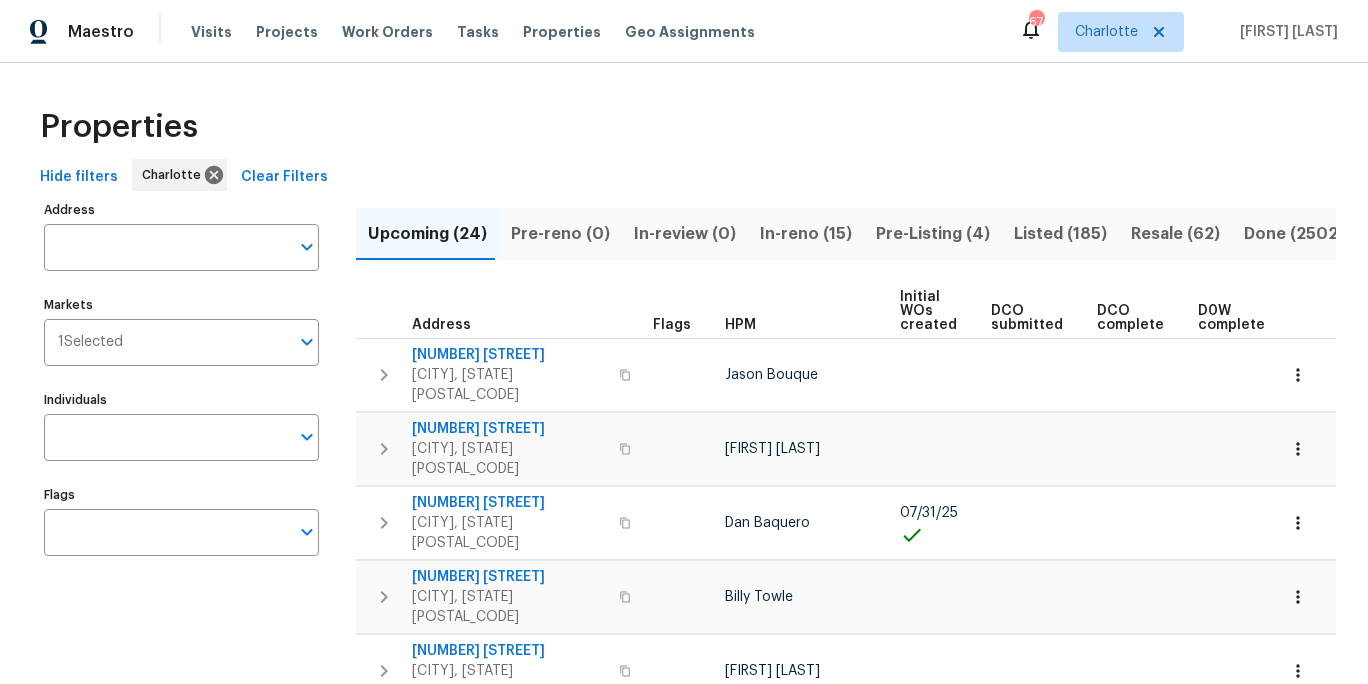 click on "Properties" at bounding box center [684, 127] 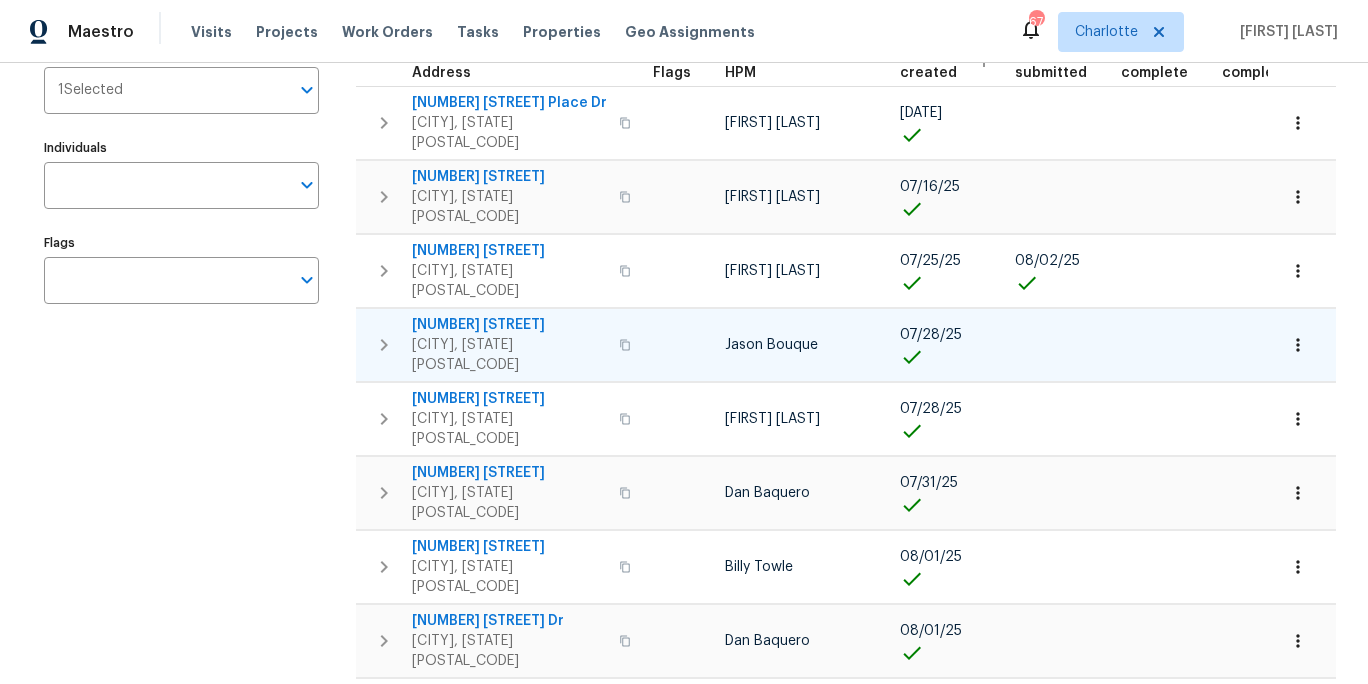 scroll, scrollTop: 255, scrollLeft: 0, axis: vertical 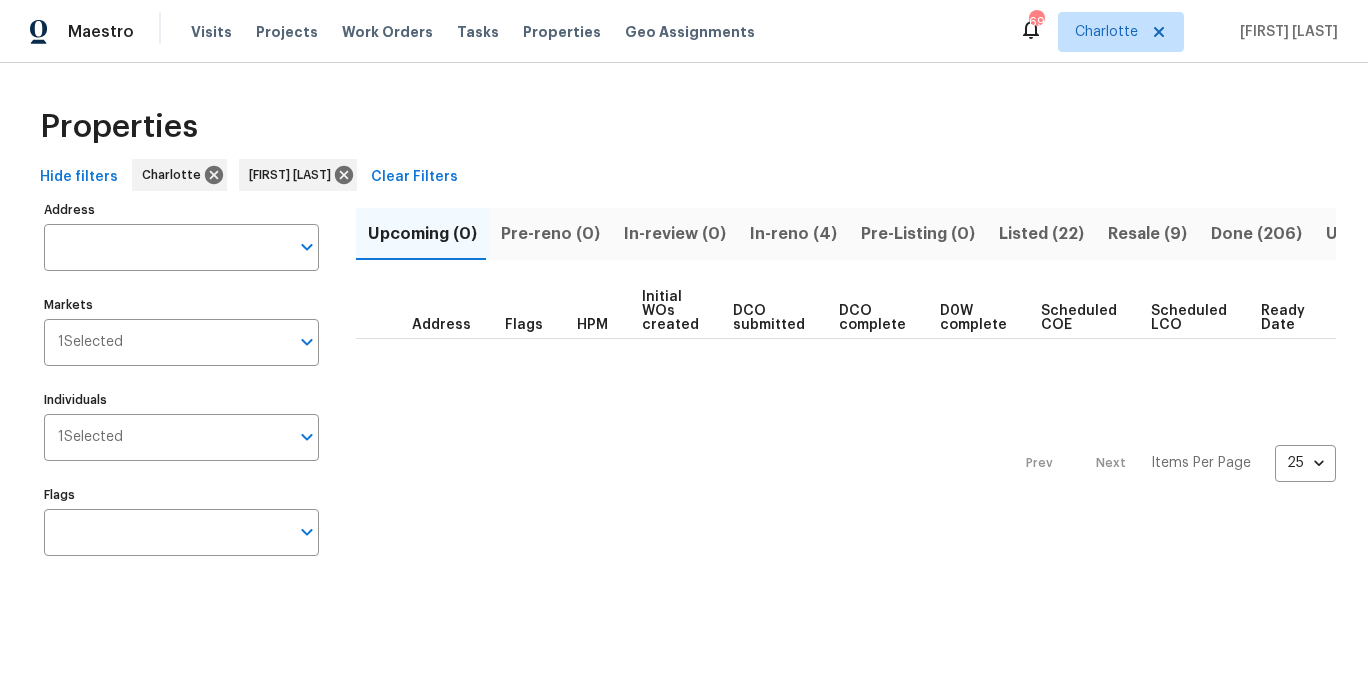 click on "Properties" at bounding box center [684, 127] 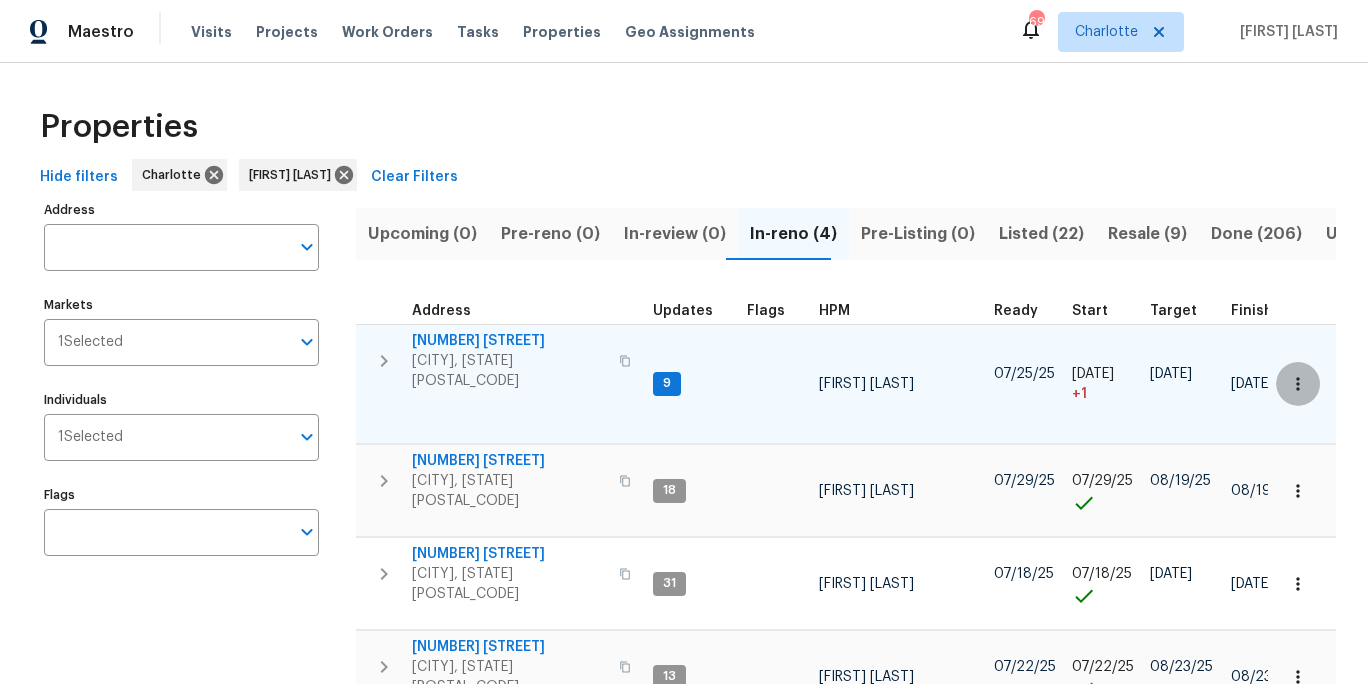 click 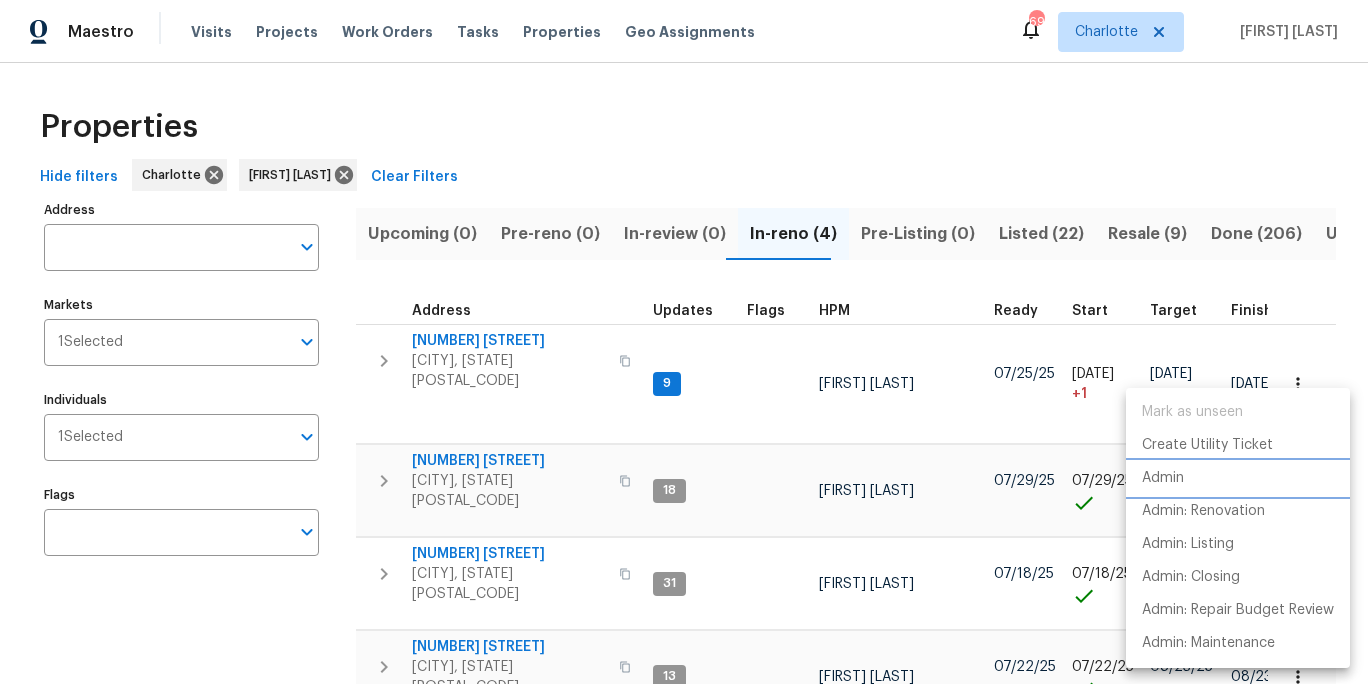 click on "Admin" at bounding box center (1238, 478) 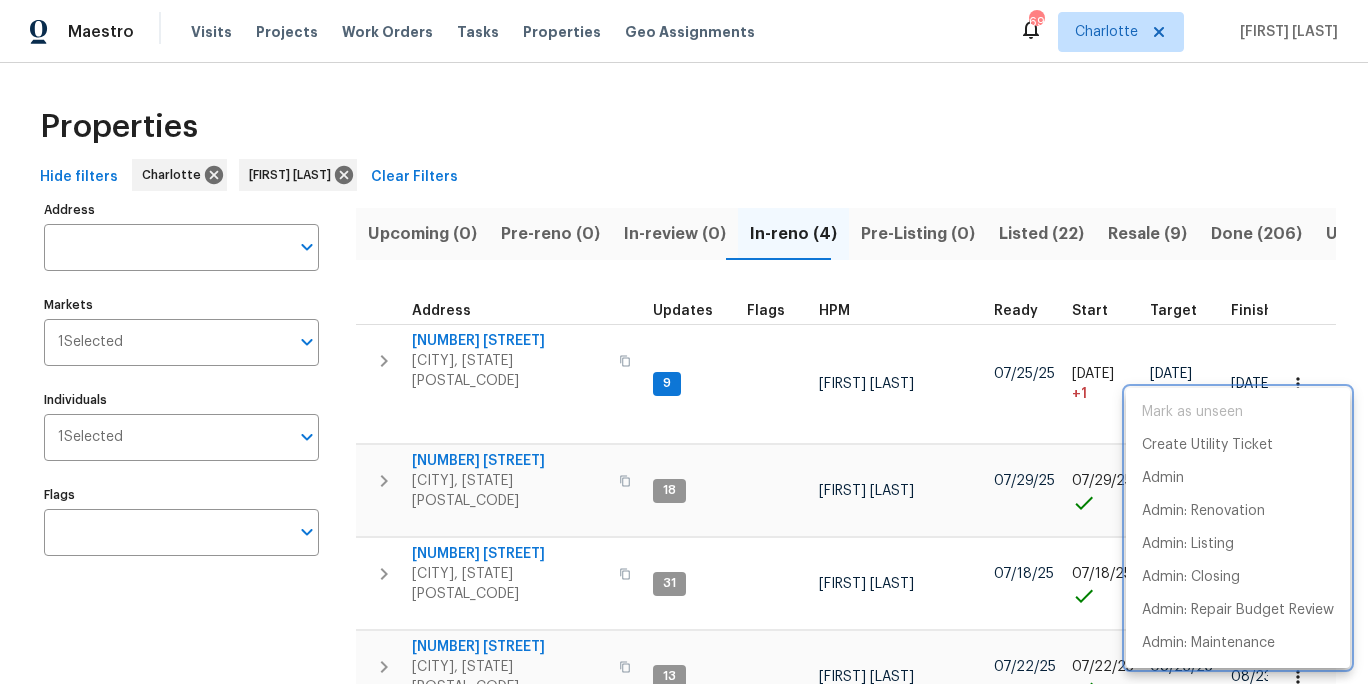 click at bounding box center (684, 342) 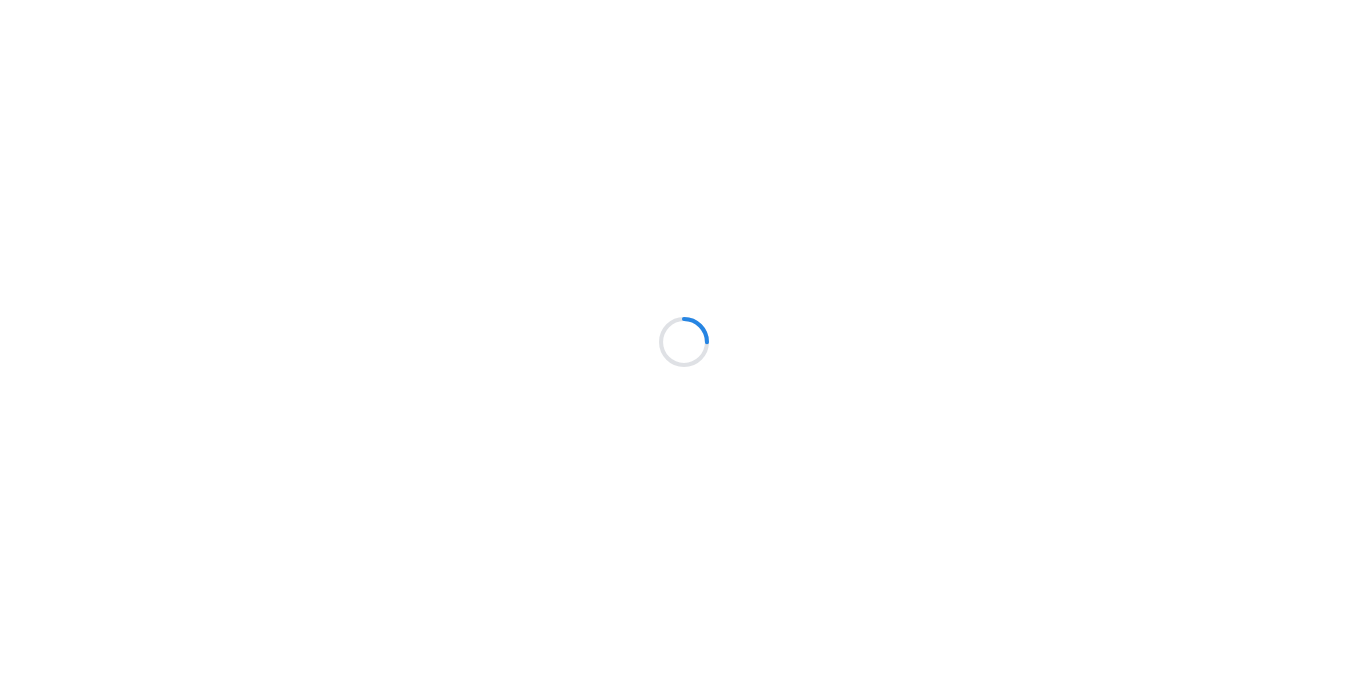 scroll, scrollTop: 0, scrollLeft: 0, axis: both 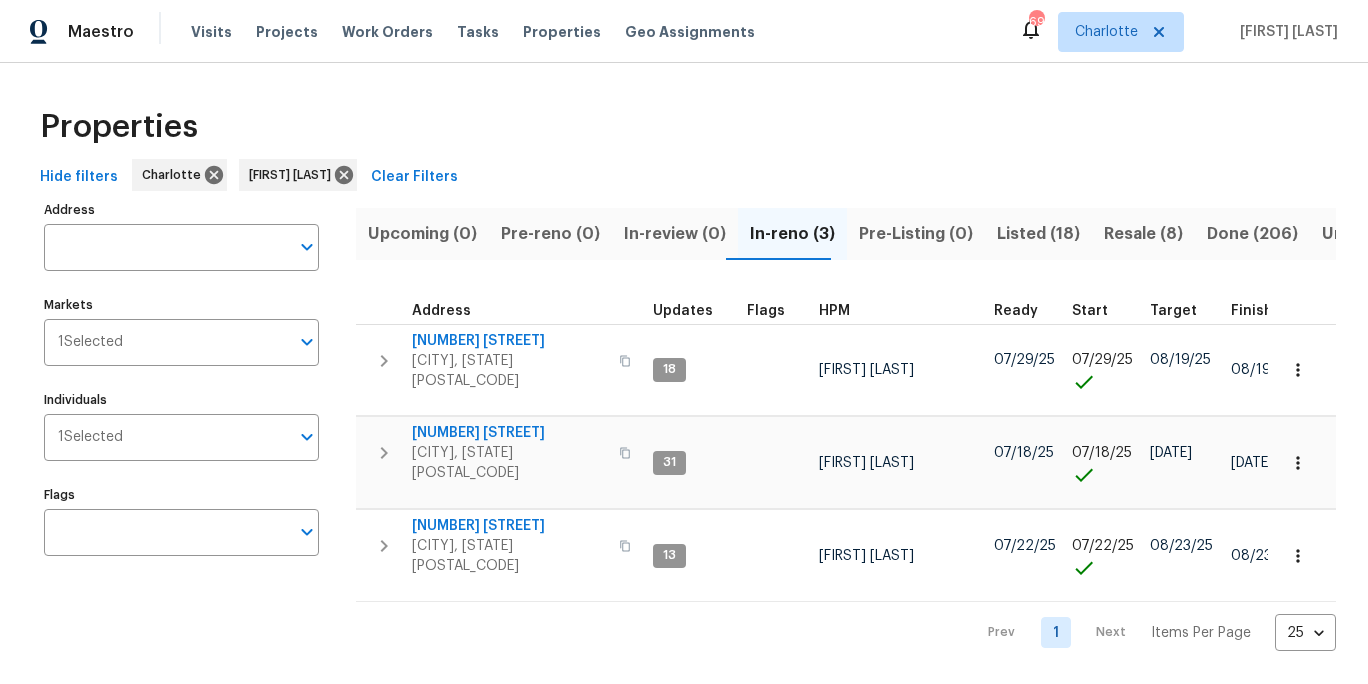 click on "Properties" at bounding box center (684, 127) 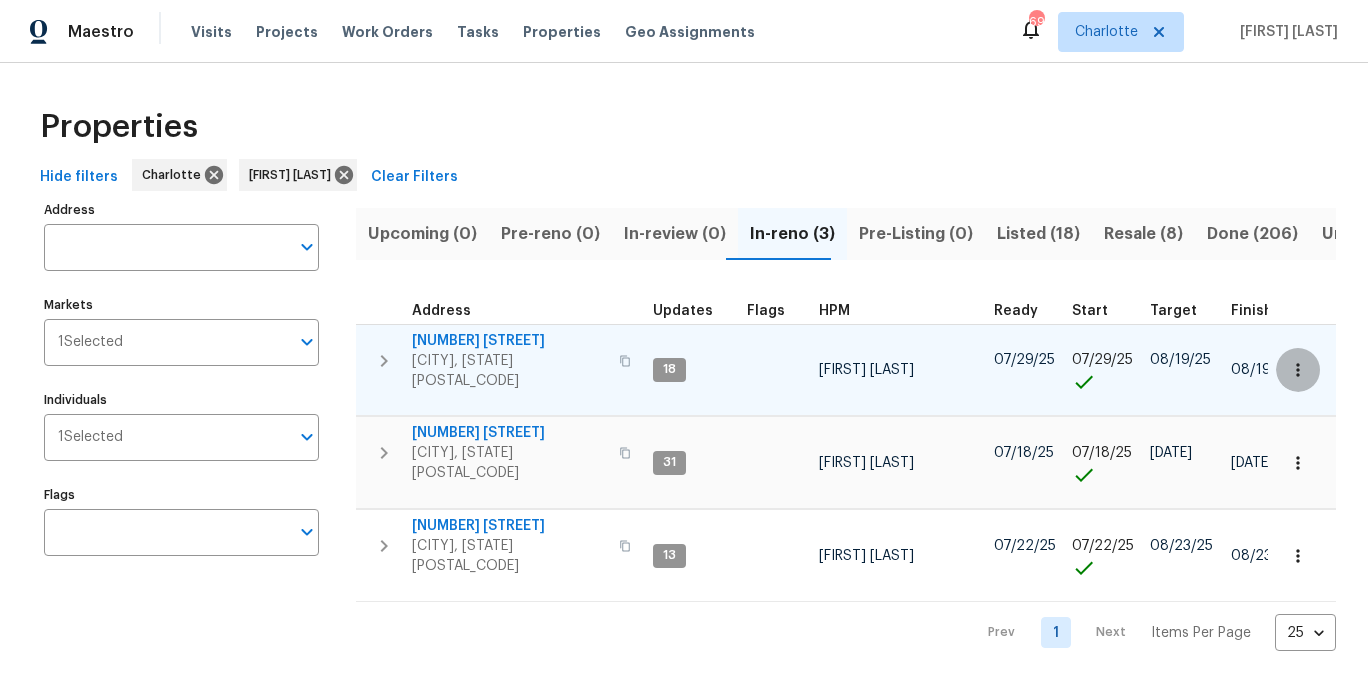 click 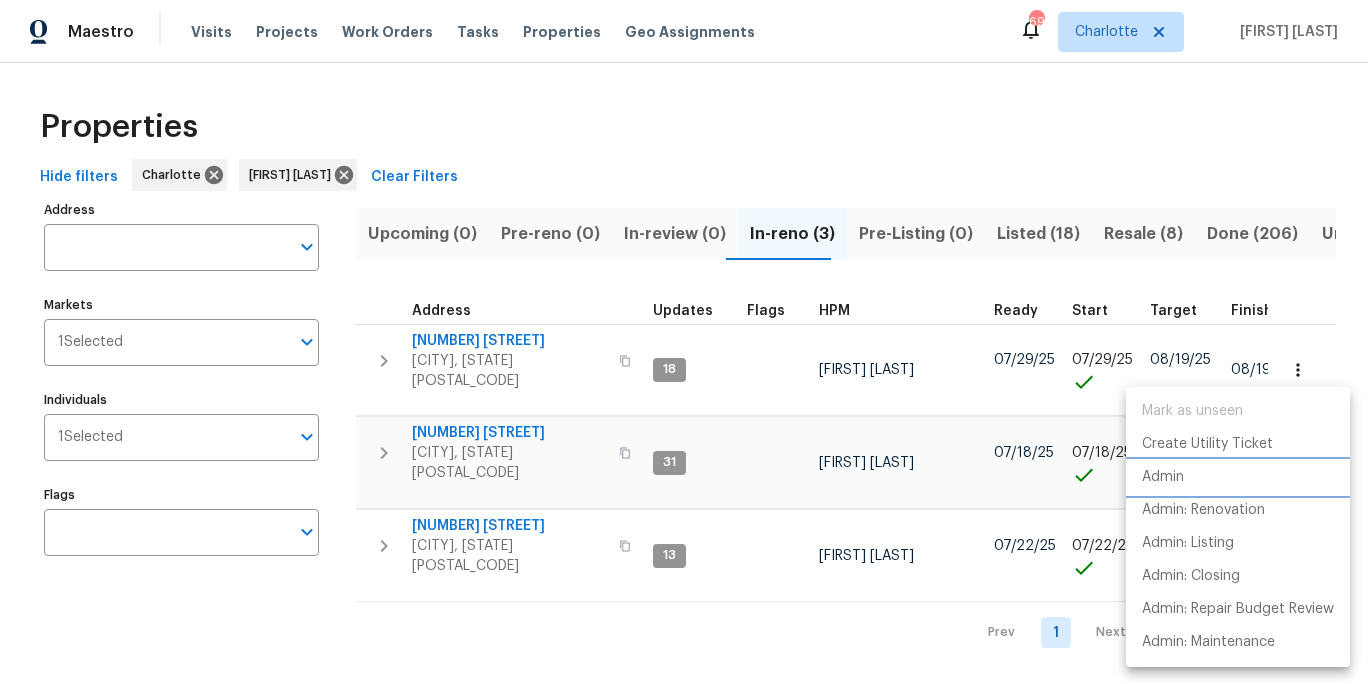 click on "Admin" at bounding box center [1238, 477] 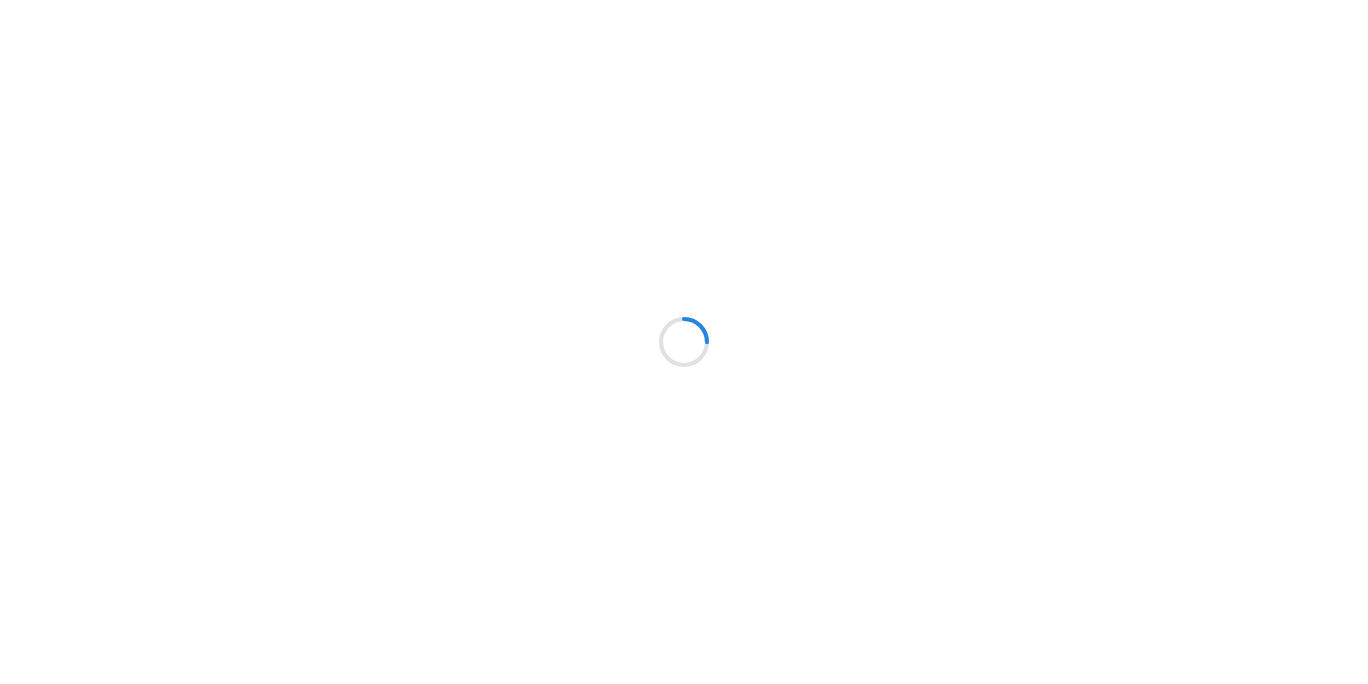 scroll, scrollTop: 0, scrollLeft: 0, axis: both 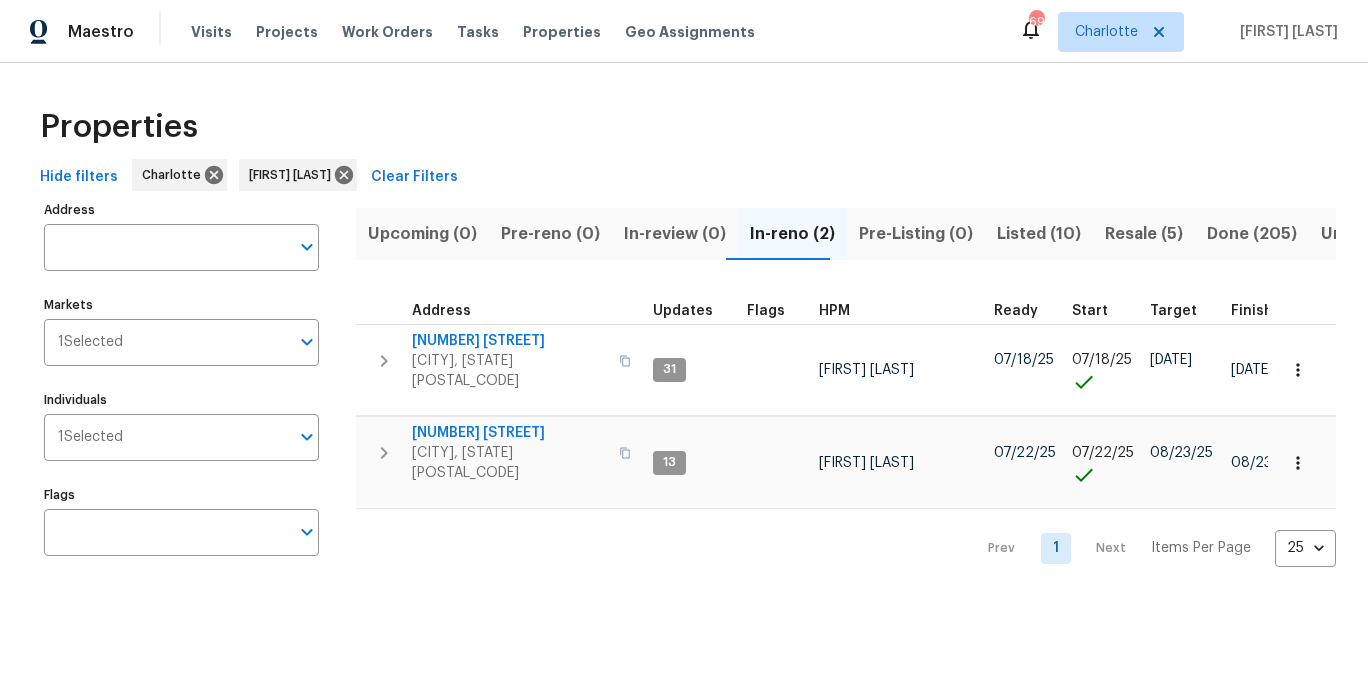 click on "Properties" at bounding box center [684, 127] 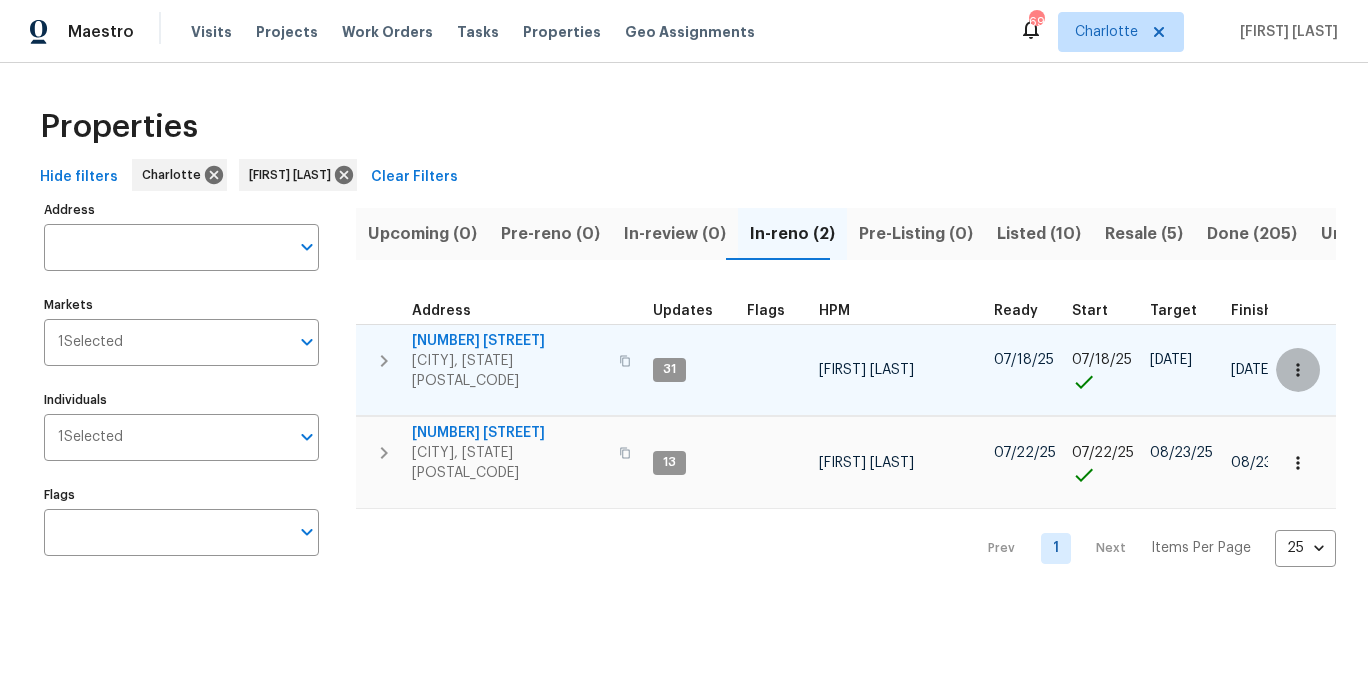 click 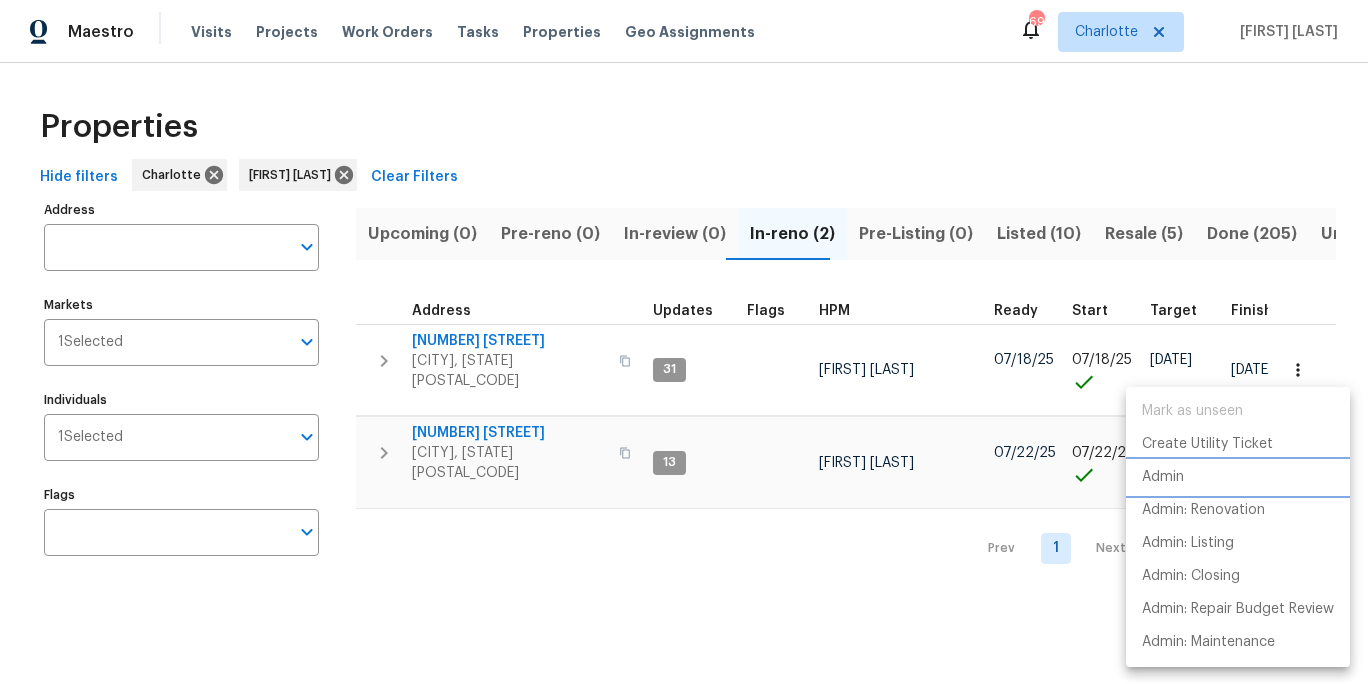 click on "Admin" at bounding box center [1163, 477] 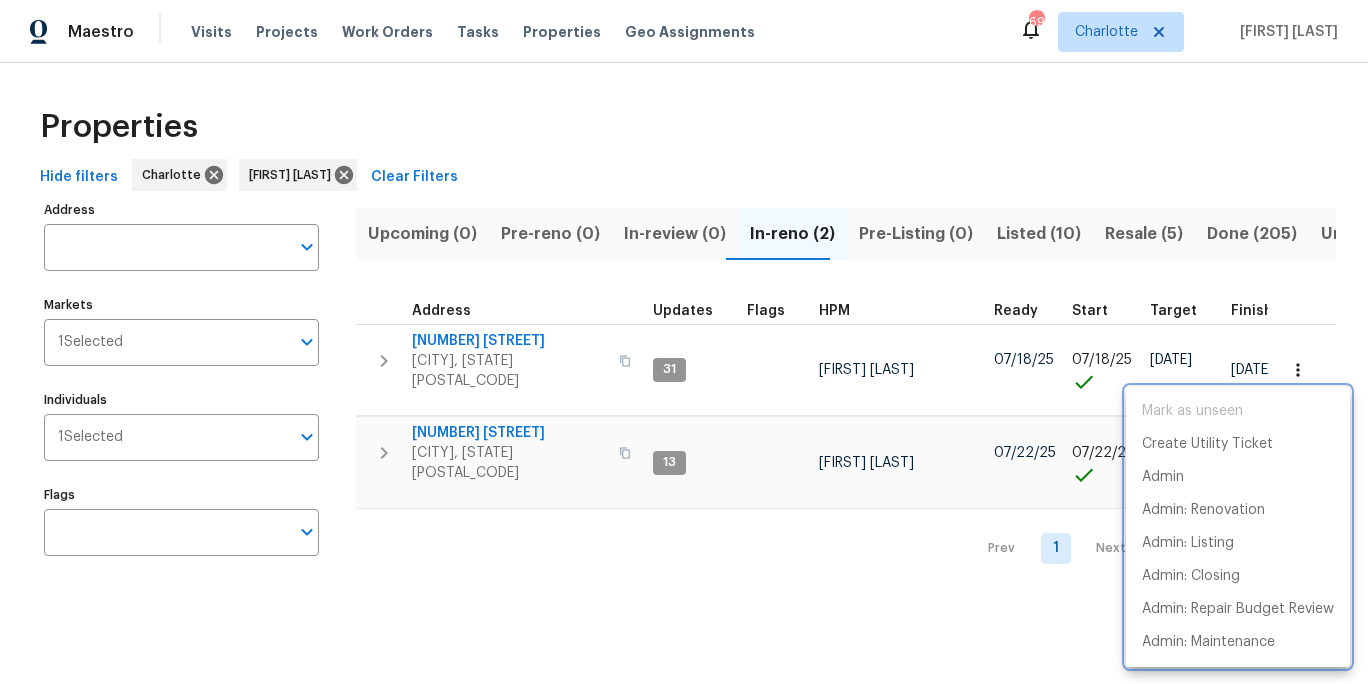 click at bounding box center [684, 342] 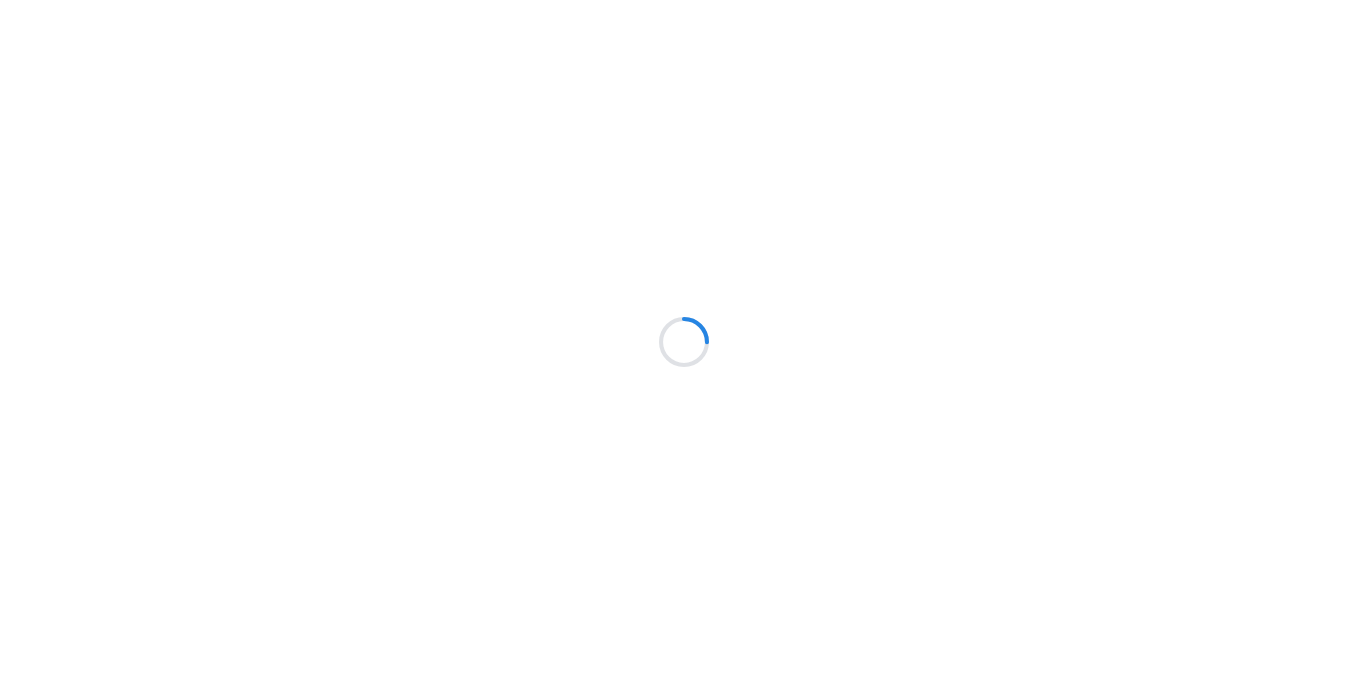 scroll, scrollTop: 0, scrollLeft: 0, axis: both 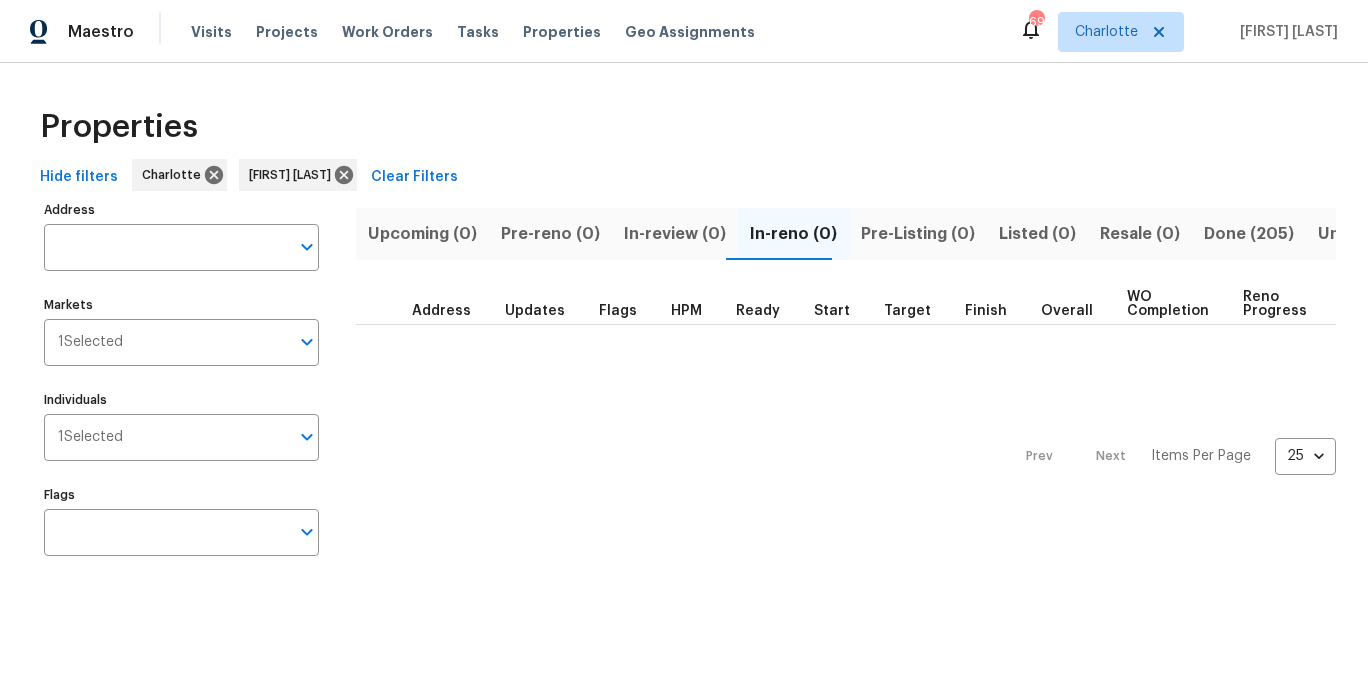 click on "Properties" at bounding box center [684, 127] 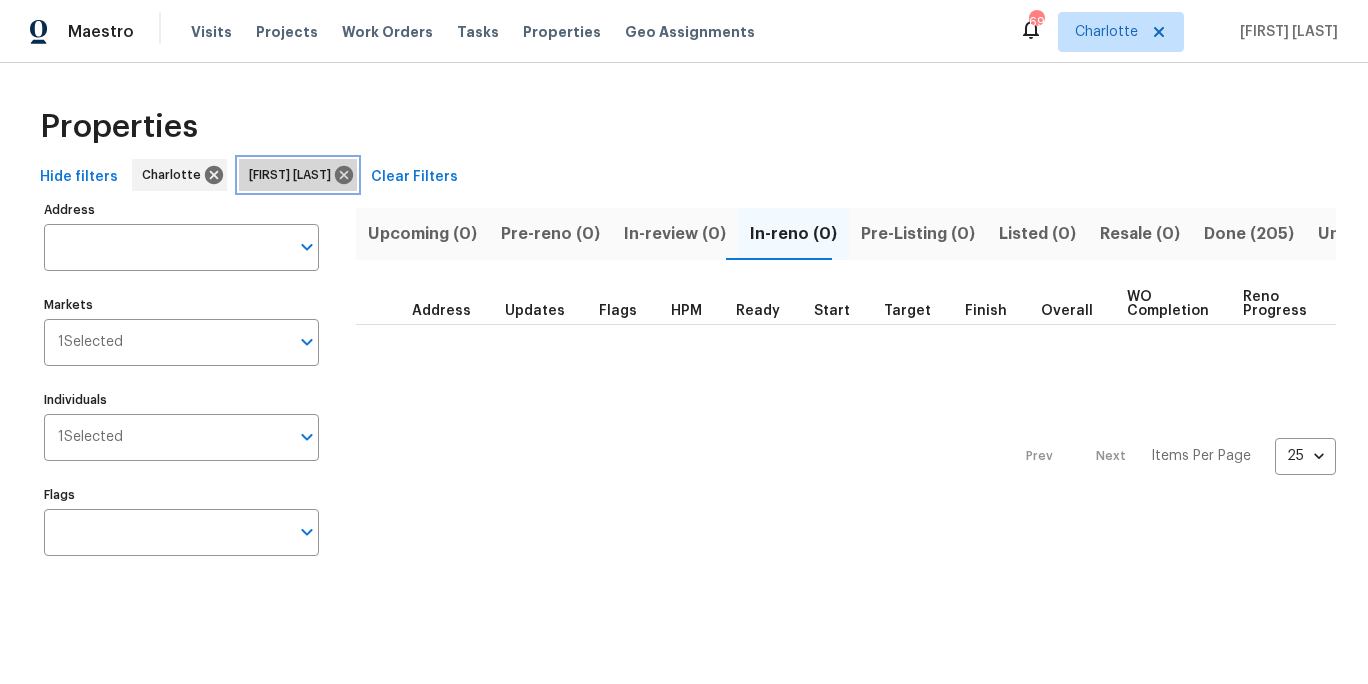 click 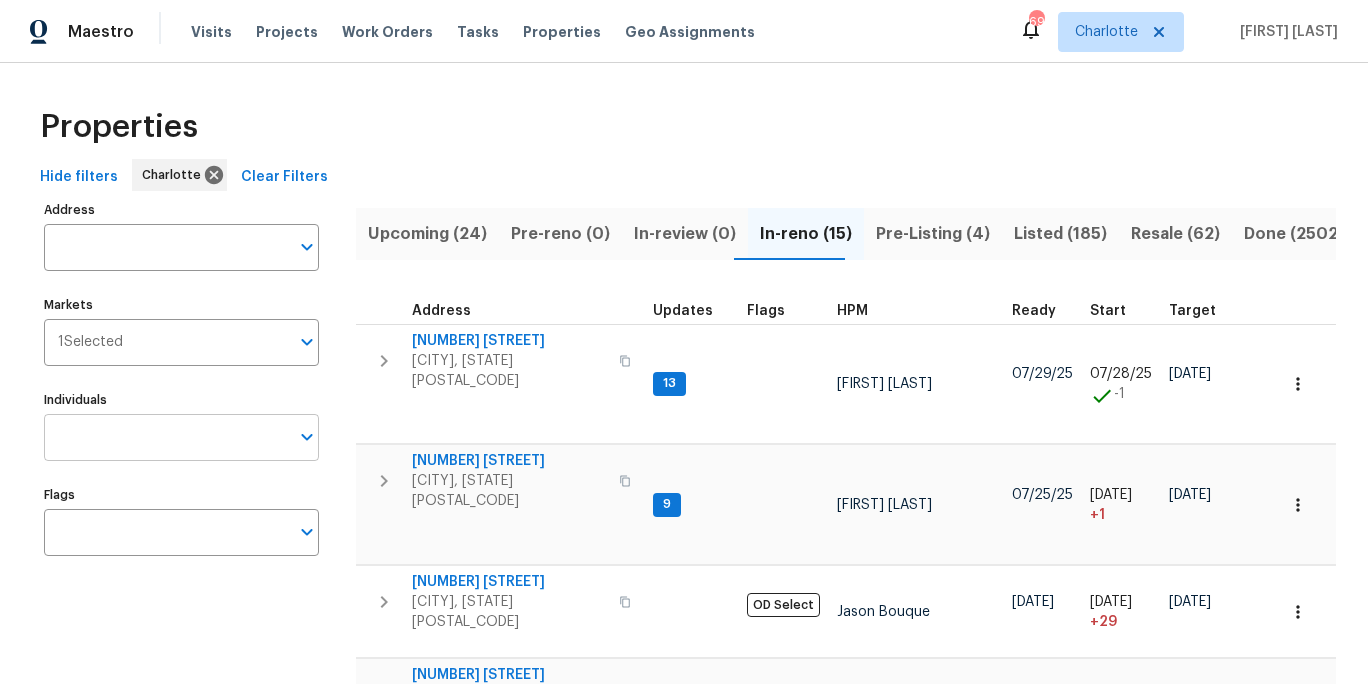 click on "Individuals" at bounding box center [166, 437] 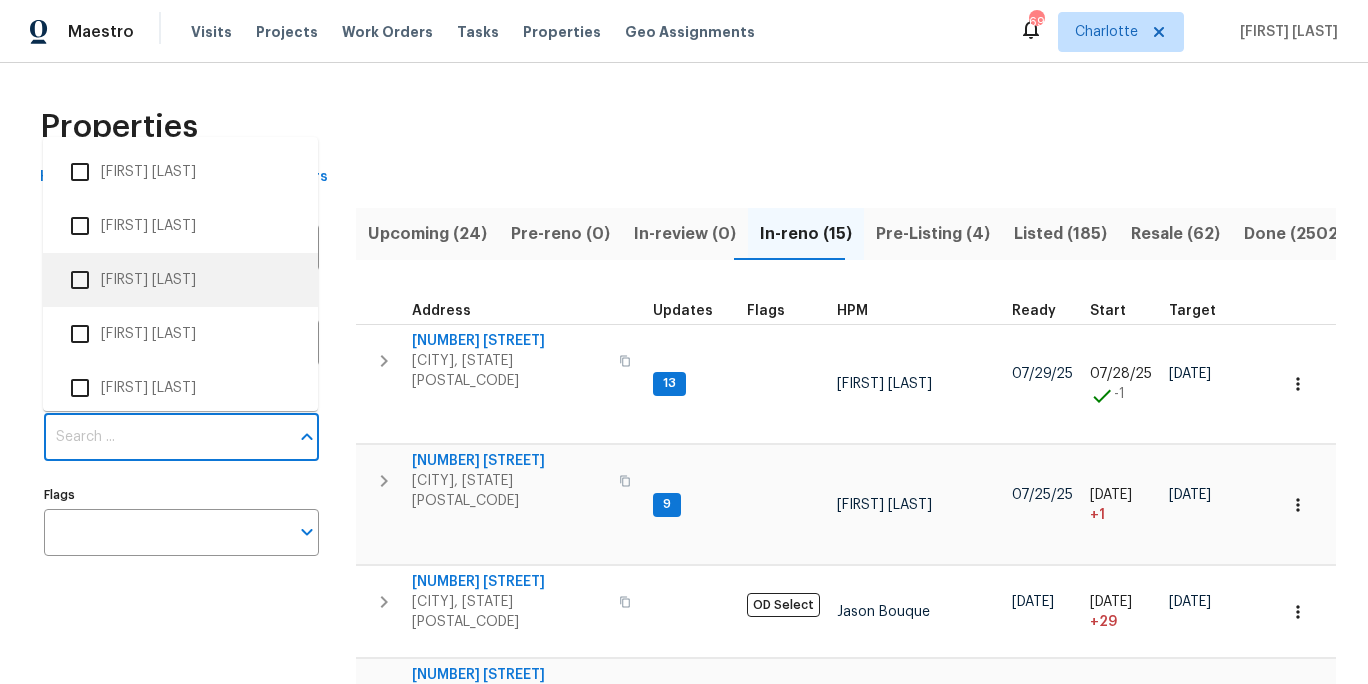 scroll, scrollTop: 5, scrollLeft: 0, axis: vertical 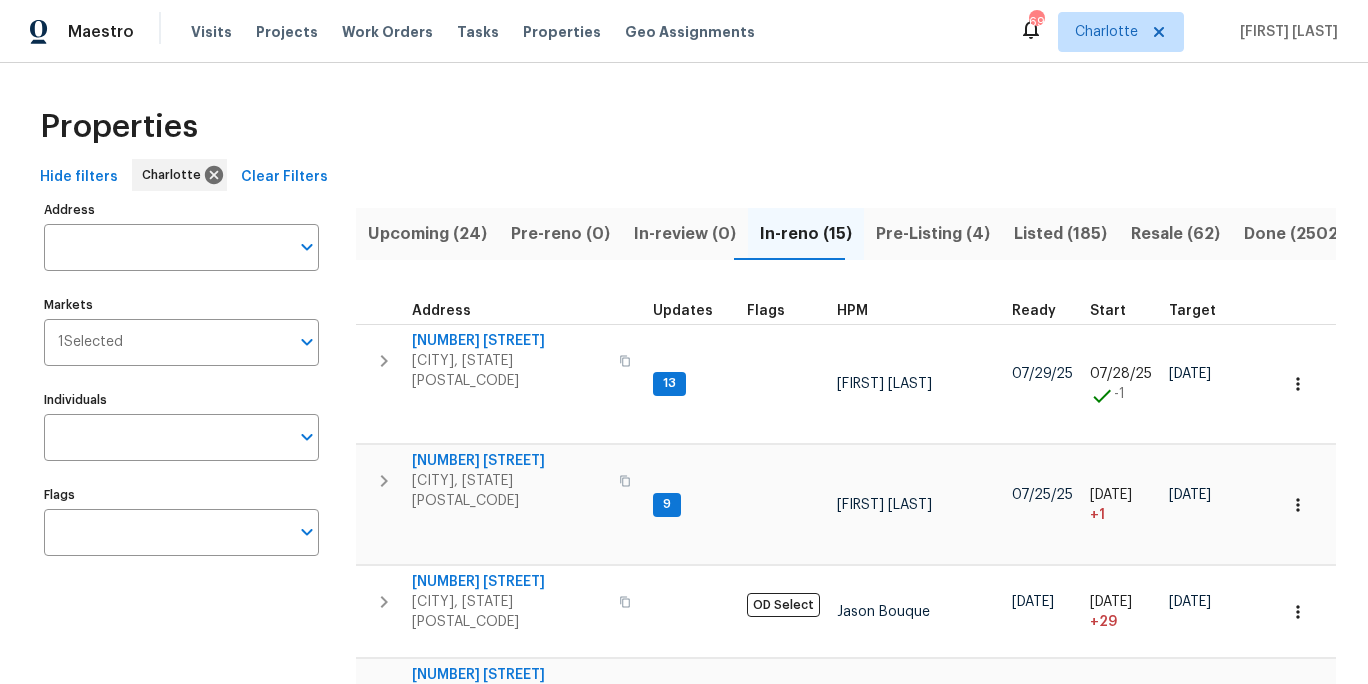 click on "Hide filters Charlotte Clear Filters" at bounding box center [684, 177] 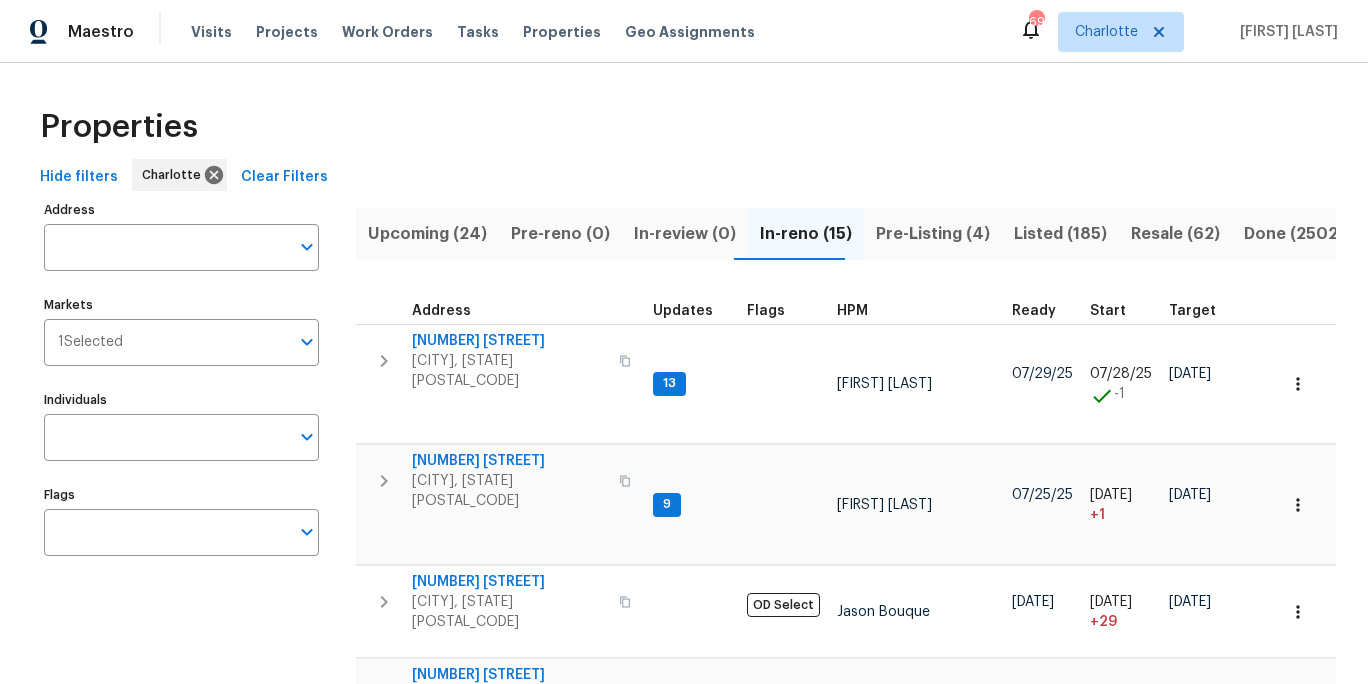 click on "Properties" at bounding box center [684, 127] 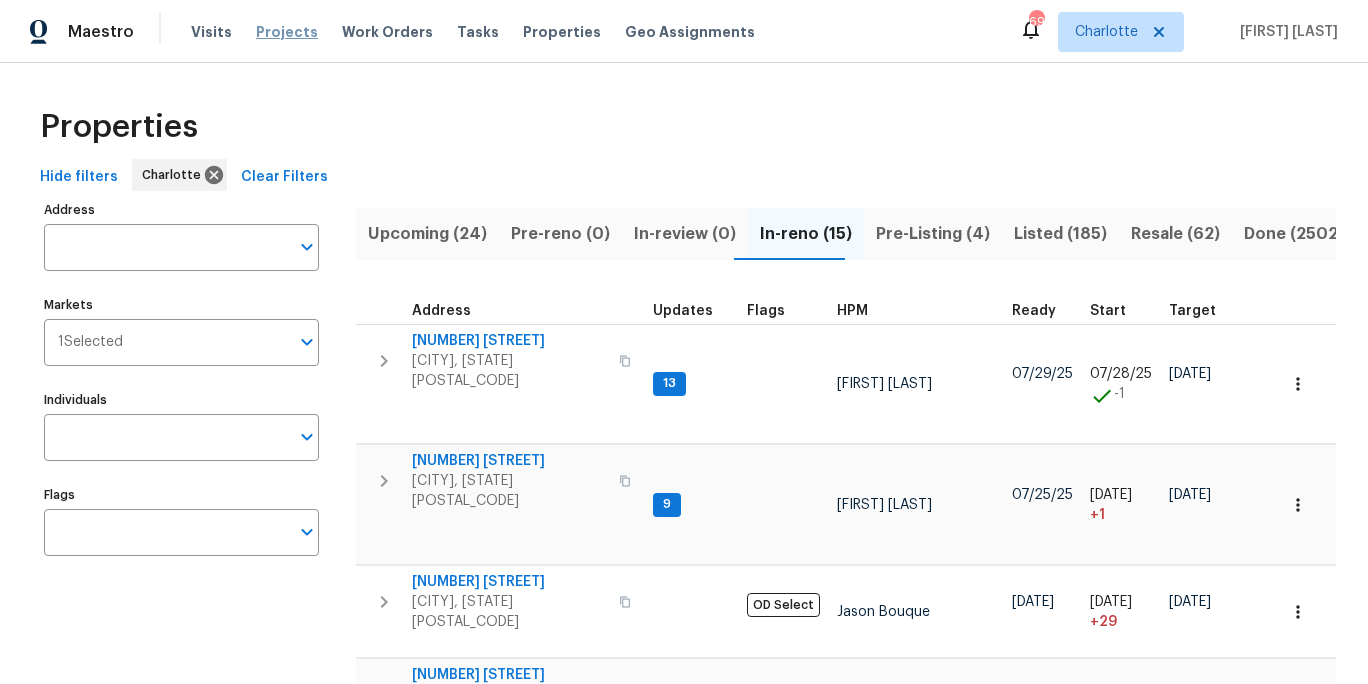 click on "Projects" at bounding box center [287, 32] 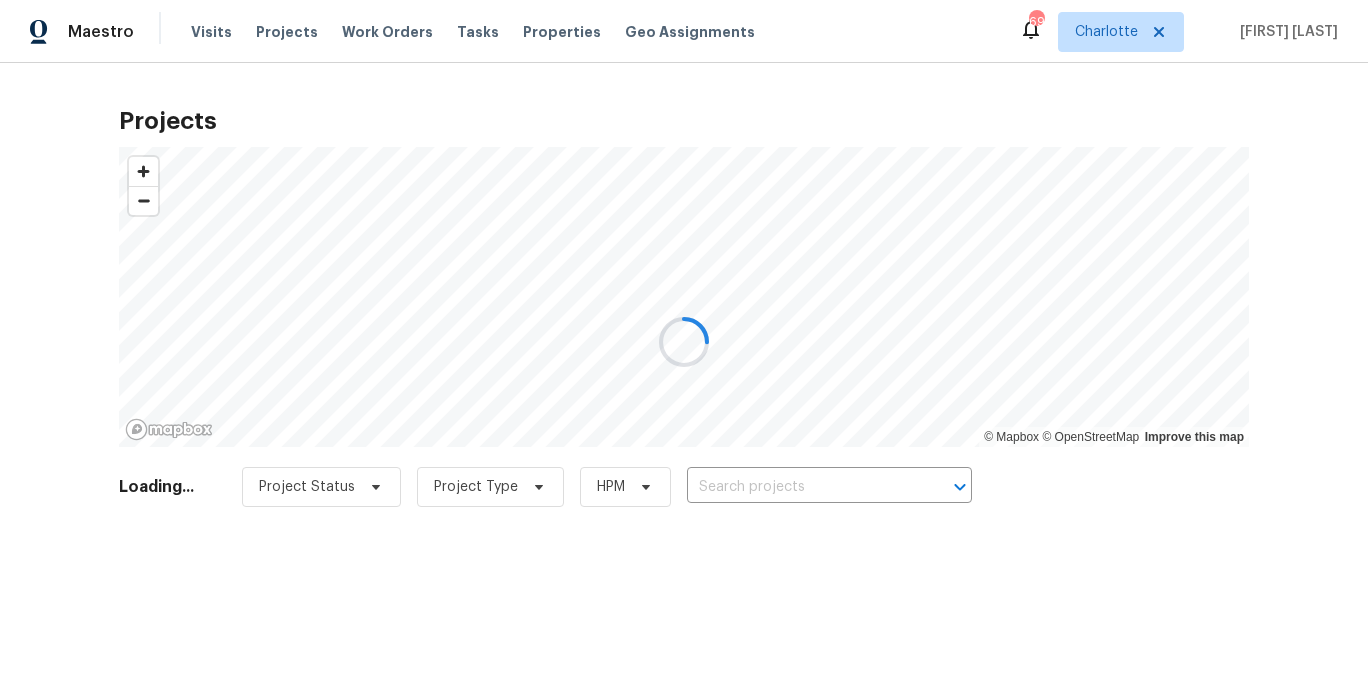 drag, startPoint x: 837, startPoint y: 497, endPoint x: 823, endPoint y: 493, distance: 14.56022 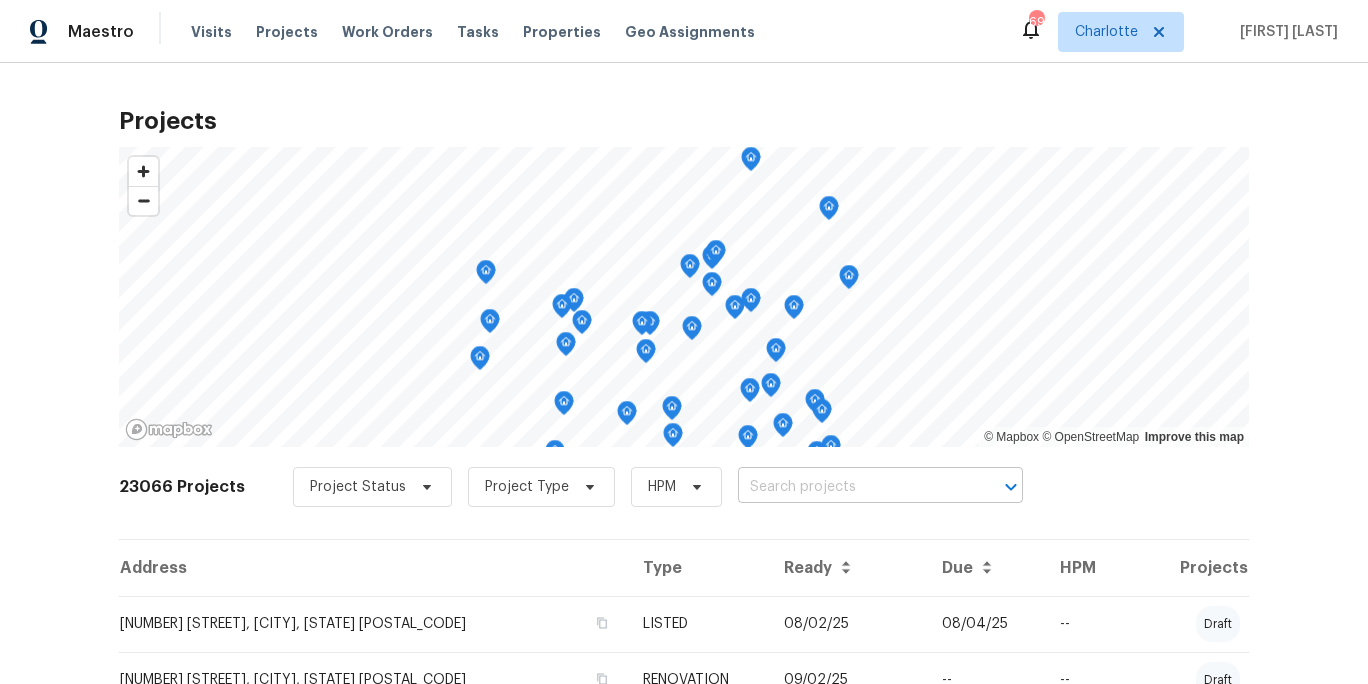 click at bounding box center [852, 487] 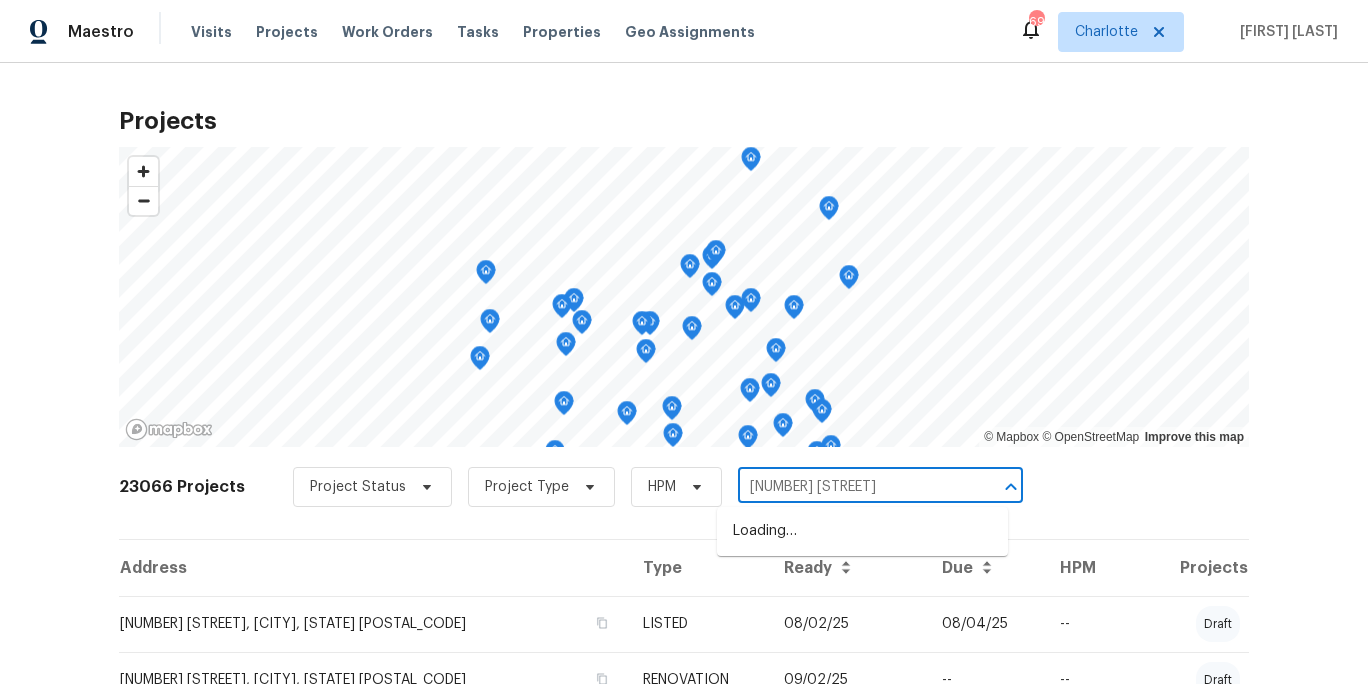 type on "4222" 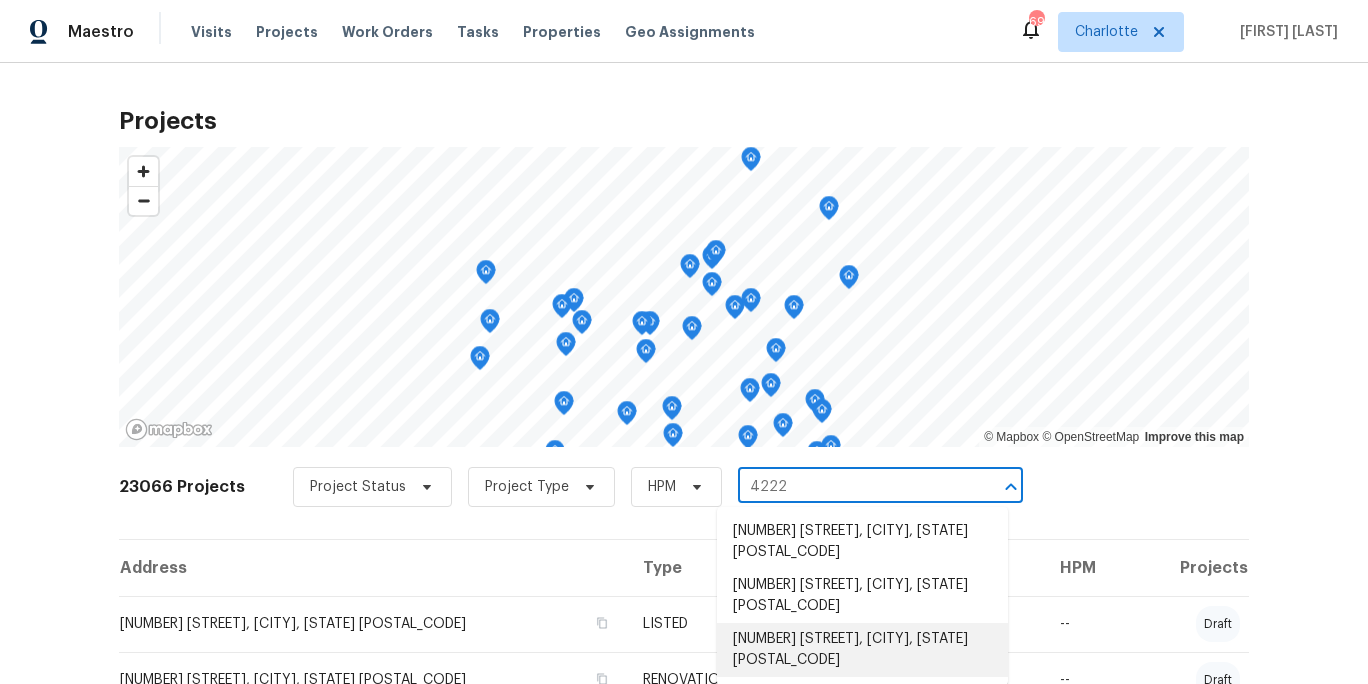 click on "4222 Mt Gallant Rd, Rock Hill, SC 29732" at bounding box center (862, 650) 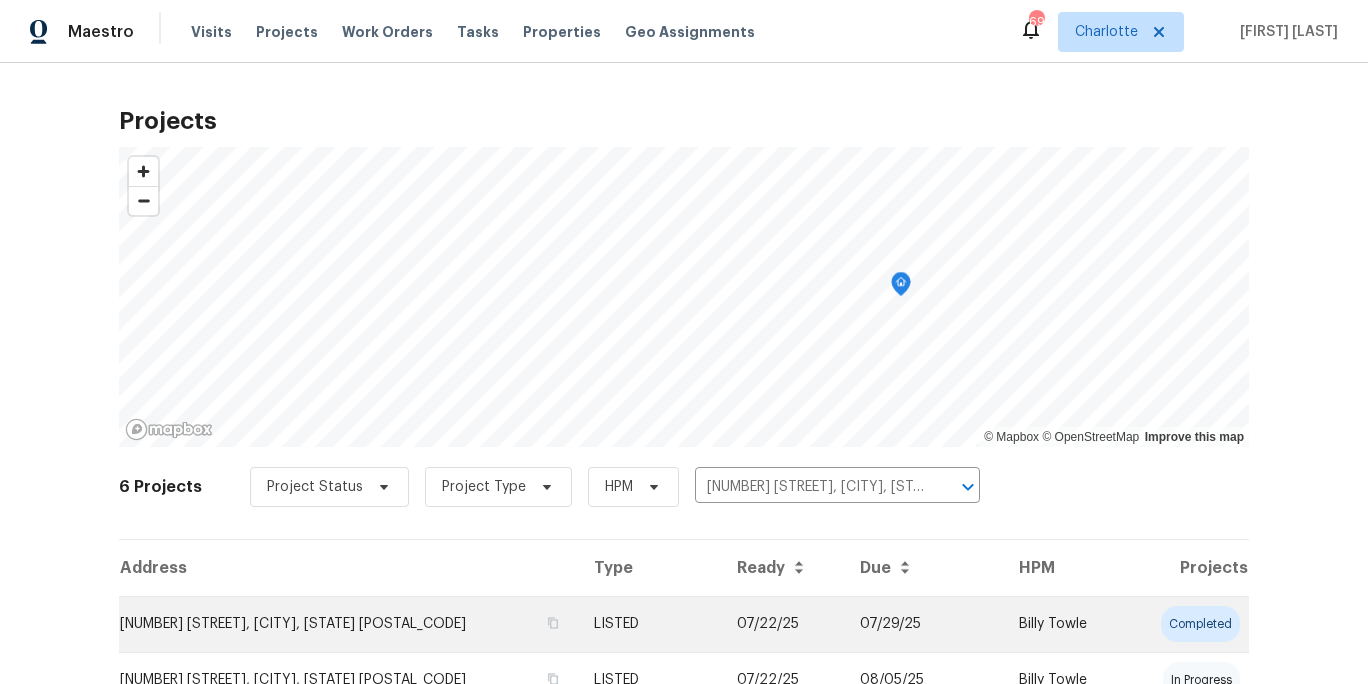 click on "4222 Mt Gallant Rd, Rock Hill, SC 29732" at bounding box center (348, 624) 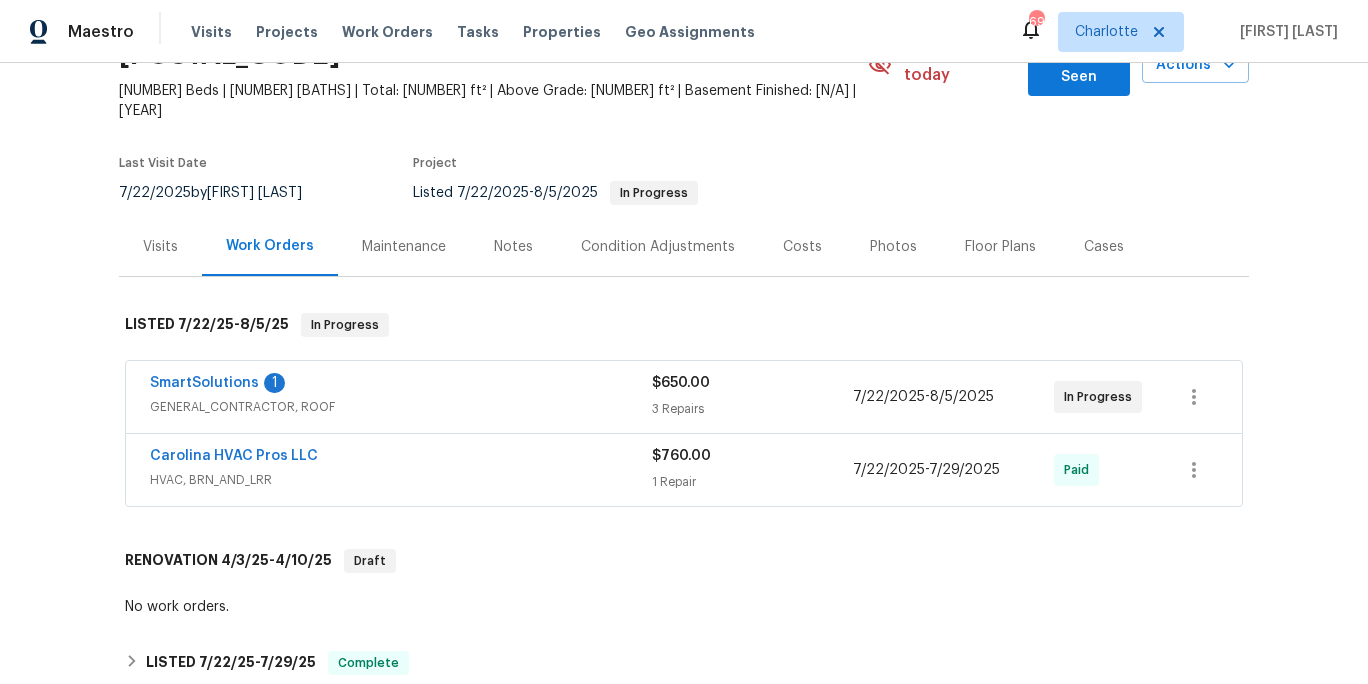scroll, scrollTop: 118, scrollLeft: 0, axis: vertical 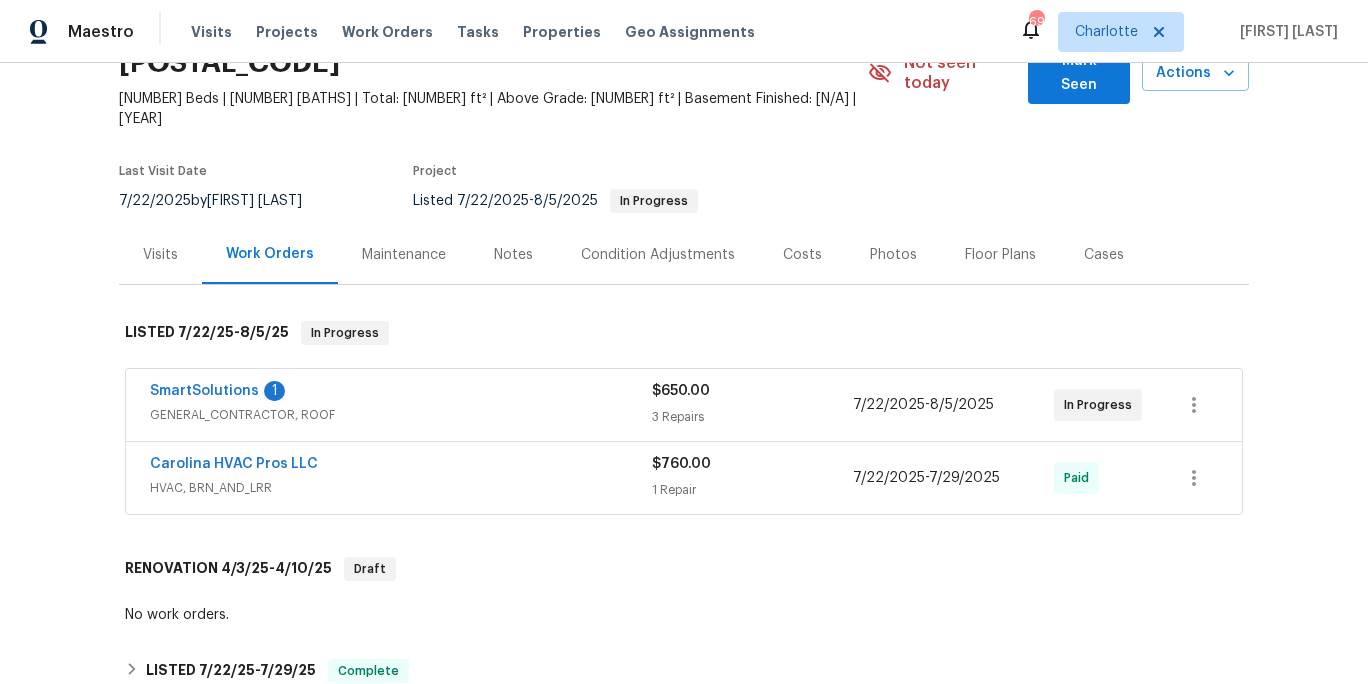 click on "Visits" at bounding box center [160, 255] 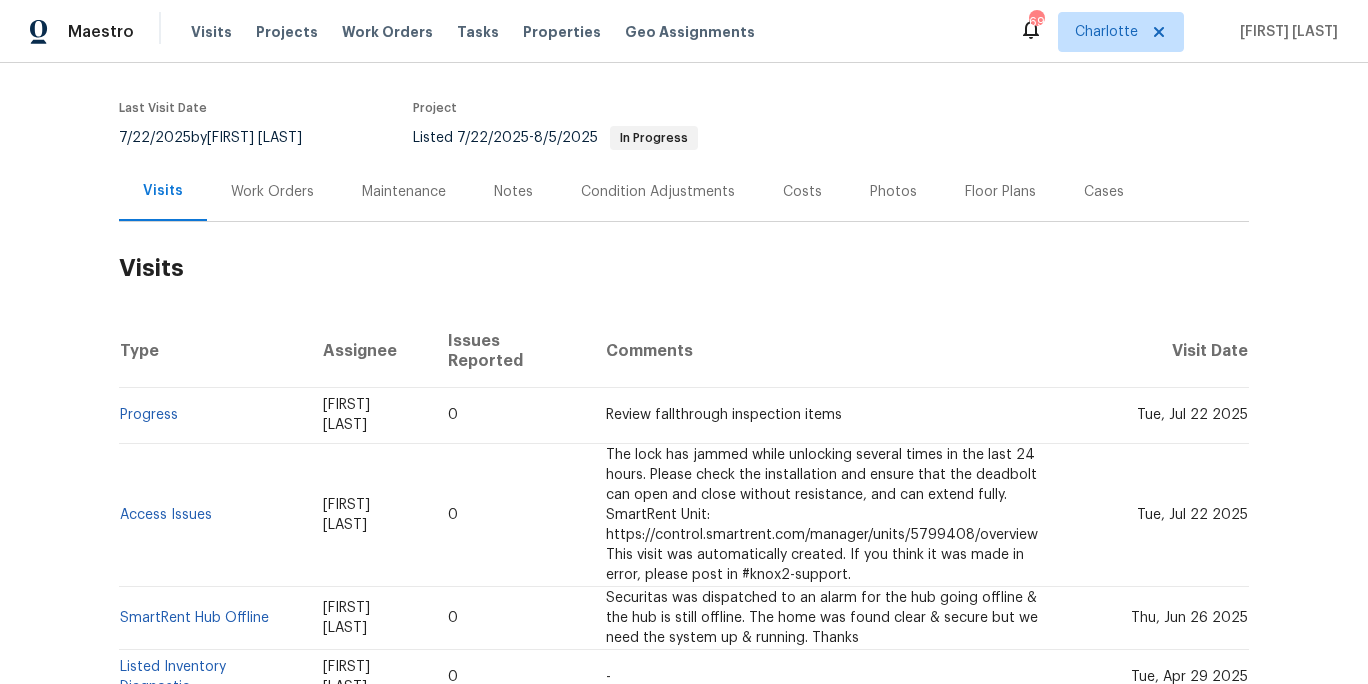 scroll, scrollTop: 176, scrollLeft: 0, axis: vertical 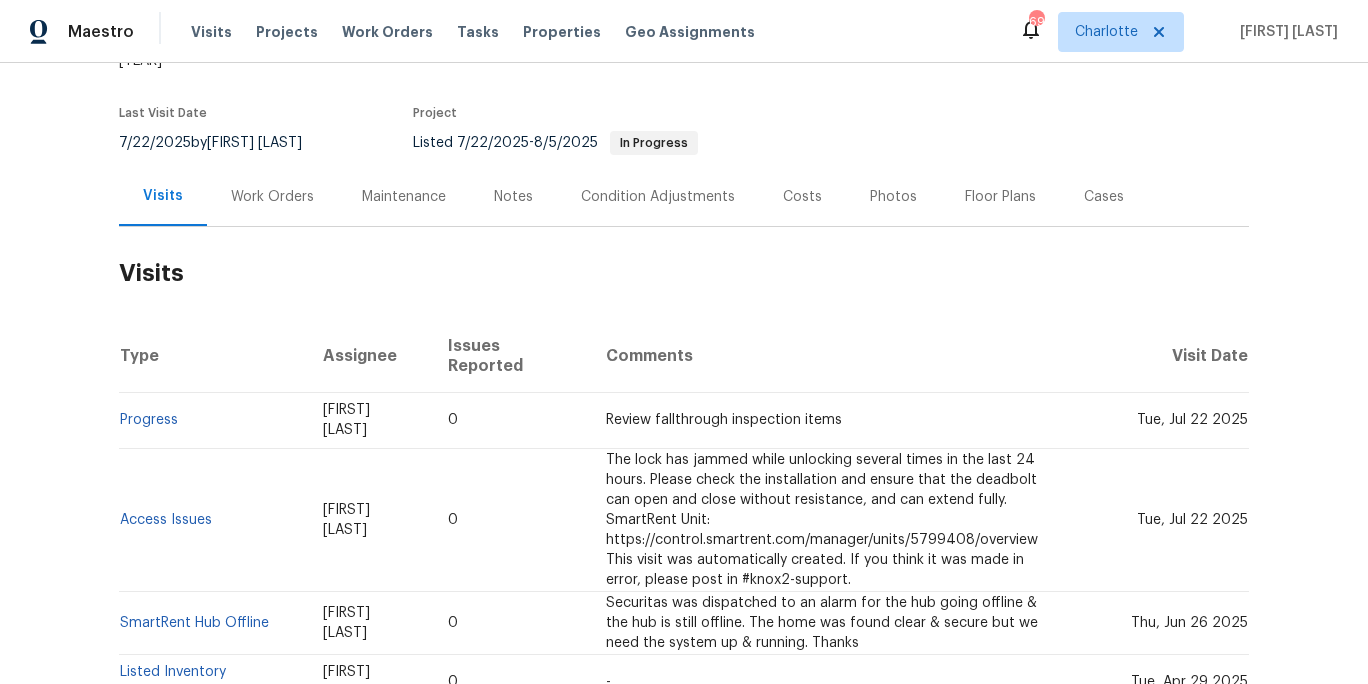 click on "Work Orders" at bounding box center [272, 196] 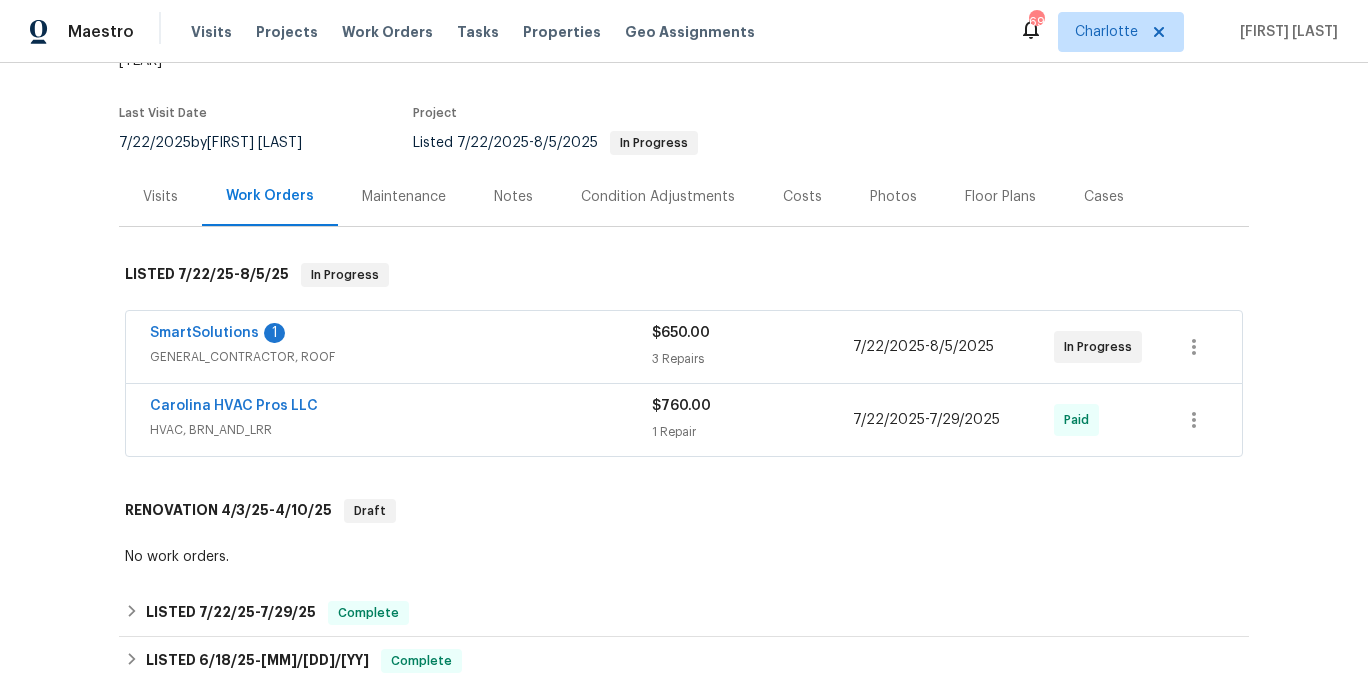 drag, startPoint x: 68, startPoint y: 352, endPoint x: 86, endPoint y: 365, distance: 22.203604 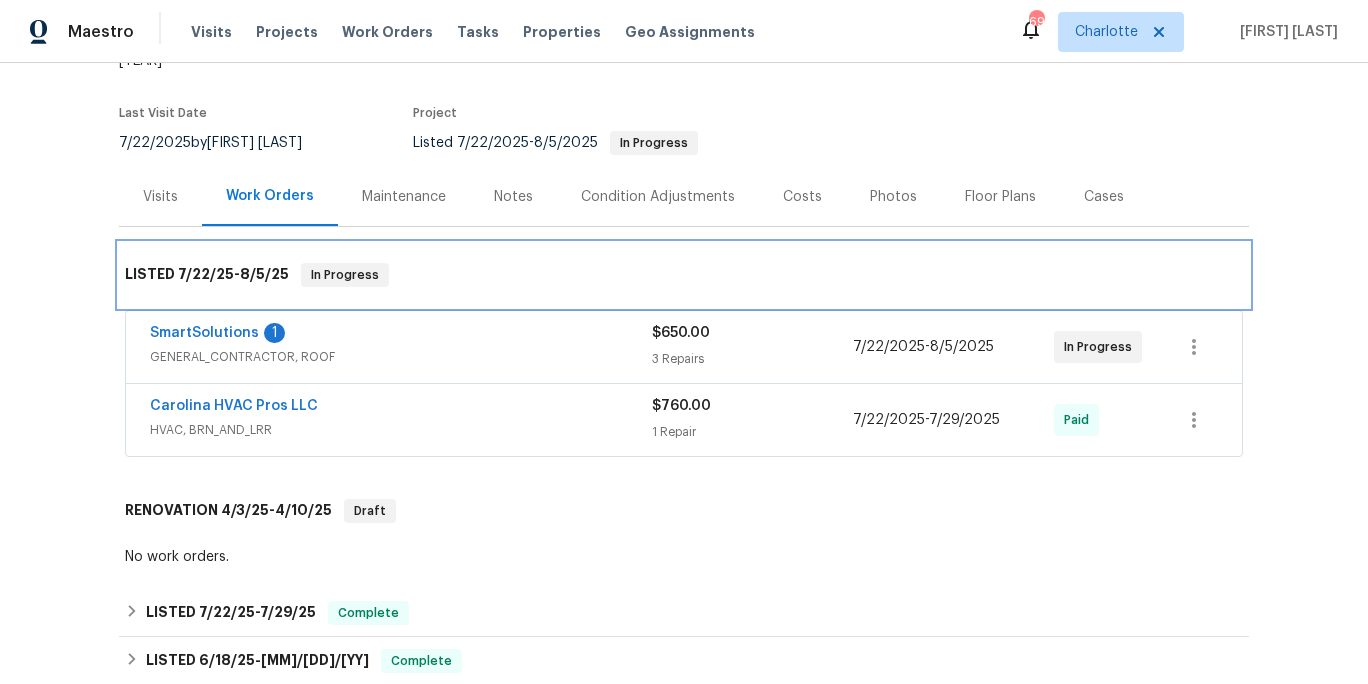 click on "LISTED   7/22/25  -  8/5/25 In Progress" at bounding box center (684, 275) 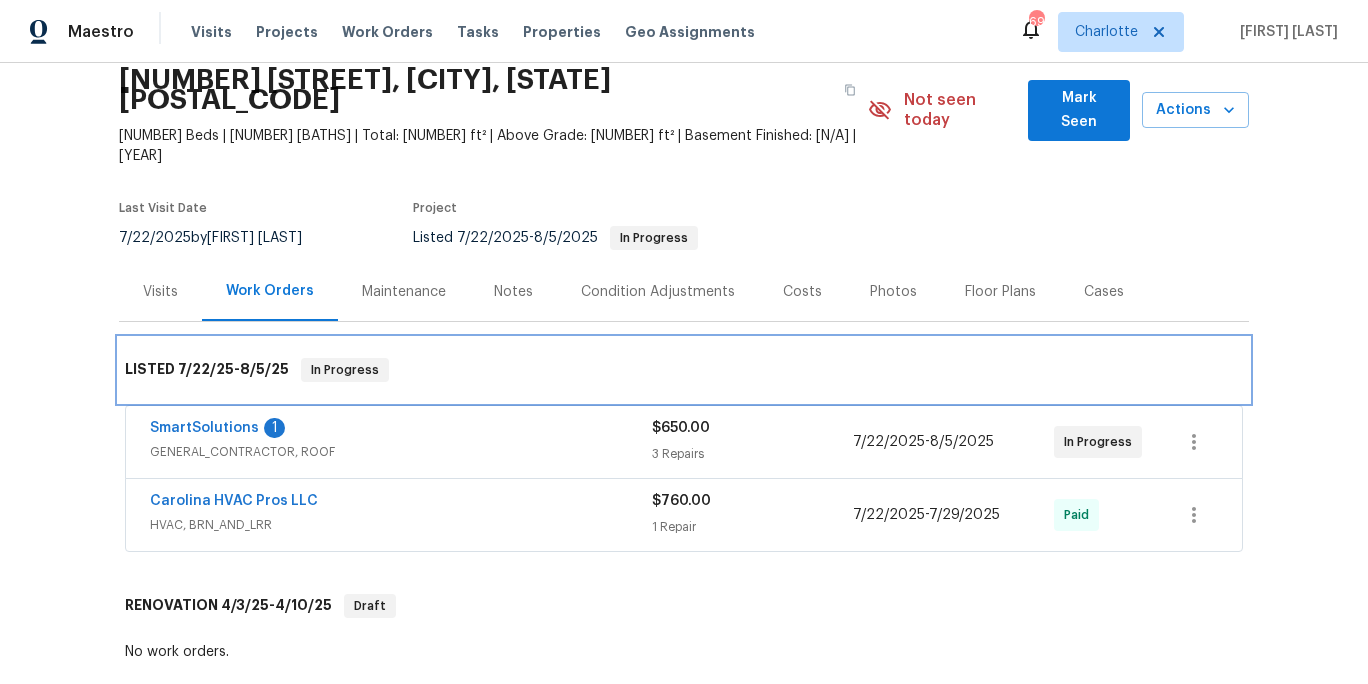 scroll, scrollTop: 0, scrollLeft: 0, axis: both 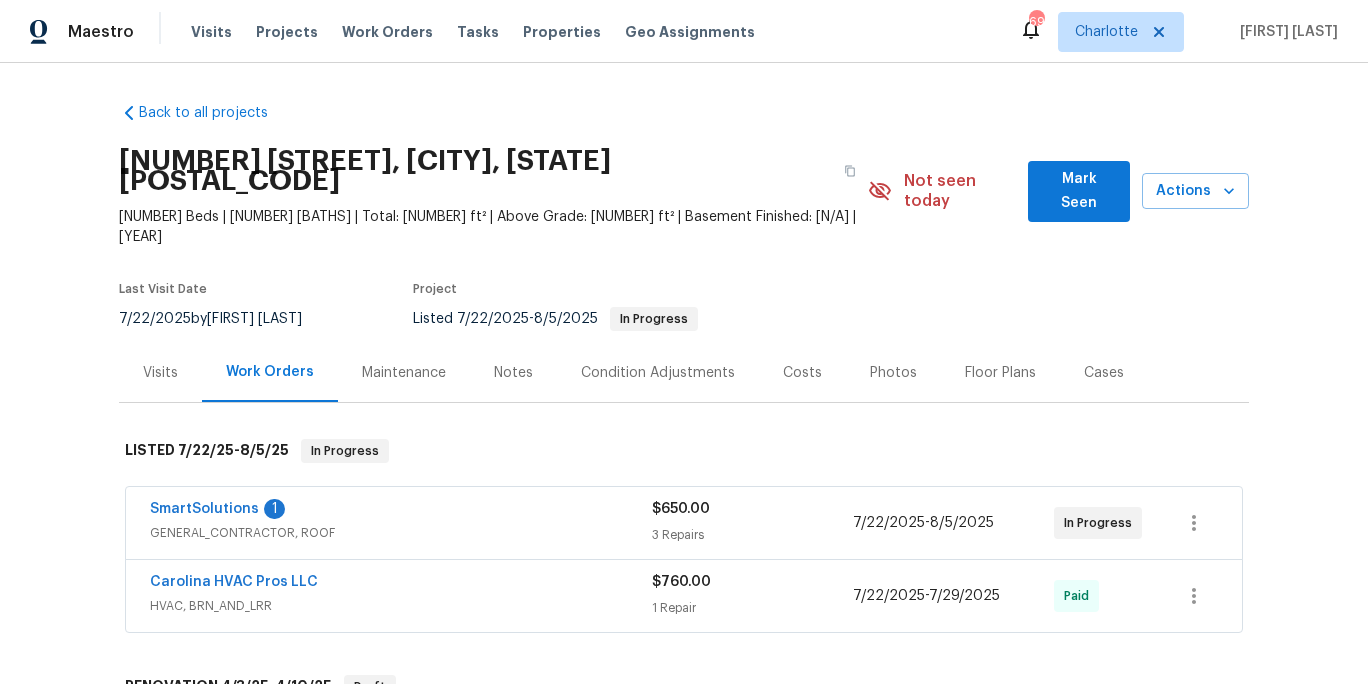 click on "Back to all projects 4222 Mt Gallant Rd, Rock Hill, SC 29732 3 Beds | 2 1/2 Baths | Total: 1523 ft² | Above Grade: 1523 ft² | Basement Finished: N/A | 2001 Not seen today Mark Seen Actions Last Visit Date 7/22/2025  by  Alex Baum   Project Listed   7/22/2025  -  8/5/2025 In Progress Visits Work Orders Maintenance Notes Condition Adjustments Costs Photos Floor Plans Cases LISTED   7/22/25  -  8/5/25 In Progress SmartSolutions 1 GENERAL_CONTRACTOR, ROOF $650.00 3 Repairs 7/22/2025  -  8/5/2025 In Progress Carolina HVAC Pros LLC HVAC, BRN_AND_LRR $760.00 1 Repair 7/22/2025  -  7/29/2025 Paid RENOVATION   4/3/25  -  4/10/25 Draft No work orders. LISTED   7/22/25  -  7/29/25 Complete Pino Remodeling GENERAL_CONTRACTOR $835.00 10 Repairs 7/22/2025  -  7/29/2025 Complete LISTED   6/18/25  -  6/20/25 Complete Pino Remodeling GENERAL_CONTRACTOR $135.00 1 Repair 6/19/2025  -  6/19/2025 Paid LISTED   4/3/25  -  4/9/25 Complete VRX Photography PHOTOGRAPHY $120.00 1 Repair 4/4/2025  -  4/5/2025 Paid GENERAL_CONTRACTOR" at bounding box center [684, 373] 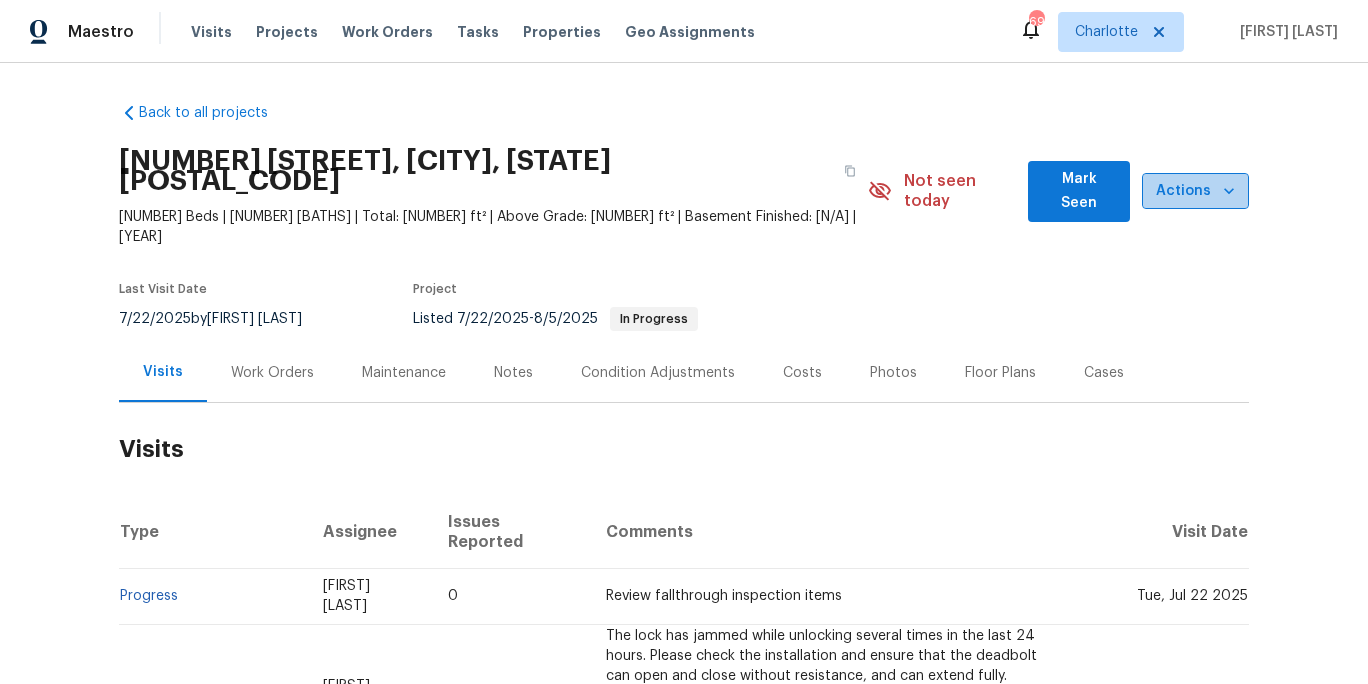 click on "Actions" at bounding box center (1195, 191) 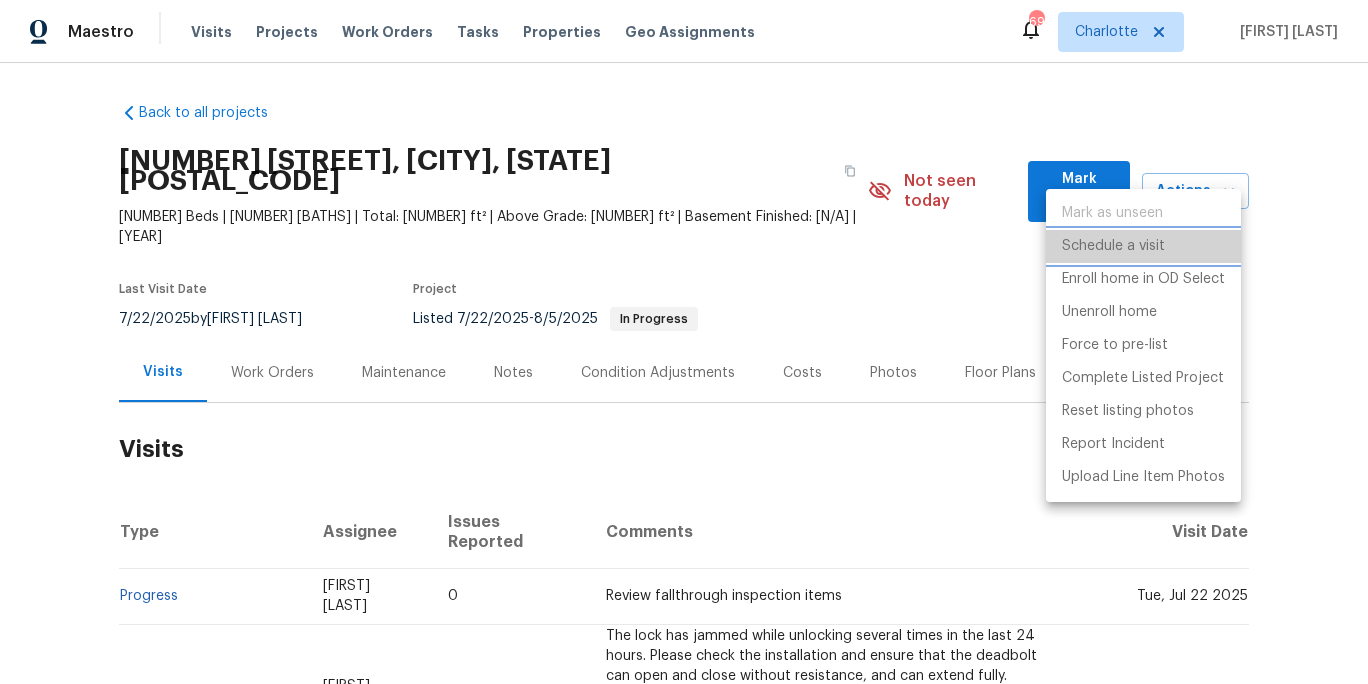 click on "Schedule a visit" at bounding box center (1113, 246) 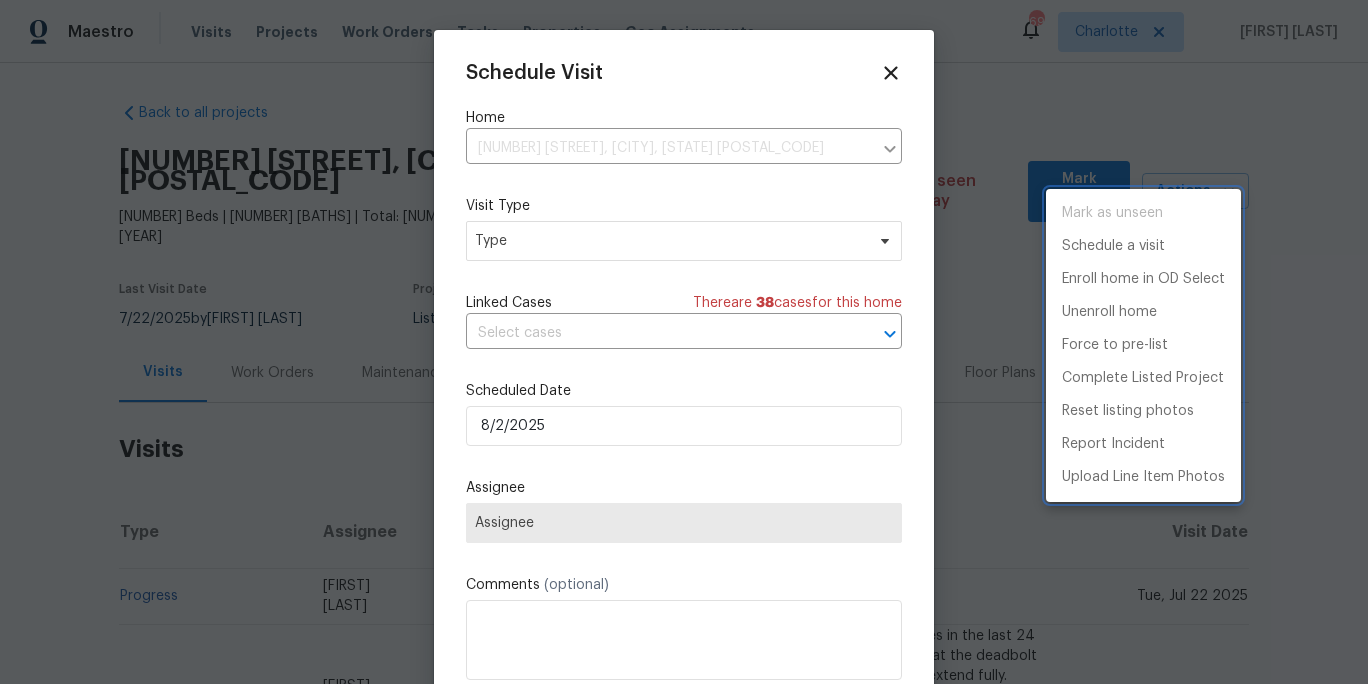 click at bounding box center [684, 342] 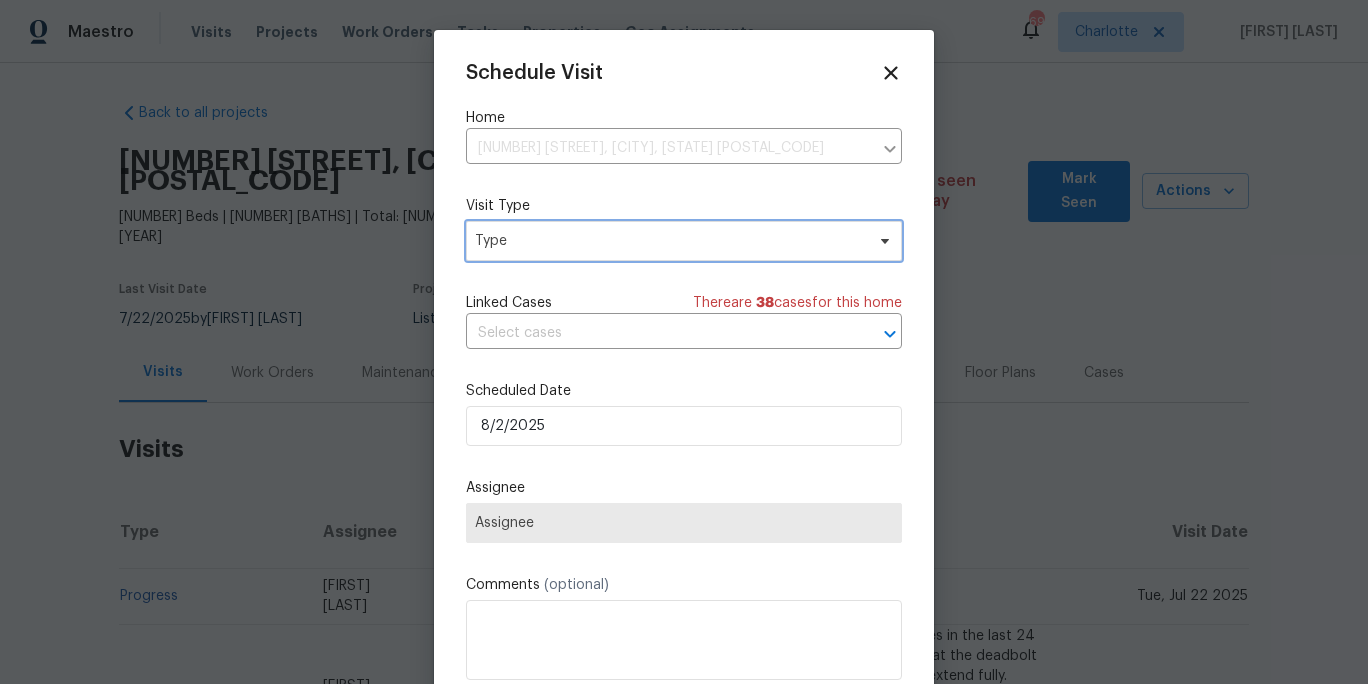 click on "Type" at bounding box center [669, 241] 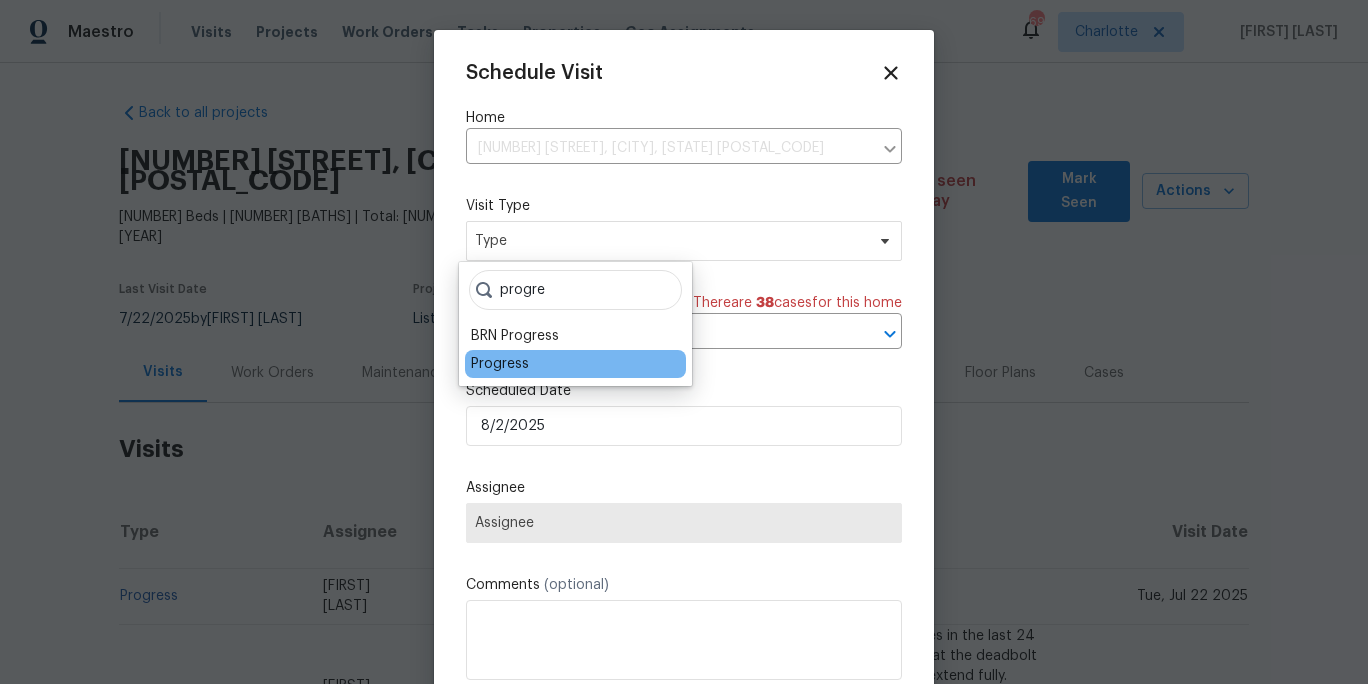 type on "progre" 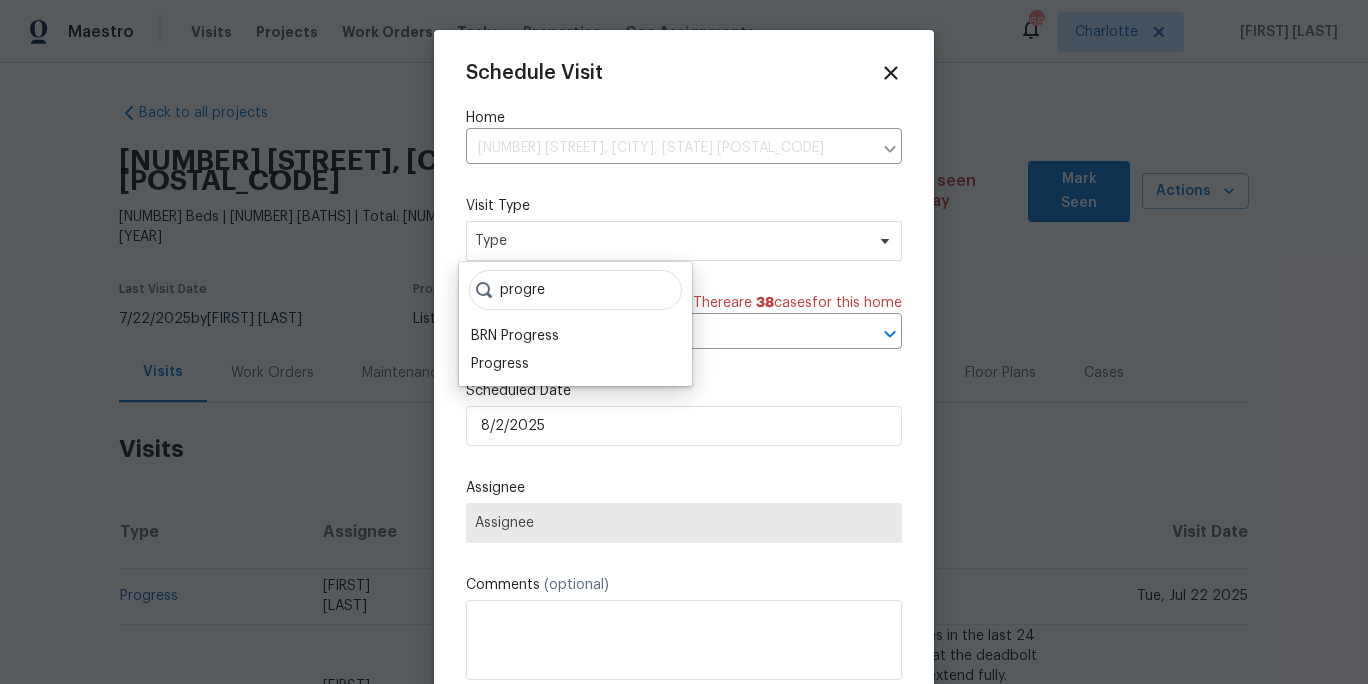 click on "Progress" at bounding box center [500, 364] 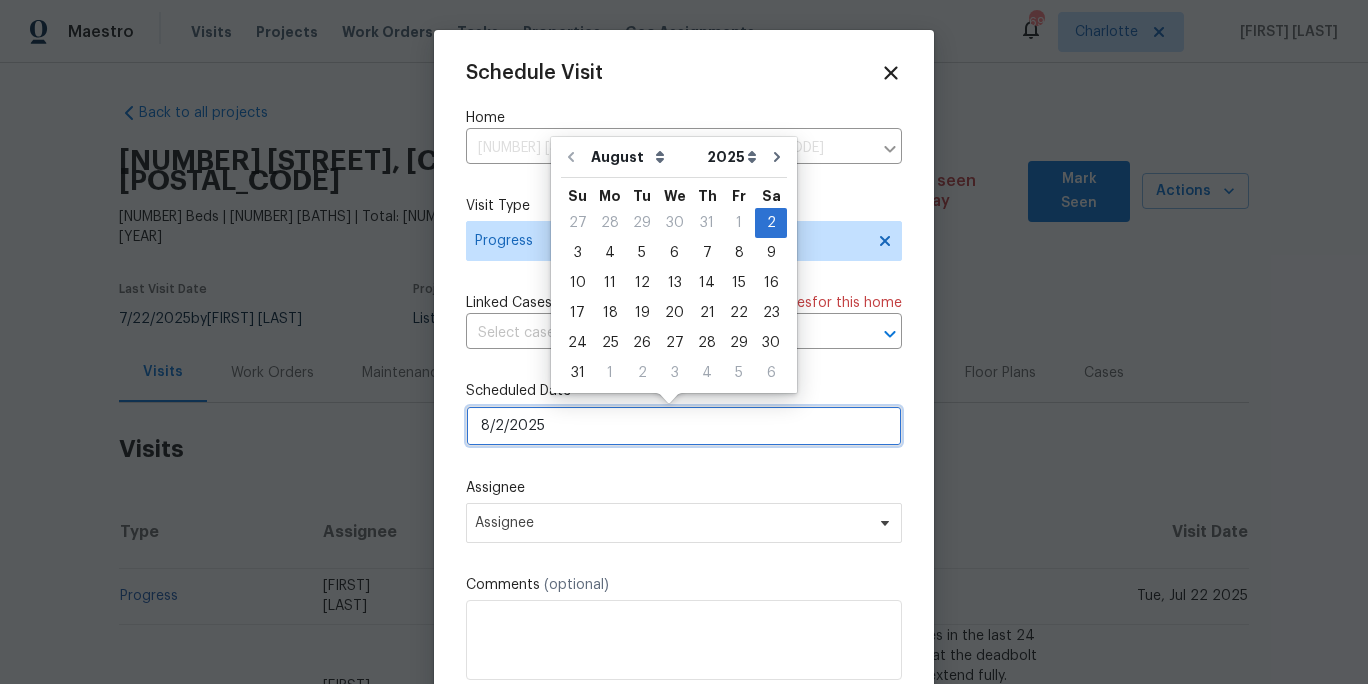 click on "8/2/2025" at bounding box center [684, 426] 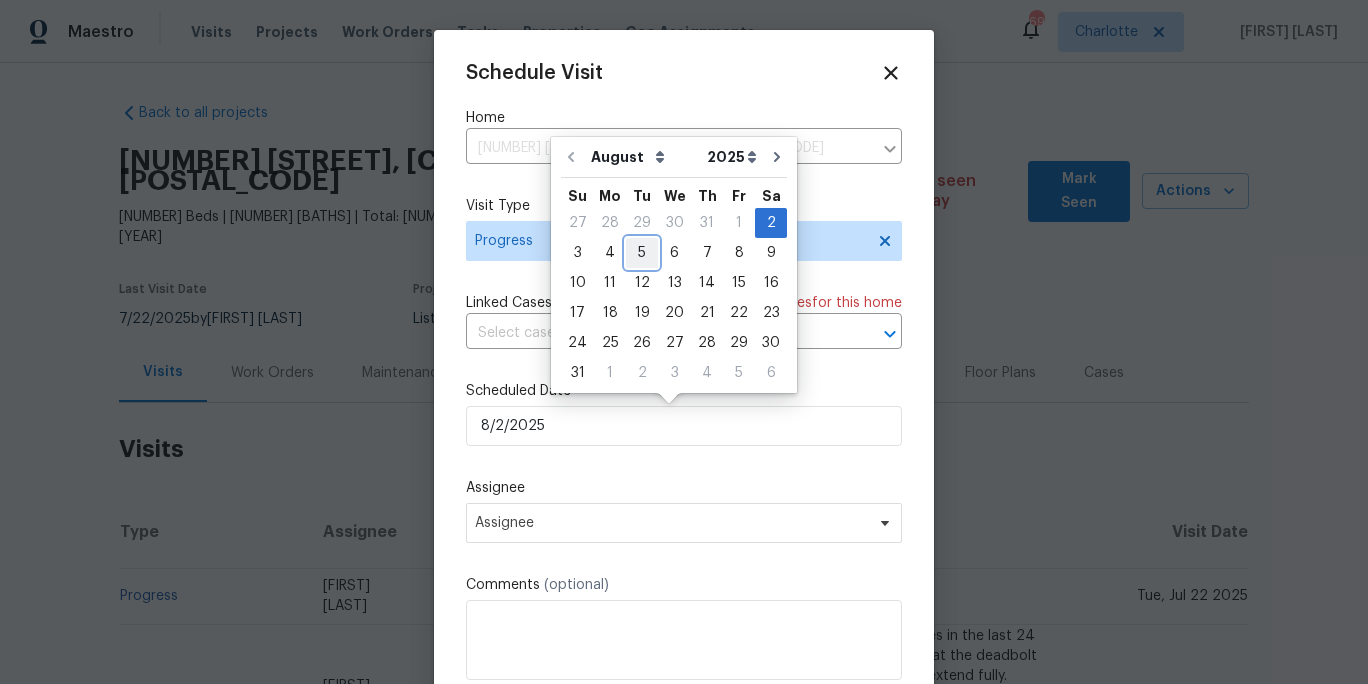 click on "5" at bounding box center [642, 253] 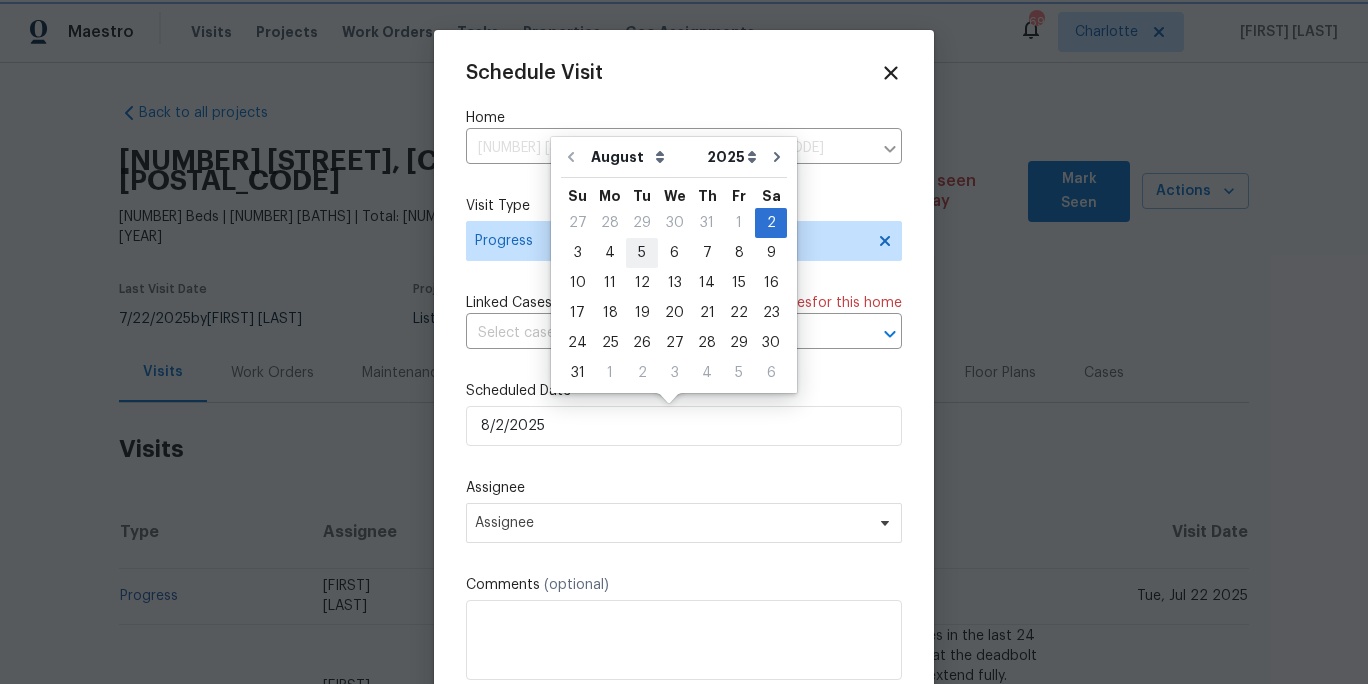 type on "8/5/2025" 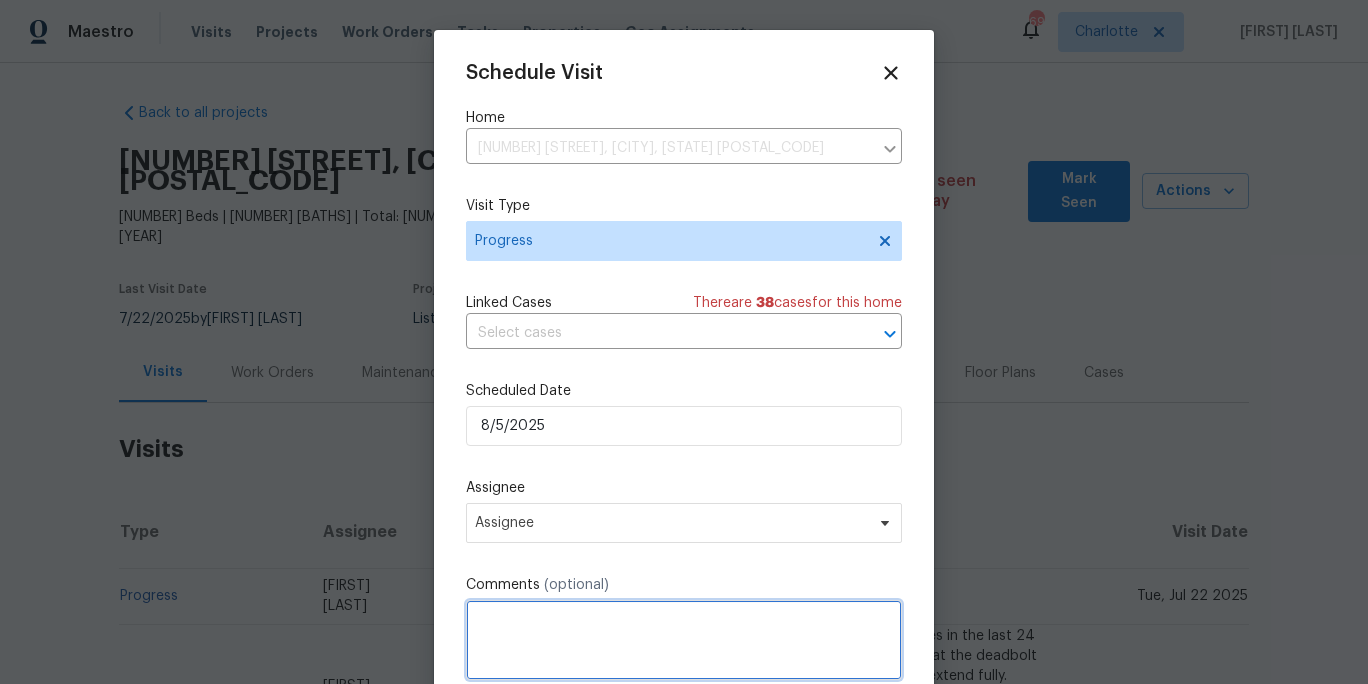 click at bounding box center (684, 640) 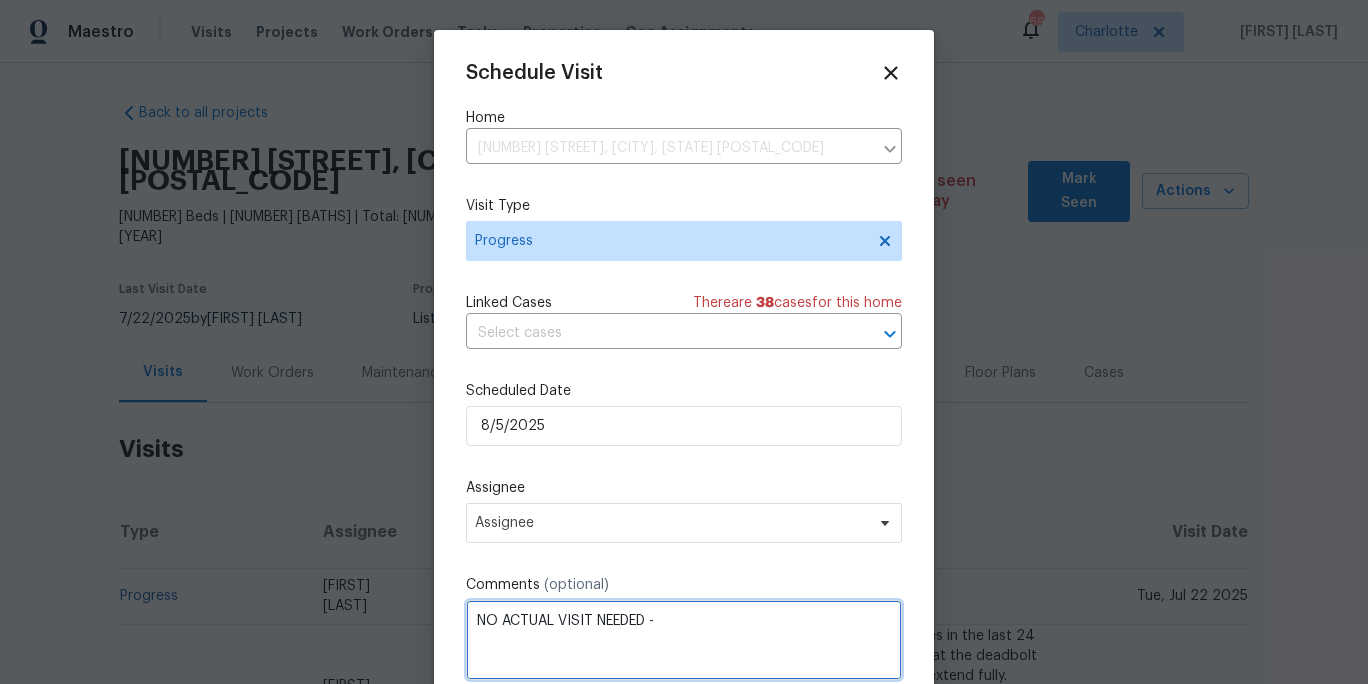 paste on "roof needs to be replaced but solar will need removed first, Manuel working on quoting this" 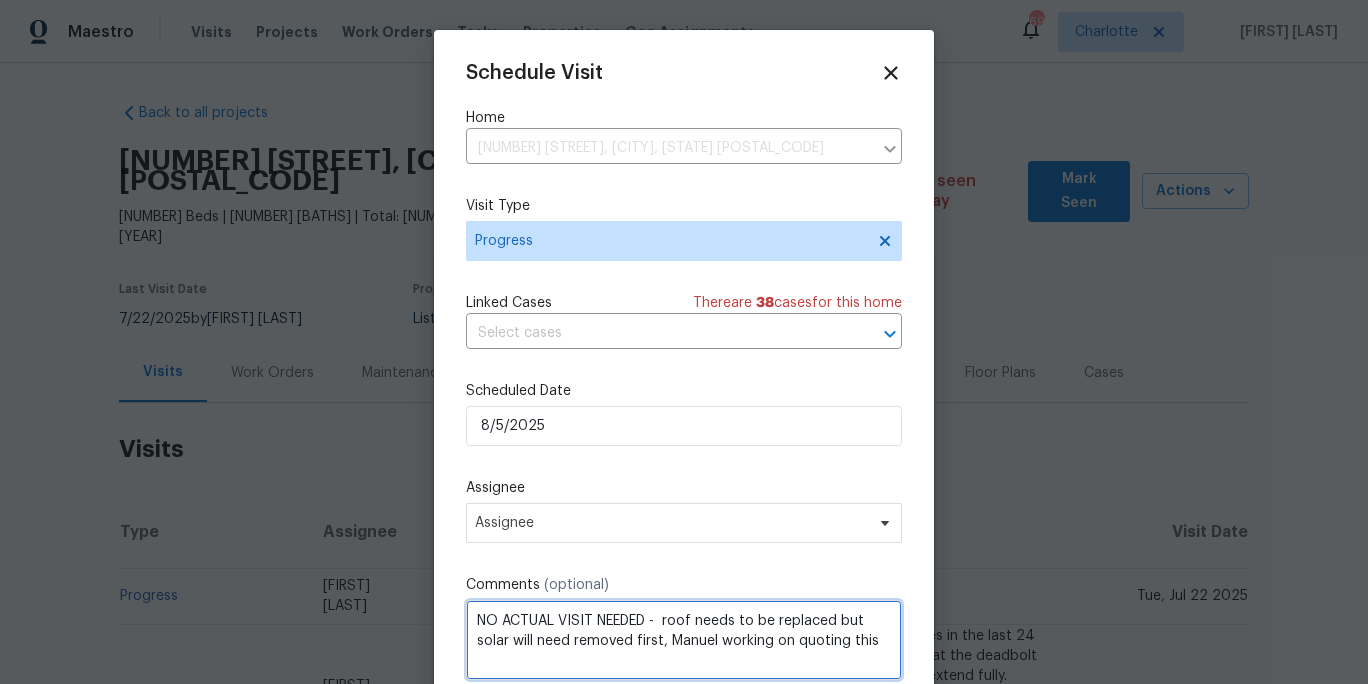 scroll, scrollTop: 9, scrollLeft: 0, axis: vertical 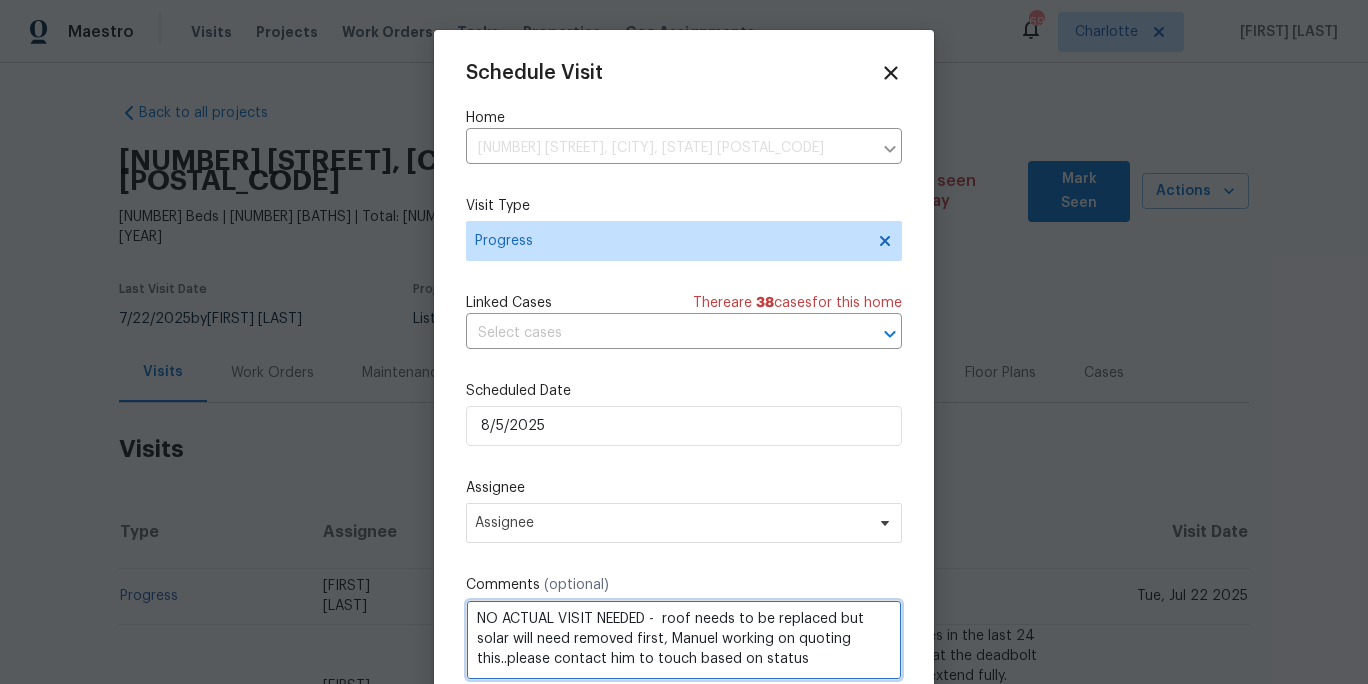 type on "NO ACTUAL VISIT NEEDED -  roof needs to be replaced but solar will need removed first, Manuel working on quoting this..please contact him to touch based on status" 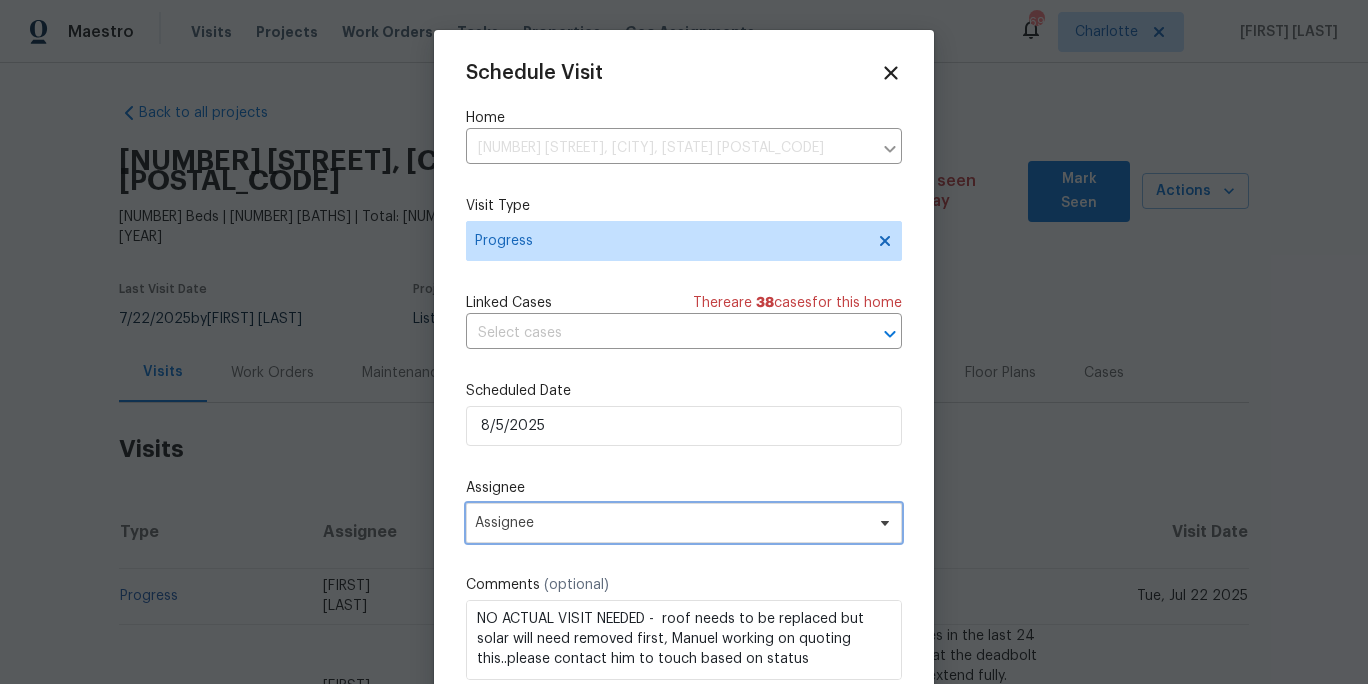 click on "Assignee" at bounding box center [684, 523] 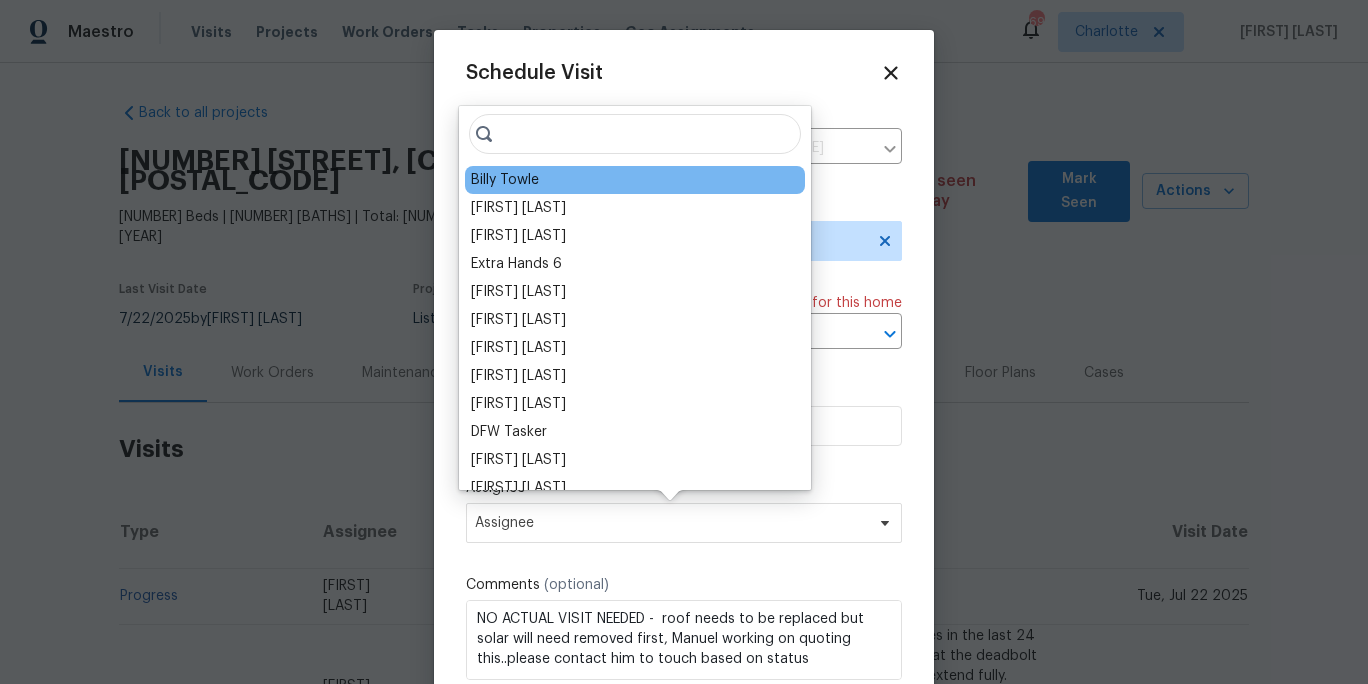 click on "Billy Towle" at bounding box center [635, 180] 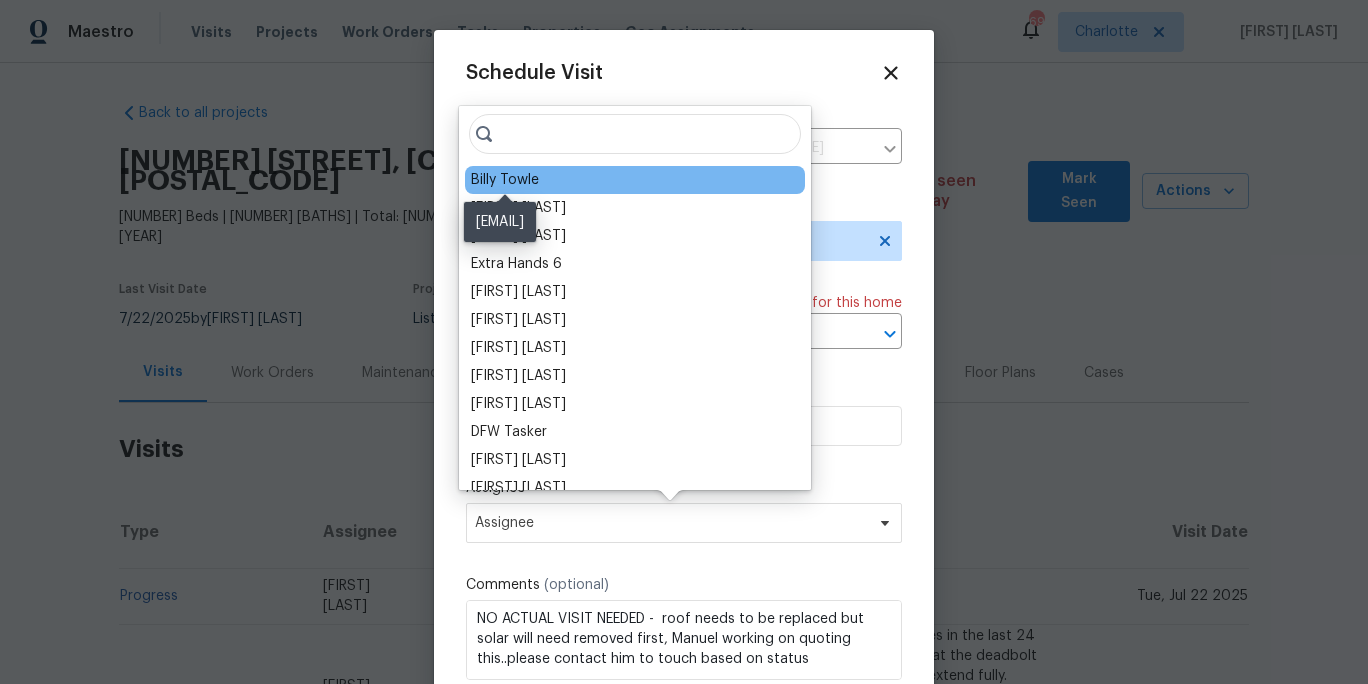 click on "Billy Towle" at bounding box center [505, 180] 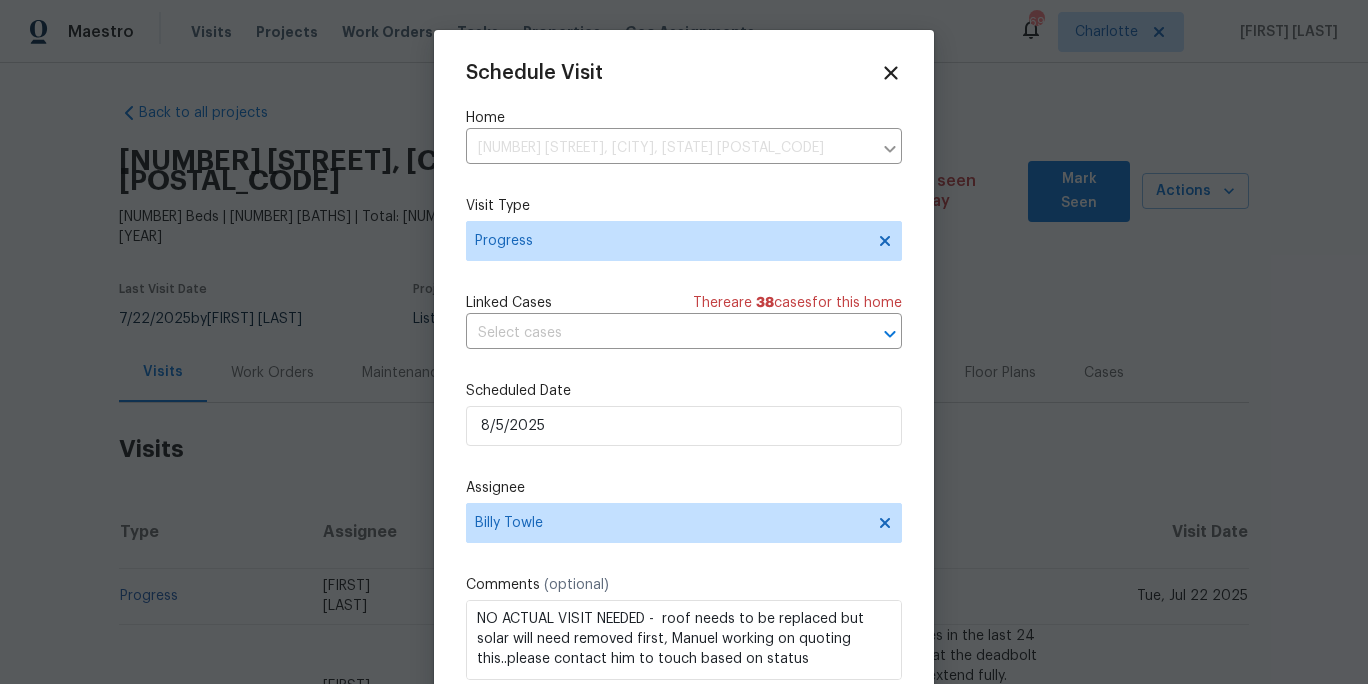 click on "Schedule Visit Home   4222 Mt Gallant Rd, Rock Hill, SC 29732 ​ Visit Type   Progress Linked Cases There  are   38  case s  for this home   ​ Scheduled Date   8/5/2025 Assignee   Billy Towle Comments   (optional) NO ACTUAL VISIT NEEDED -  roof needs to be replaced but solar will need removed first, Manuel working on quoting this..please contact him to touch based on status
Create and schedule another Create" at bounding box center (684, 397) 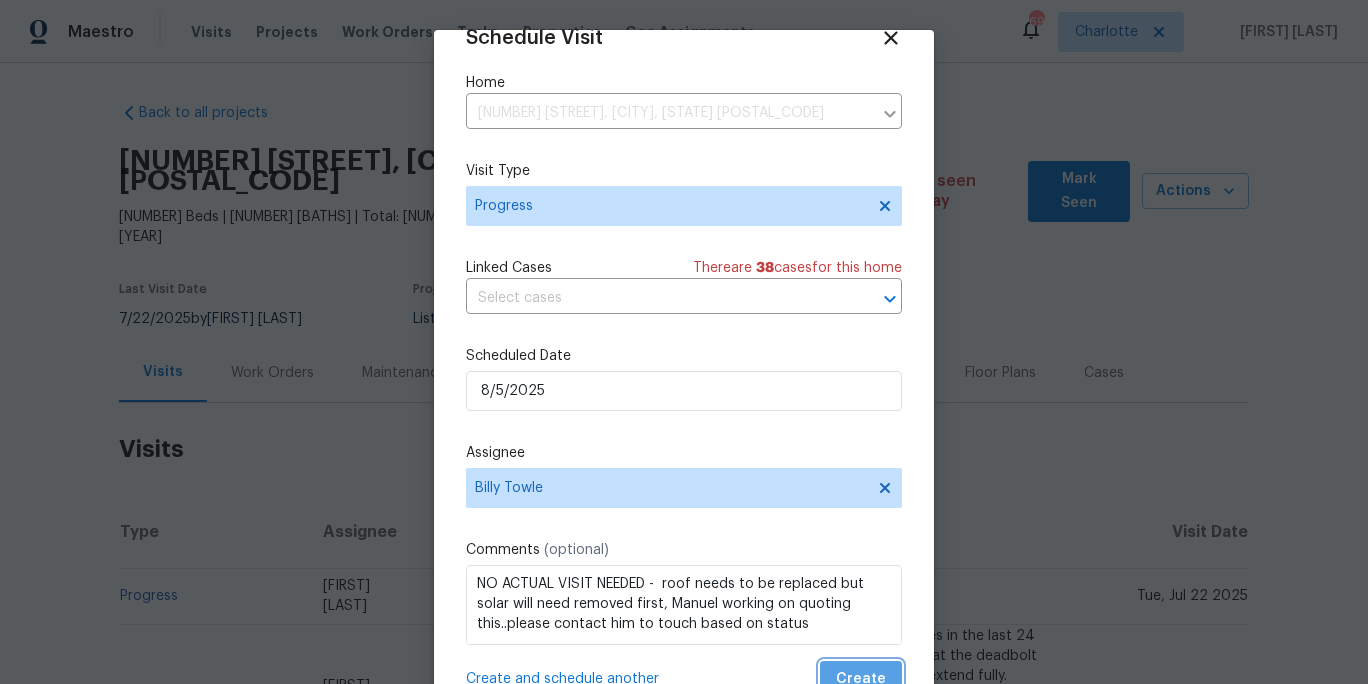 click on "Create" at bounding box center (861, 679) 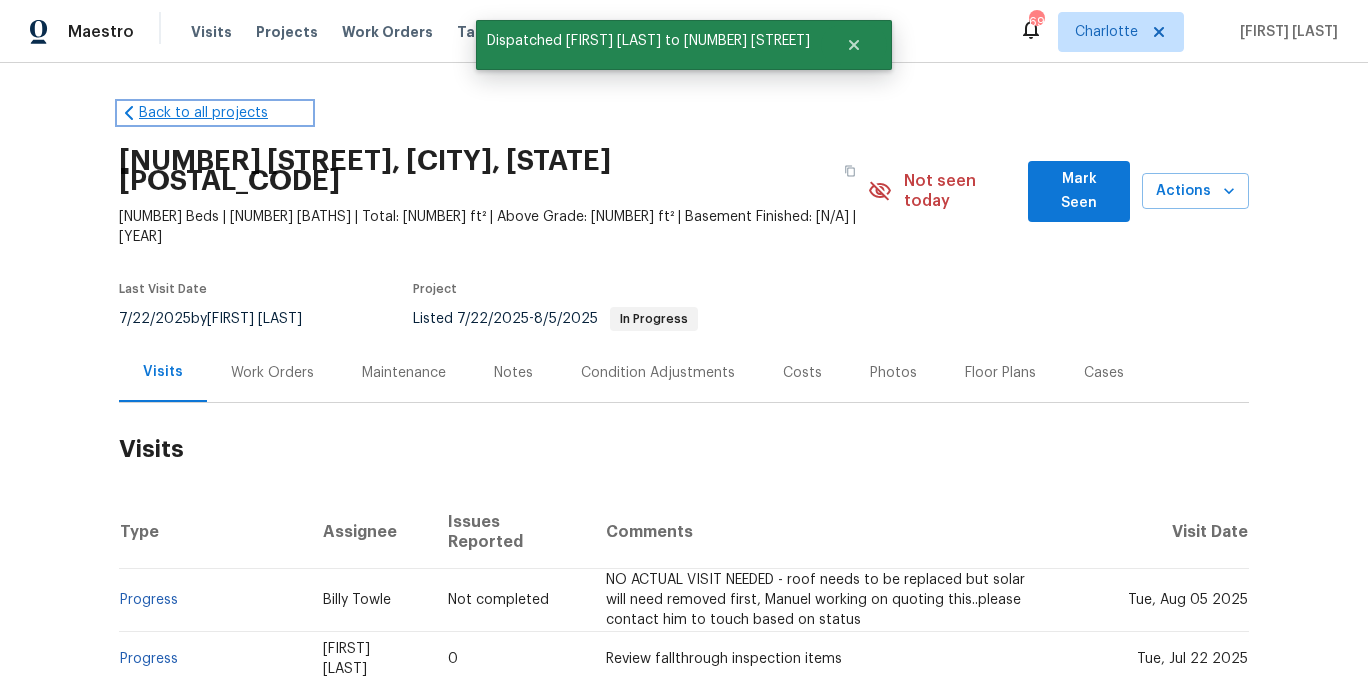click on "Back to all projects" at bounding box center [215, 113] 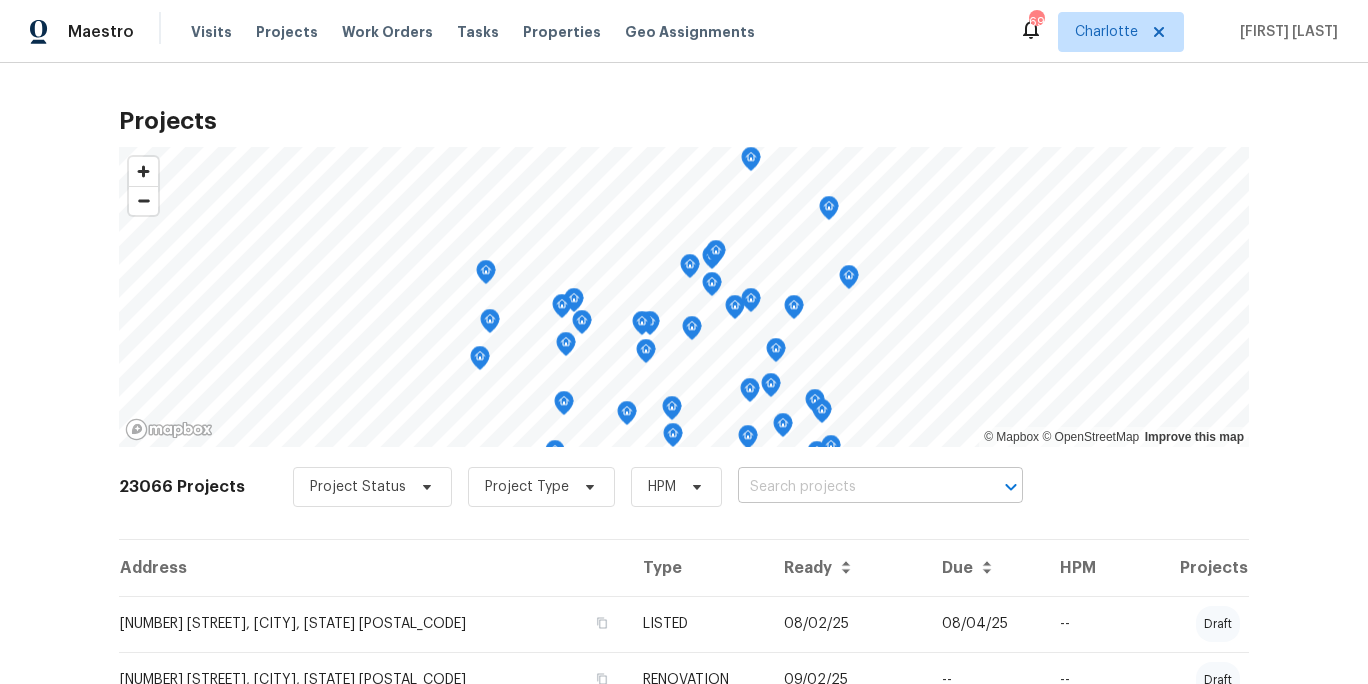 click at bounding box center [852, 487] 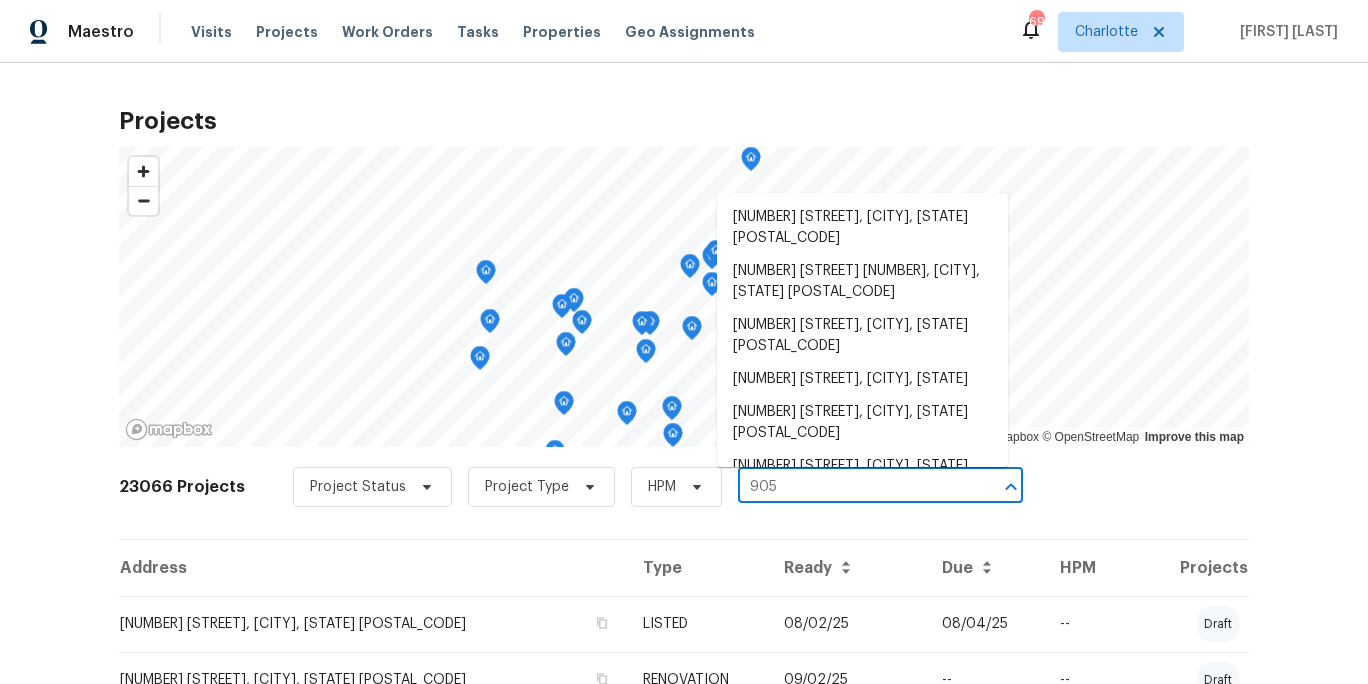 type on "905 l" 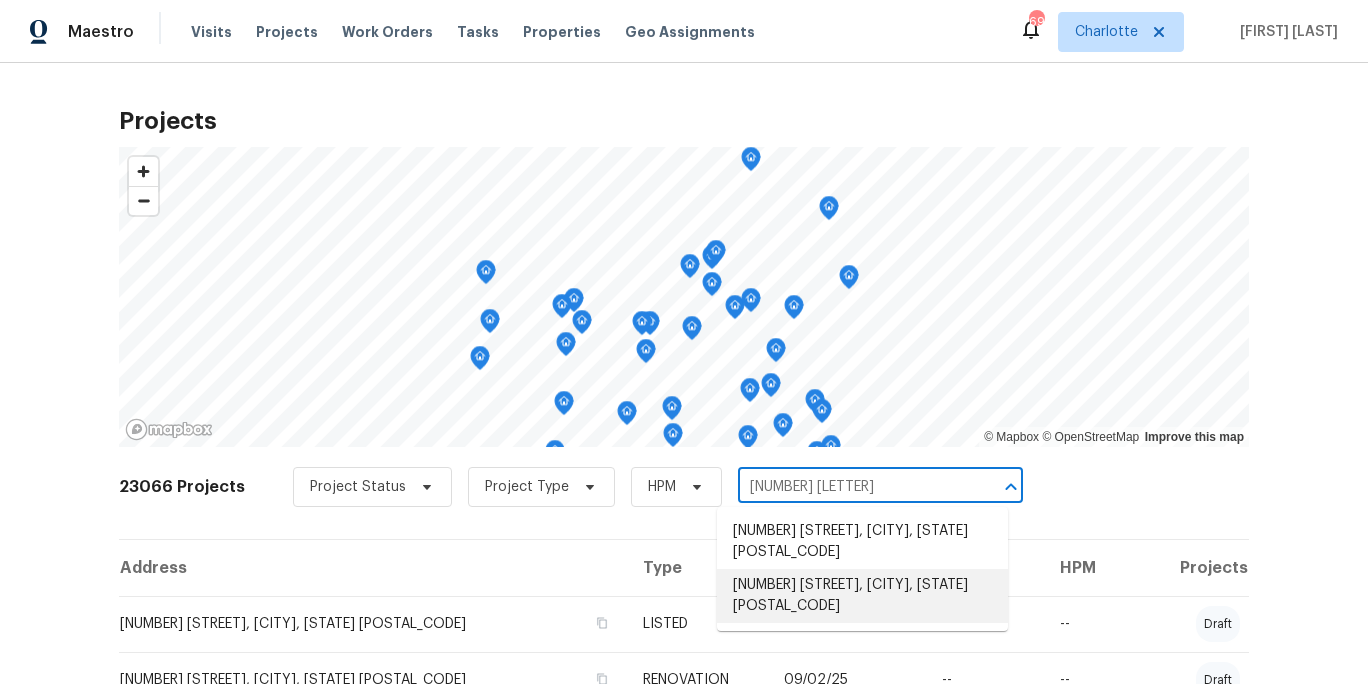 click on "905 Lynhaven Dr, Gastonia, NC 28052" at bounding box center [862, 596] 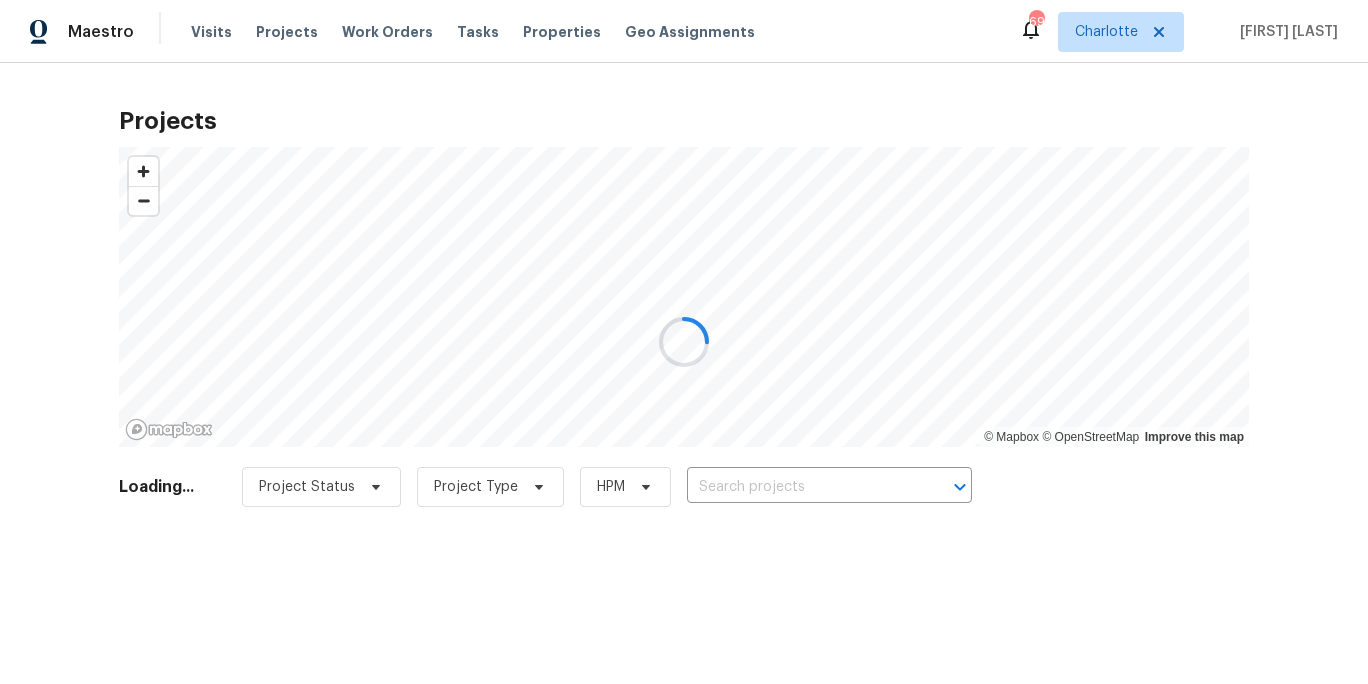 type on "905 Lynhaven Dr, Gastonia, NC 28052" 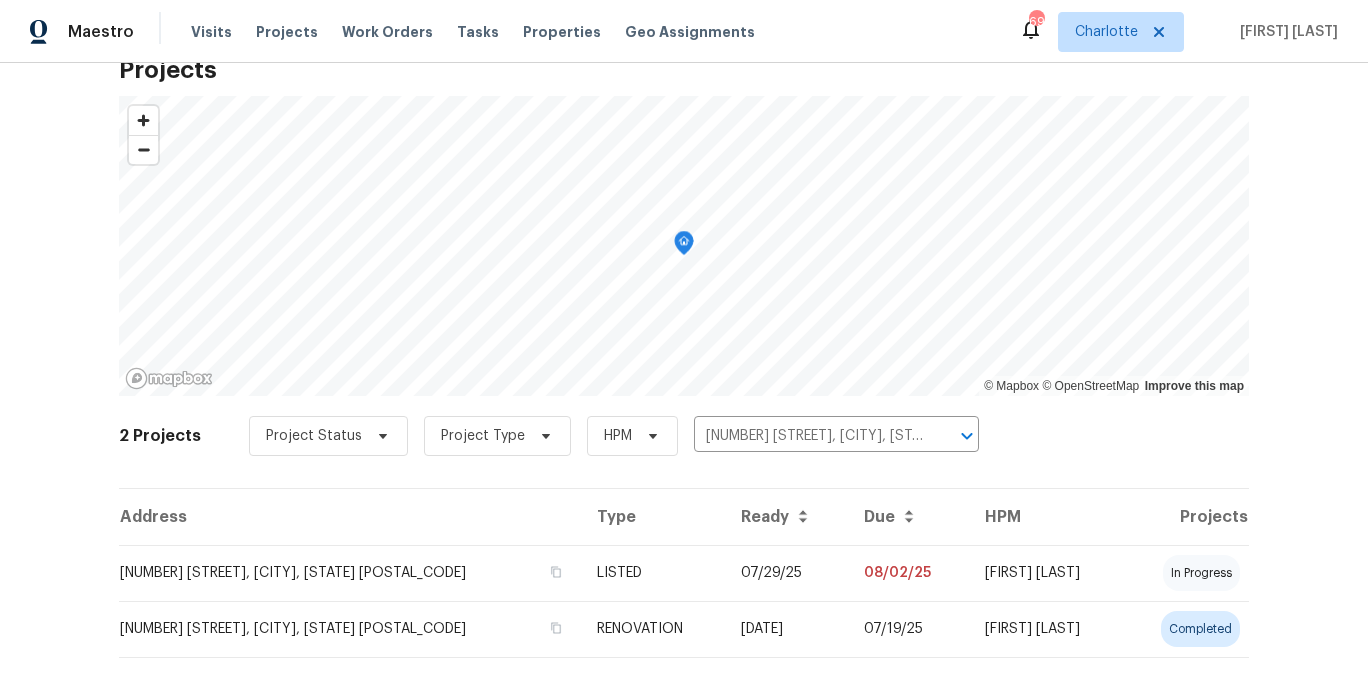scroll, scrollTop: 103, scrollLeft: 0, axis: vertical 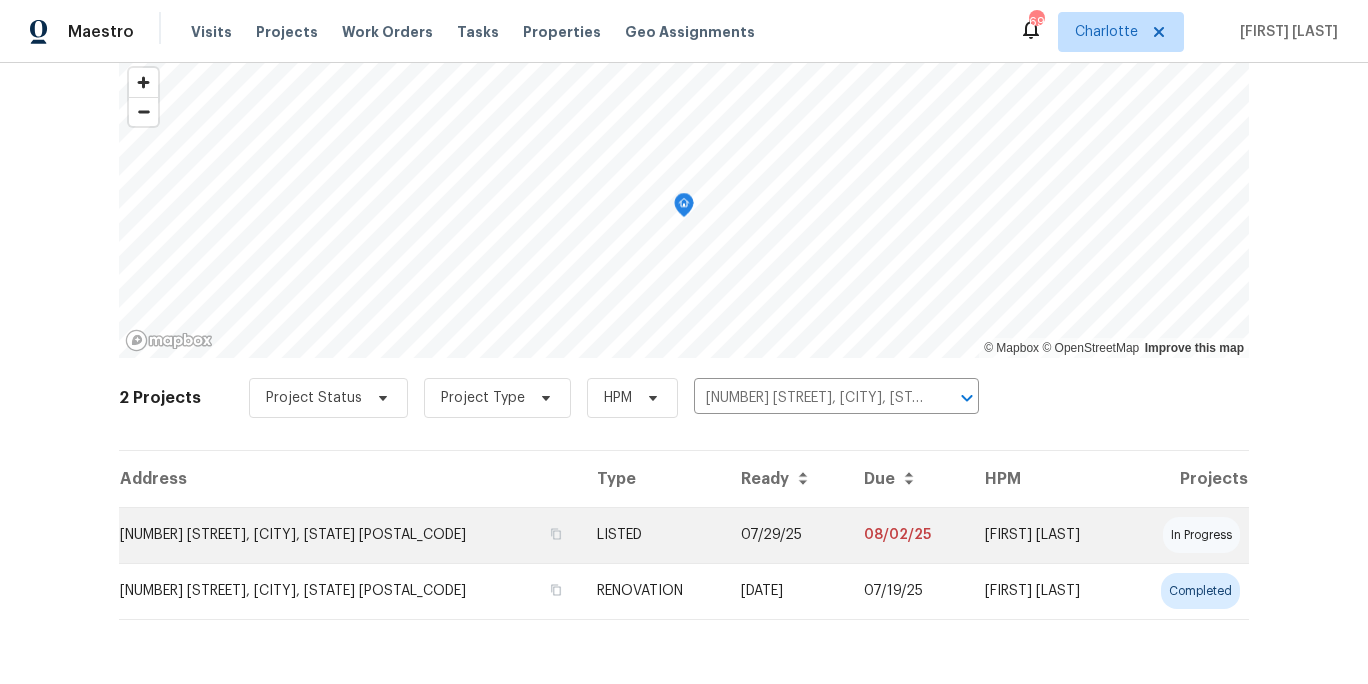 click on "905 Lynhaven Dr, Gastonia, NC 28052" at bounding box center [350, 535] 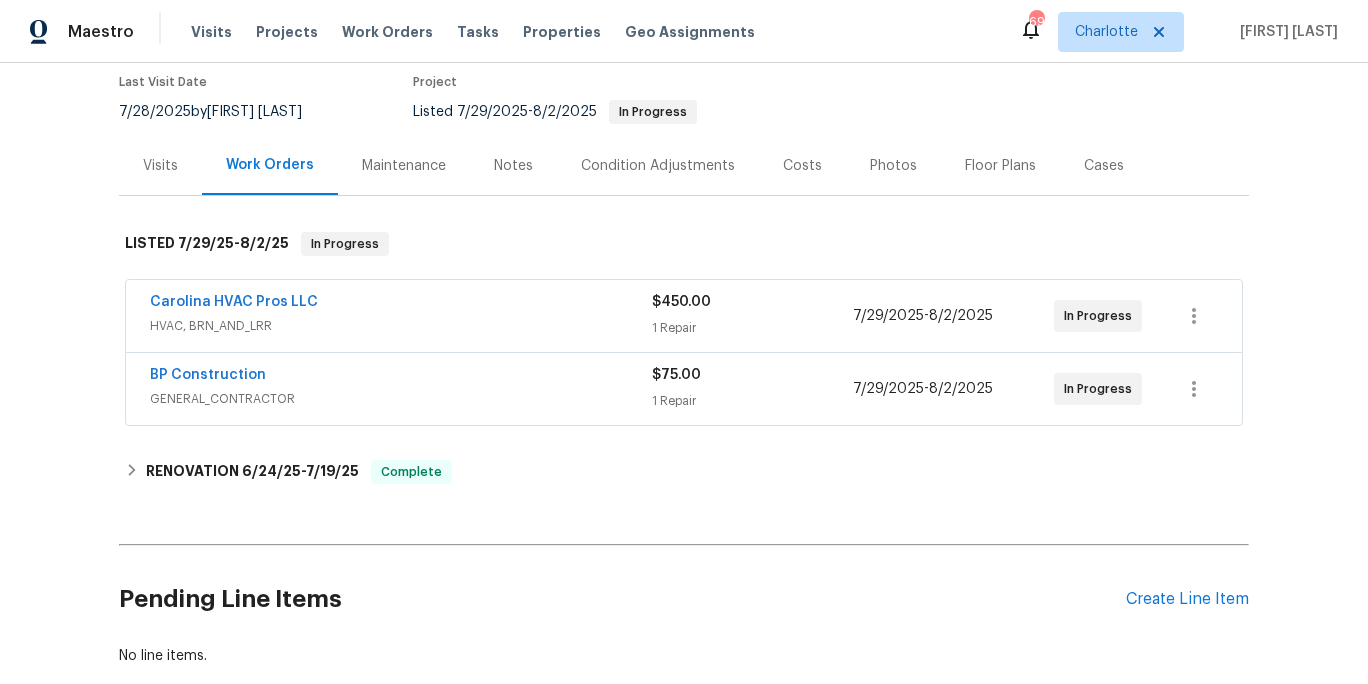 scroll, scrollTop: 194, scrollLeft: 0, axis: vertical 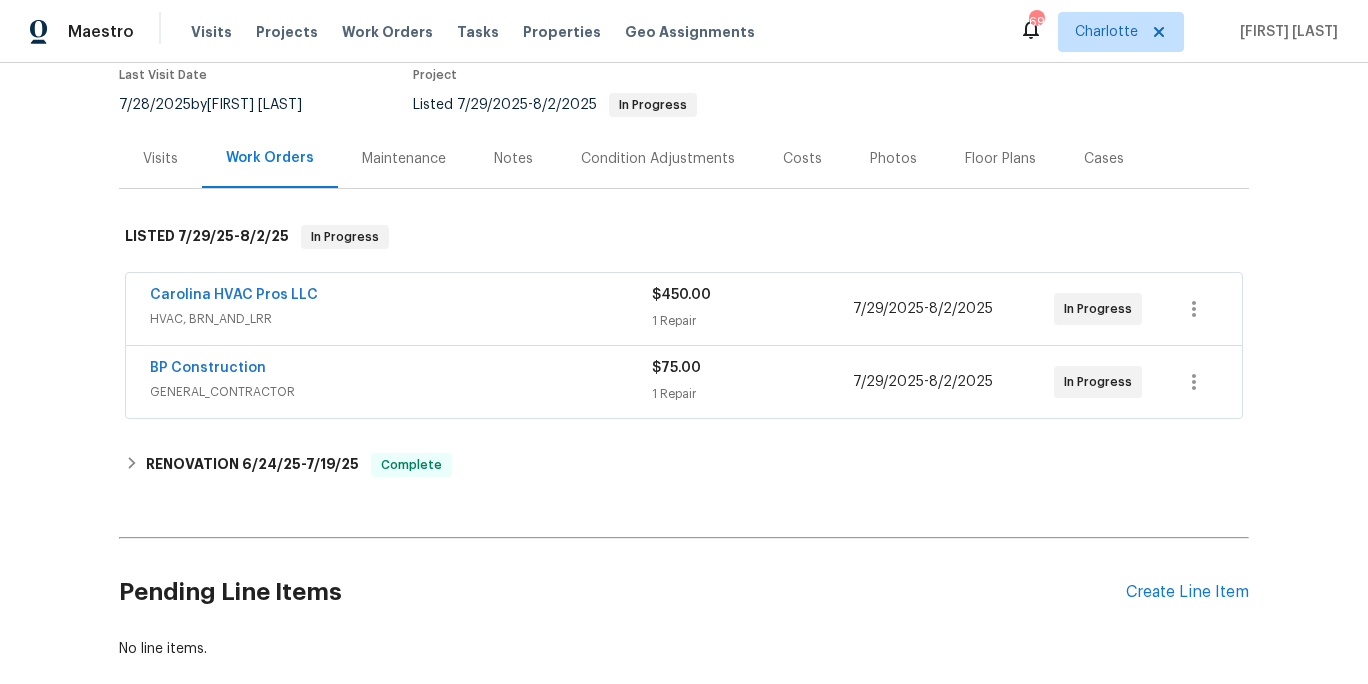 click on "Last Visit Date 7/28/2025  by  Brian Fudge   Project Listed   7/29/2025  -  8/2/2025 In Progress" at bounding box center [458, 93] 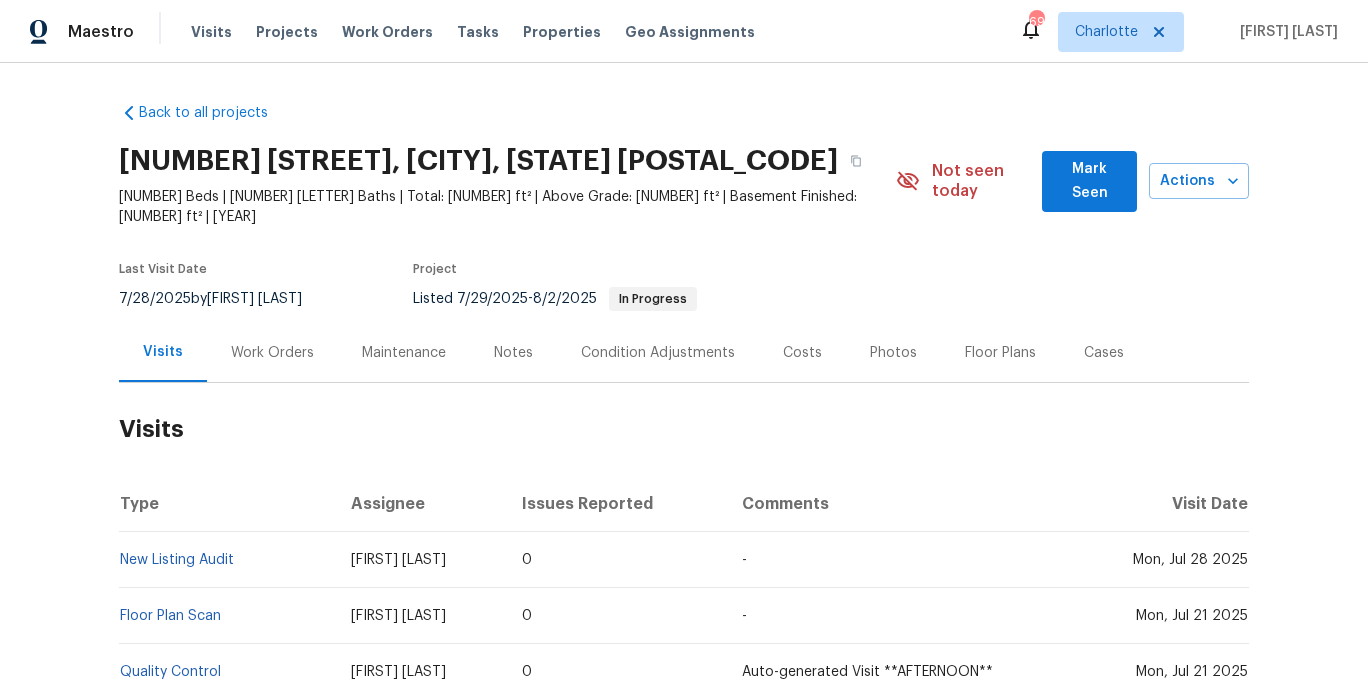 scroll, scrollTop: 1, scrollLeft: 0, axis: vertical 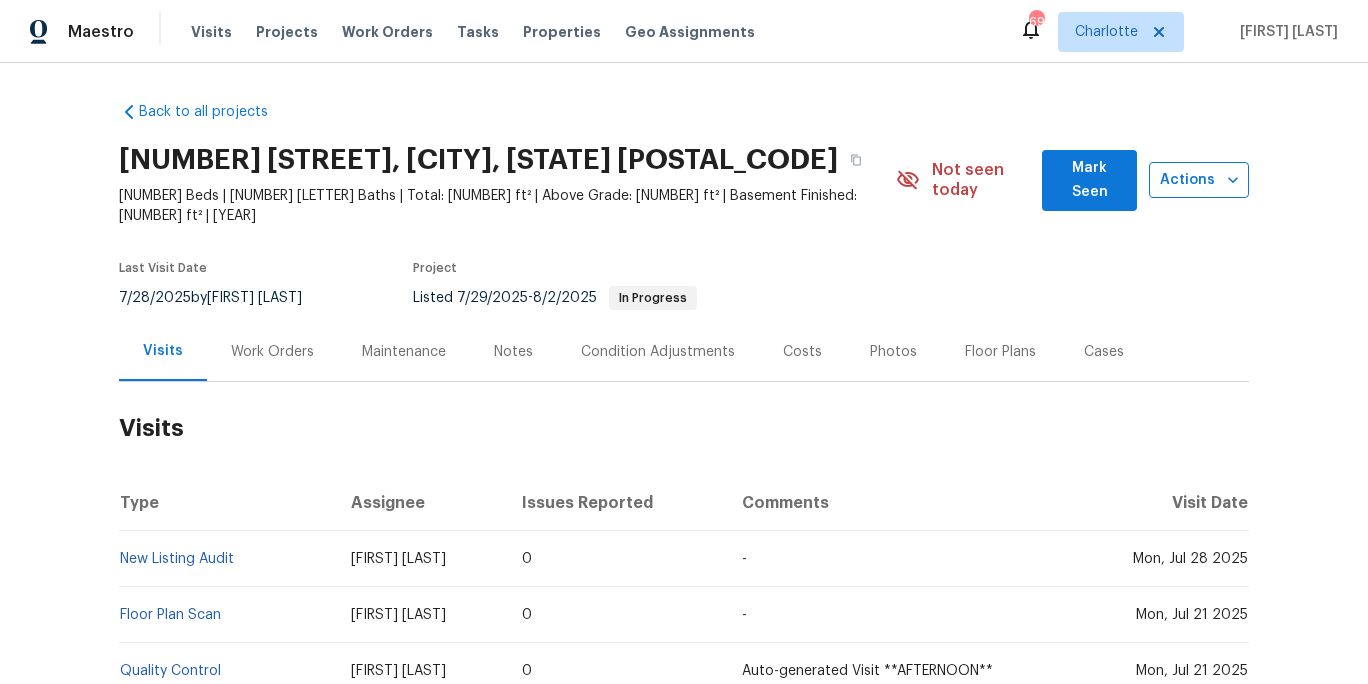click on "Actions" at bounding box center [1199, 180] 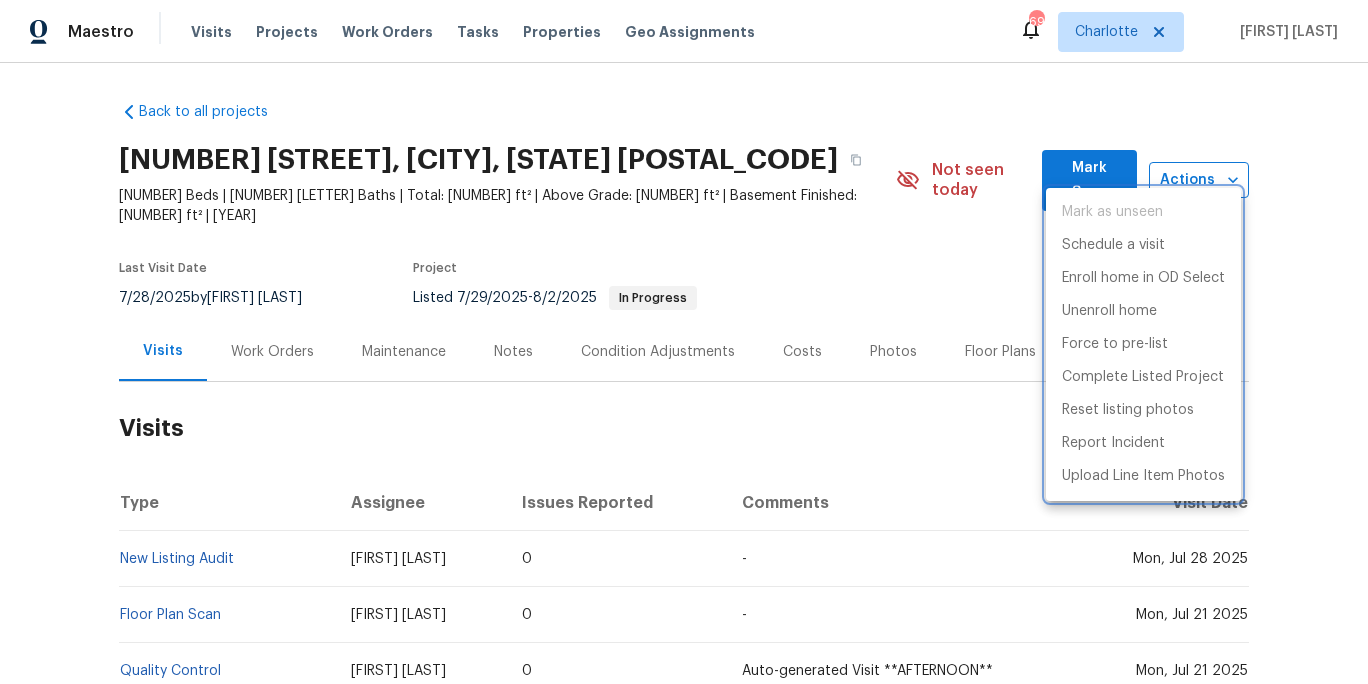 click at bounding box center (684, 342) 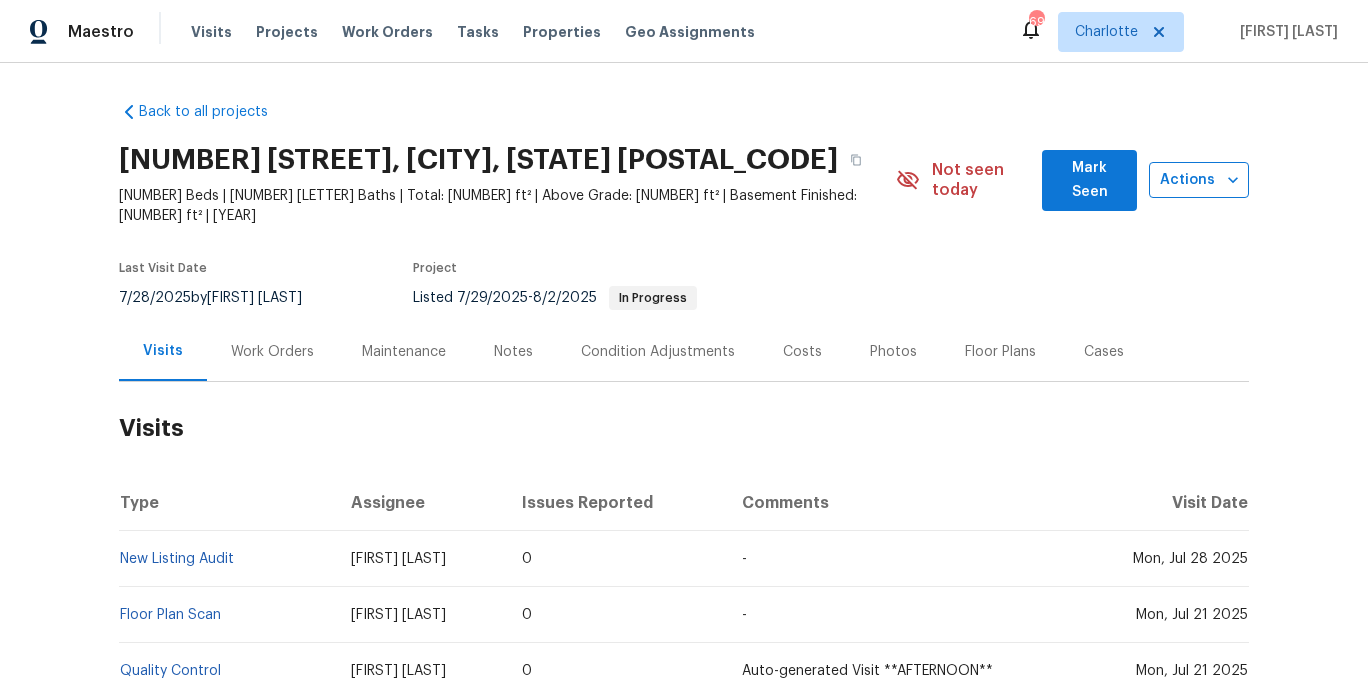 click on "Actions" at bounding box center (1199, 180) 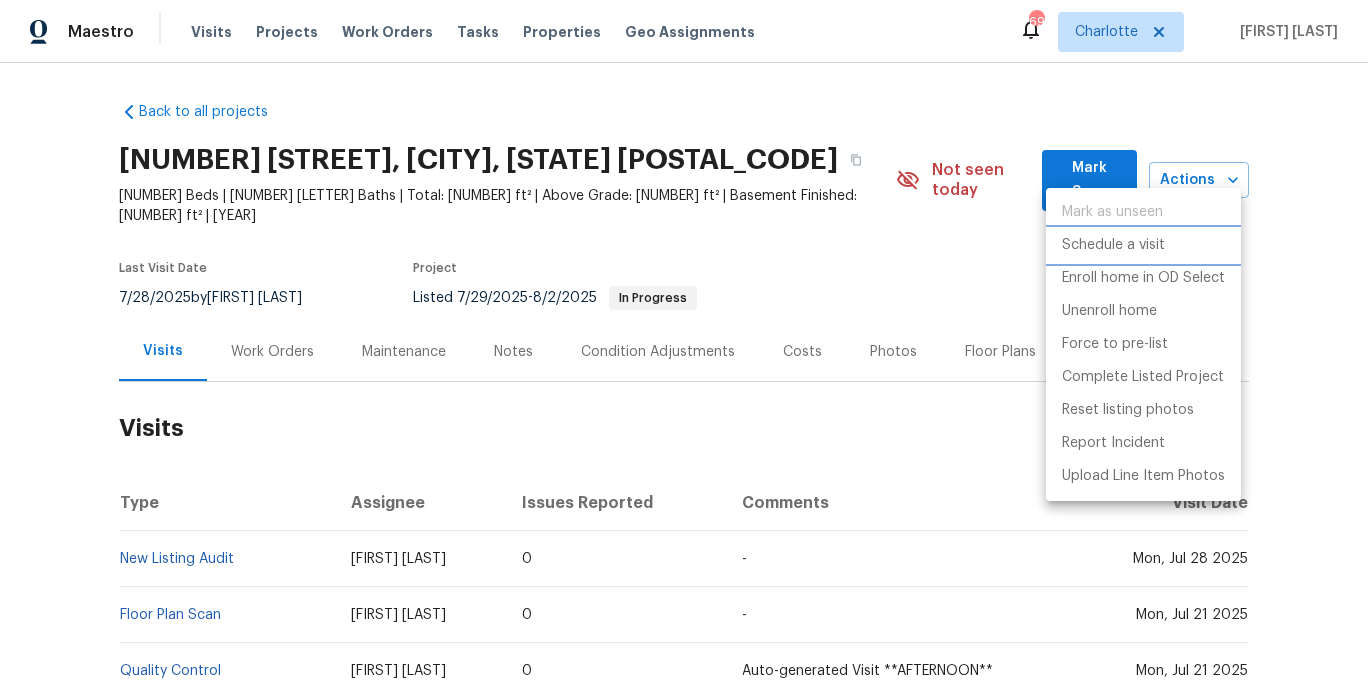 click on "Schedule a visit" at bounding box center (1113, 245) 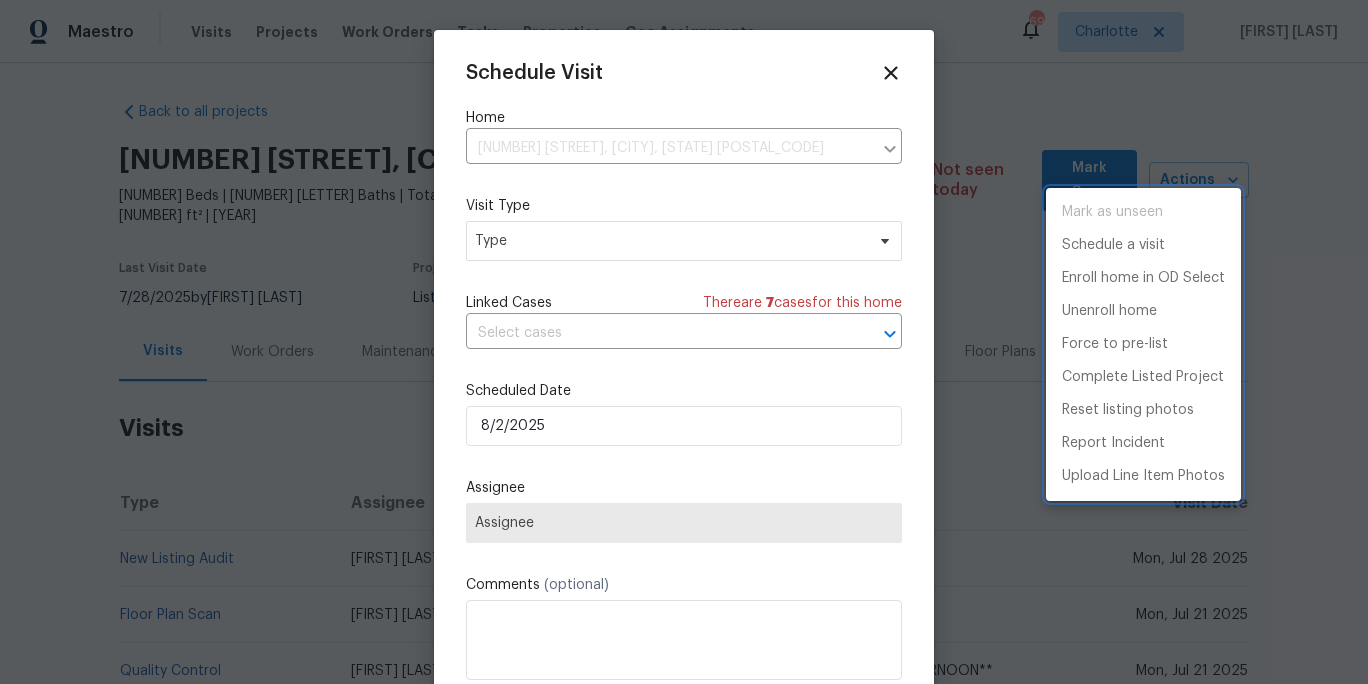 click at bounding box center [684, 342] 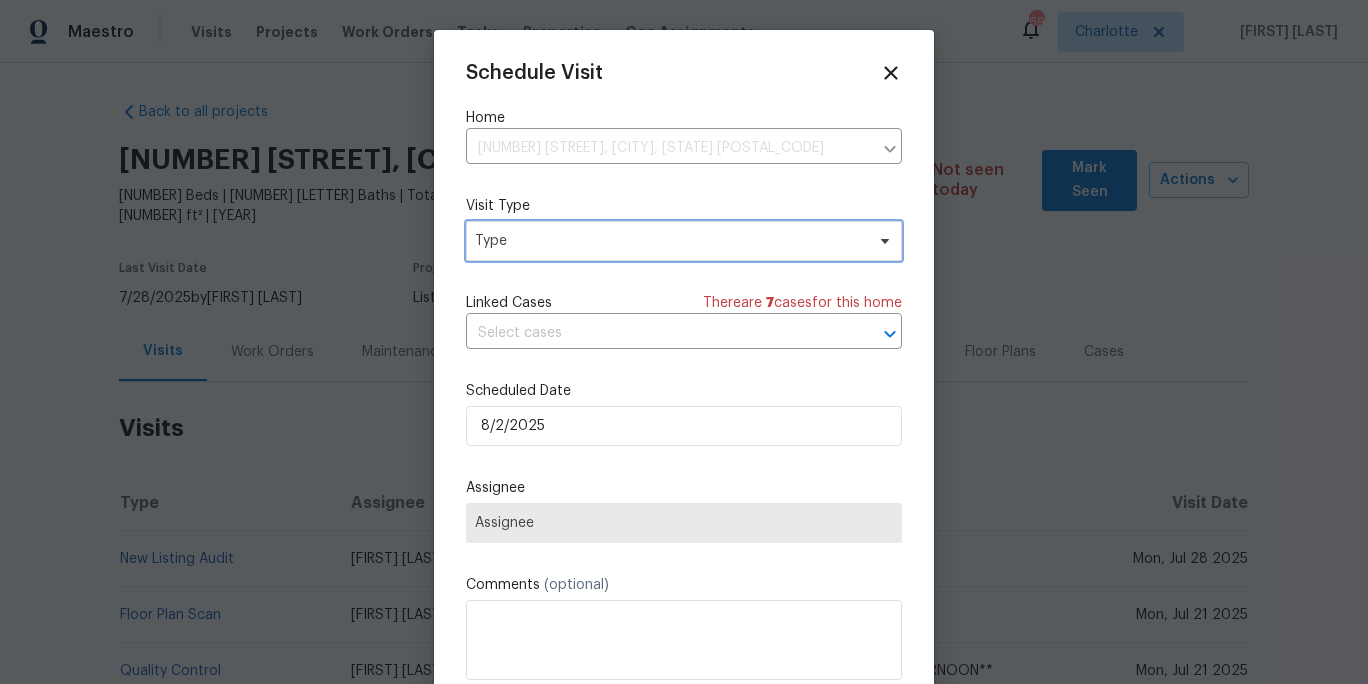 click on "Type" at bounding box center [669, 241] 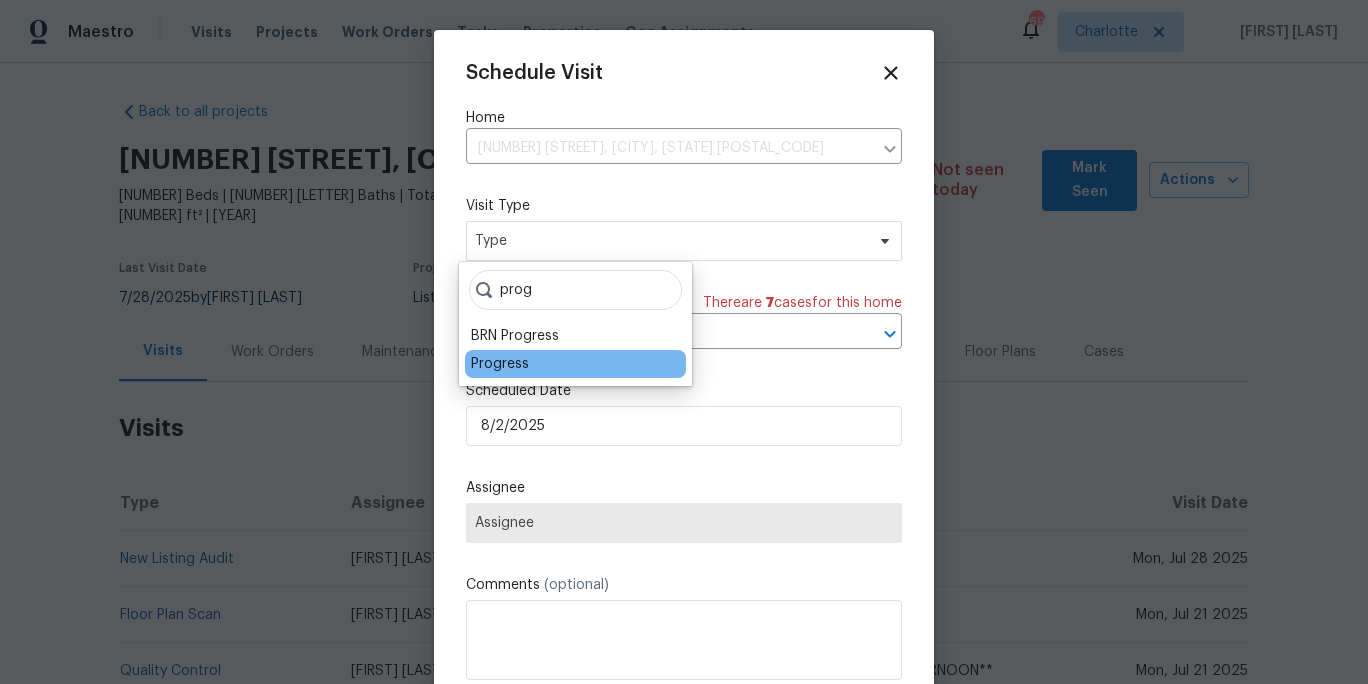 type on "prog" 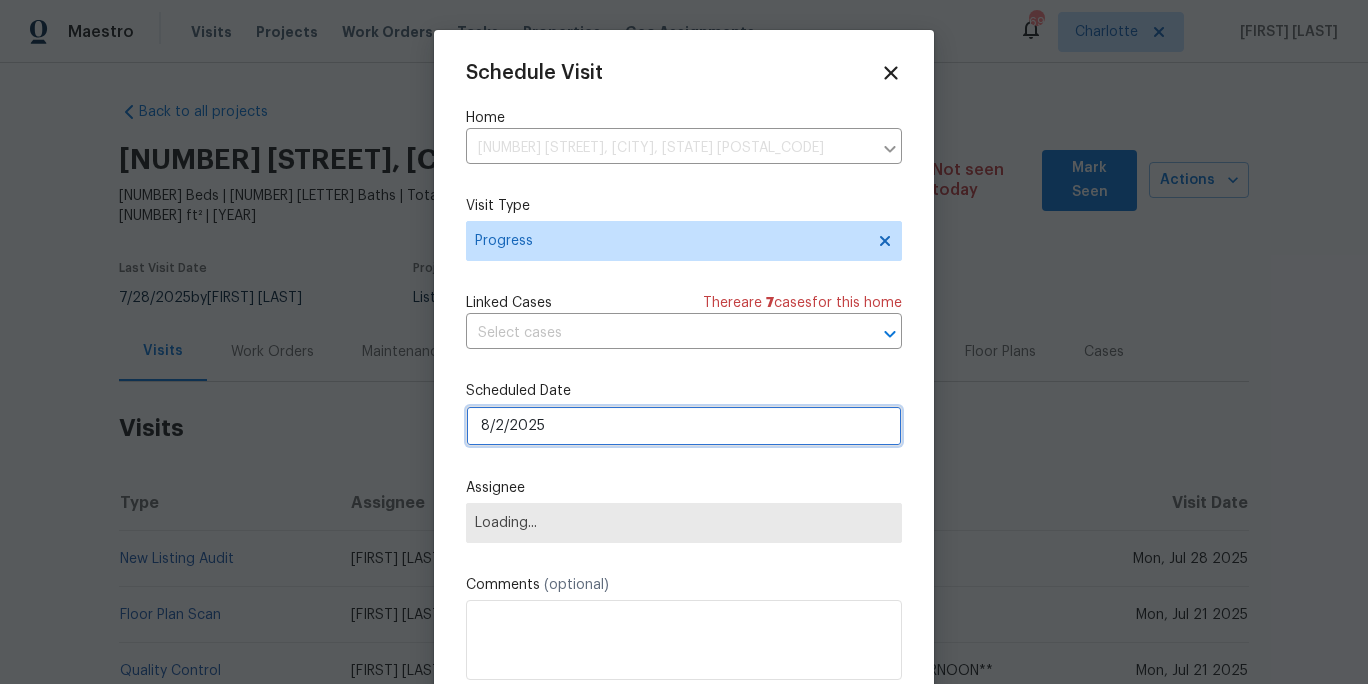 scroll, scrollTop: 4, scrollLeft: 0, axis: vertical 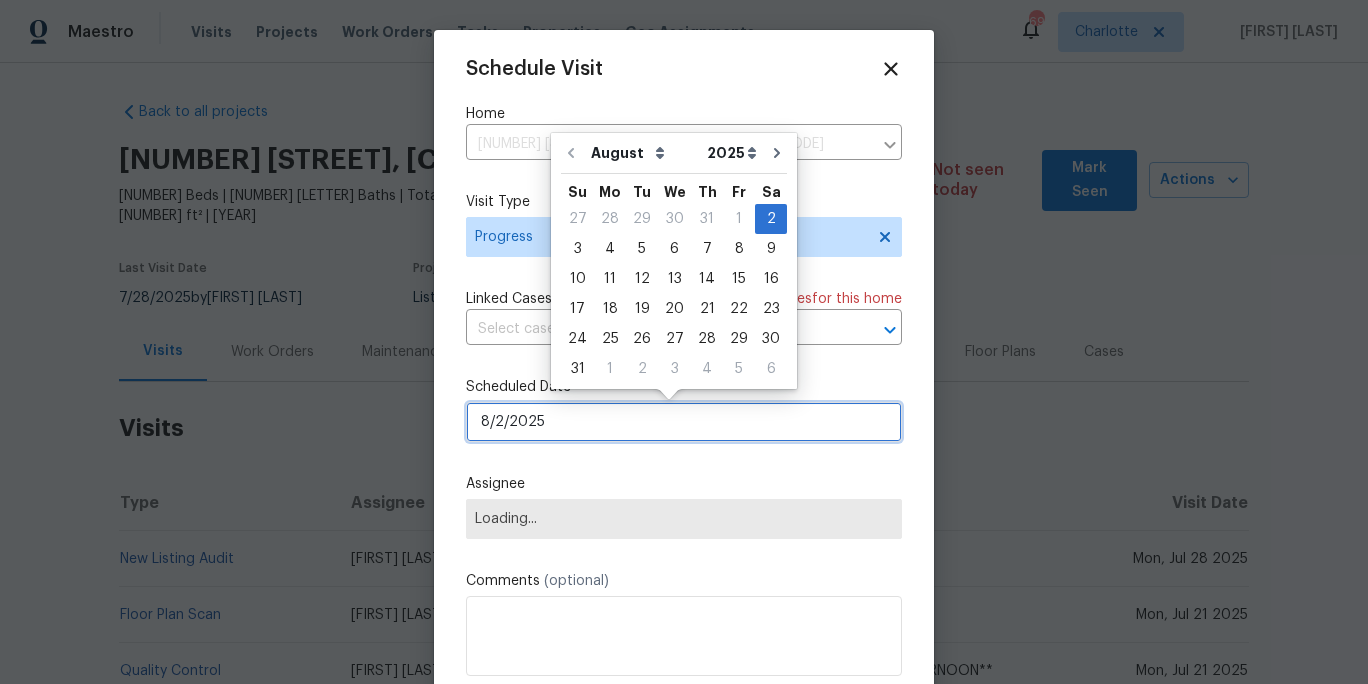 click on "8/2/2025" at bounding box center (684, 422) 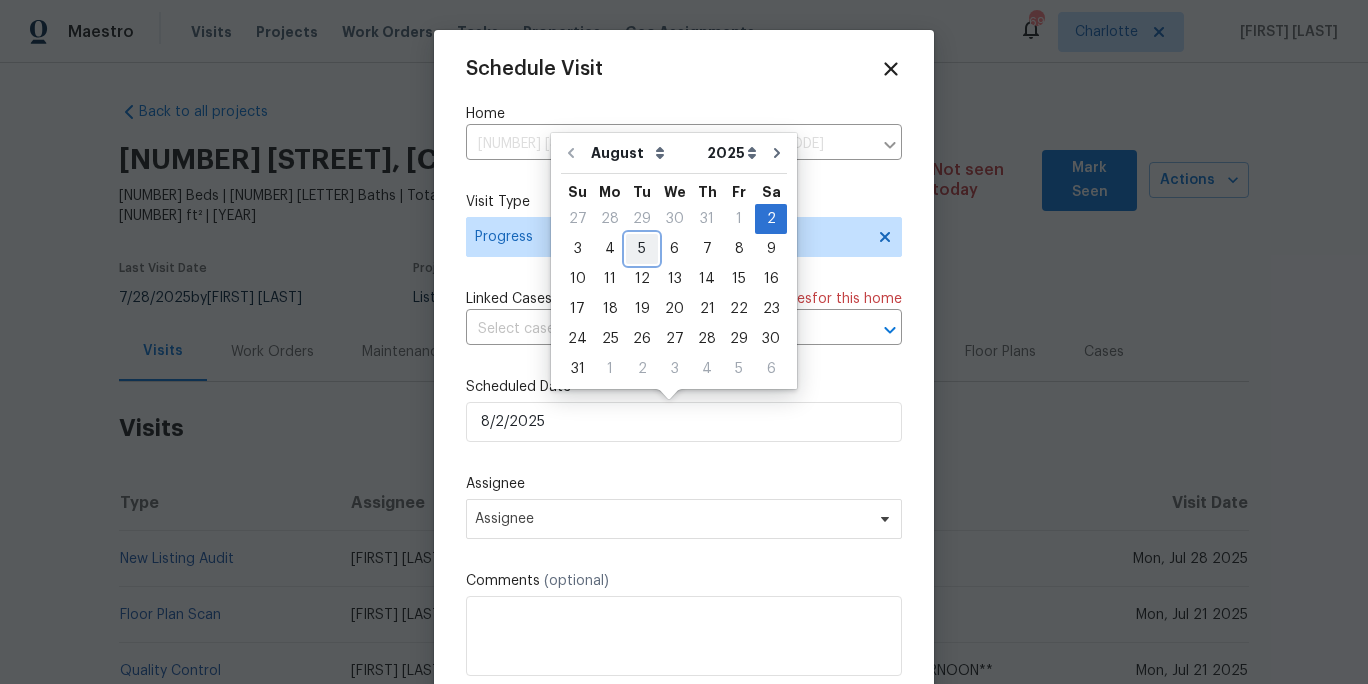 click on "5" at bounding box center [642, 249] 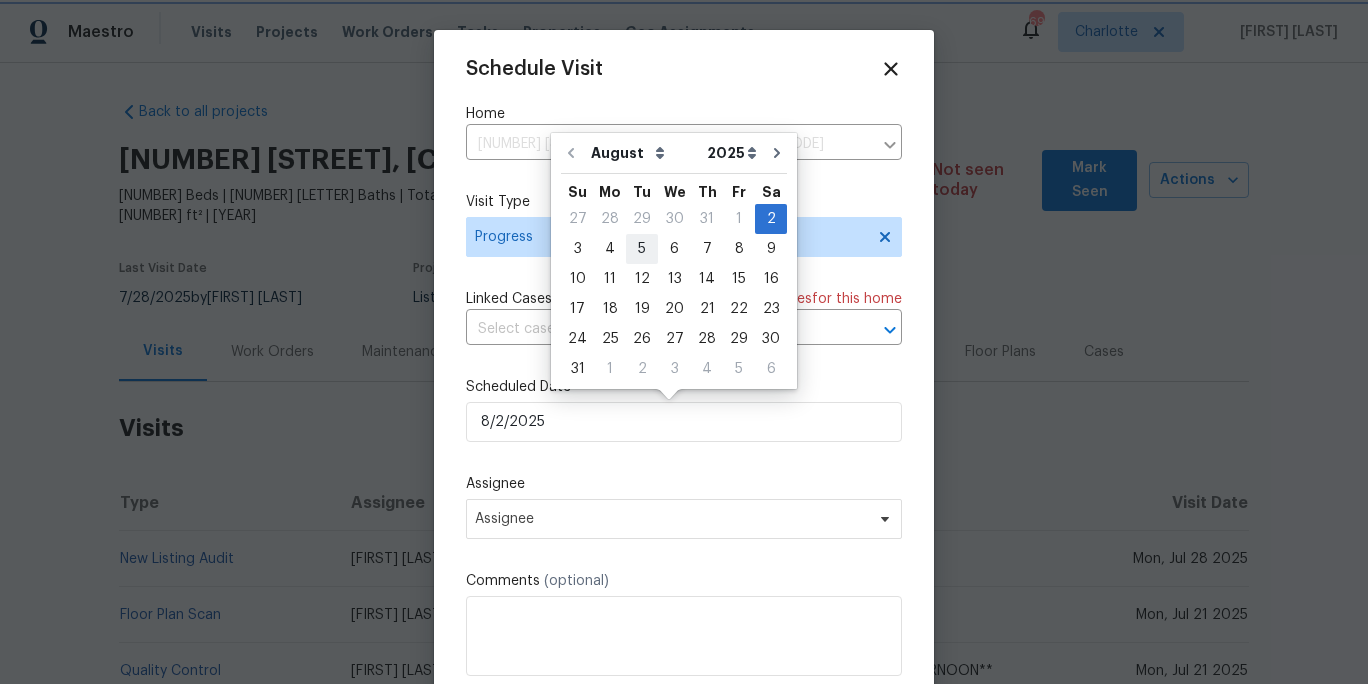 type on "8/5/2025" 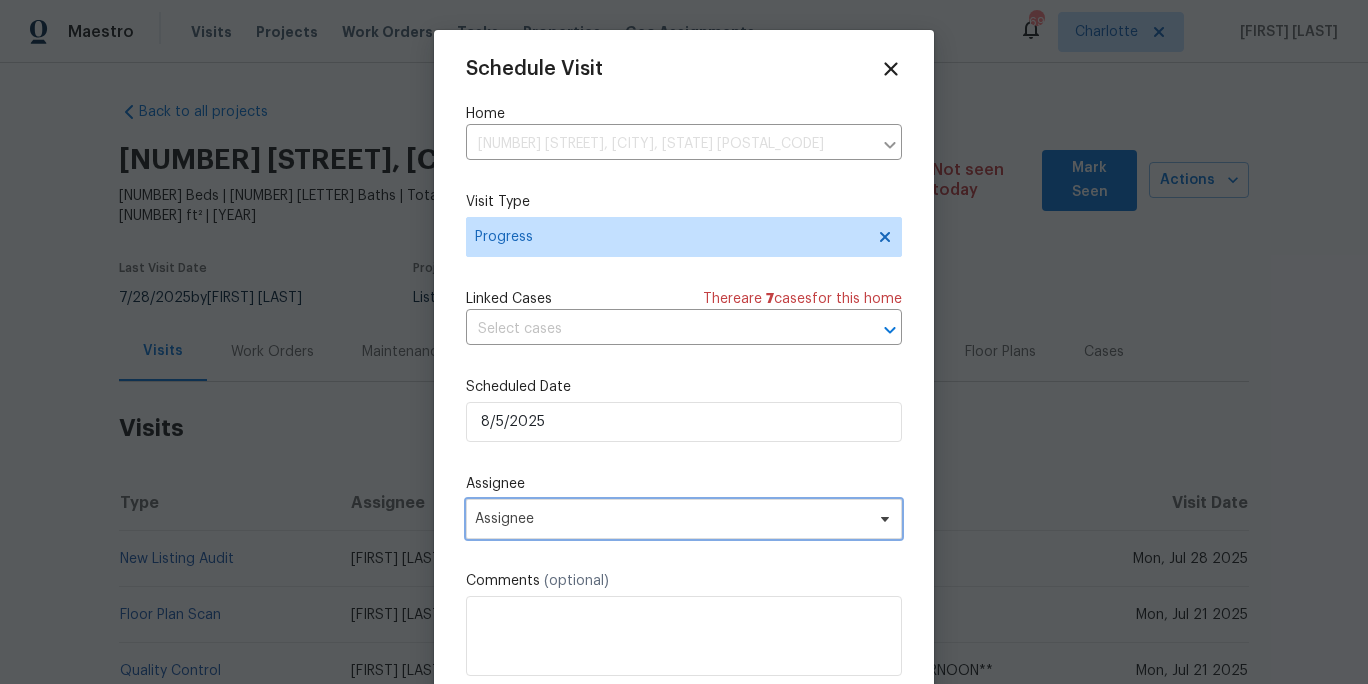 click on "Assignee" at bounding box center (671, 519) 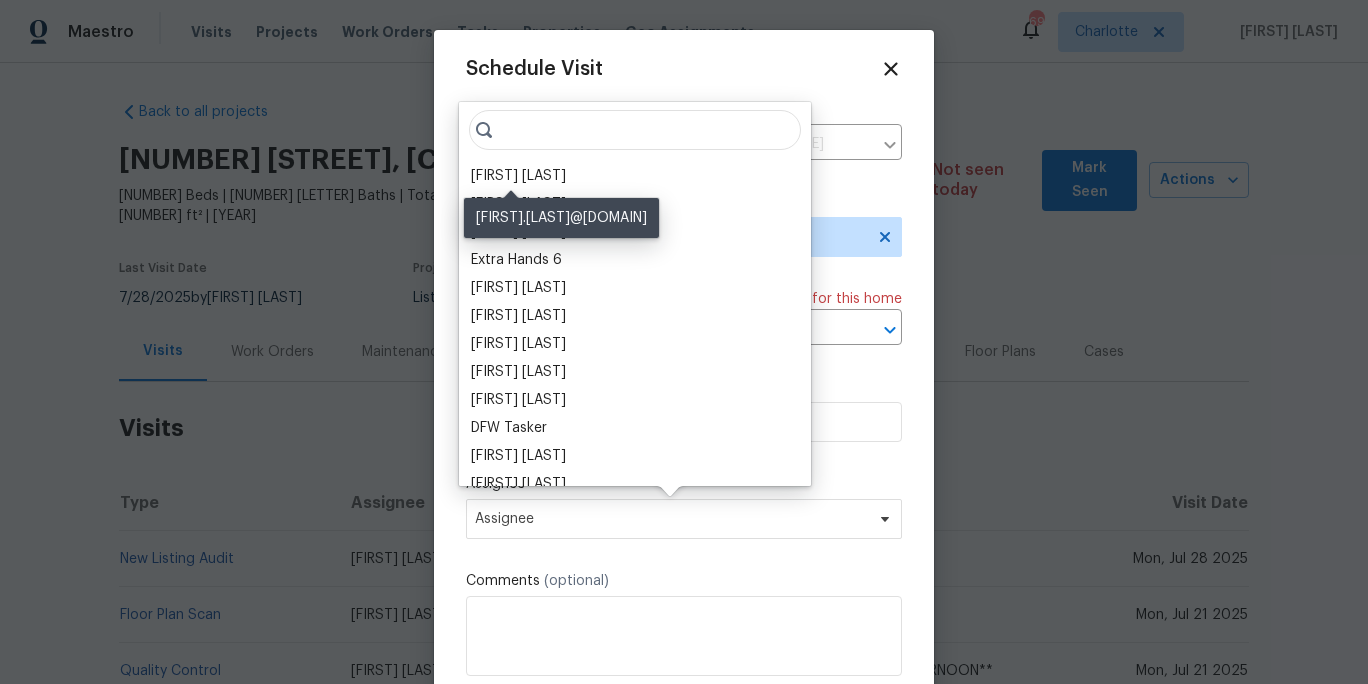 click on "Ryan Carder" at bounding box center [518, 176] 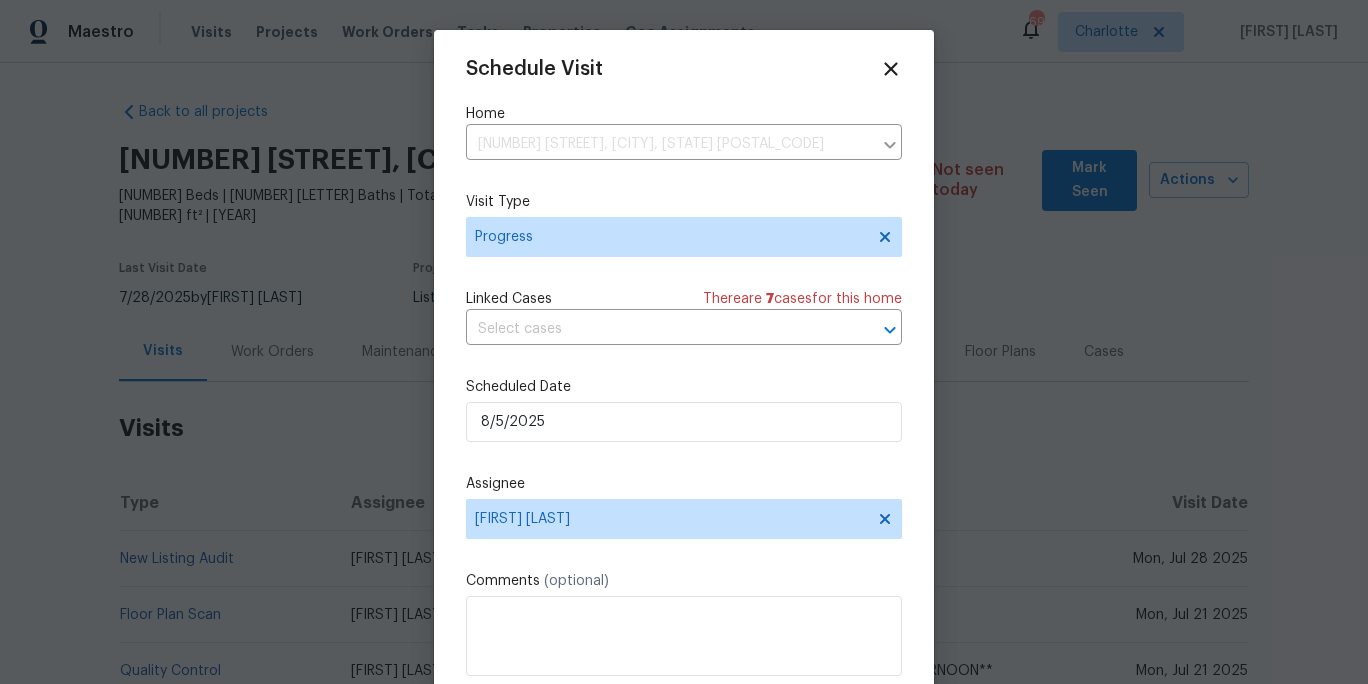 click on "Comments   (optional)" at bounding box center (684, 623) 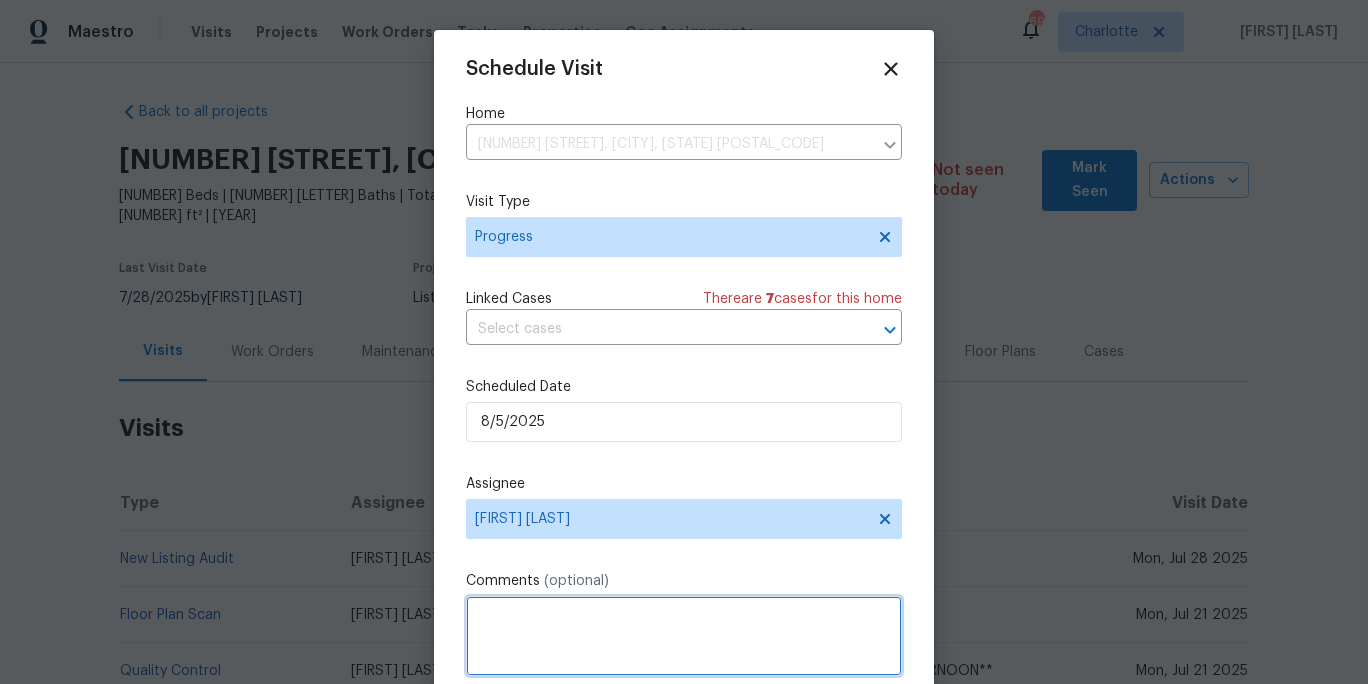 click at bounding box center [684, 636] 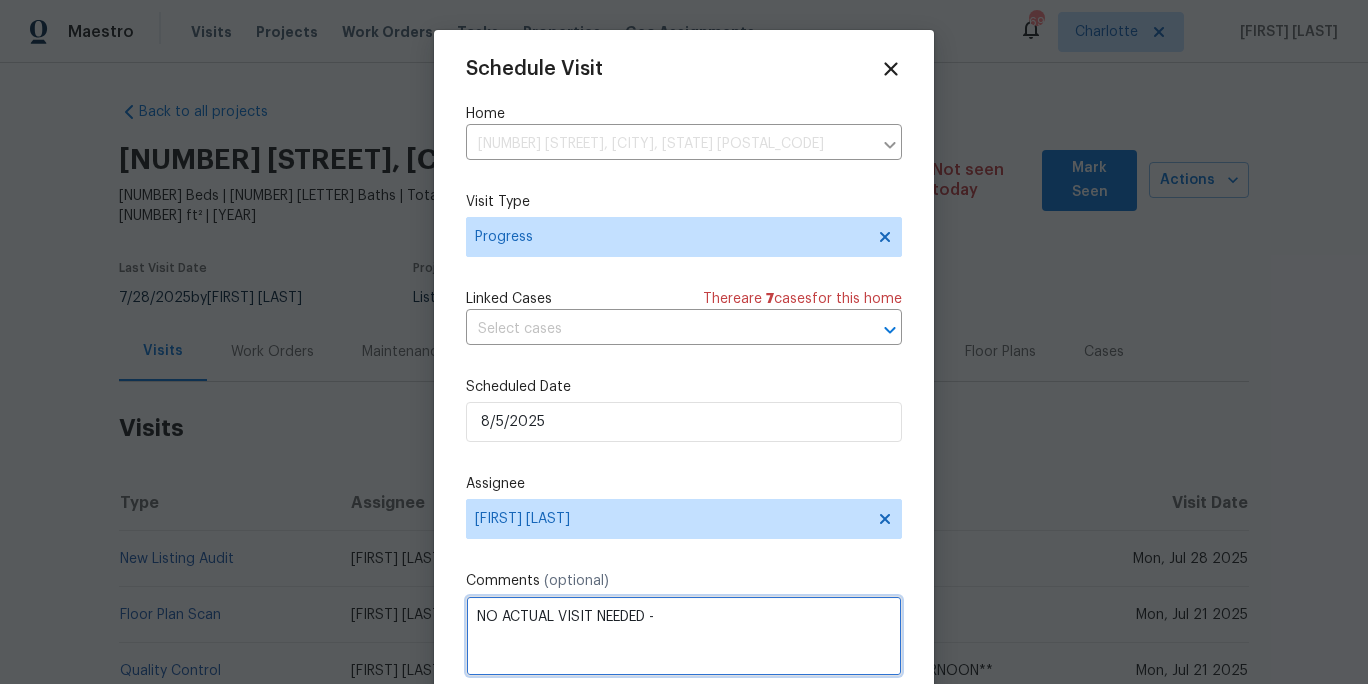 paste on "Carolina HVAC needs to get HVAC permit, inspection process in progress" 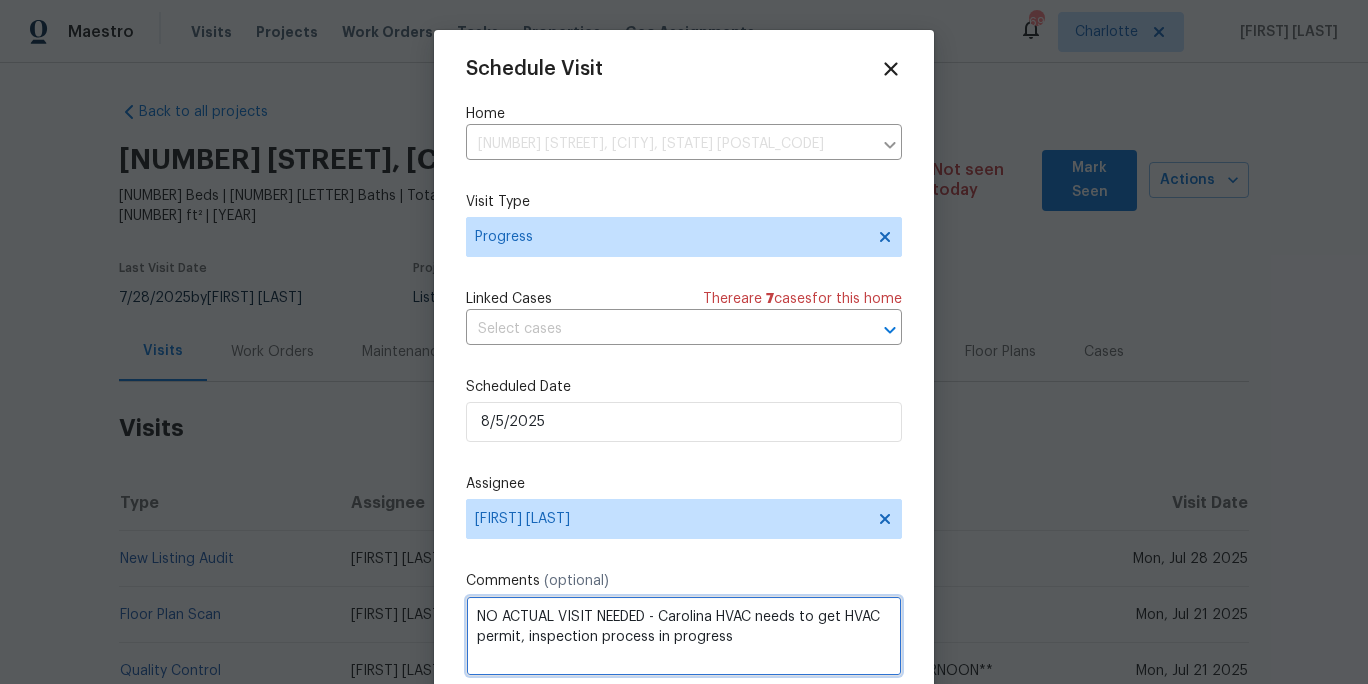 click on "NO ACTUAL VISIT NEEDED - Carolina HVAC needs to get HVAC permit, inspection process in progress" at bounding box center (684, 636) 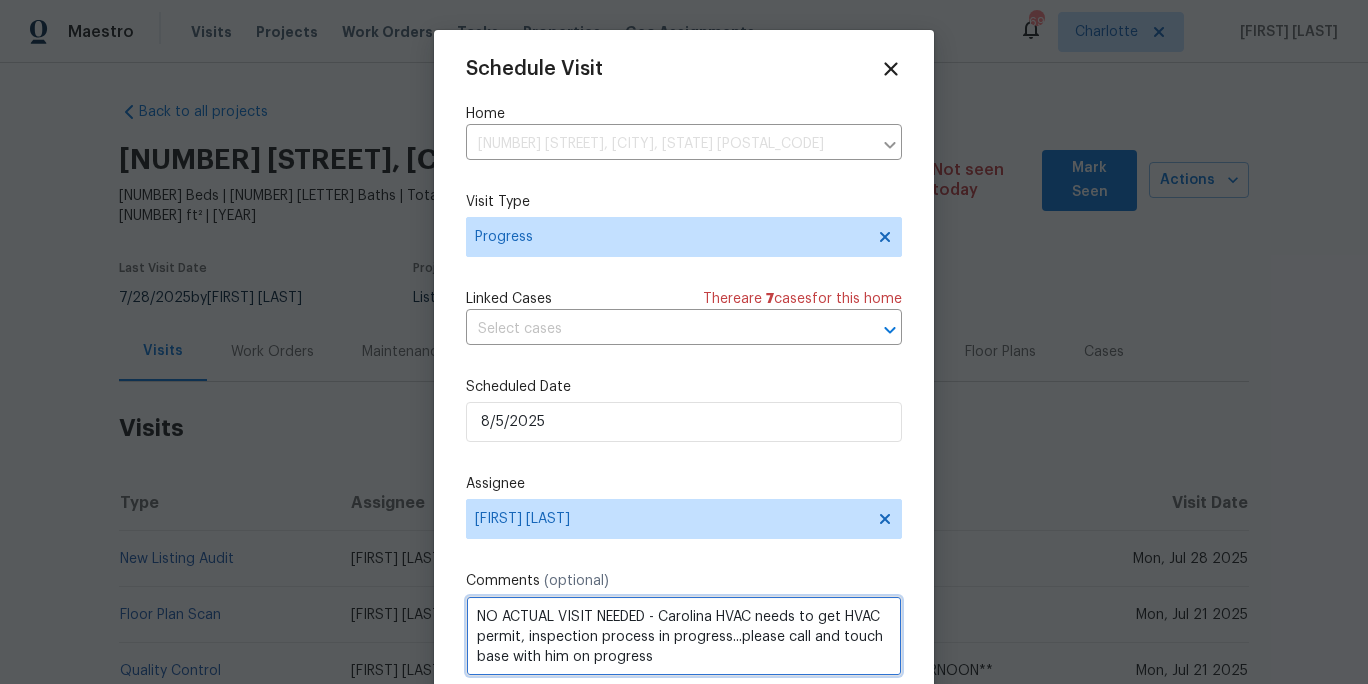type on "NO ACTUAL VISIT NEEDED - Carolina HVAC needs to get HVAC permit, inspection process in progress...please call and touch base with him on progress" 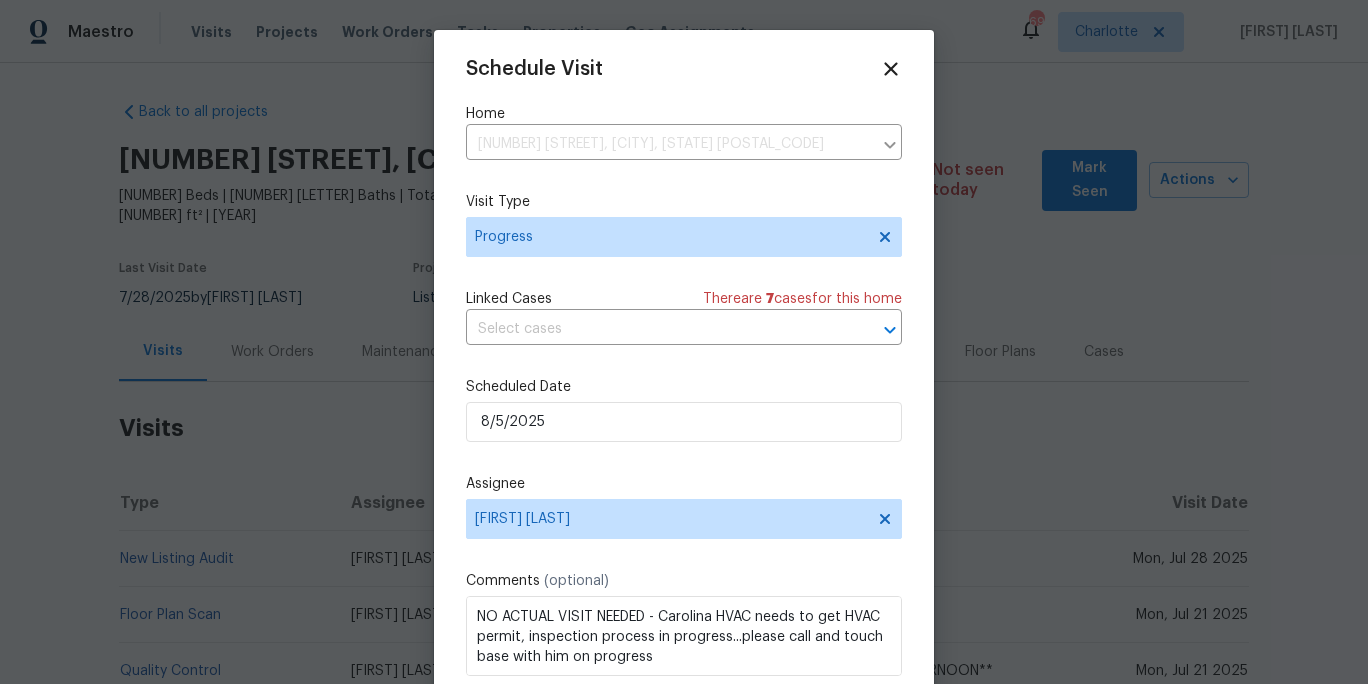 click on "Schedule Visit Home   905 Lynhaven Dr, Gastonia, NC 28052 ​ Visit Type   Progress Linked Cases There  are   7  case s  for this home   ​ Scheduled Date   8/5/2025 Assignee   Ryan Carder Comments   (optional) NO ACTUAL VISIT NEEDED - Carolina HVAC needs to get HVAC permit, inspection process in progress...please call and touch base with him on progress
Create and schedule another Create" at bounding box center [684, 393] 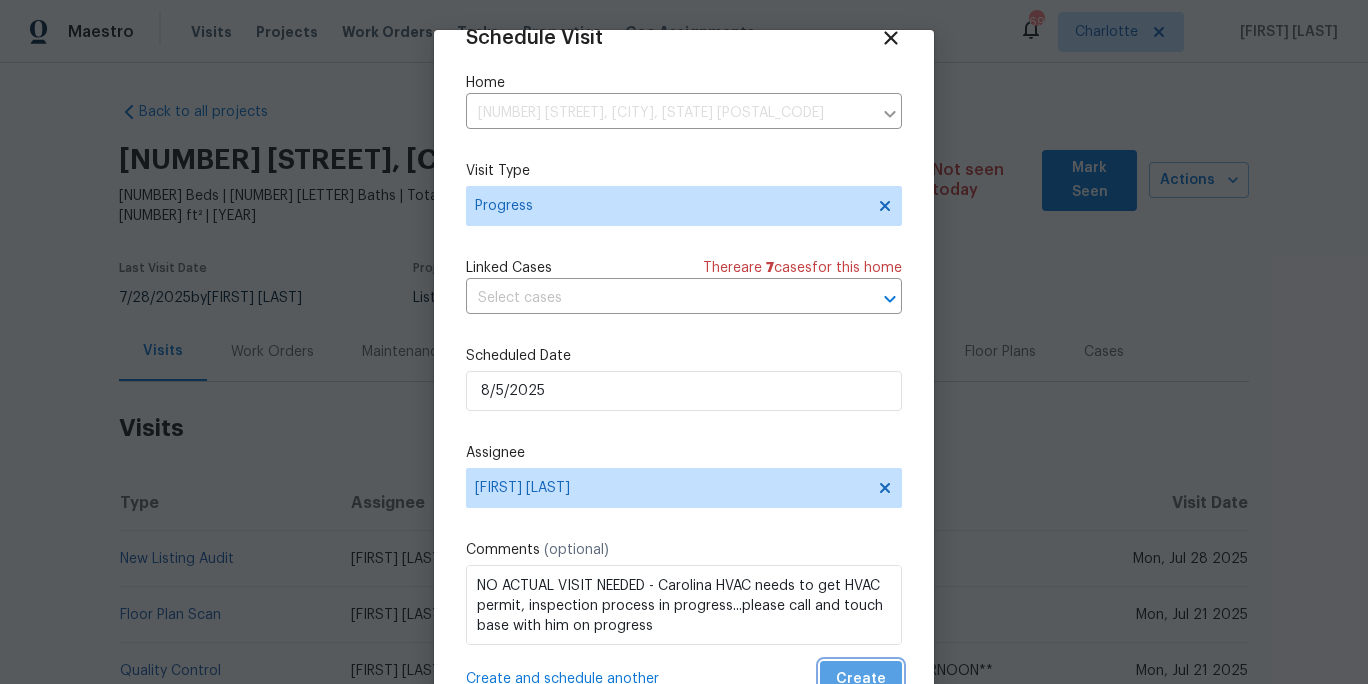 click on "Create" at bounding box center (861, 679) 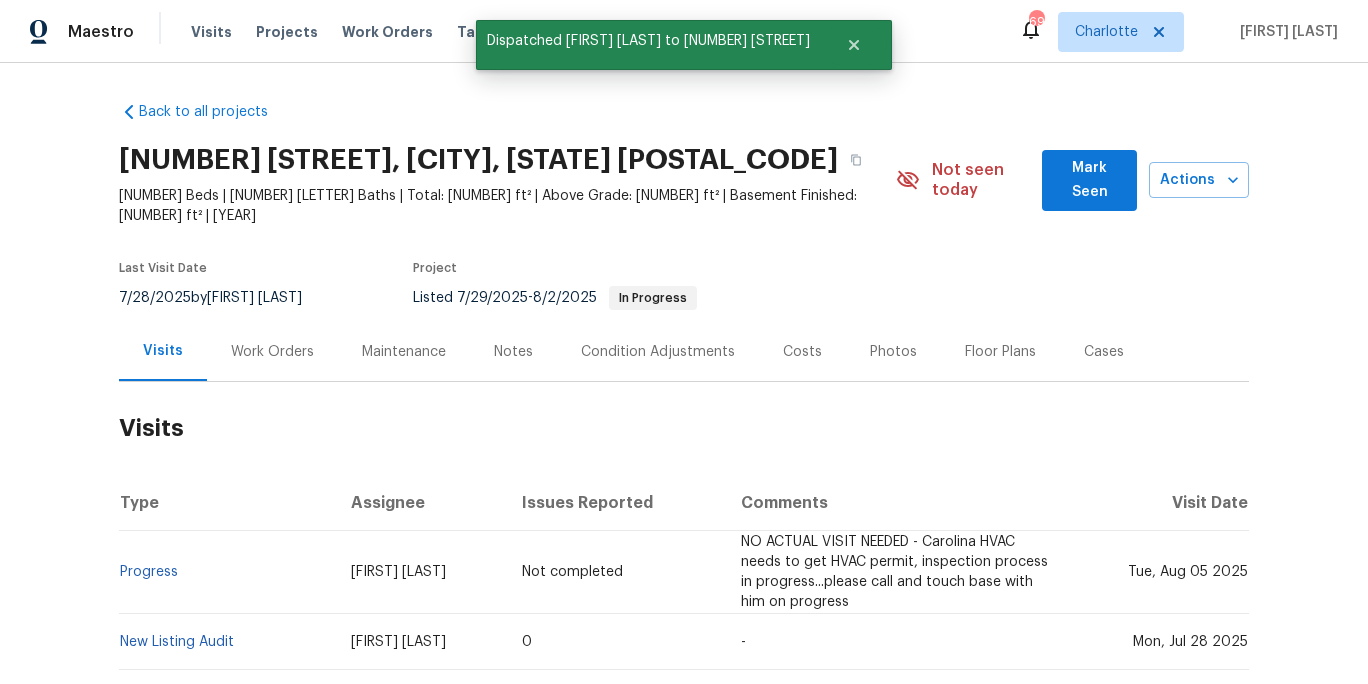 click on "Back to all projects 905 Lynhaven Dr, Gastonia, NC 28052 4 Beds | 2 1/2 Baths | Total: 2159 ft² | Above Grade: 1390 ft² | Basement Finished: 769 ft² | 1966 Not seen today Mark Seen Actions Last Visit Date 7/28/2025  by  Brian Fudge   Project Listed   7/29/2025  -  8/2/2025 In Progress Visits Work Orders Maintenance Notes Condition Adjustments Costs Photos Floor Plans Cases Visits Type Assignee Issues Reported Comments Visit Date Progress Ryan Carder Not completed NO ACTUAL VISIT NEEDED - Carolina HVAC needs to get HVAC permit, inspection process in progress...please call and touch base with him on progress
Tue, Aug 05 2025 New Listing Audit Brian Fudge 0 - Mon, Jul 28 2025 Floor Plan Scan Alex Baum 0 - Mon, Jul 21 2025 Quality Control Alex Baum 0 Auto-generated Visit **AFTERNOON** Mon, Jul 21 2025 Setup External Listing Alex Baum 0 Auto-generated visit. Scheduled for the same time as QC Visit. This is an external listing. Please note that setup is different. **AFTERNOON** Mon, Jul 21 2025 Progress 0 - 0 -" at bounding box center (684, 595) 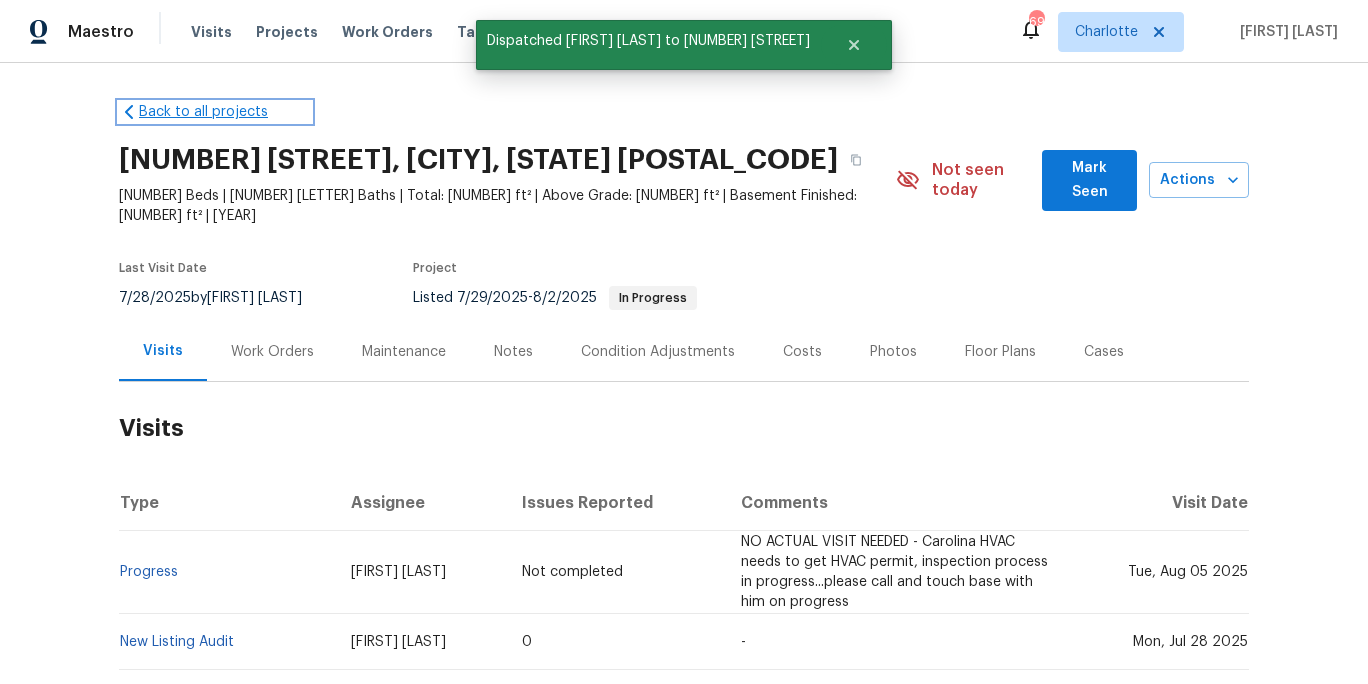 click on "Back to all projects" at bounding box center [215, 112] 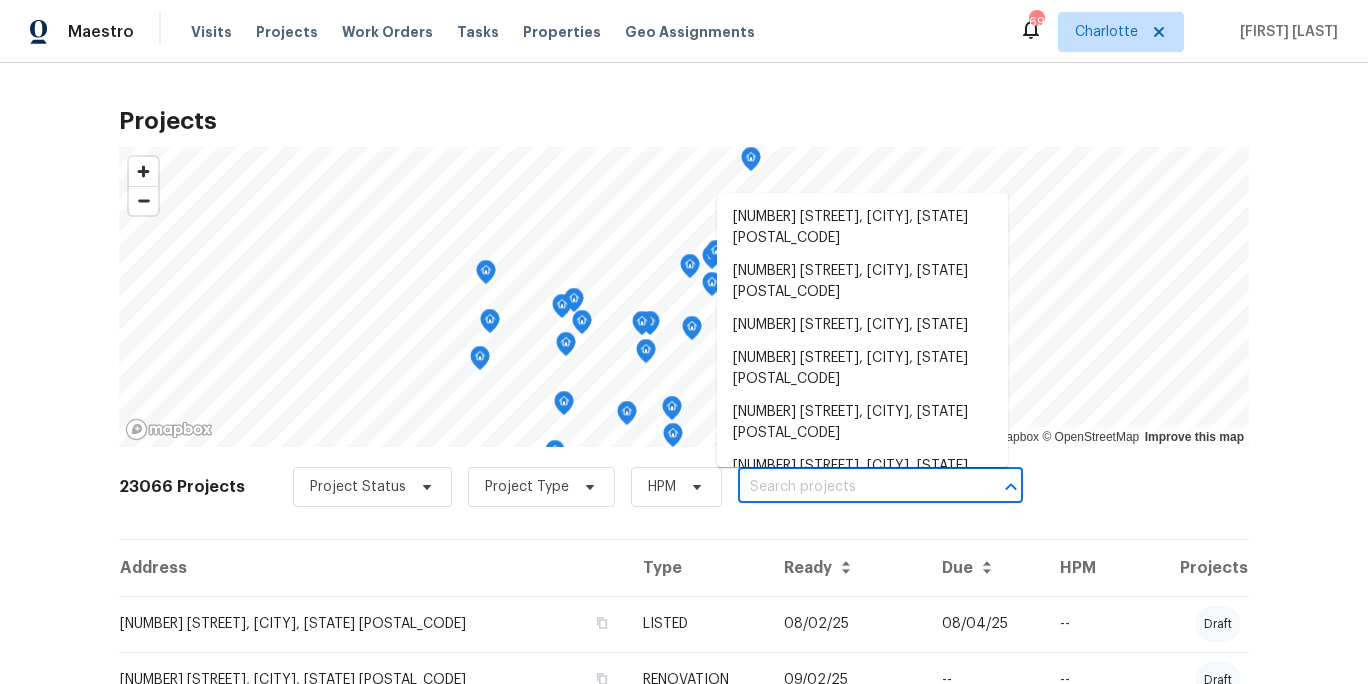 click at bounding box center (852, 487) 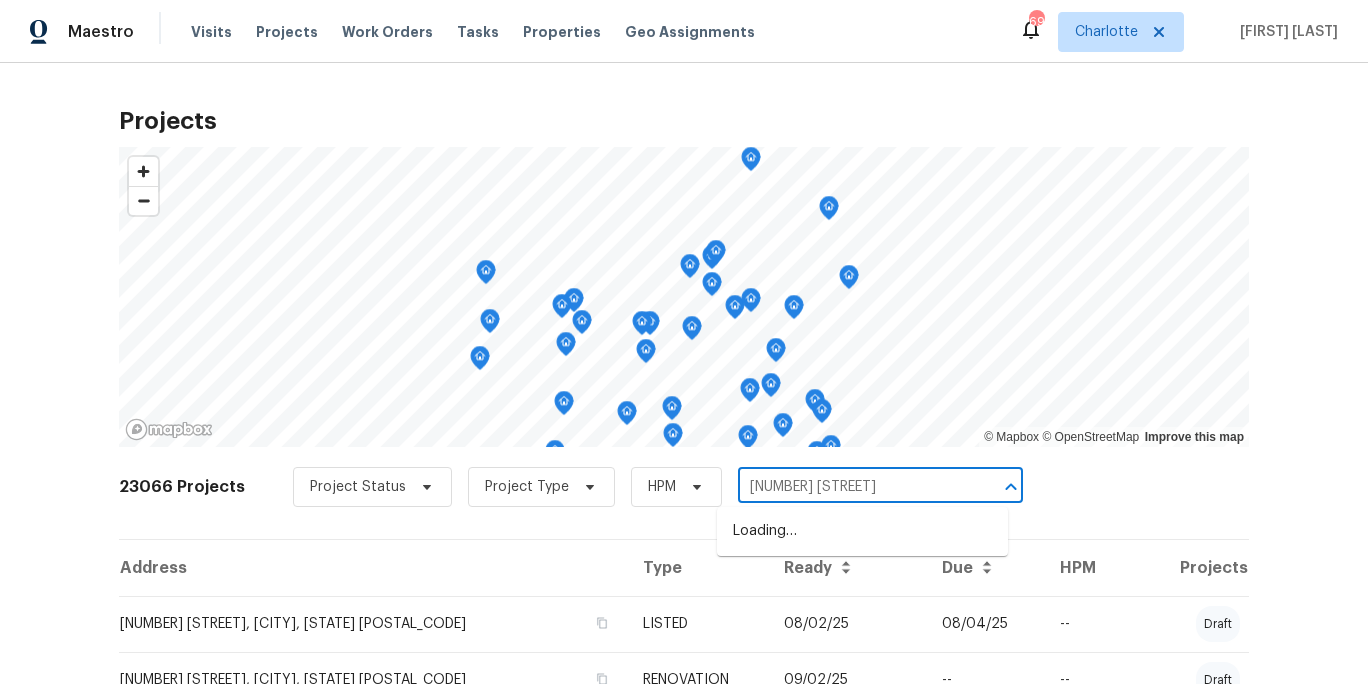 type on "2532 steep" 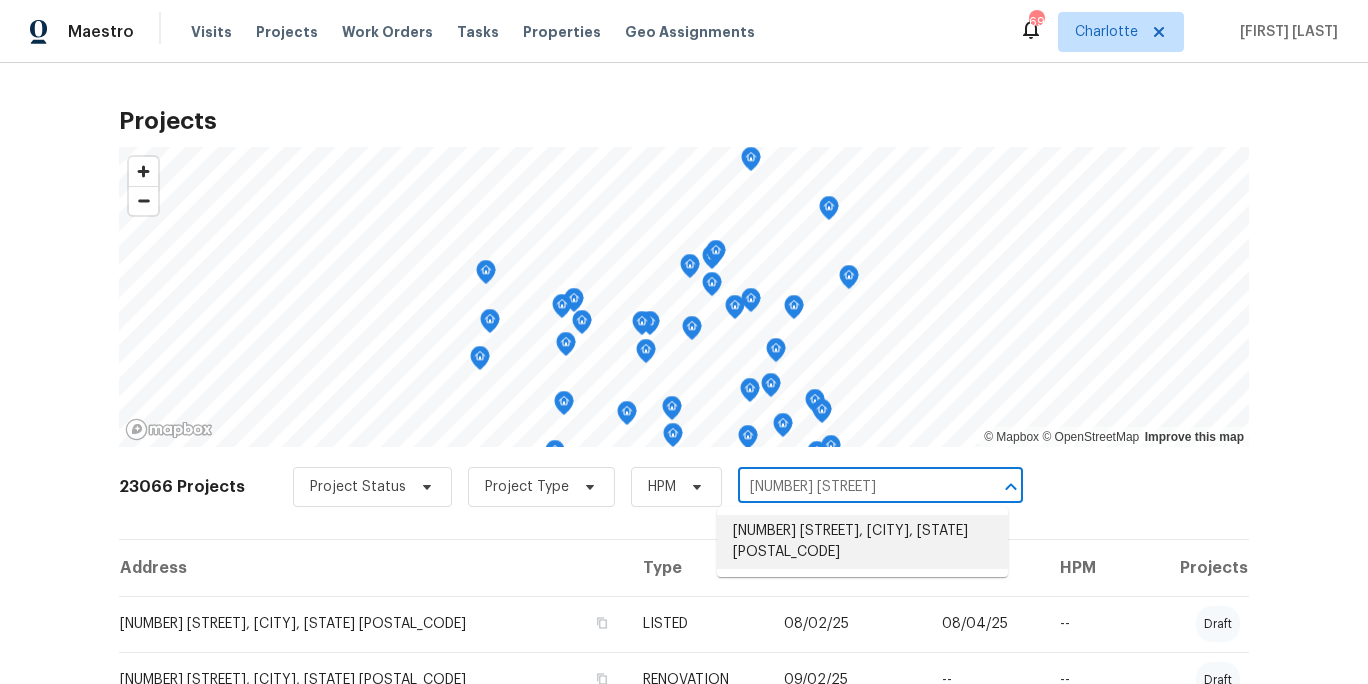 click on "2532 Steeplechase Rd, Gastonia, NC 28056" at bounding box center [862, 542] 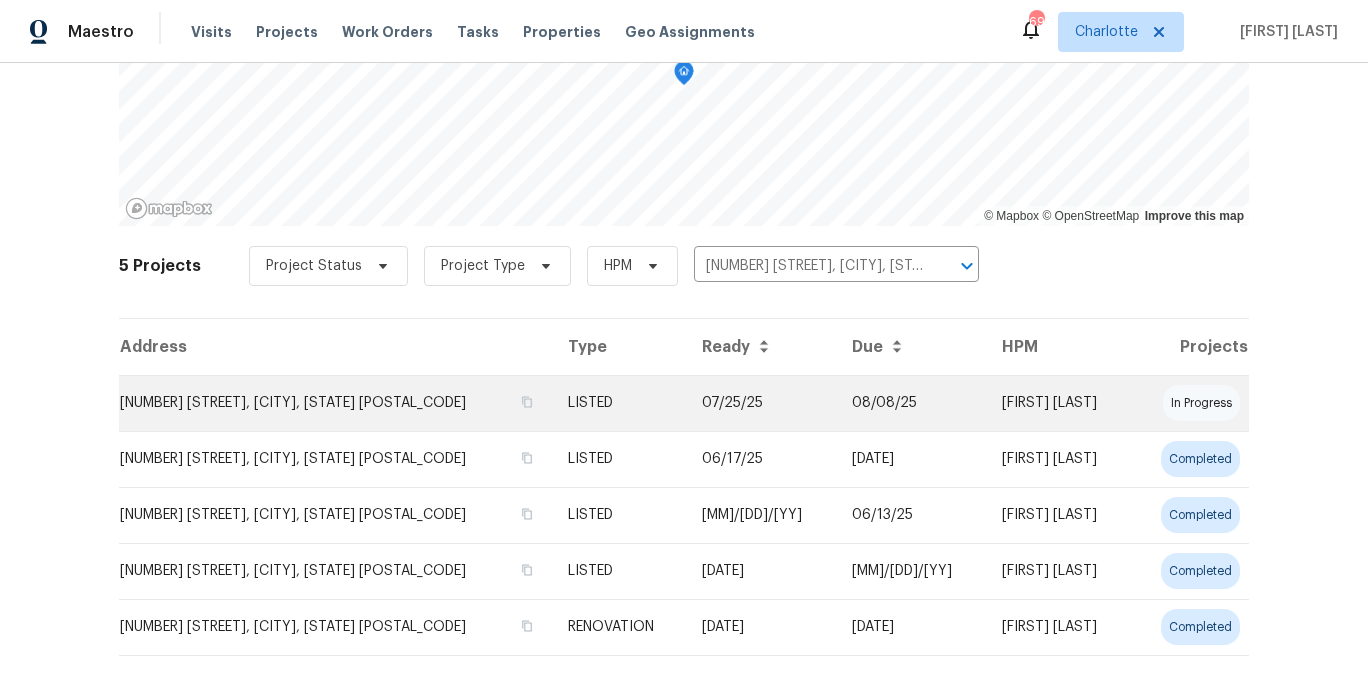 scroll, scrollTop: 232, scrollLeft: 0, axis: vertical 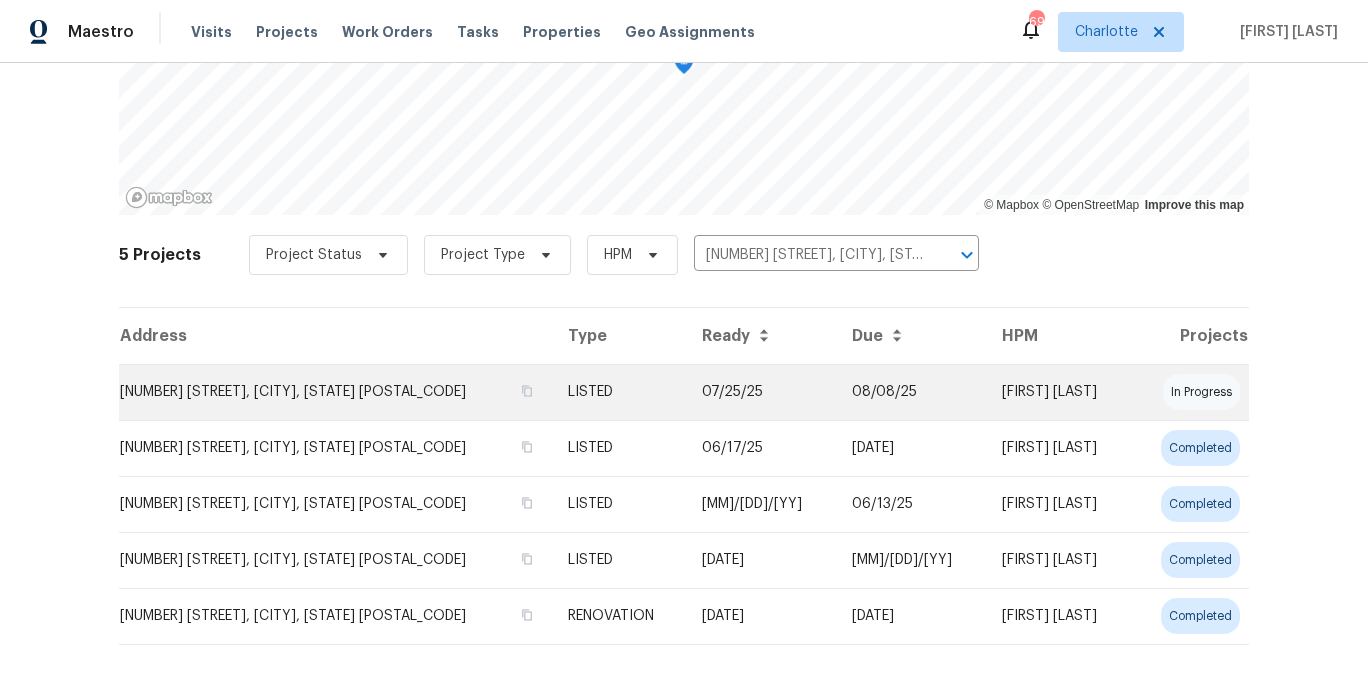 click on "2532 Steeplechase Rd, Gastonia, NC 28056" at bounding box center (335, 392) 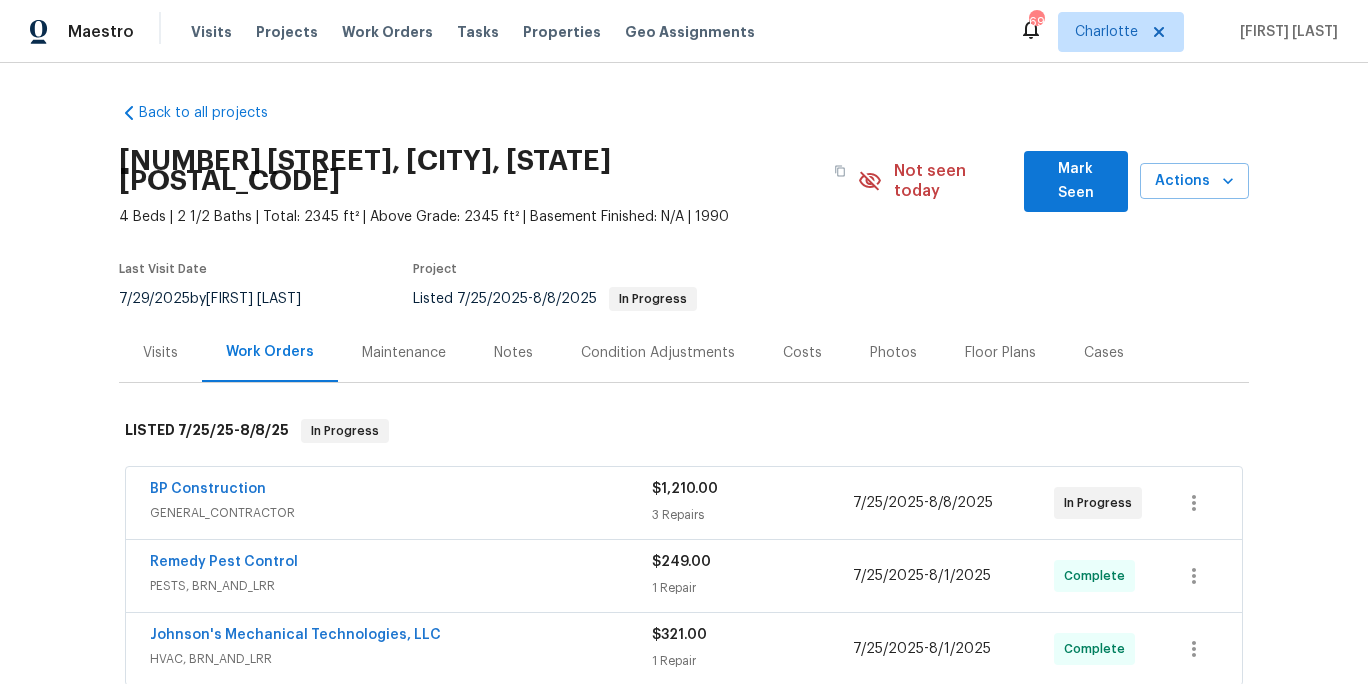 click on "Visits" at bounding box center [160, 352] 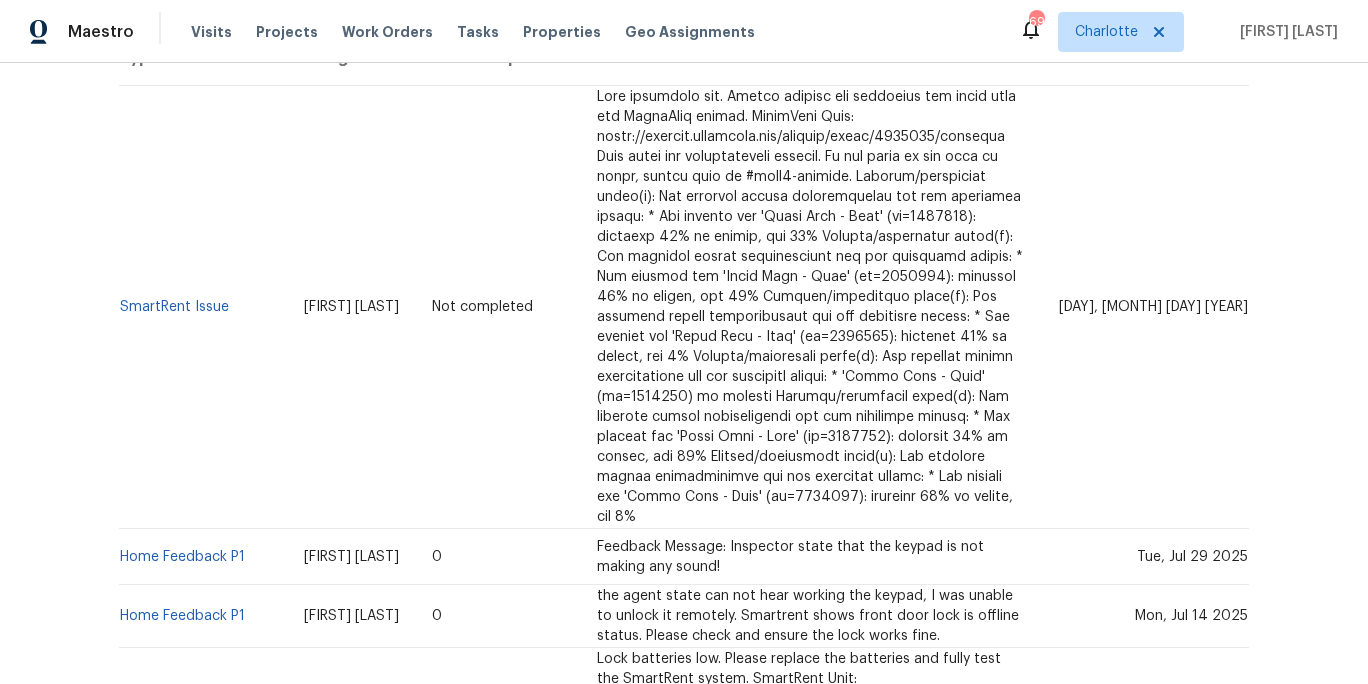 scroll, scrollTop: 447, scrollLeft: 0, axis: vertical 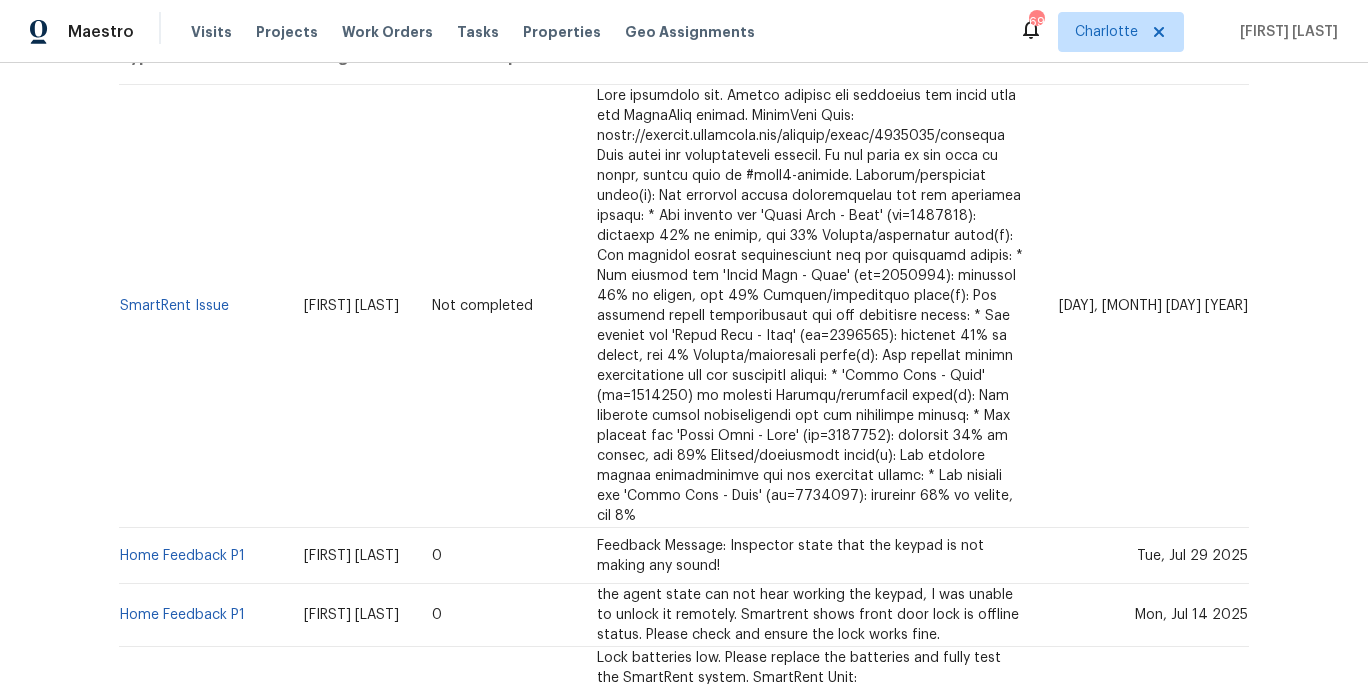 click at bounding box center [811, 306] 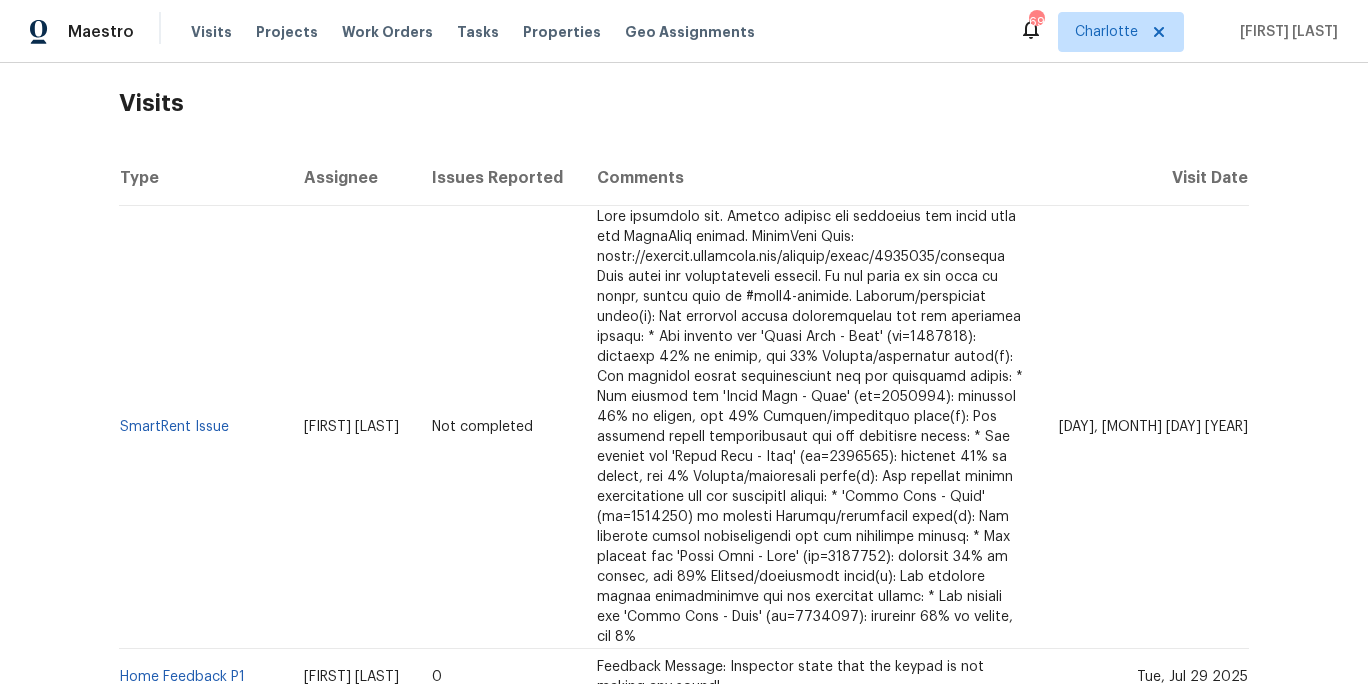 scroll, scrollTop: 306, scrollLeft: 0, axis: vertical 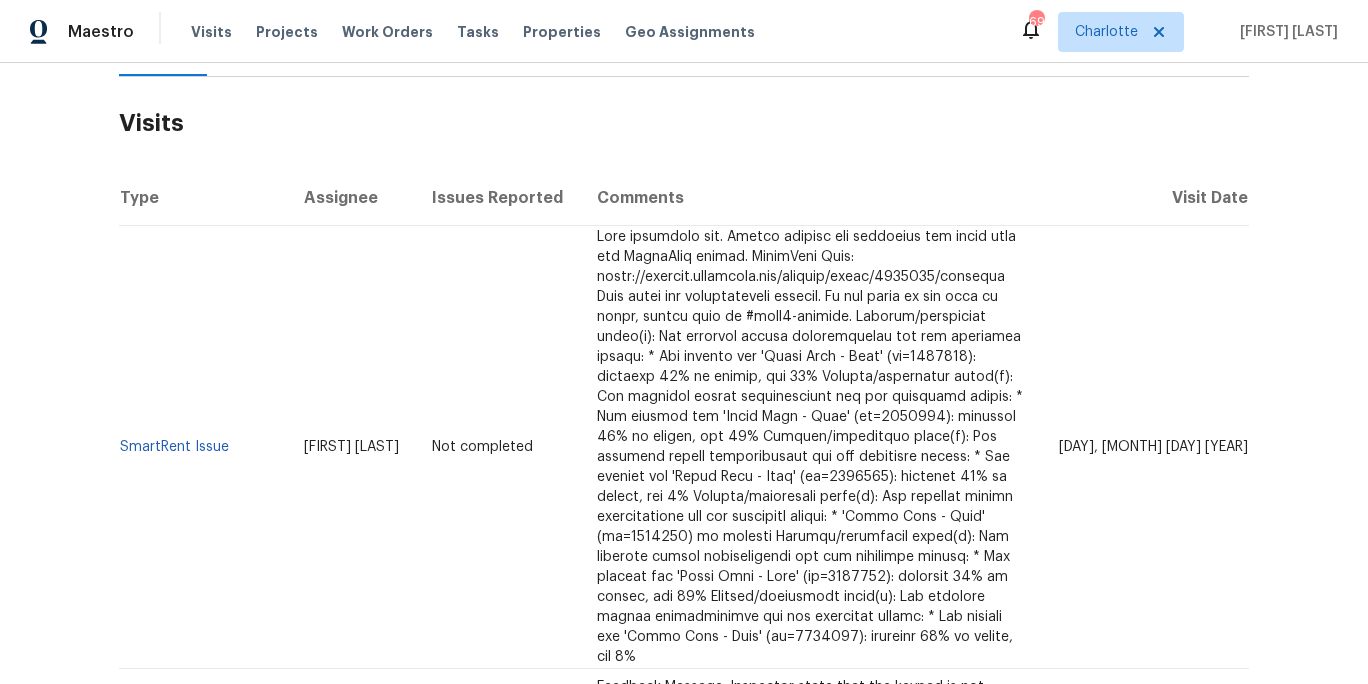 click at bounding box center (811, 447) 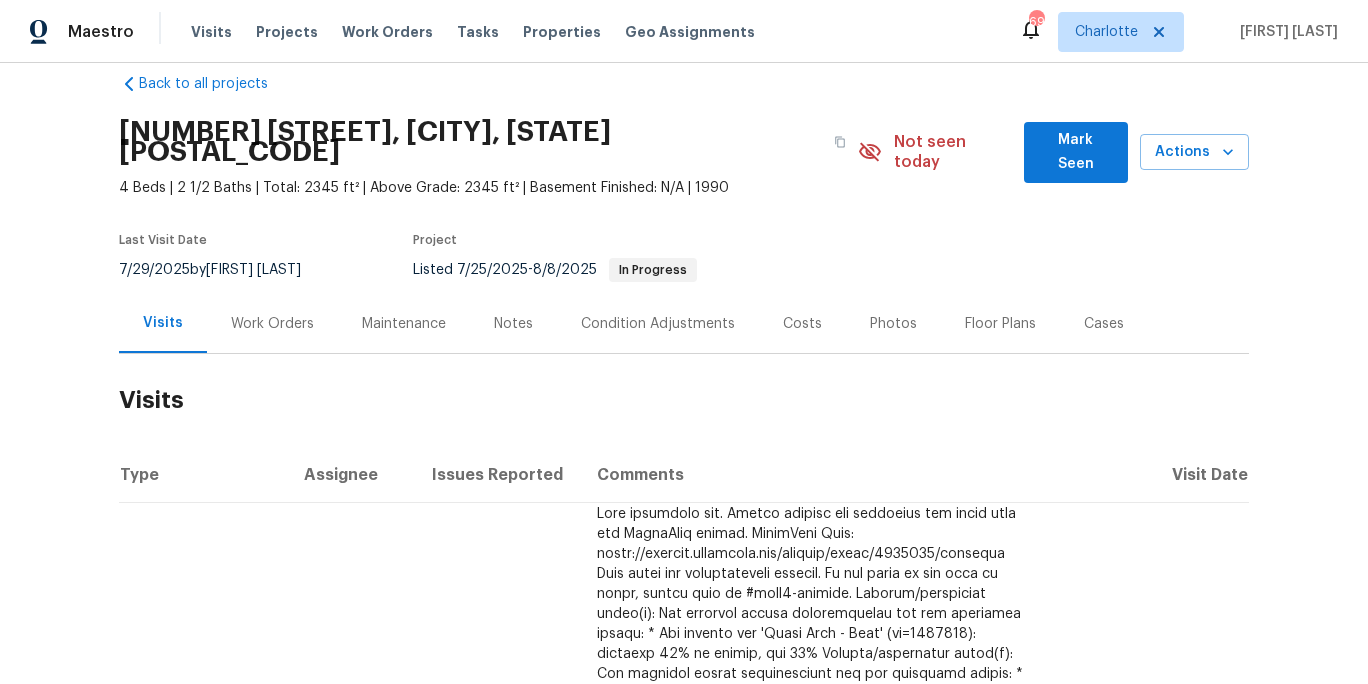 scroll, scrollTop: 0, scrollLeft: 0, axis: both 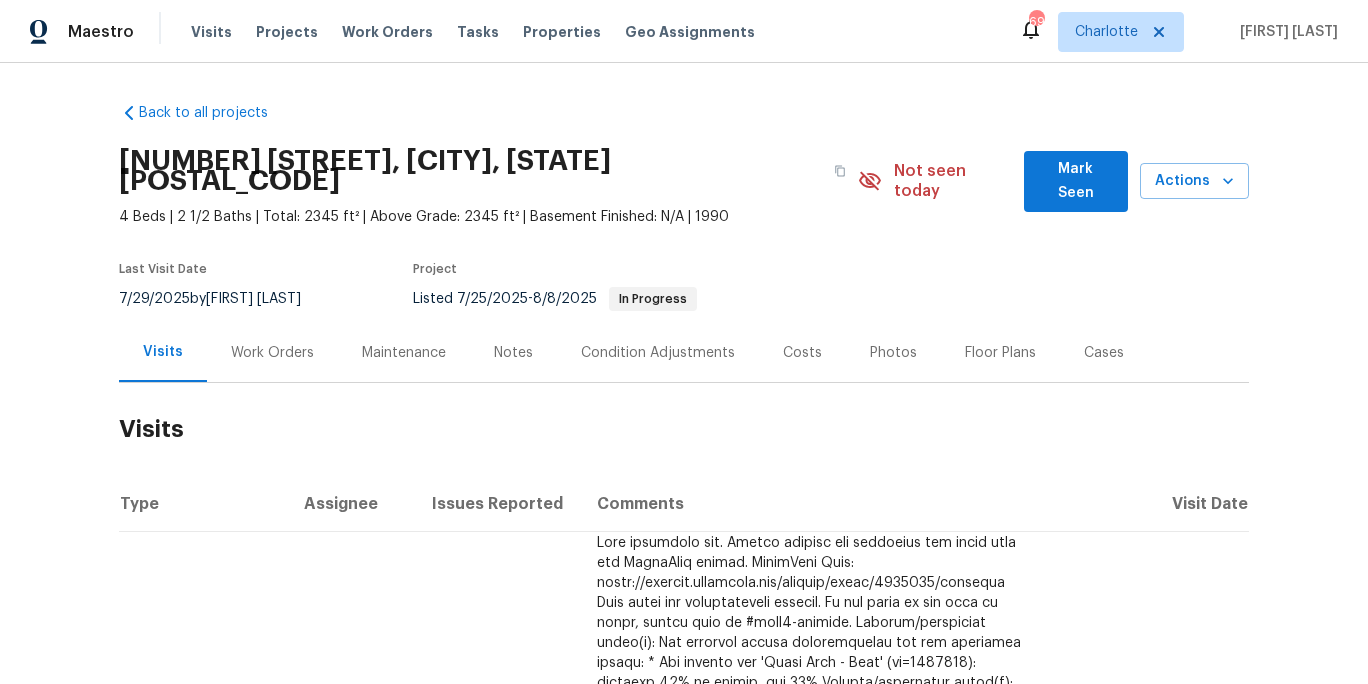 click on "Work Orders" at bounding box center [272, 353] 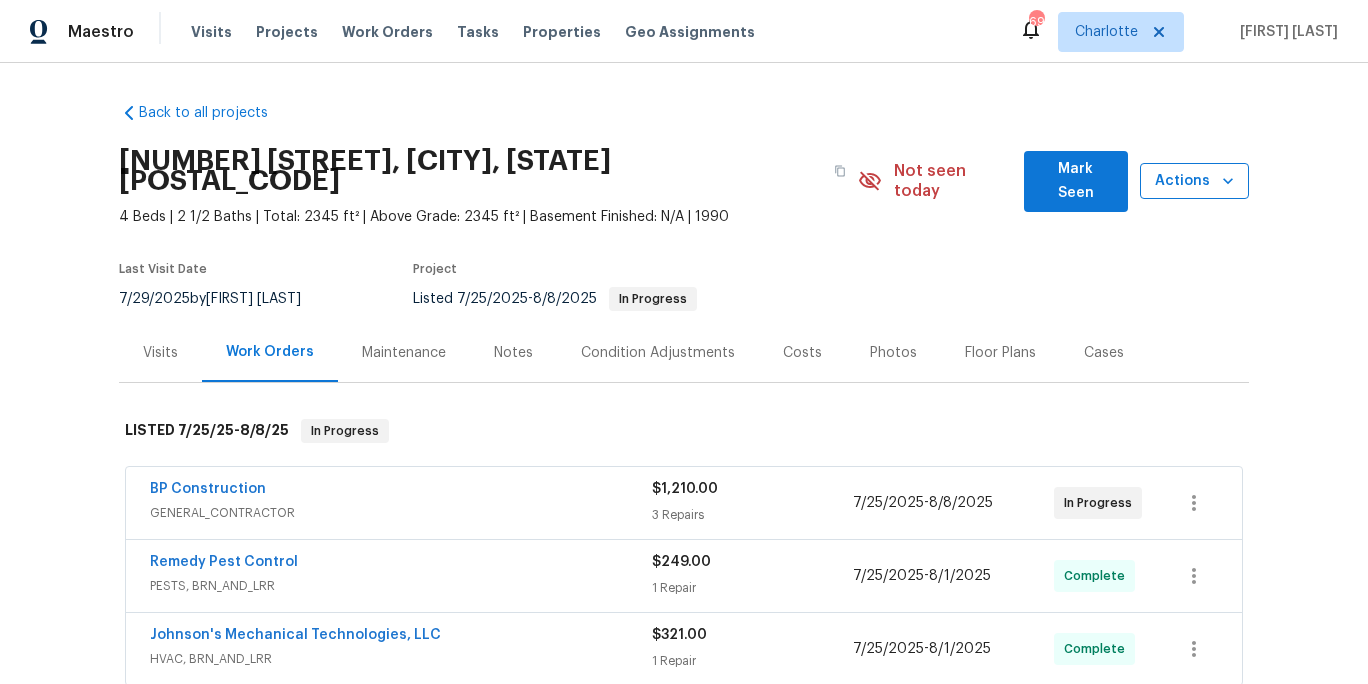 click on "Actions" at bounding box center [1194, 181] 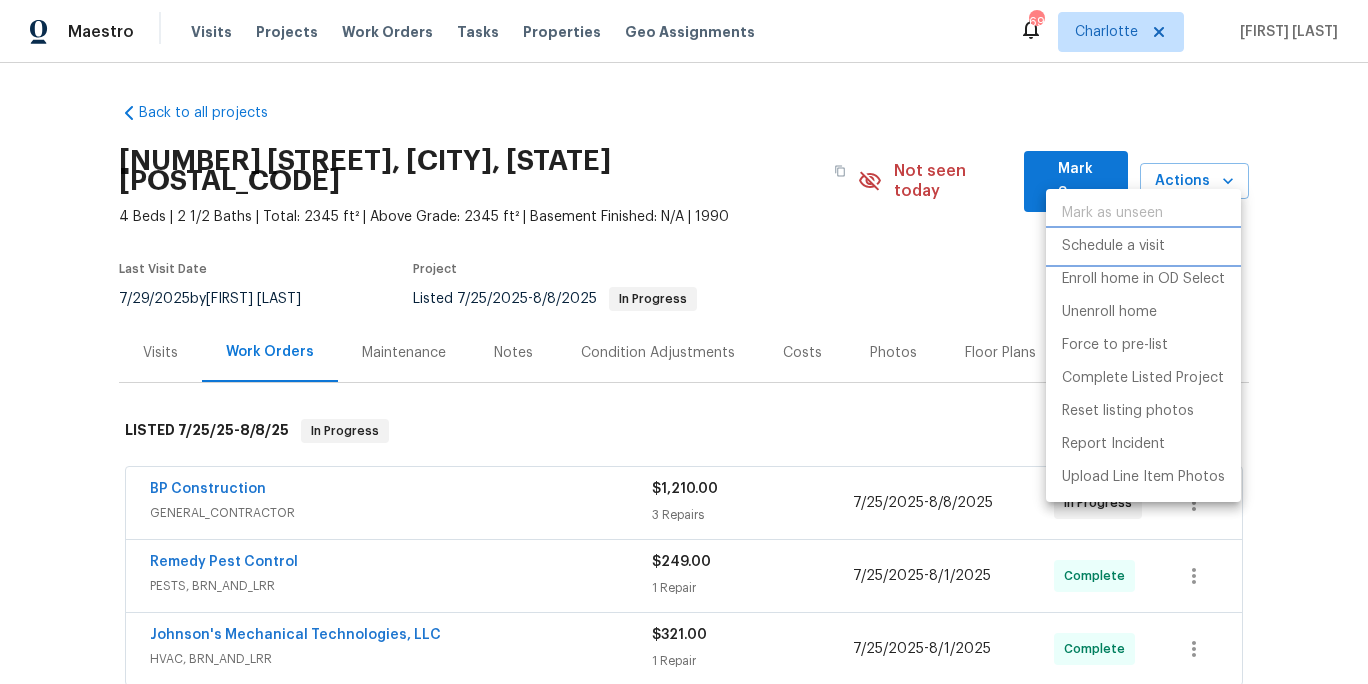 click on "Schedule a visit" at bounding box center (1113, 246) 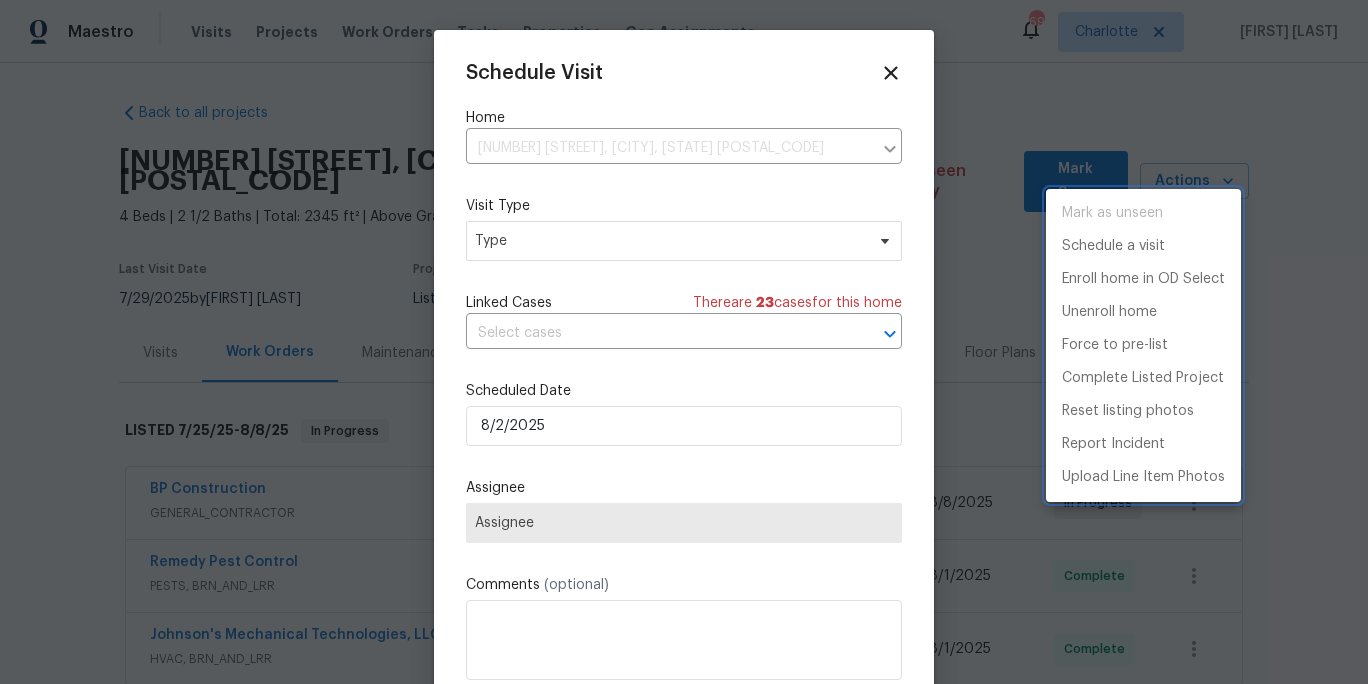 click at bounding box center (684, 342) 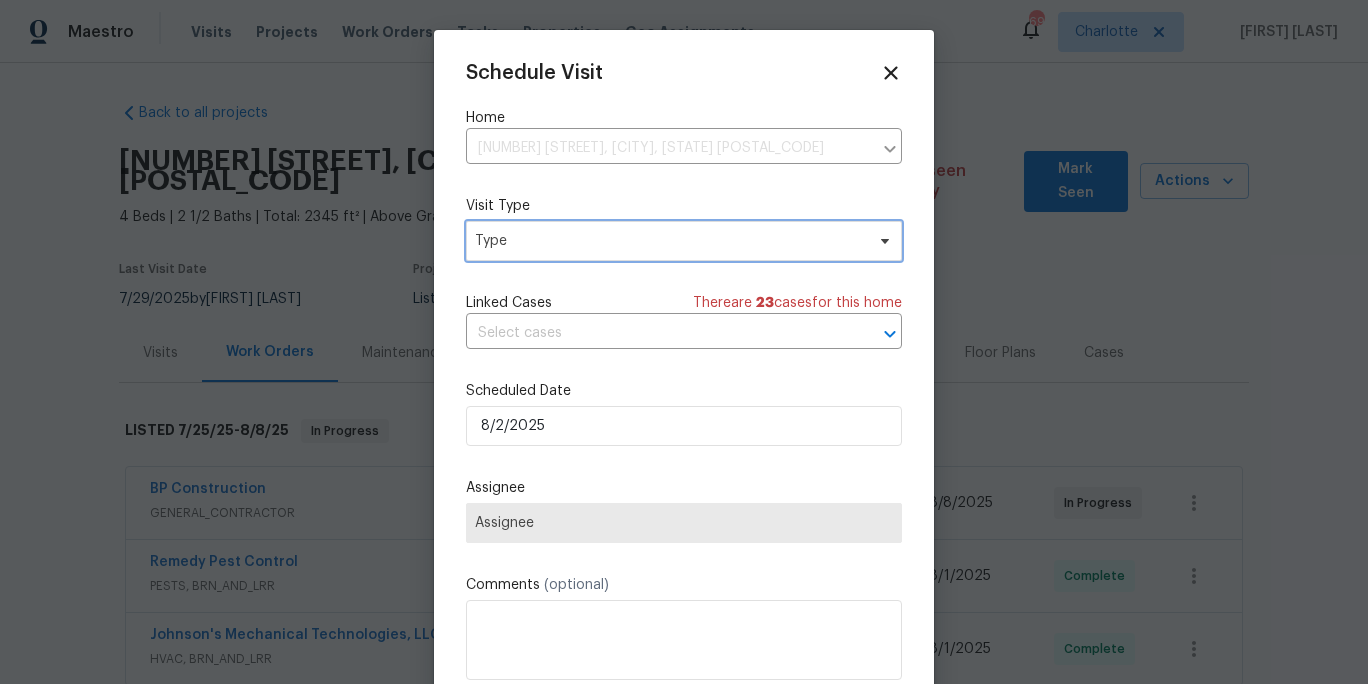 click on "Type" at bounding box center [684, 241] 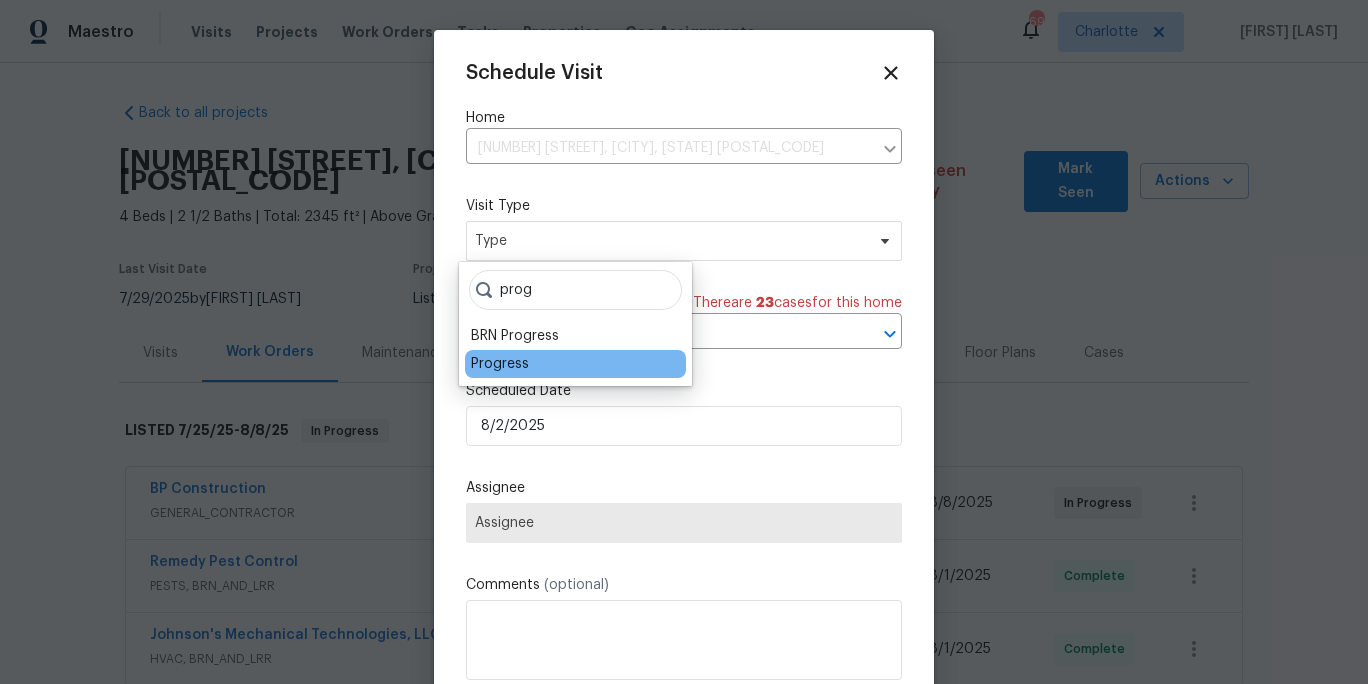 type on "prog" 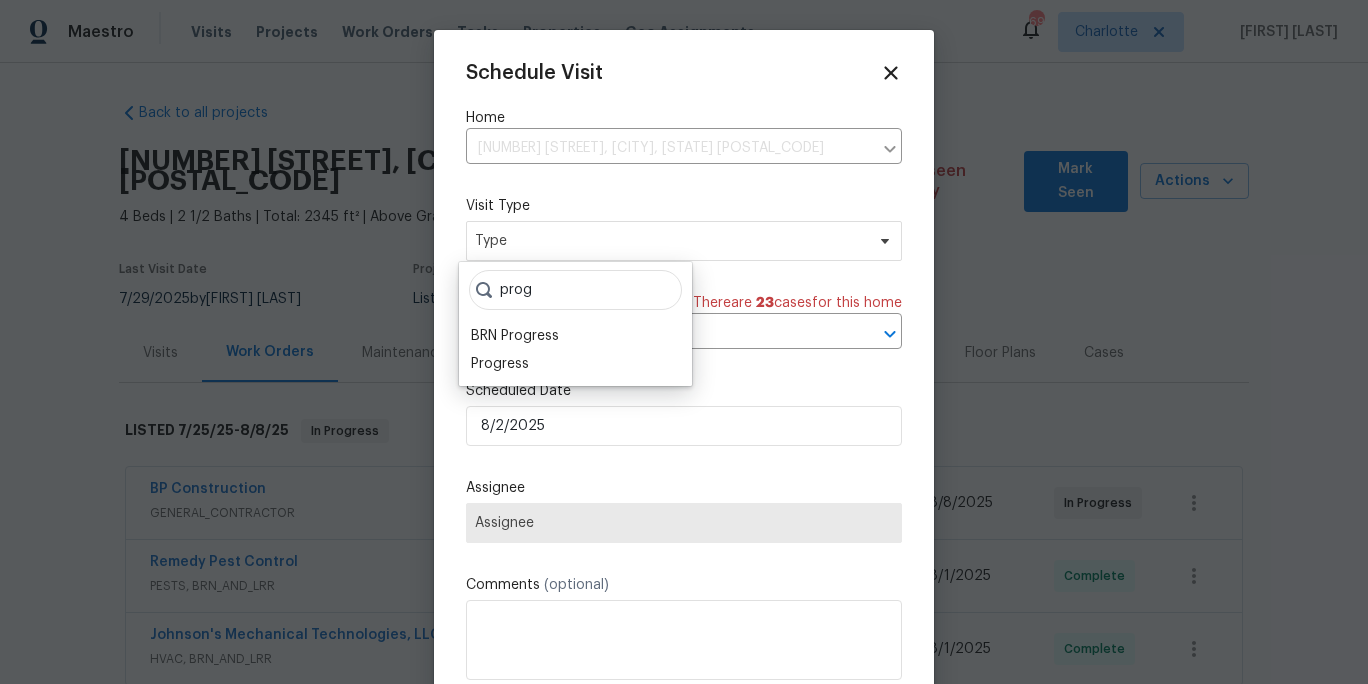 click on "Progress" at bounding box center (500, 364) 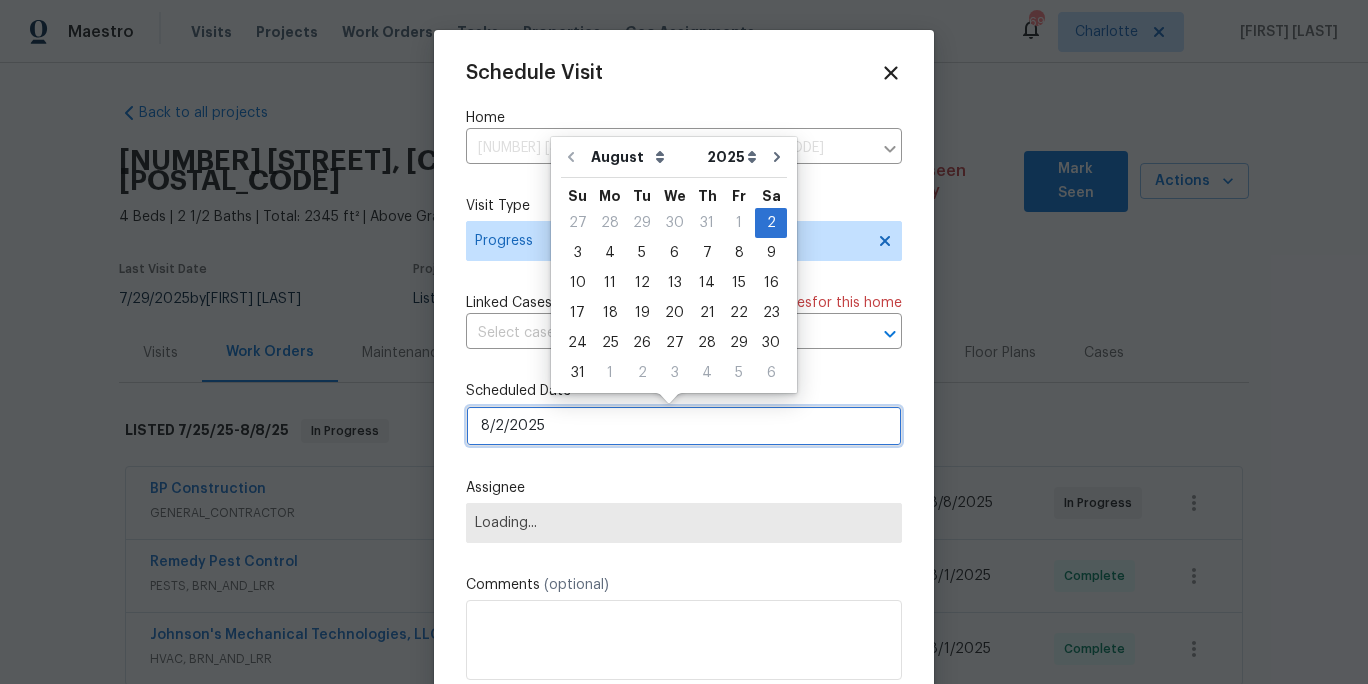 drag, startPoint x: 539, startPoint y: 438, endPoint x: 564, endPoint y: 432, distance: 25.70992 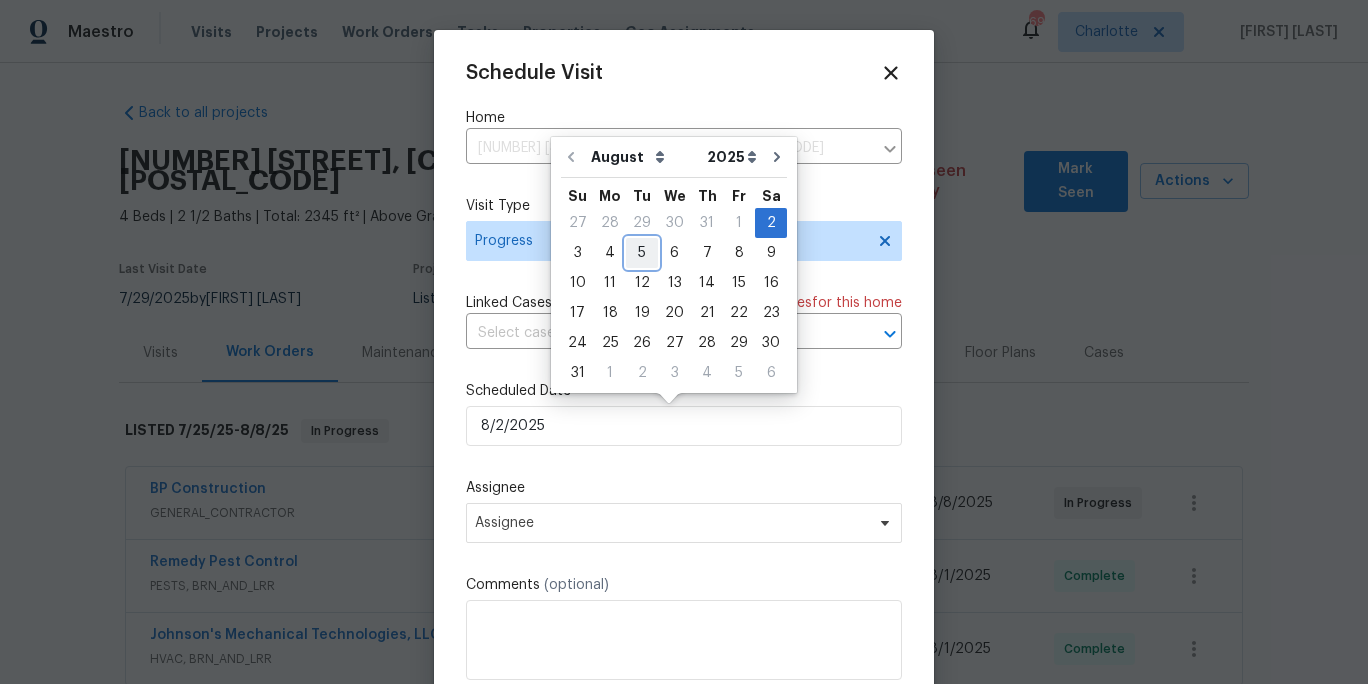 drag, startPoint x: 641, startPoint y: 247, endPoint x: 636, endPoint y: 270, distance: 23.537205 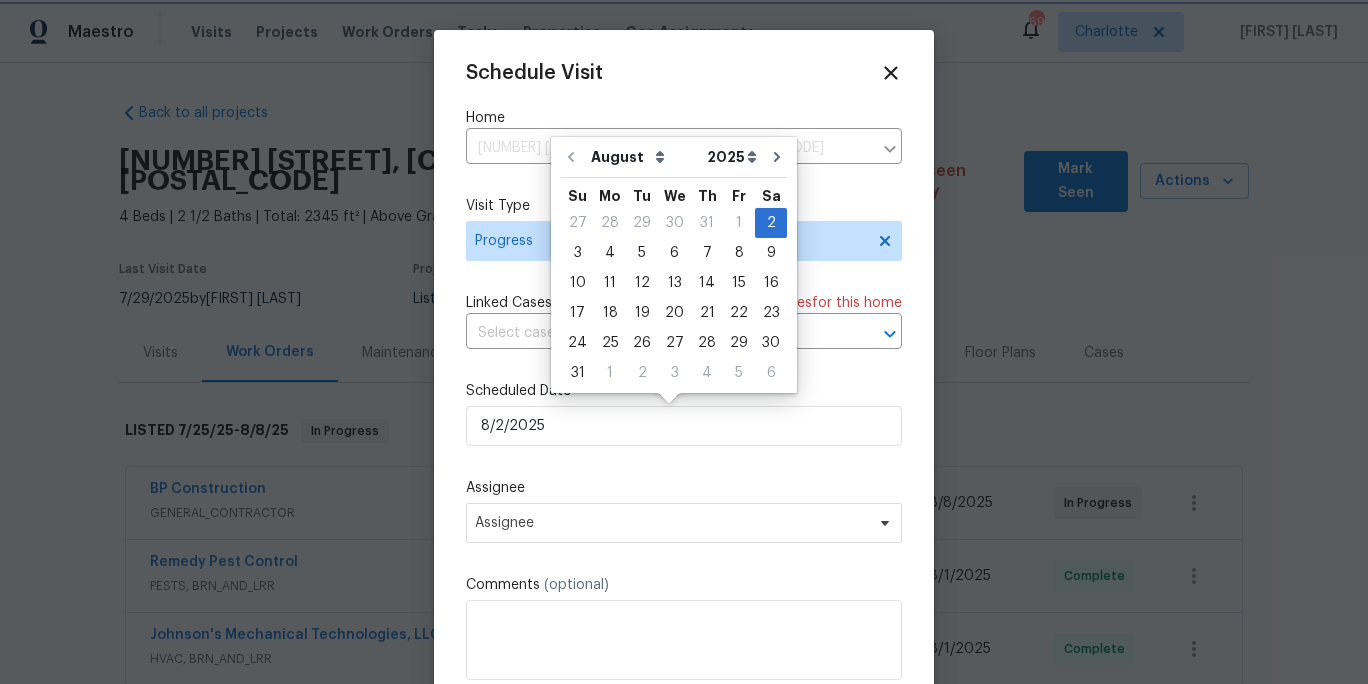 type on "8/5/2025" 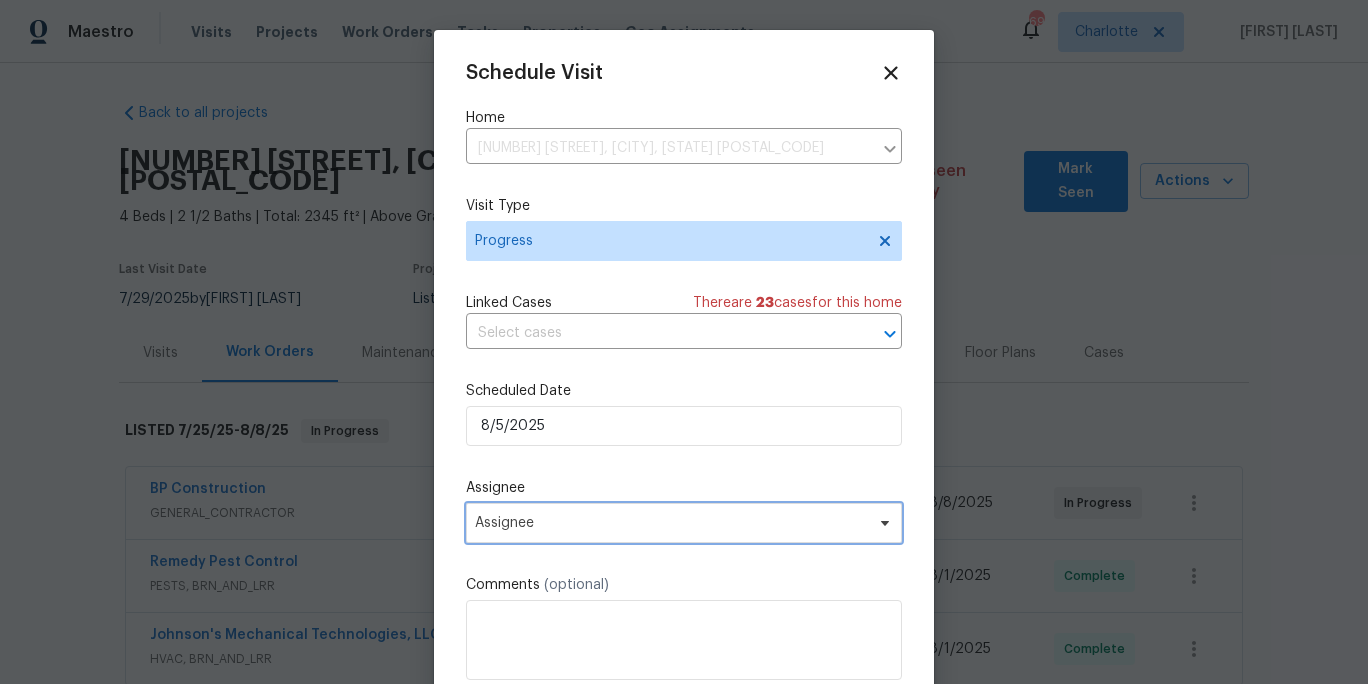 click on "Assignee" at bounding box center [684, 523] 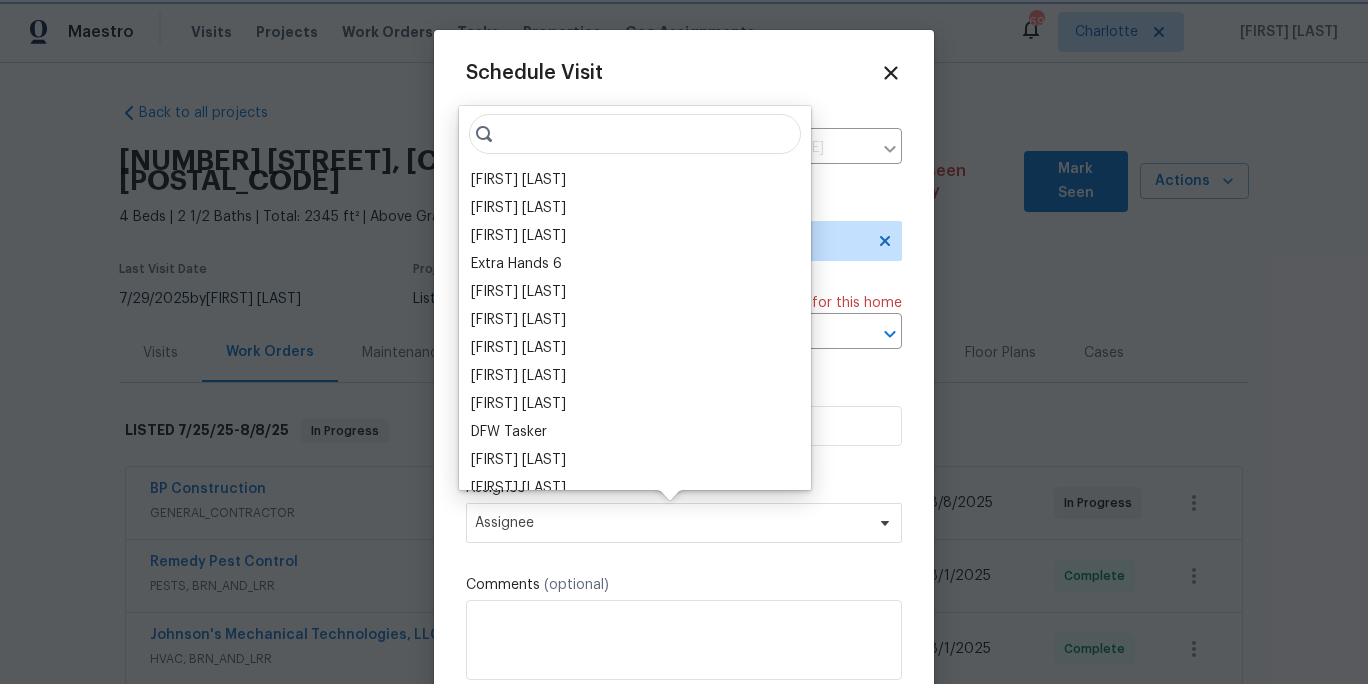 click on "Assignee" at bounding box center [684, 523] 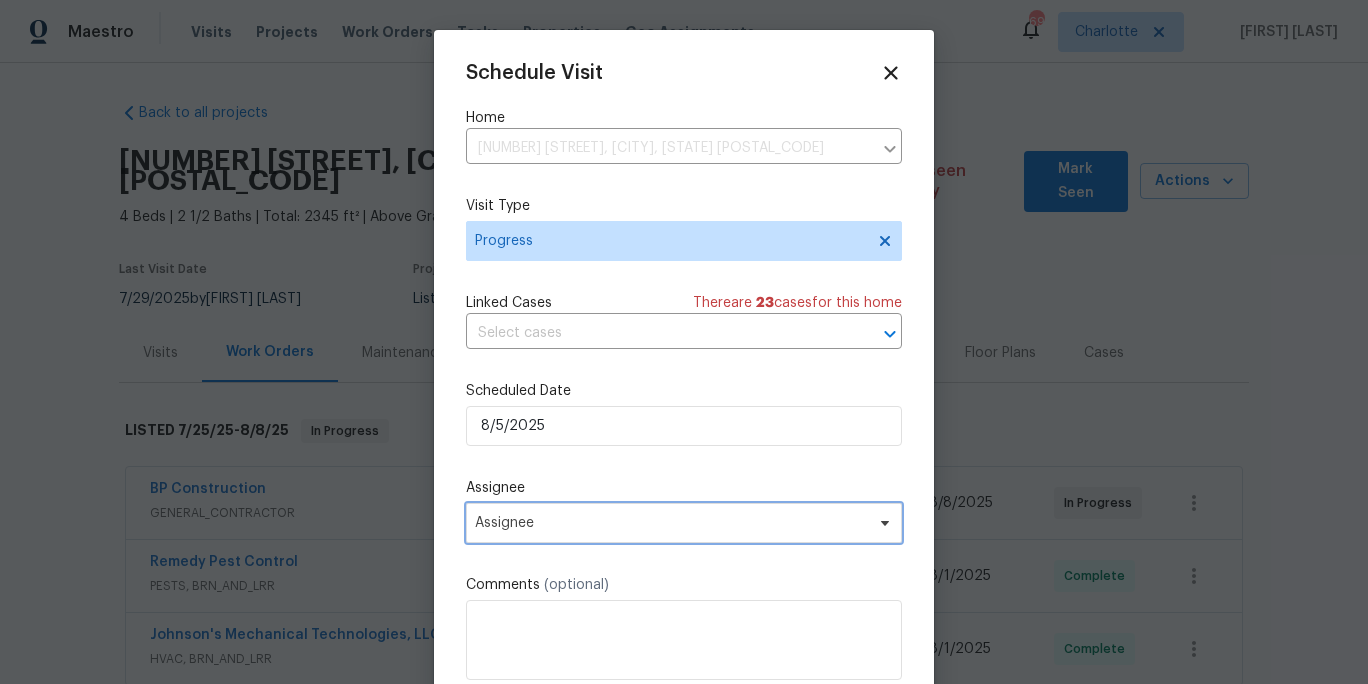 click on "Assignee" at bounding box center (684, 523) 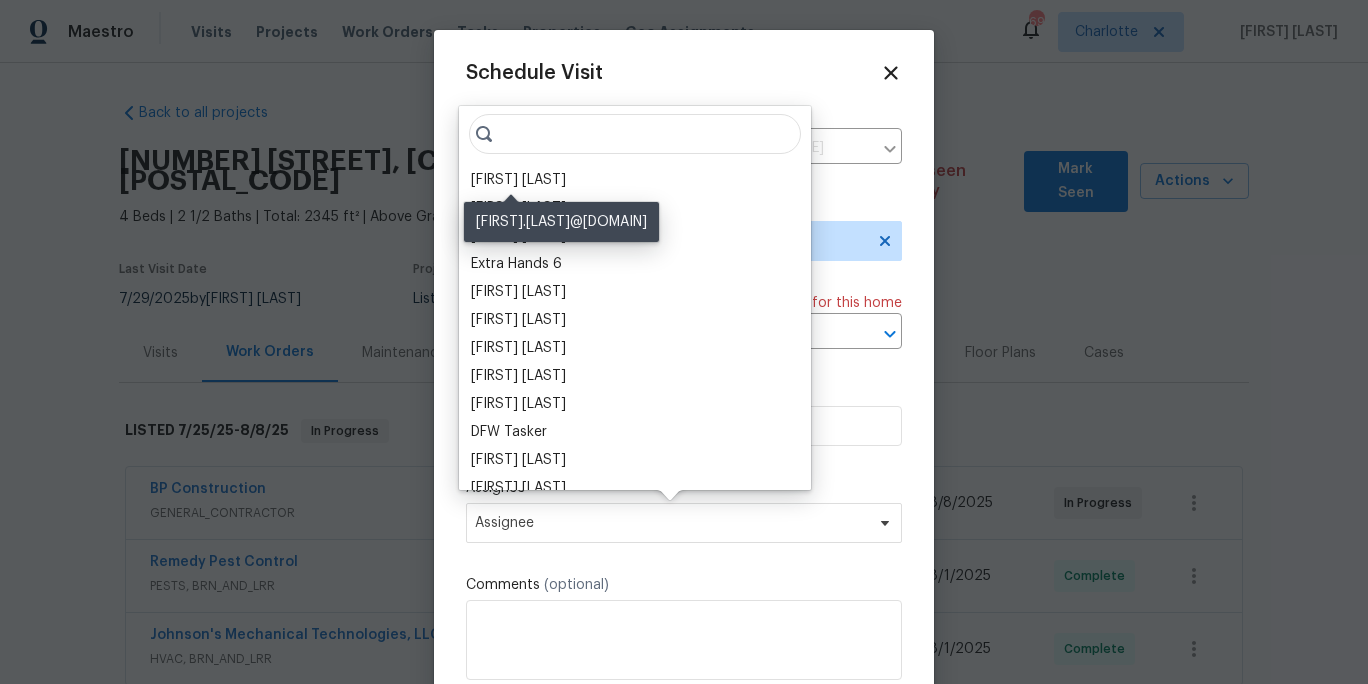 click on "Ryan Carder" at bounding box center (518, 180) 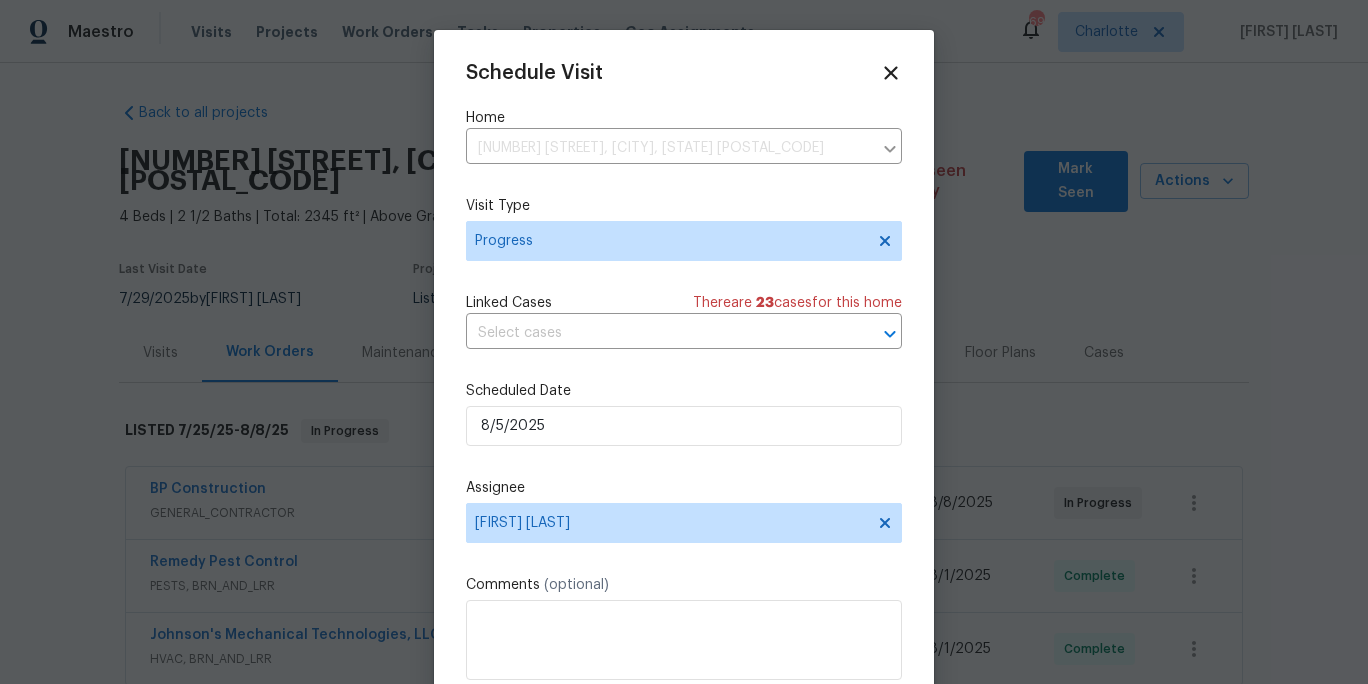 click on "Schedule Visit Home   2532 Steeplechase Rd, Gastonia, NC 28056 ​ Visit Type   Progress Linked Cases There  are   23  case s  for this home   ​ Scheduled Date   8/5/2025 Assignee   Ryan Carder Comments   (optional) Create and schedule another Create" at bounding box center [684, 397] 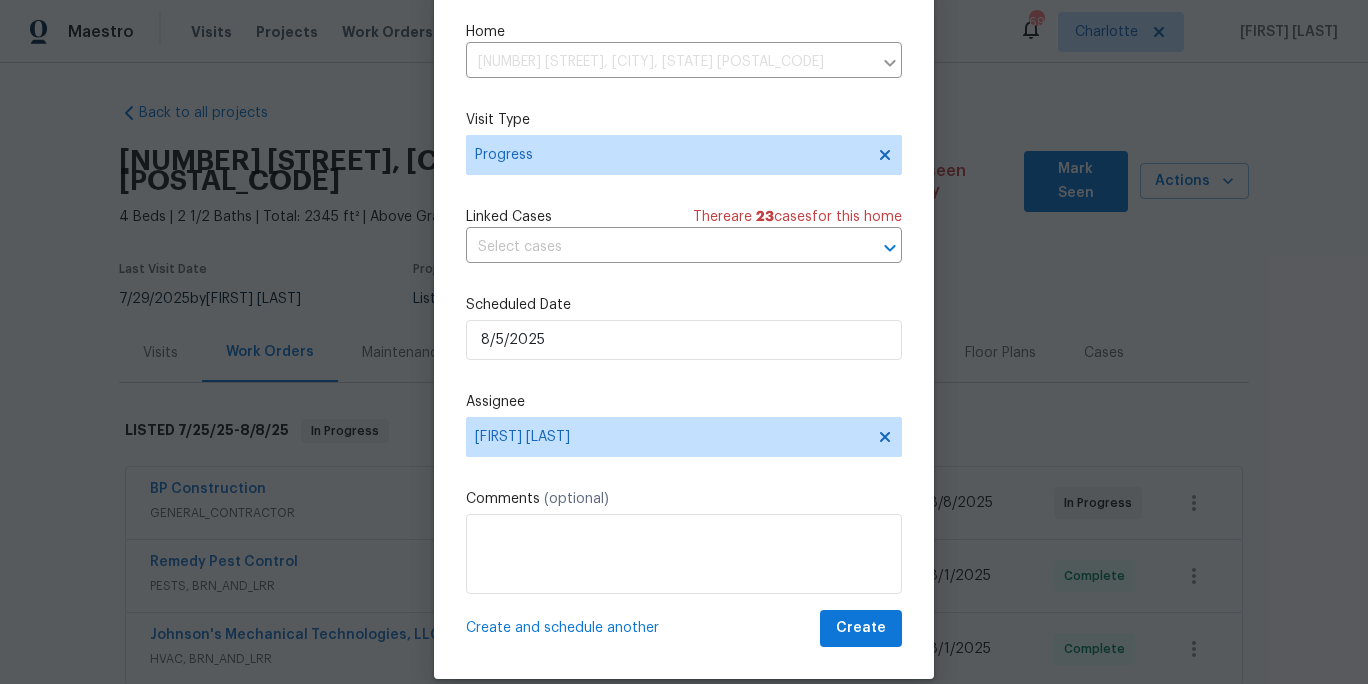 scroll, scrollTop: 76, scrollLeft: 0, axis: vertical 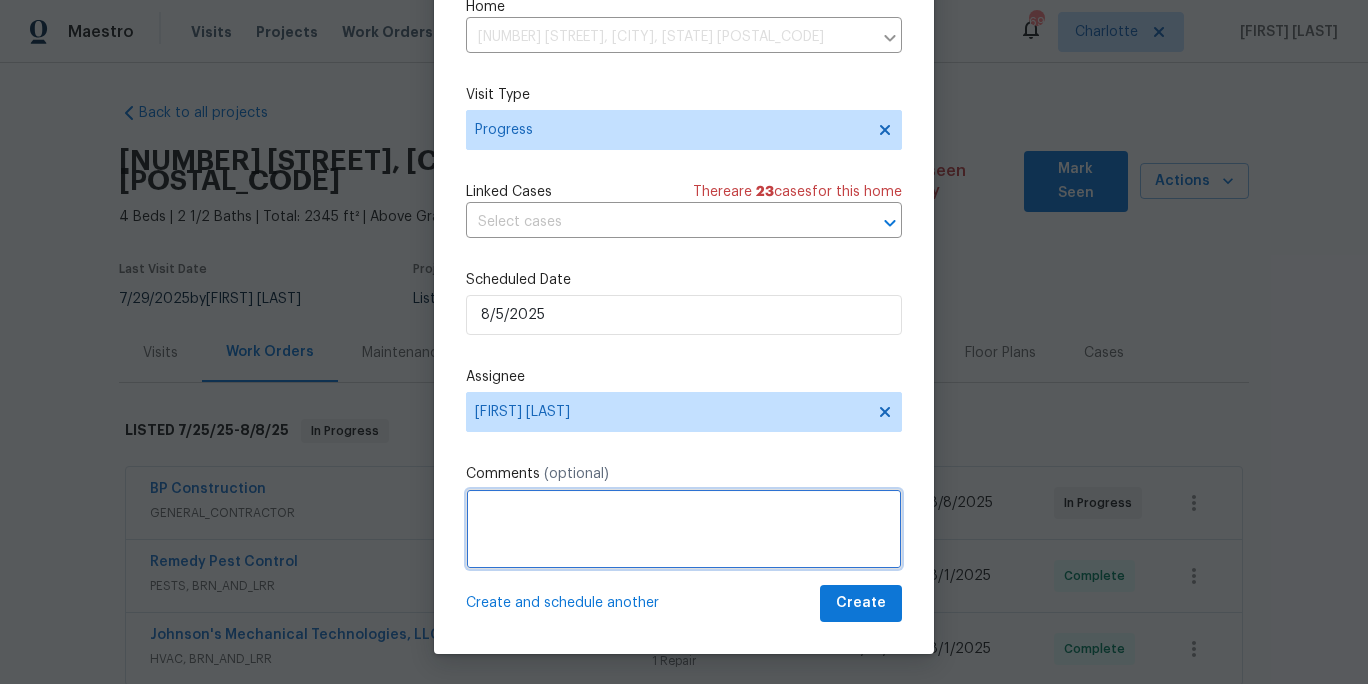 click at bounding box center (684, 529) 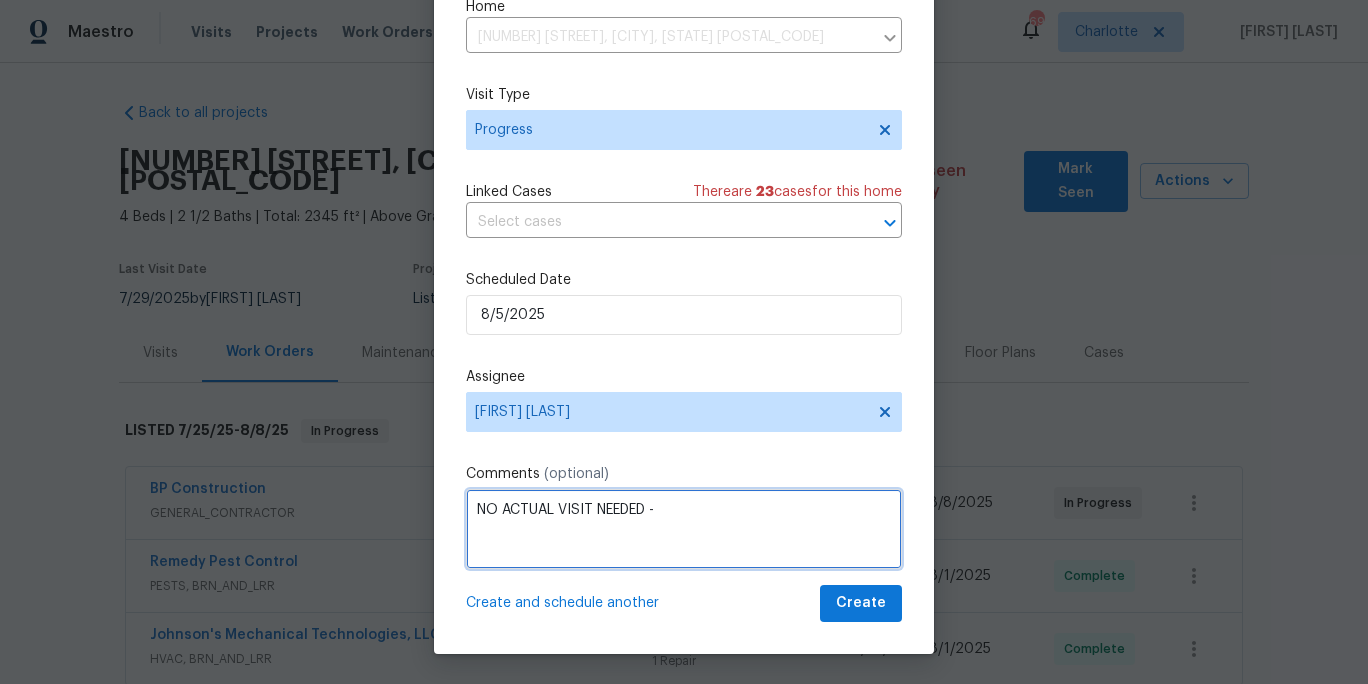 paste on "Basic punch items from fallthrough sent to BP" 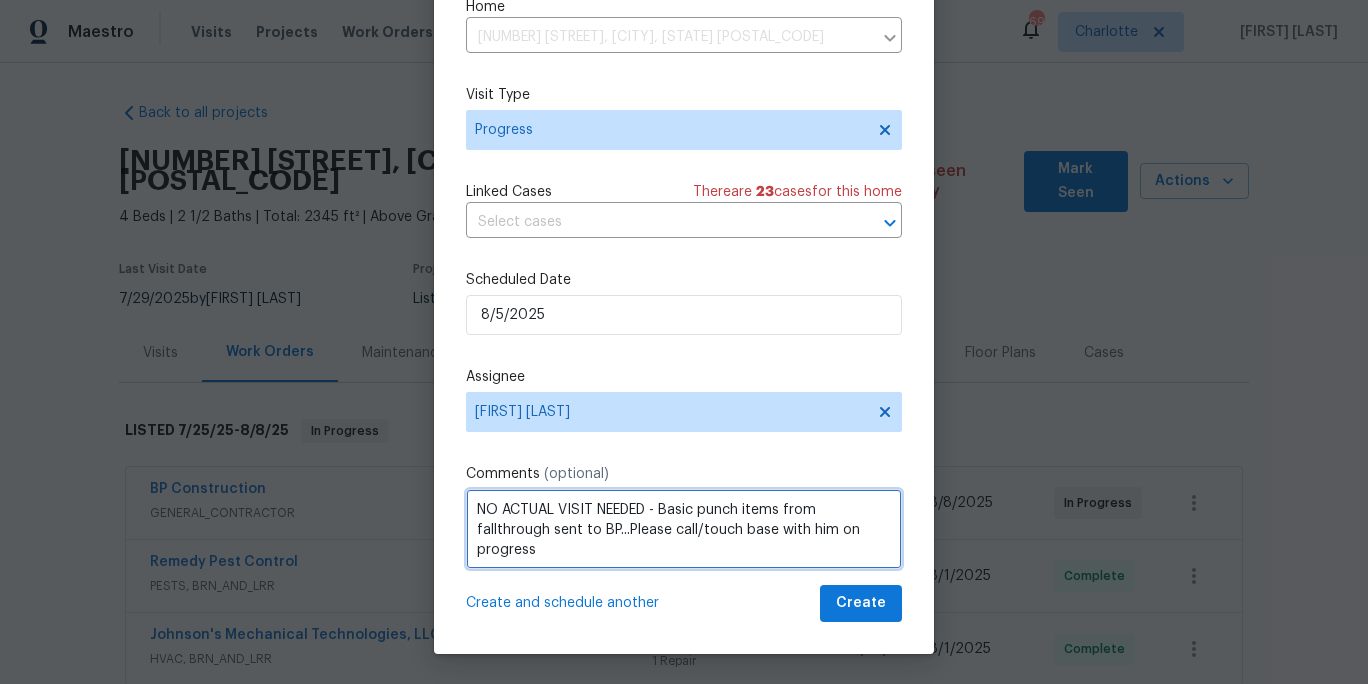 scroll, scrollTop: 0, scrollLeft: 0, axis: both 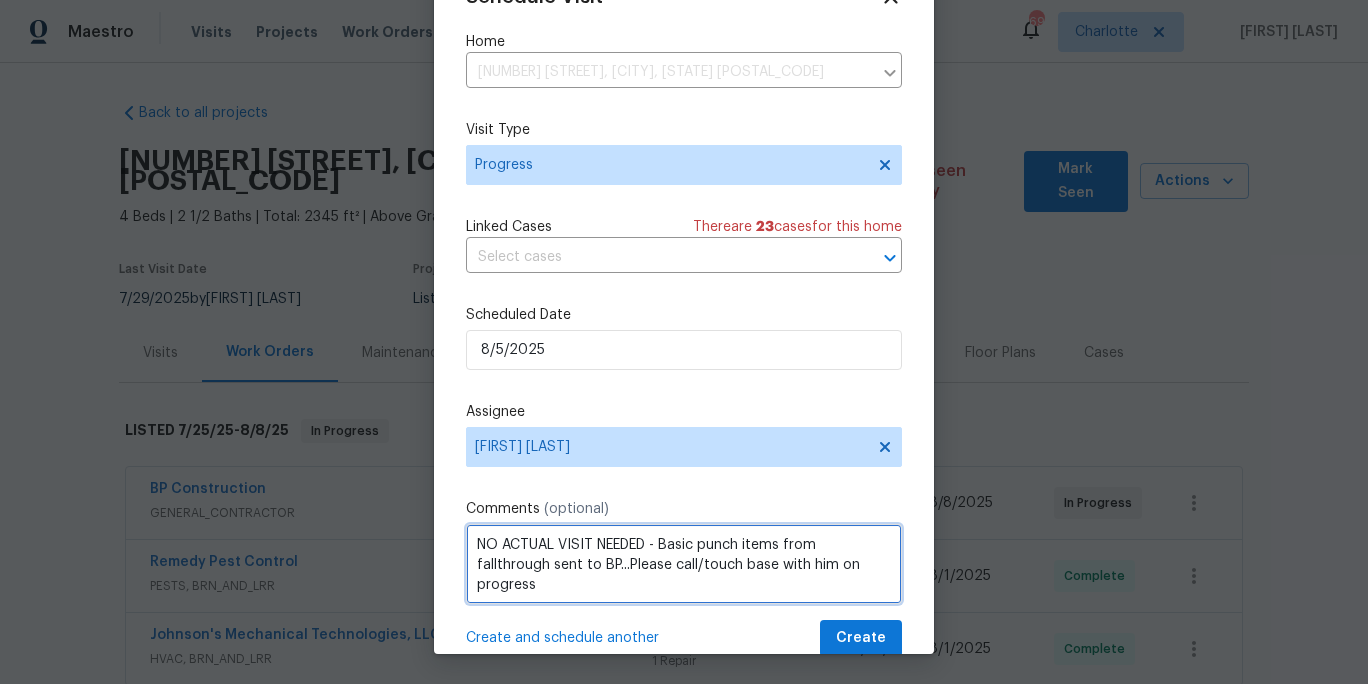 type on "NO ACTUAL VISIT NEEDED - Basic punch items from fallthrough sent to BP...Please call/touch base with him on progress" 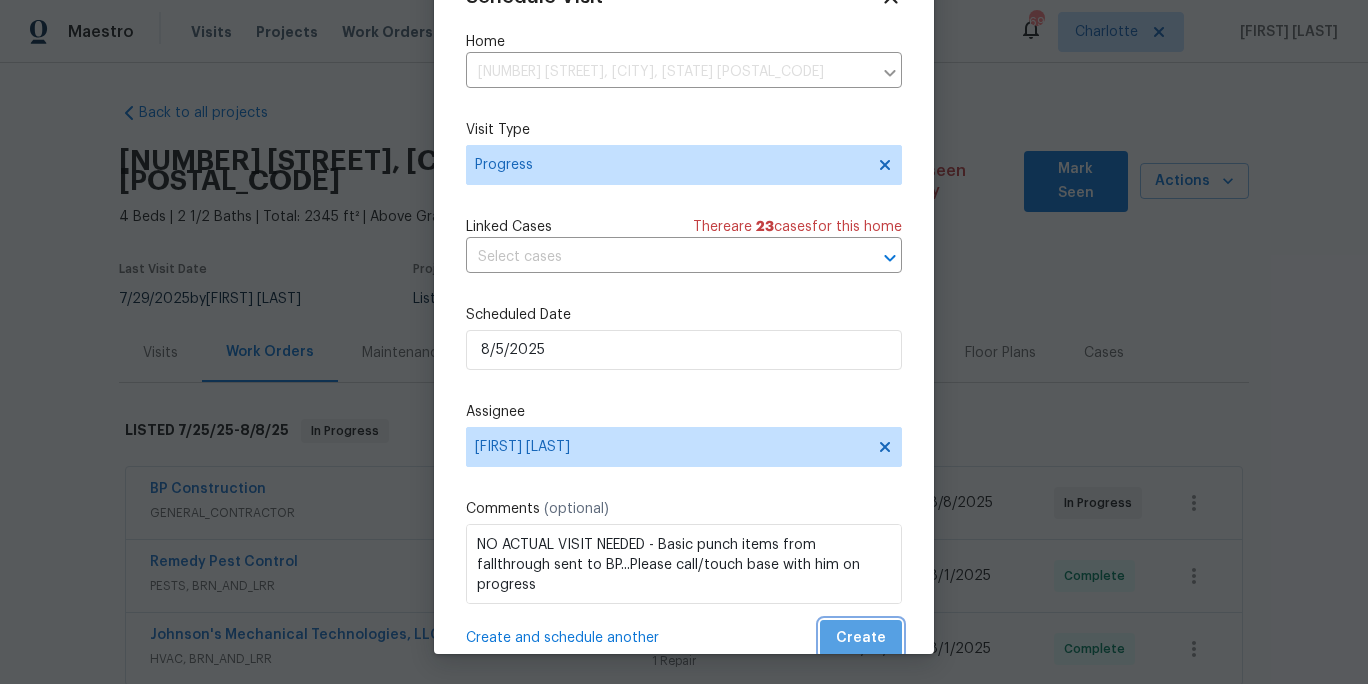 click on "Create" at bounding box center [861, 638] 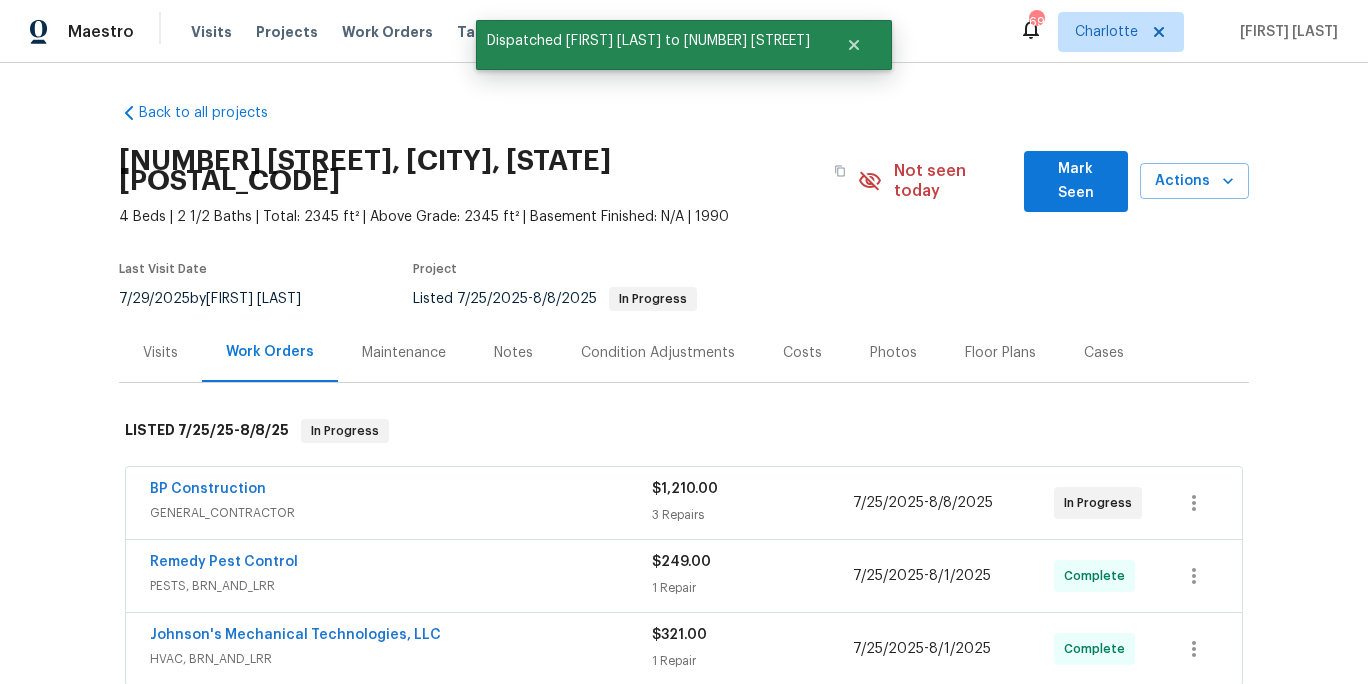 scroll, scrollTop: 0, scrollLeft: 0, axis: both 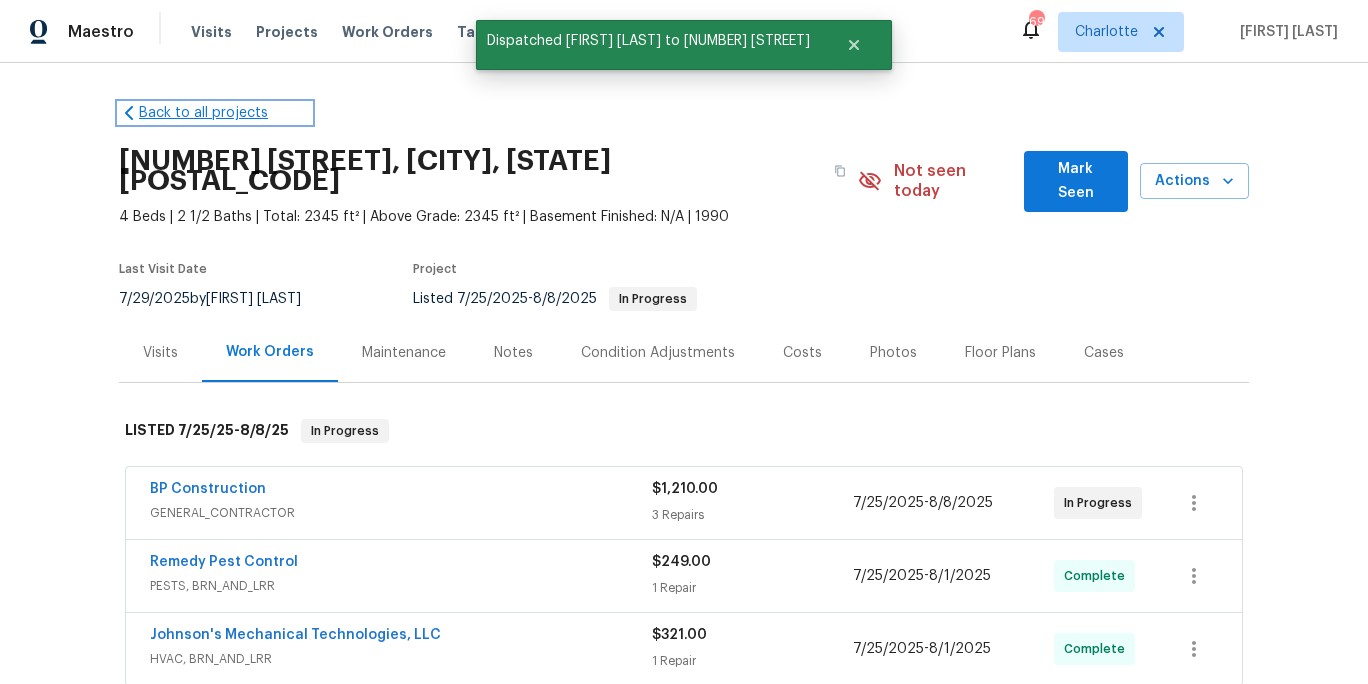 click on "Back to all projects" at bounding box center (215, 113) 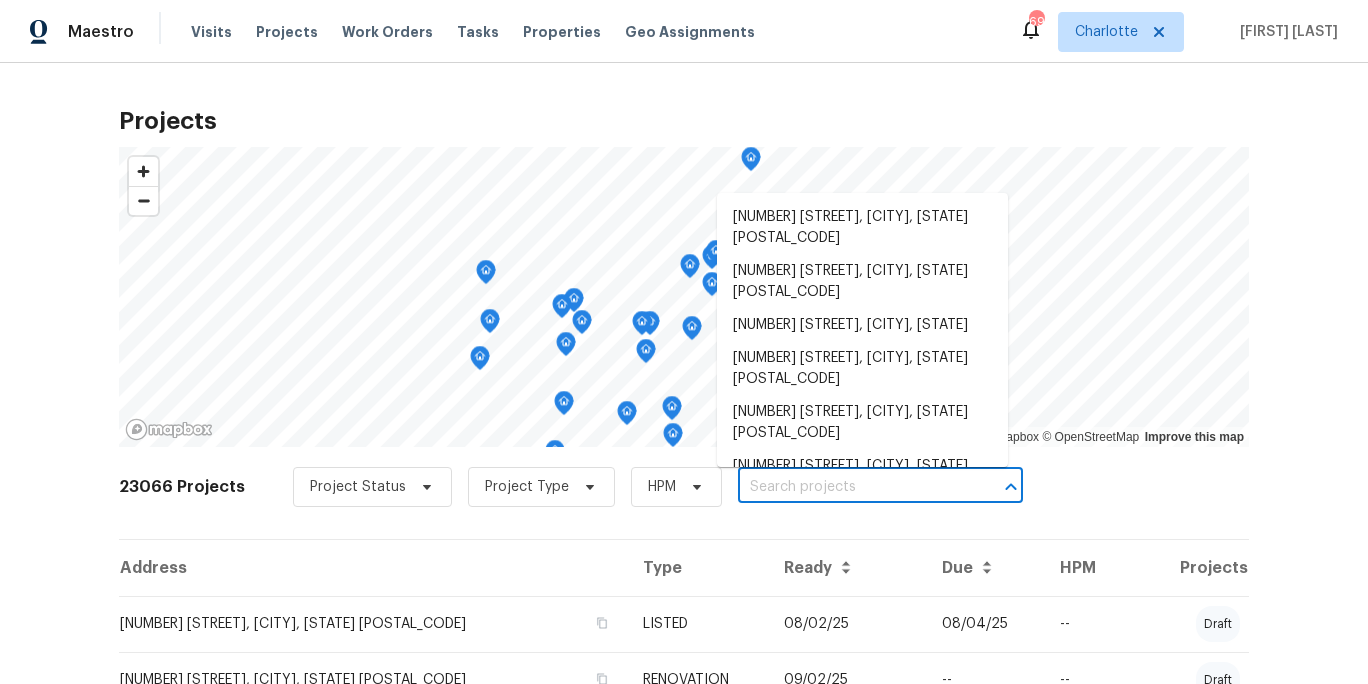 drag, startPoint x: 848, startPoint y: 485, endPoint x: 875, endPoint y: 541, distance: 62.169125 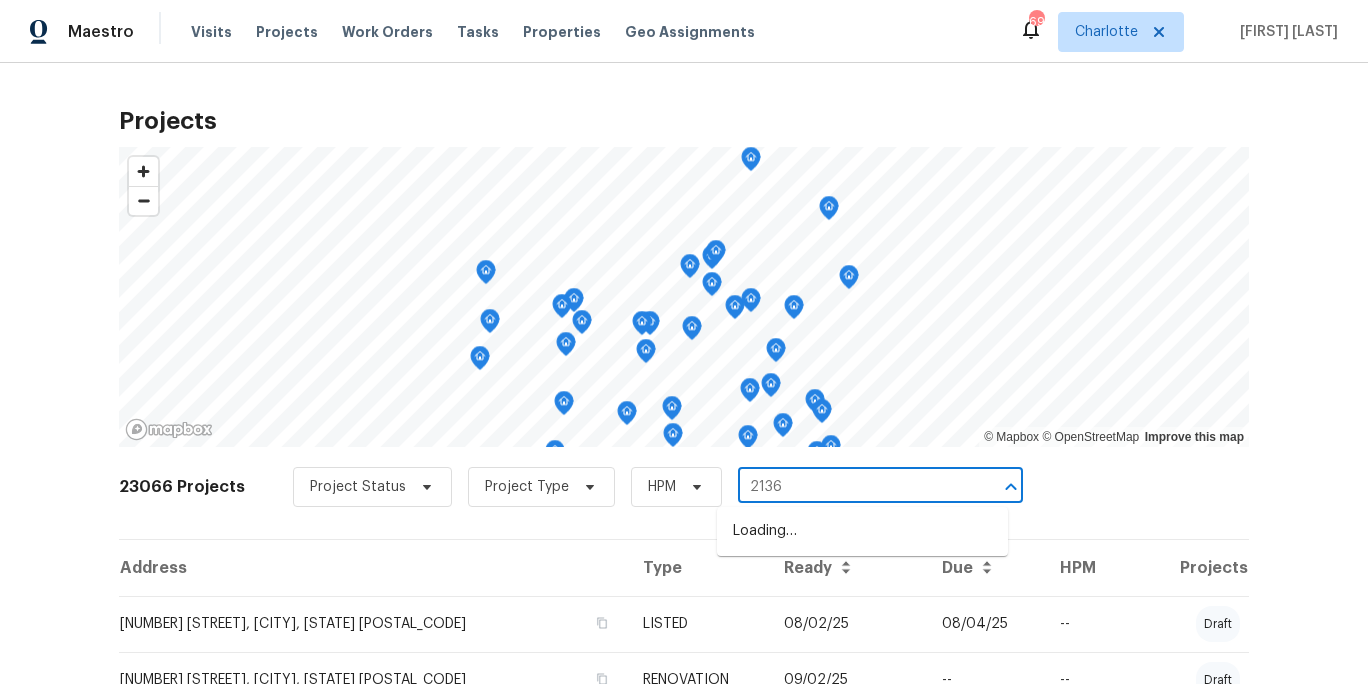 type on "2136 w" 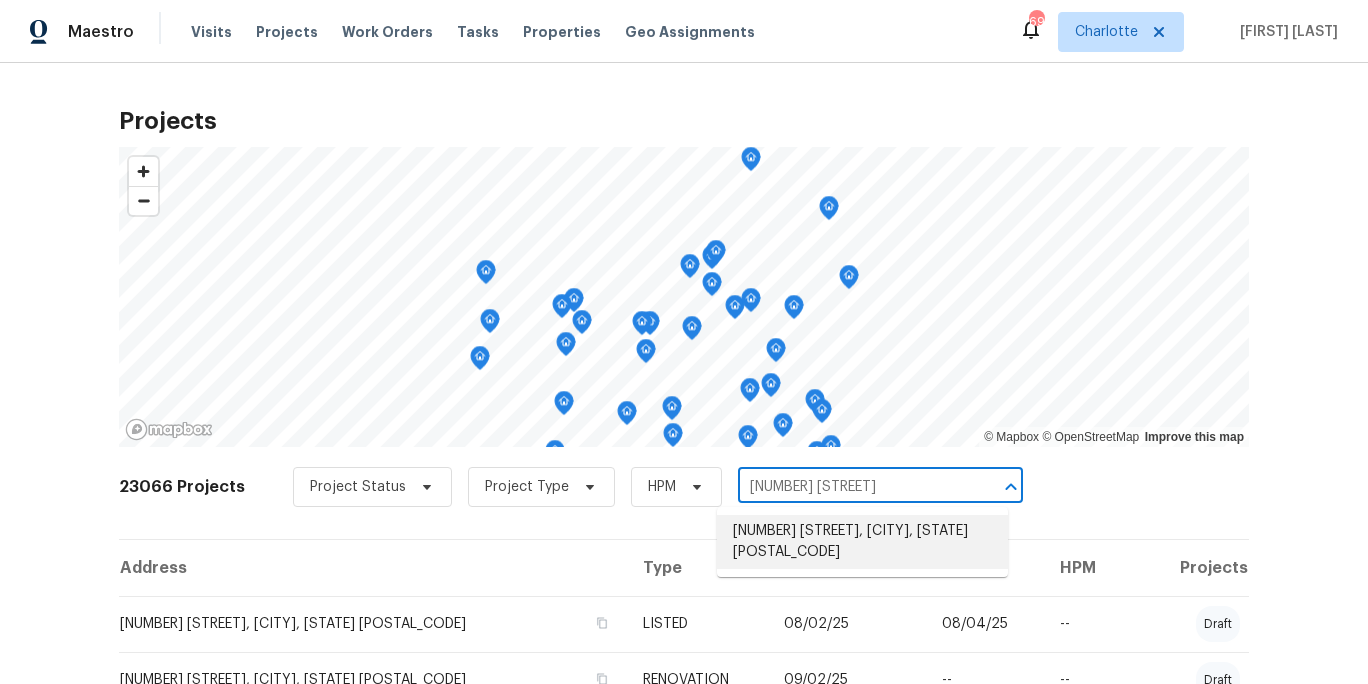 click on "2136 W 6th Ave, Gastonia, NC 28052" at bounding box center [862, 542] 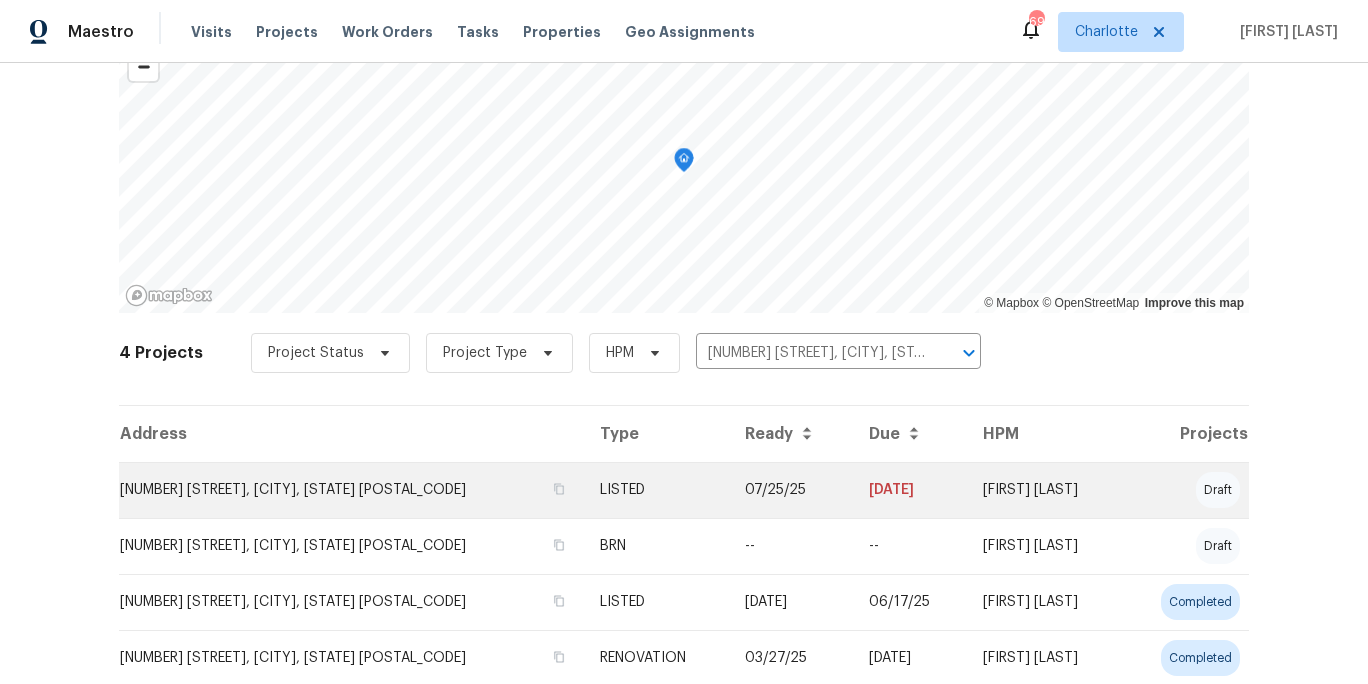 scroll, scrollTop: 141, scrollLeft: 0, axis: vertical 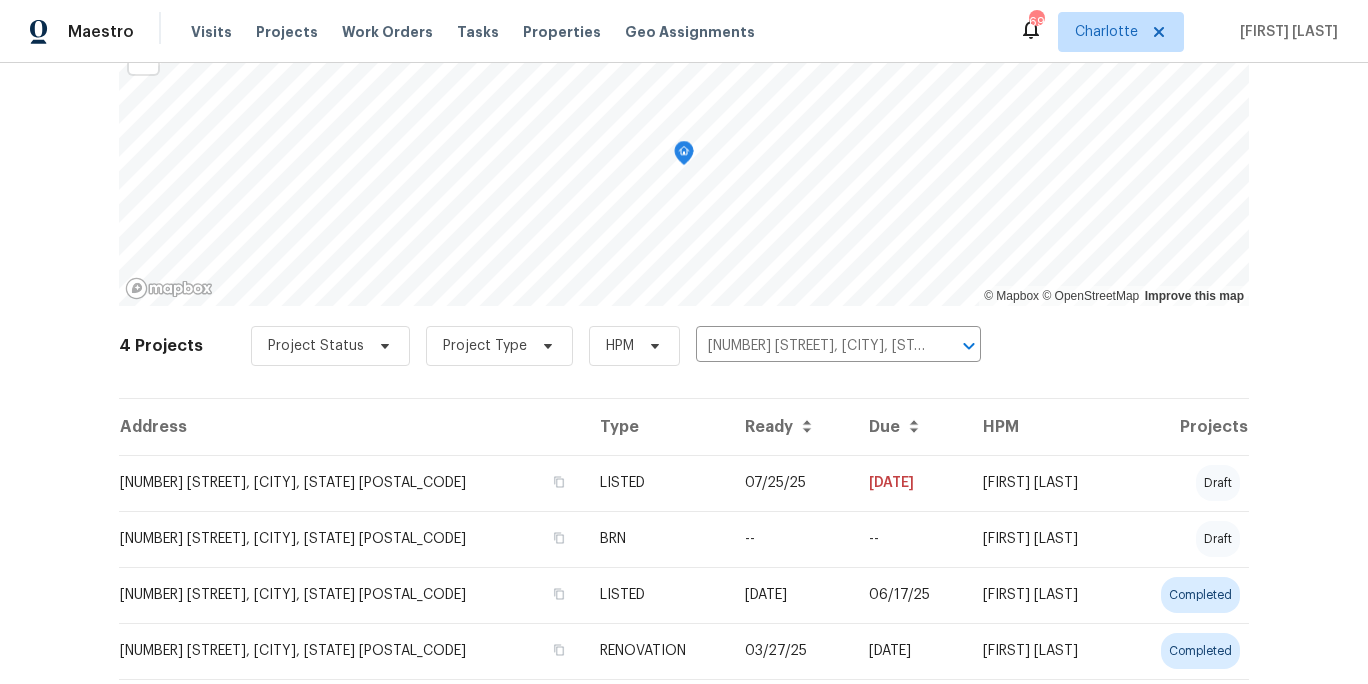click on "2136 W 6th Ave, Gastonia, NC 28052" at bounding box center [351, 483] 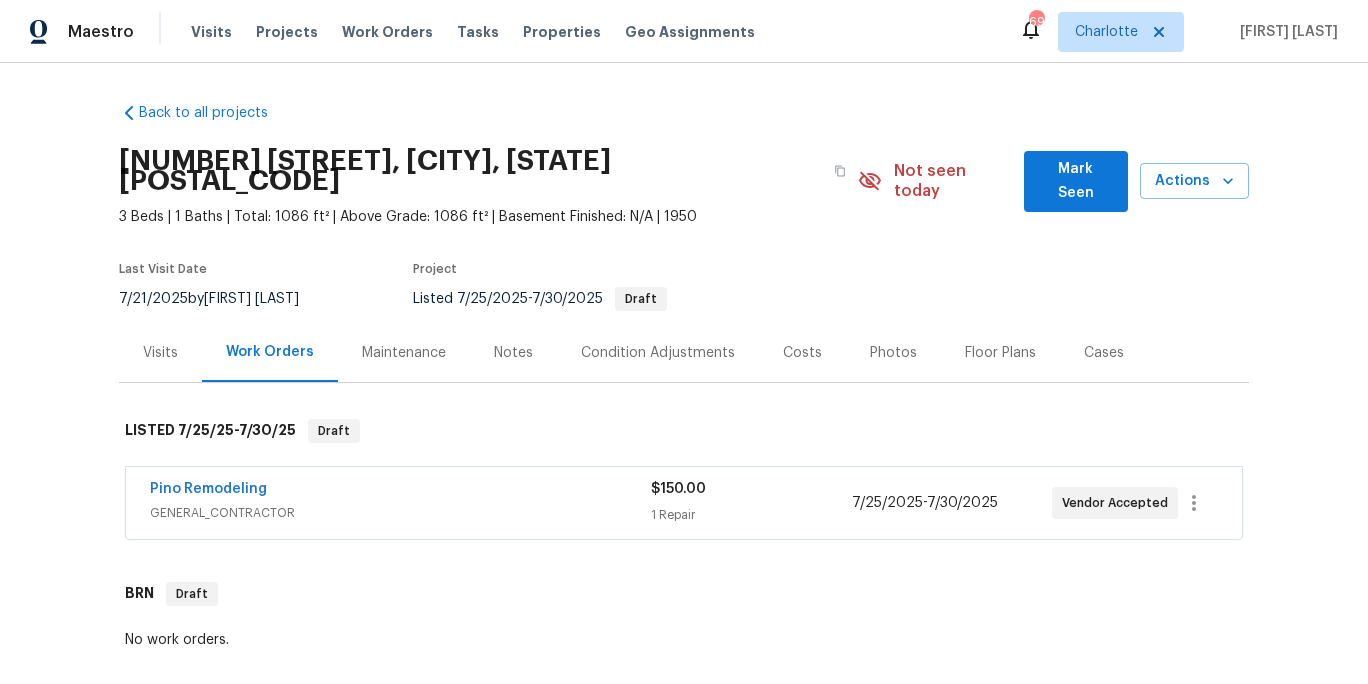 click on "Visits" at bounding box center (160, 353) 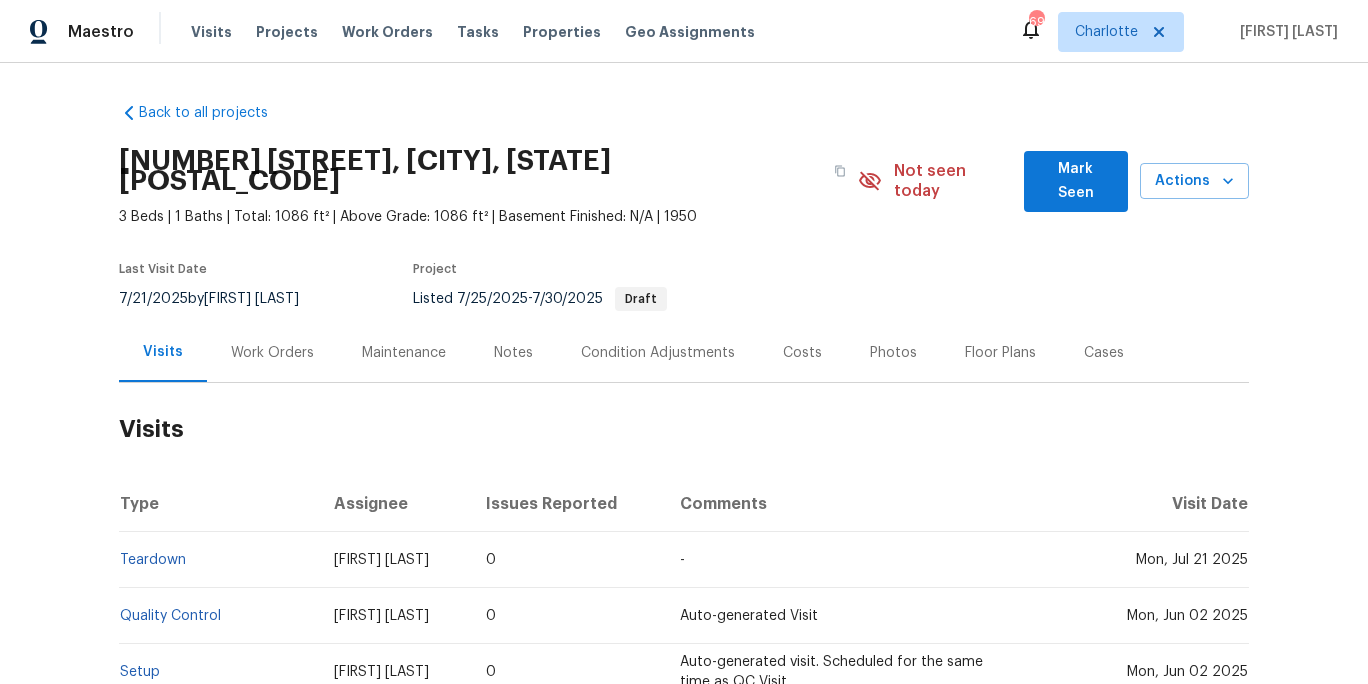 scroll, scrollTop: 3, scrollLeft: 0, axis: vertical 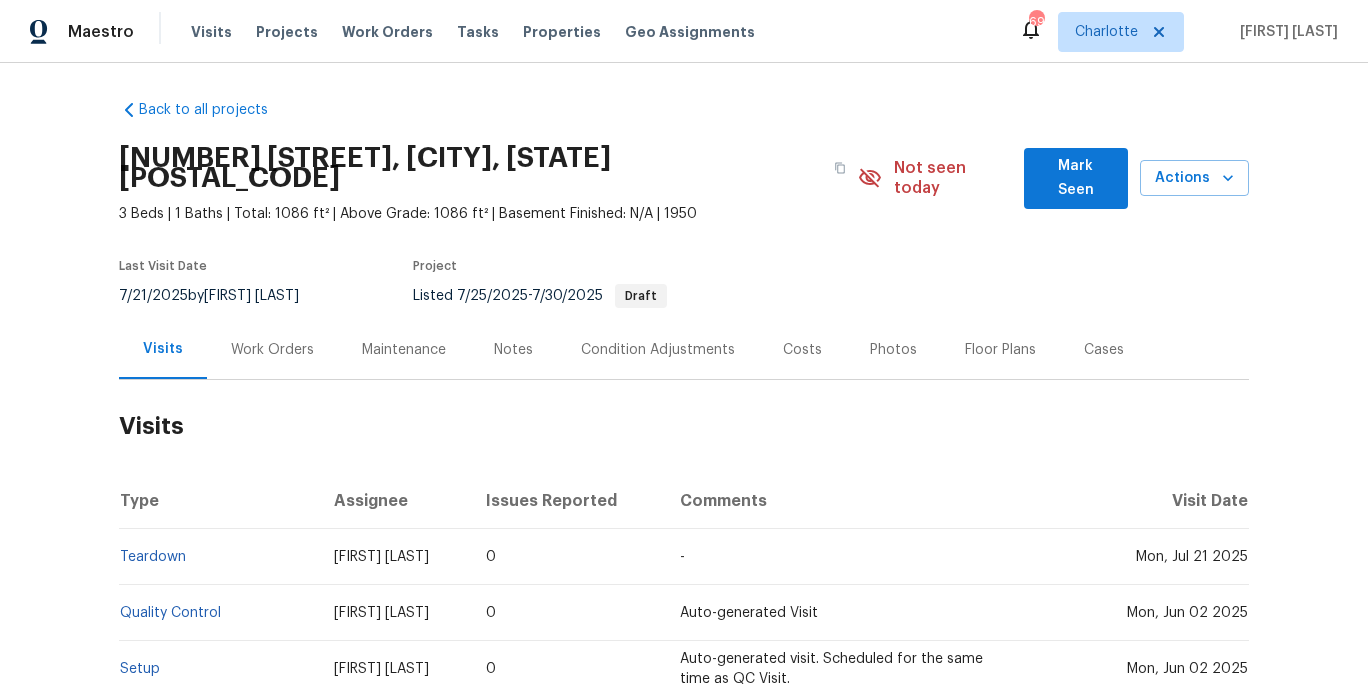 click on "Work Orders" at bounding box center [272, 350] 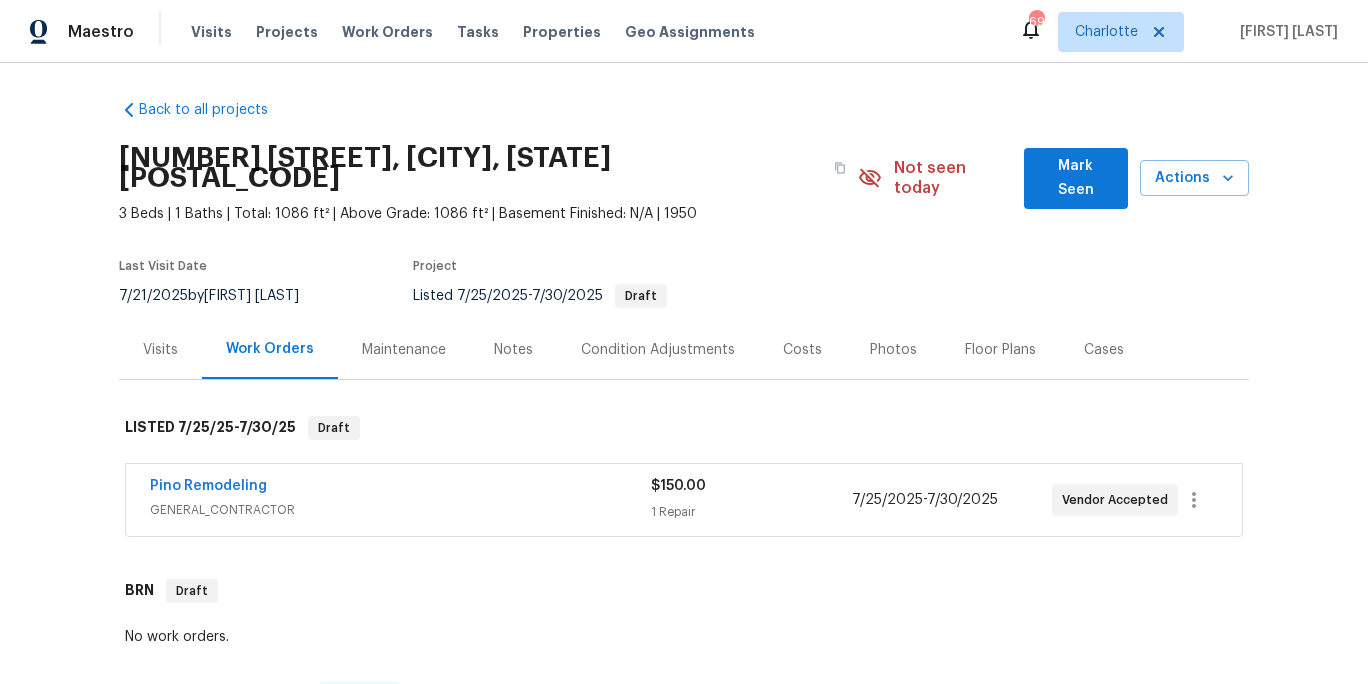 click on "Pino Remodeling" at bounding box center (400, 488) 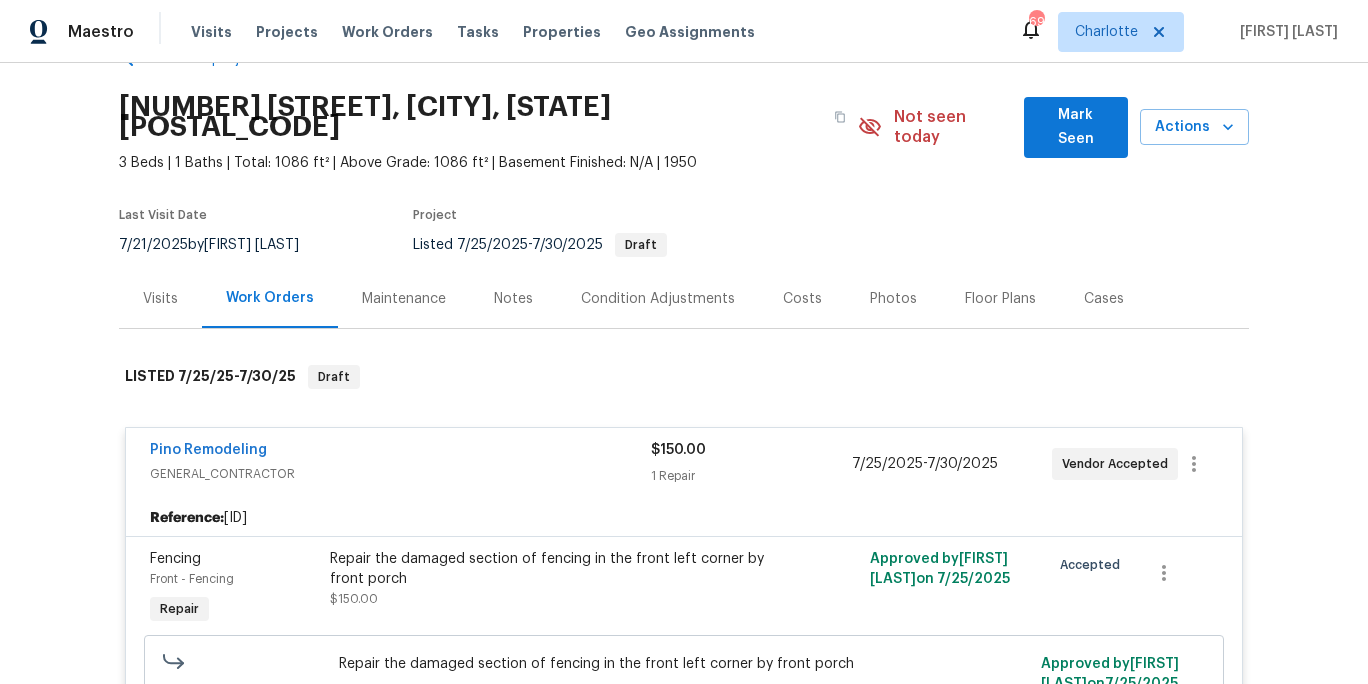 scroll, scrollTop: 56, scrollLeft: 0, axis: vertical 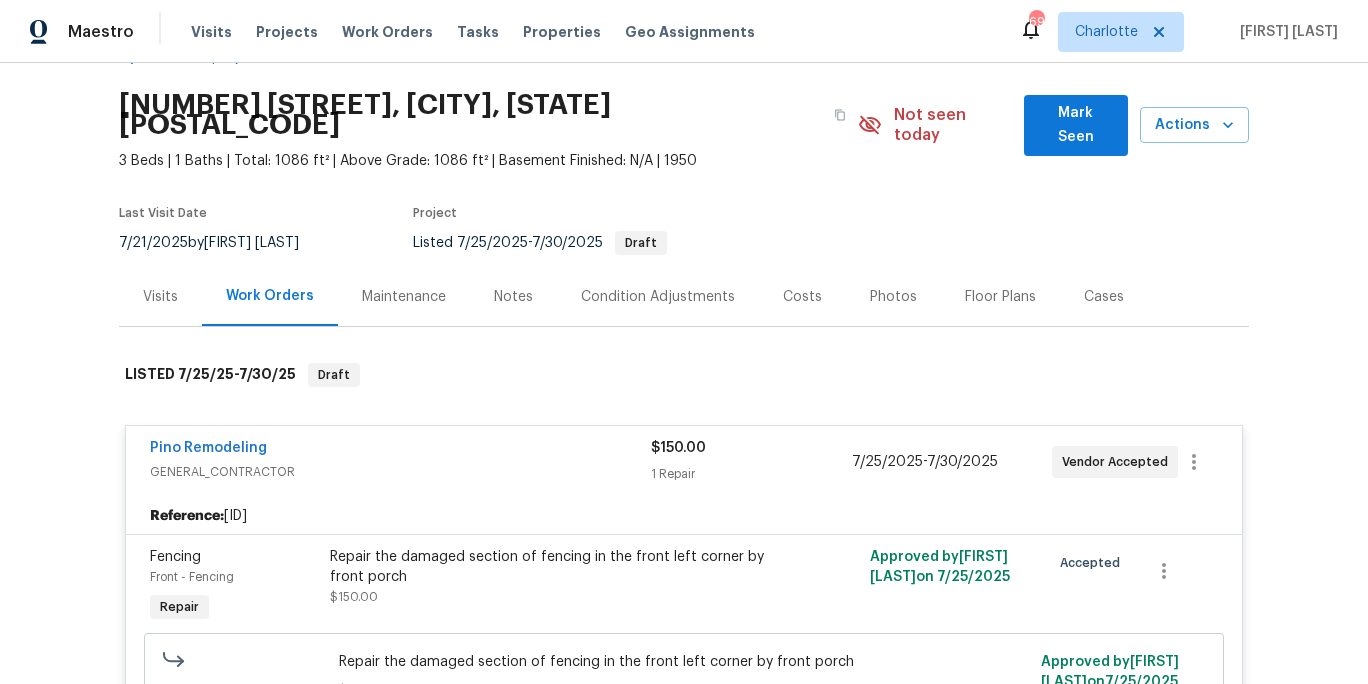 click on "Pino Remodeling" at bounding box center (400, 450) 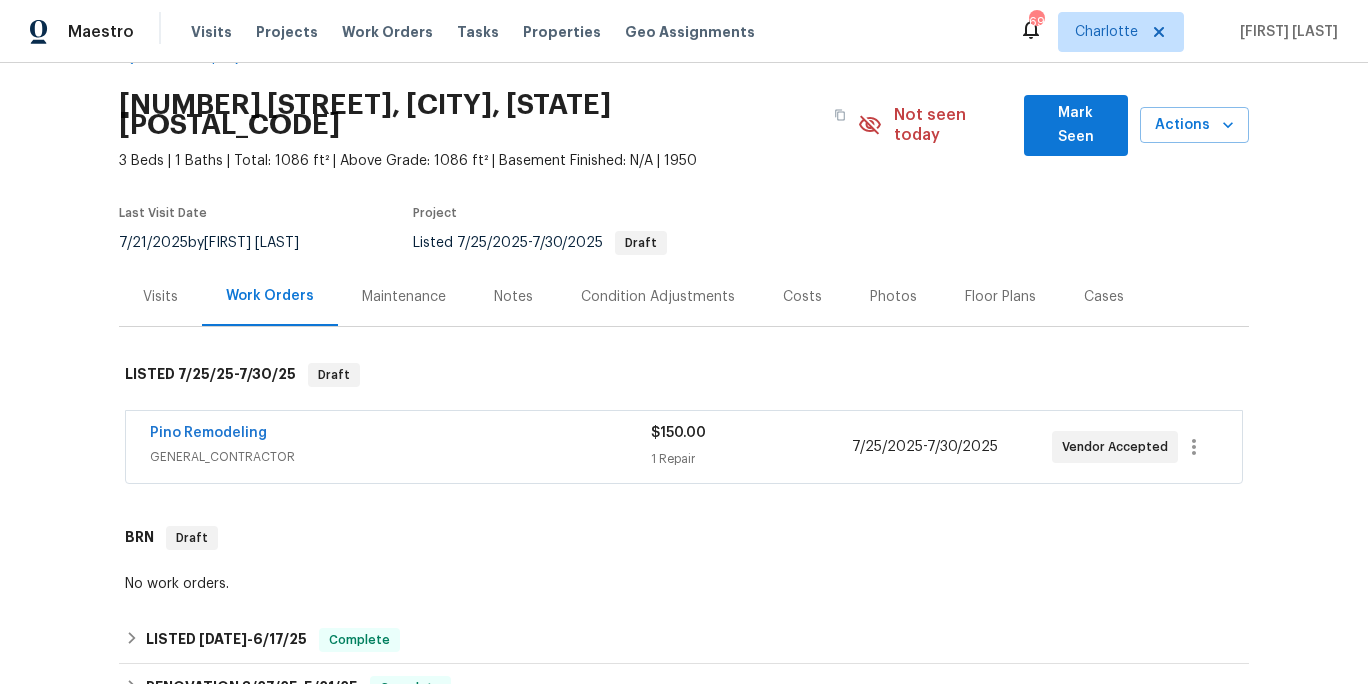 click on "Visits" at bounding box center (160, 296) 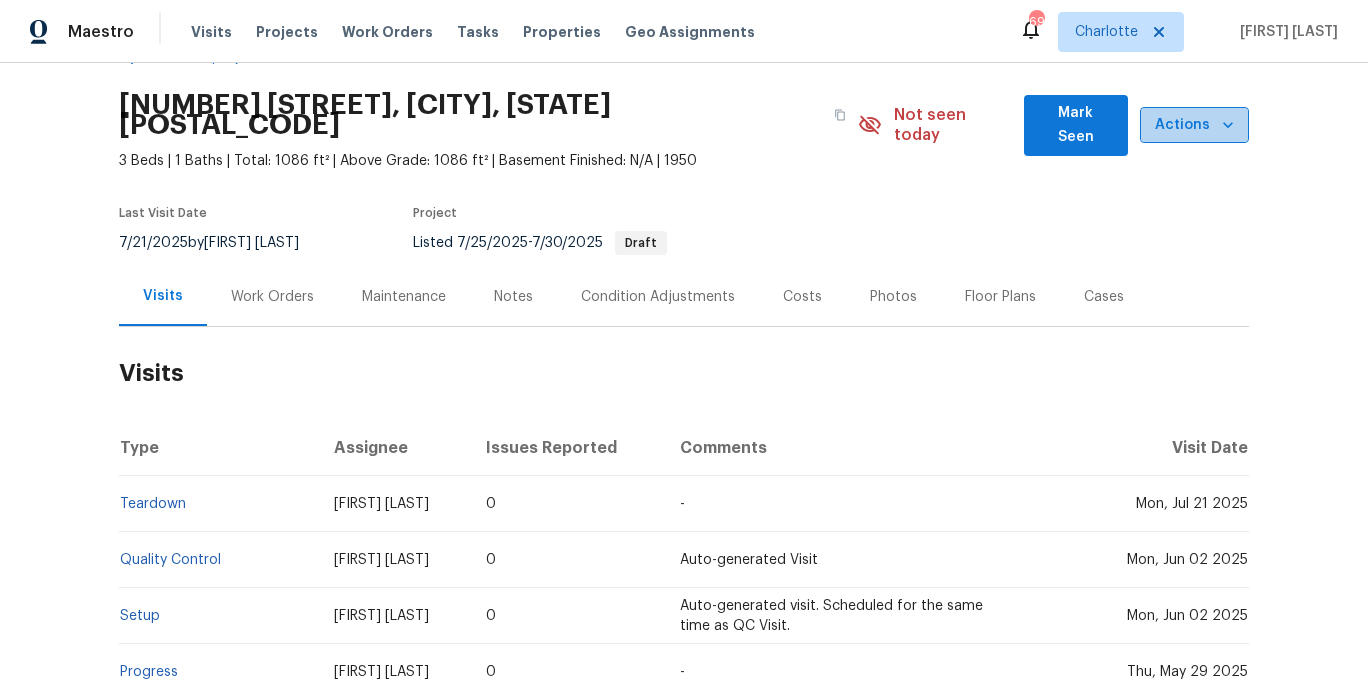 click on "Actions" at bounding box center [1194, 125] 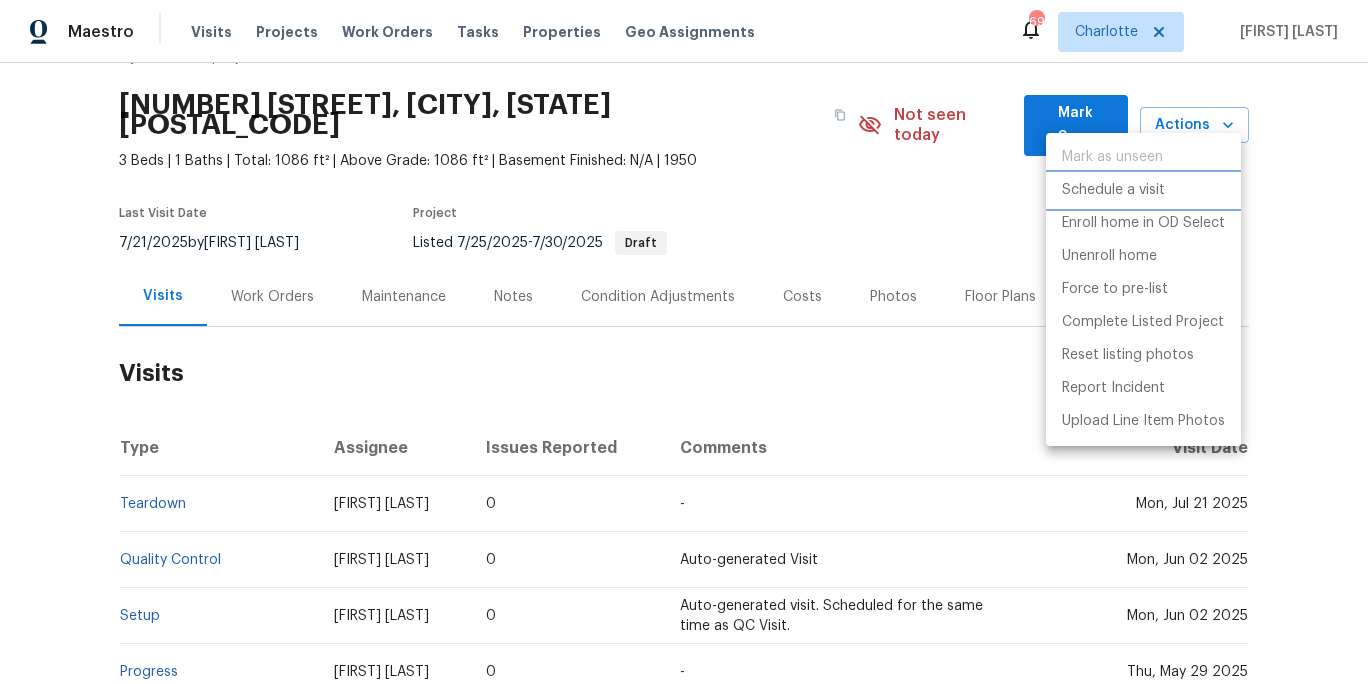 click on "Schedule a visit" at bounding box center (1113, 190) 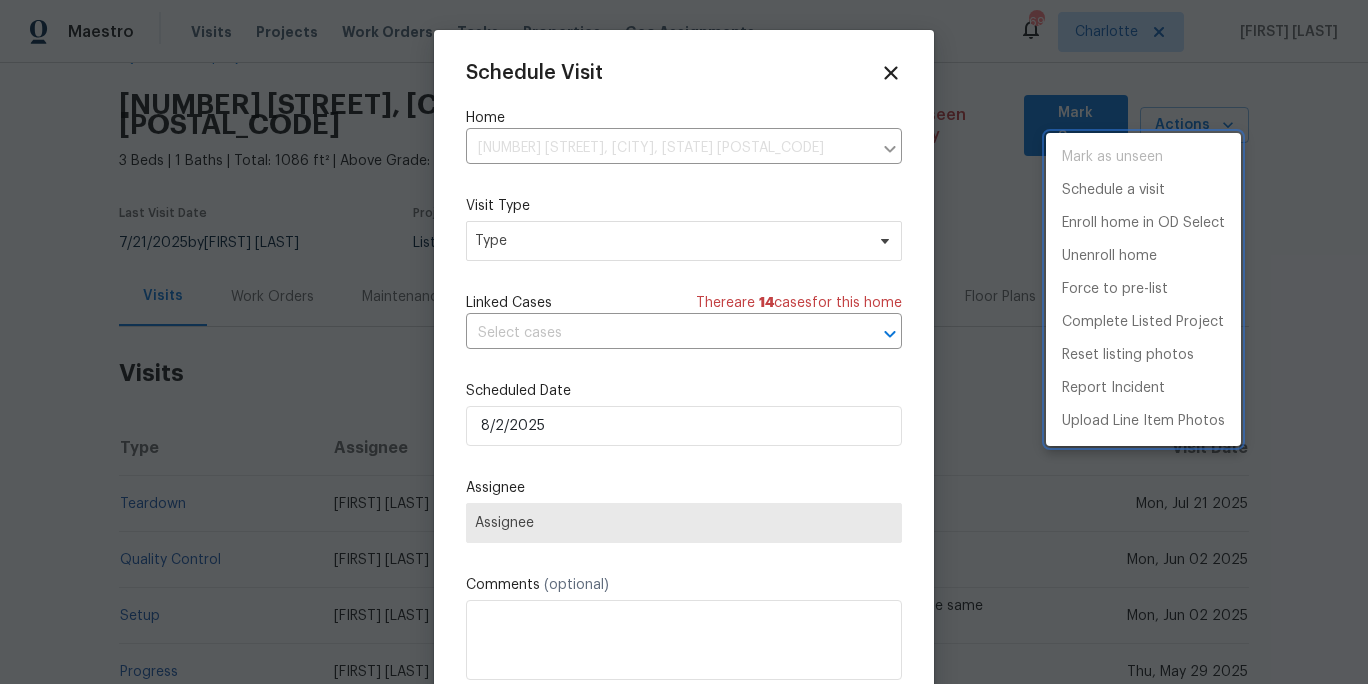 click at bounding box center [684, 342] 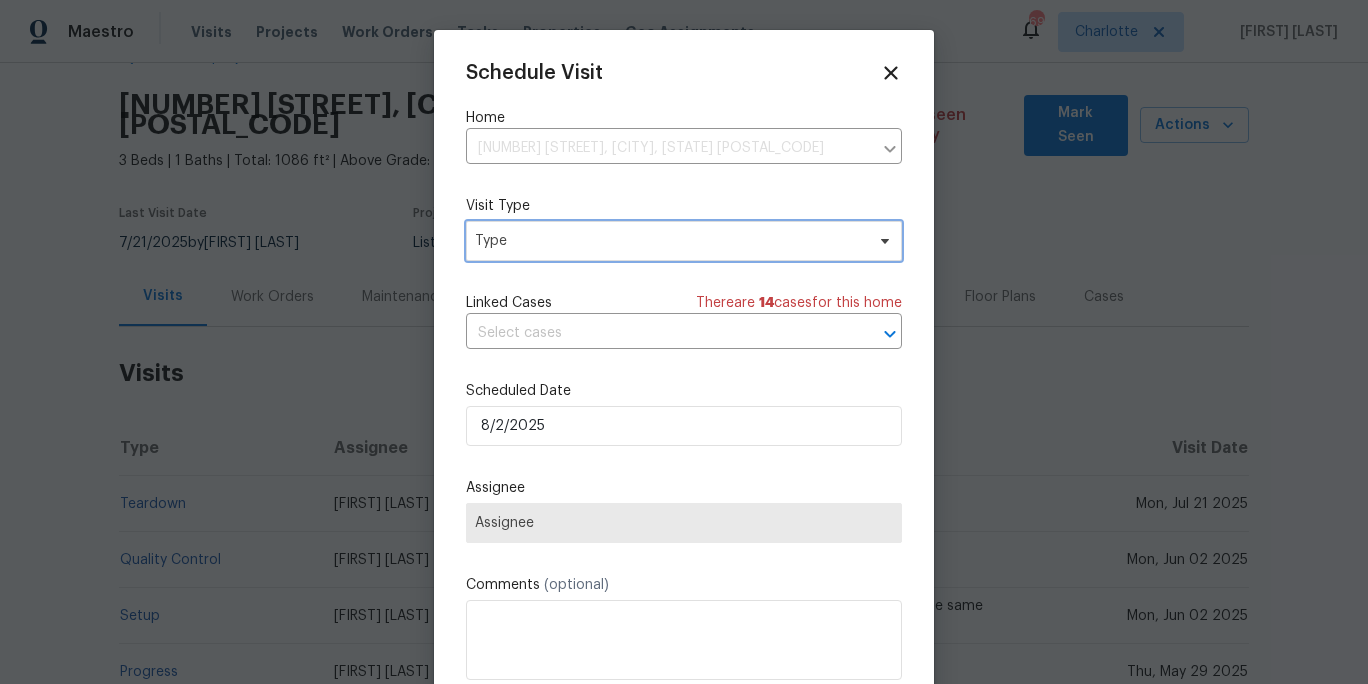 click on "Type" at bounding box center [684, 241] 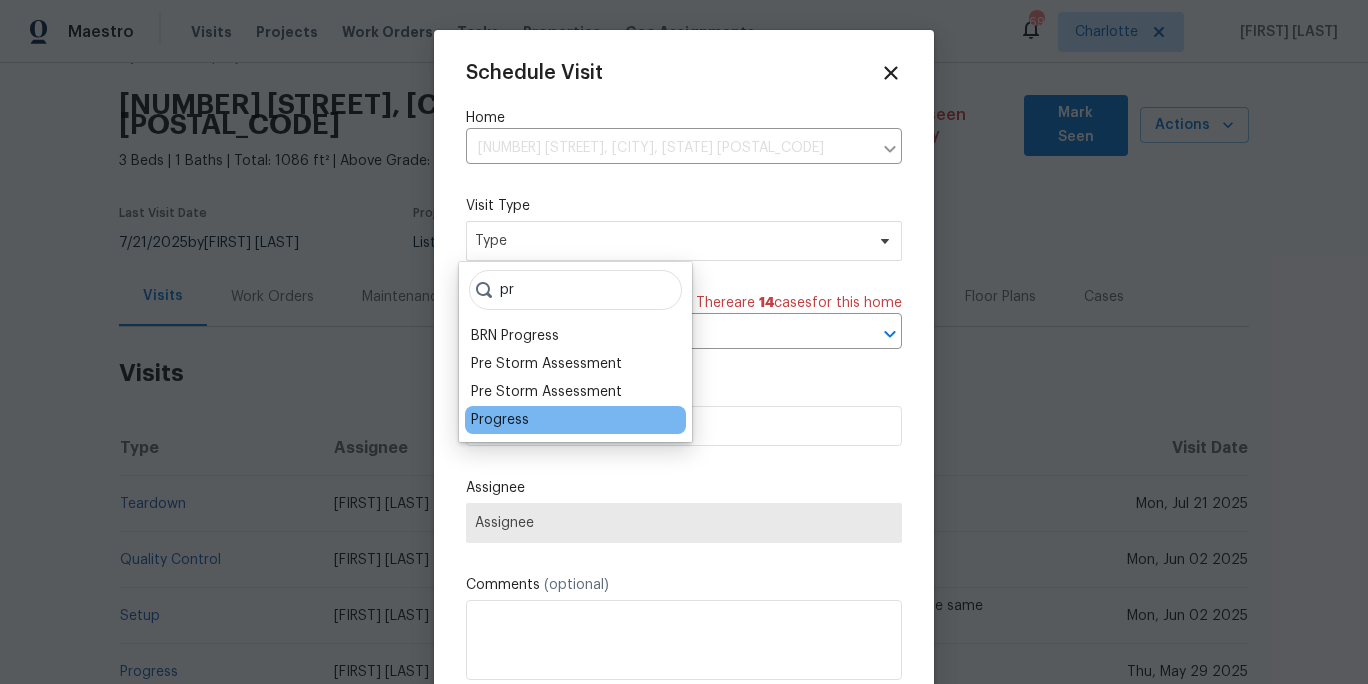 type on "pr" 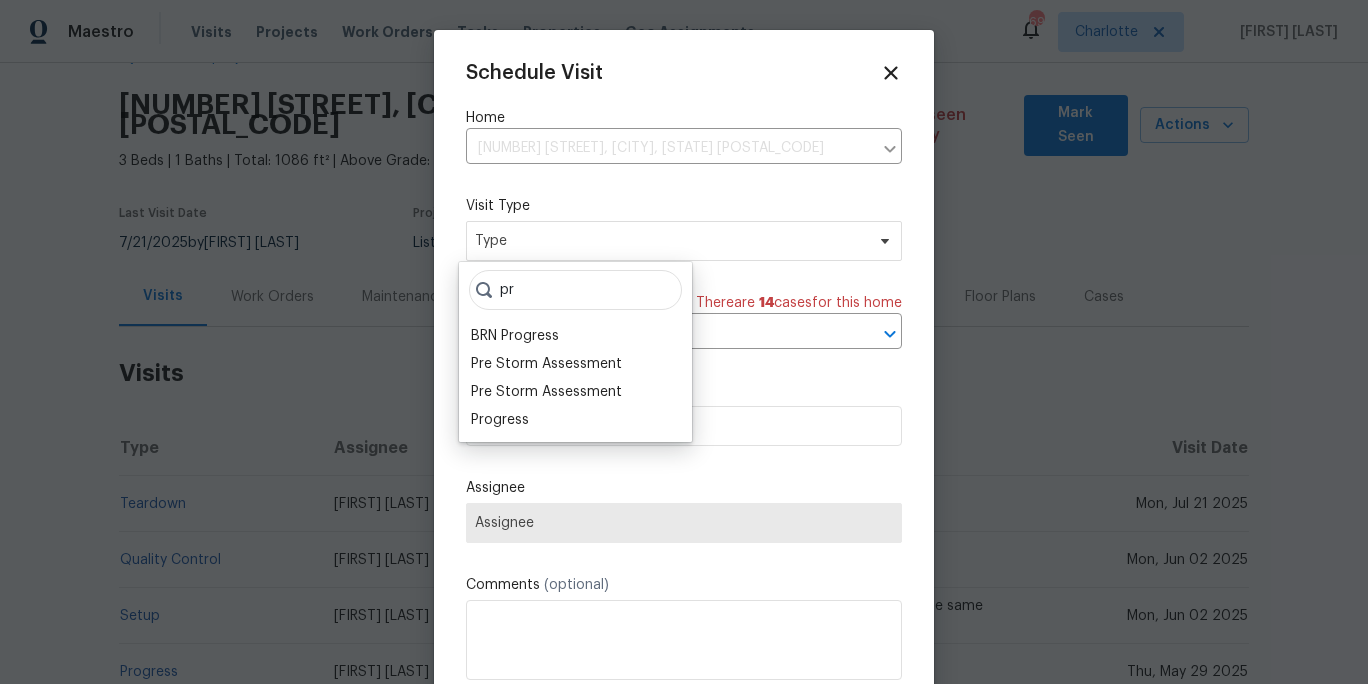 click on "Progress" at bounding box center (500, 420) 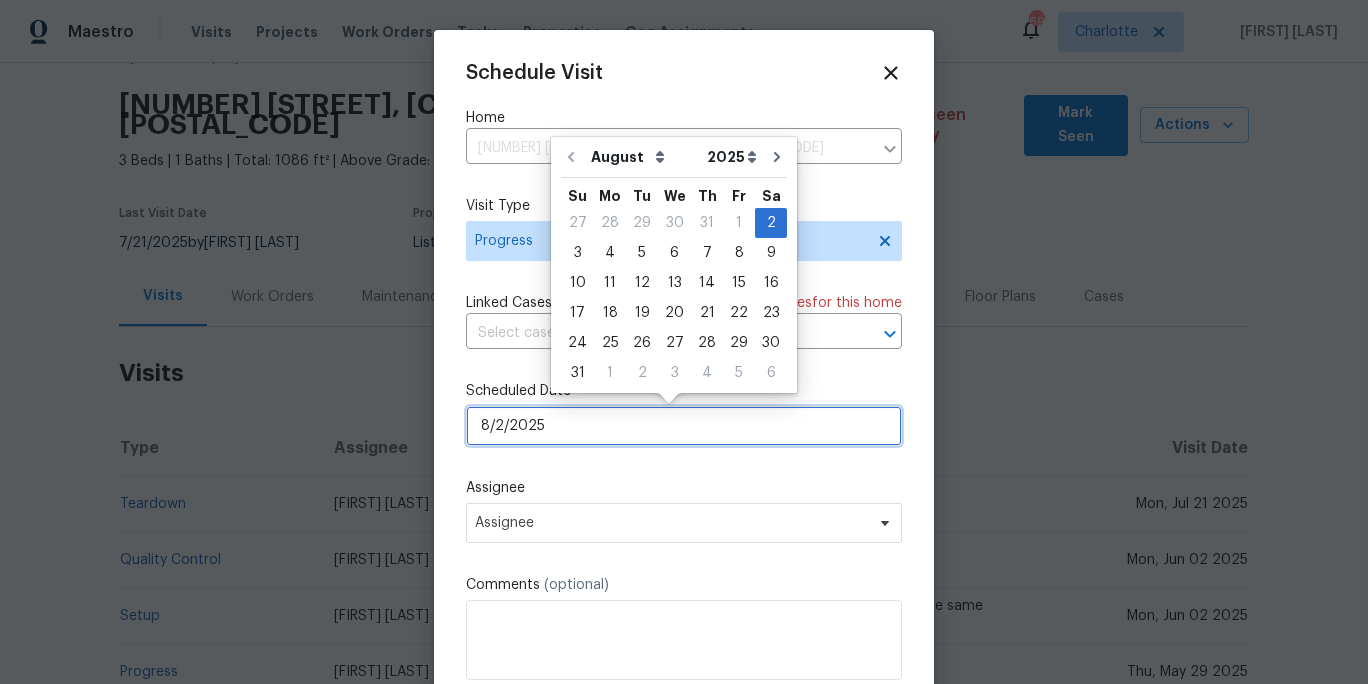 click on "8/2/2025" at bounding box center (684, 426) 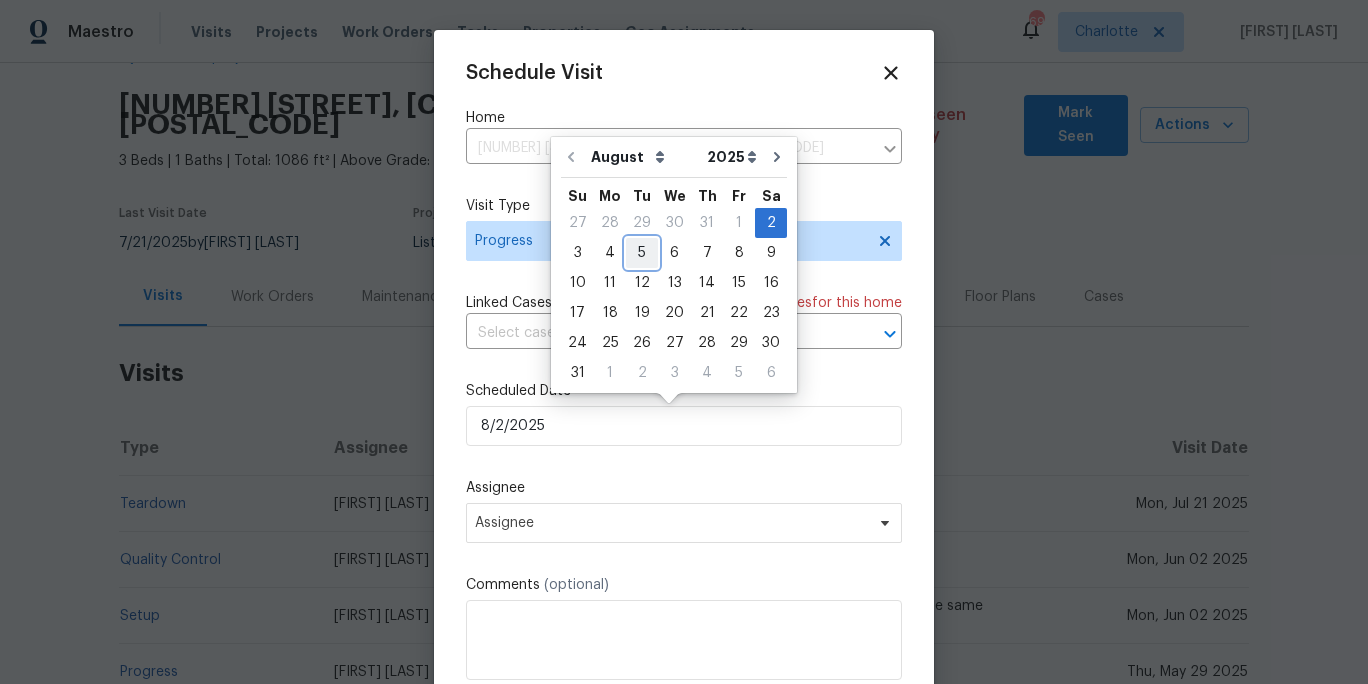click on "5" at bounding box center [642, 253] 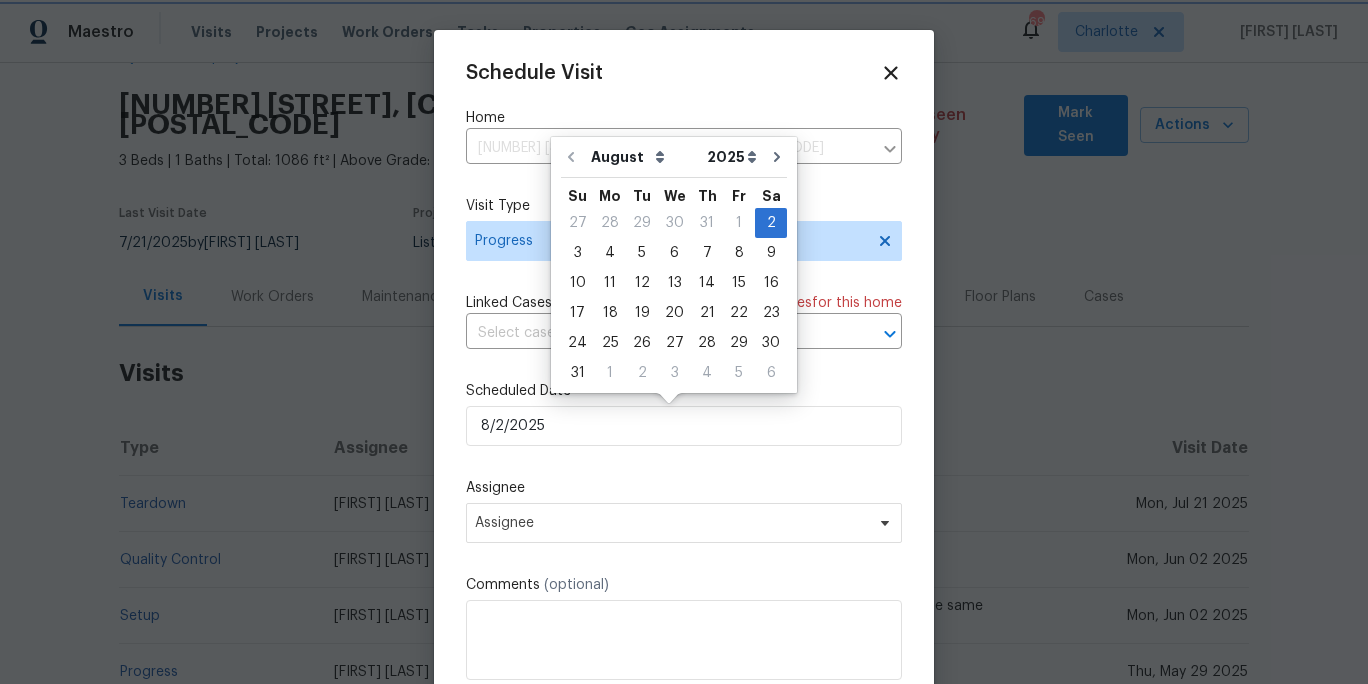 type on "8/5/2025" 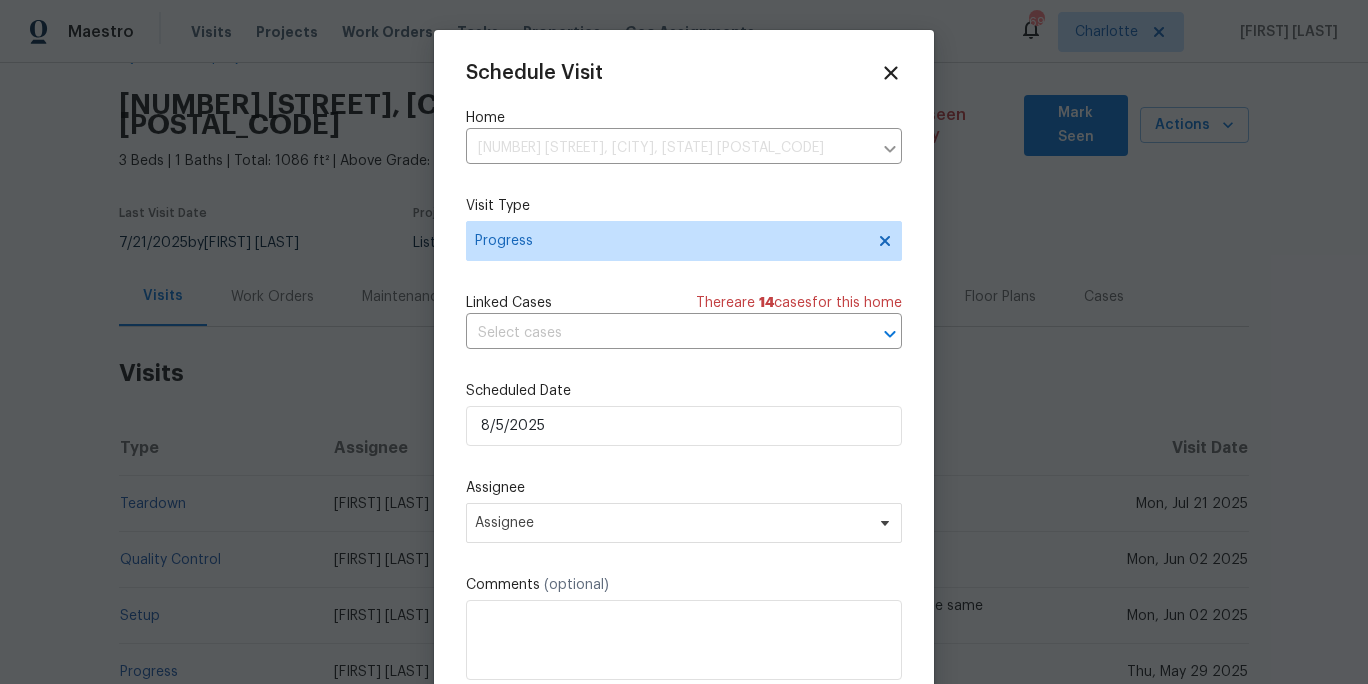 drag, startPoint x: 569, startPoint y: 297, endPoint x: 558, endPoint y: 380, distance: 83.725746 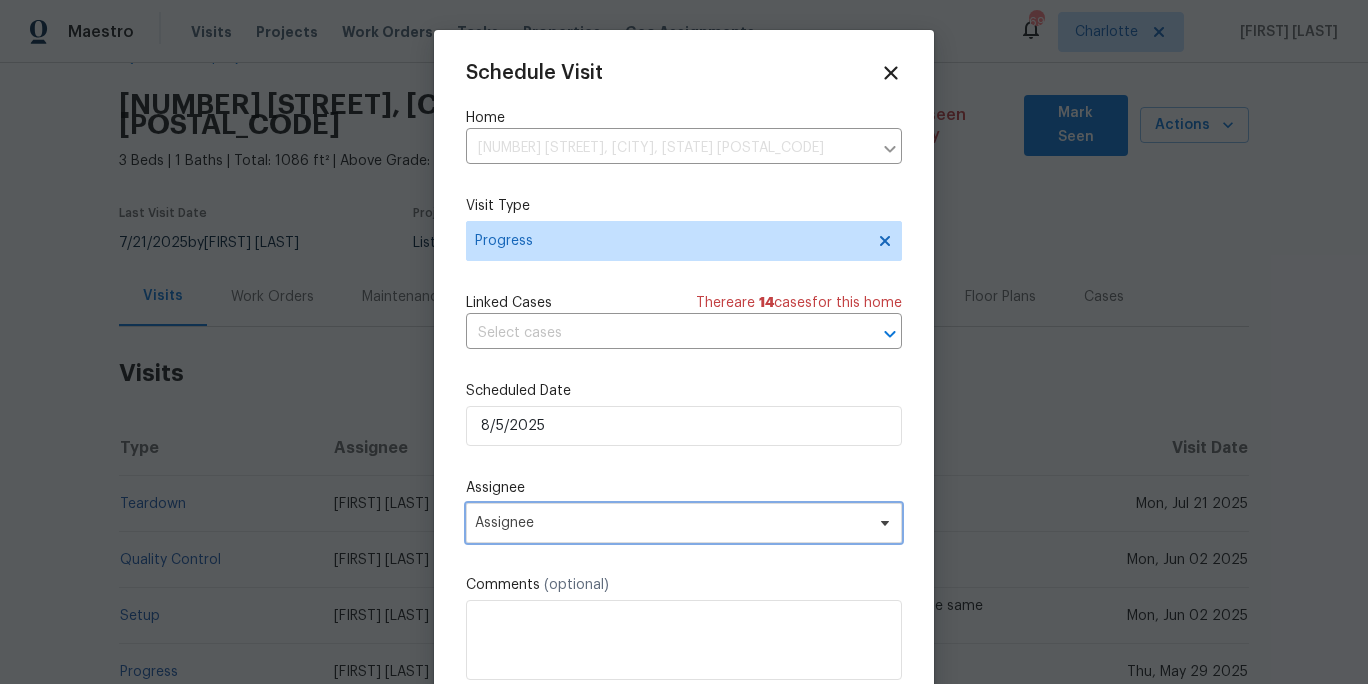 click on "Assignee" at bounding box center [684, 523] 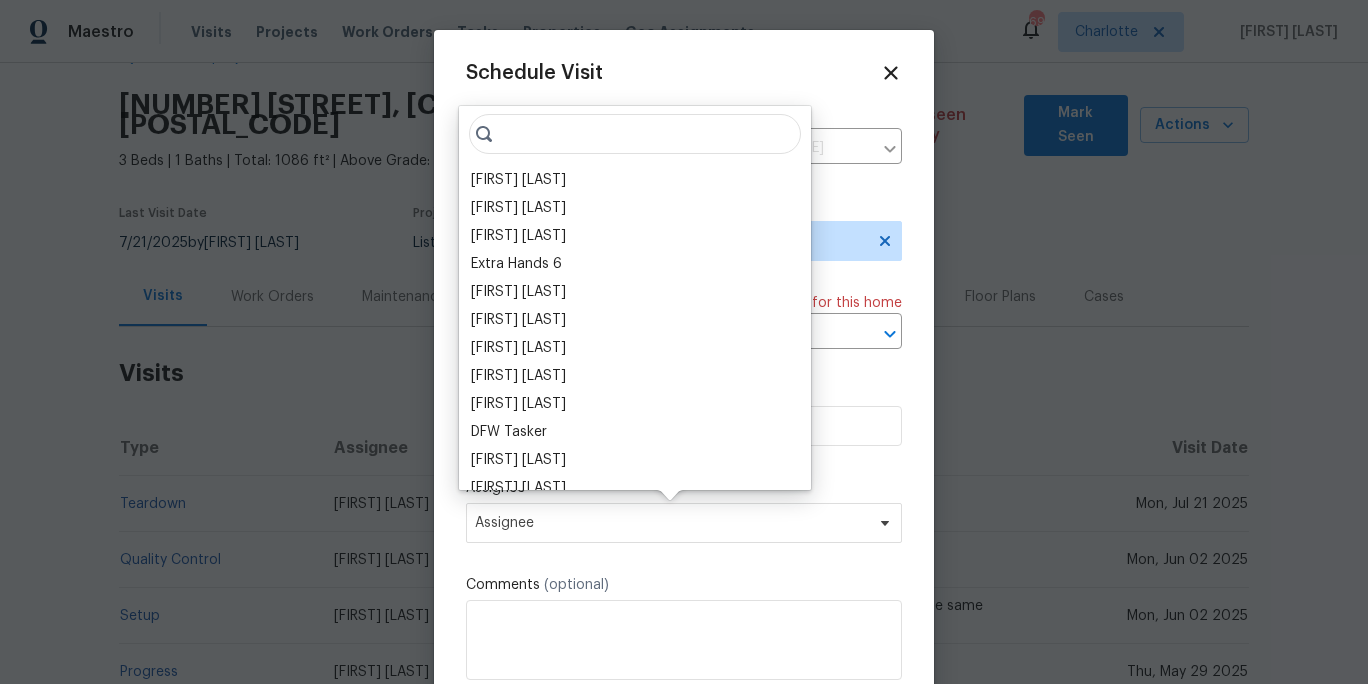 click at bounding box center [635, 134] 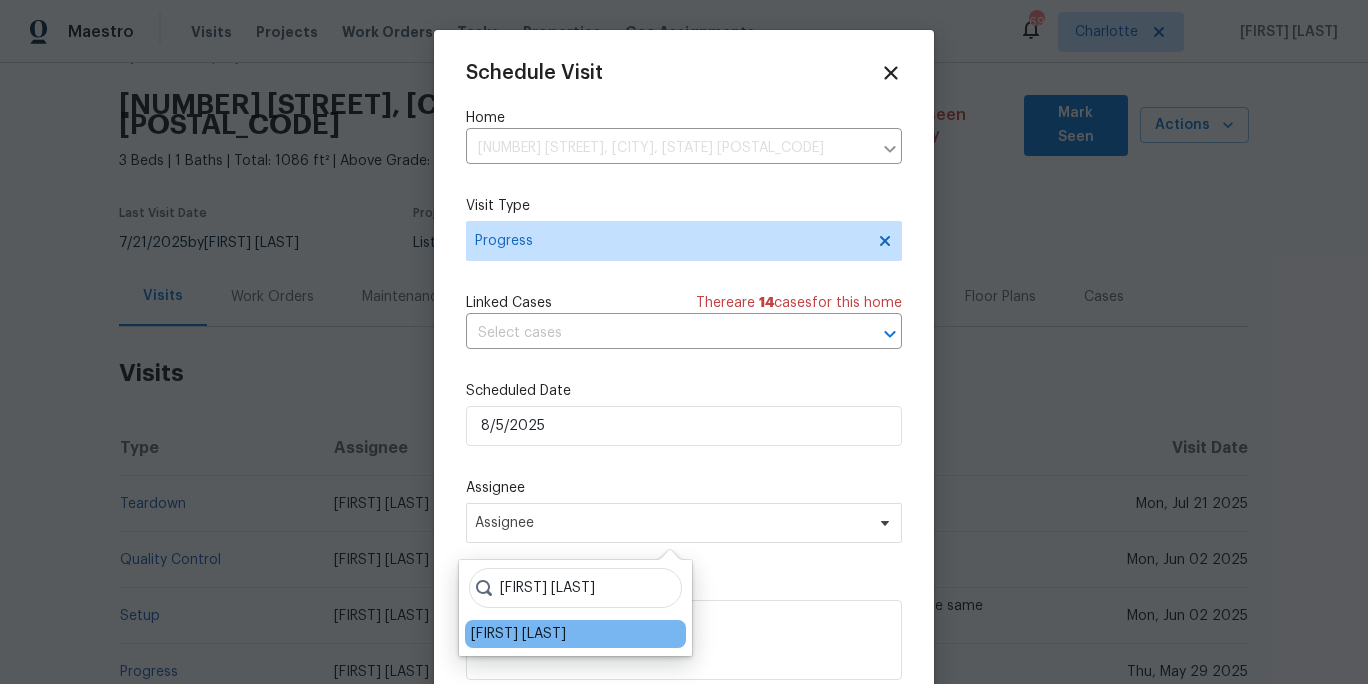 type on "ryan car" 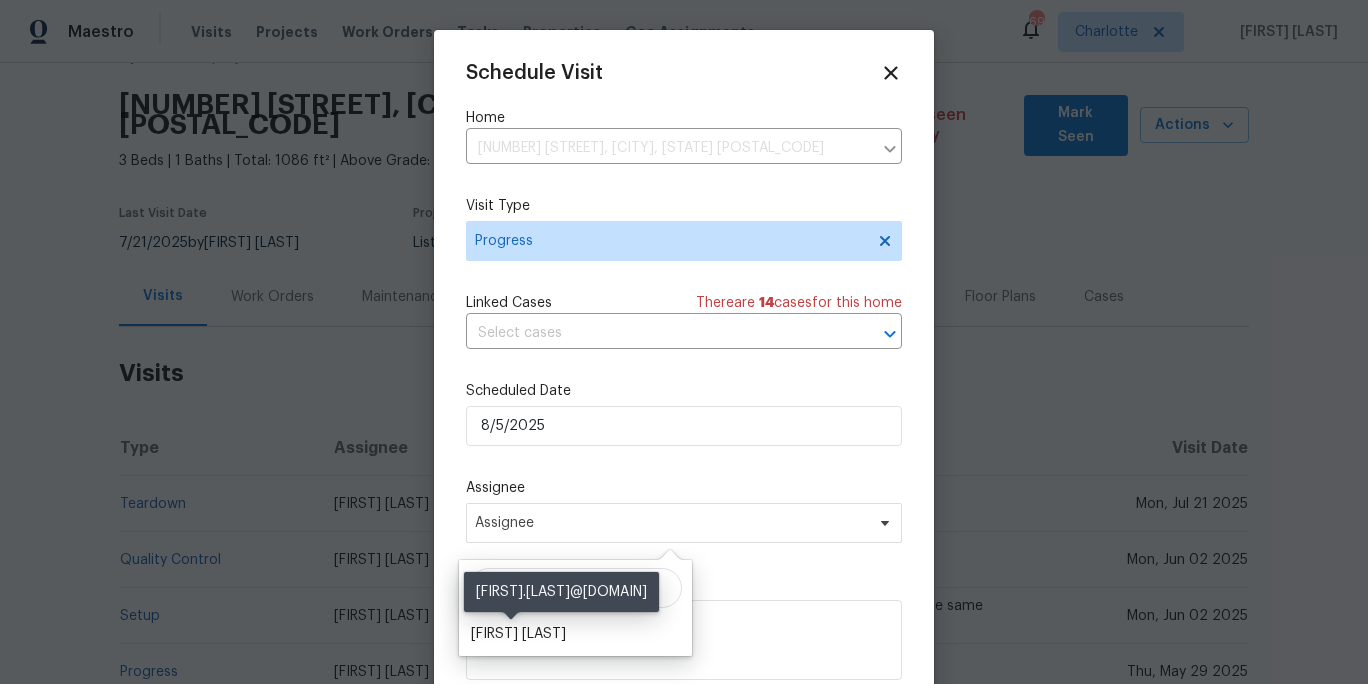 click on "Ryan Carder" at bounding box center (518, 634) 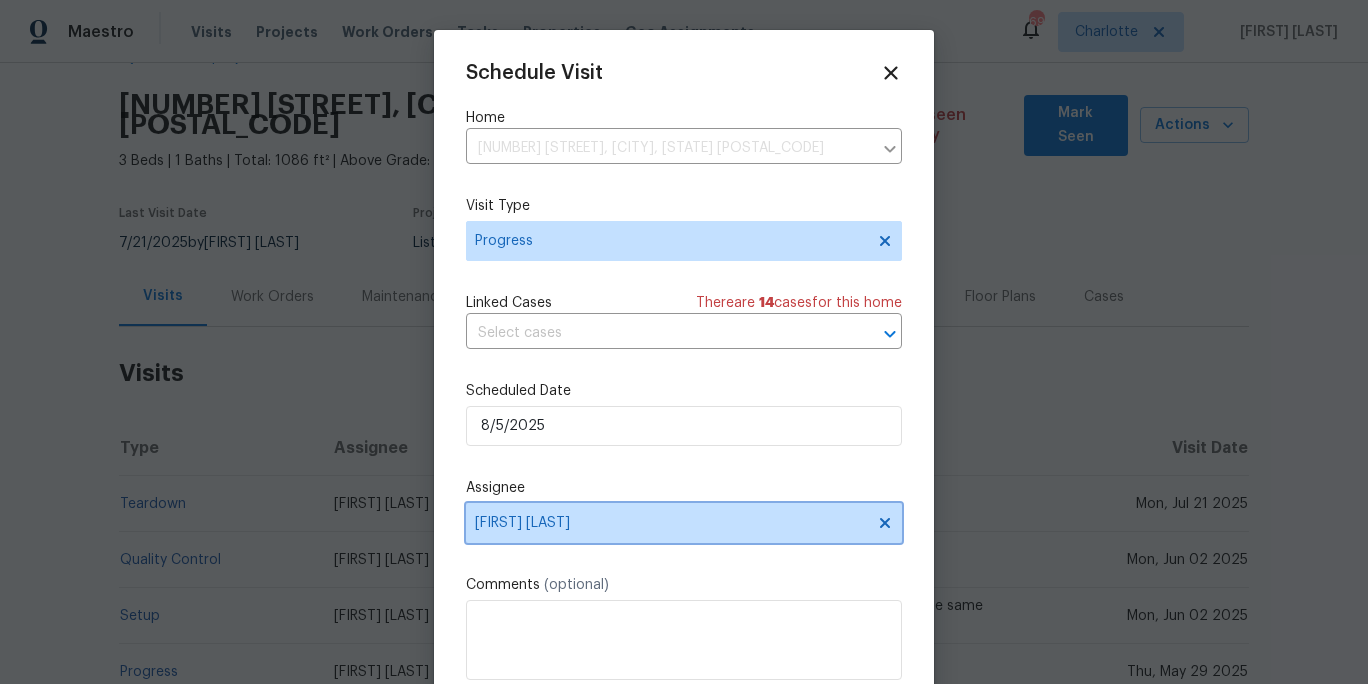 click on "Ryan Carder" at bounding box center [684, 523] 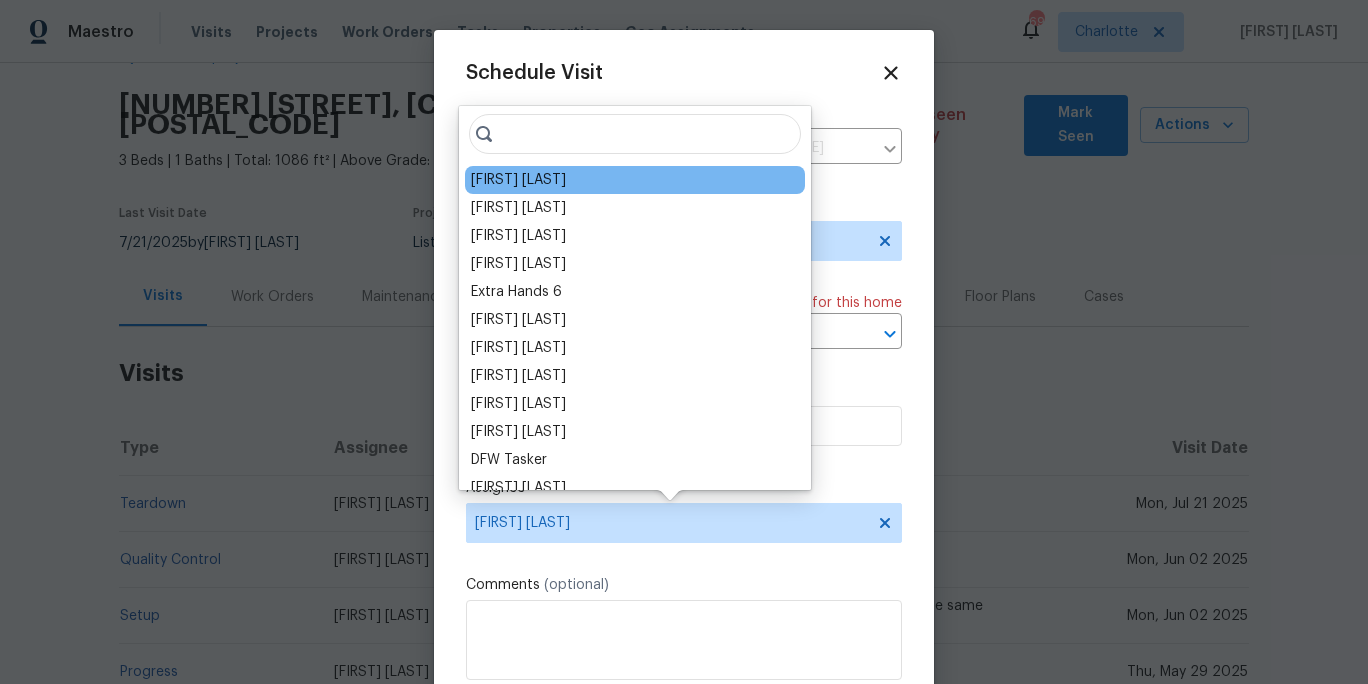 scroll, scrollTop: 57, scrollLeft: 0, axis: vertical 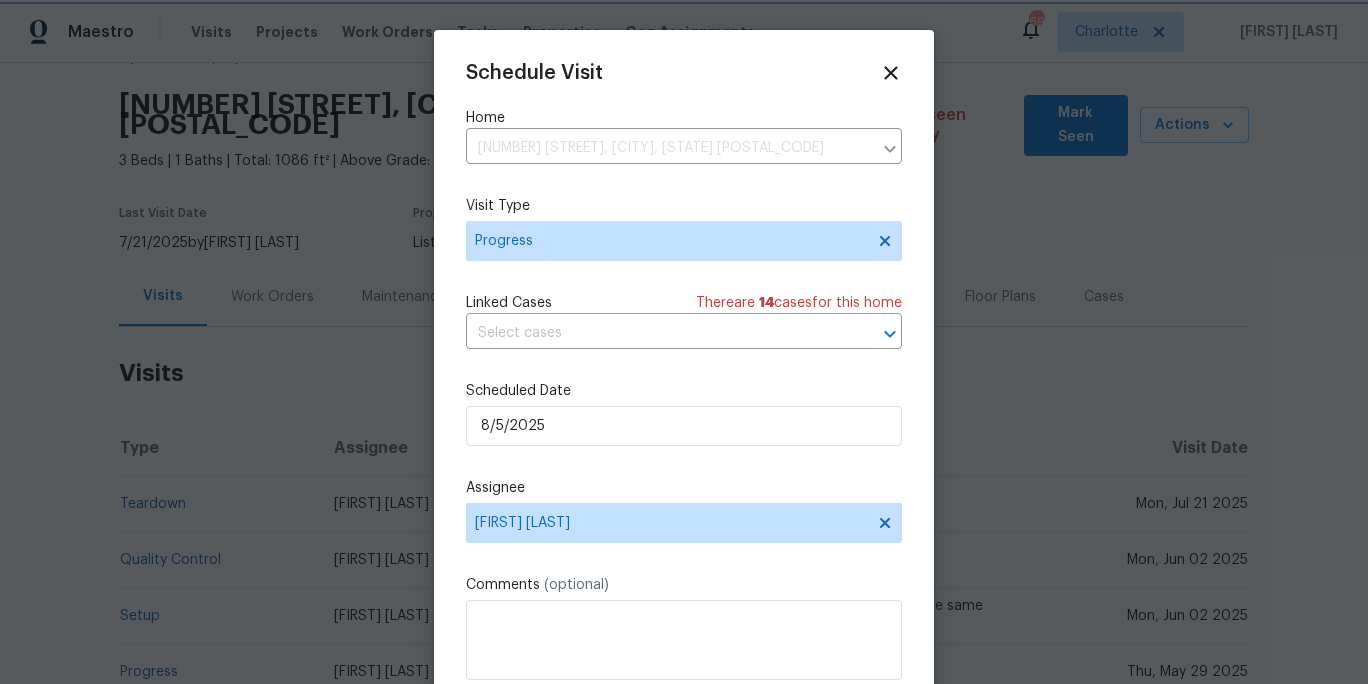 click on "Schedule Visit Home   2136 W 6th Ave, Gastonia, NC 28052 ​ Visit Type   Progress Linked Cases There  are   14  case s  for this home   ​ Scheduled Date   8/5/2025 Assignee   Ryan Carder Comments   (optional) Create and schedule another Create" at bounding box center (684, 380) 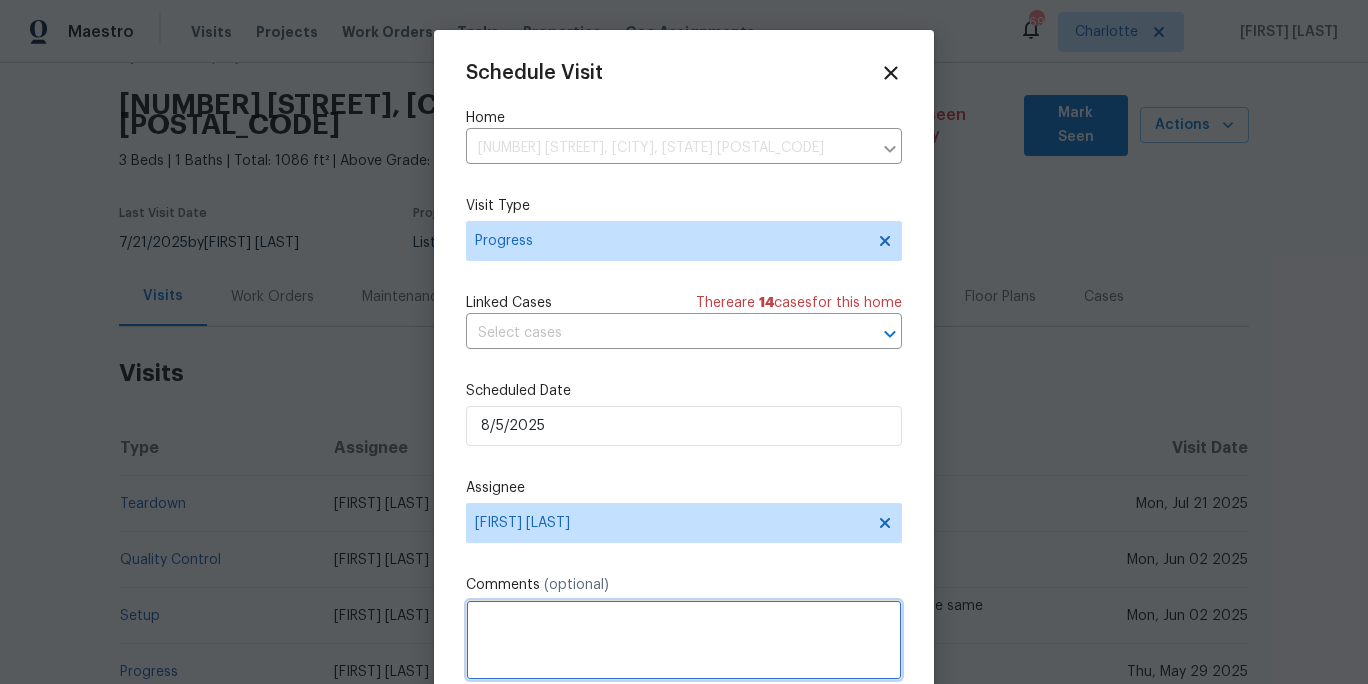 click at bounding box center (684, 640) 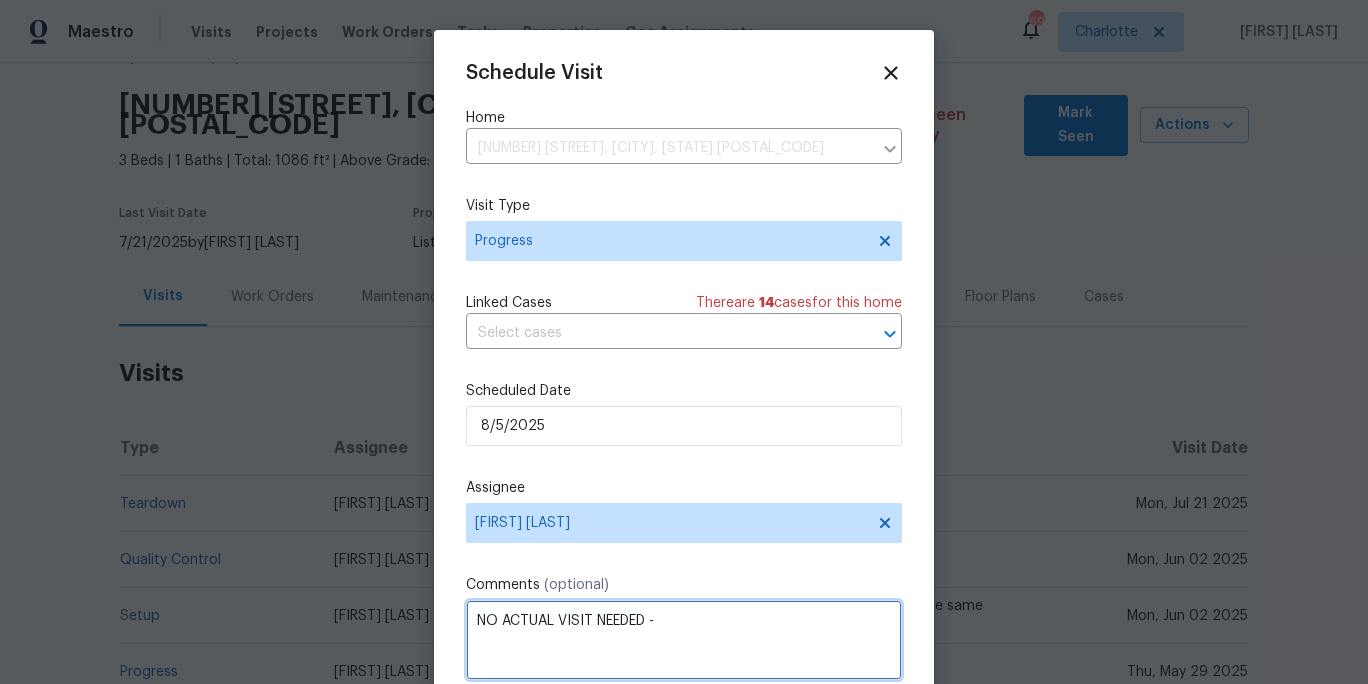 paste on "post closing fence repair sent to Pino" 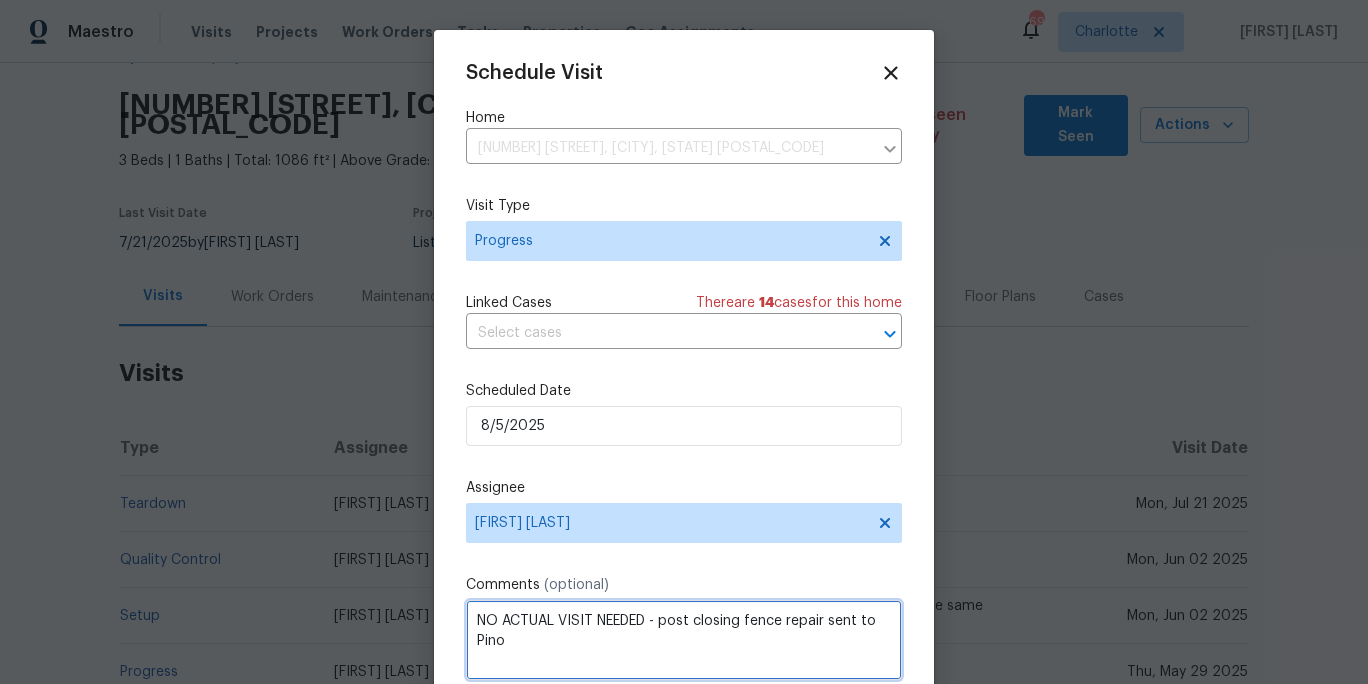 click on "NO ACTUAL VISIT NEEDED - post closing fence repair sent to Pino" at bounding box center [684, 640] 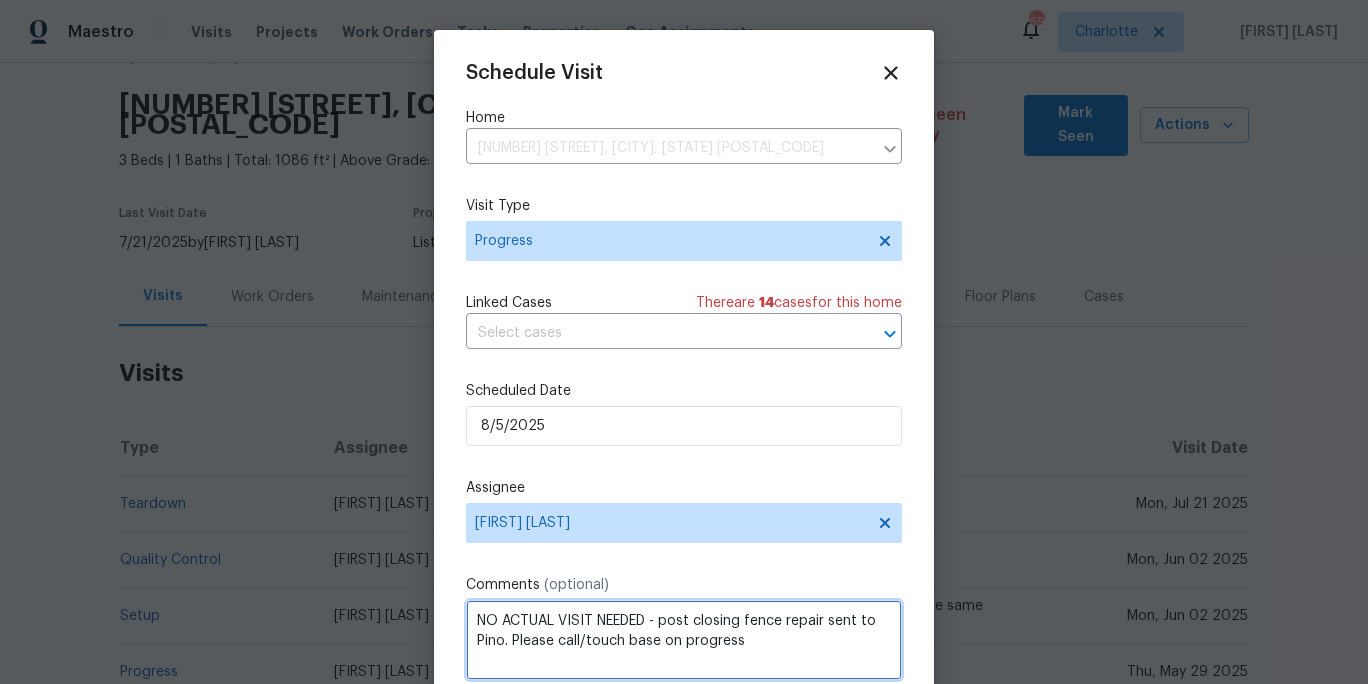 scroll, scrollTop: 36, scrollLeft: 0, axis: vertical 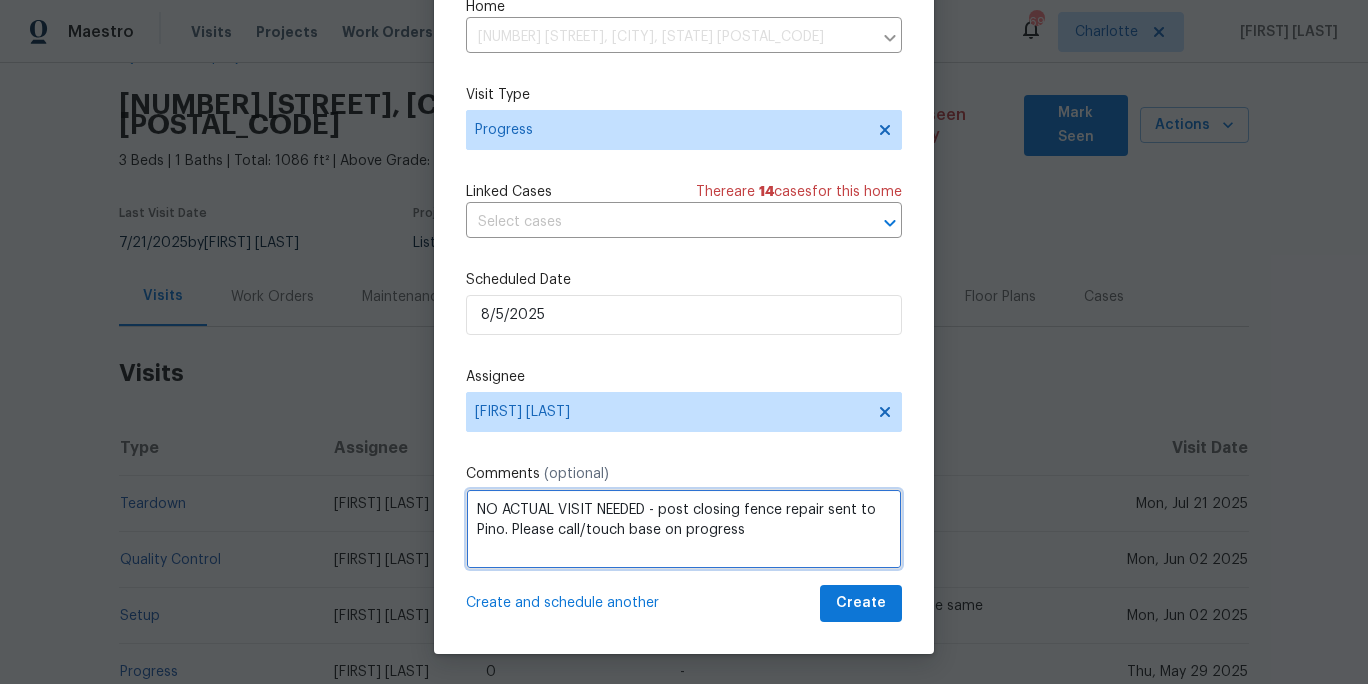 type on "NO ACTUAL VISIT NEEDED - post closing fence repair sent to Pino. Please call/touch base on progress" 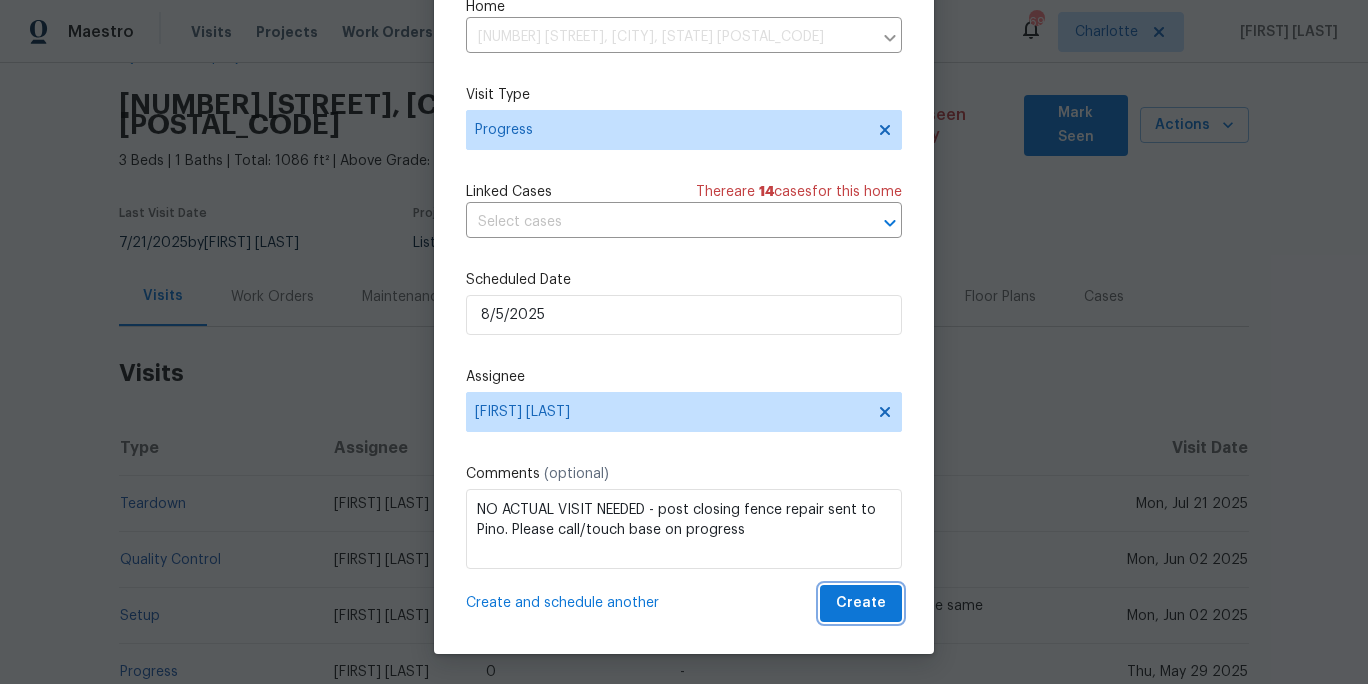 click on "Create" at bounding box center [861, 603] 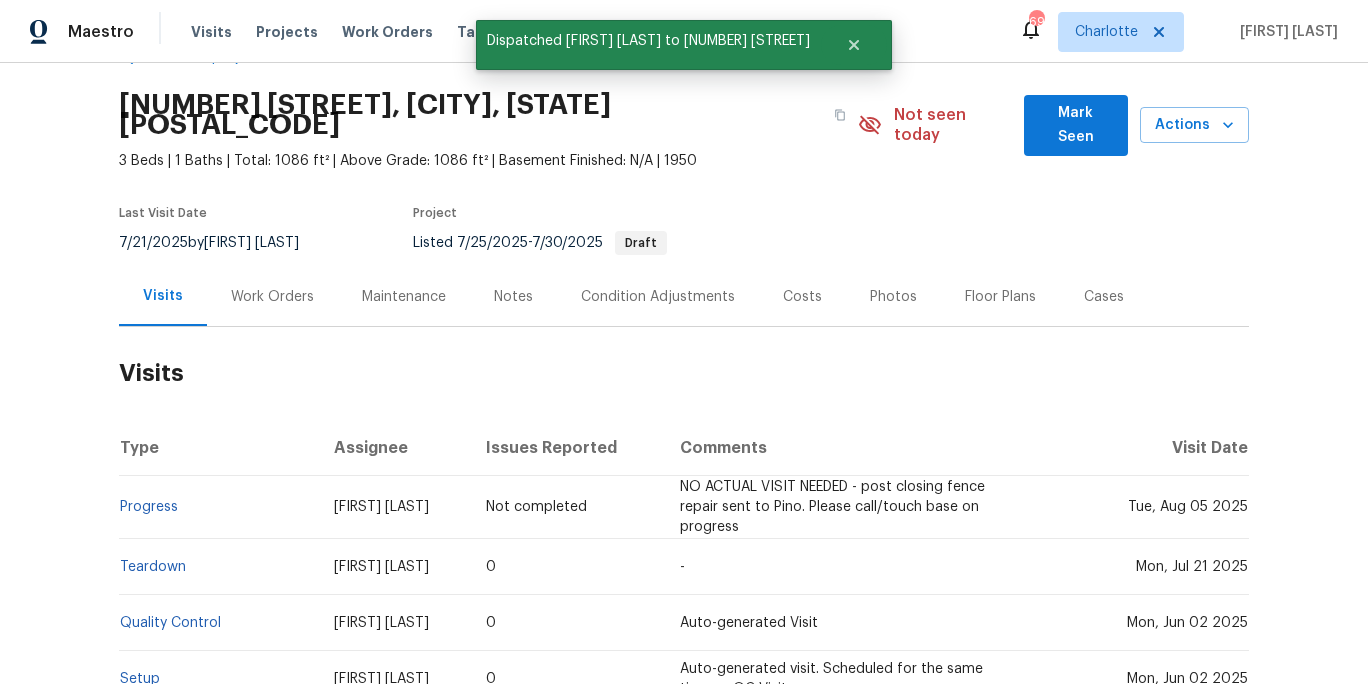 scroll, scrollTop: 0, scrollLeft: 0, axis: both 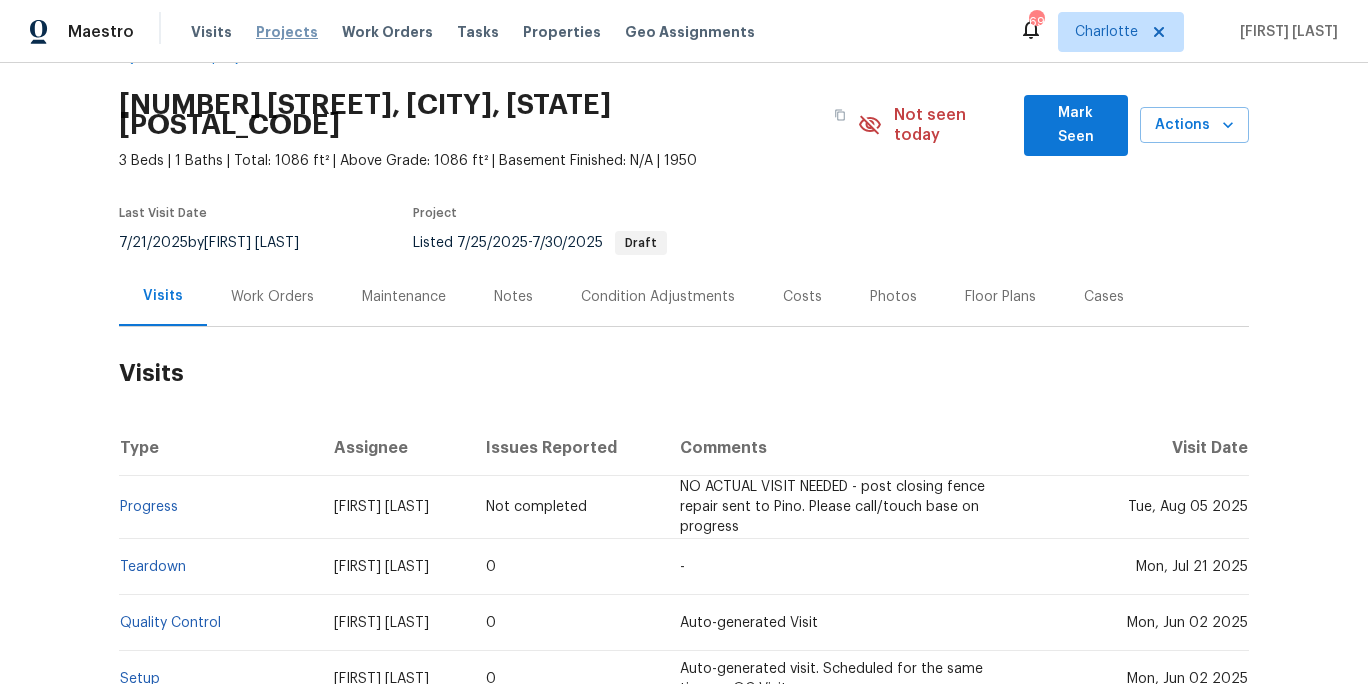 click on "Projects" at bounding box center (287, 32) 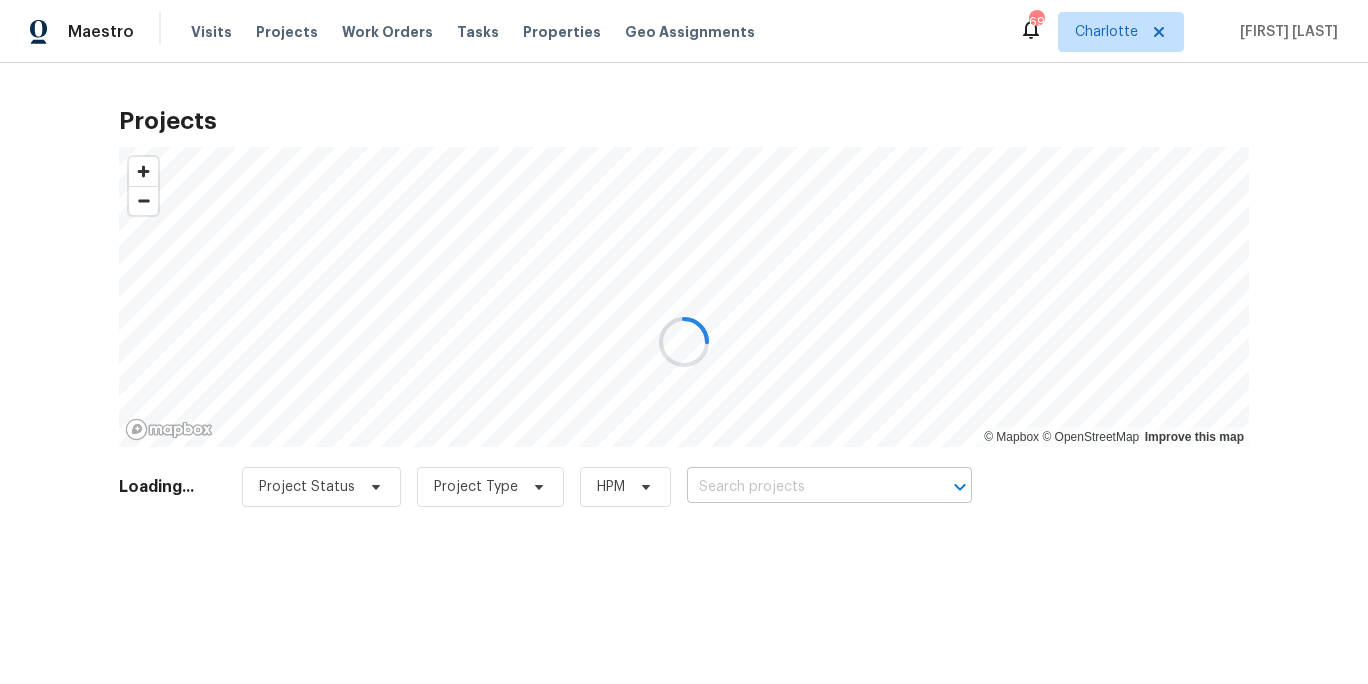 click at bounding box center [801, 487] 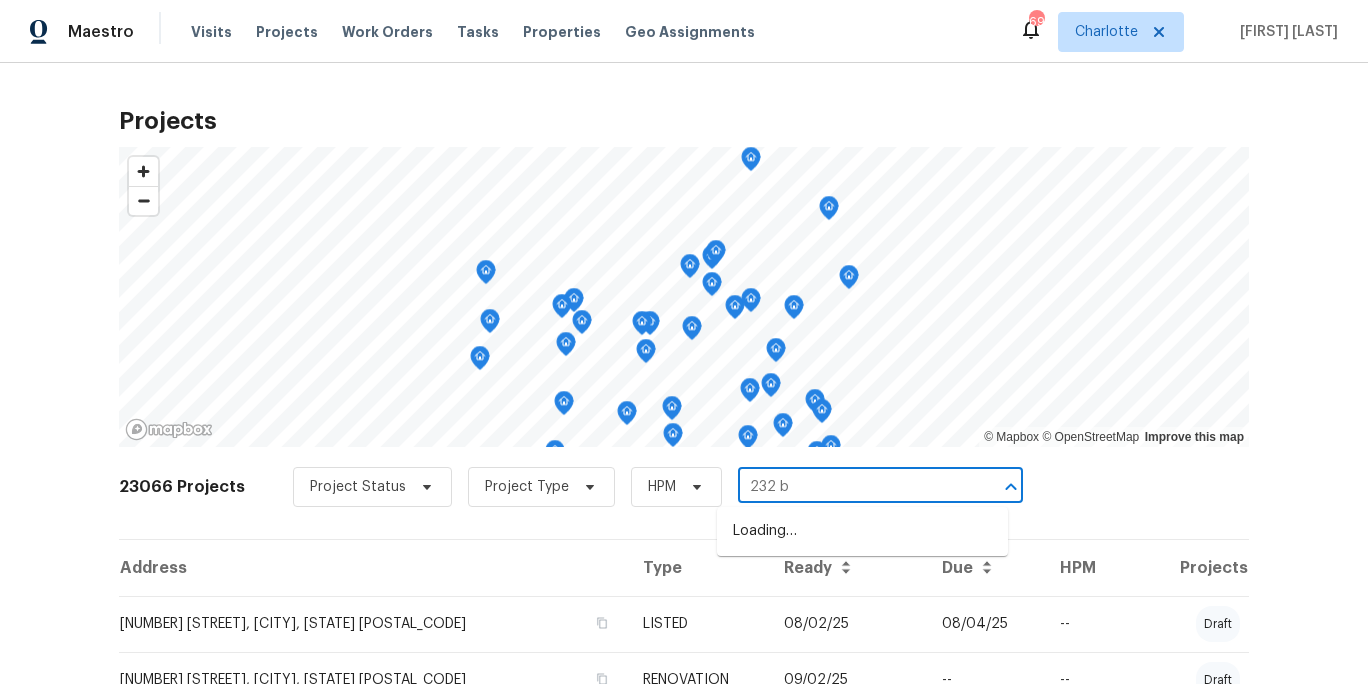type on "232 br" 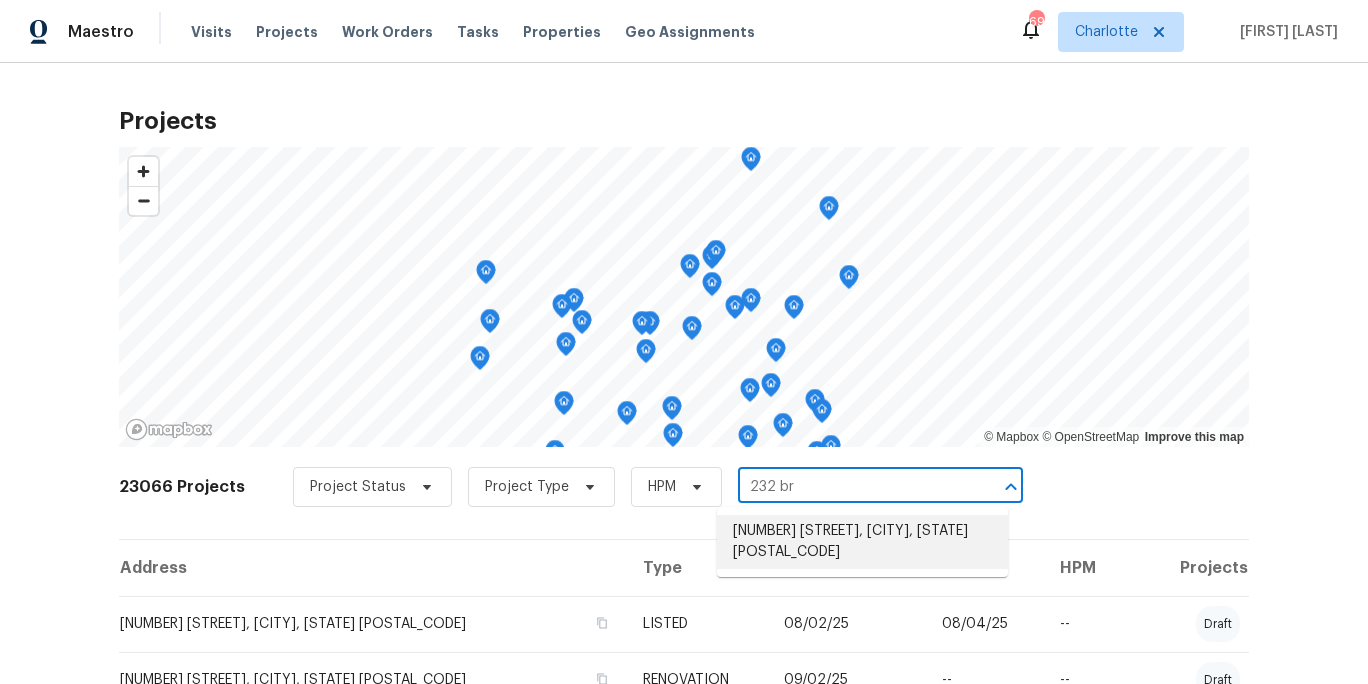 click on "232 Branchwood Cir, Kings Mountain, NC 28086" at bounding box center [862, 542] 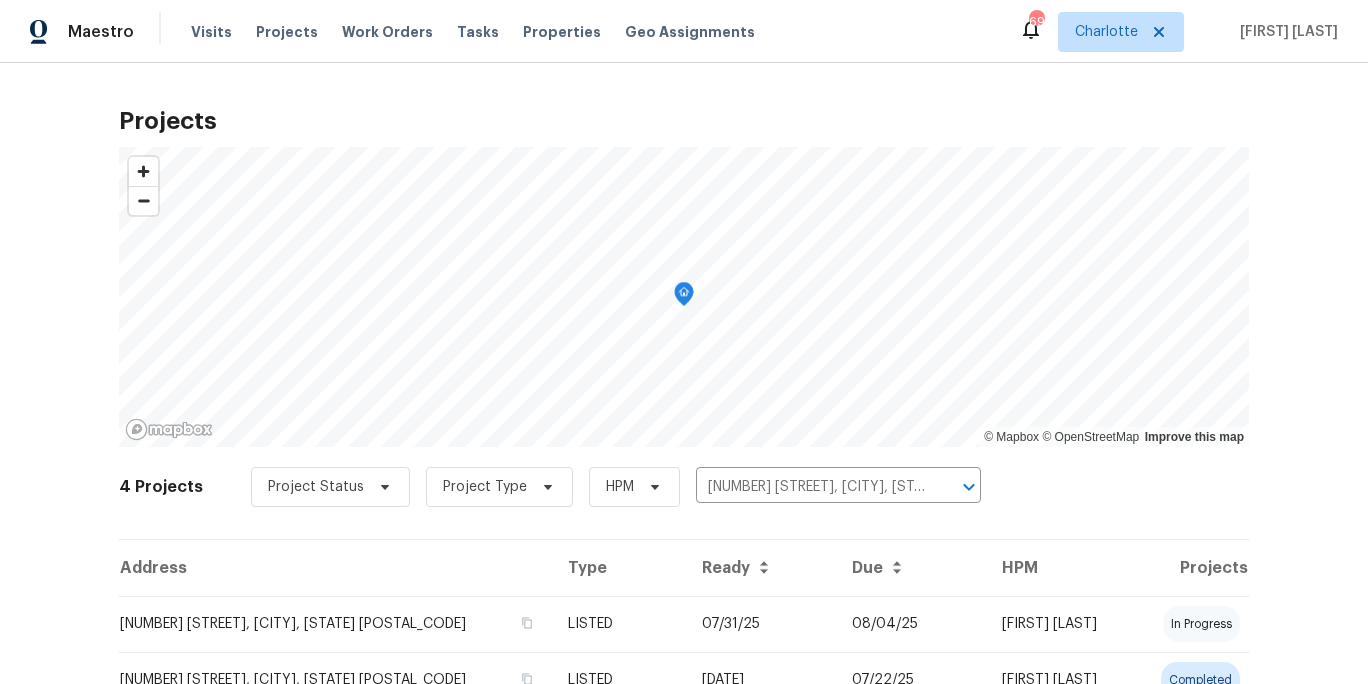 scroll, scrollTop: 78, scrollLeft: 0, axis: vertical 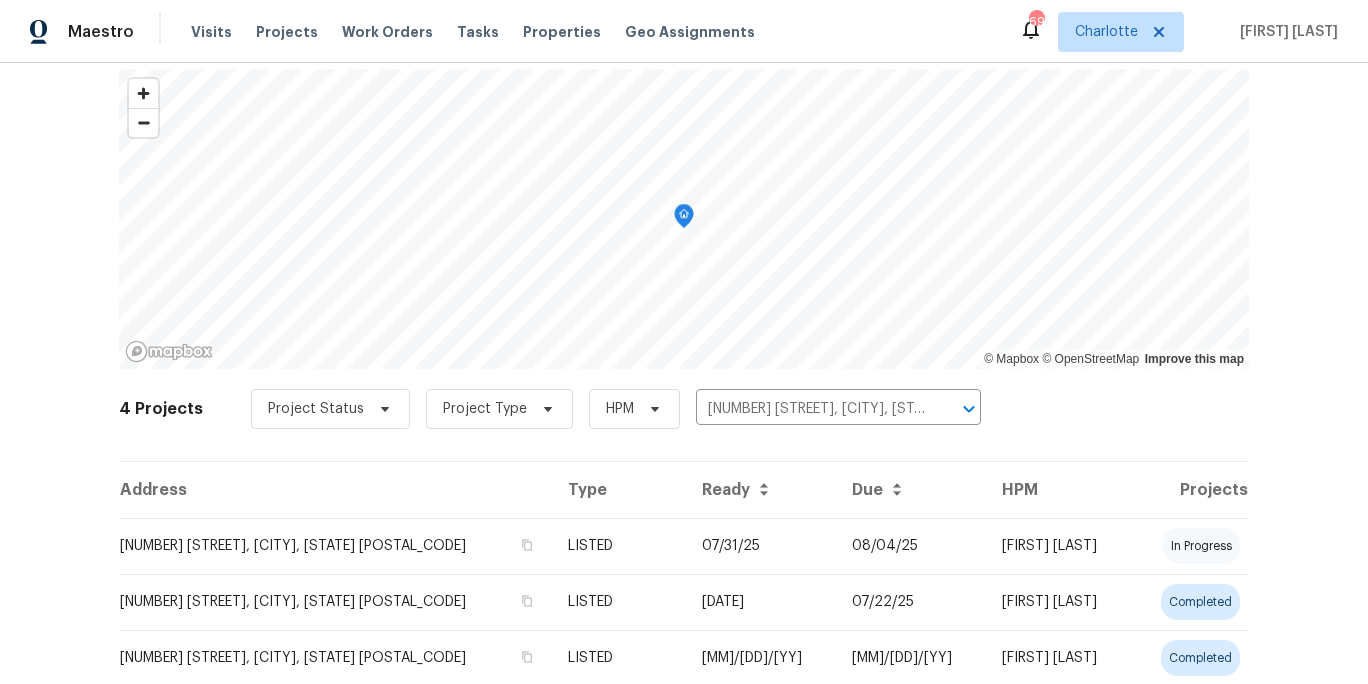 click on "232 Branchwood Cir, Kings Mountain, NC 28086" at bounding box center (335, 546) 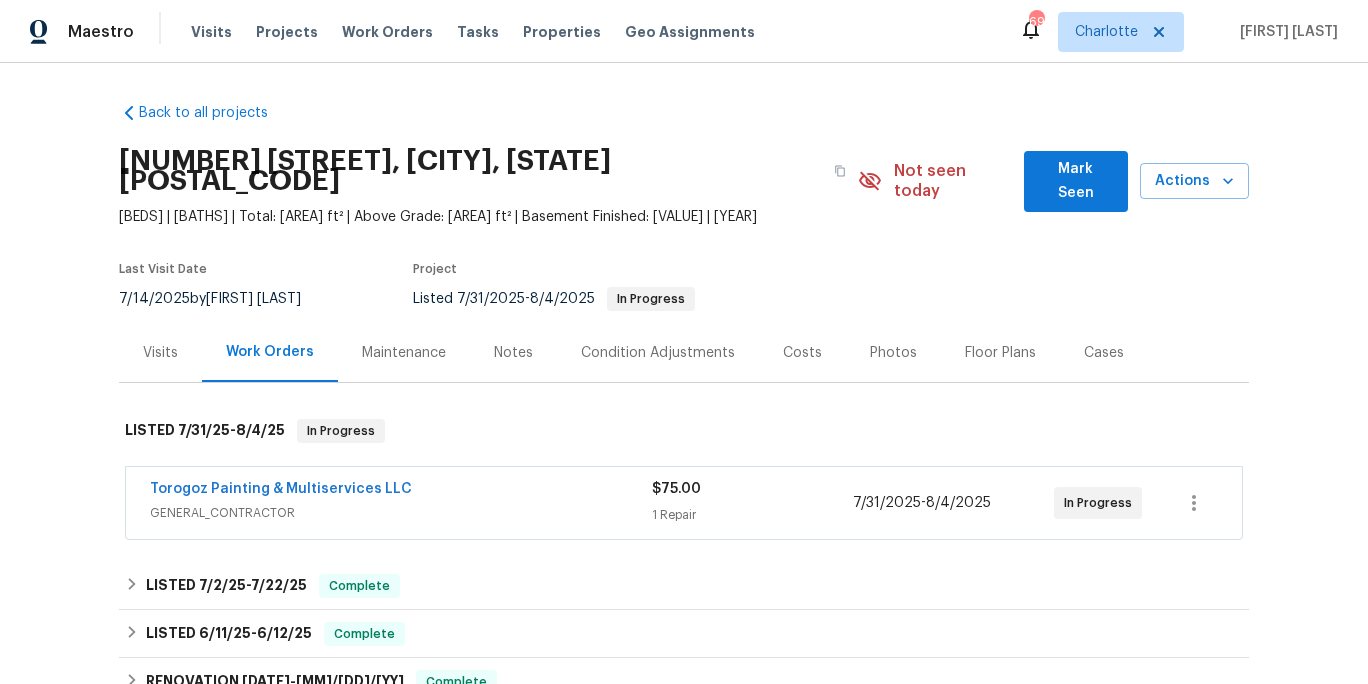 click on "Visits" at bounding box center (160, 353) 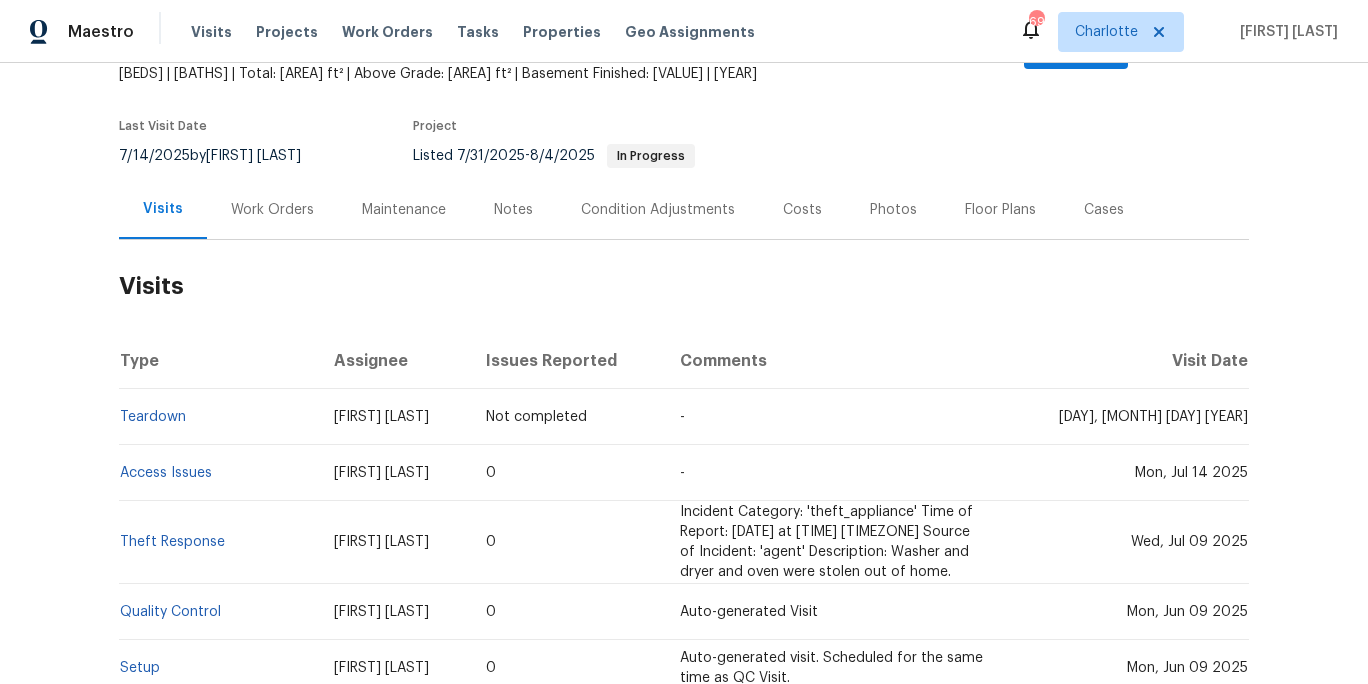 scroll, scrollTop: 147, scrollLeft: 0, axis: vertical 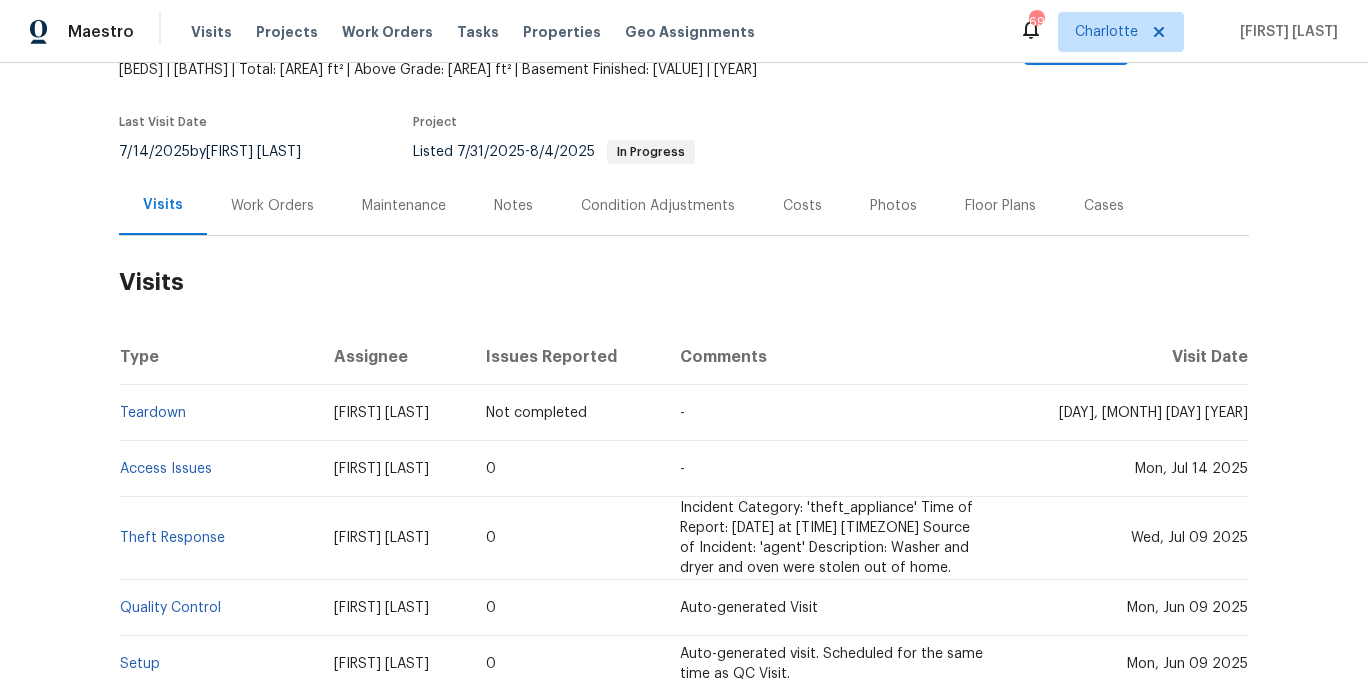 click on "Back to all projects 232 Branchwood Cir, Kings Mountain, NC 28086 2 Beds | 1 Baths | Total: 786 ft² | Above Grade: 786 ft² | Basement Finished: N/A | 1994 Not seen today Mark Seen Actions Last Visit Date 7/14/2025  by  Alex Baum   Project Listed   7/31/2025  -  8/4/2025 In Progress Visits Work Orders Maintenance Notes Condition Adjustments Costs Photos Floor Plans Cases Visits Type Assignee Issues Reported Comments Visit Date Teardown Ryan Carder Not completed - Thu, Aug 07 2025 Access Issues Alex Baum 0 - Mon, Jul 14 2025 Theft Response Greg Janiak 0 Incident Category: 'theft_appliance'
Time of Report: 07/08/2025 at 02:11PM +00:00
Source of Incident: 'agent'
Description: Washer and dryer and oven were stolen out of home. Wed, Jul 09 2025 Quality Control Alex Baum 0 Auto-generated Visit Mon, Jun 09 2025 Setup Alex Baum 0 Auto-generated visit. Scheduled for the same time as QC Visit. Mon, Jun 09 2025 Day One Walk Alex Baum 0 Auto-generated Visit Fri, May 30 2025 In-Person Walkthrough Ryan Carder 5 -" at bounding box center [684, 373] 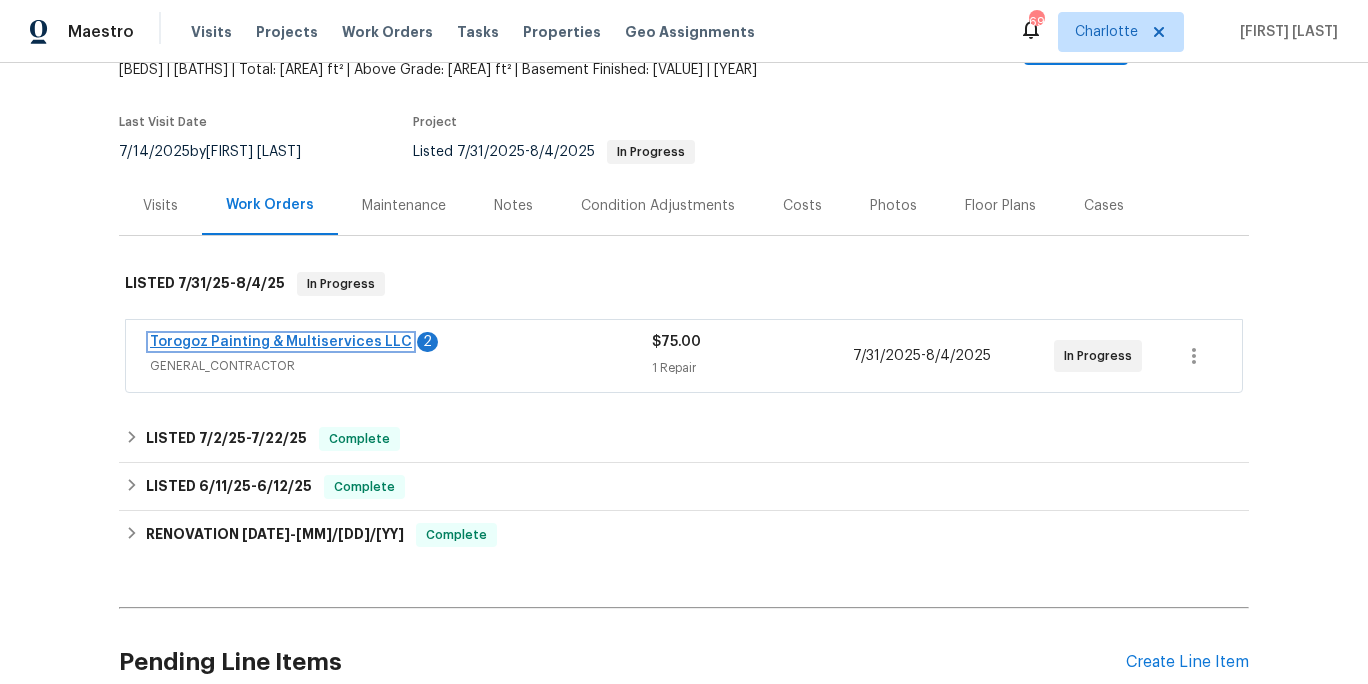 click on "Torogoz Painting & Multiservices LLC" at bounding box center [281, 342] 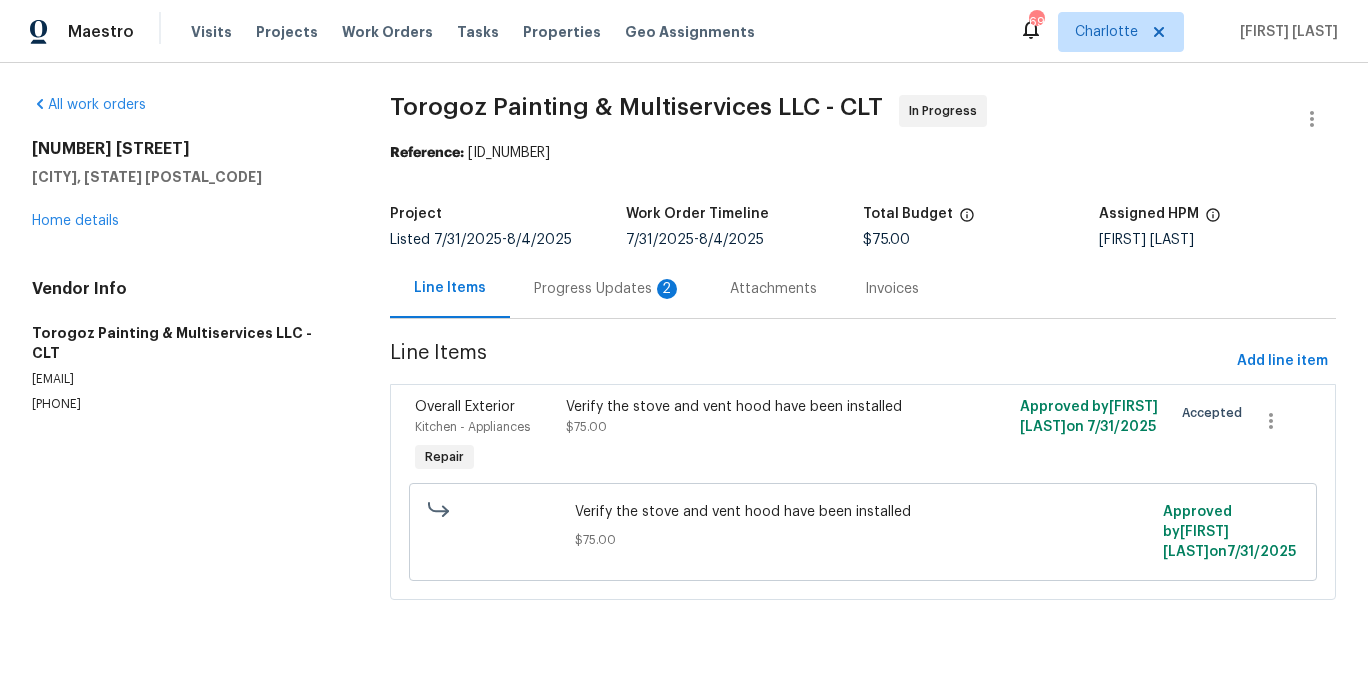 click on "Progress Updates 2" at bounding box center (608, 289) 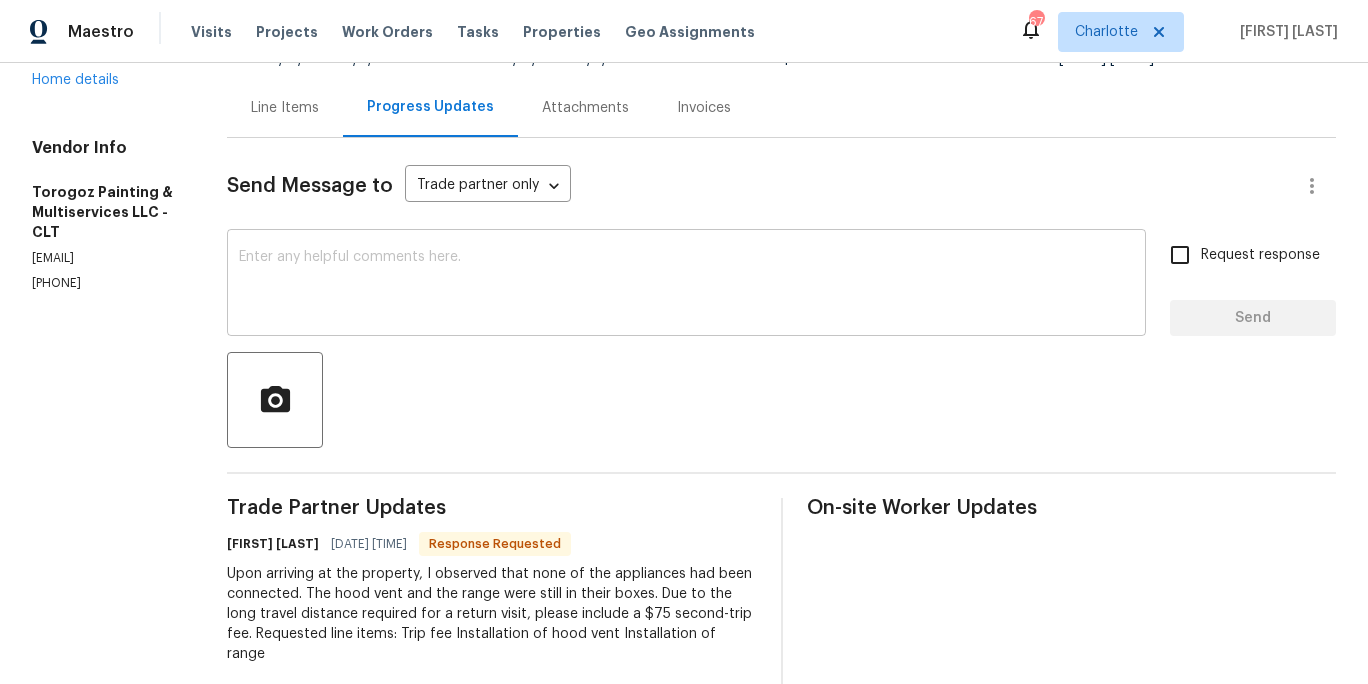 scroll, scrollTop: 177, scrollLeft: 0, axis: vertical 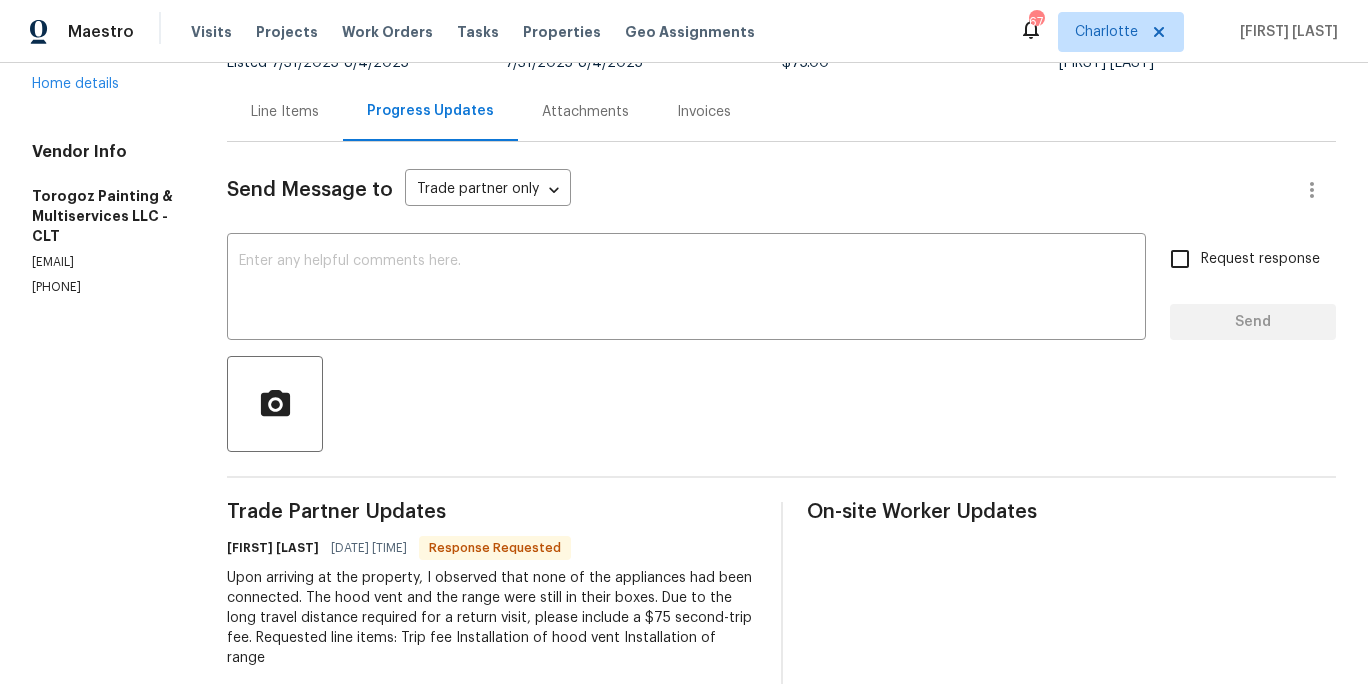 click on "Line Items" at bounding box center [285, 111] 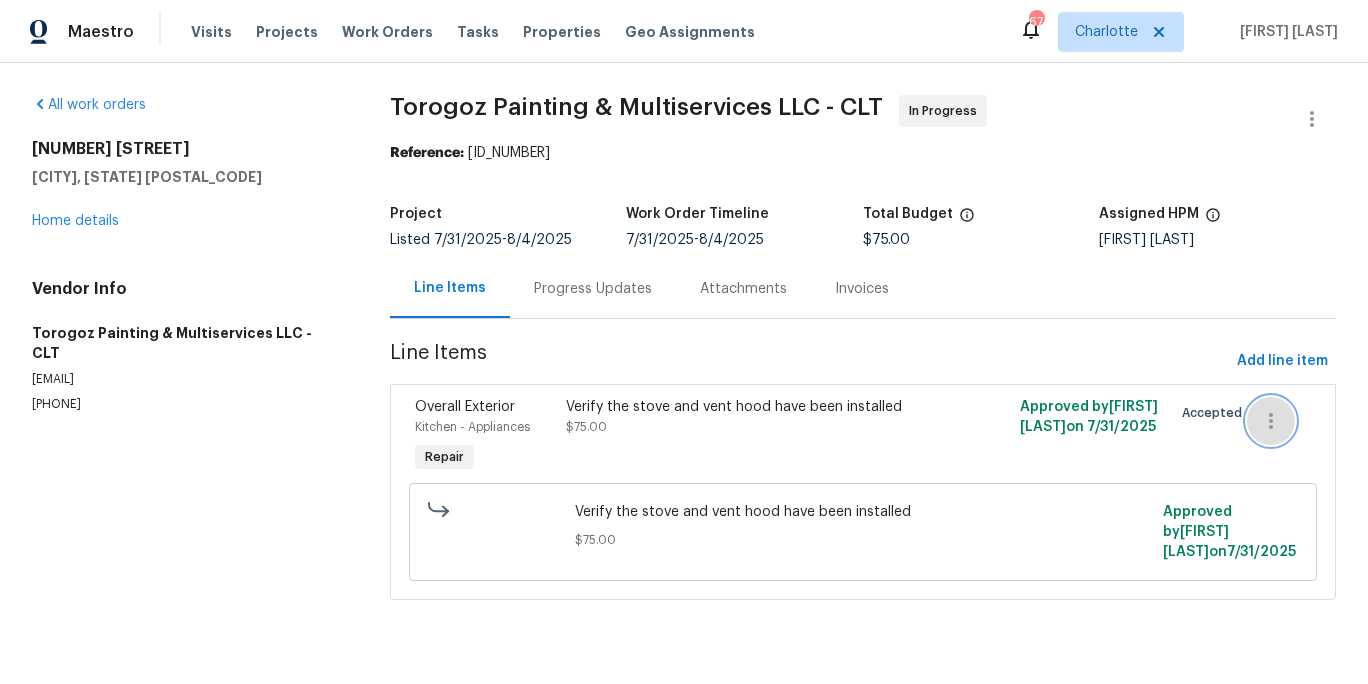 click 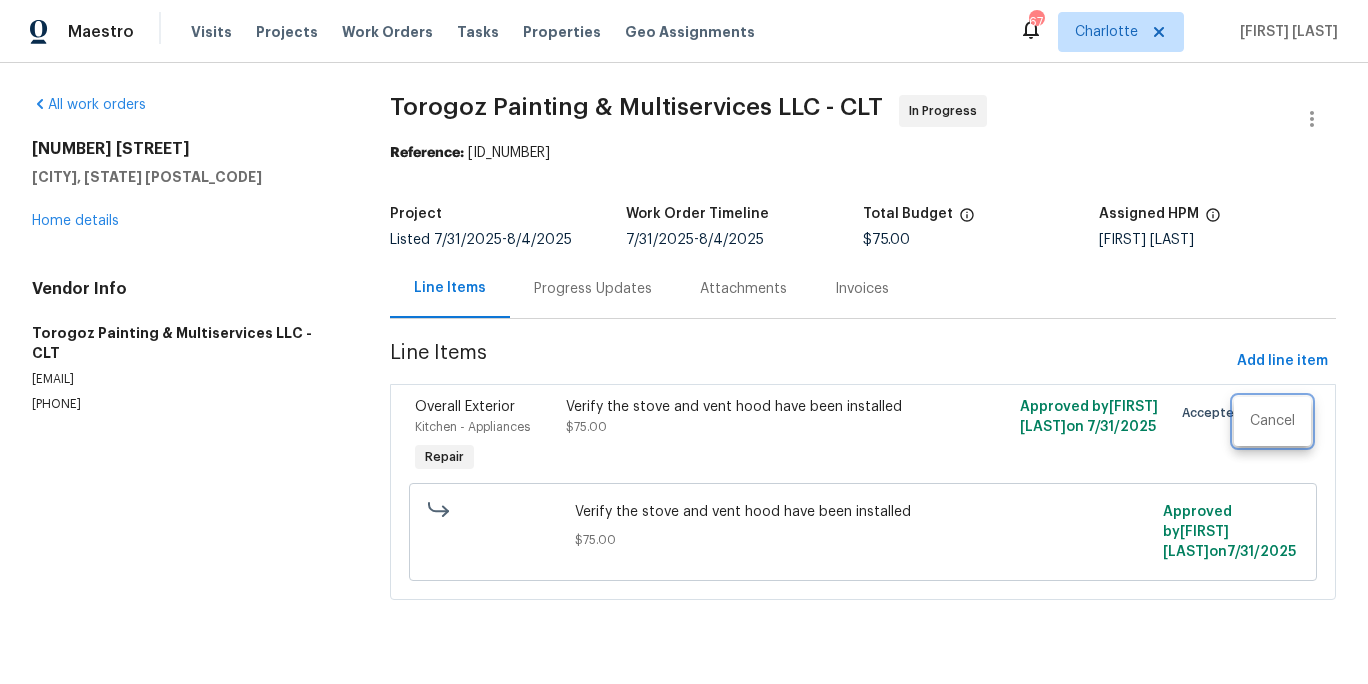 click at bounding box center [684, 342] 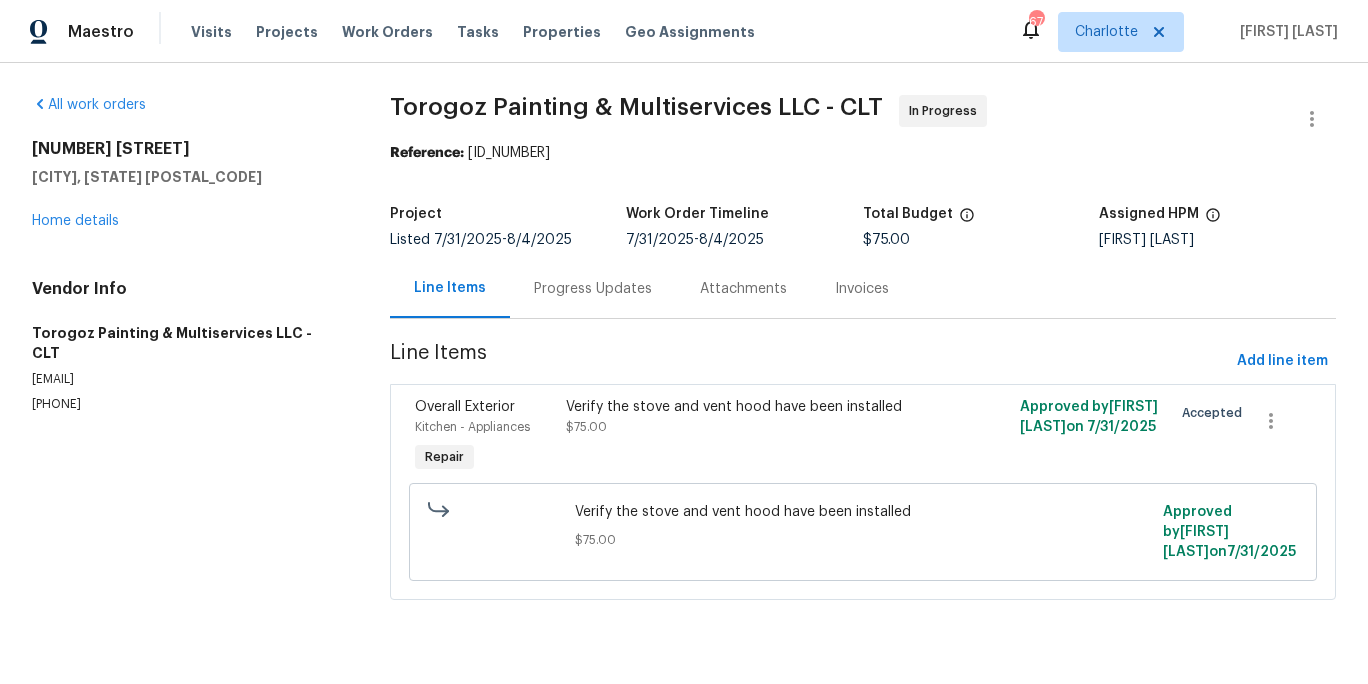 click on "Verify the stove and vent hood have been installed" at bounding box center (749, 407) 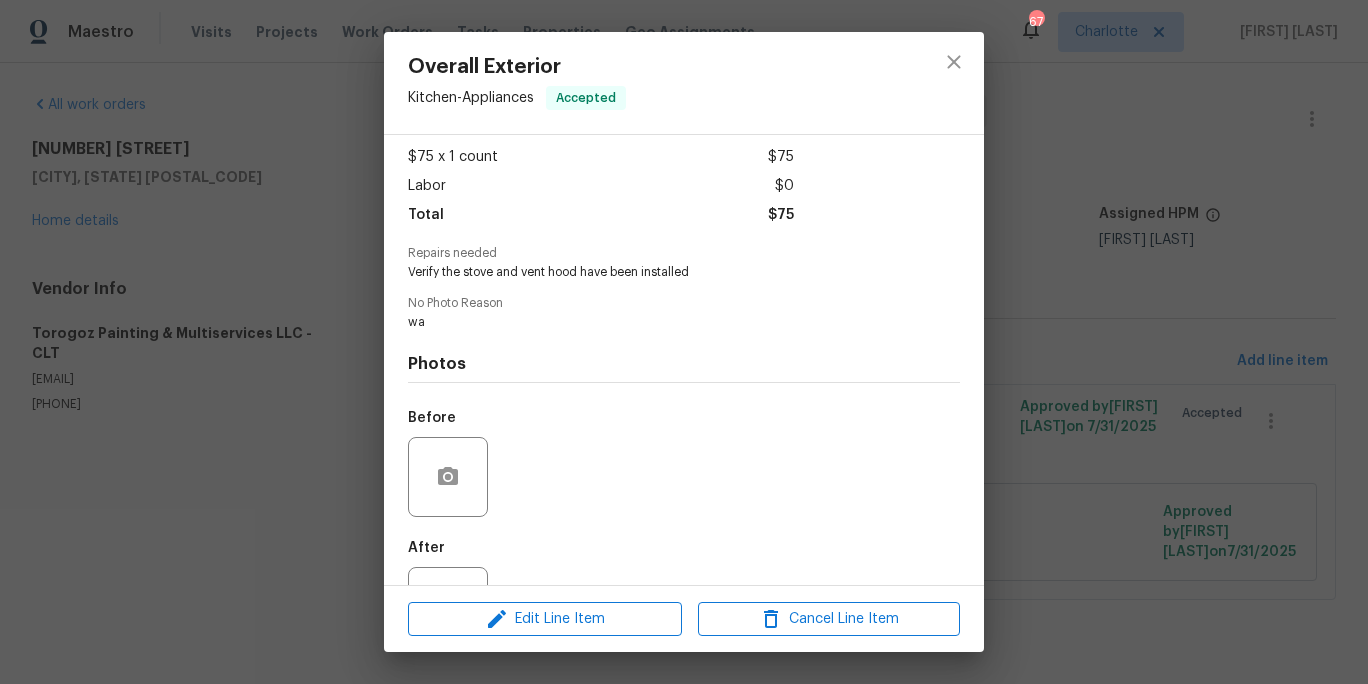 scroll, scrollTop: 111, scrollLeft: 0, axis: vertical 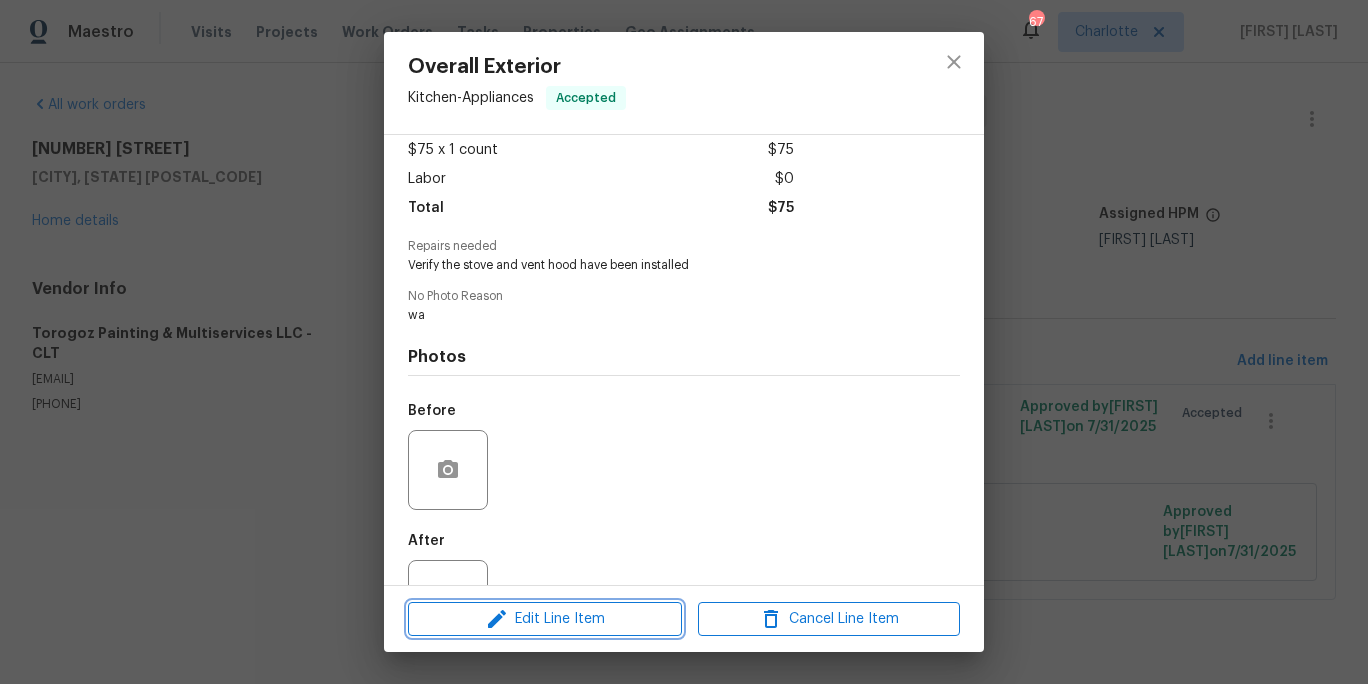 click on "Edit Line Item" at bounding box center [545, 619] 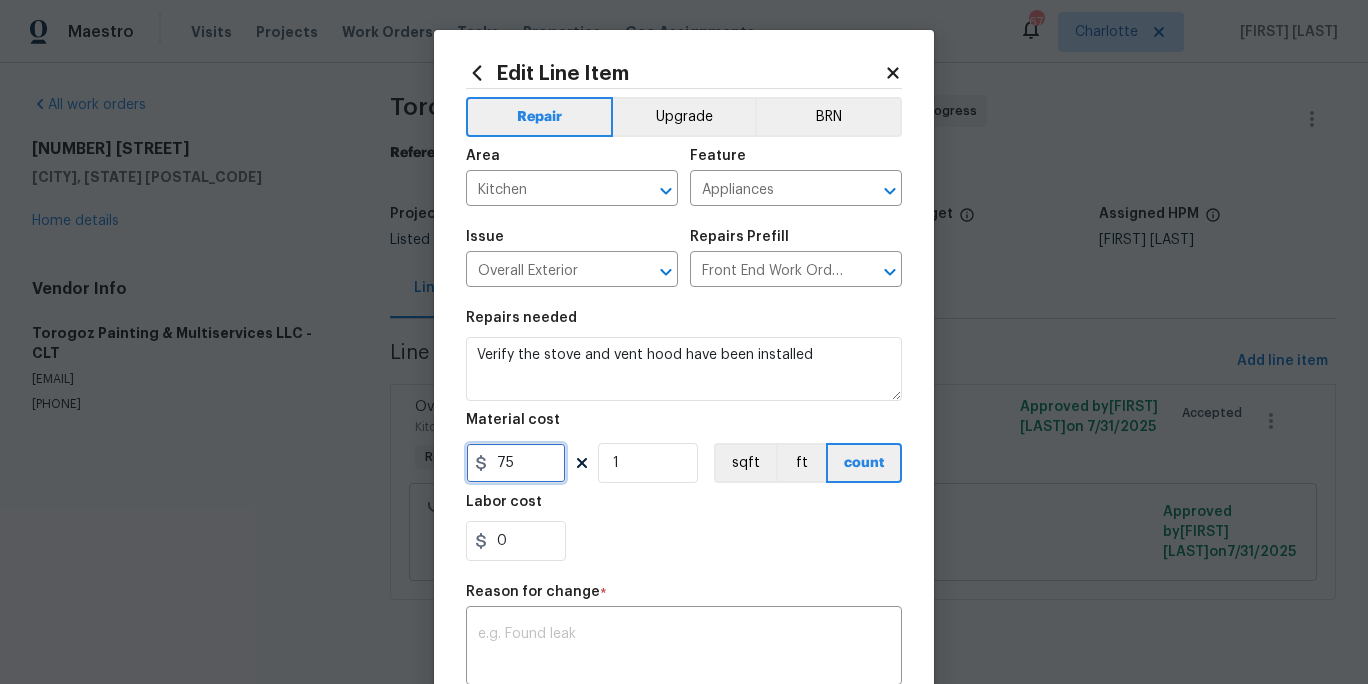 drag, startPoint x: 524, startPoint y: 471, endPoint x: 463, endPoint y: 467, distance: 61.13101 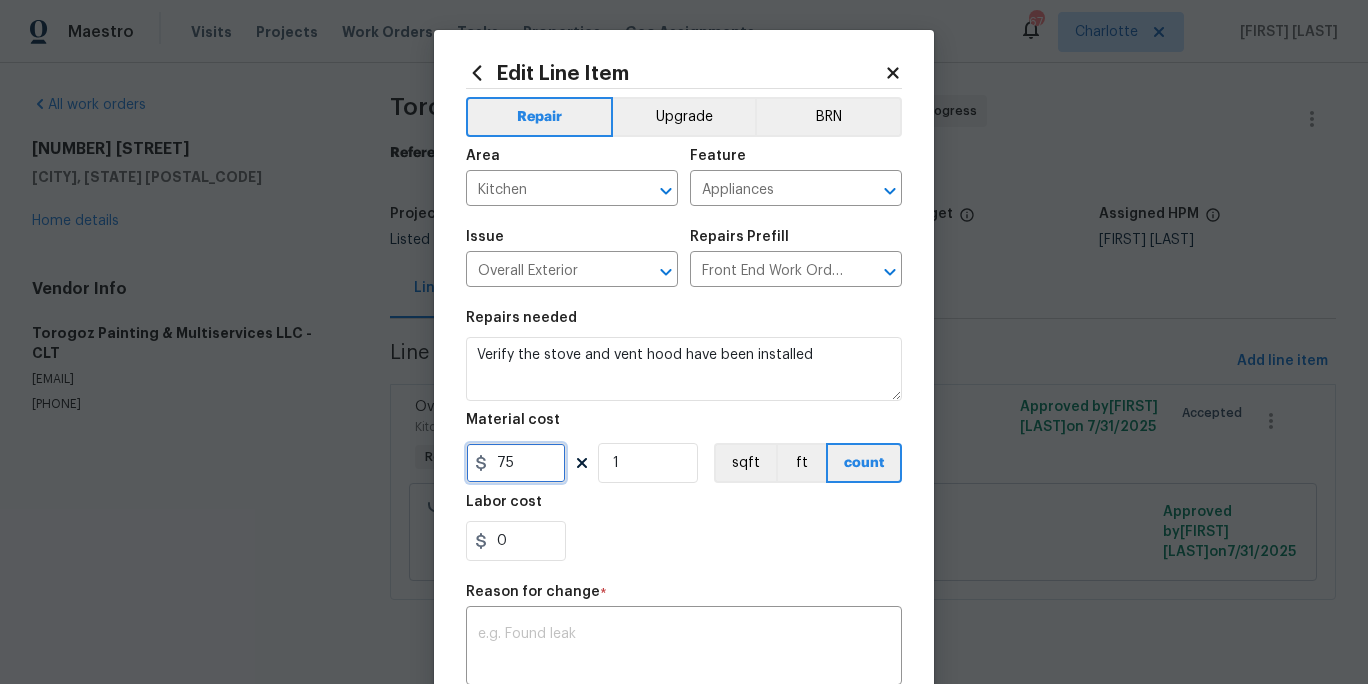 scroll, scrollTop: 96, scrollLeft: 0, axis: vertical 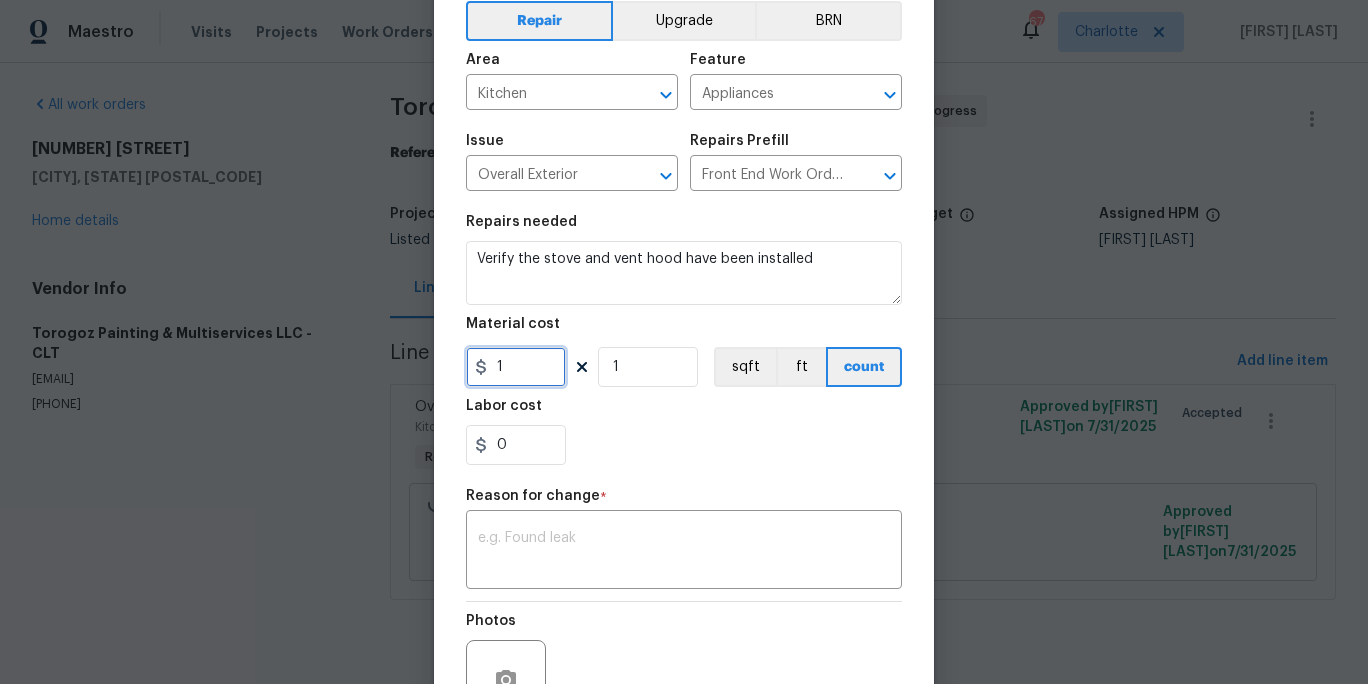 drag, startPoint x: 522, startPoint y: 364, endPoint x: 437, endPoint y: 363, distance: 85.00588 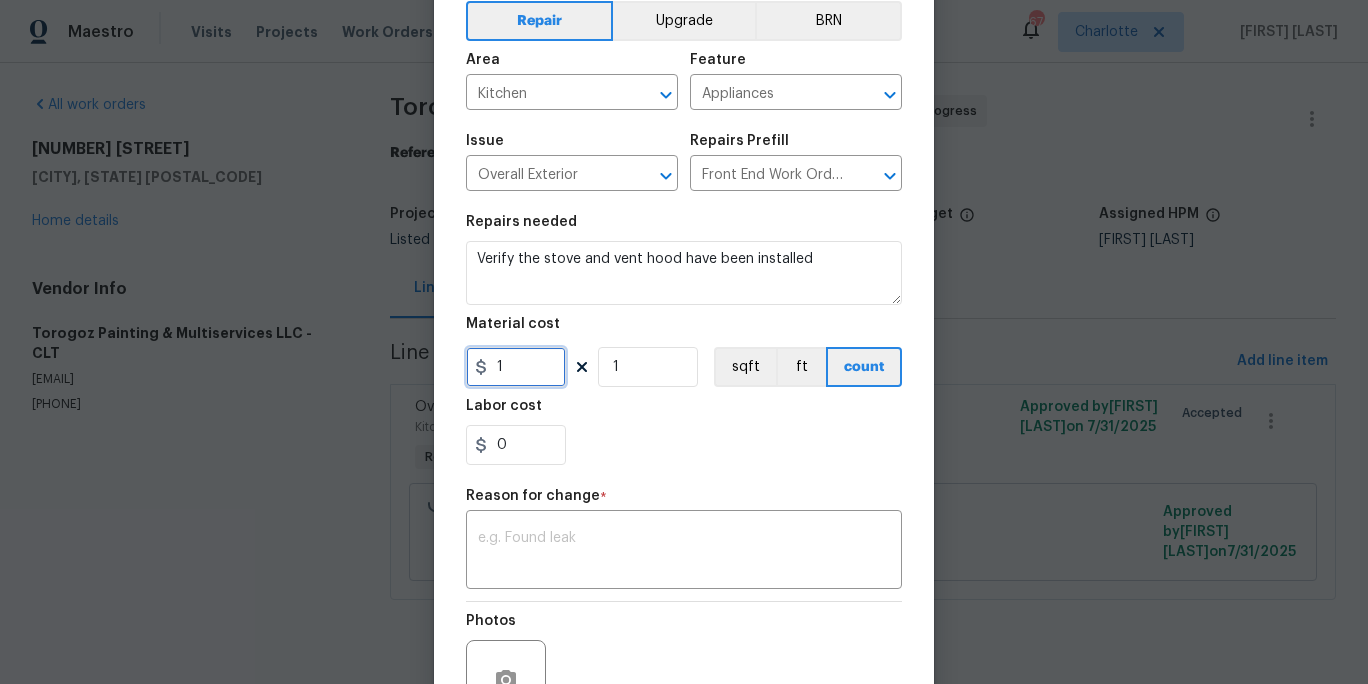 click on "Edit Line Item Repair Upgrade BRN Area Kitchen ​ Feature Appliances ​ Issue Overall Exterior ​ Repairs Prefill Front End Work Order $1.00 ​ Repairs needed Verify the stove and vent hood have been installed Material cost 1 1 sqft ft count Labor cost 0 Reason for change * x ​ Photos Create without photos Total   $ 75.00 Cancel Submit" at bounding box center [684, 396] 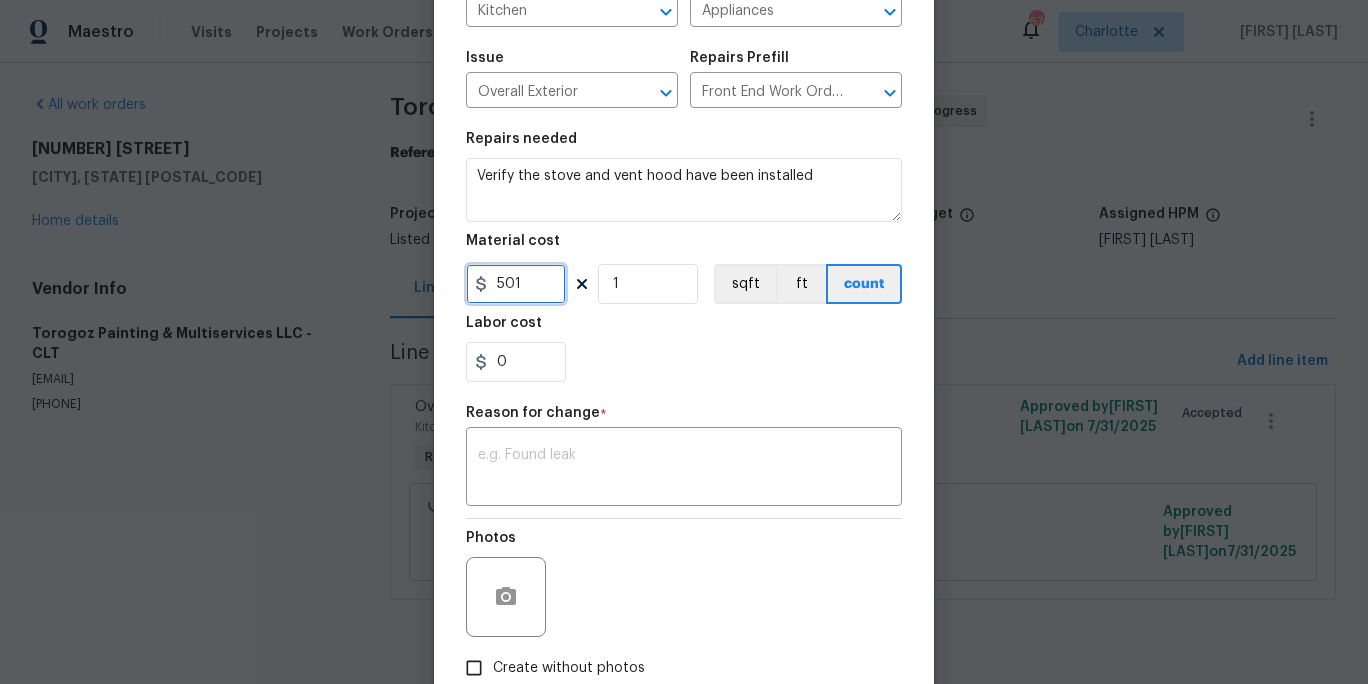 scroll, scrollTop: 184, scrollLeft: 0, axis: vertical 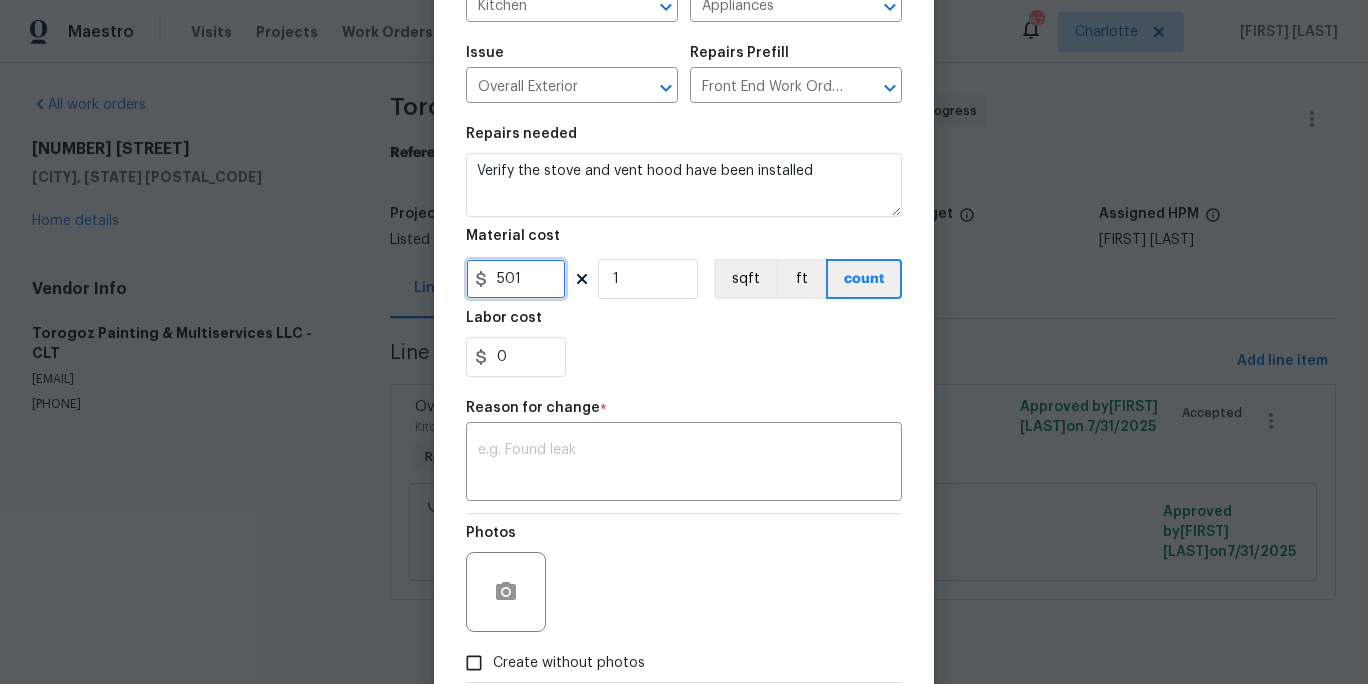 drag, startPoint x: 554, startPoint y: 274, endPoint x: 446, endPoint y: 278, distance: 108.07405 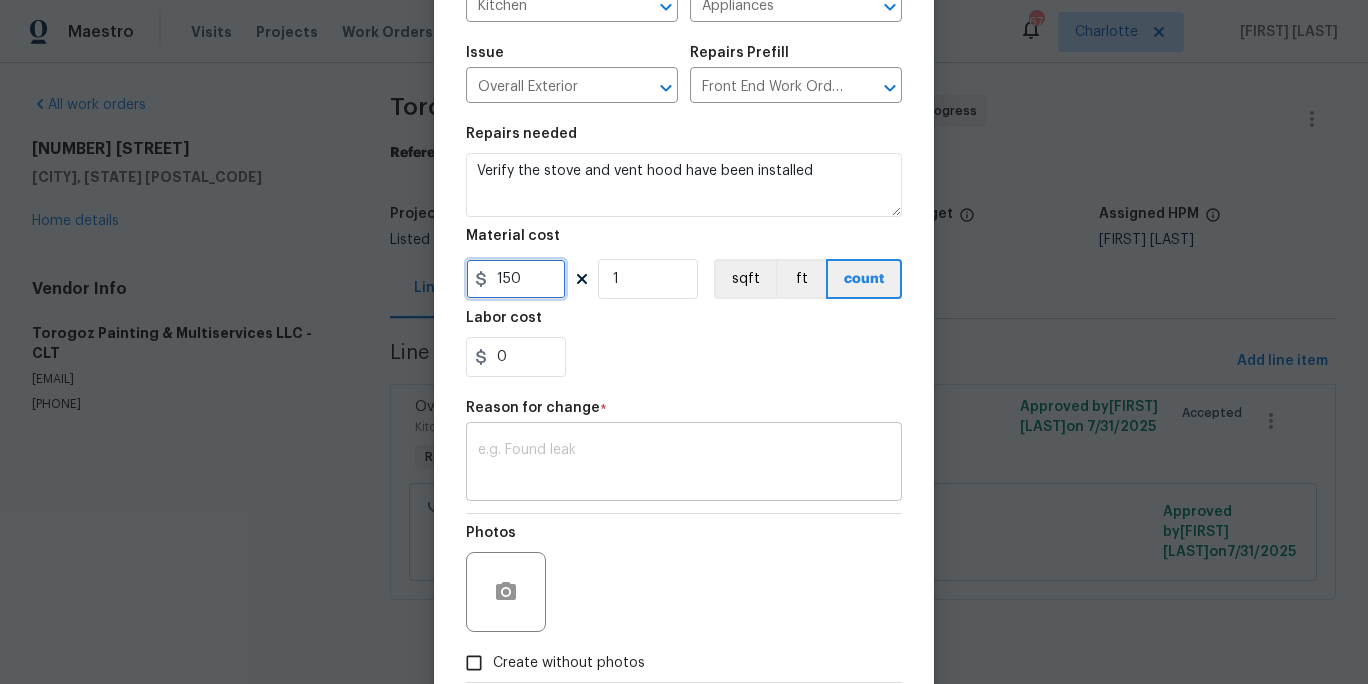 type on "150" 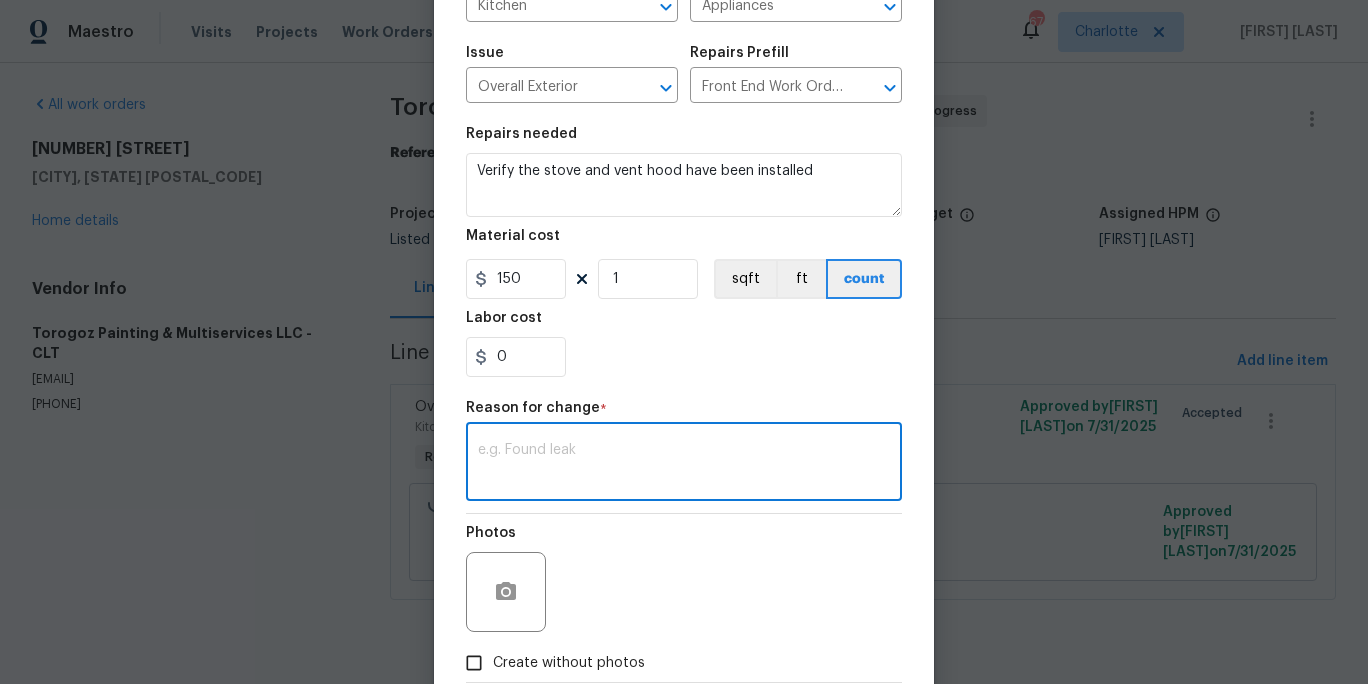 click at bounding box center (684, 464) 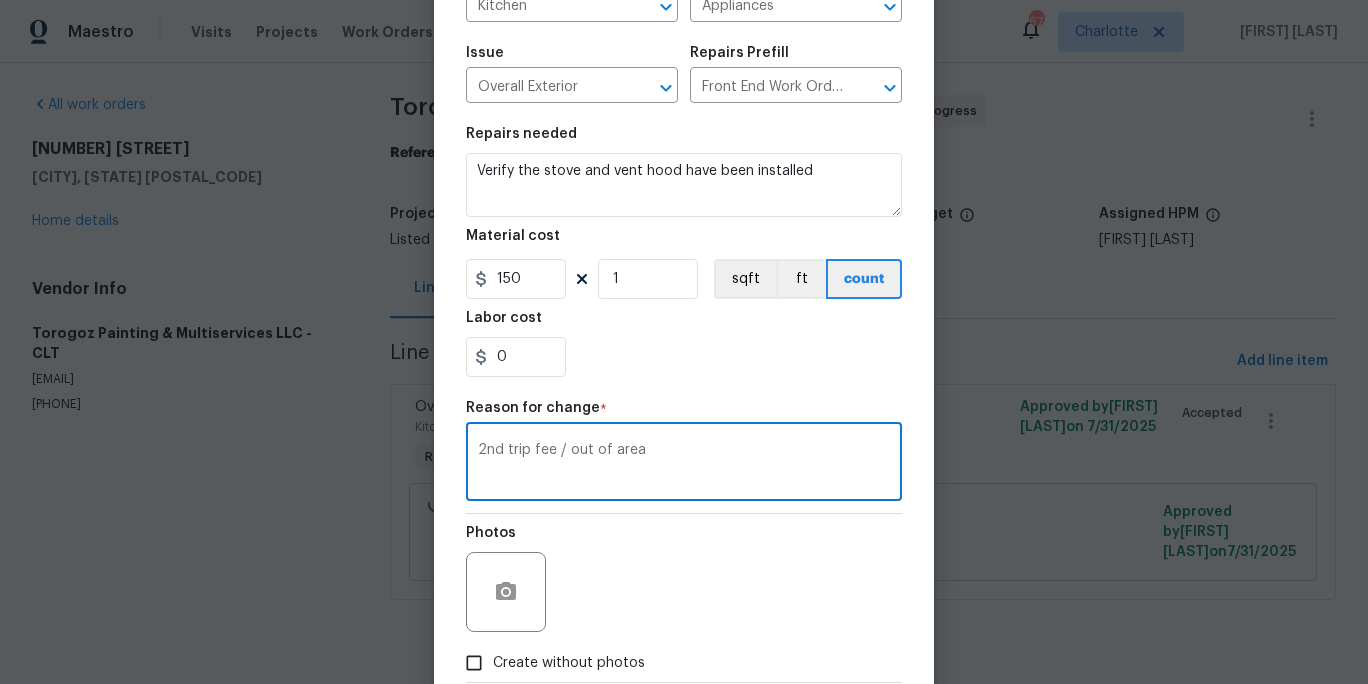 scroll, scrollTop: 302, scrollLeft: 0, axis: vertical 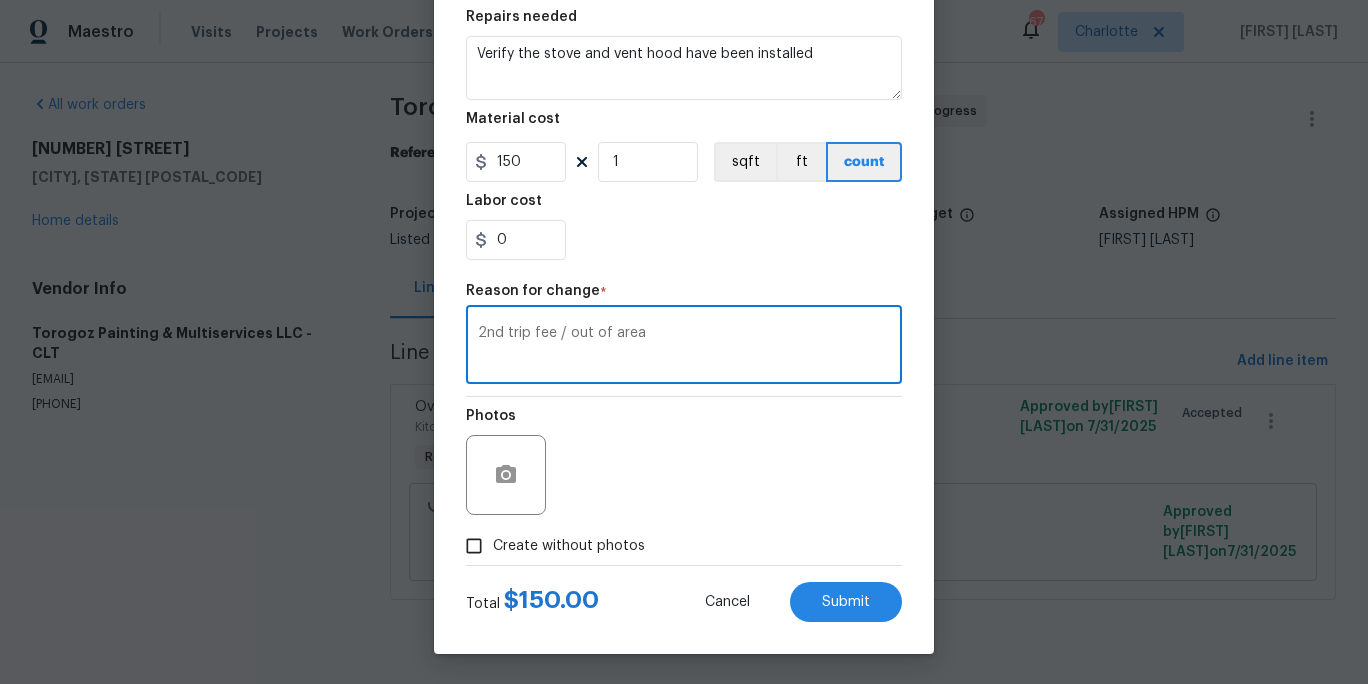 type on "2nd trip fee / out of area" 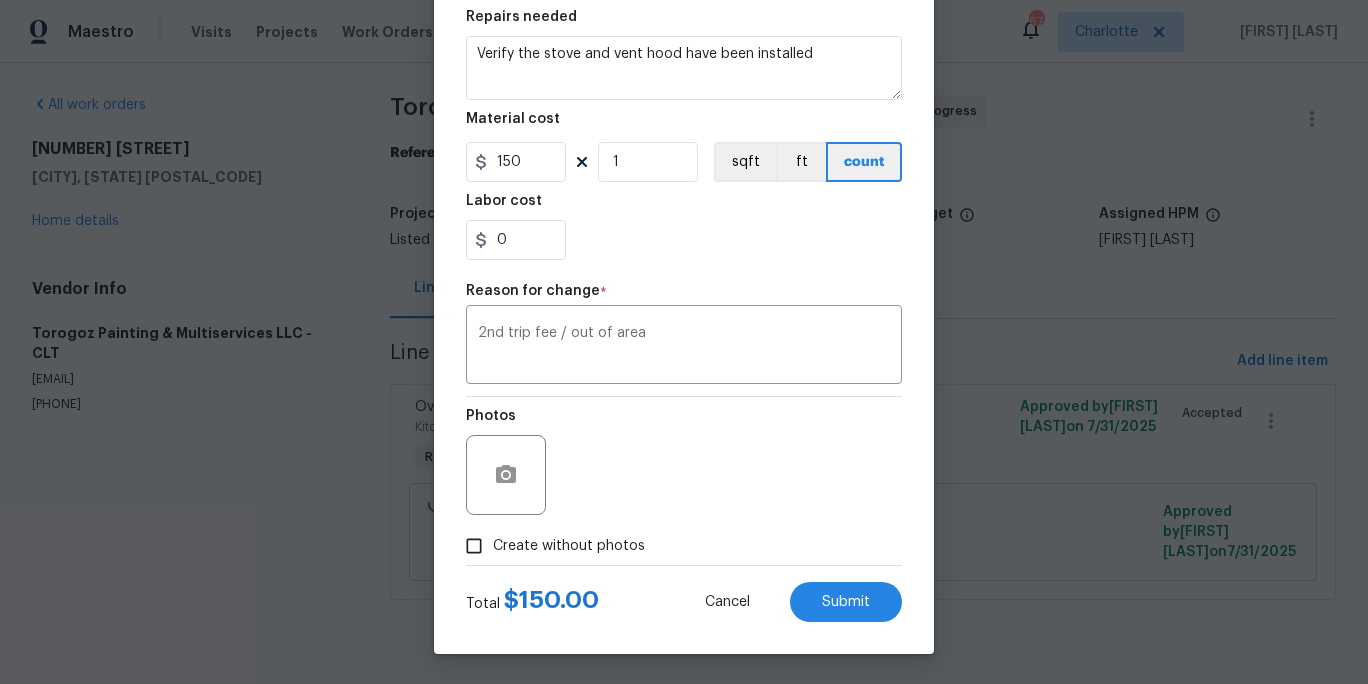 click on "Create without photos" at bounding box center [569, 546] 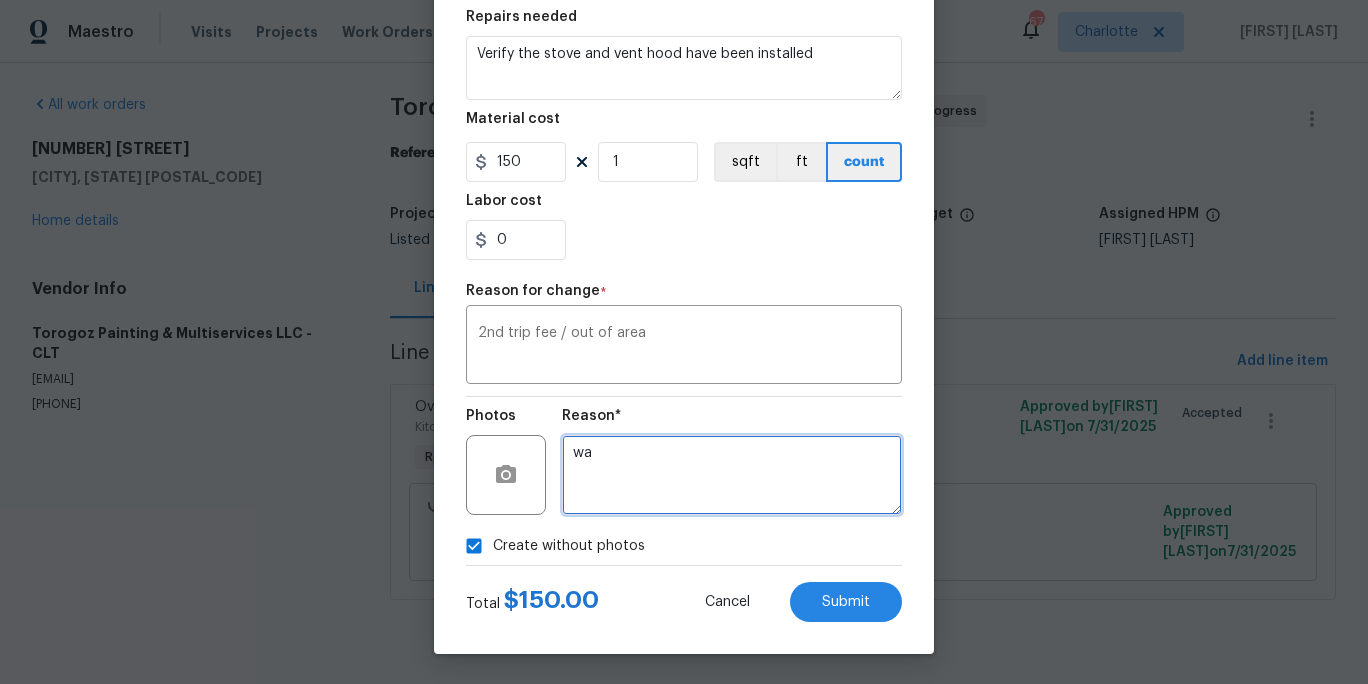 click on "wa" at bounding box center (732, 475) 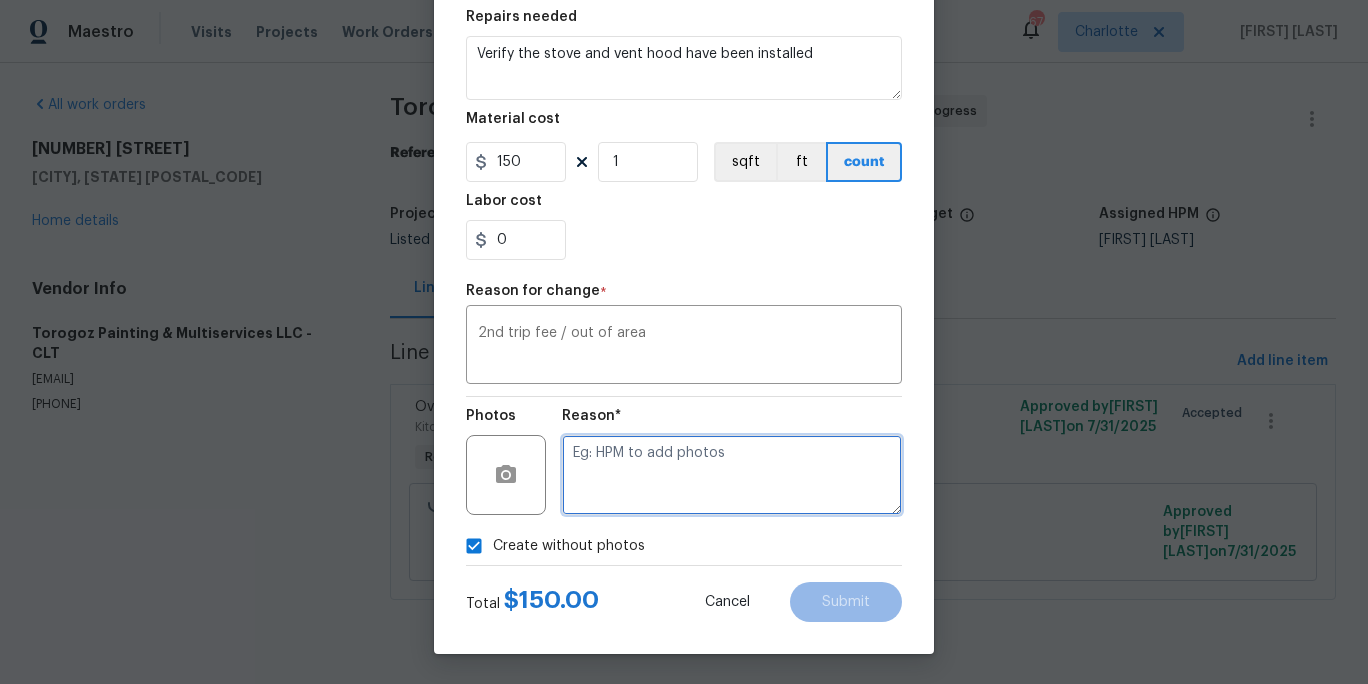 type on "/" 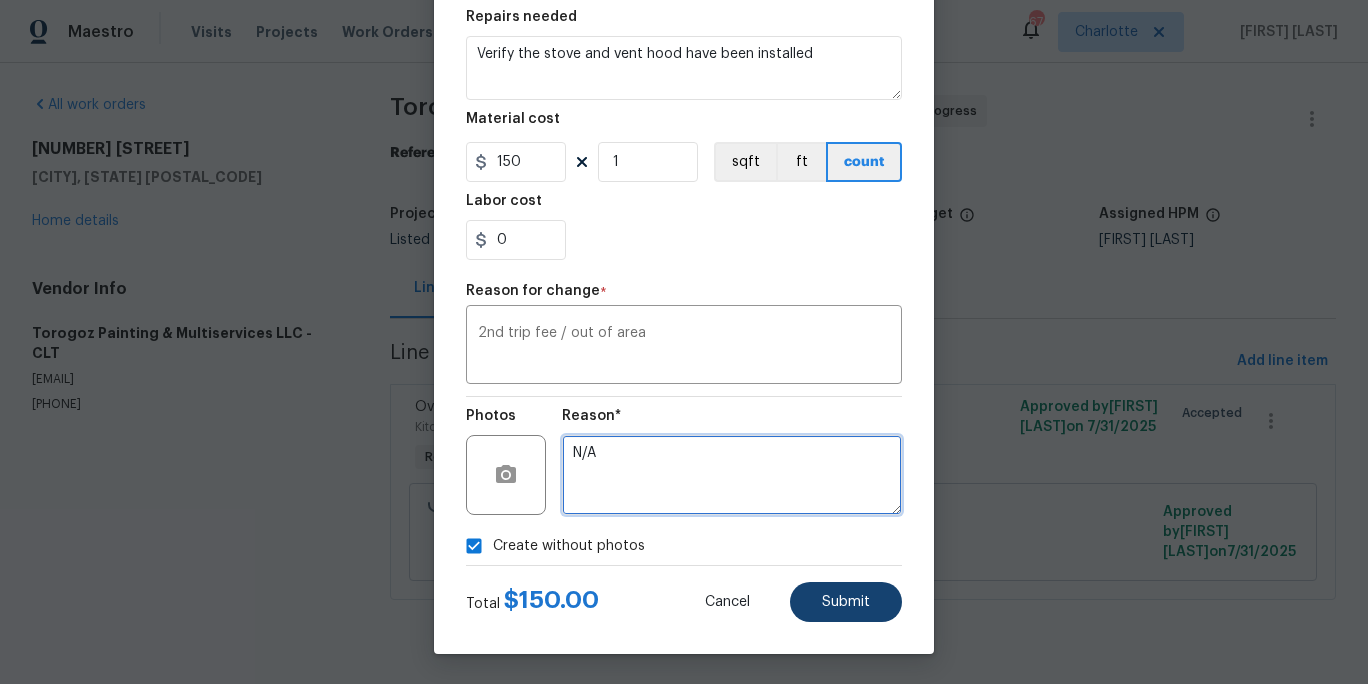 type on "N/A" 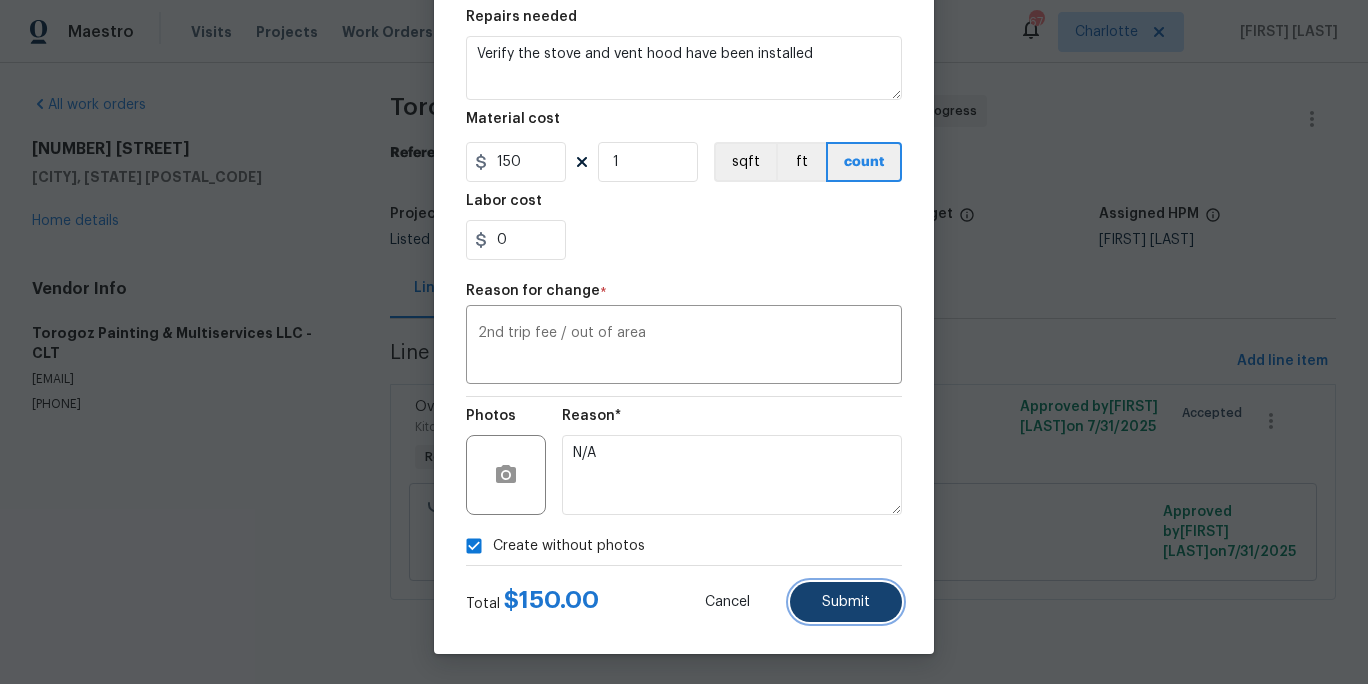 click on "Submit" at bounding box center (846, 602) 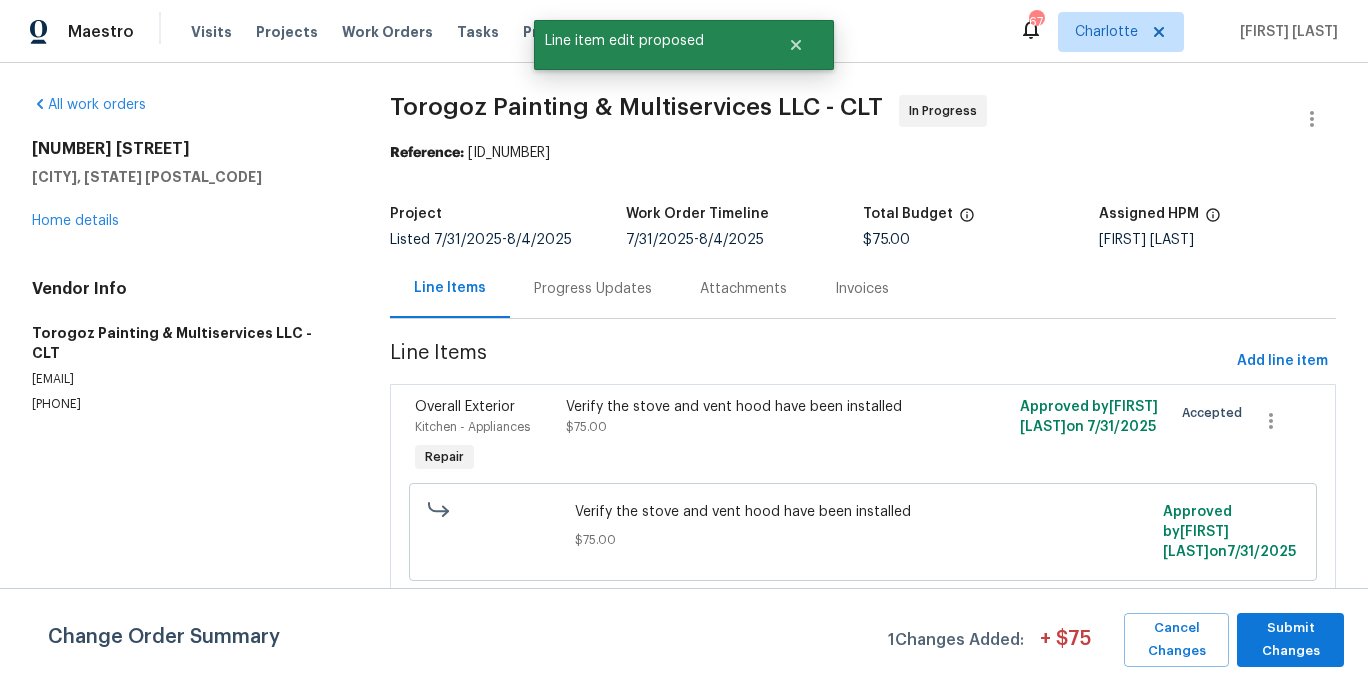 scroll, scrollTop: 0, scrollLeft: 0, axis: both 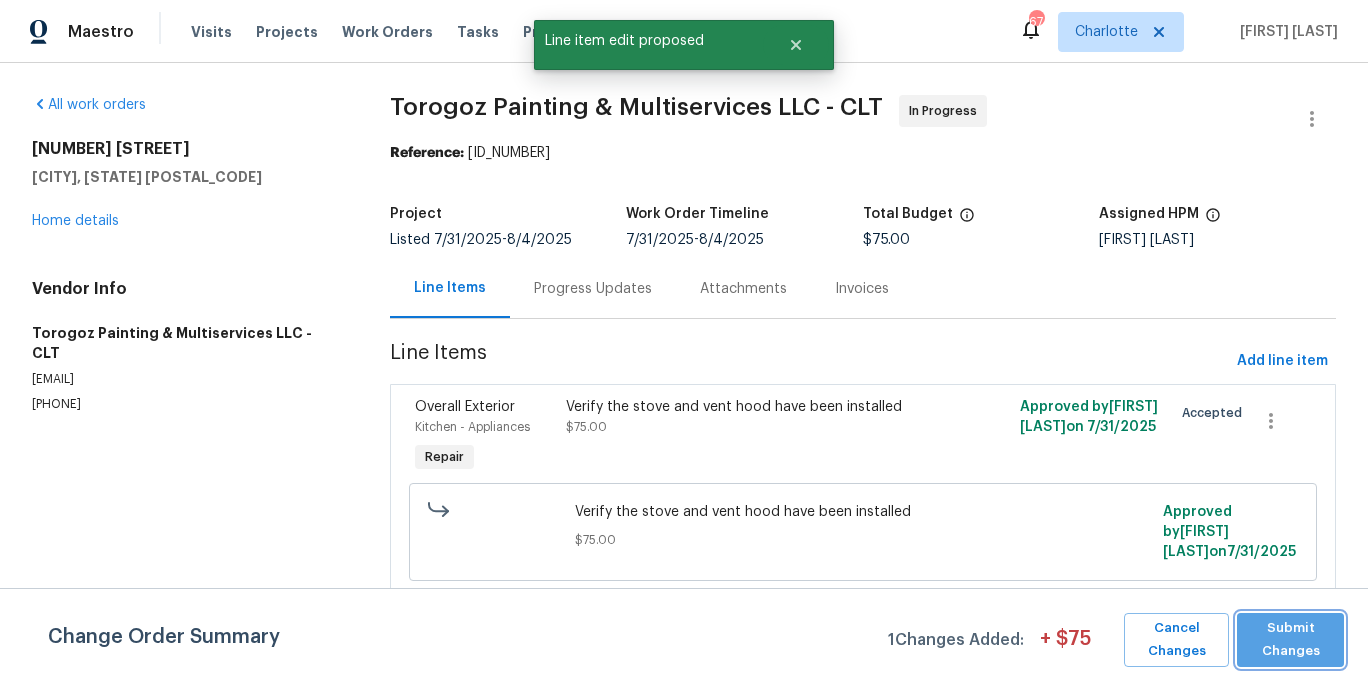 click on "Submit Changes" at bounding box center [1290, 640] 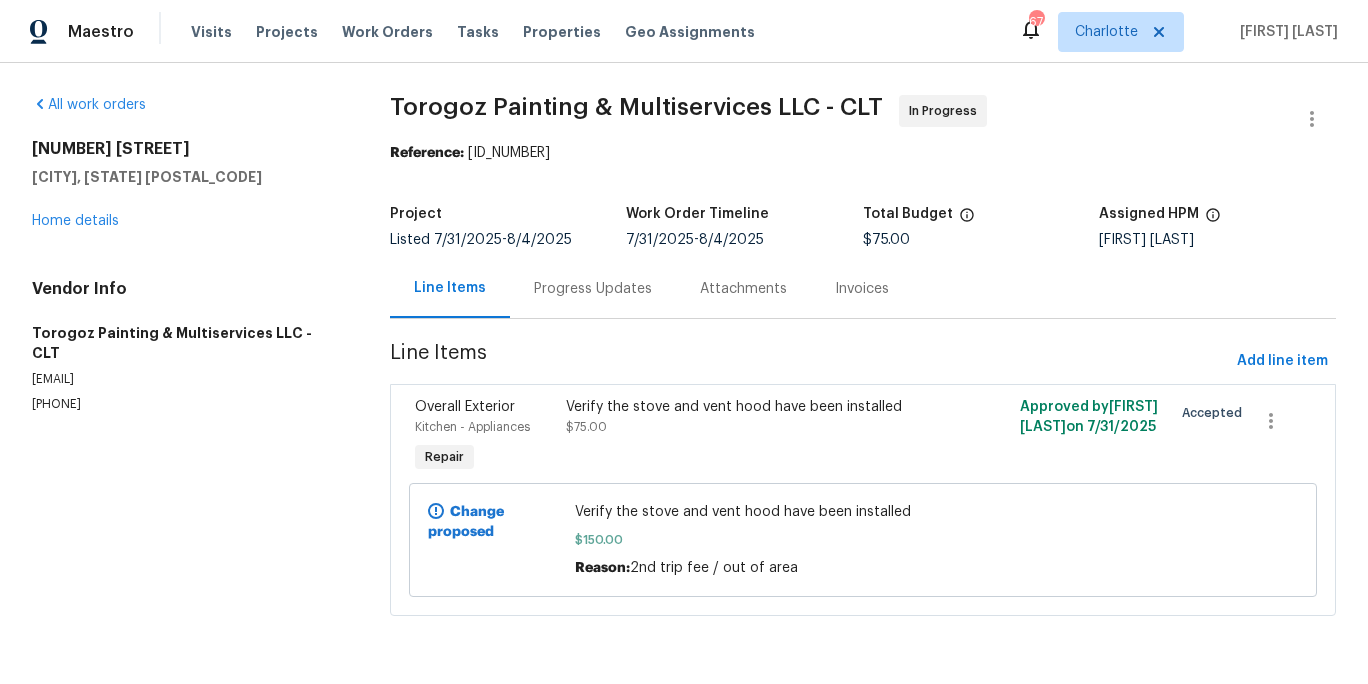 click on "232 Branchwood Cir Kings Mountain, NC 28086 Home details" at bounding box center (187, 185) 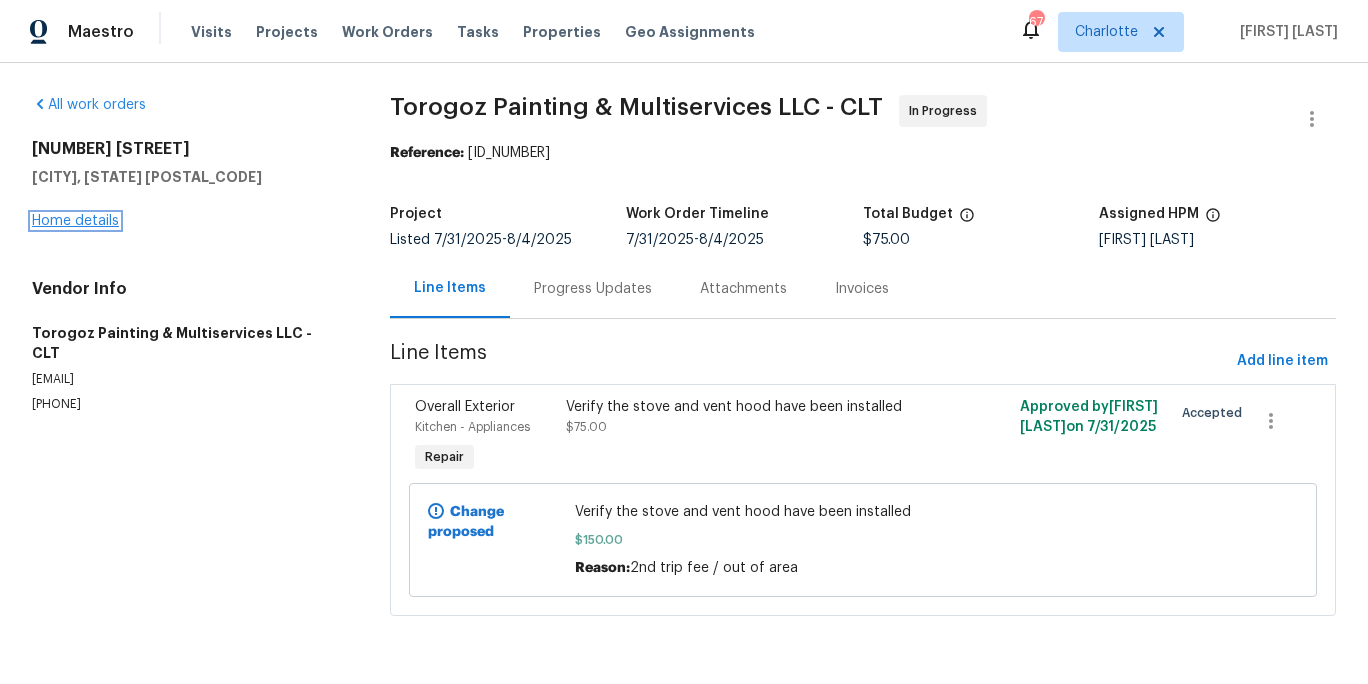 click on "Home details" at bounding box center (75, 221) 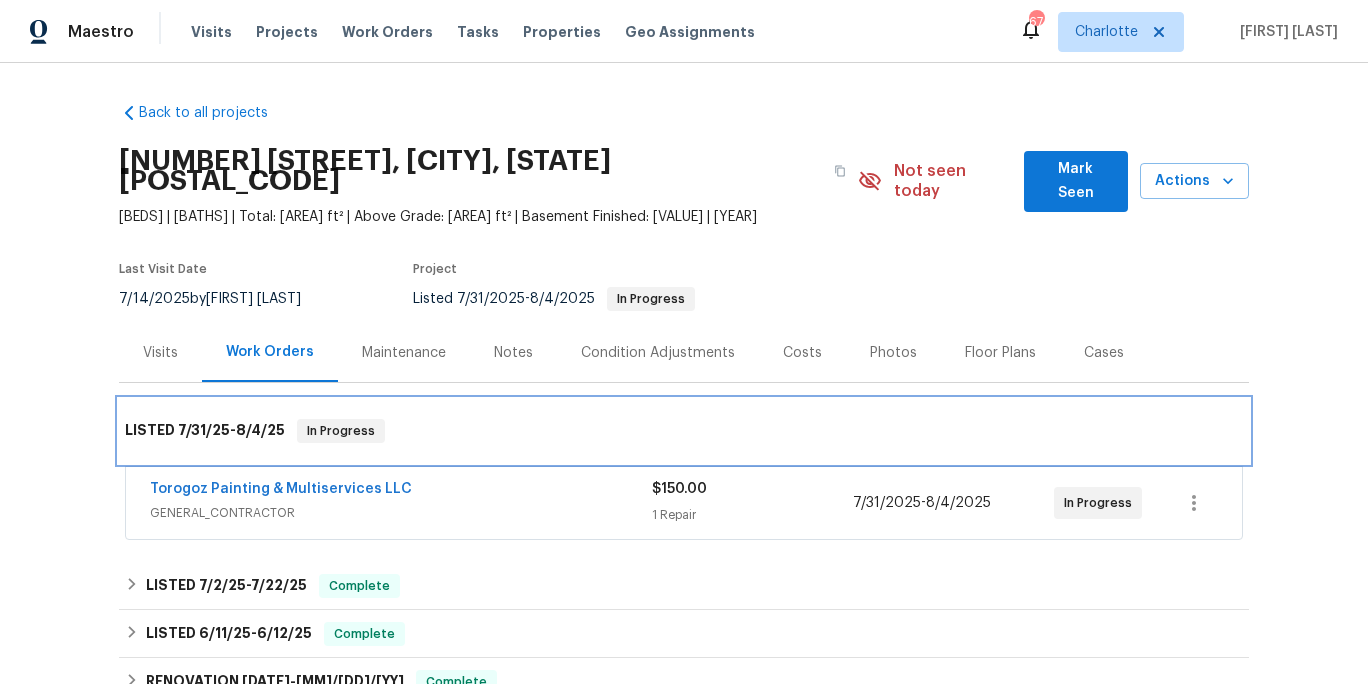 click on "LISTED   7/31/25  -  8/4/25 In Progress" at bounding box center (684, 431) 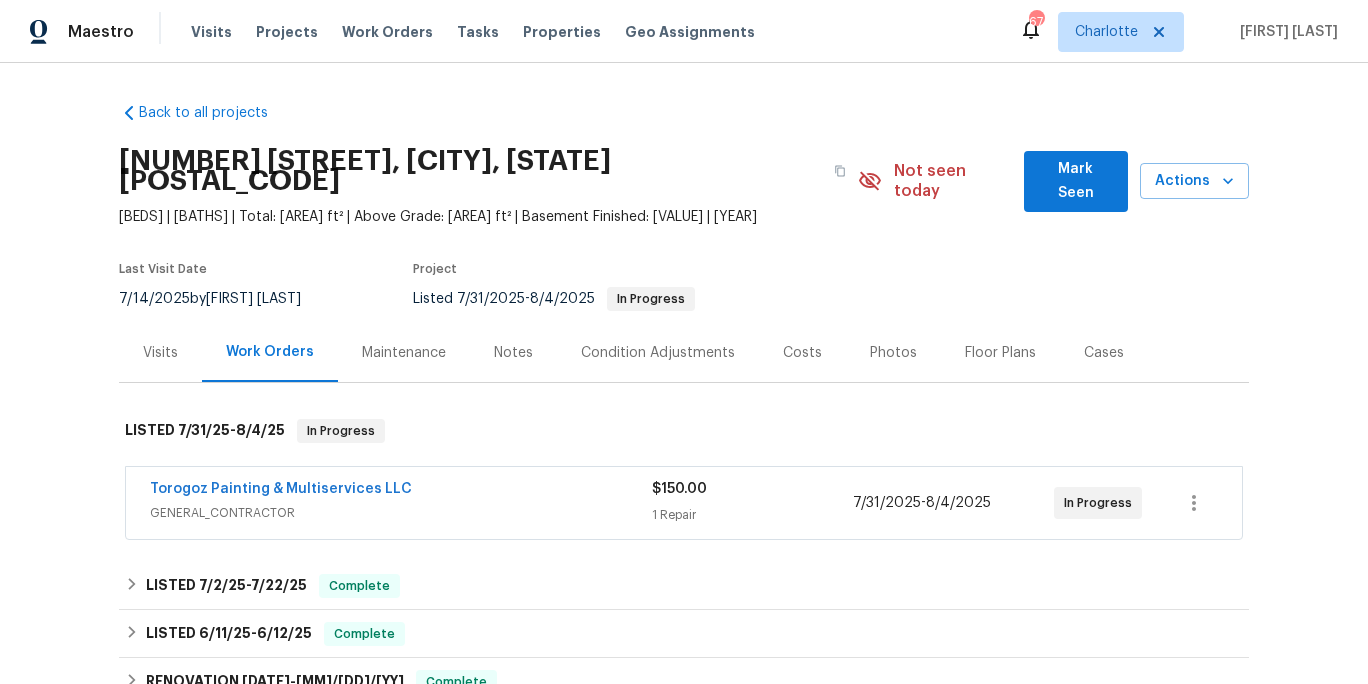 click on "Back to all projects 232 Branchwood Cir, Kings Mountain, NC 28086 2 Beds | 1 Baths | Total: 786 ft² | Above Grade: 786 ft² | Basement Finished: N/A | 1994 Not seen today Mark Seen Actions Last Visit Date 7/14/2025  by  Alex Baum   Project Listed   7/31/2025  -  8/4/2025 In Progress Visits Work Orders Maintenance Notes Condition Adjustments Costs Photos Floor Plans Cases LISTED   7/31/25  -  8/4/25 In Progress Torogoz Painting & Multiservices LLC GENERAL_CONTRACTOR $150.00 1 Repair 7/31/2025  -  8/4/2025 In Progress LISTED   7/2/25  -  7/22/25 Complete SmartSolutions PRESSURE_WASHING, TREE_SERVICES, GARAGE_DOOR $200.00 1 Repair | 2 Upgrade 7/9/2025  -  7/14/2025 Complete Centralized Purchasing PAINTING, APPLIANCE, CABINETS, OD_SELECT $820.10 1 Repair 7/10/2025  -  7/10/2025 Complete Nordman Enterprises dba First Choice A/C & Heating, Inc. HVAC $730.00 1 Repair 7/9/2025  -  7/21/2025 Paid Torogoz Painting & Multiservices LLC GENERAL_CONTRACTOR $997.50 2 Repairs 7/16/2025  -  7/22/2025 Paid LISTED   6/11/25" at bounding box center (684, 373) 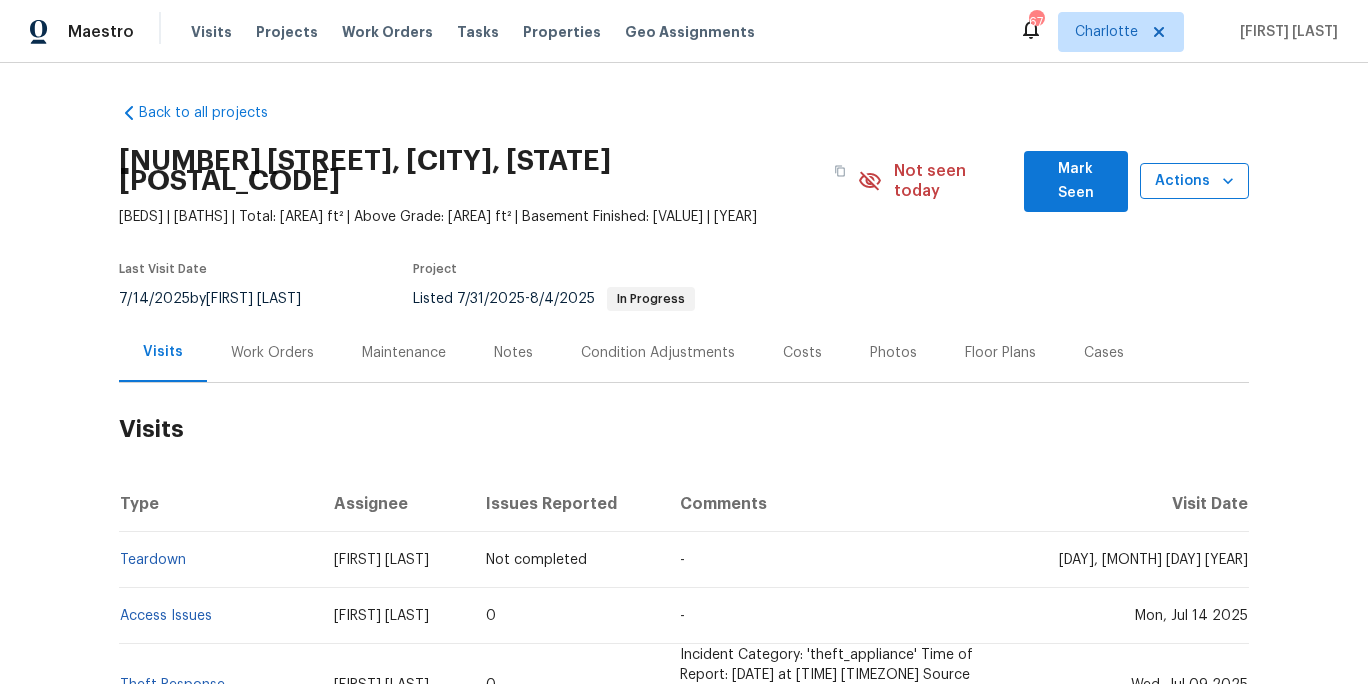 click on "Actions" at bounding box center [1194, 181] 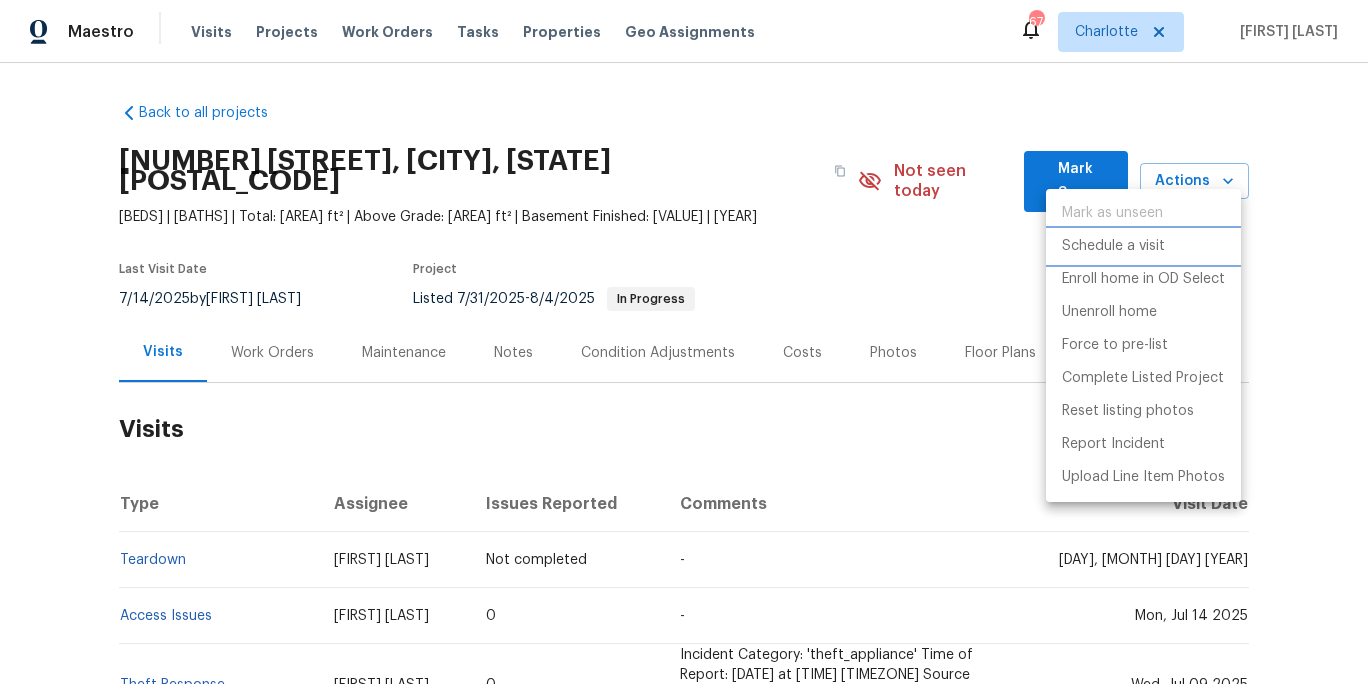 click on "Schedule a visit" at bounding box center [1113, 246] 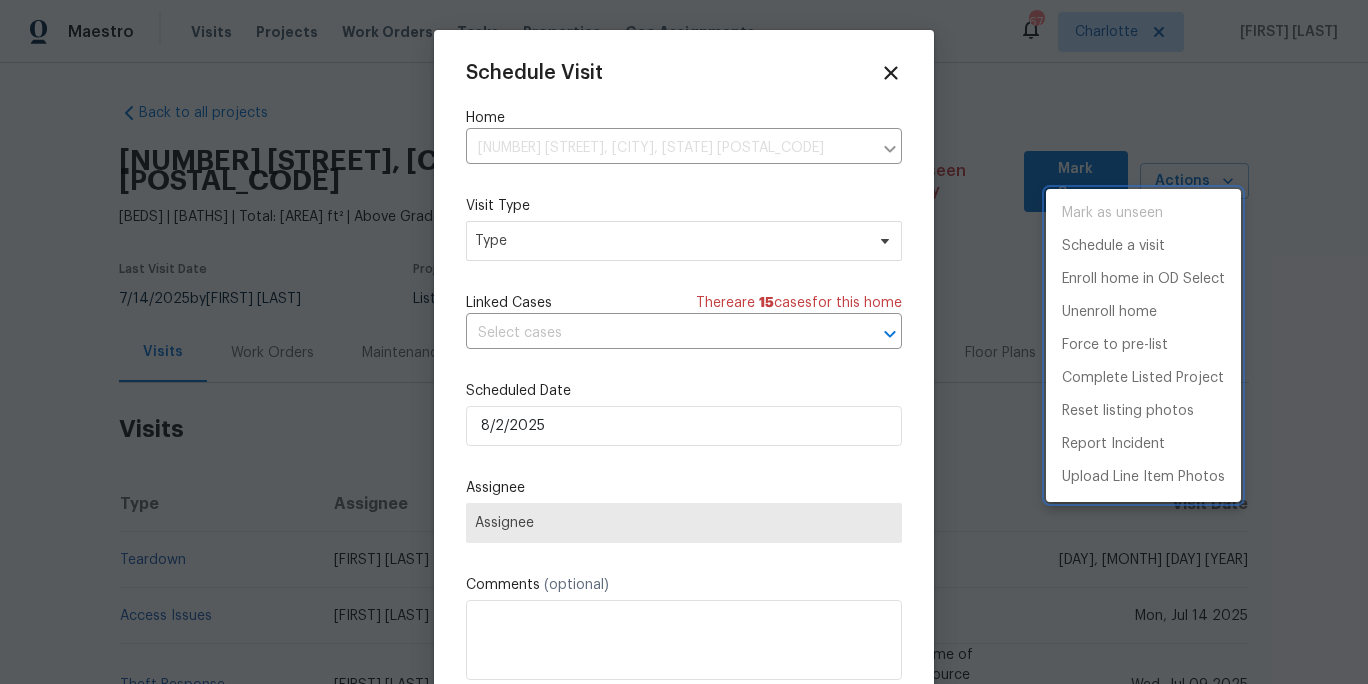 click at bounding box center (684, 342) 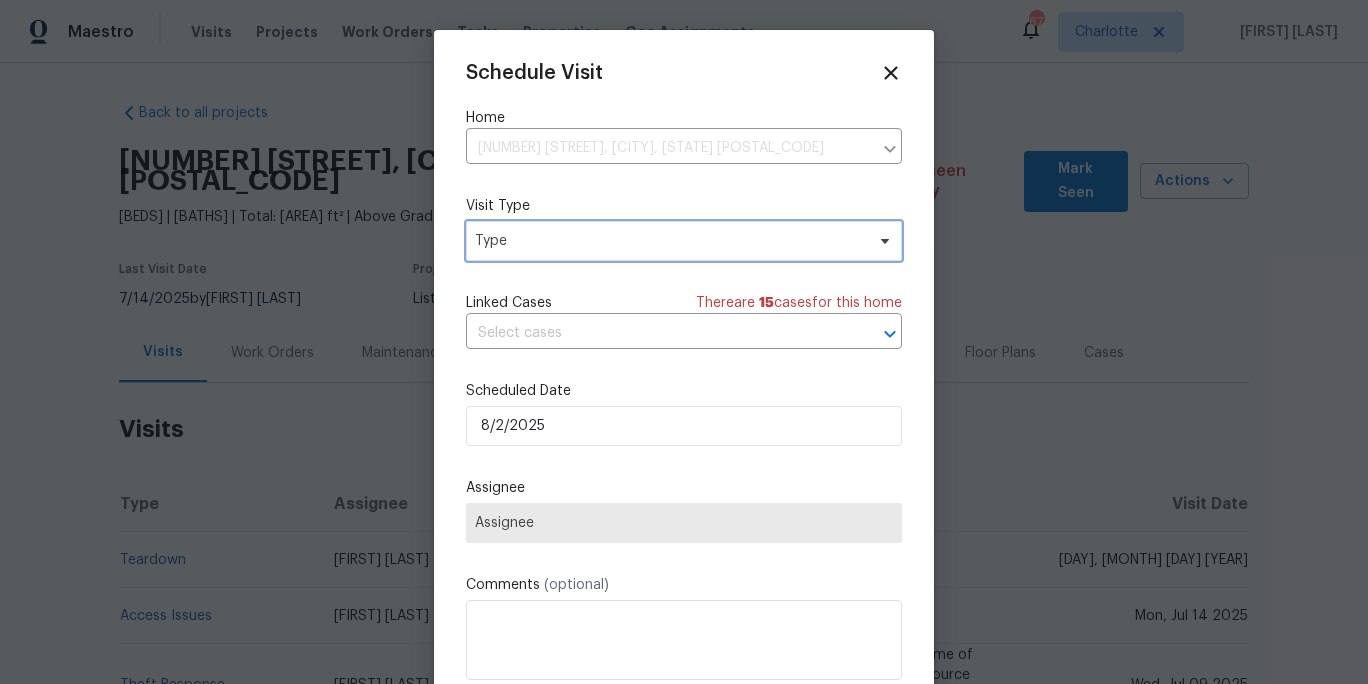 click on "Type" at bounding box center (669, 241) 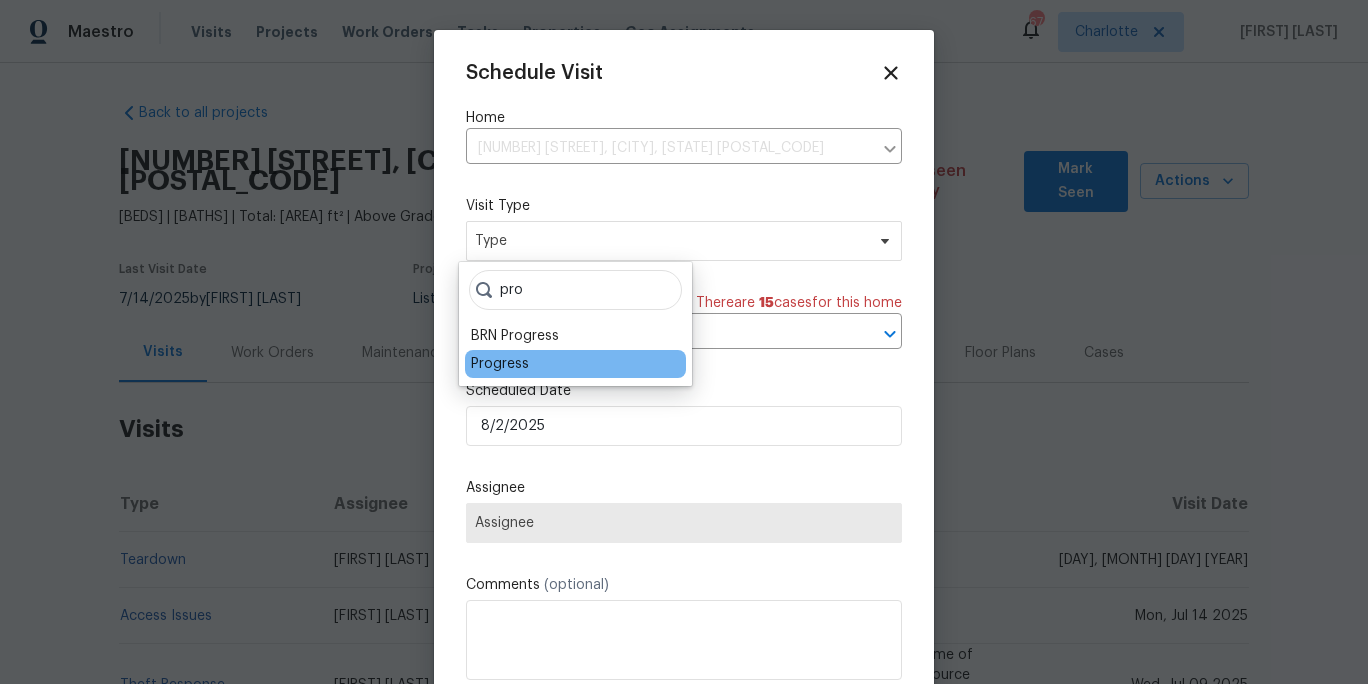 type on "pro" 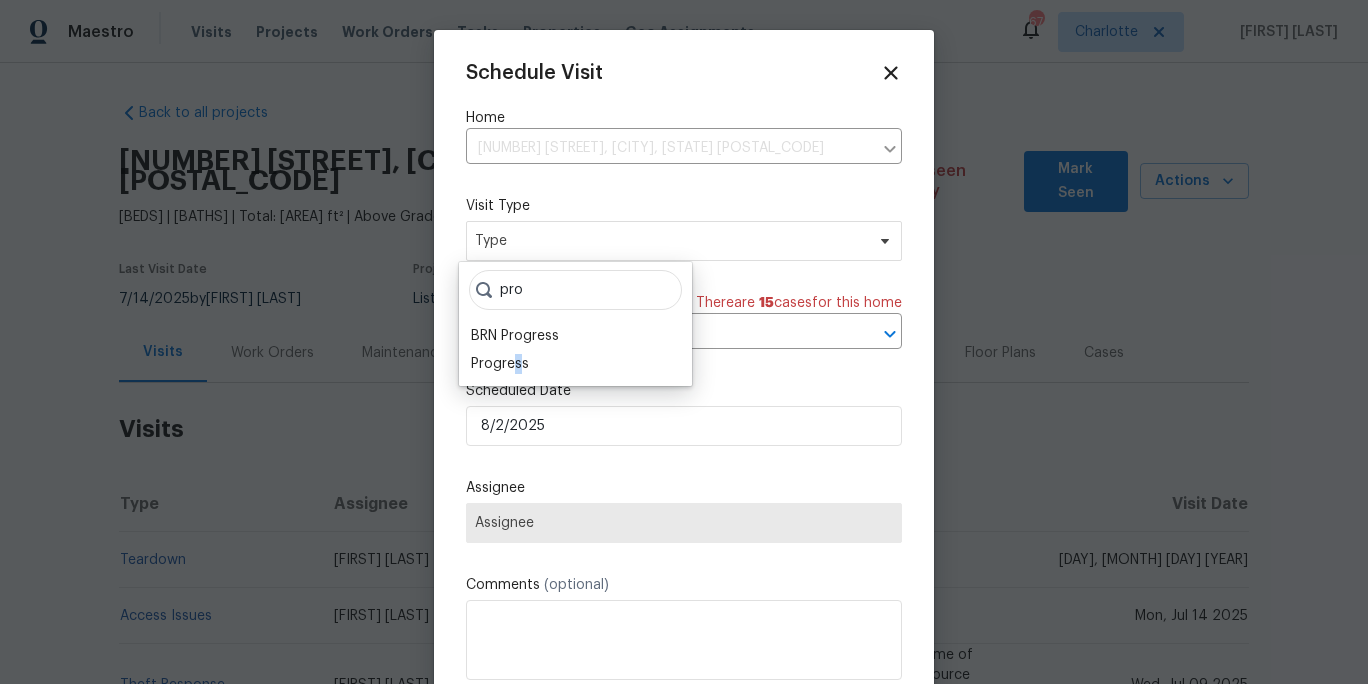 click on "Progress" at bounding box center [500, 364] 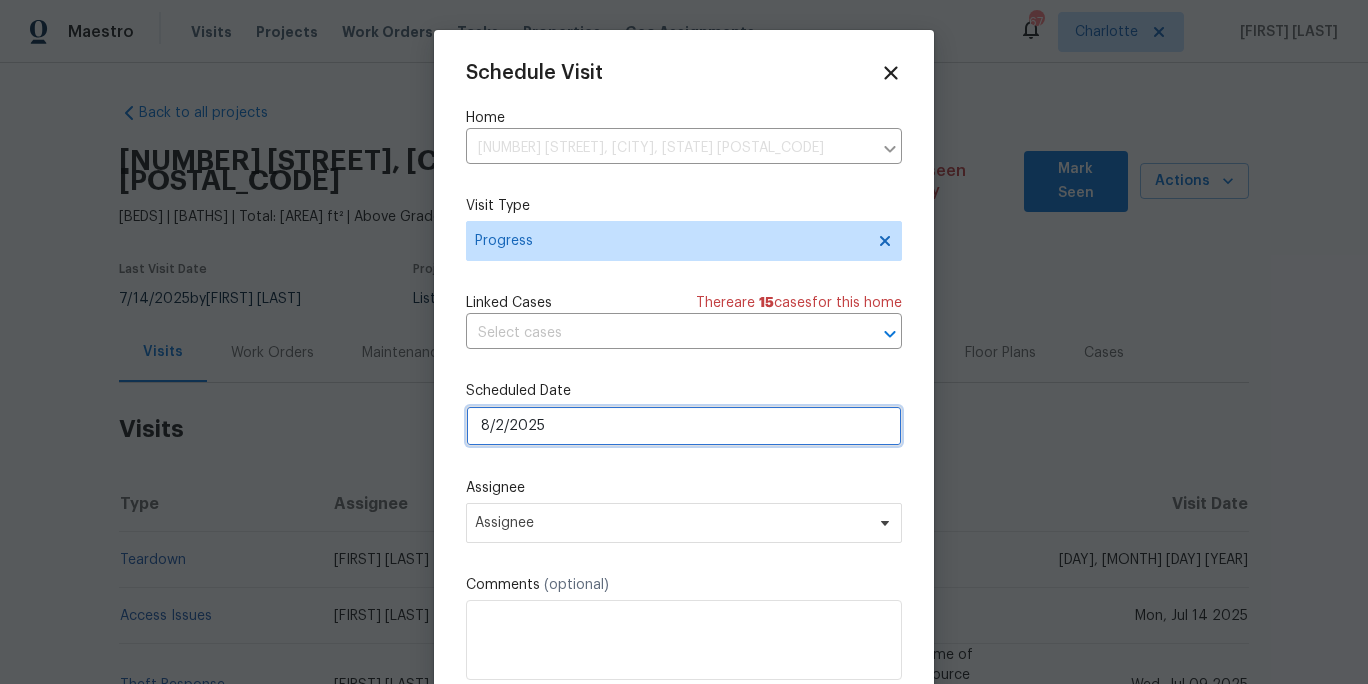drag, startPoint x: 530, startPoint y: 424, endPoint x: 540, endPoint y: 425, distance: 10.049875 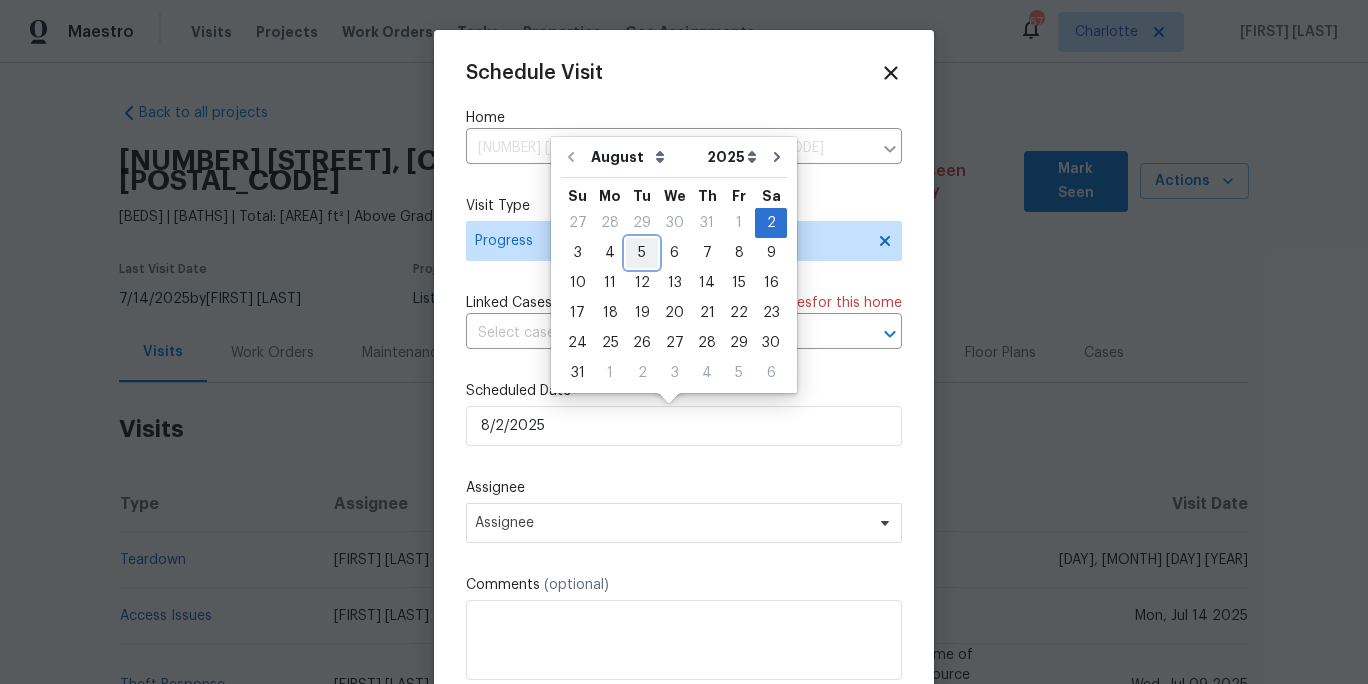 drag, startPoint x: 644, startPoint y: 250, endPoint x: 637, endPoint y: 279, distance: 29.832869 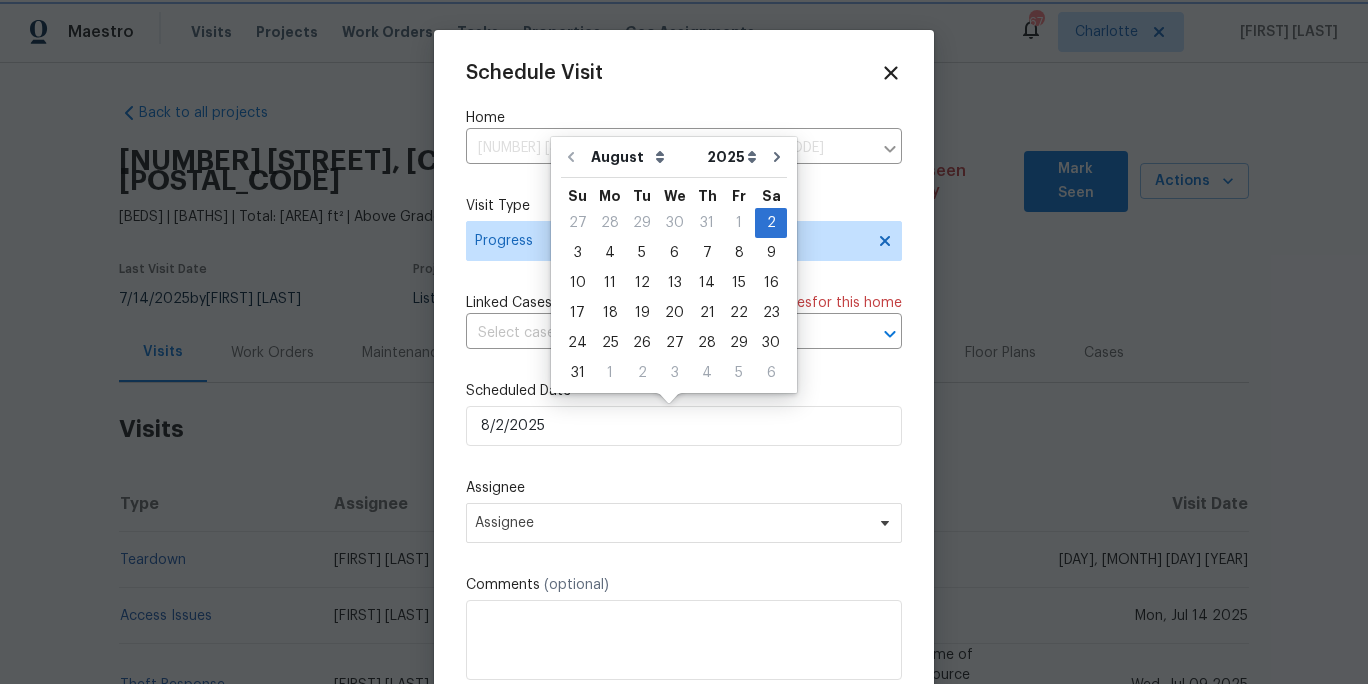 type on "8/5/2025" 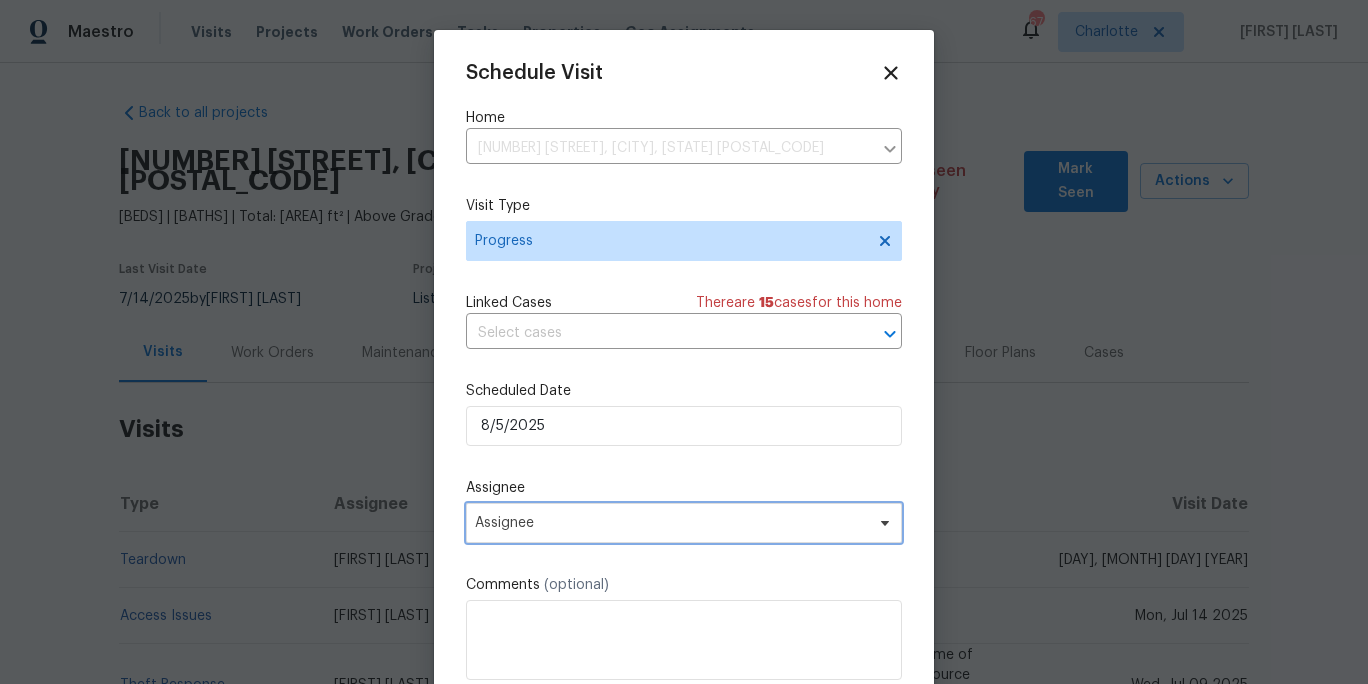 click on "Assignee" at bounding box center [671, 523] 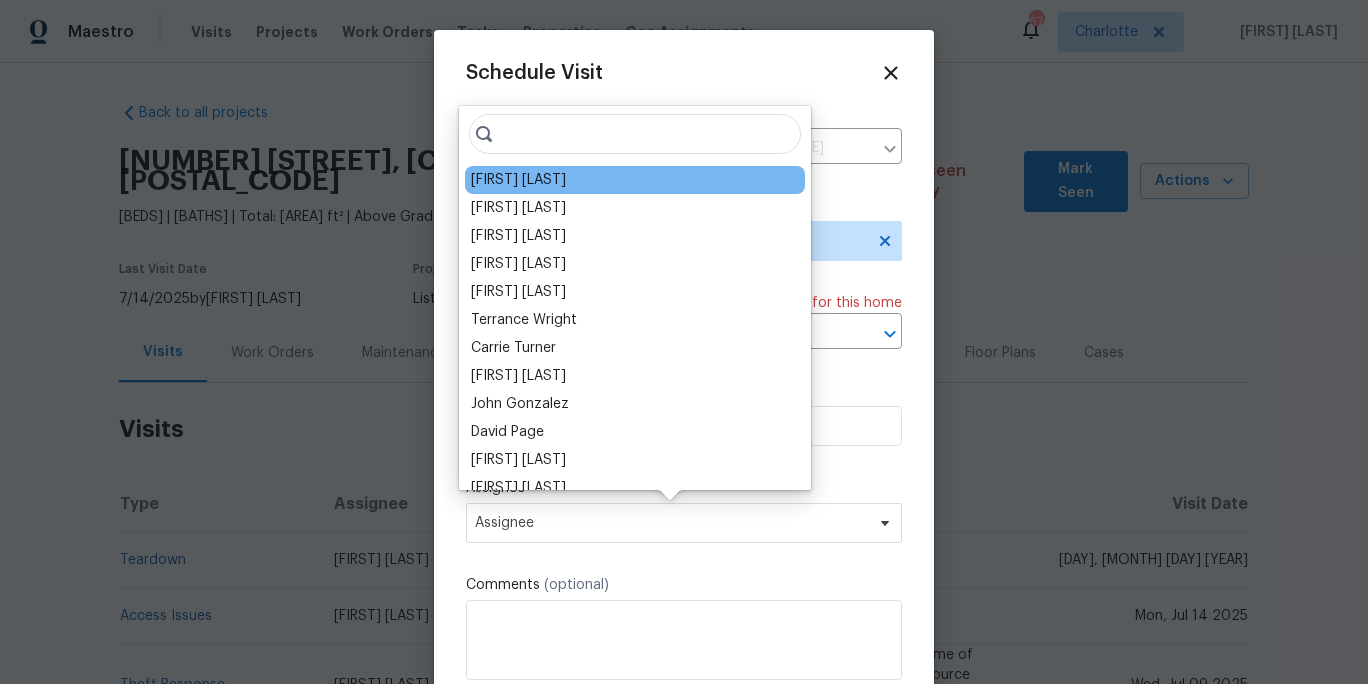 click on "Ryan Carder" at bounding box center [635, 180] 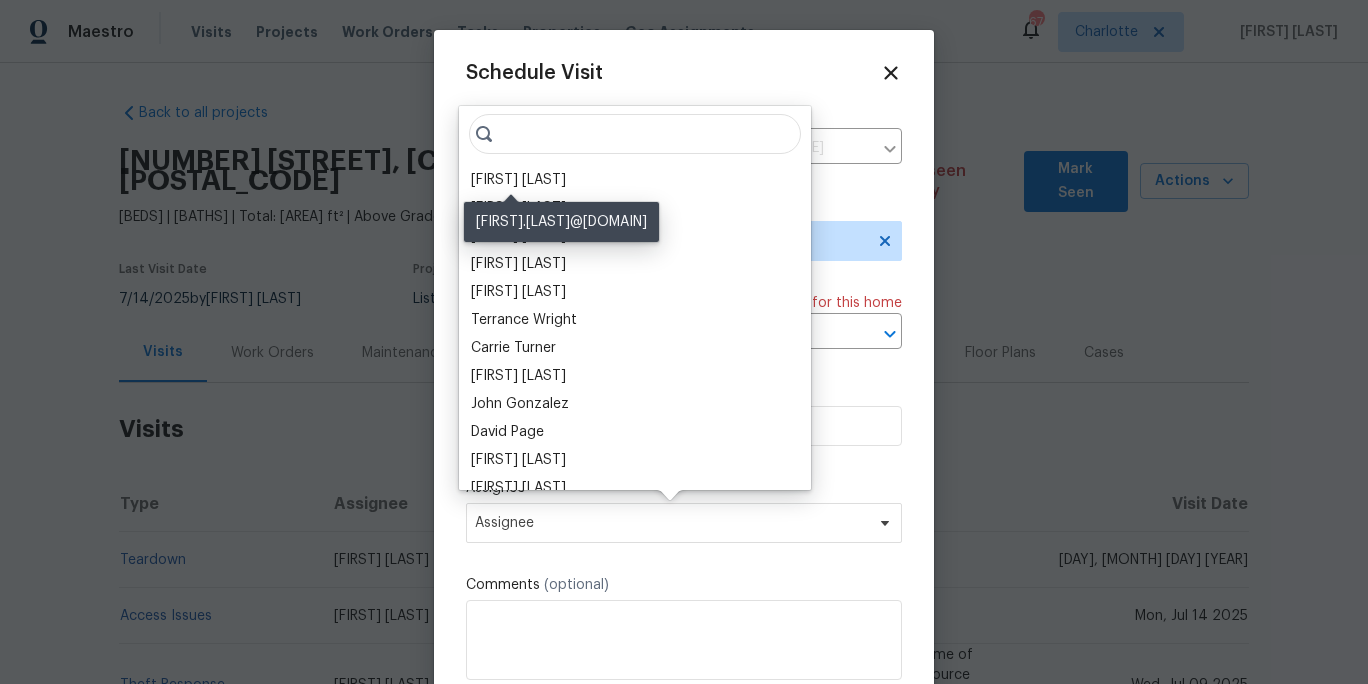 drag, startPoint x: 530, startPoint y: 188, endPoint x: 526, endPoint y: 213, distance: 25.317978 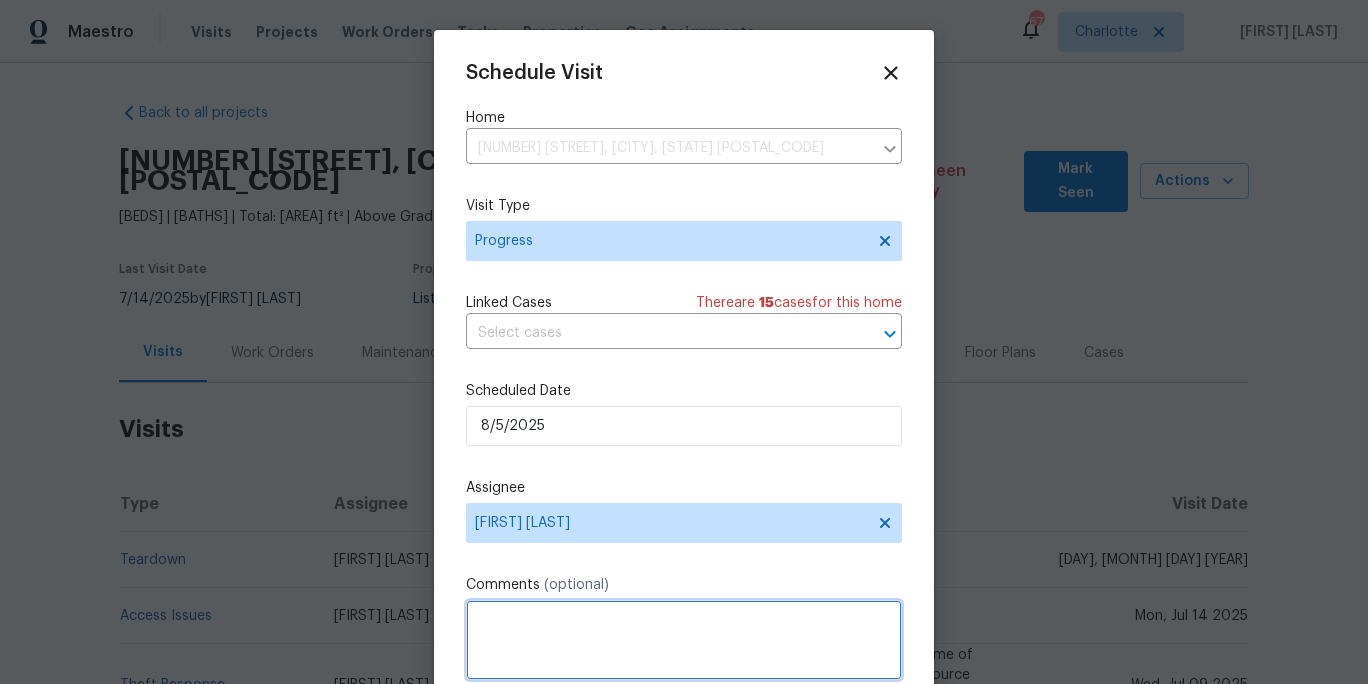 click at bounding box center [684, 640] 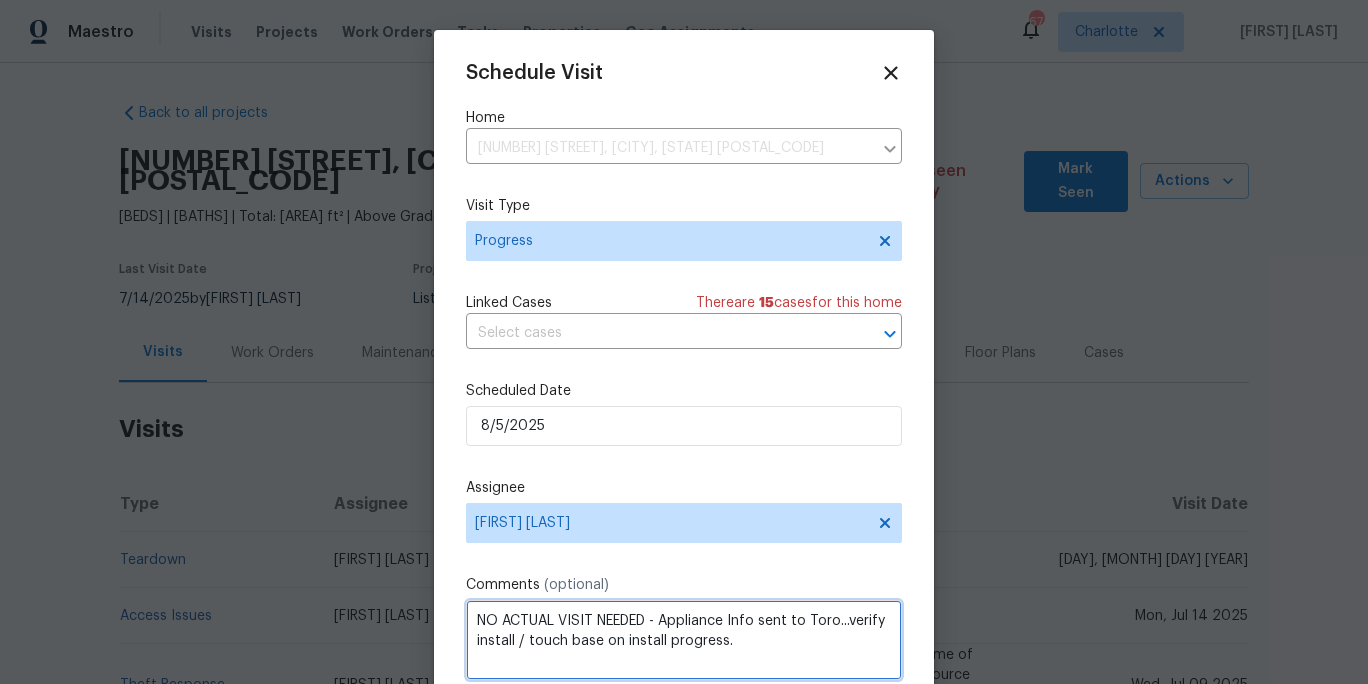 scroll, scrollTop: 36, scrollLeft: 0, axis: vertical 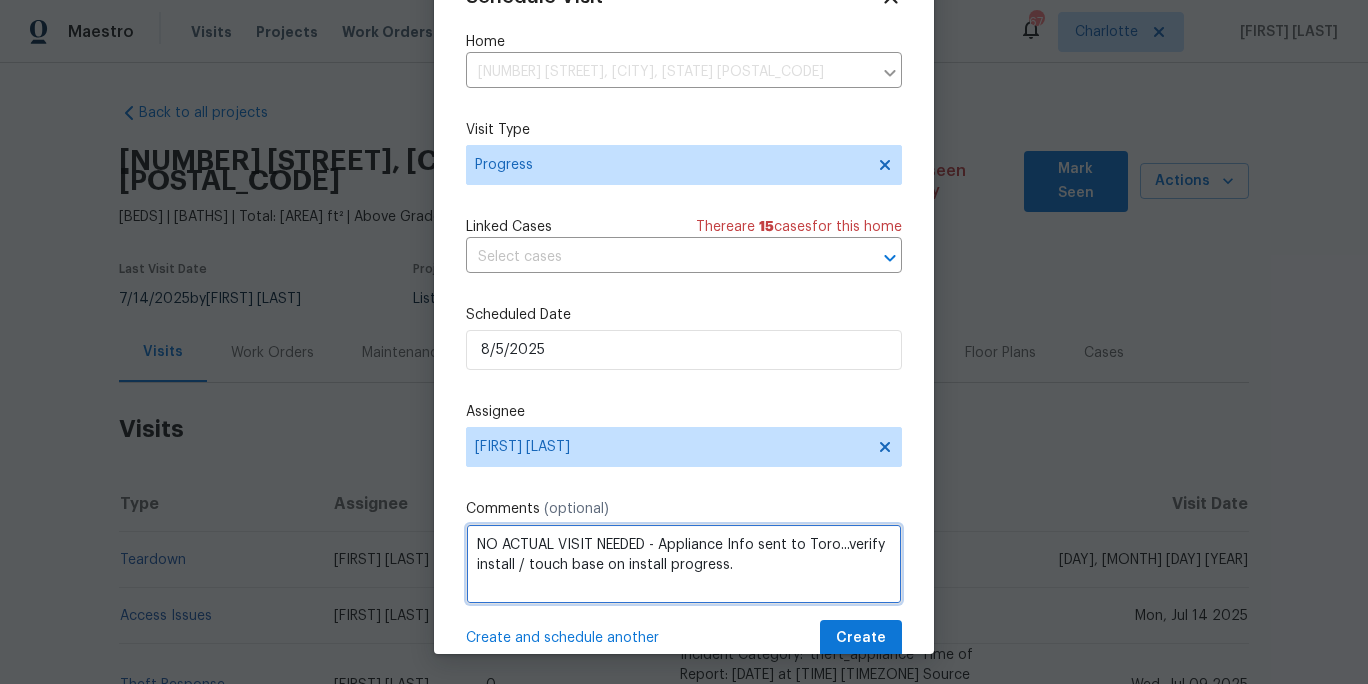 type on "NO ACTUAL VISIT NEEDED - Appliance Info sent to Toro...verify install / touch base on install progress." 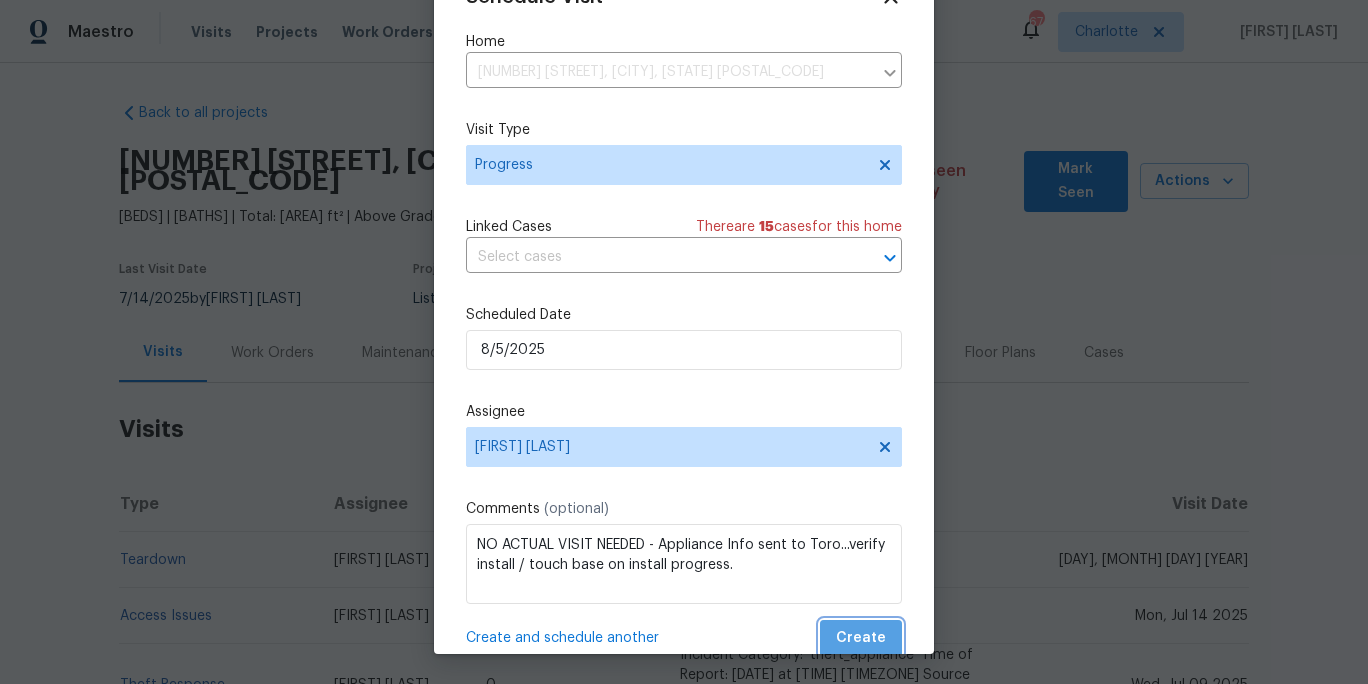 click on "Create" at bounding box center (861, 638) 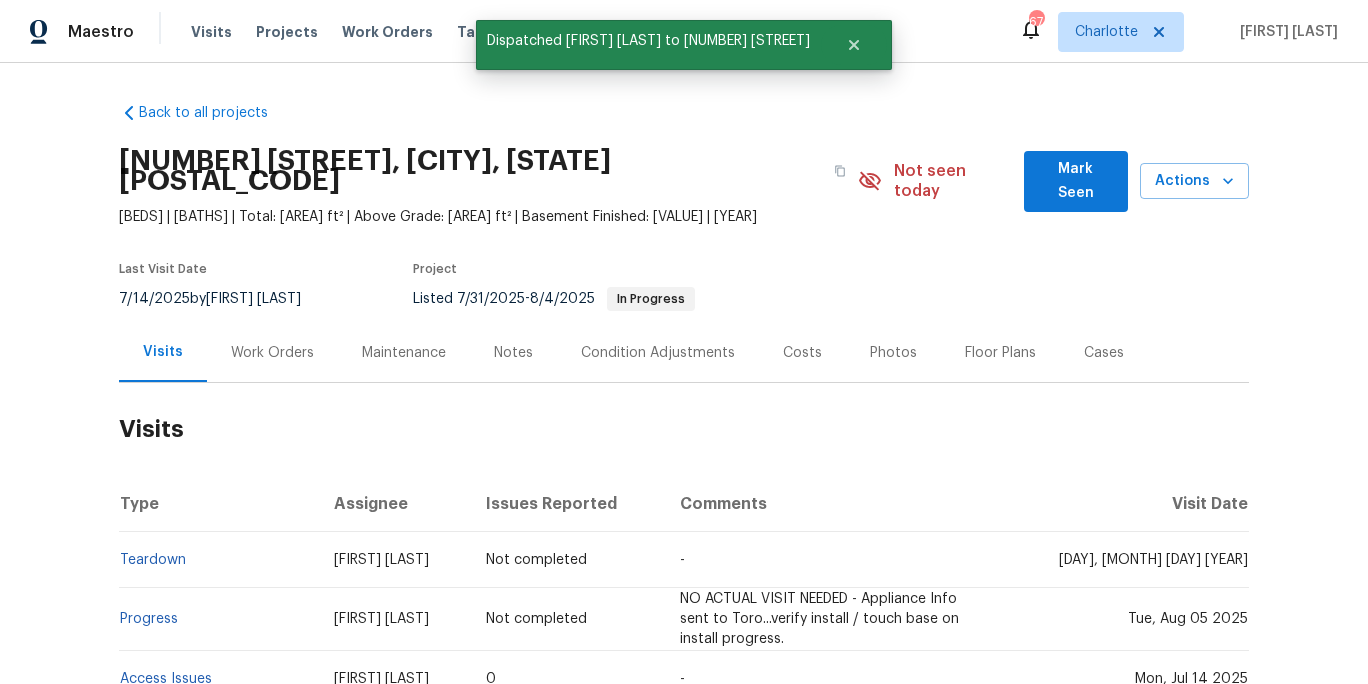 click on "232 Branchwood Cir, Kings Mountain, NC 28086 2 Beds | 1 Baths | Total: 786 ft² | Above Grade: 786 ft² | Basement Finished: N/A | 1994 Not seen today Mark Seen Actions Last Visit Date 7/14/2025  by  Alex Baum   Project Listed   7/31/2025  -  8/4/2025 In Progress" at bounding box center (684, 229) 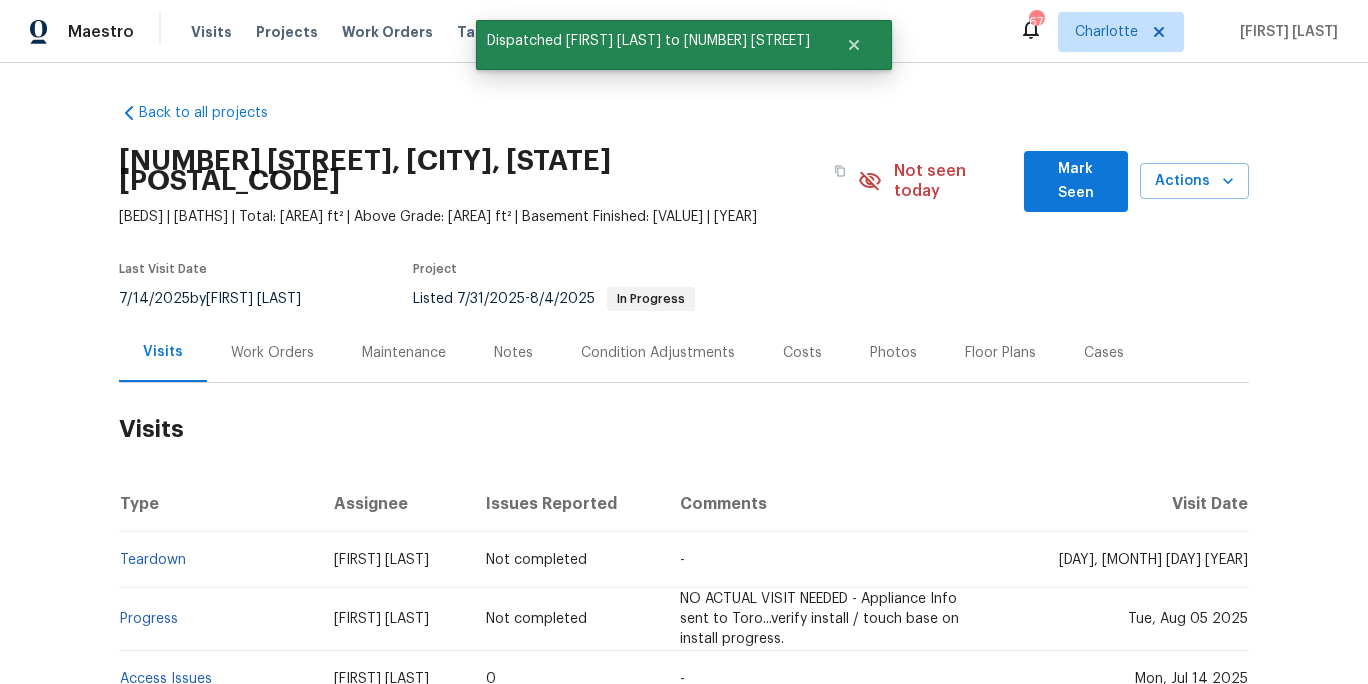 click on "Visits Projects Work Orders Tasks Properties Geo Assignments" at bounding box center (485, 32) 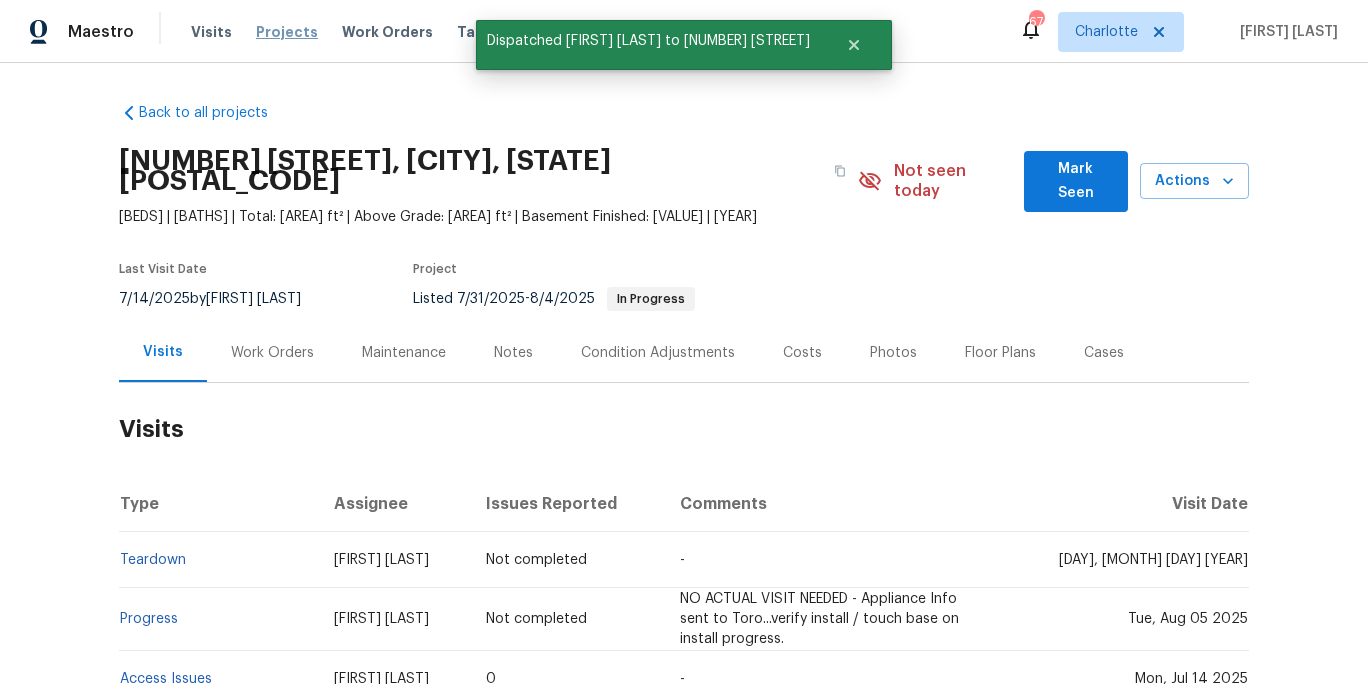 click on "Projects" at bounding box center (287, 32) 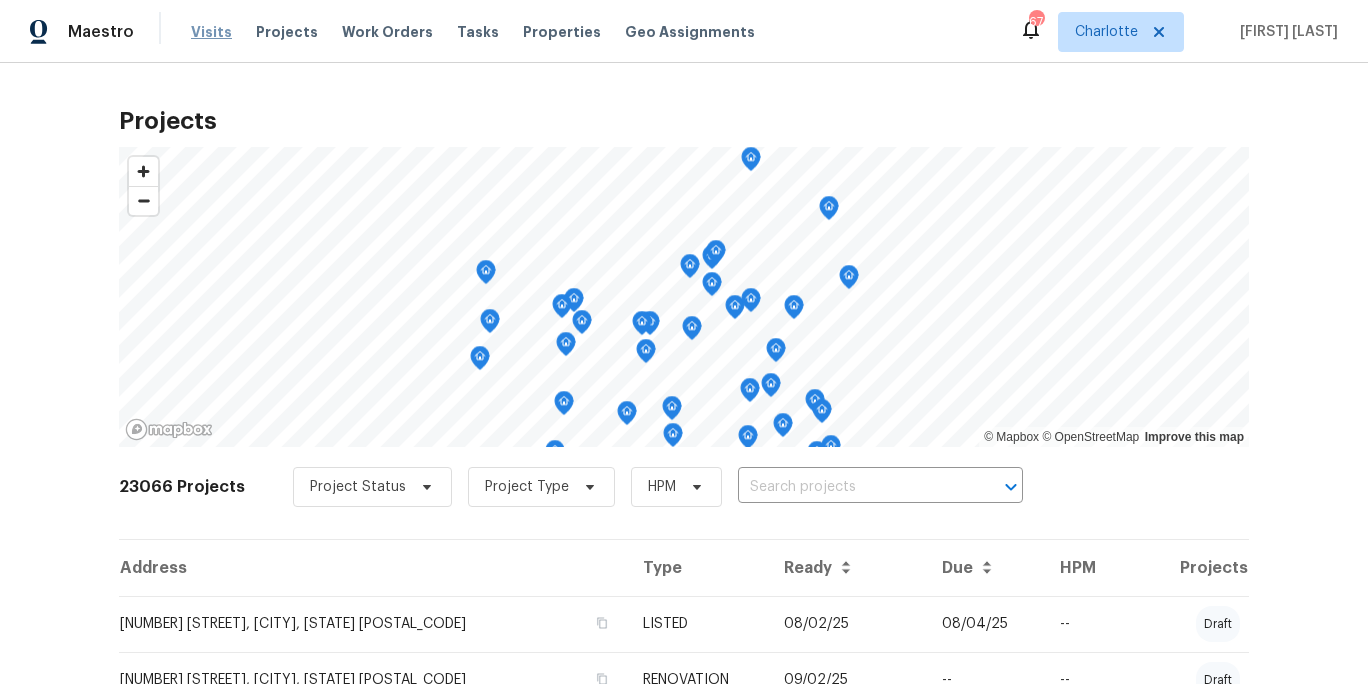 click on "Visits" at bounding box center (211, 32) 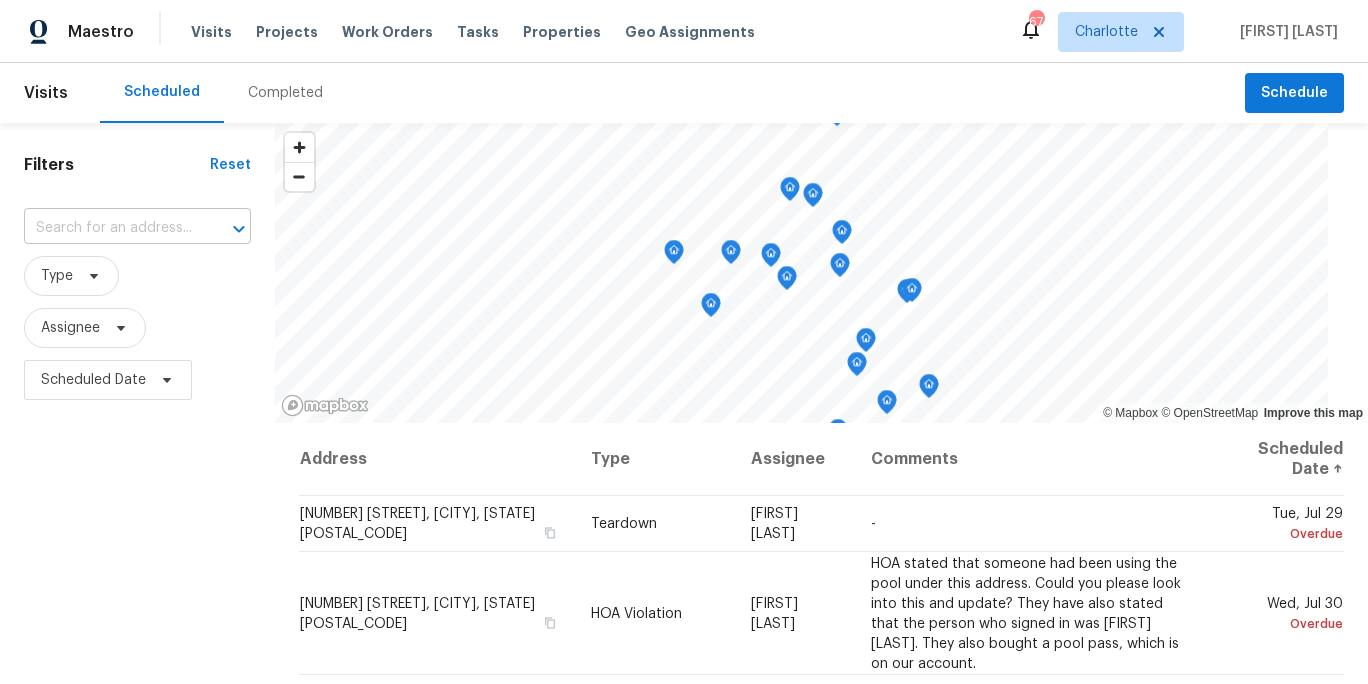 click on "​" at bounding box center [137, 228] 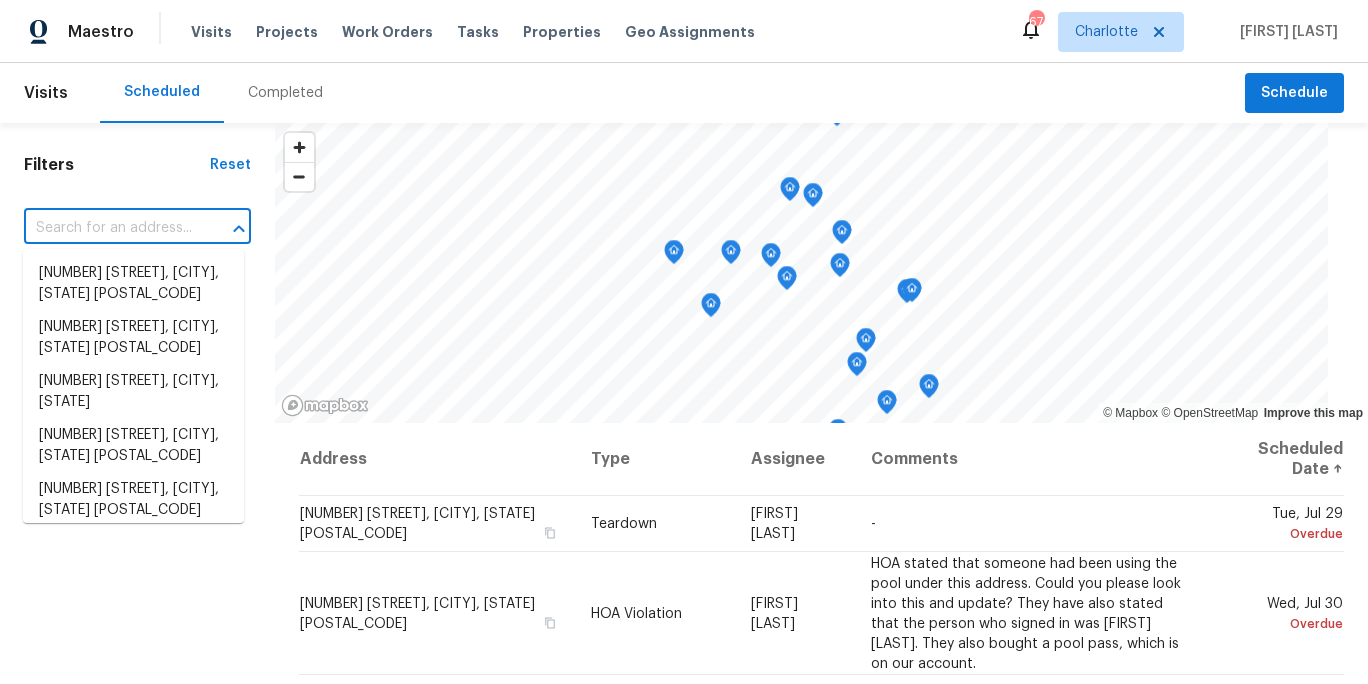 click at bounding box center [109, 228] 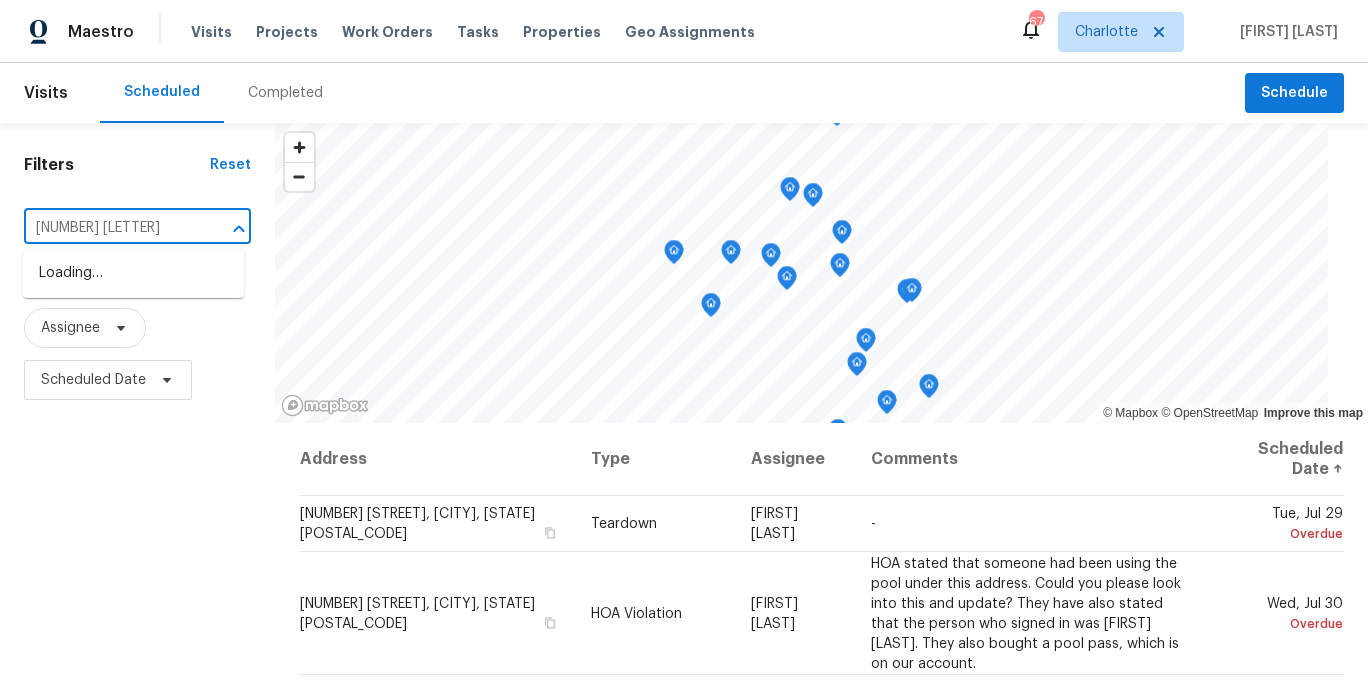 type on "475 un" 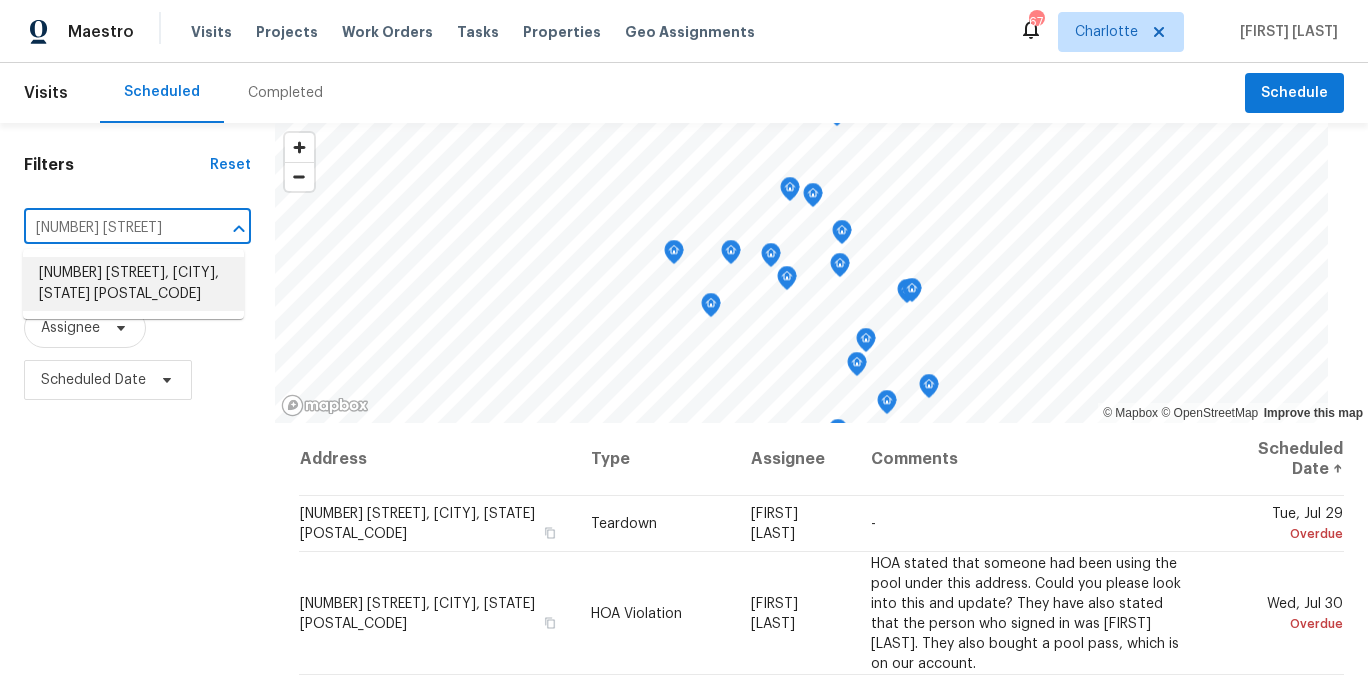 click on "475 Union Baptist Church Rd, York, SC 29745" at bounding box center (133, 284) 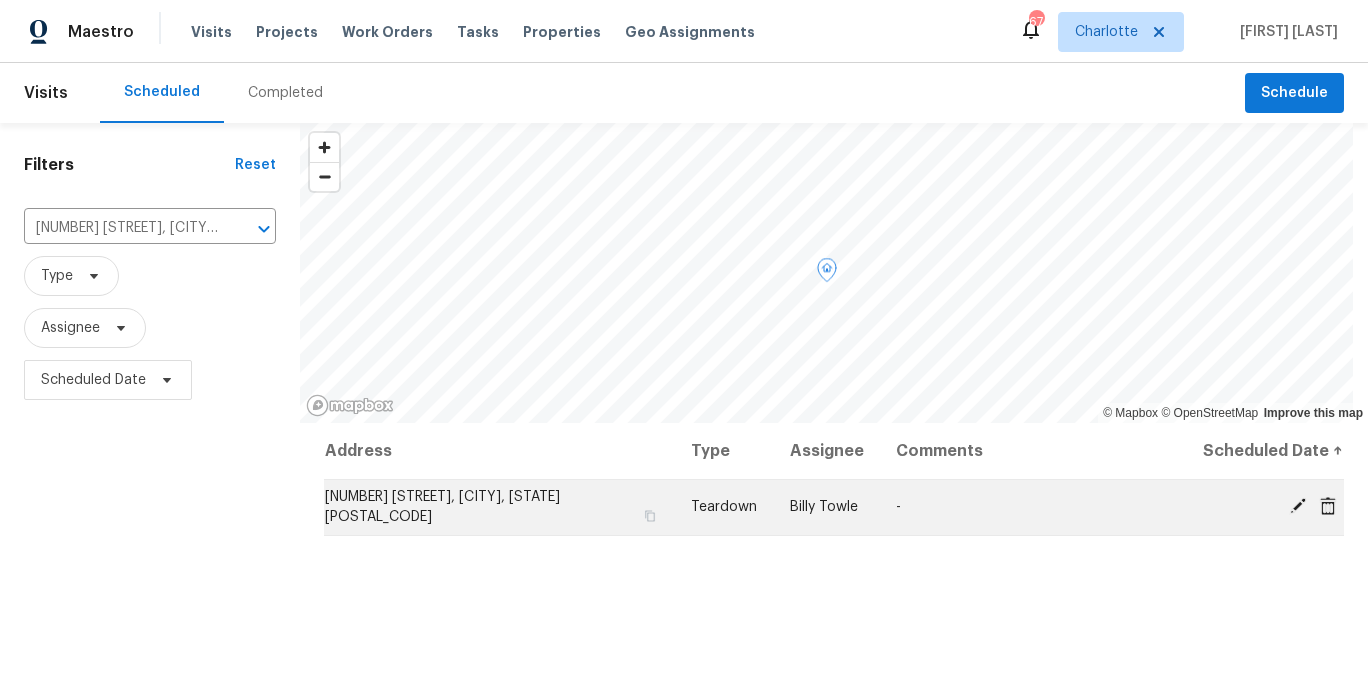 click 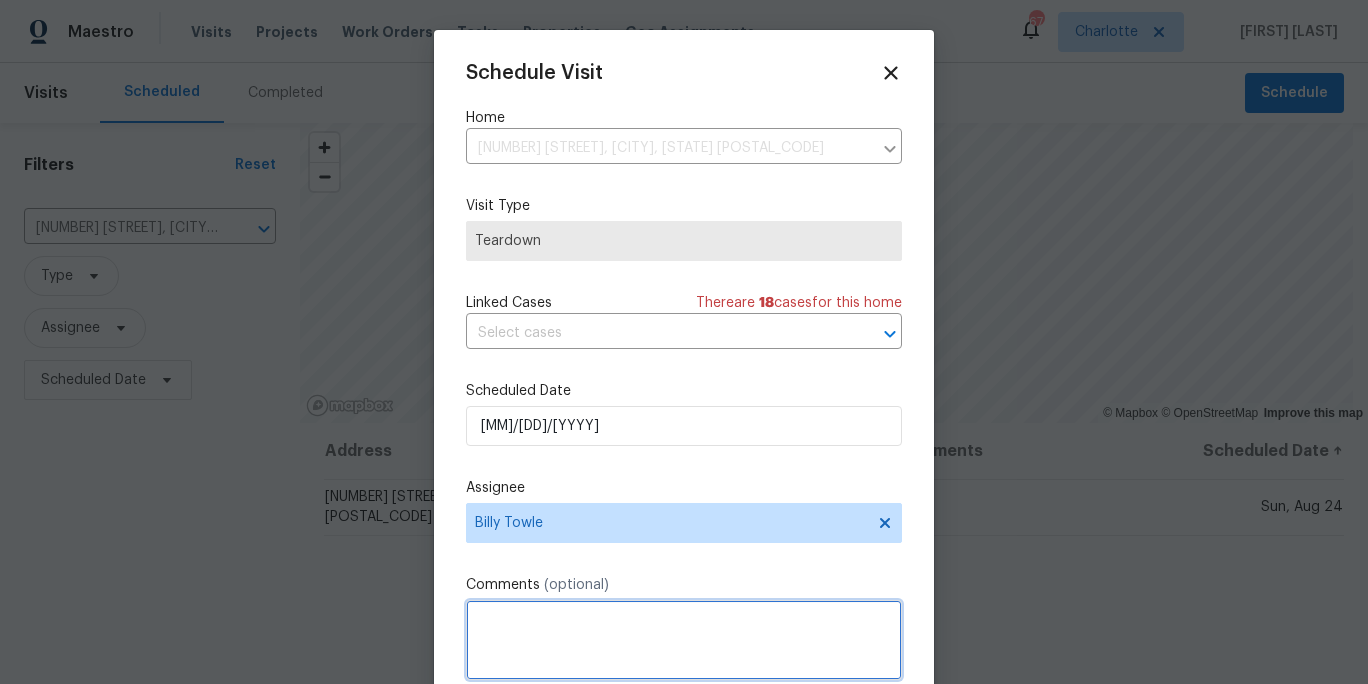 click at bounding box center [684, 640] 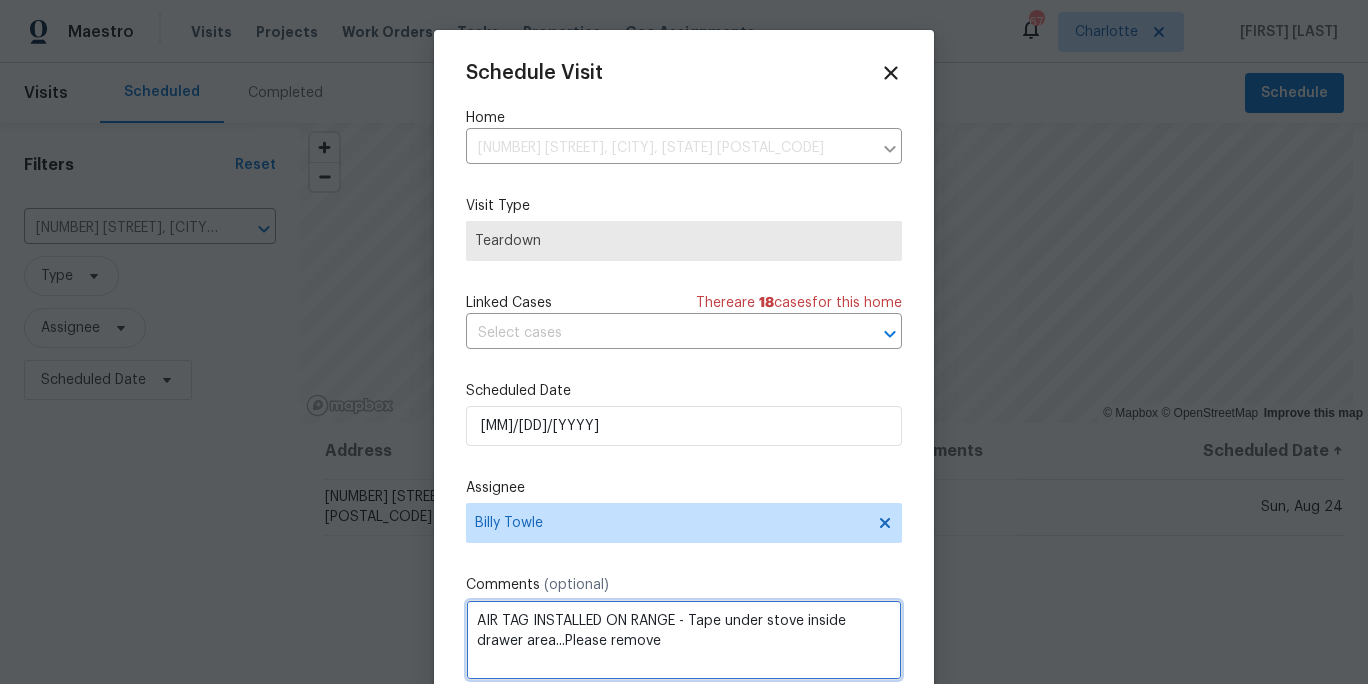 click on "AIR TAG INSTALLED ON RANGE - Tape under stove inside drawer area...Please remove" at bounding box center [684, 640] 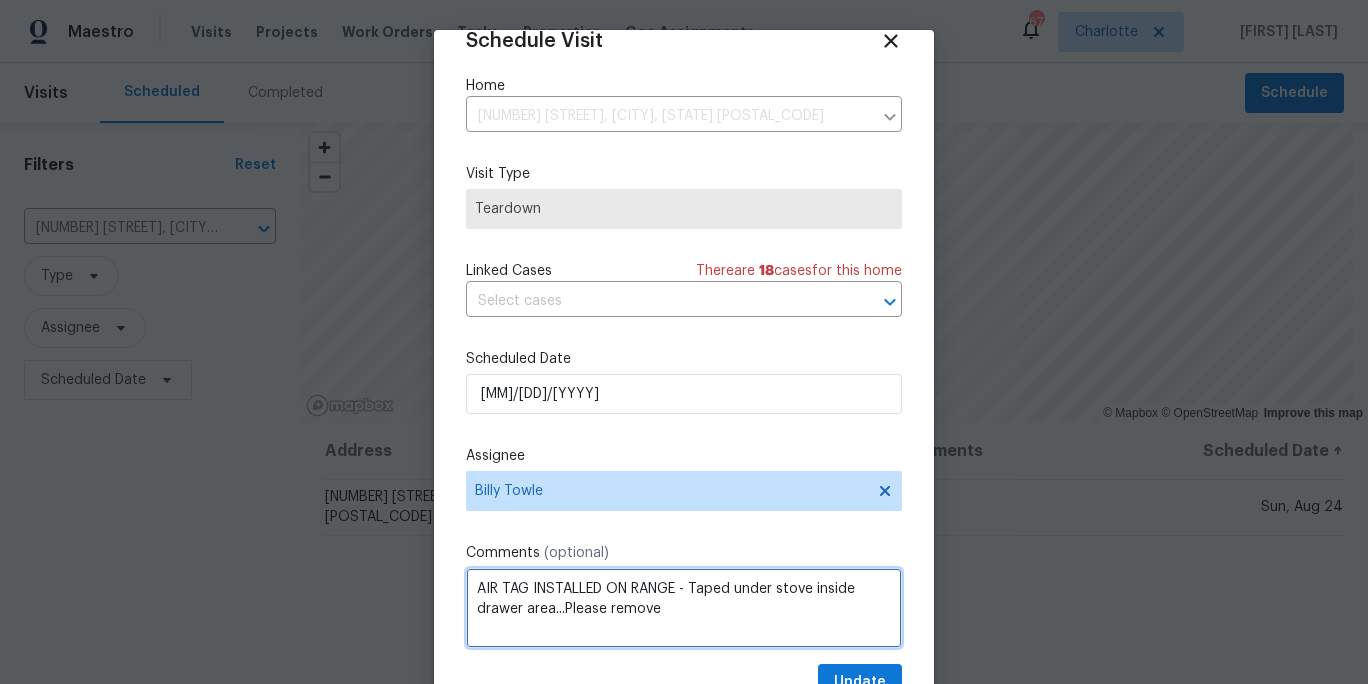 scroll, scrollTop: 36, scrollLeft: 0, axis: vertical 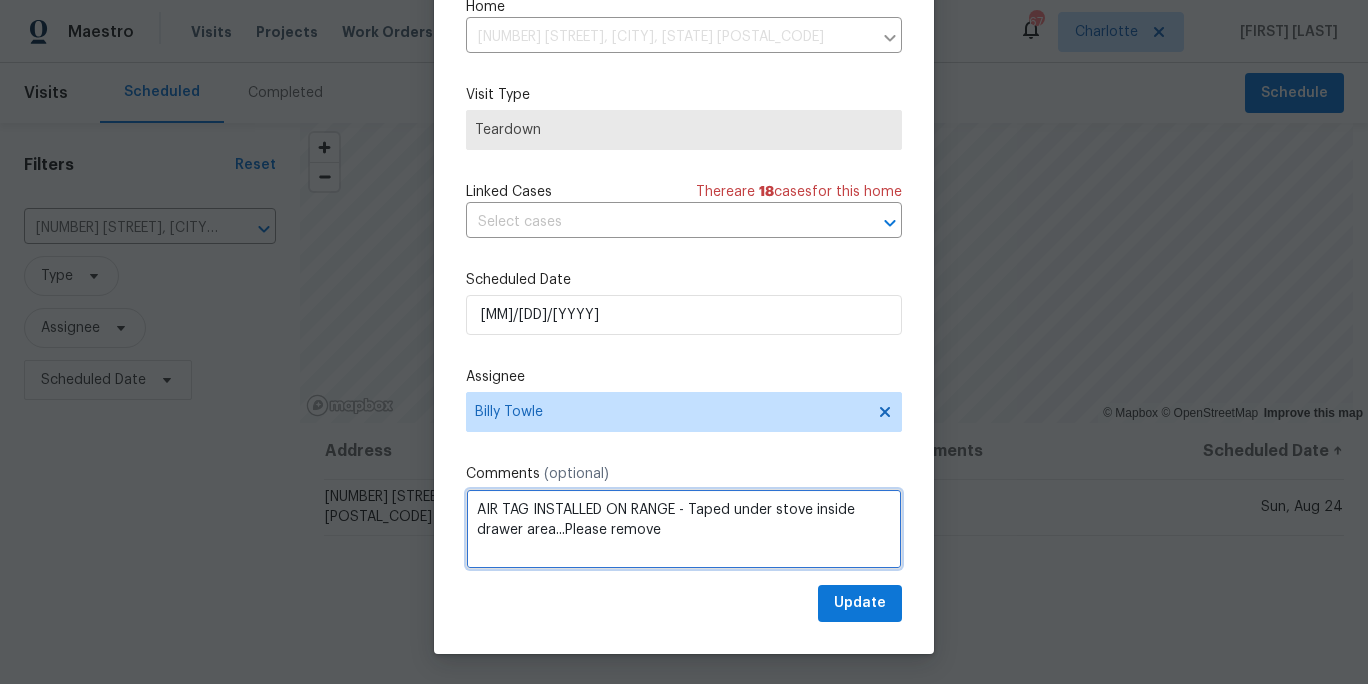 type on "AIR TAG INSTALLED ON RANGE - Taped under stove inside drawer area...Please remove" 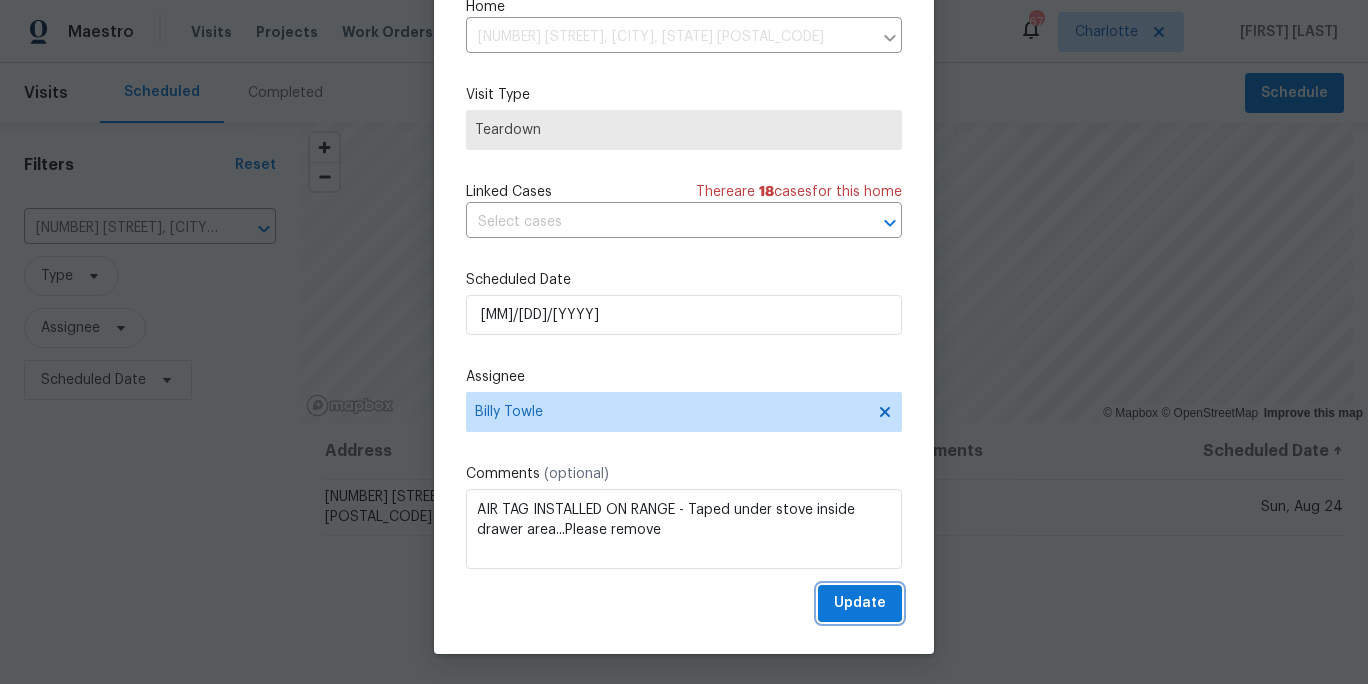 click on "Update" at bounding box center [860, 603] 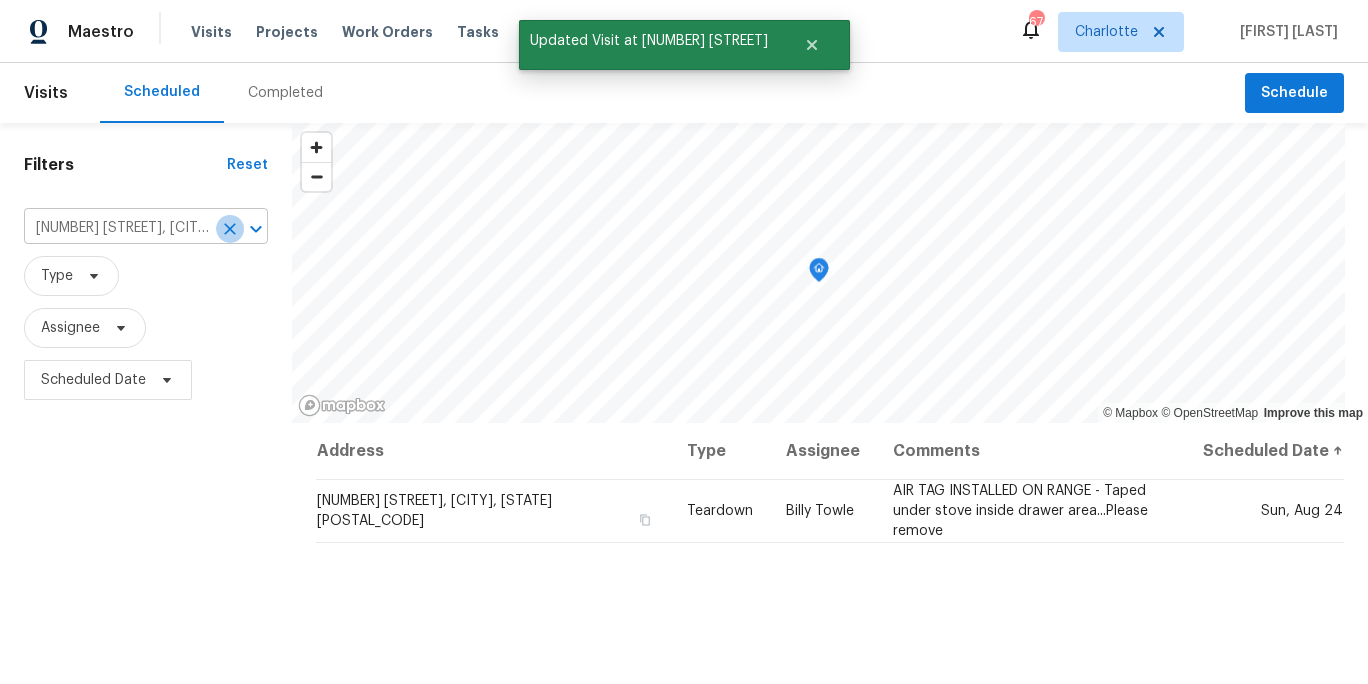 click 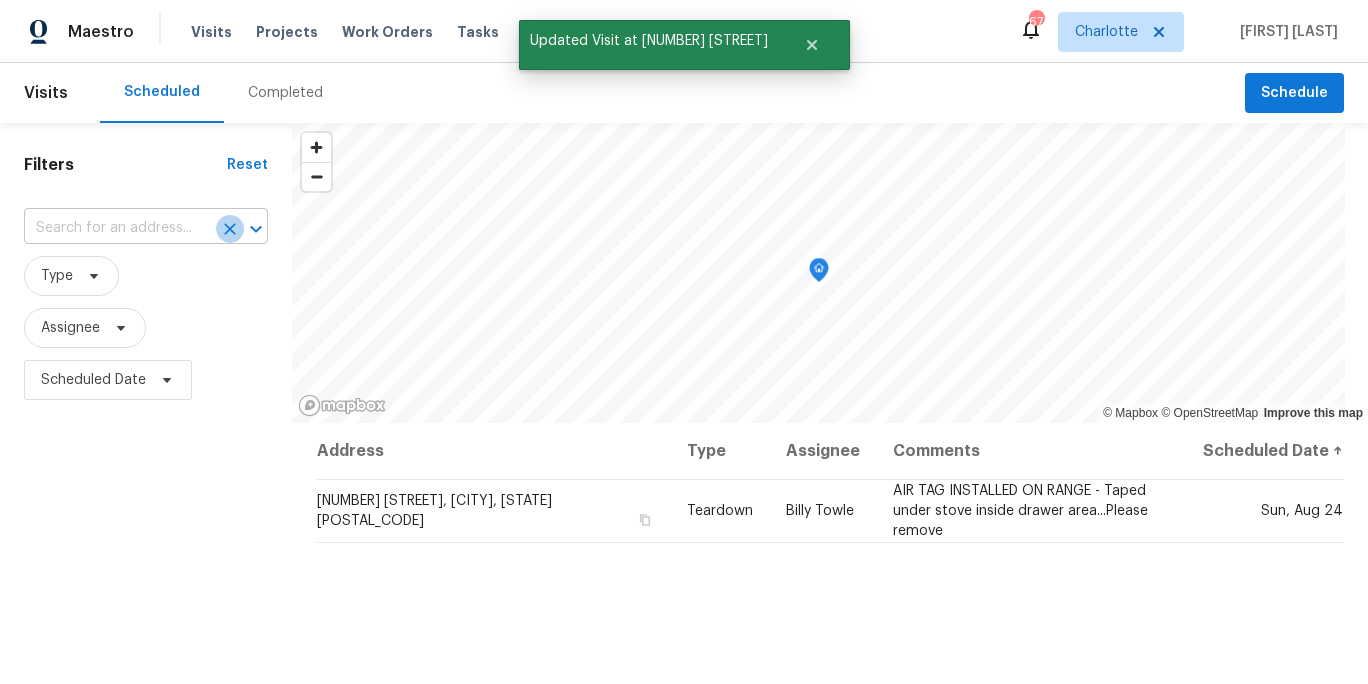 scroll, scrollTop: 0, scrollLeft: 0, axis: both 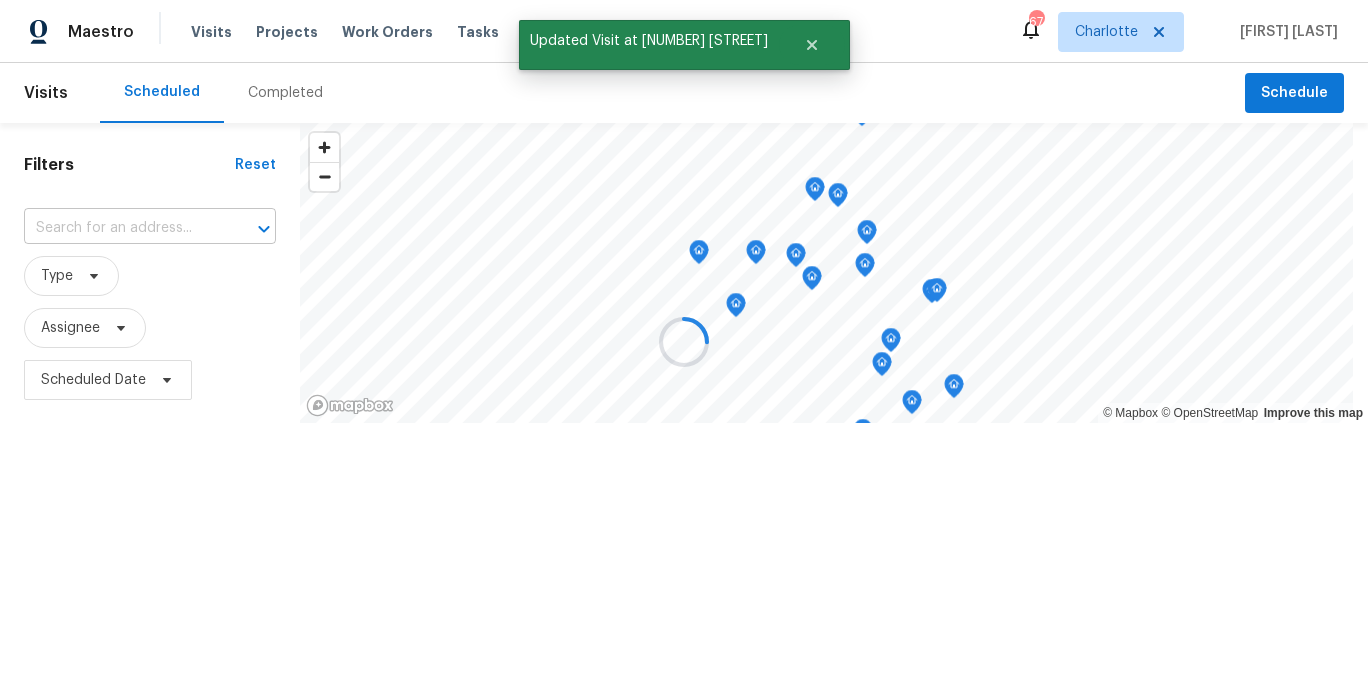 click at bounding box center [684, 342] 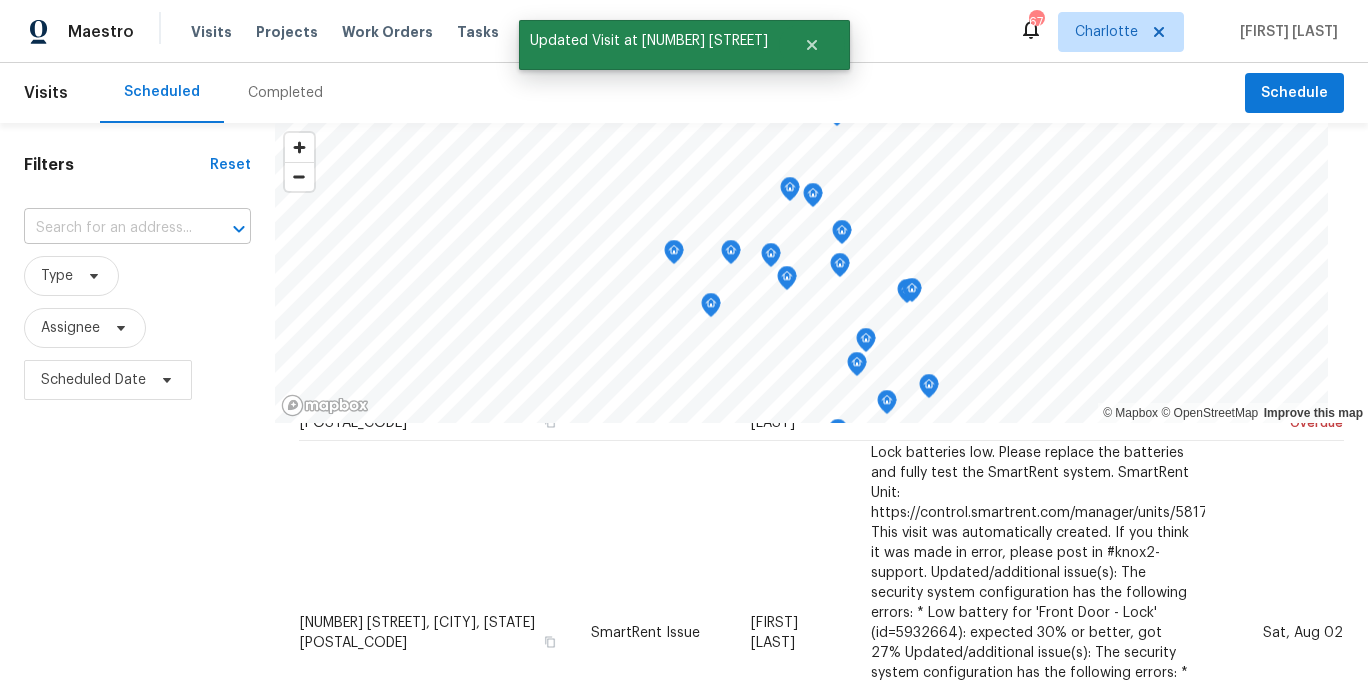 scroll, scrollTop: 527, scrollLeft: 0, axis: vertical 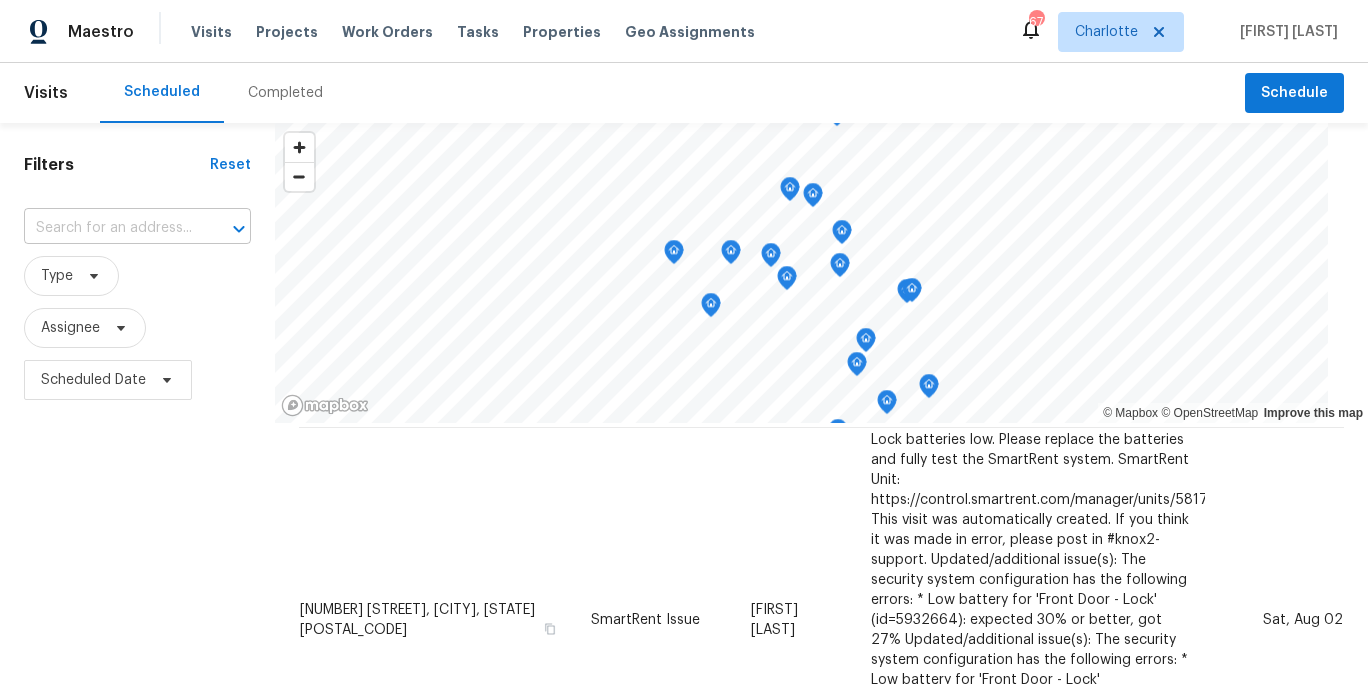 click at bounding box center [109, 228] 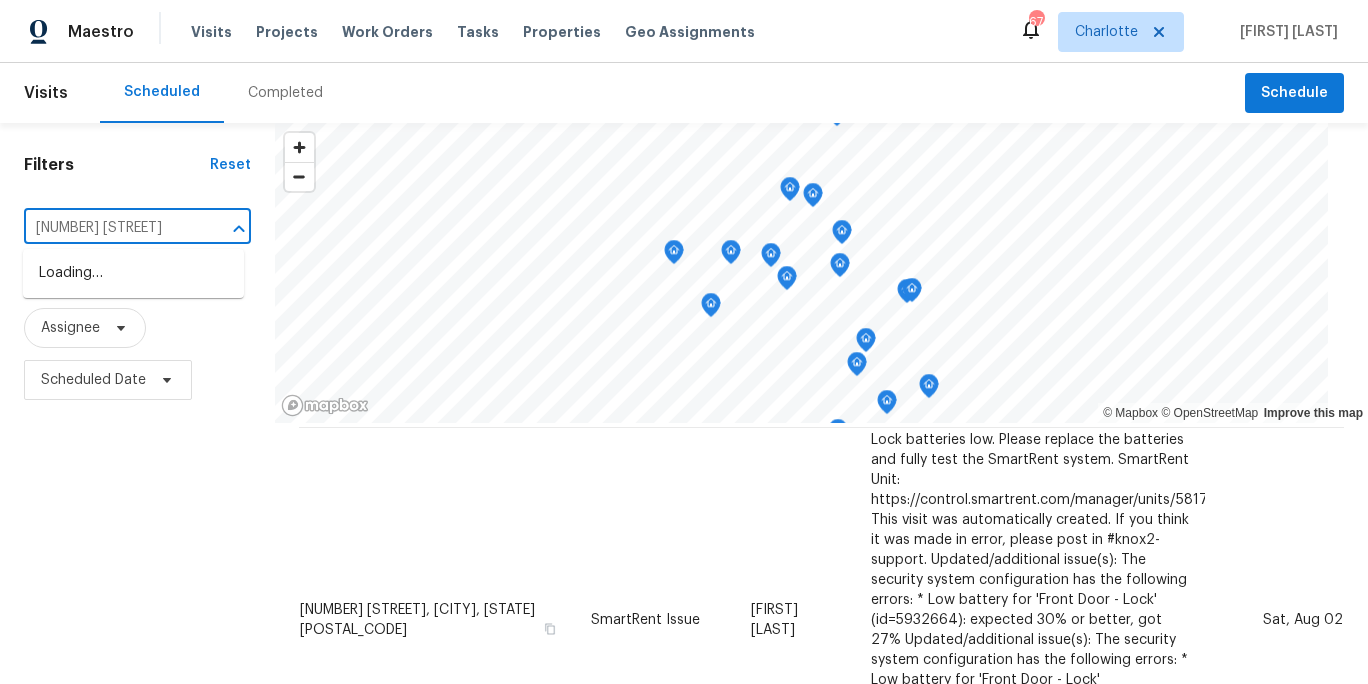 type on "1958 lees" 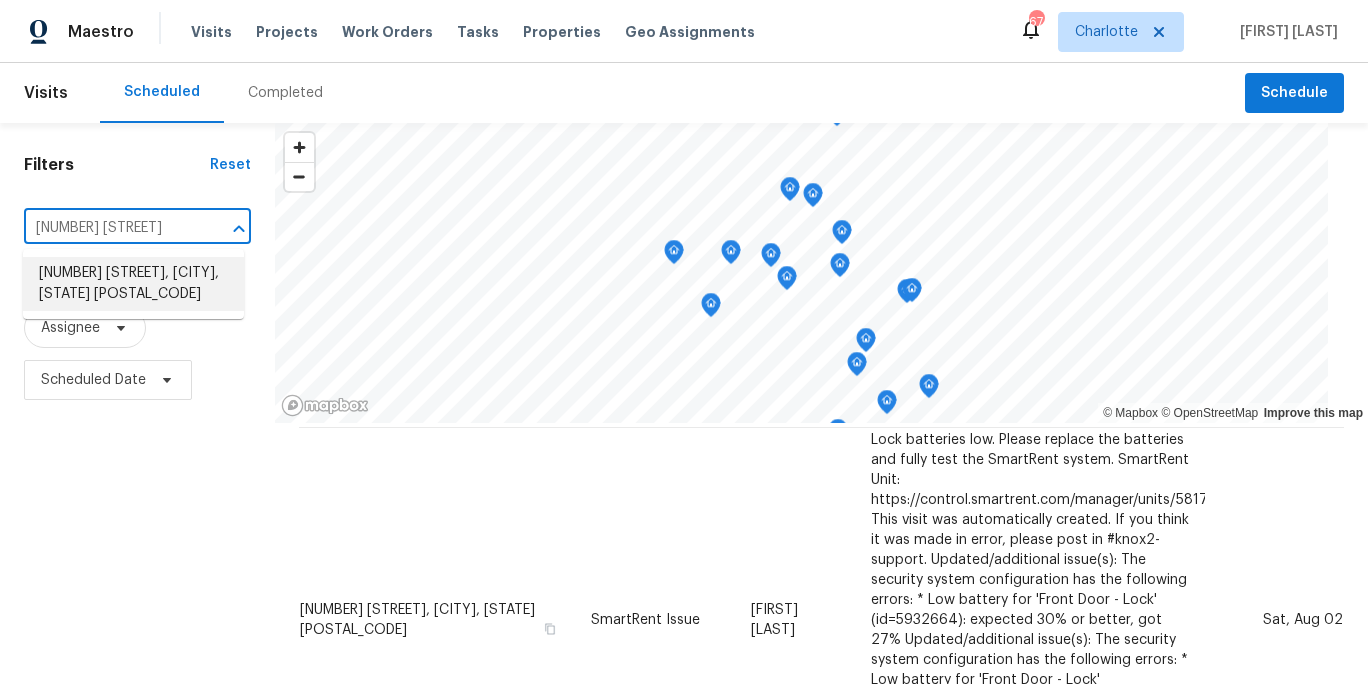 click on "1958 Leesburg Dr, Clover, SC 29710" at bounding box center (133, 284) 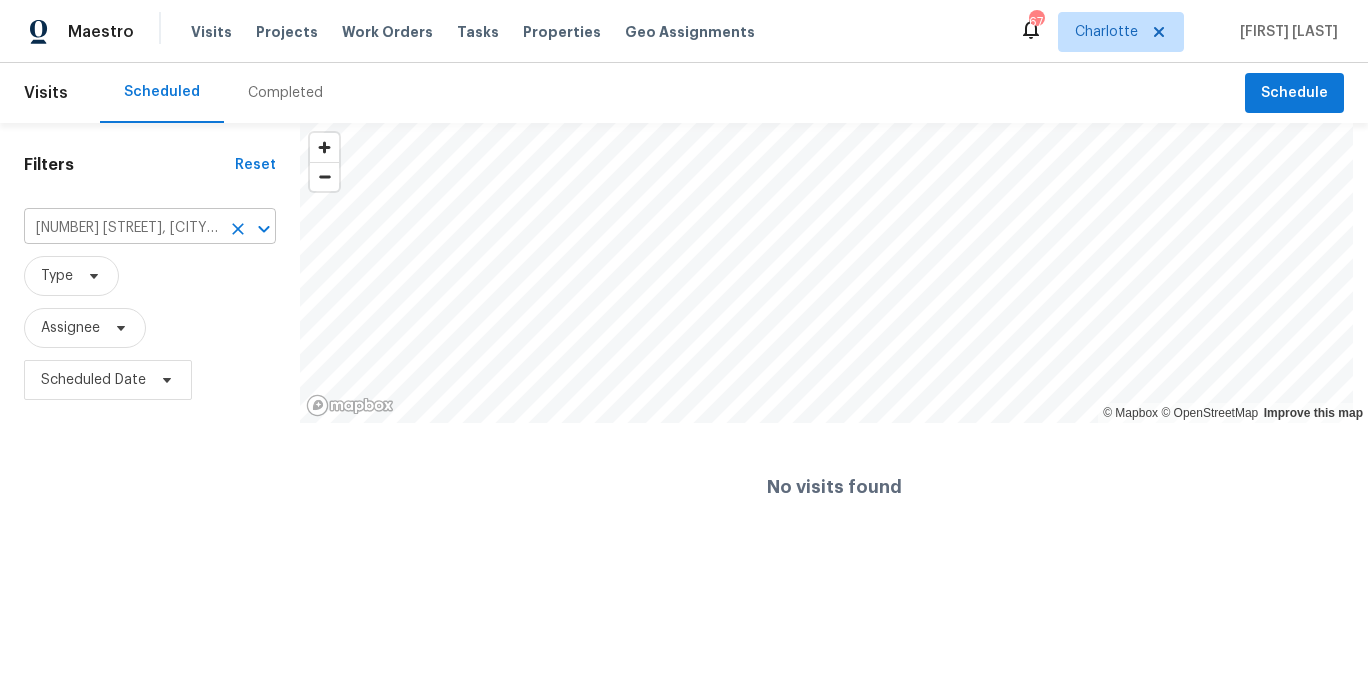 click 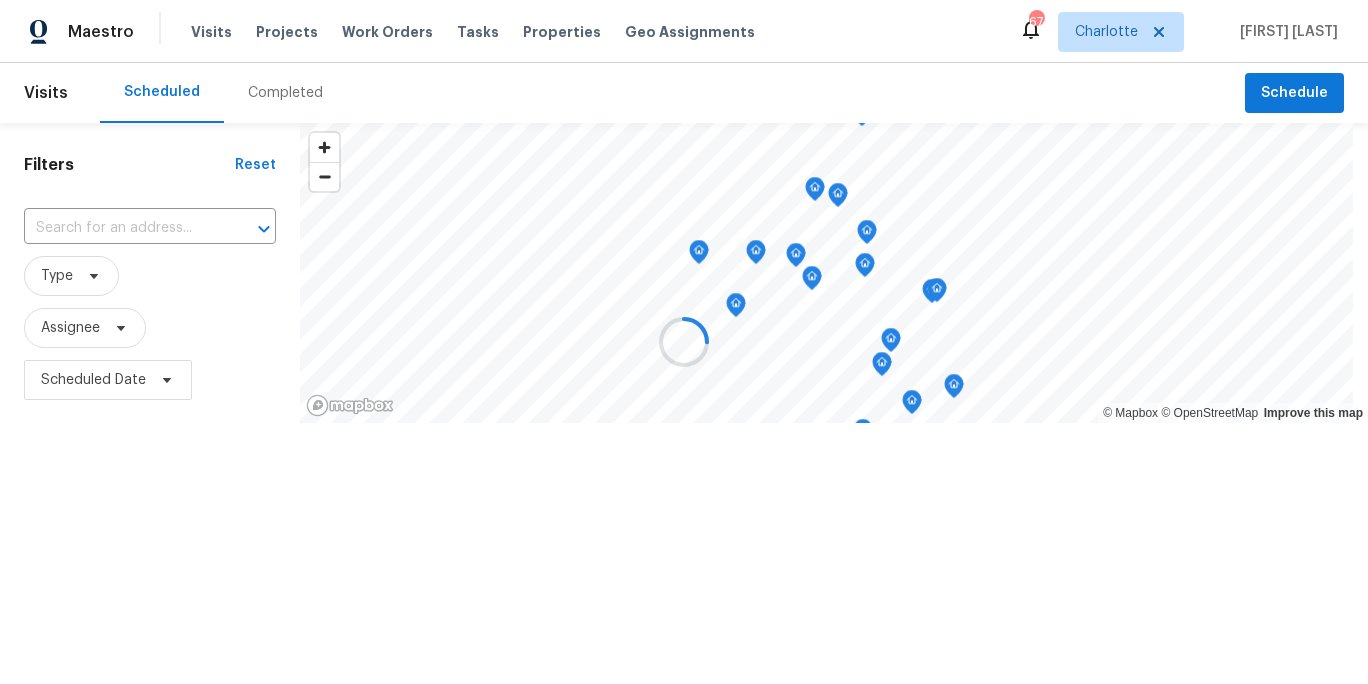 click at bounding box center (684, 342) 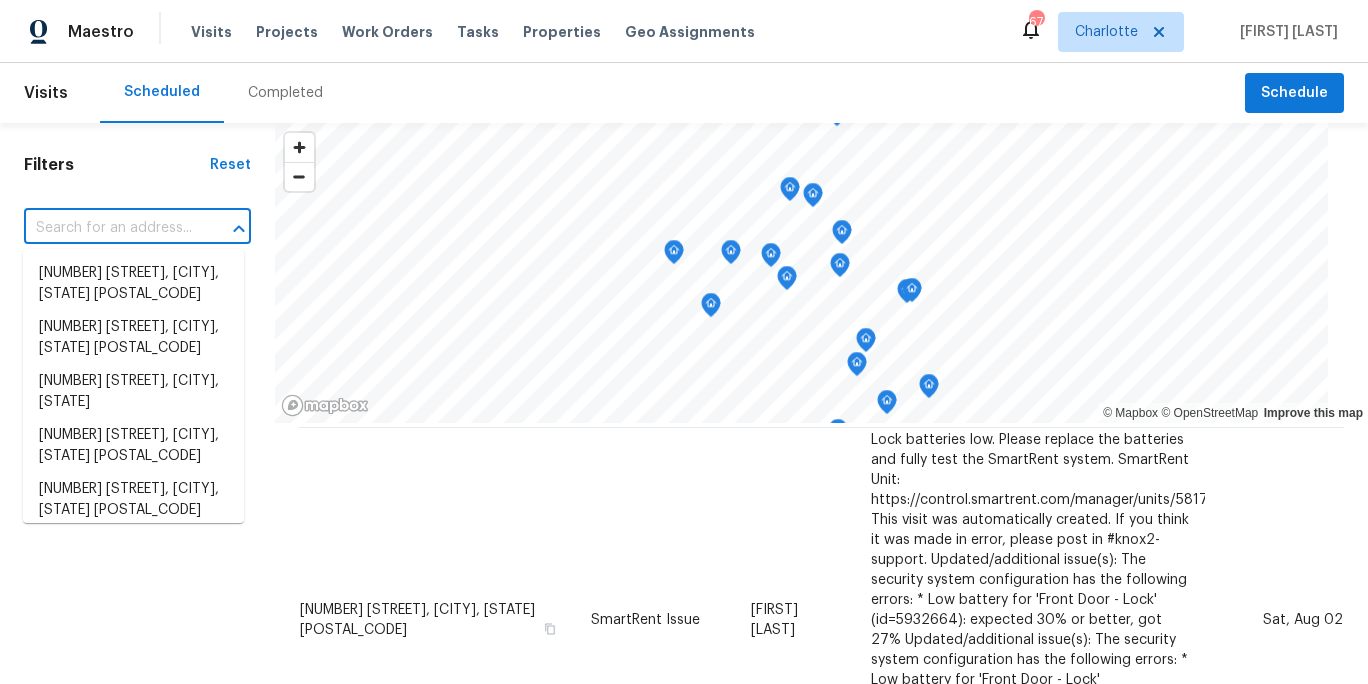 click at bounding box center [109, 228] 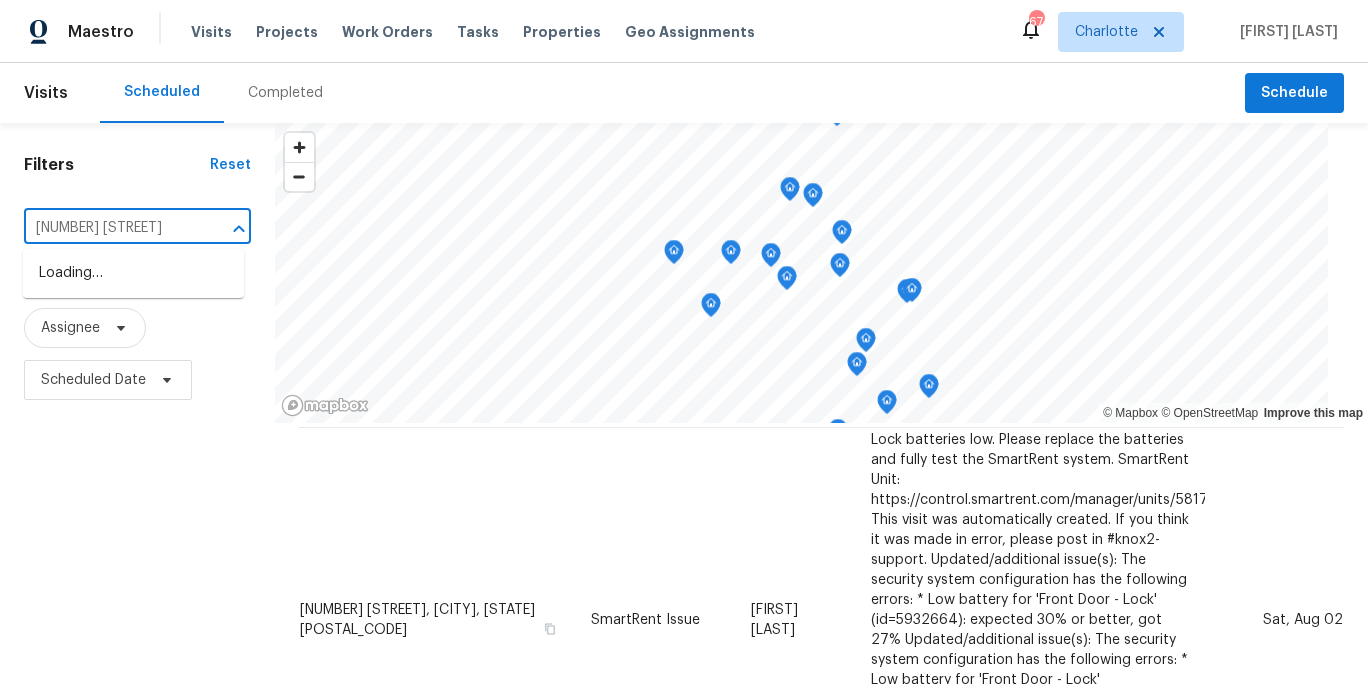 type on "508 dan" 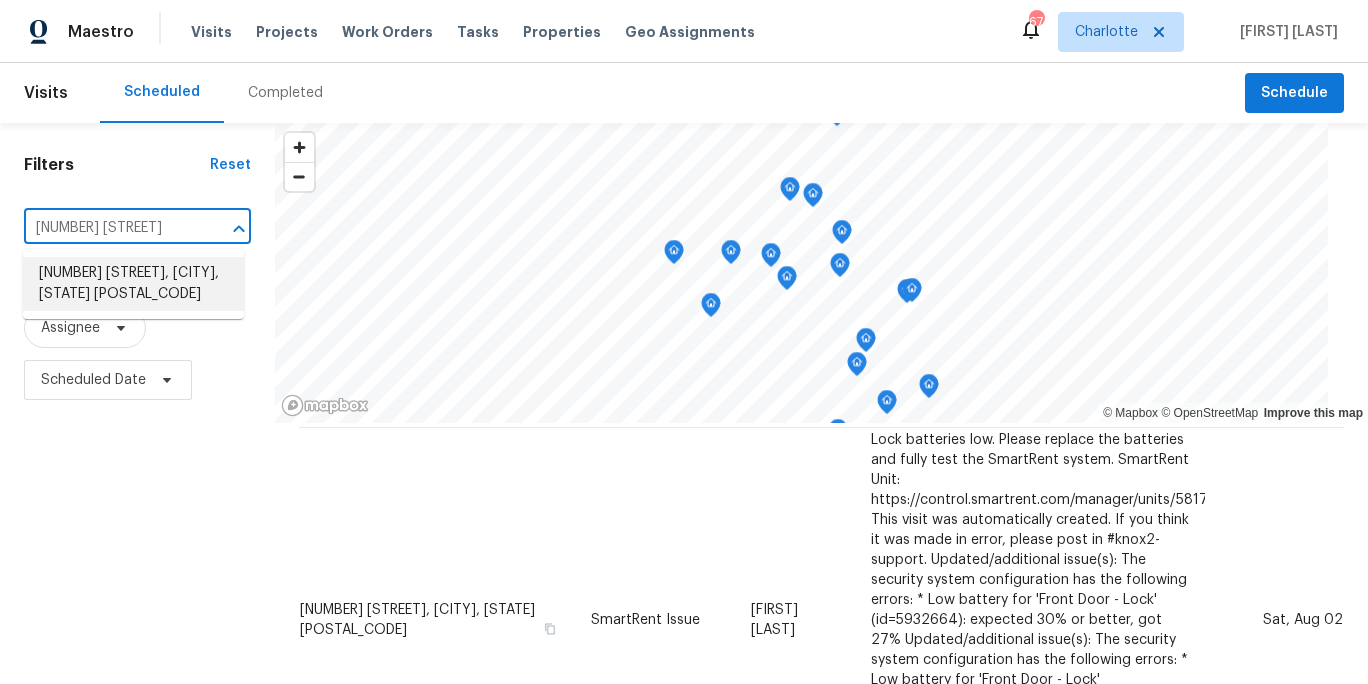 click on "508 Danfield Dr, Clover, SC 29710" at bounding box center [133, 284] 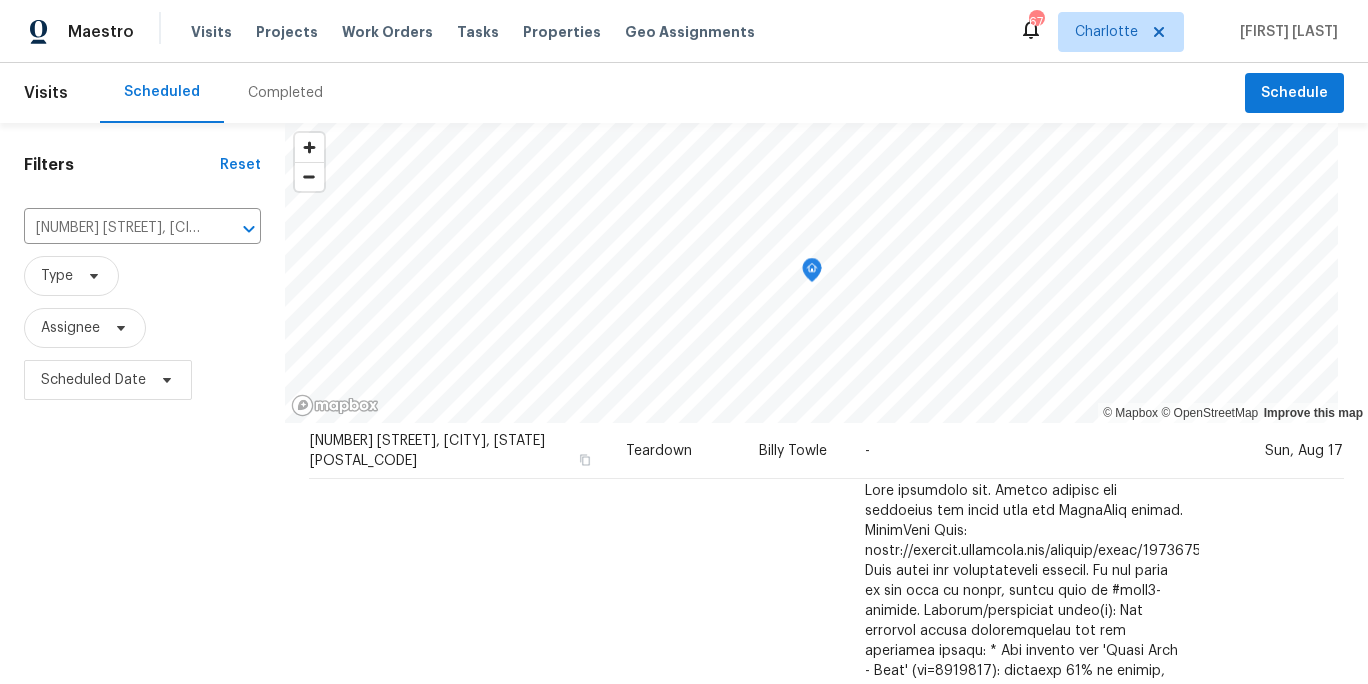 scroll, scrollTop: 65, scrollLeft: 0, axis: vertical 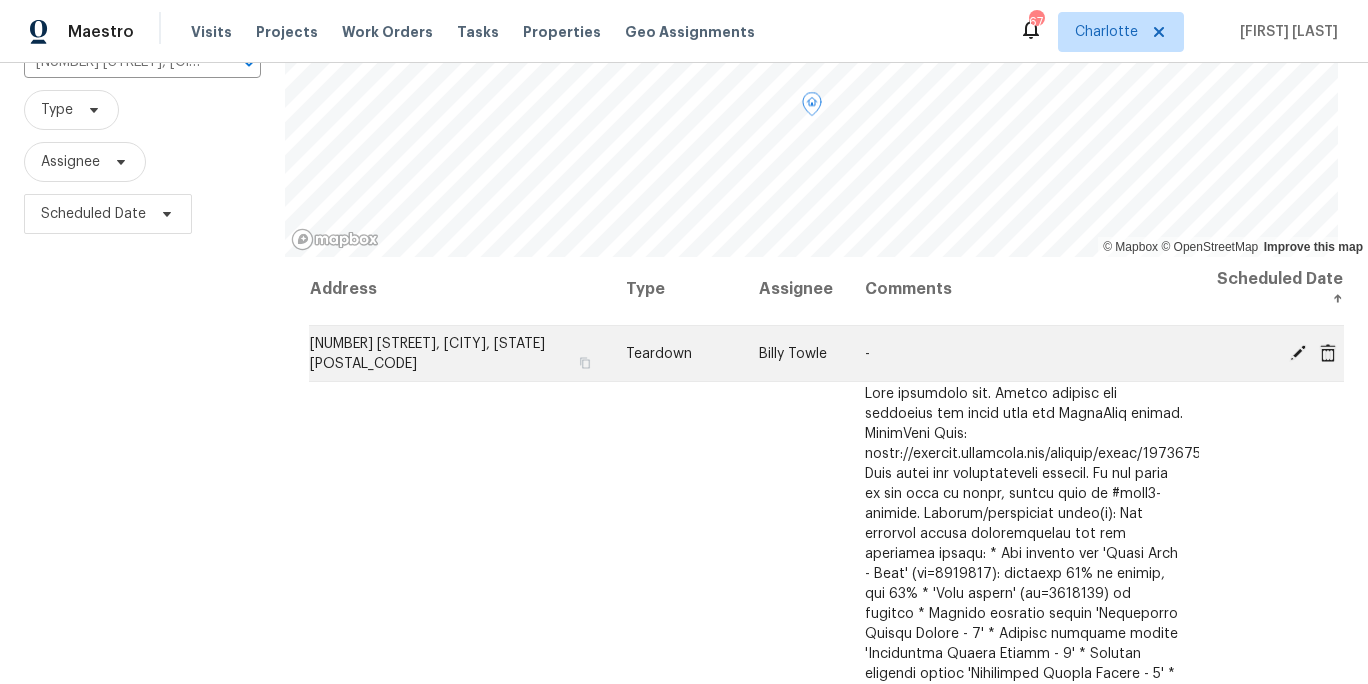 click 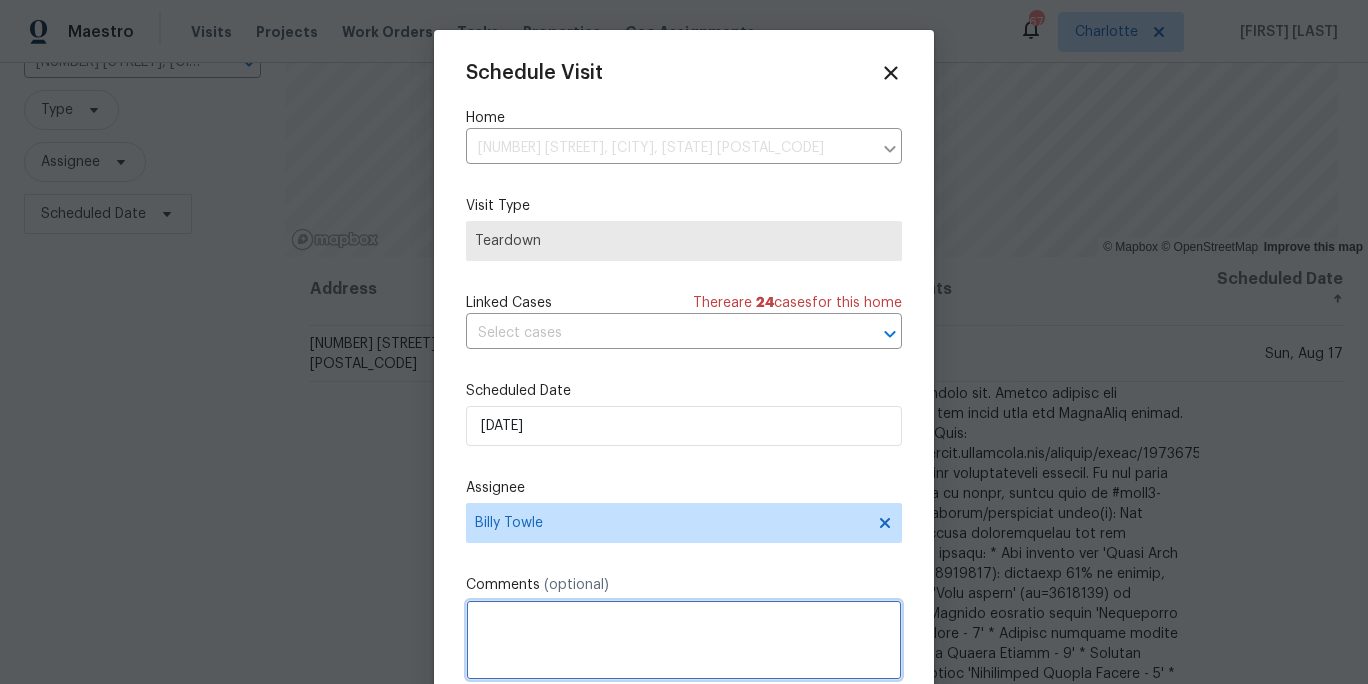 click at bounding box center (684, 640) 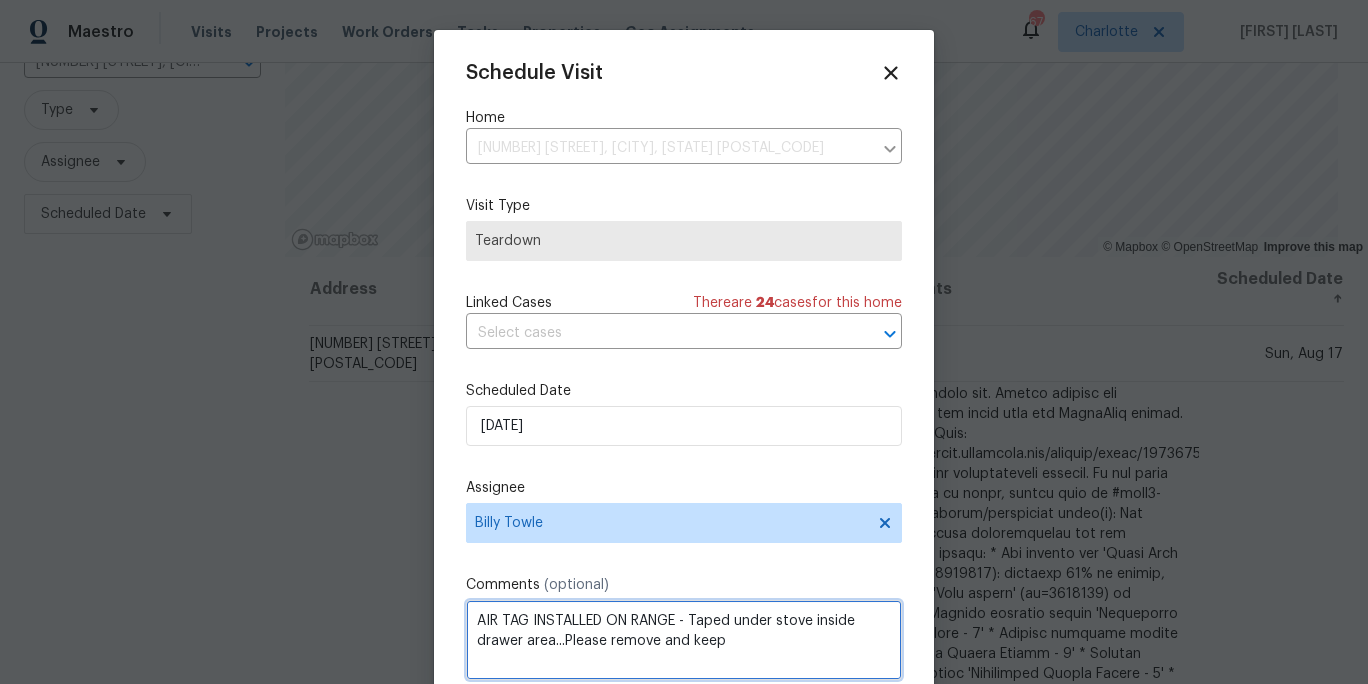drag, startPoint x: 732, startPoint y: 641, endPoint x: 483, endPoint y: 612, distance: 250.68306 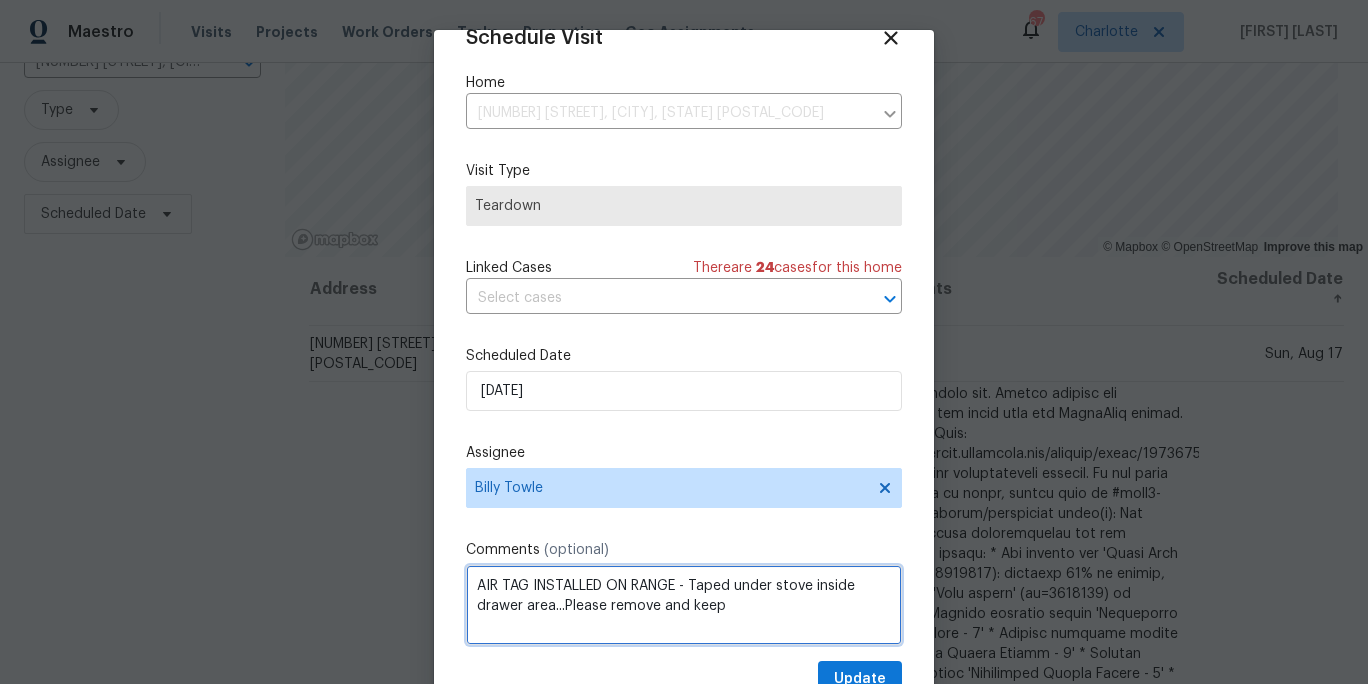 type on "AIR TAG INSTALLED ON RANGE - Taped under stove inside drawer area...Please remove and keep" 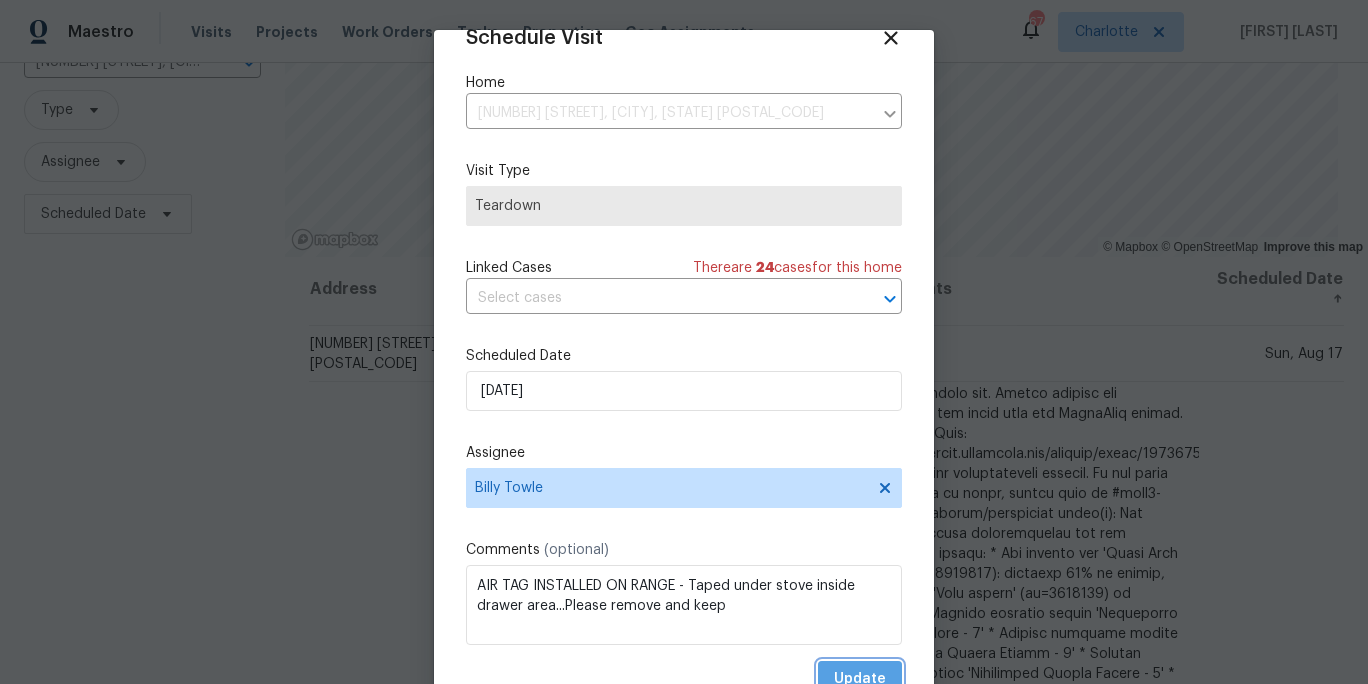 click on "Update" at bounding box center [860, 679] 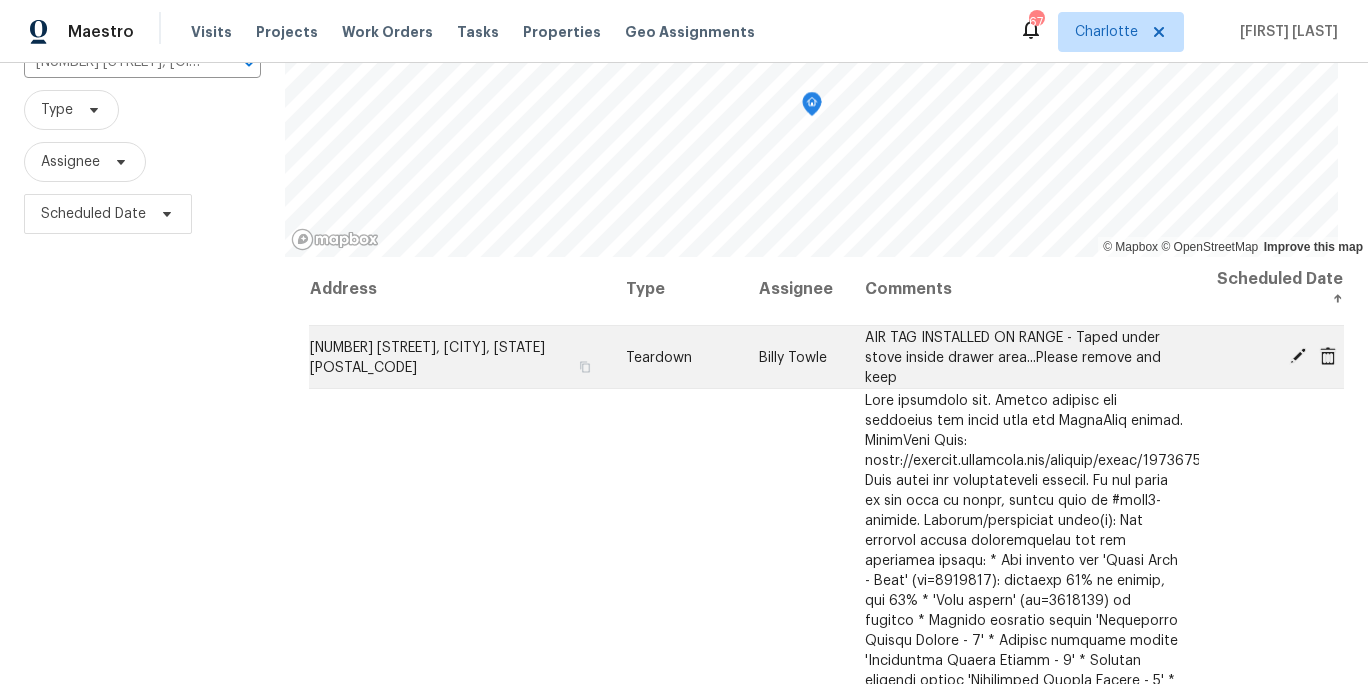 scroll, scrollTop: 0, scrollLeft: 0, axis: both 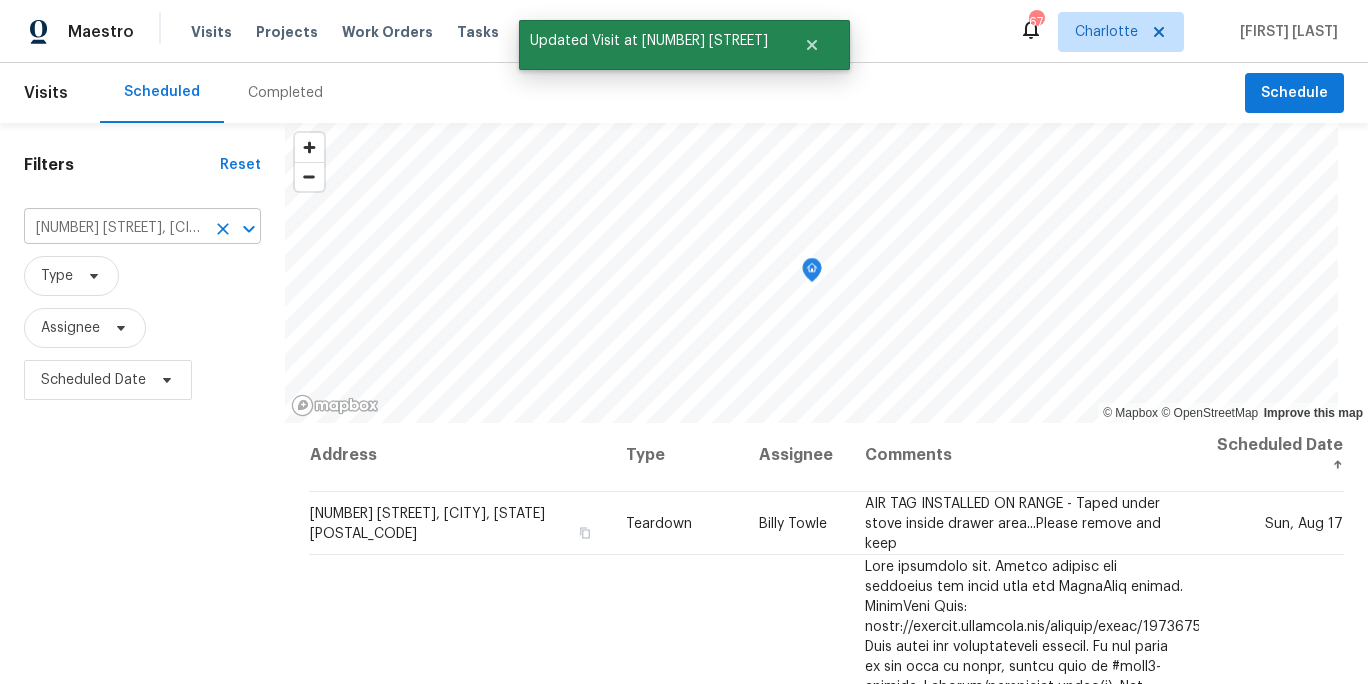 click on "508 Danfield Dr, Clover, SC 29710 ​ Type Assignee Scheduled Date" at bounding box center [142, 306] 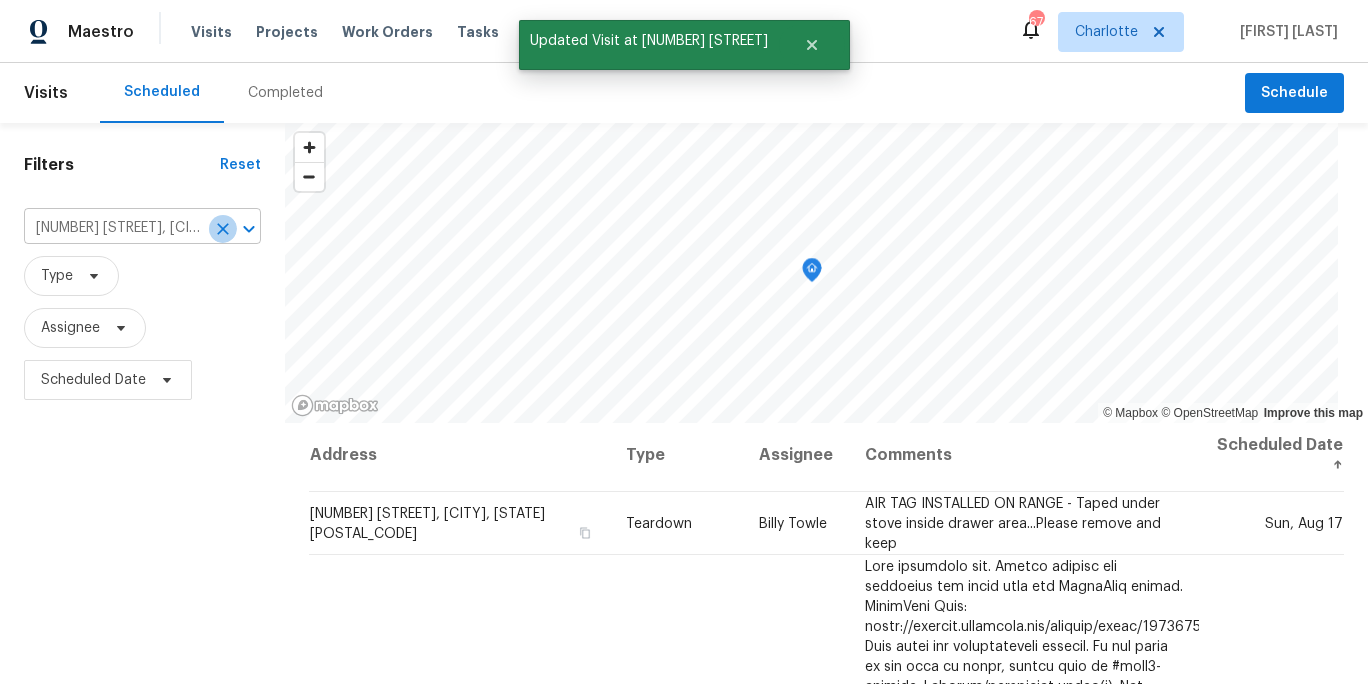 click 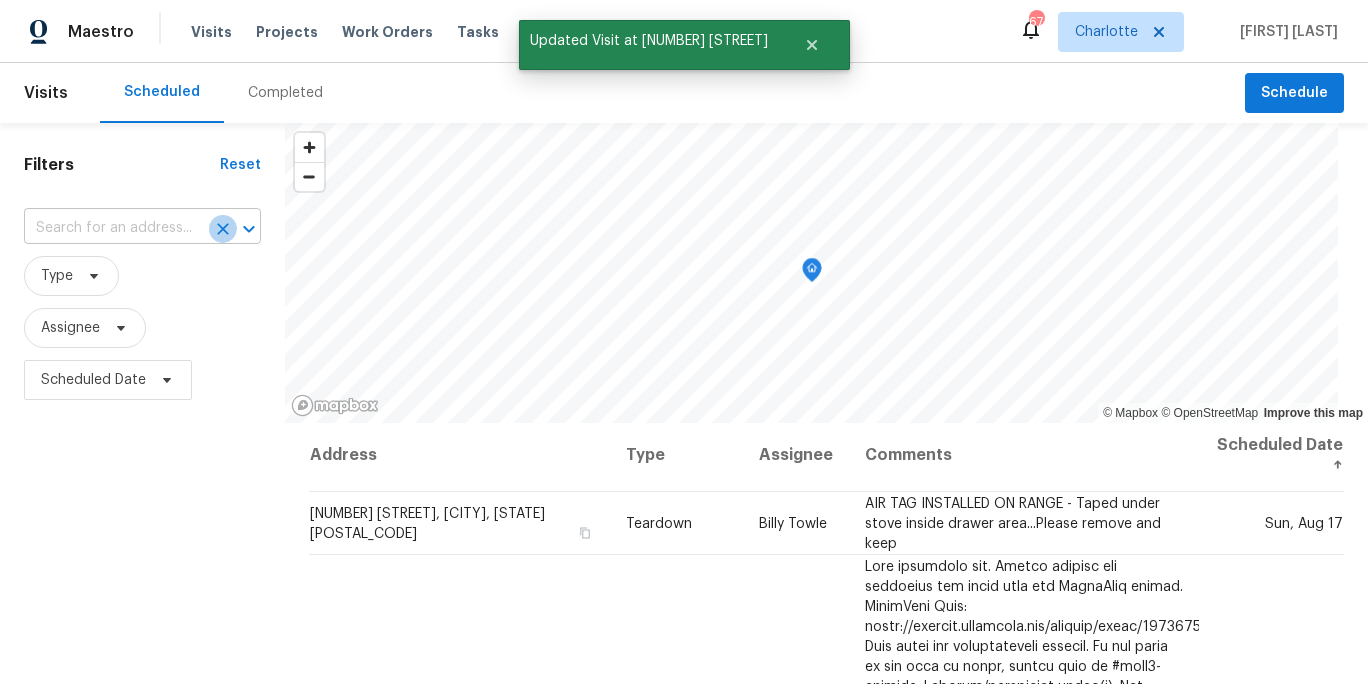 scroll, scrollTop: 0, scrollLeft: 0, axis: both 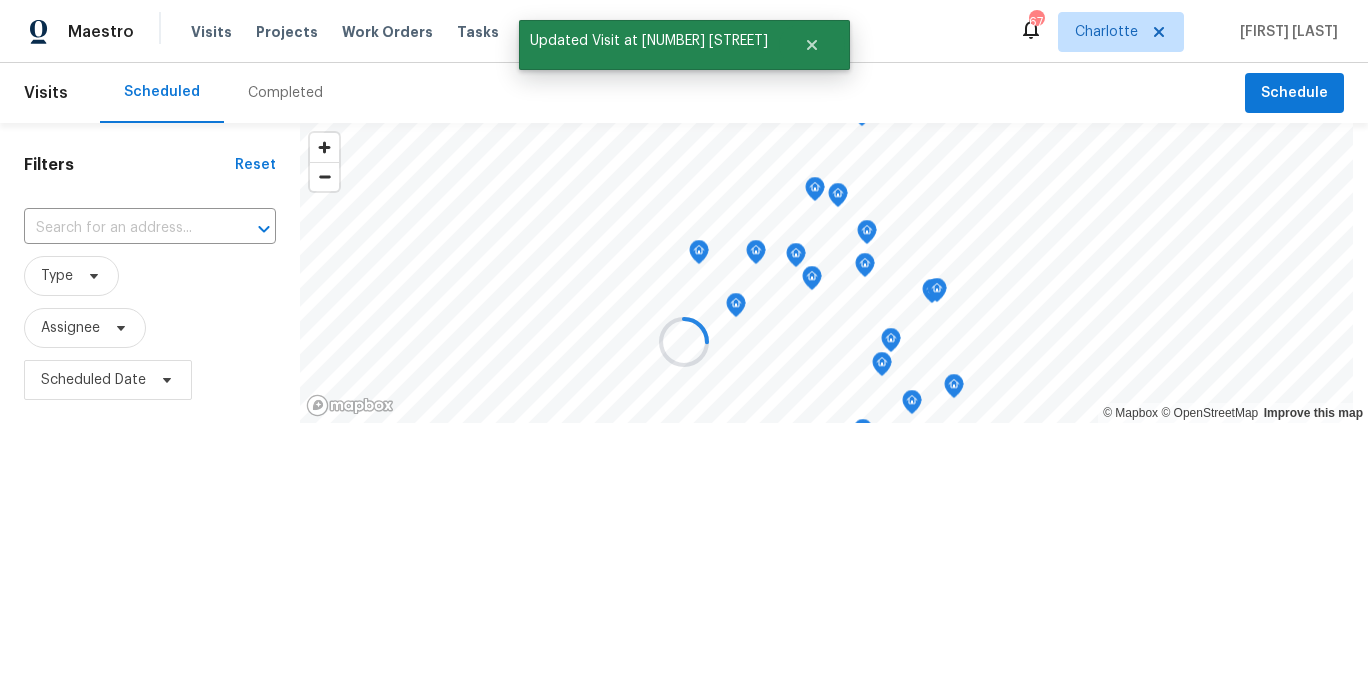 click at bounding box center [684, 342] 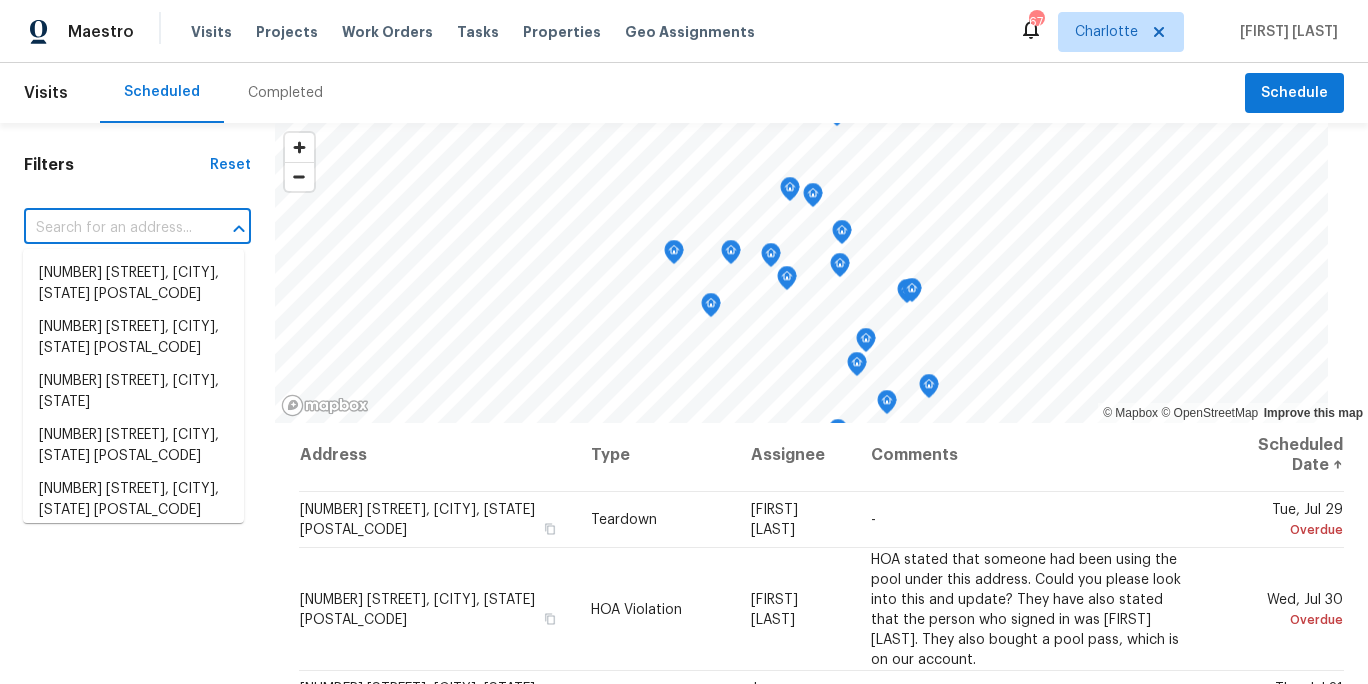 click at bounding box center [109, 228] 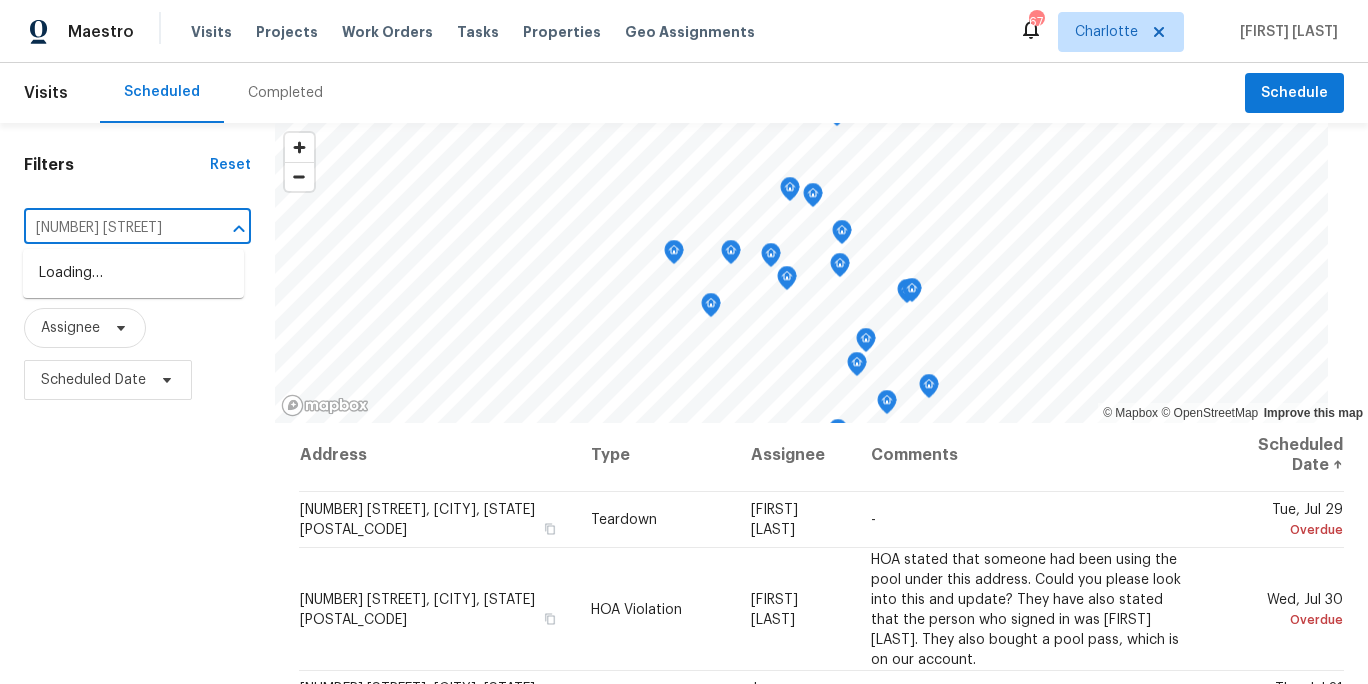 type on "106 cape" 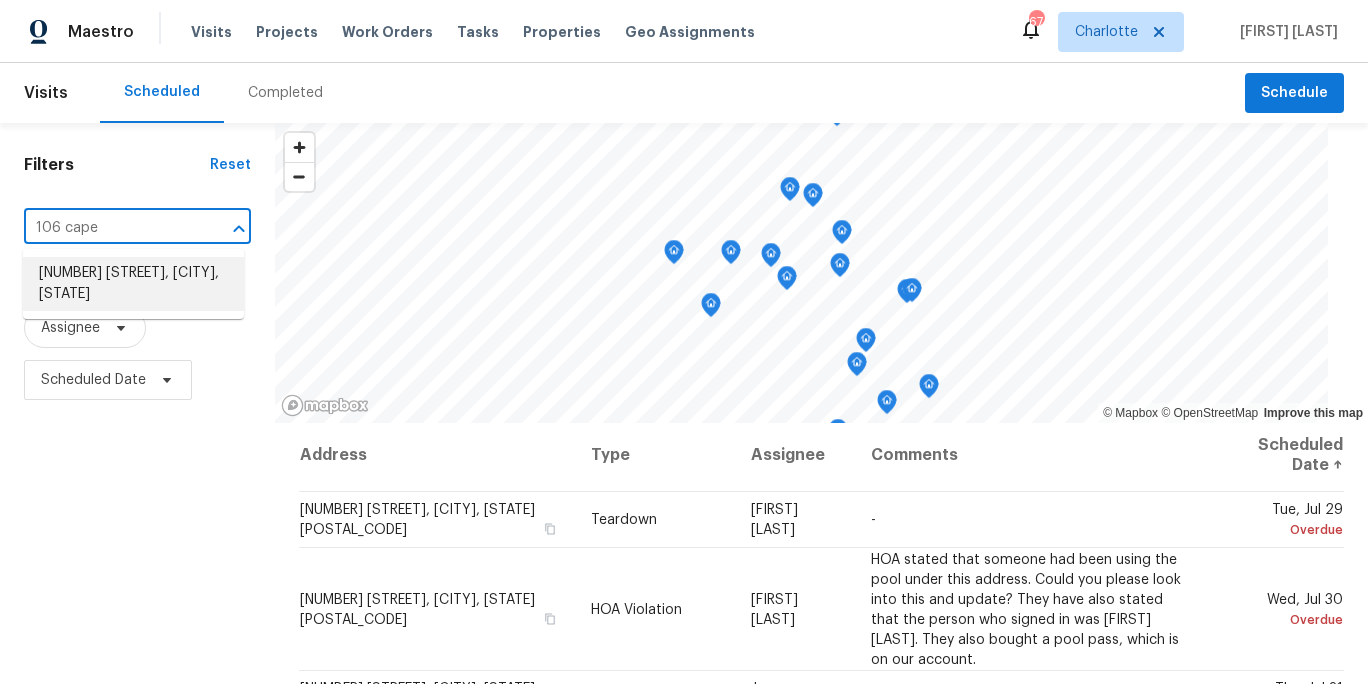 click on "106 Cape Breton Trl, Gastonia, NC 28056" at bounding box center [133, 284] 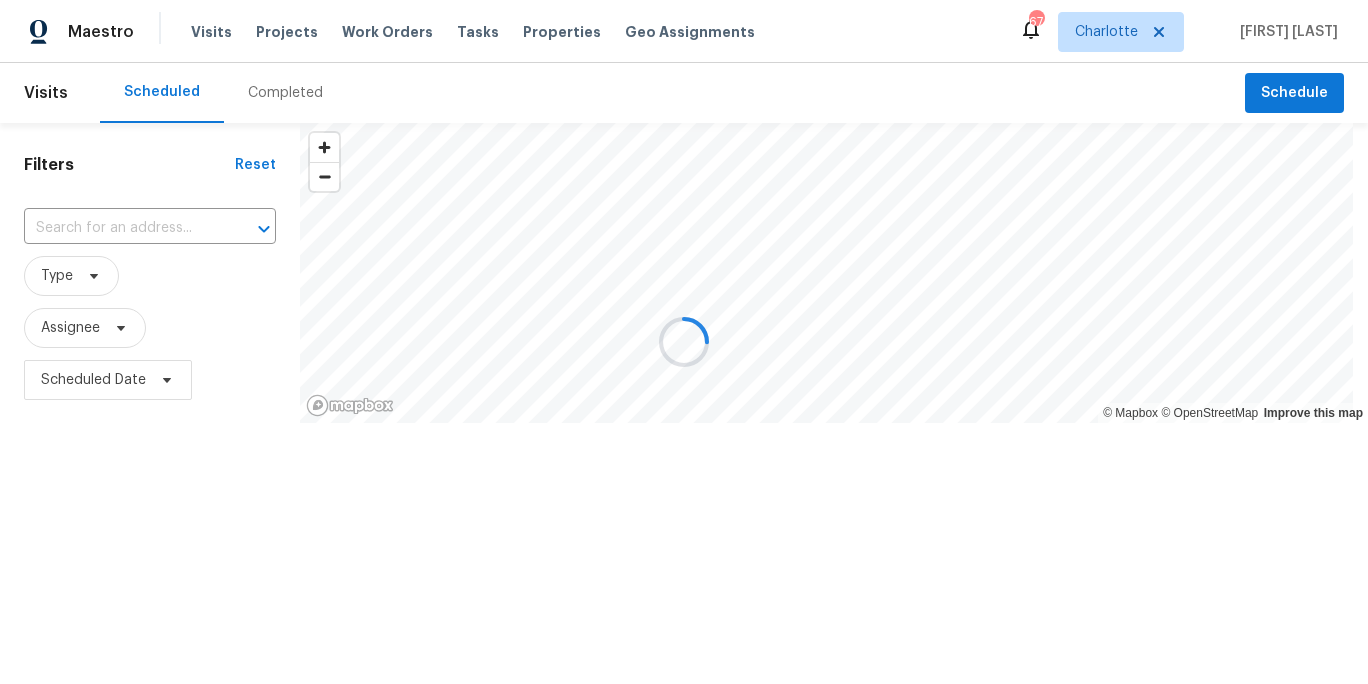type on "106 Cape Breton Trl, Gastonia, NC 28056" 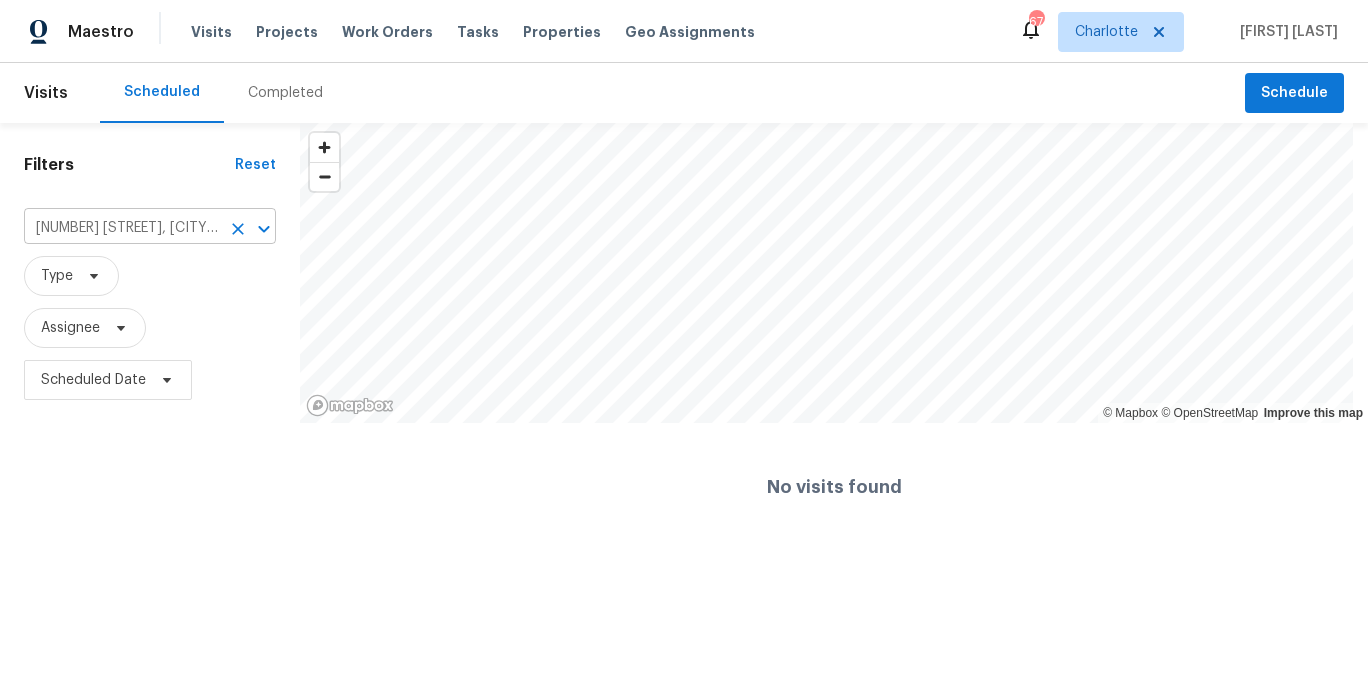 click 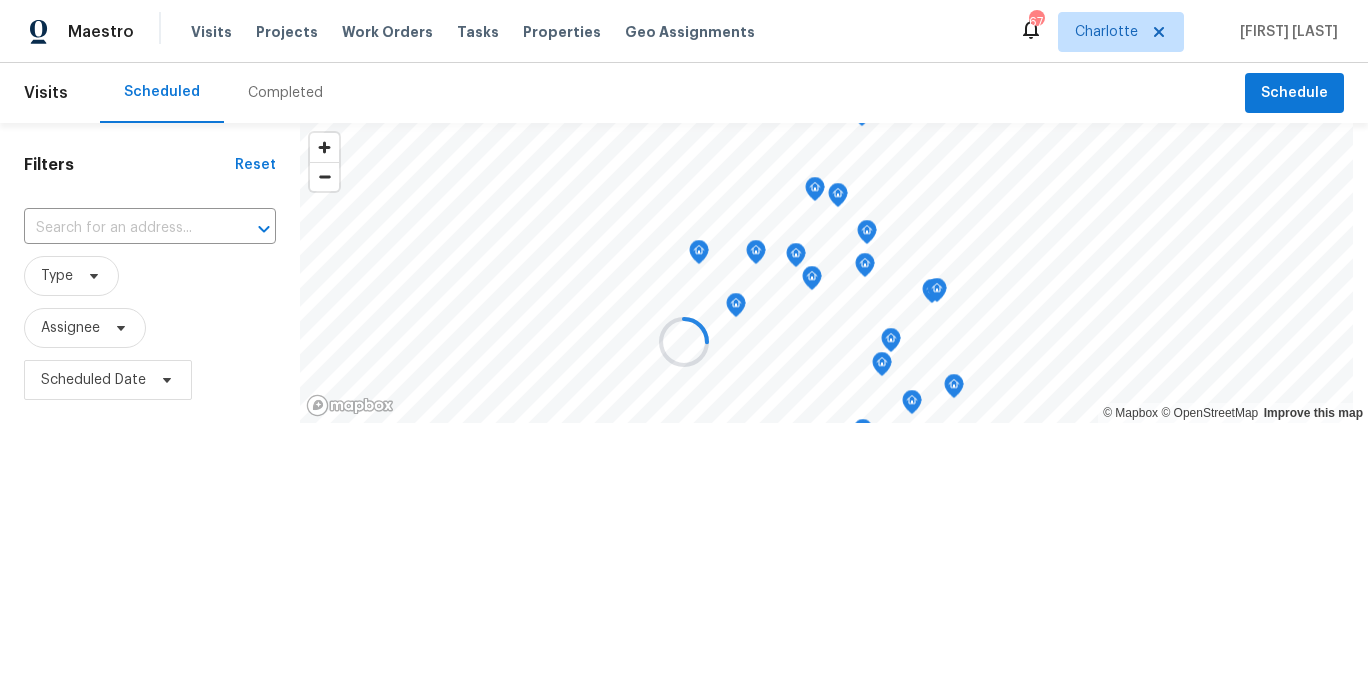 click at bounding box center (684, 342) 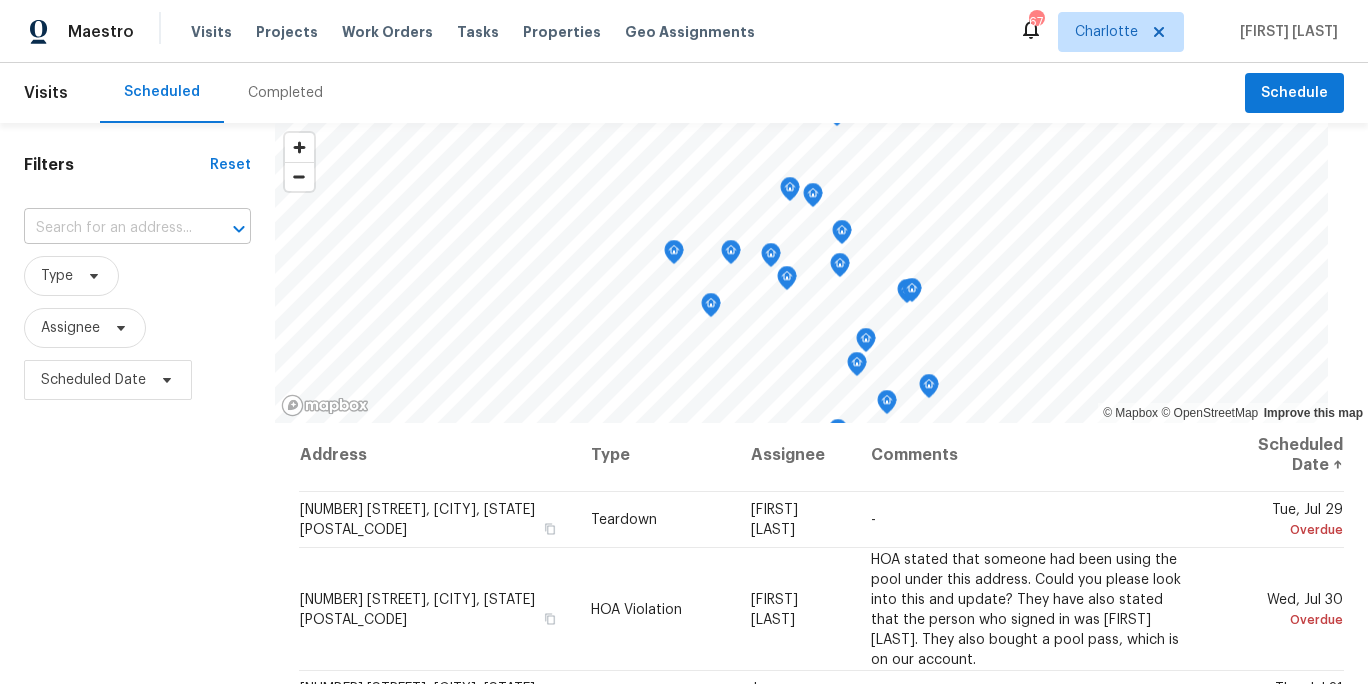 click at bounding box center (109, 228) 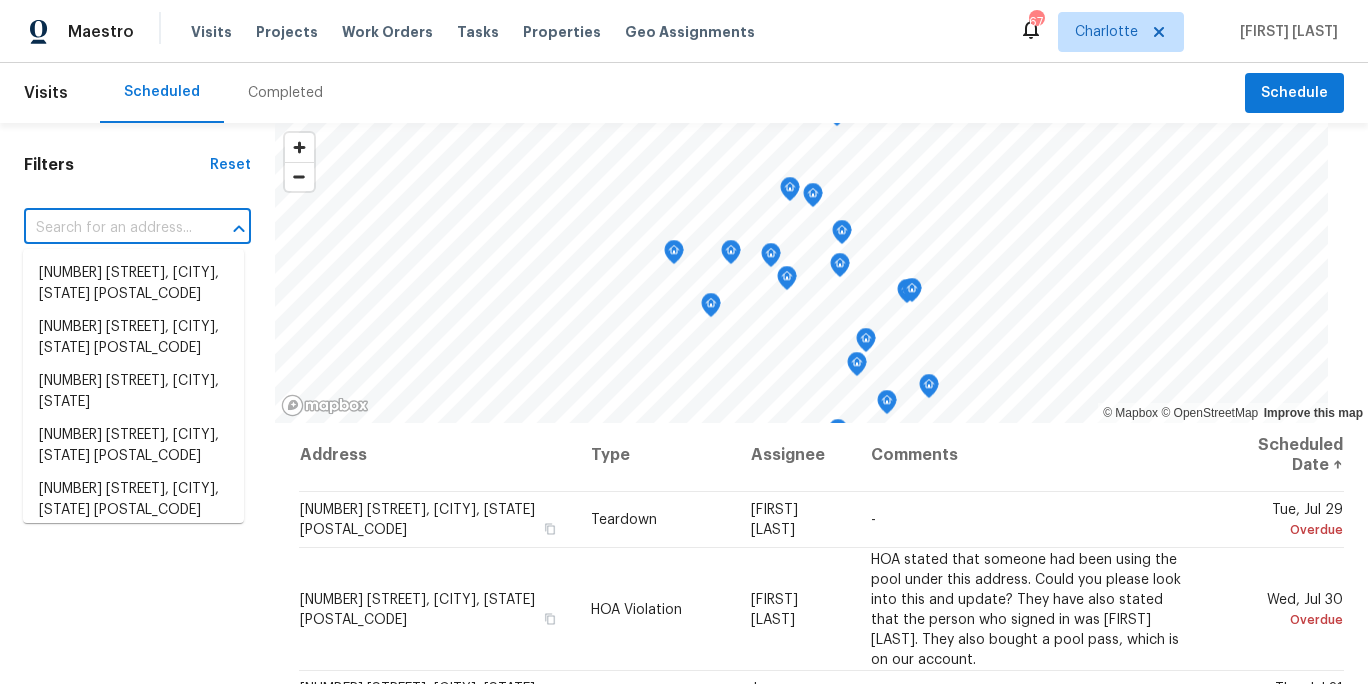 click at bounding box center [109, 228] 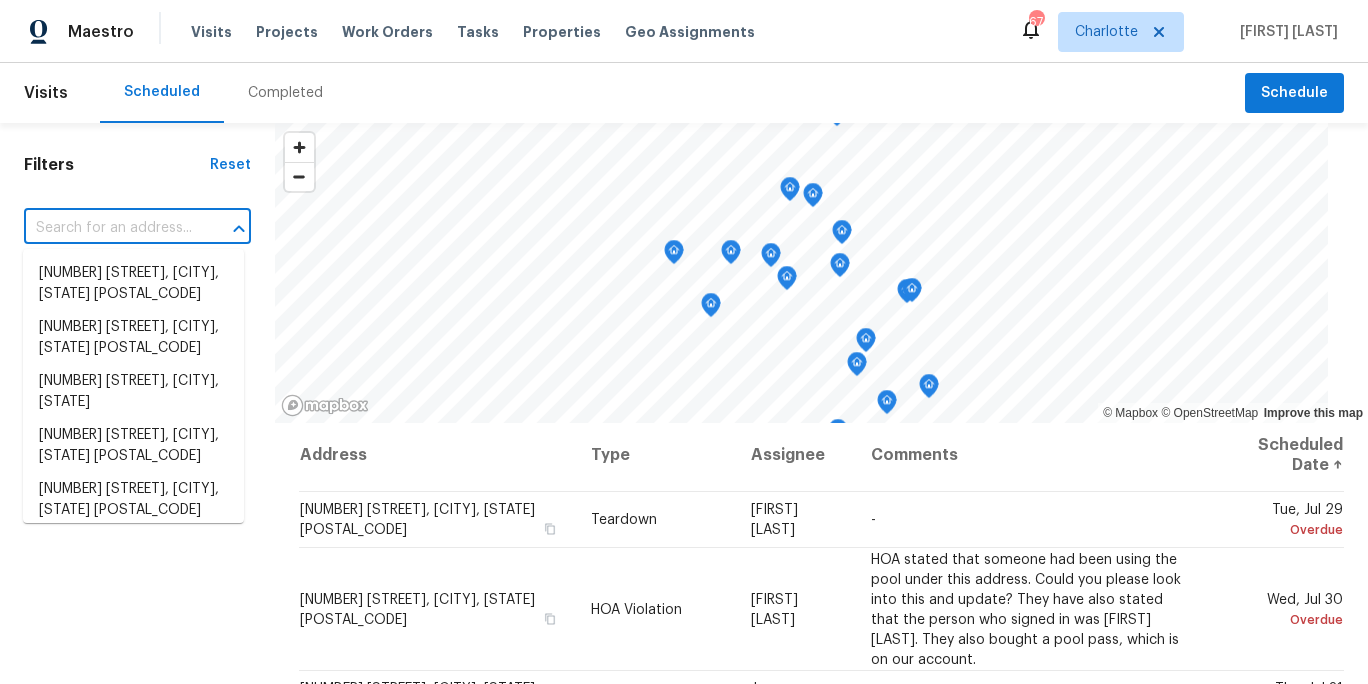 click at bounding box center (109, 228) 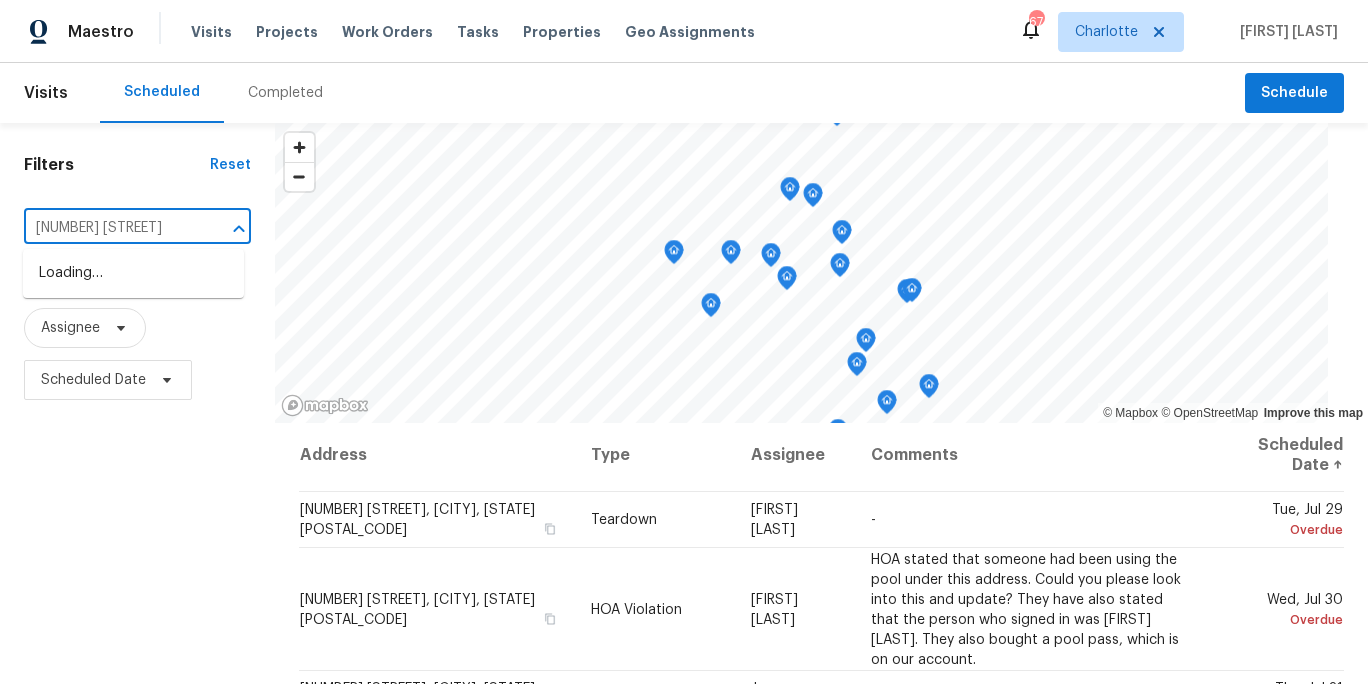 type on "2532 ste" 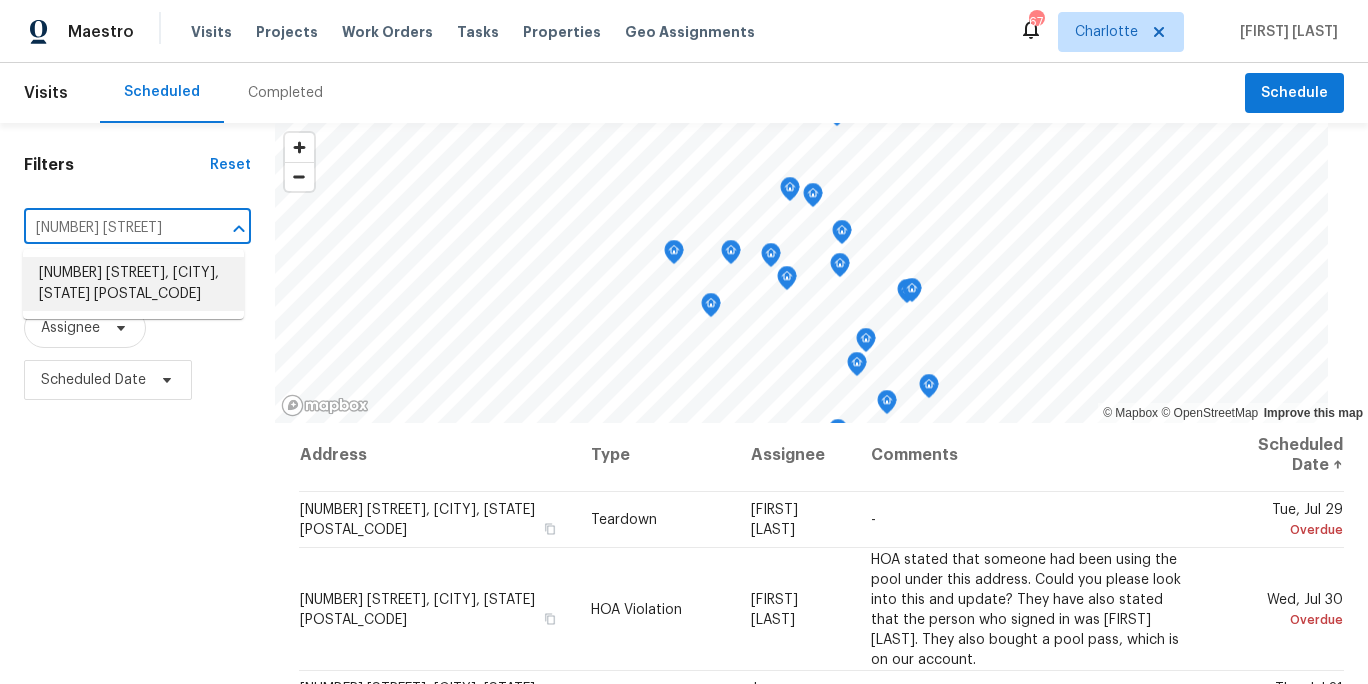 click on "2532 Steeplechase Rd, Gastonia, NC 28056" at bounding box center [133, 284] 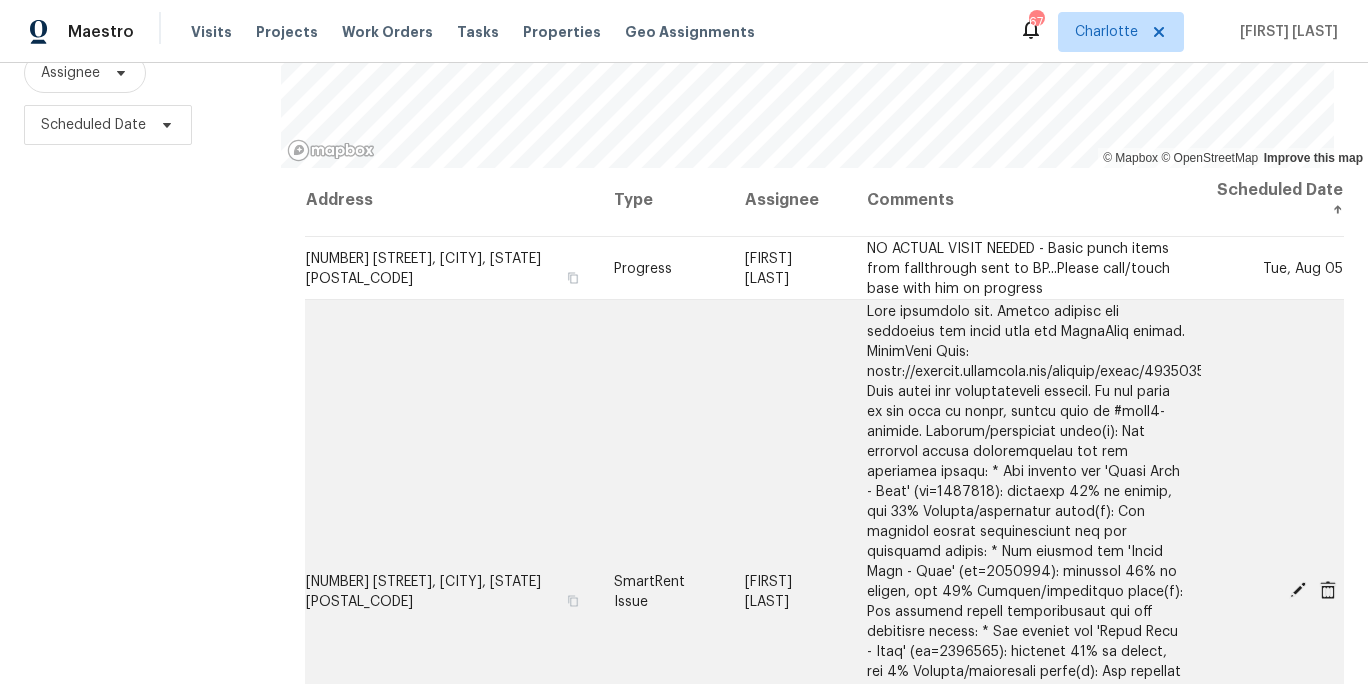 scroll, scrollTop: 260, scrollLeft: 0, axis: vertical 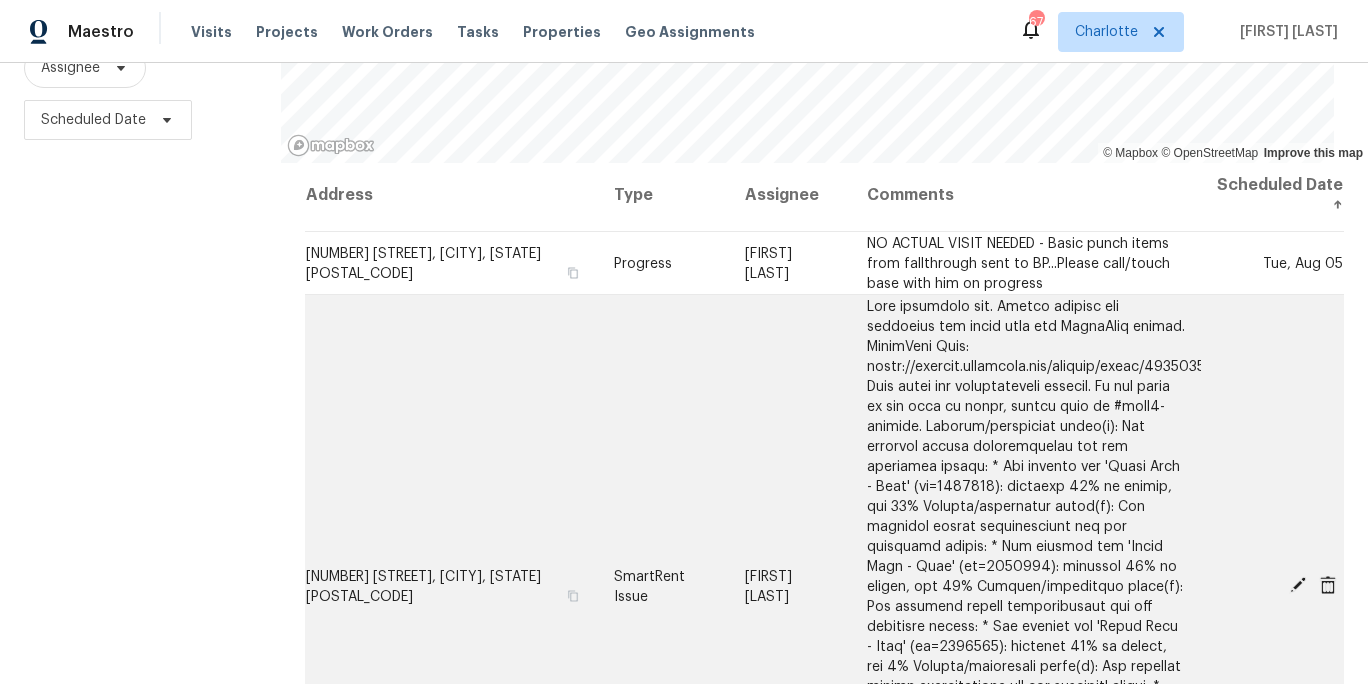 click 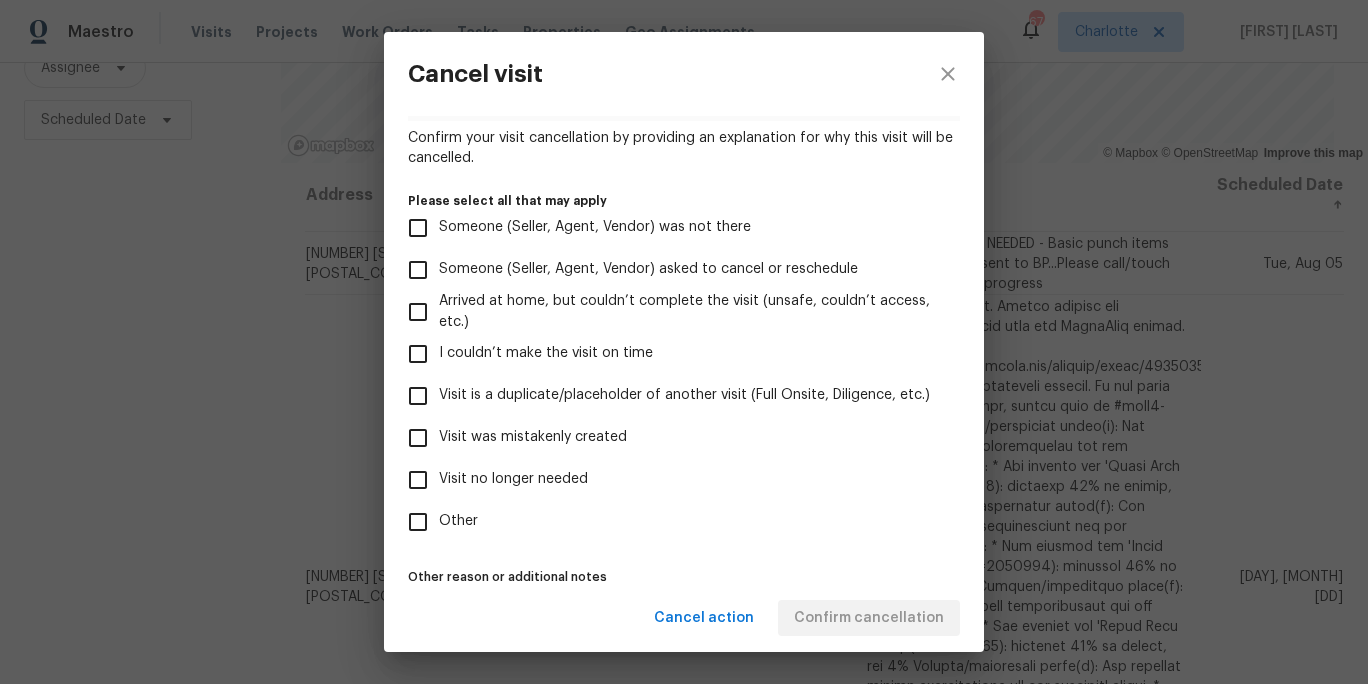 scroll, scrollTop: 148, scrollLeft: 0, axis: vertical 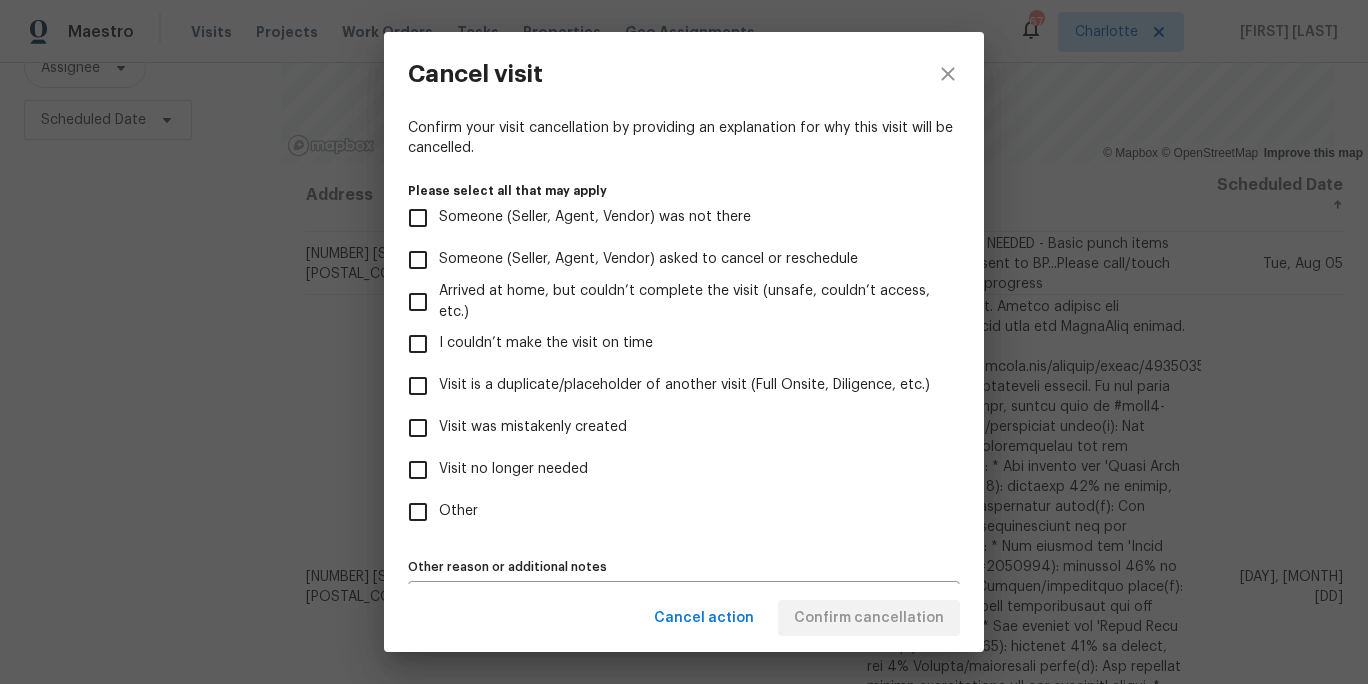click on "Visit no longer needed" at bounding box center [513, 469] 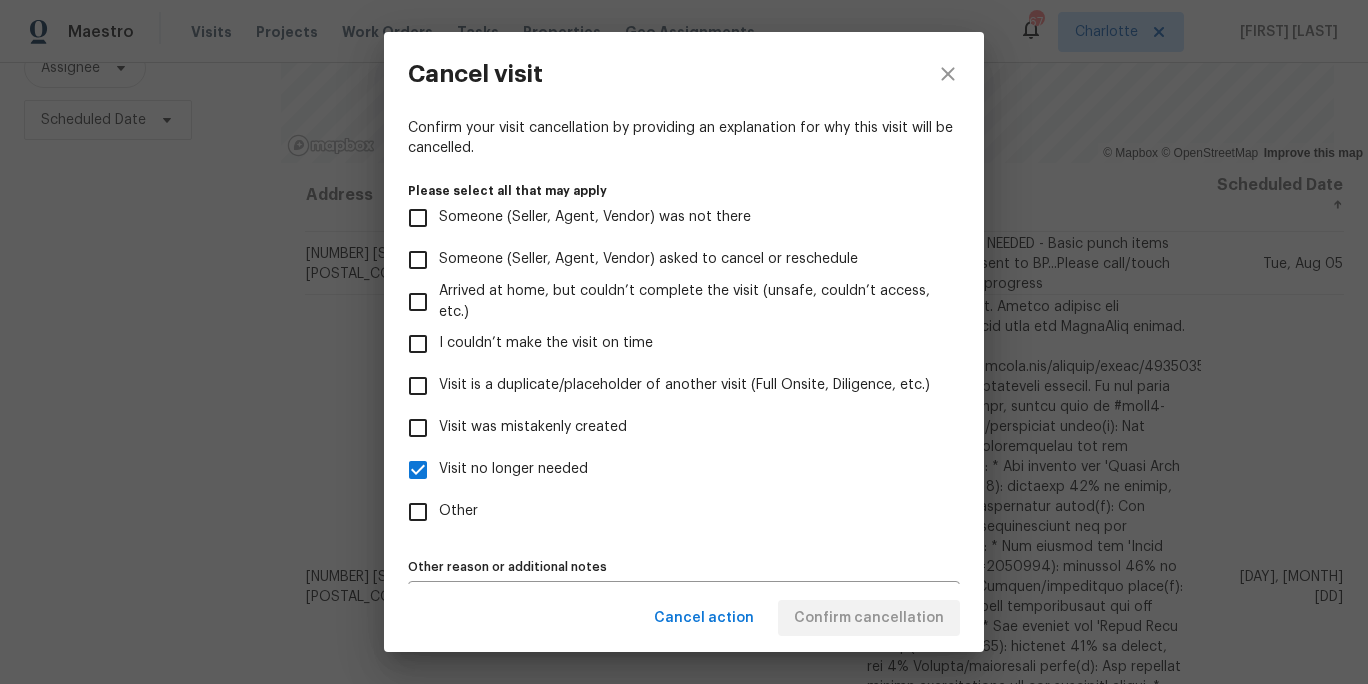 click on "Other reason or additional notes" at bounding box center [684, 567] 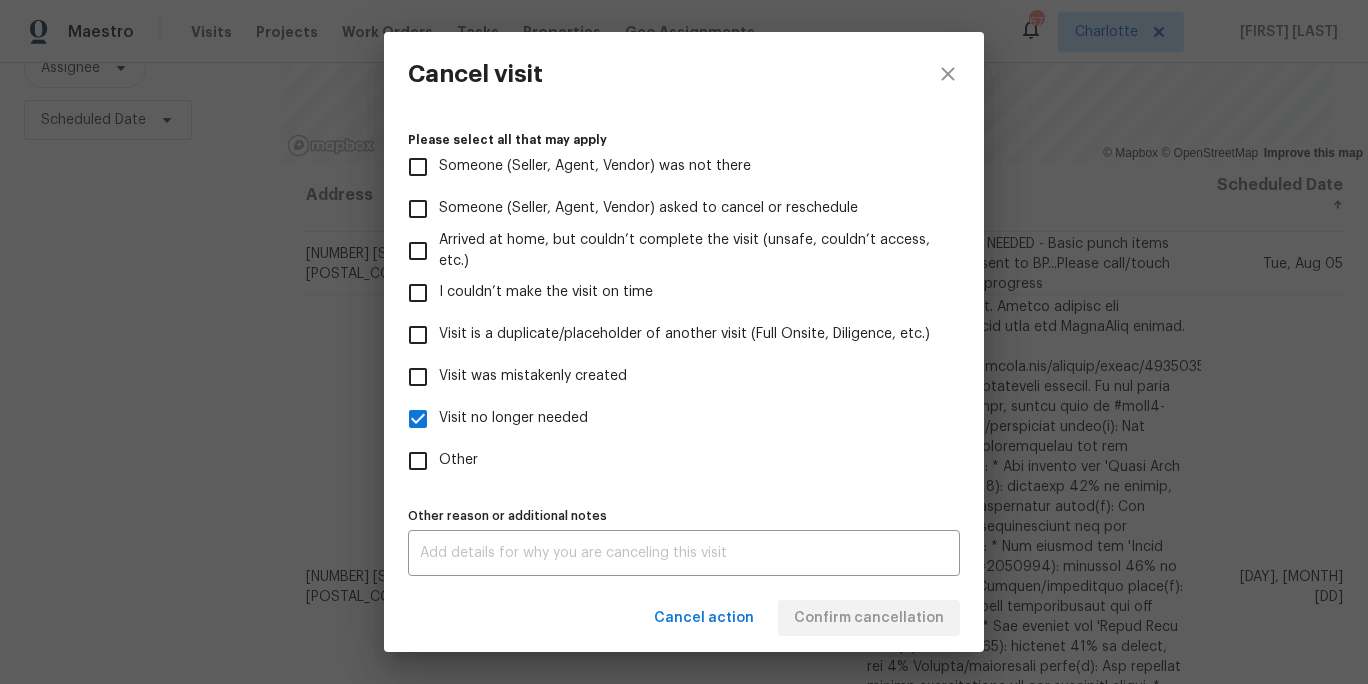click on "Other" at bounding box center [670, 461] 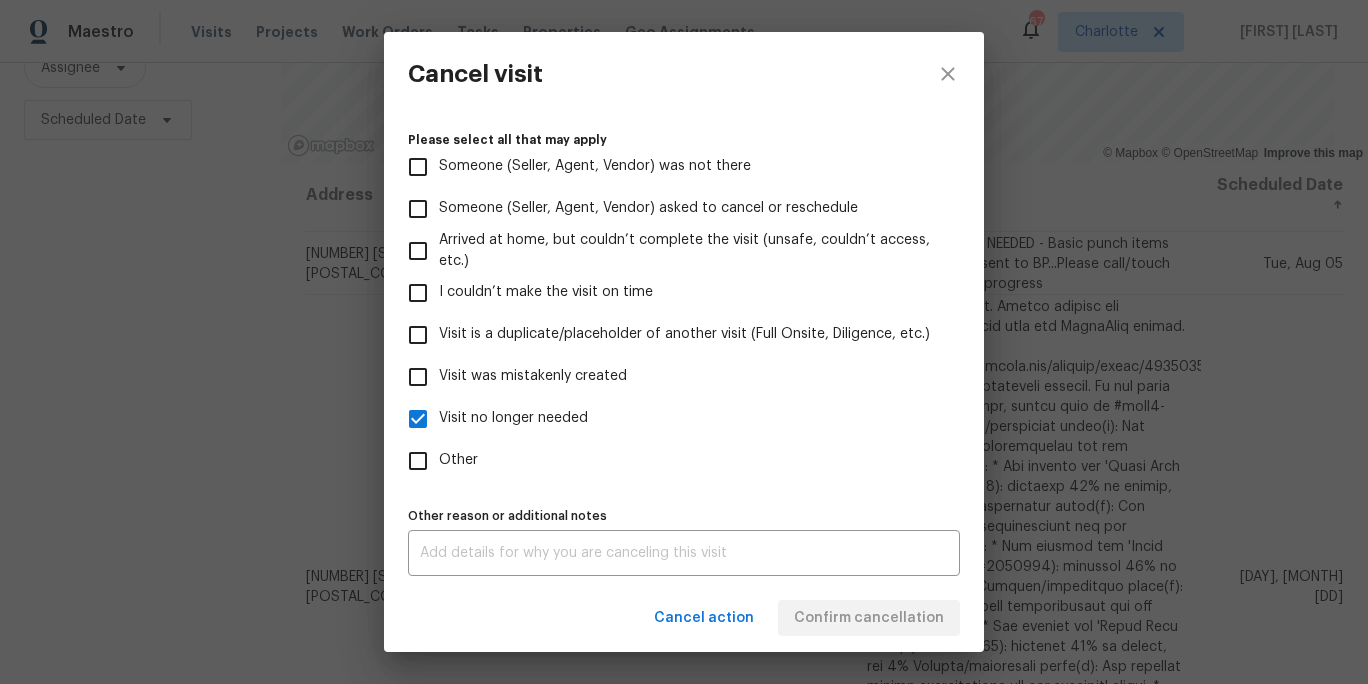 click on "Other" at bounding box center (418, 461) 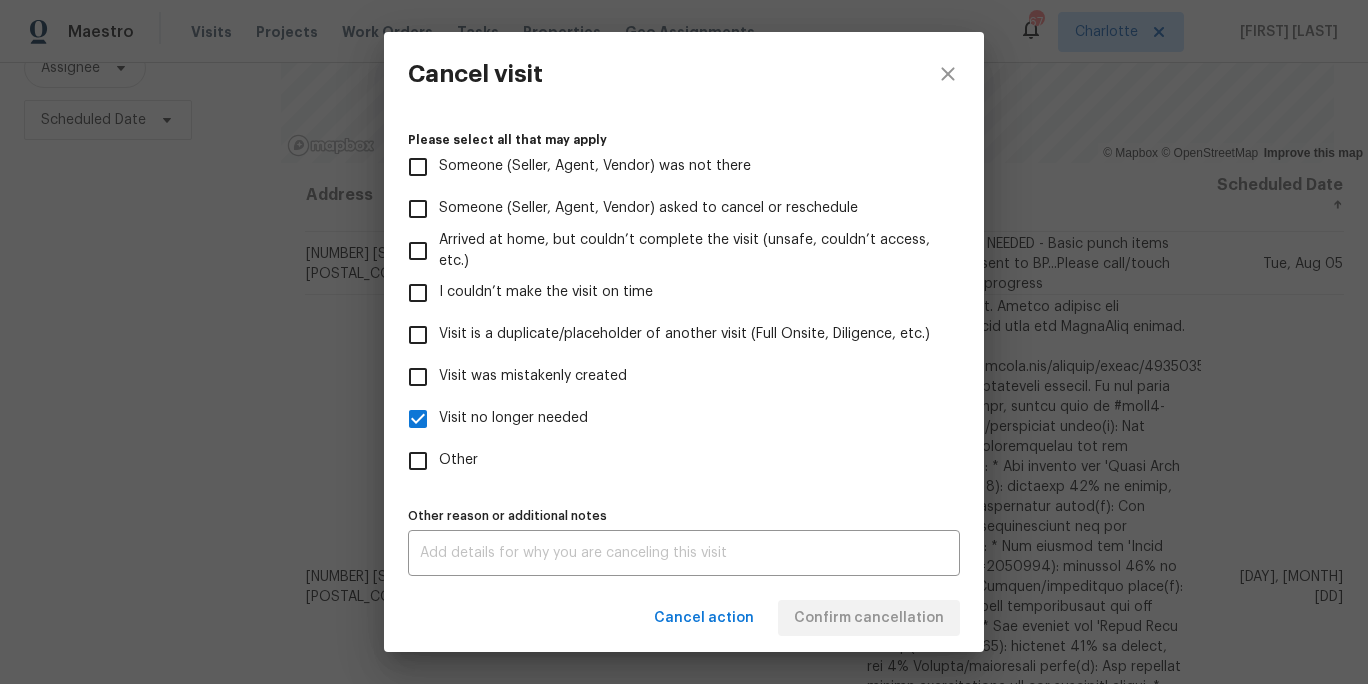 checkbox on "true" 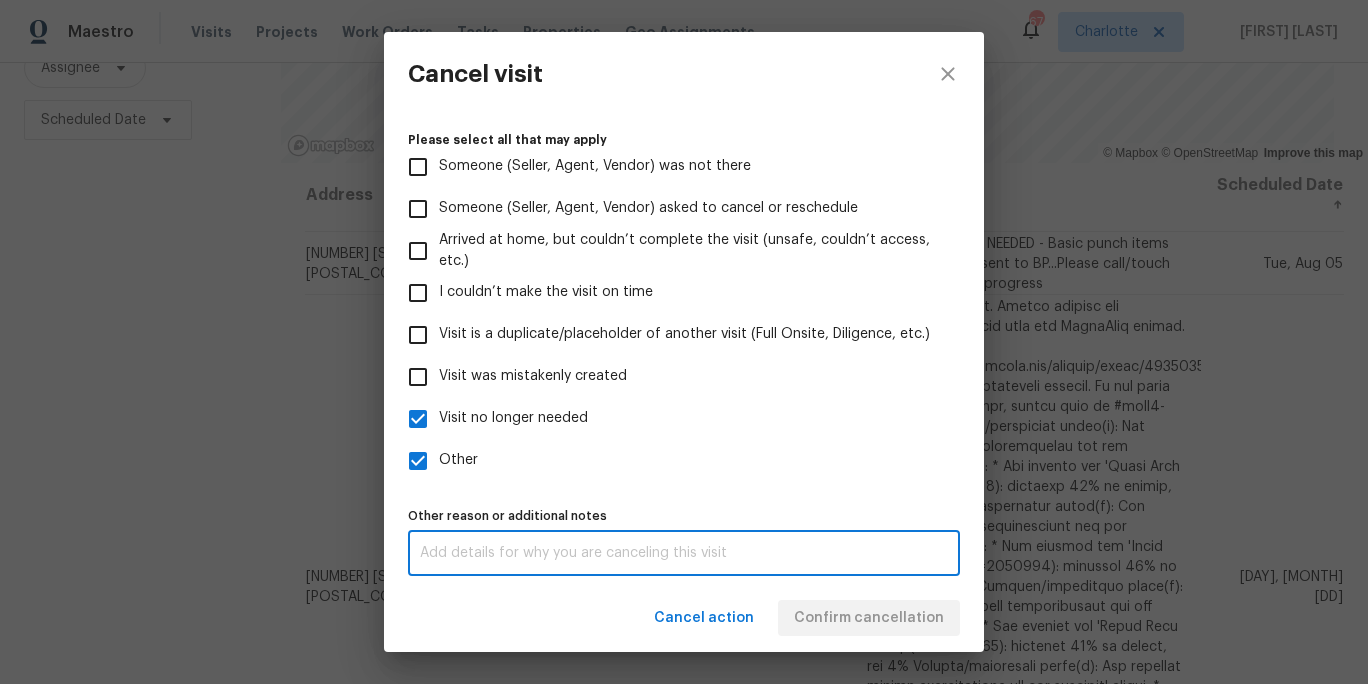 click at bounding box center [684, 553] 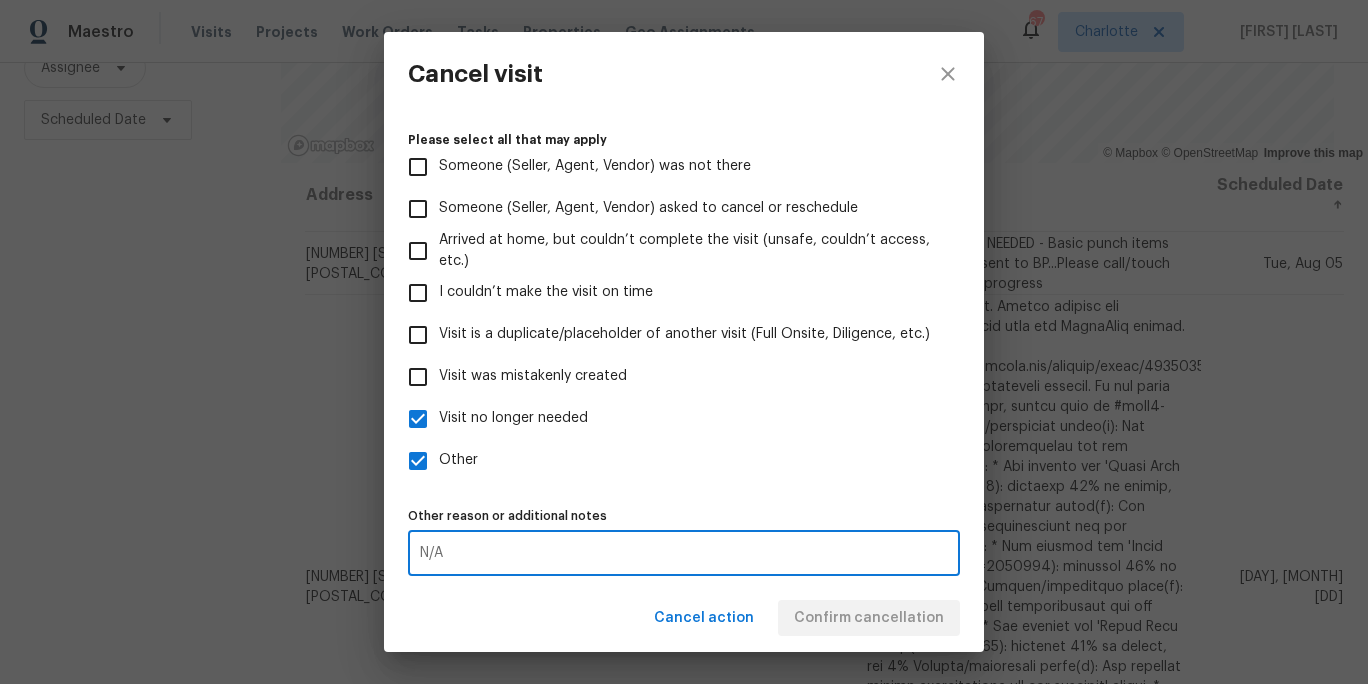 type on "N/A" 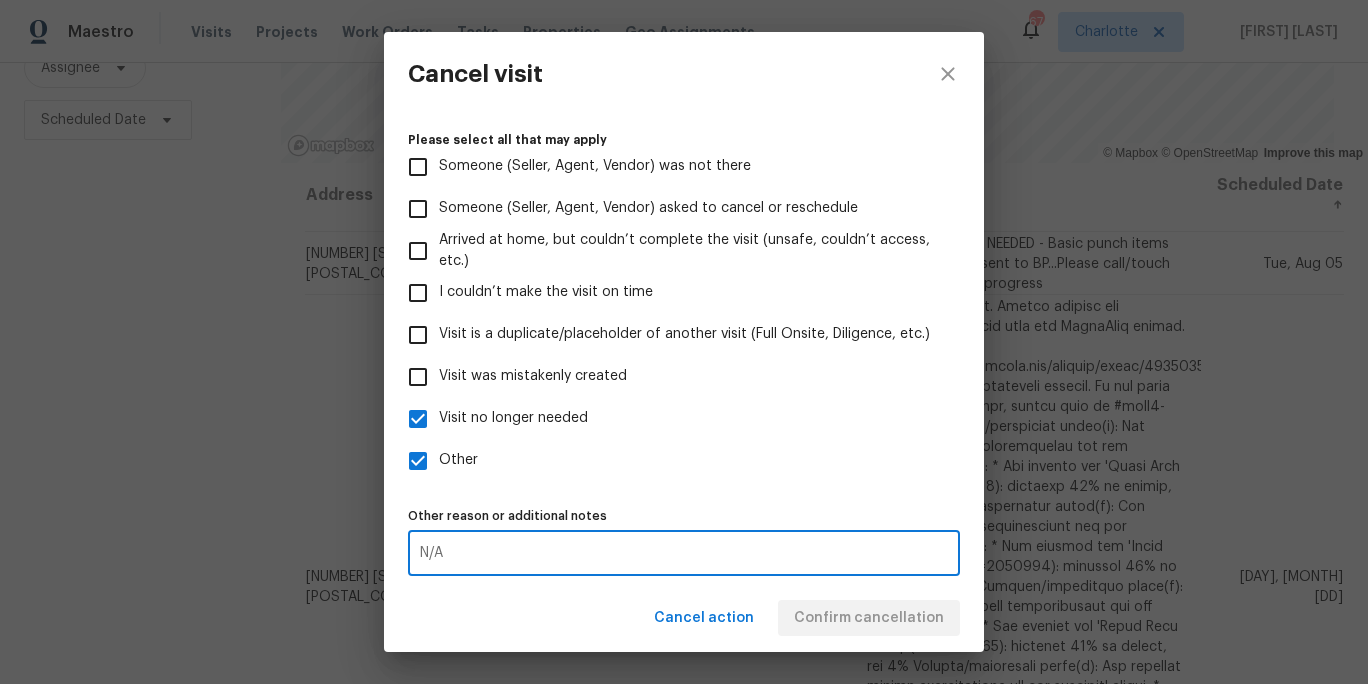 click on "Cancel action Confirm cancellation" at bounding box center (684, 618) 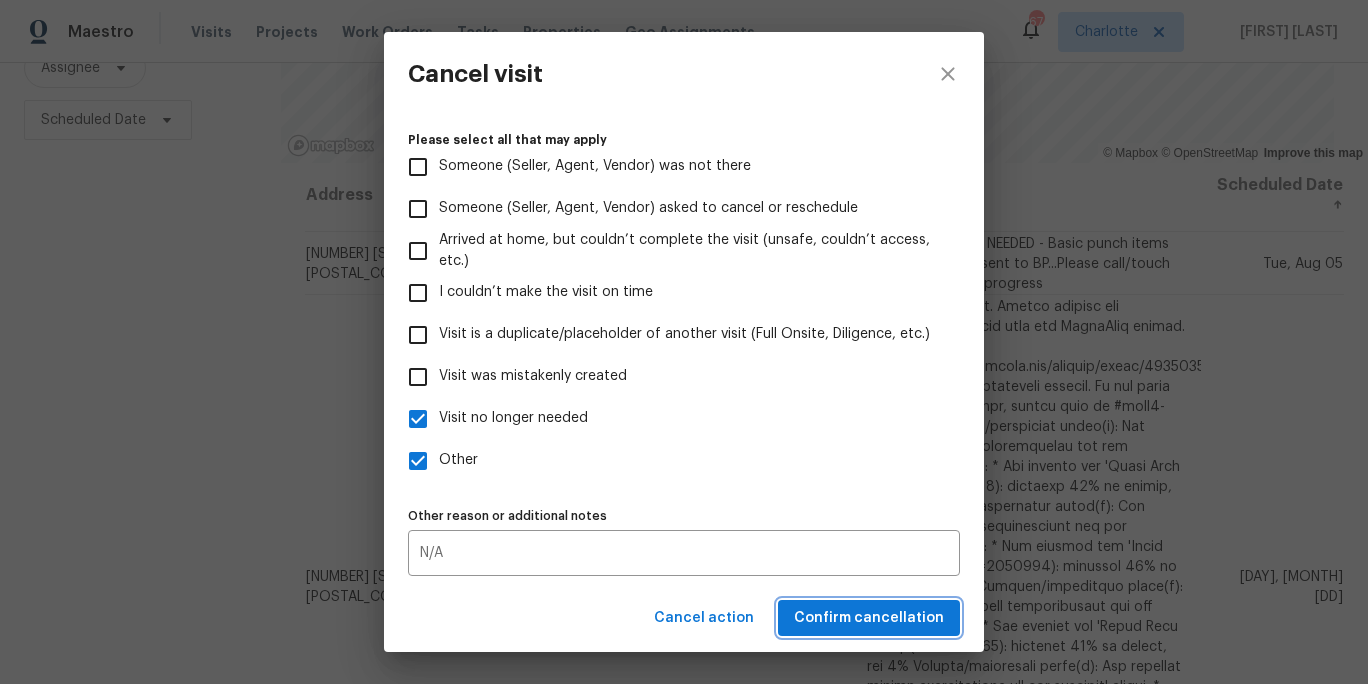 click on "Confirm cancellation" at bounding box center [869, 618] 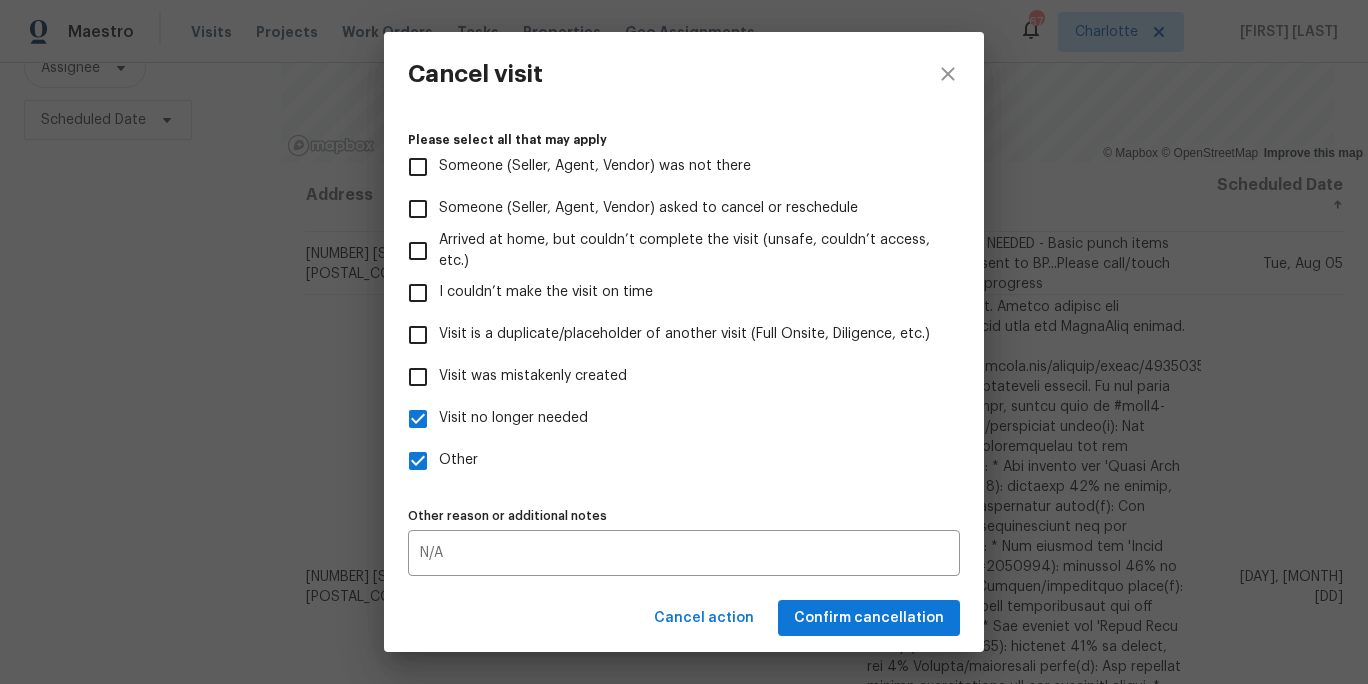 scroll, scrollTop: 0, scrollLeft: 0, axis: both 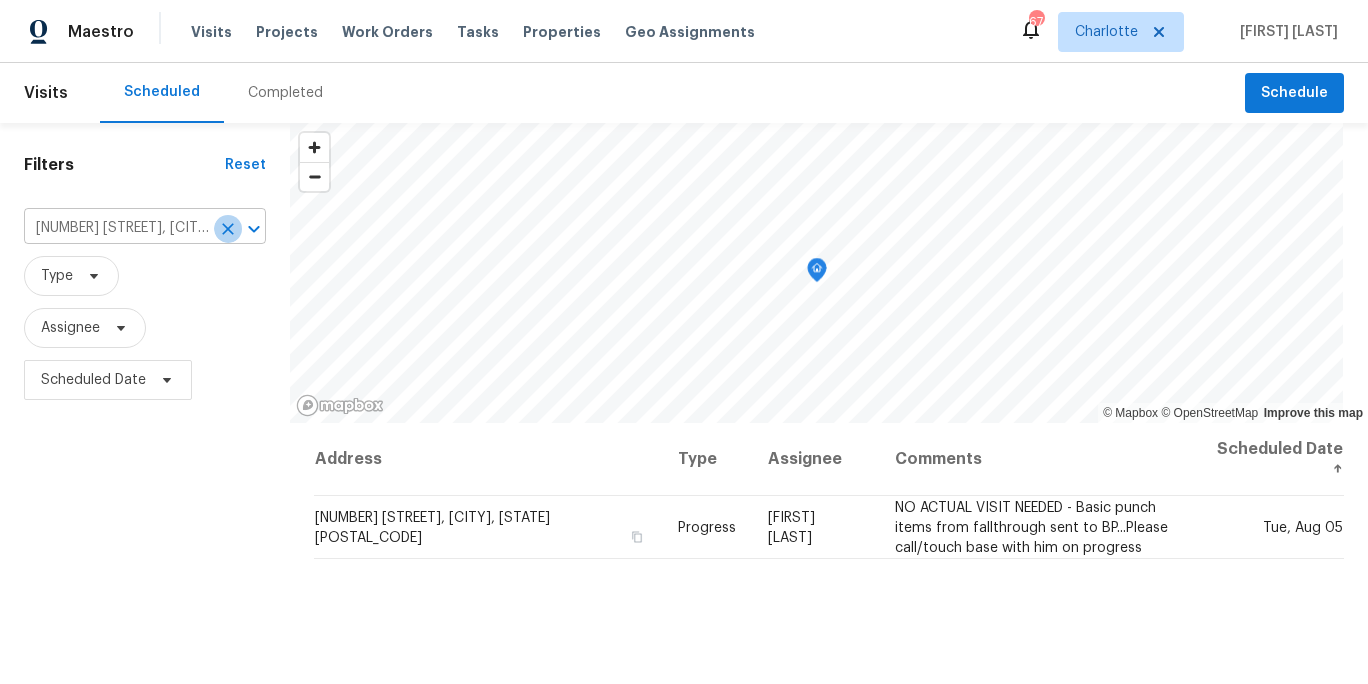 click 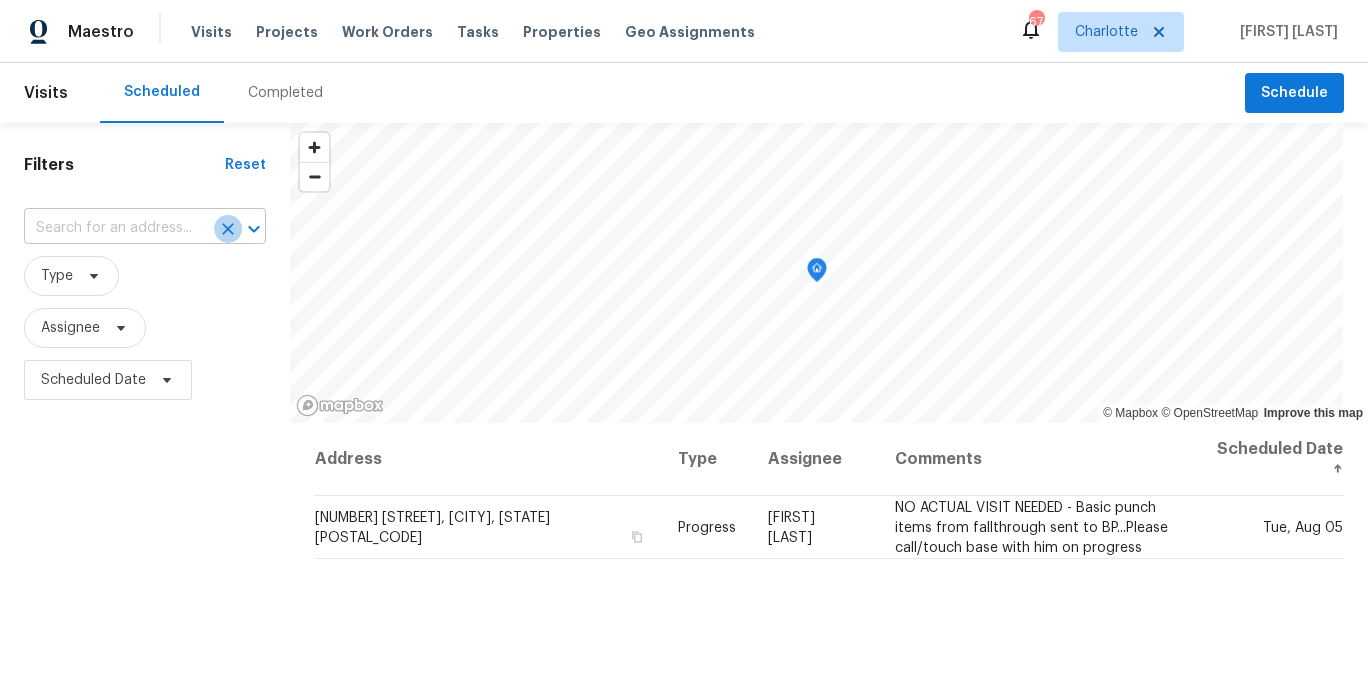 scroll, scrollTop: 0, scrollLeft: 0, axis: both 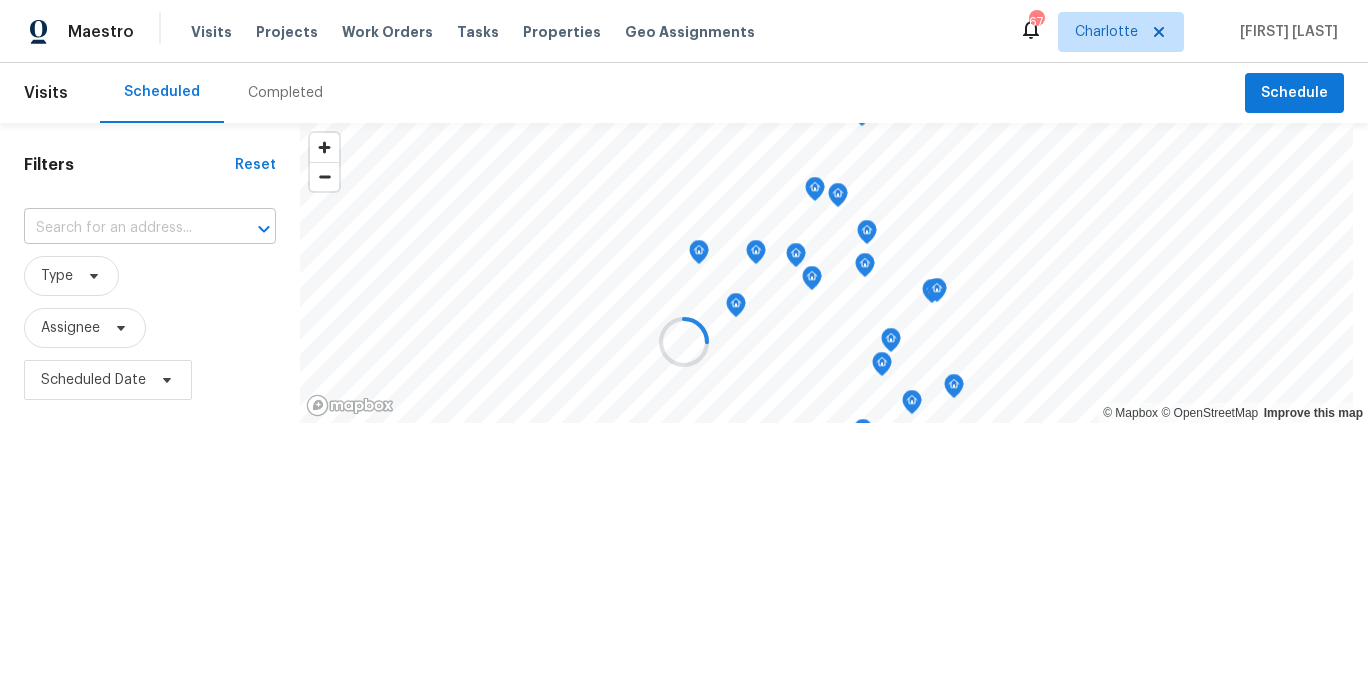 click at bounding box center [122, 228] 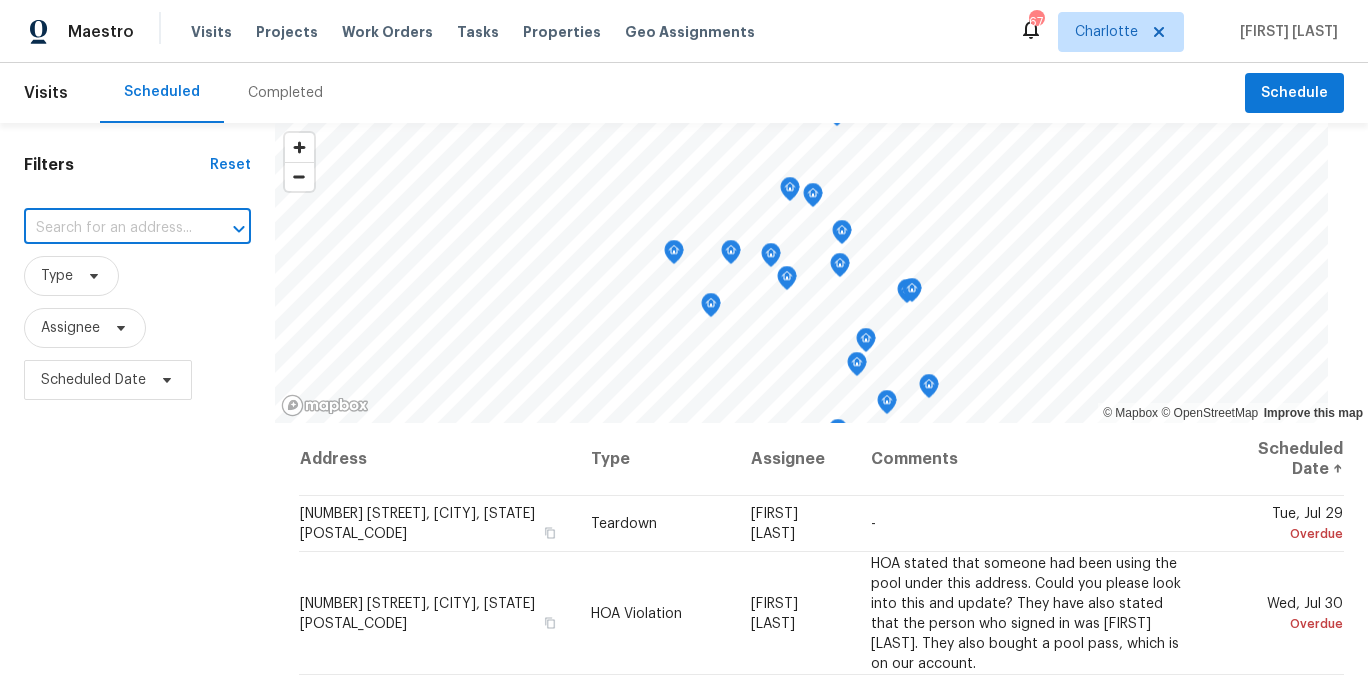 click at bounding box center (109, 228) 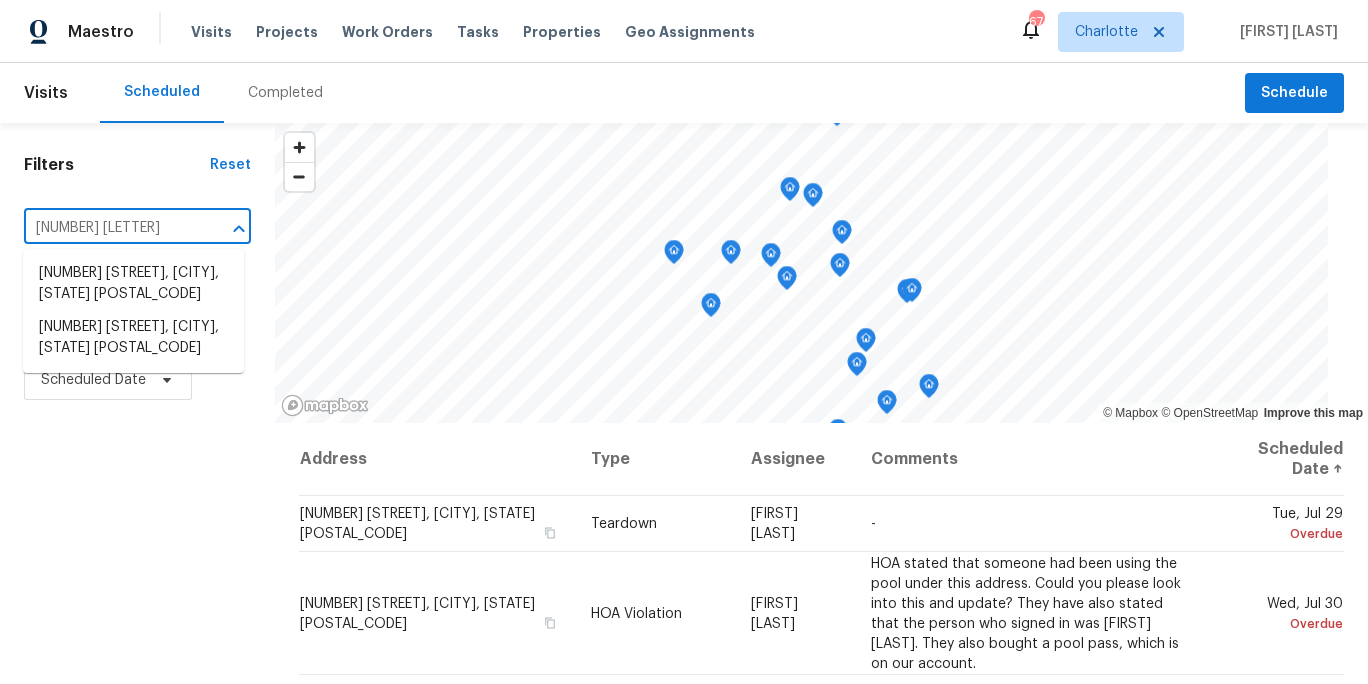 type on "905 ly" 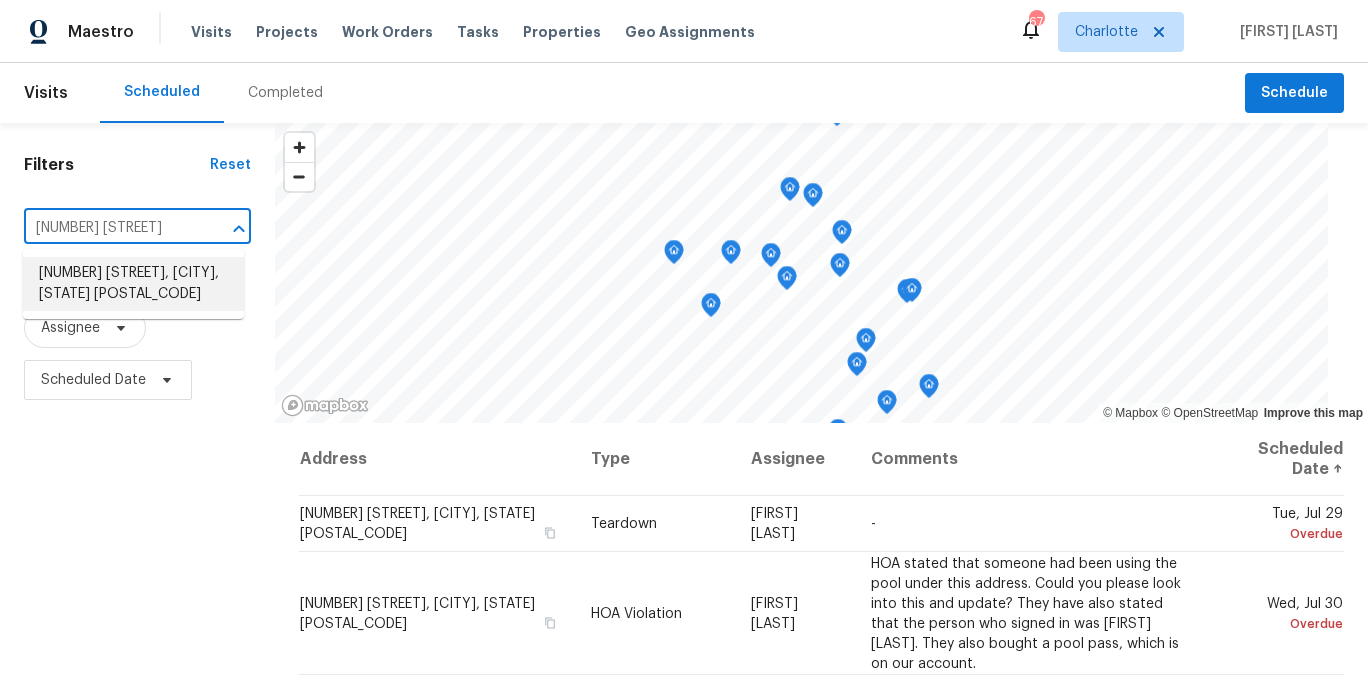click on "905 Lynhaven Dr, Gastonia, NC 28052" at bounding box center [133, 284] 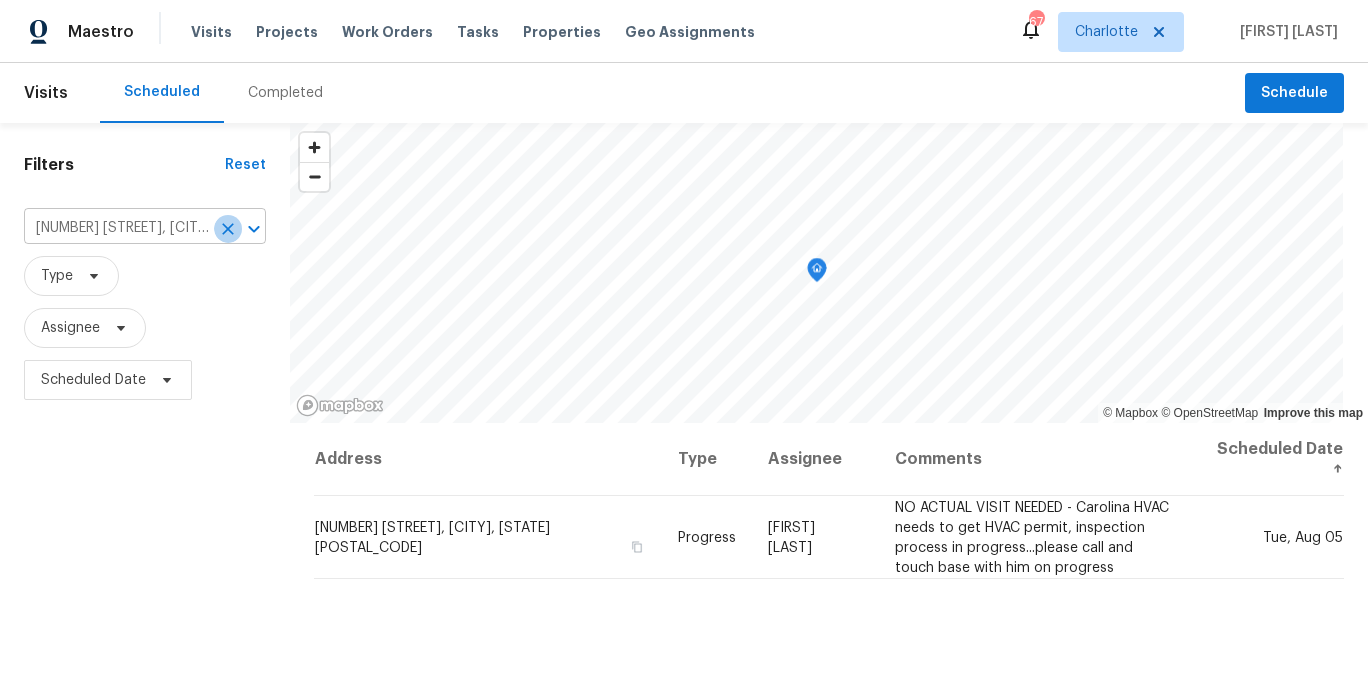 click 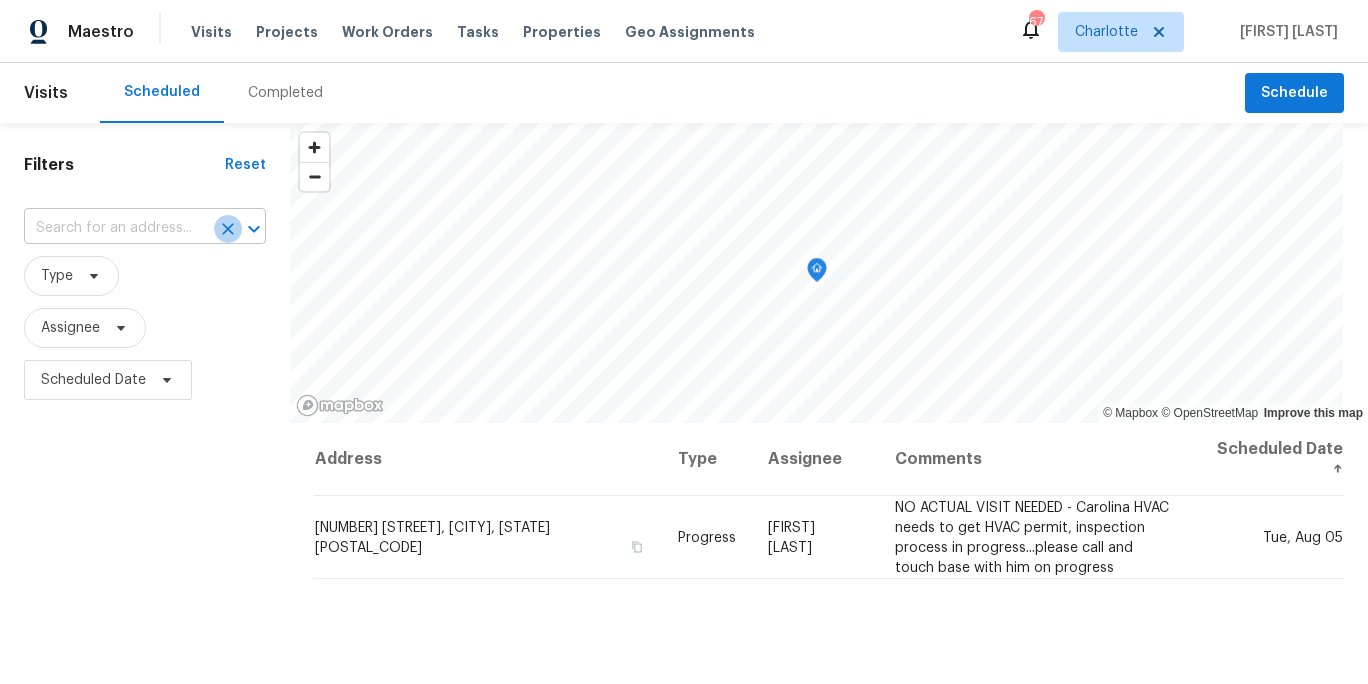 scroll, scrollTop: 0, scrollLeft: 0, axis: both 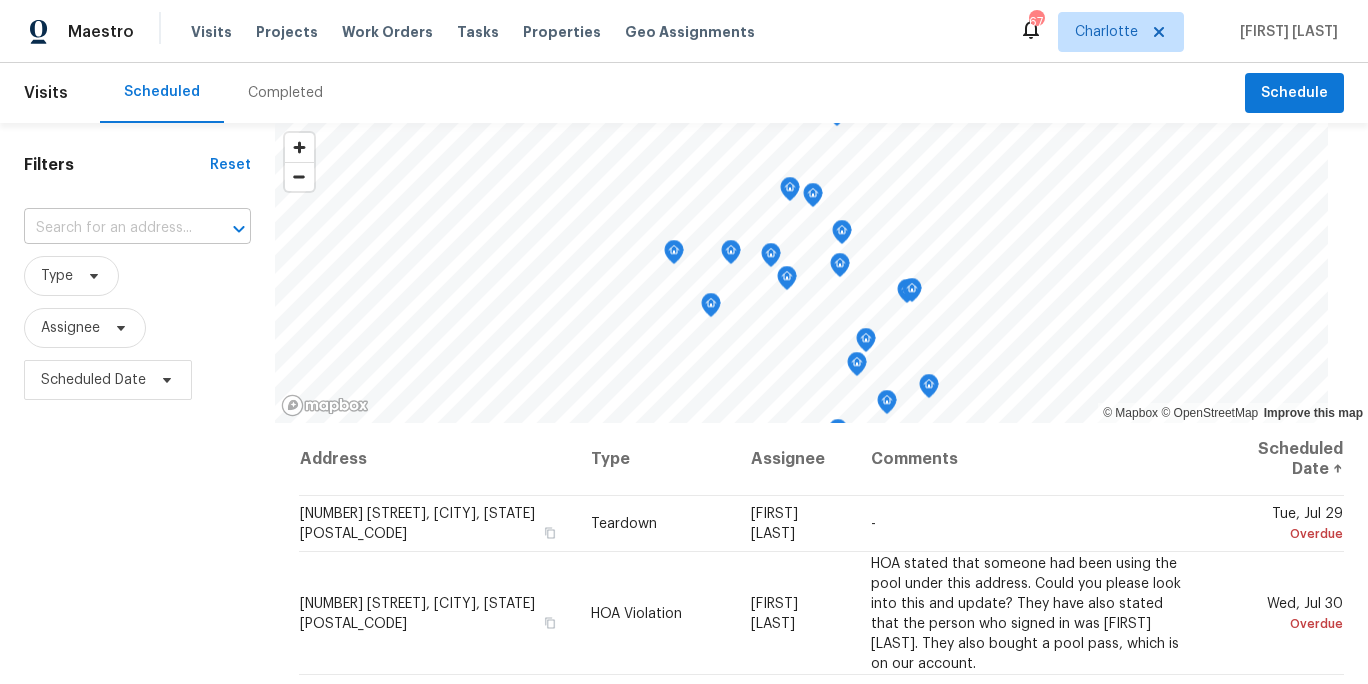 click at bounding box center (109, 228) 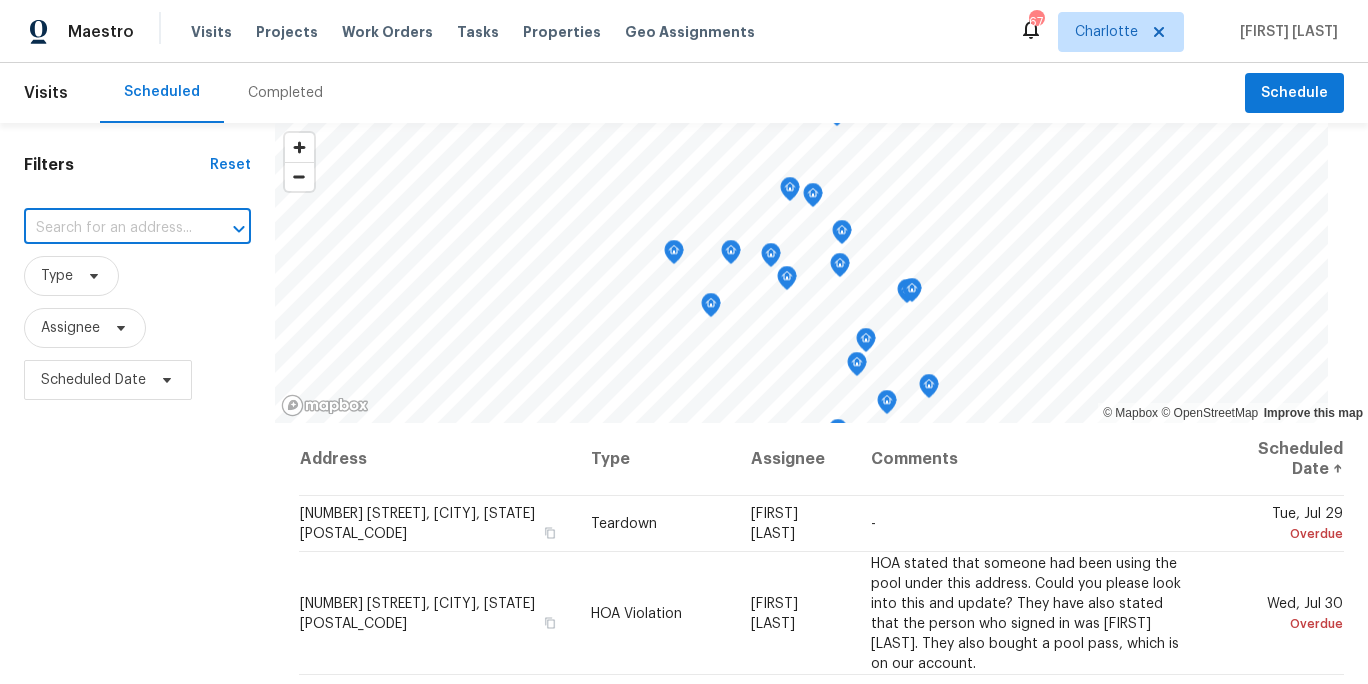 click at bounding box center (109, 228) 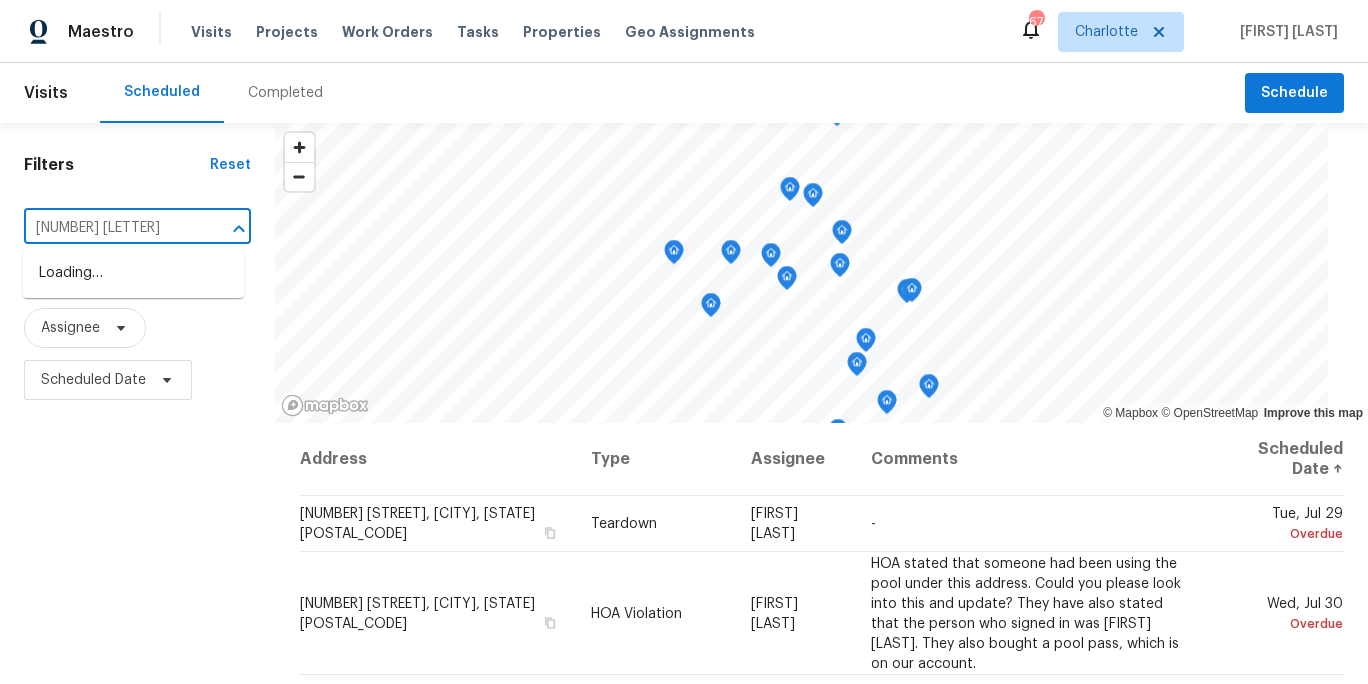 type on "111 bot" 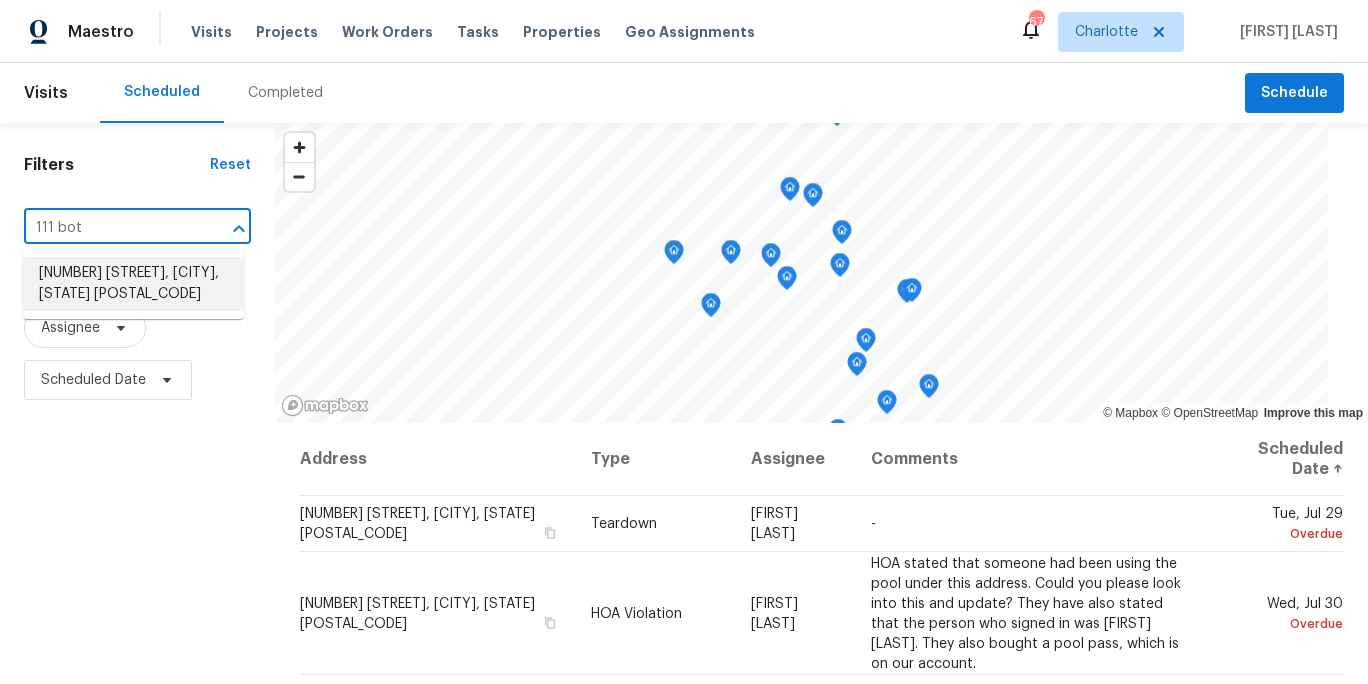 click on "111 Bottom Rd, Kings Mountain, NC 28086" at bounding box center [133, 284] 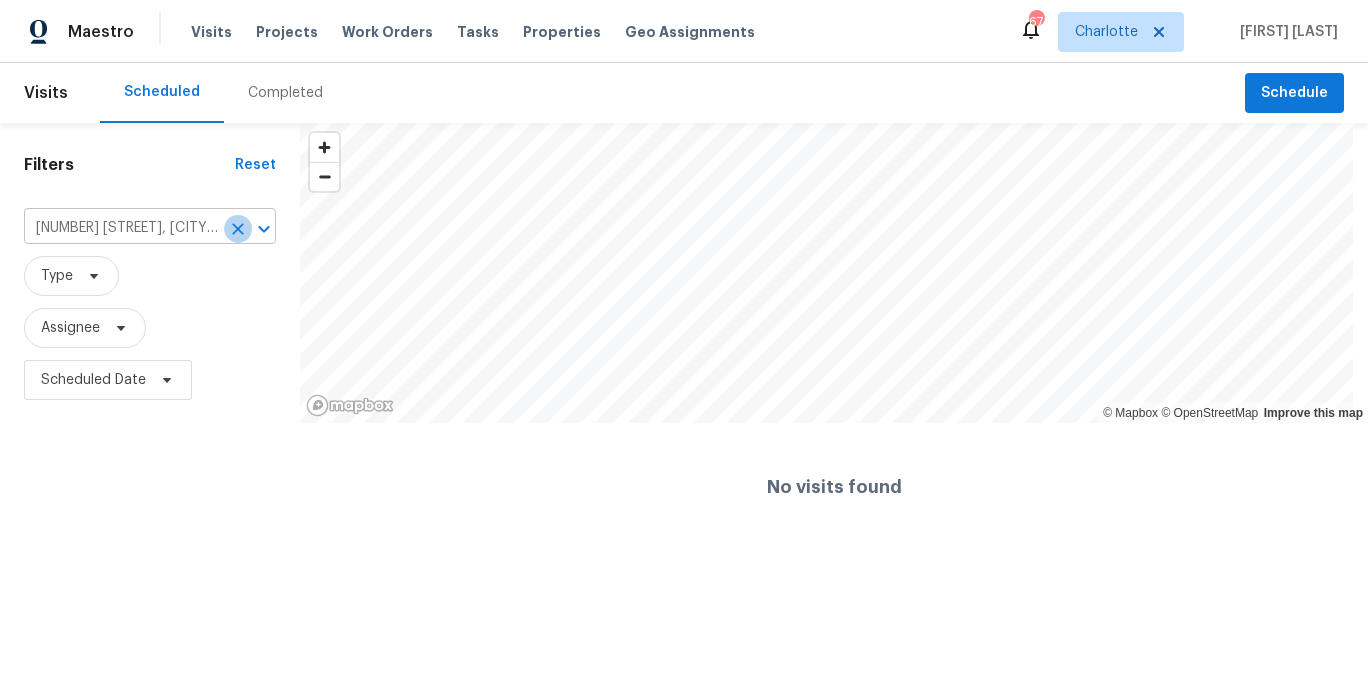 click 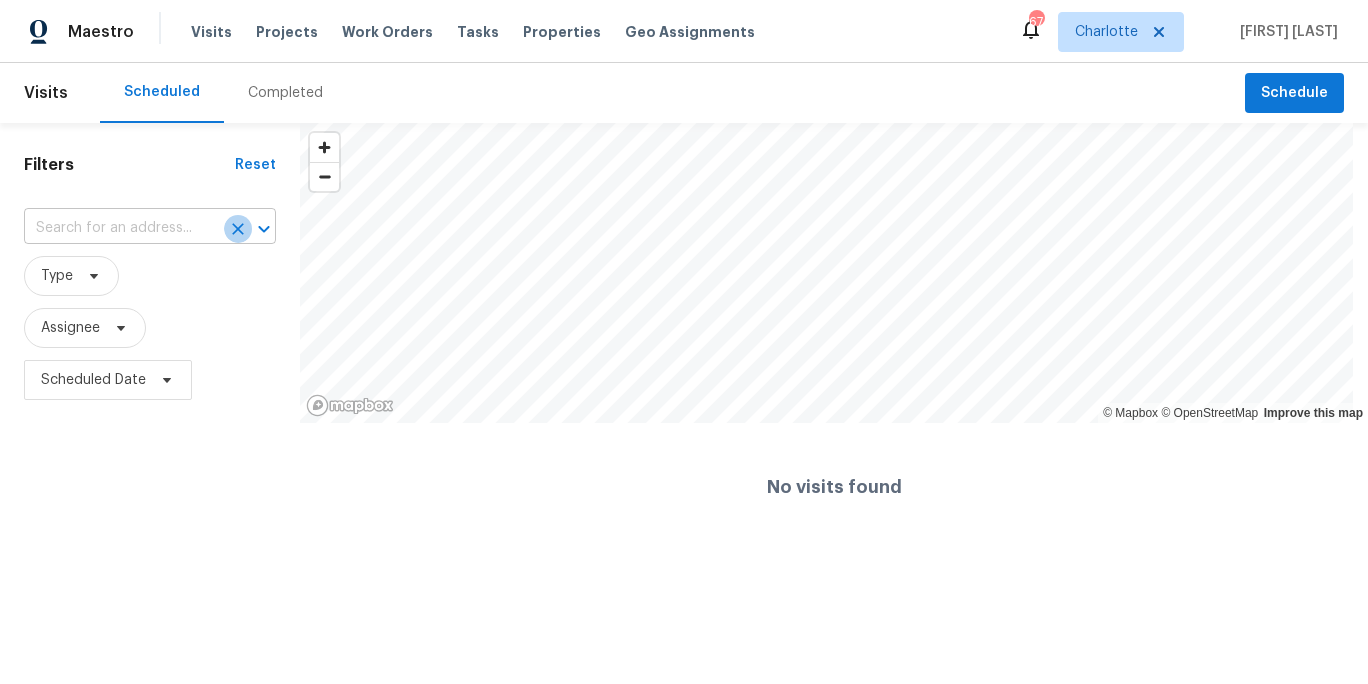 scroll, scrollTop: 0, scrollLeft: 0, axis: both 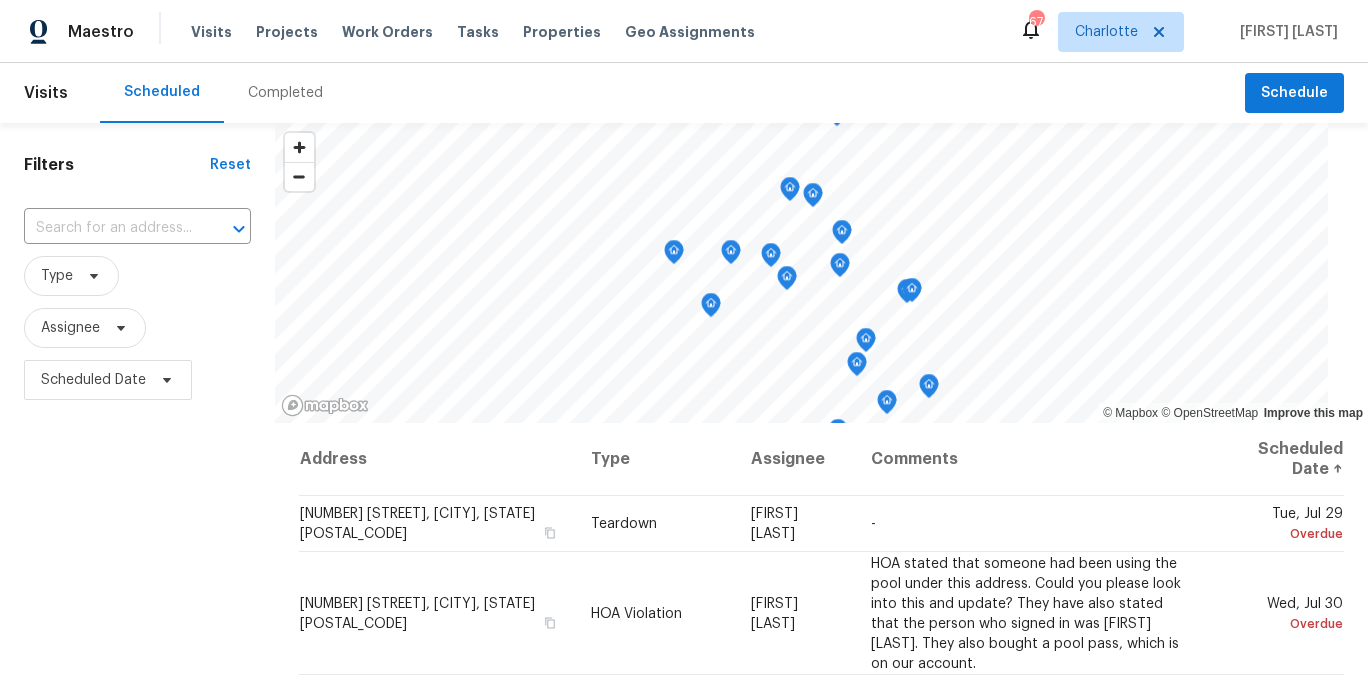 click on "Filters Reset ​ Type Assignee Scheduled Date" at bounding box center (137, 546) 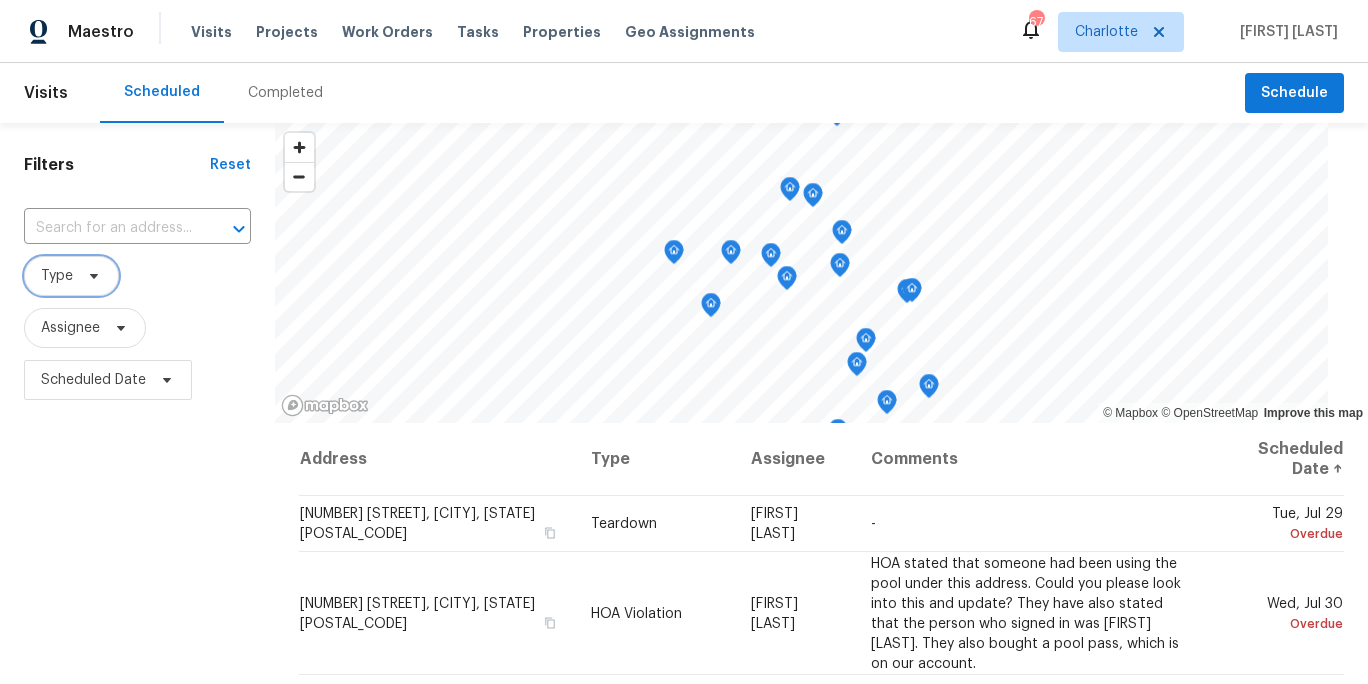 click at bounding box center (91, 276) 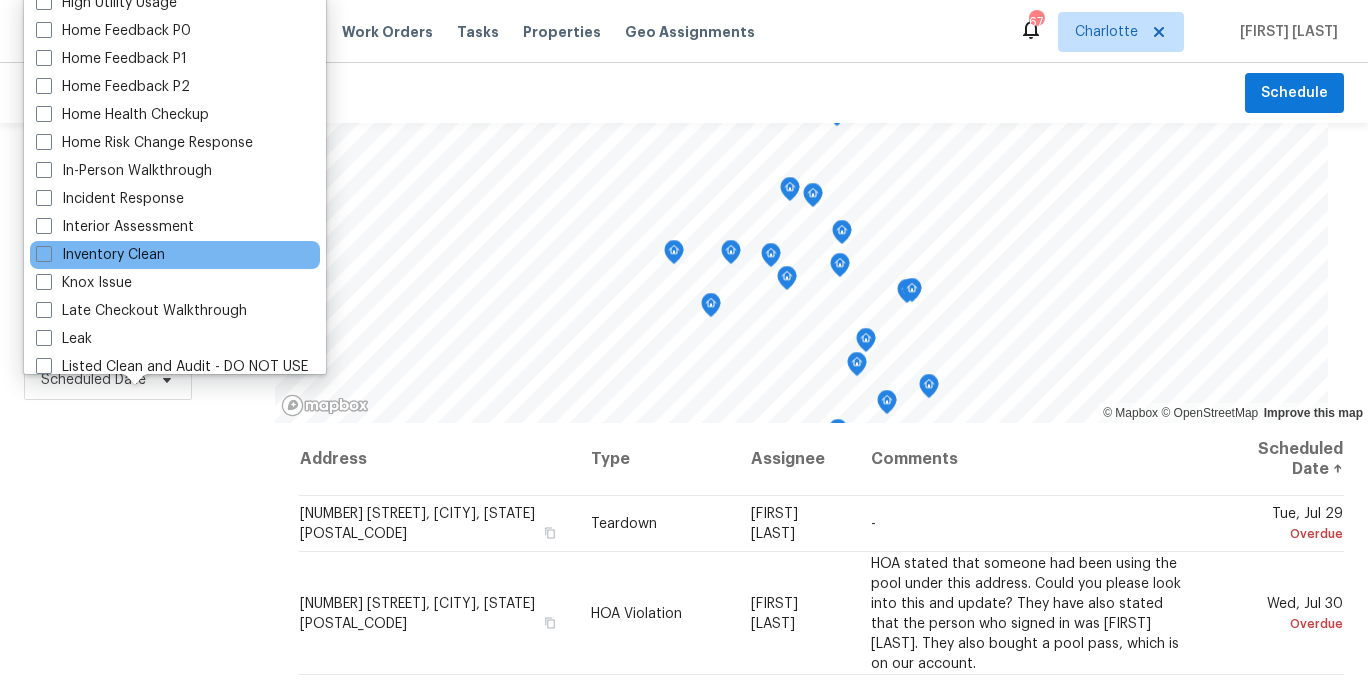 scroll, scrollTop: 649, scrollLeft: 0, axis: vertical 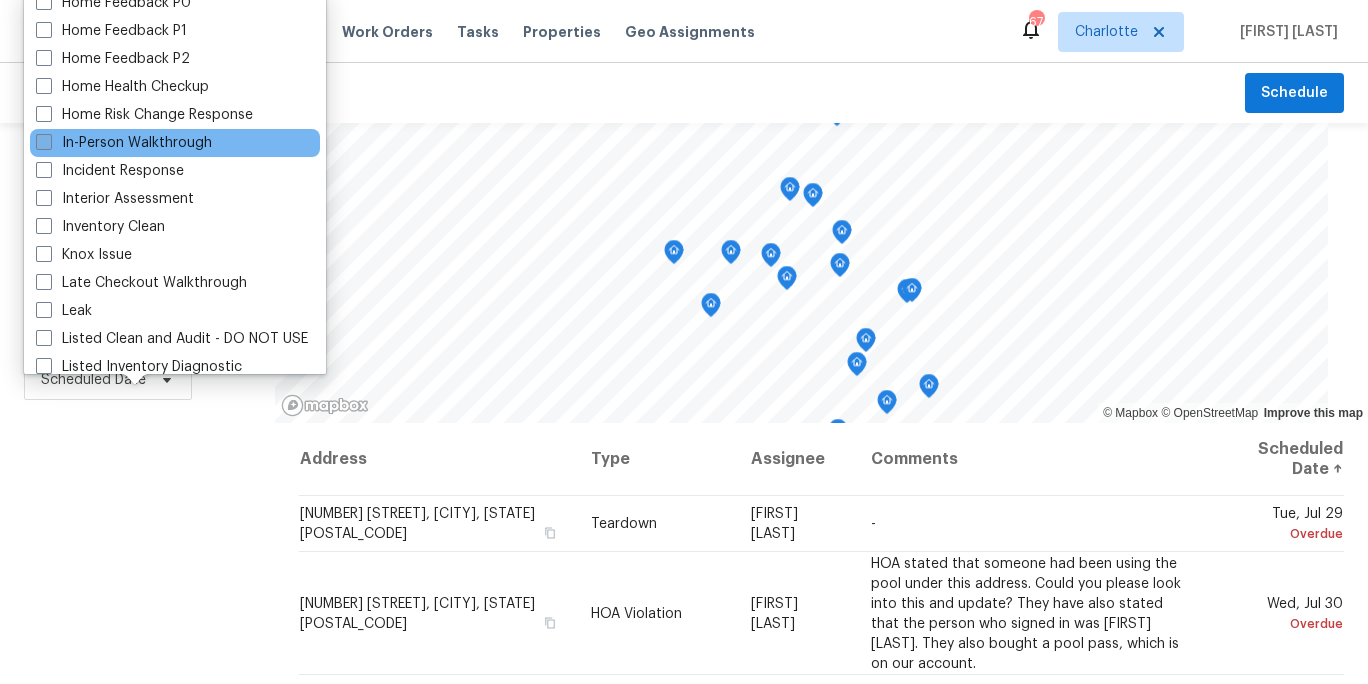 click on "In-Person Walkthrough" at bounding box center [124, 143] 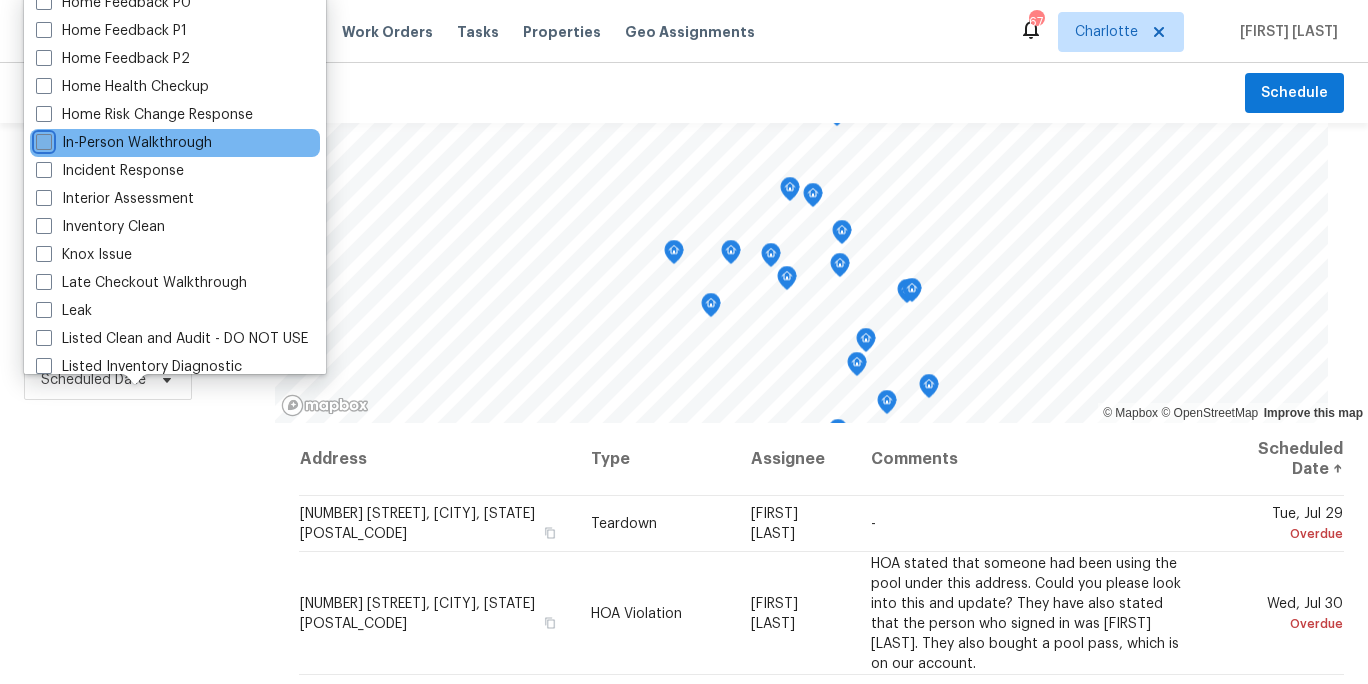 click on "In-Person Walkthrough" at bounding box center [42, 139] 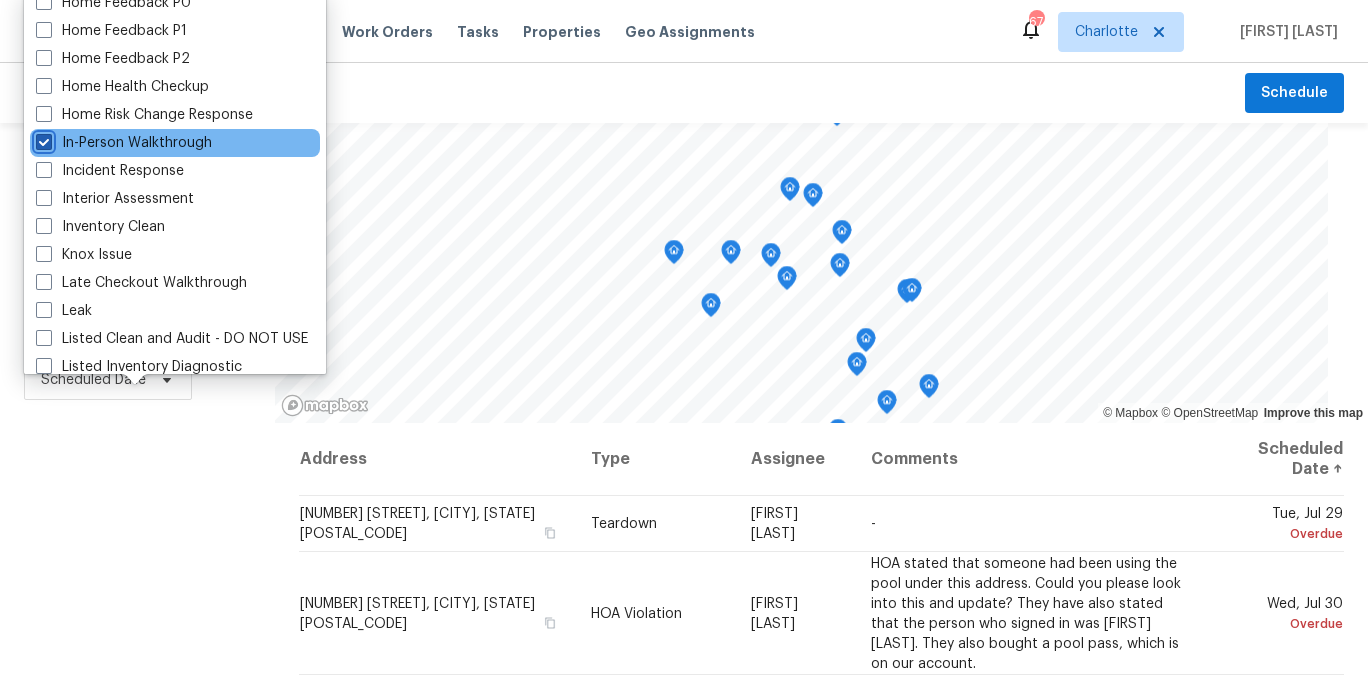 checkbox on "true" 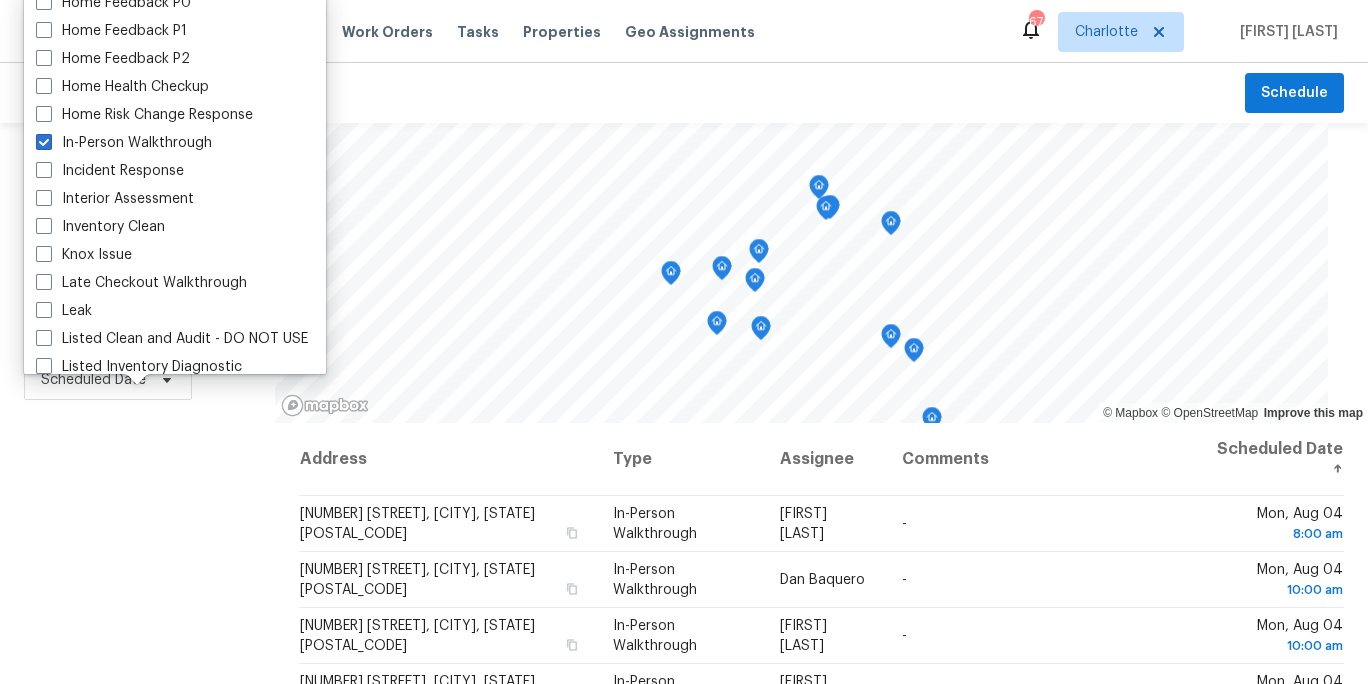 click on "Filters Reset ​ In-Person Walkthrough Assignee Scheduled Date" at bounding box center [137, 546] 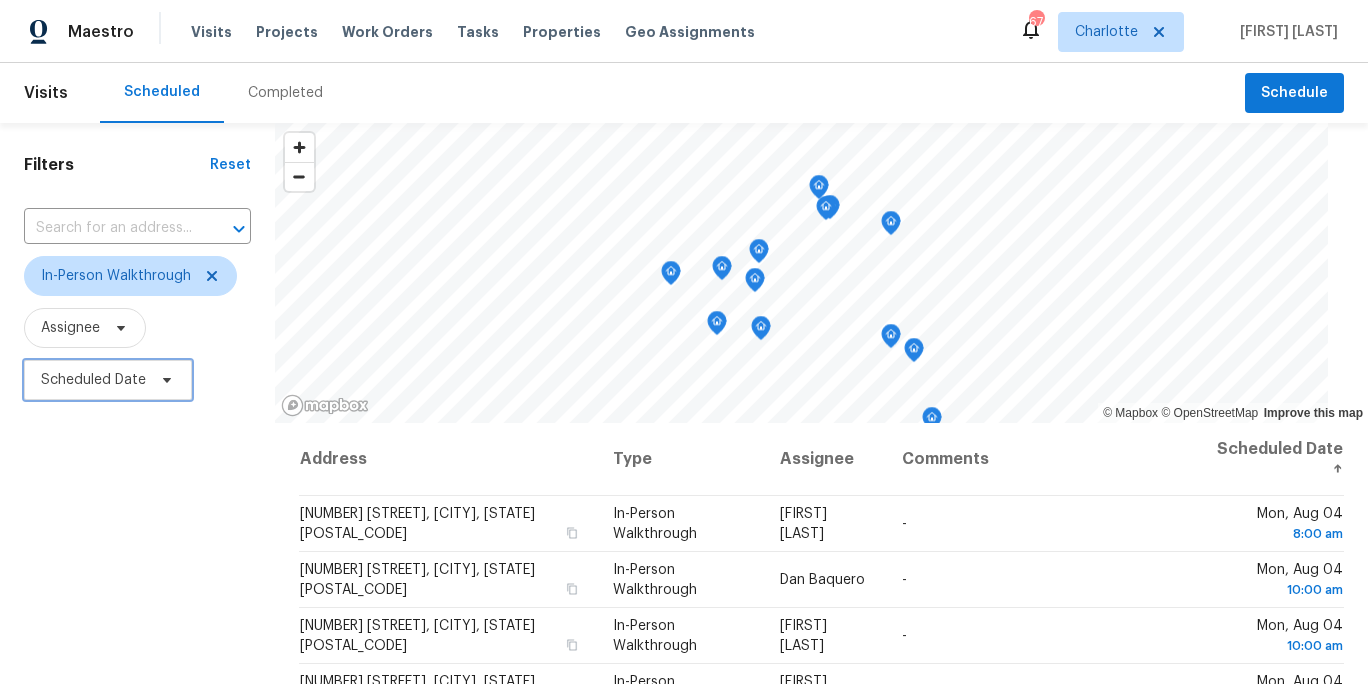 click on "Scheduled Date" at bounding box center [108, 380] 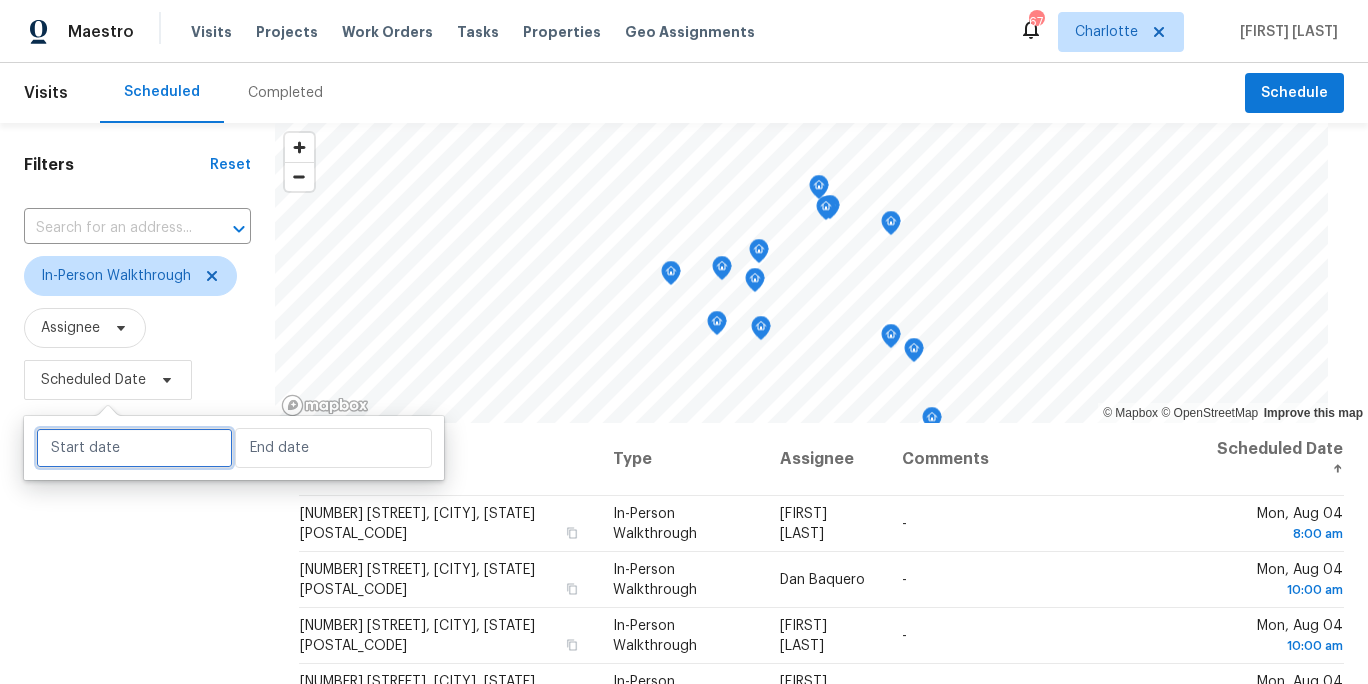 click at bounding box center (134, 448) 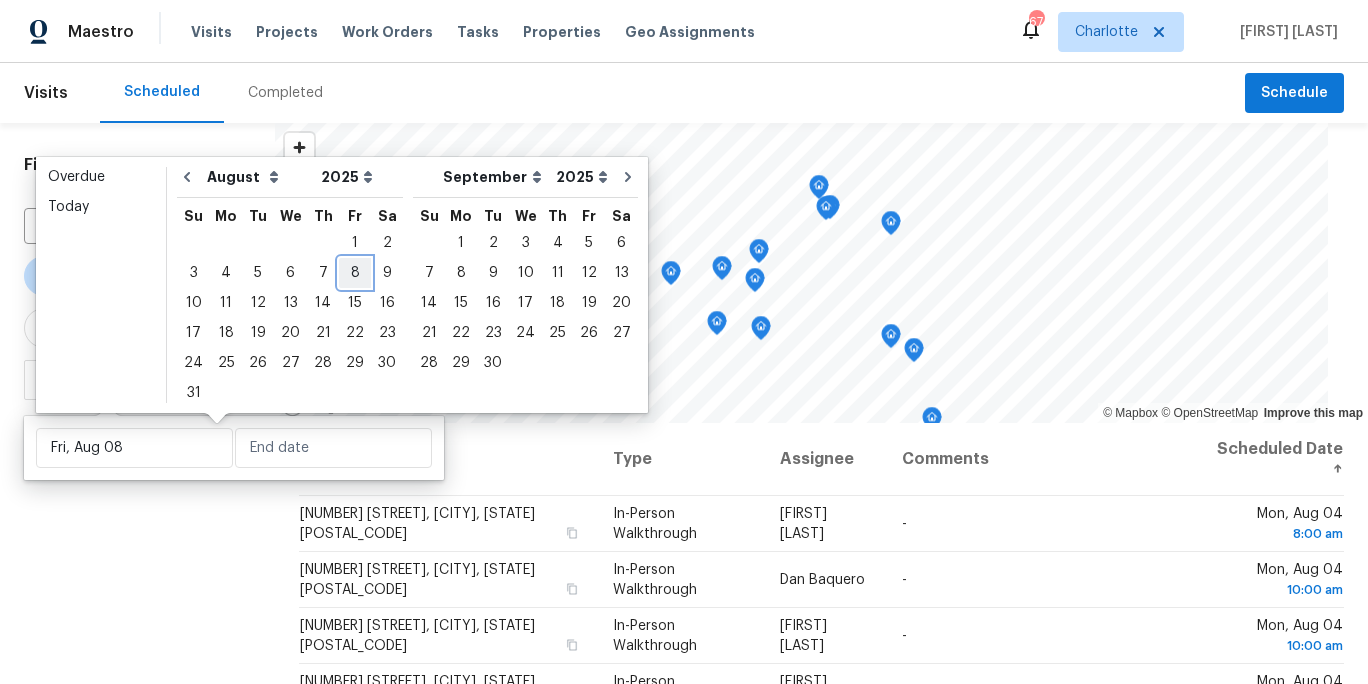 click on "8" at bounding box center [355, 273] 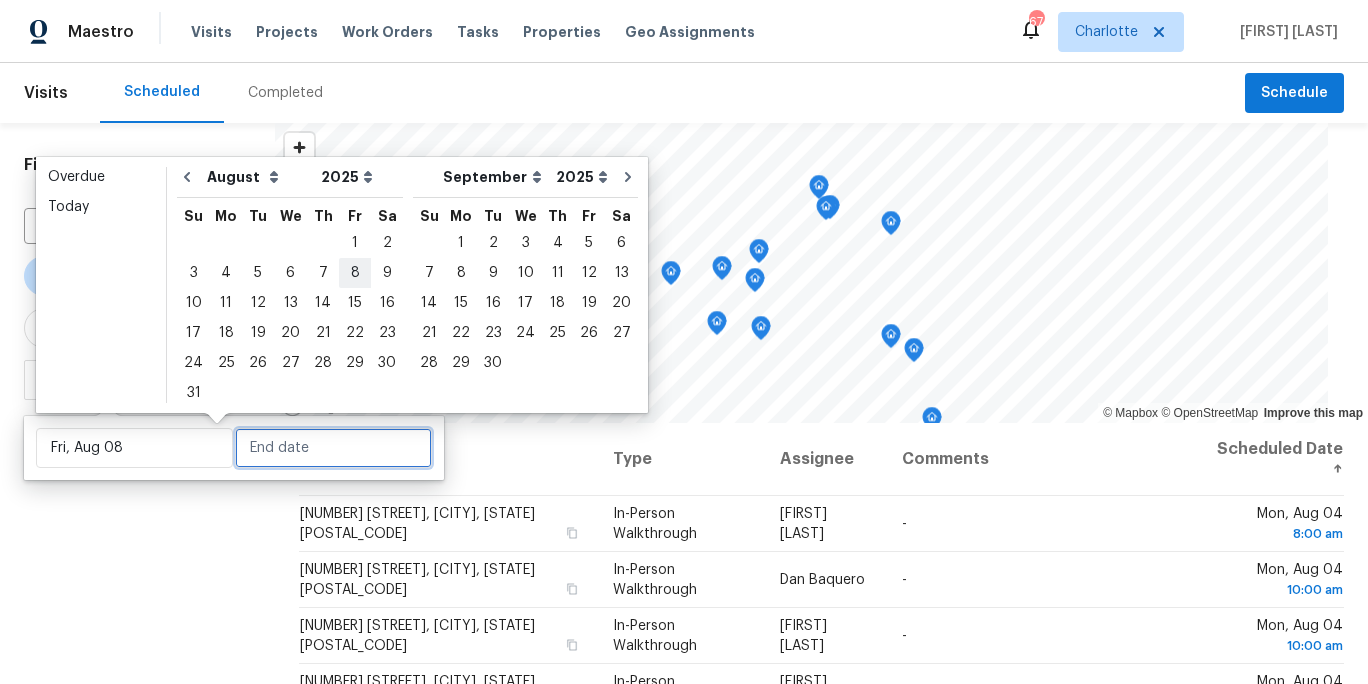 type on "Fri, Aug 08" 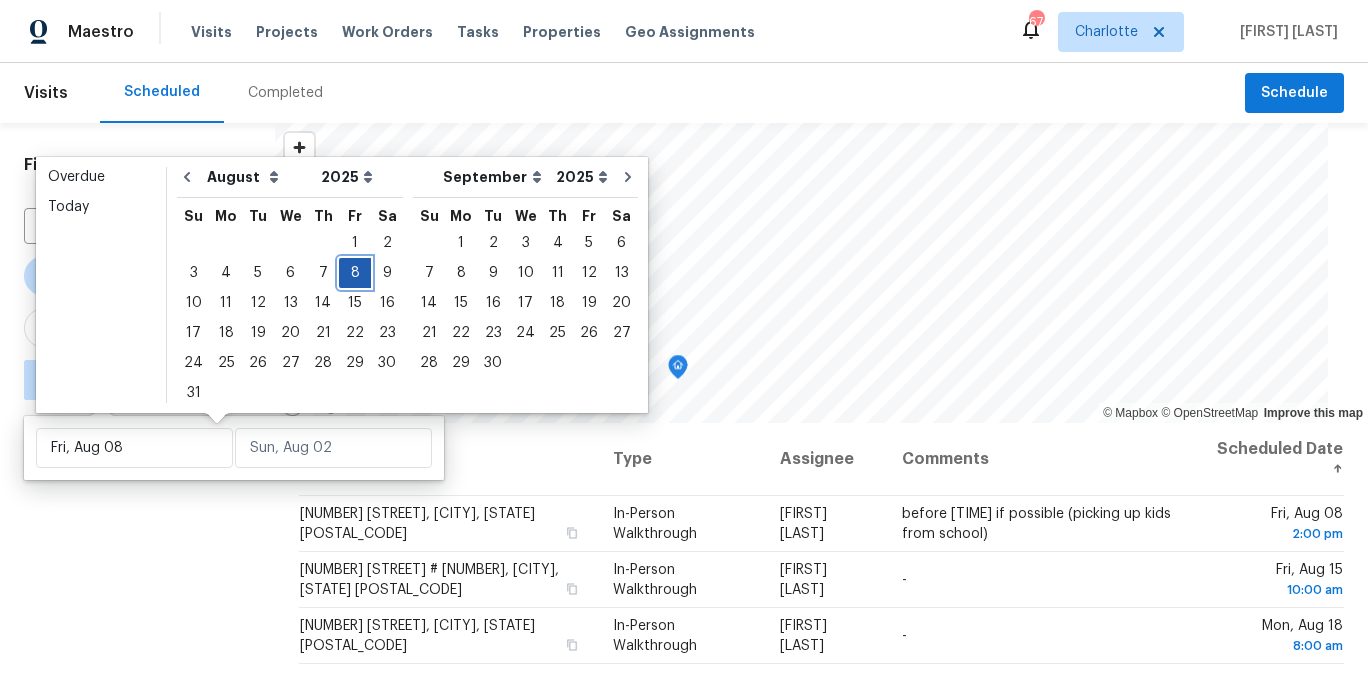 click on "8" at bounding box center [355, 273] 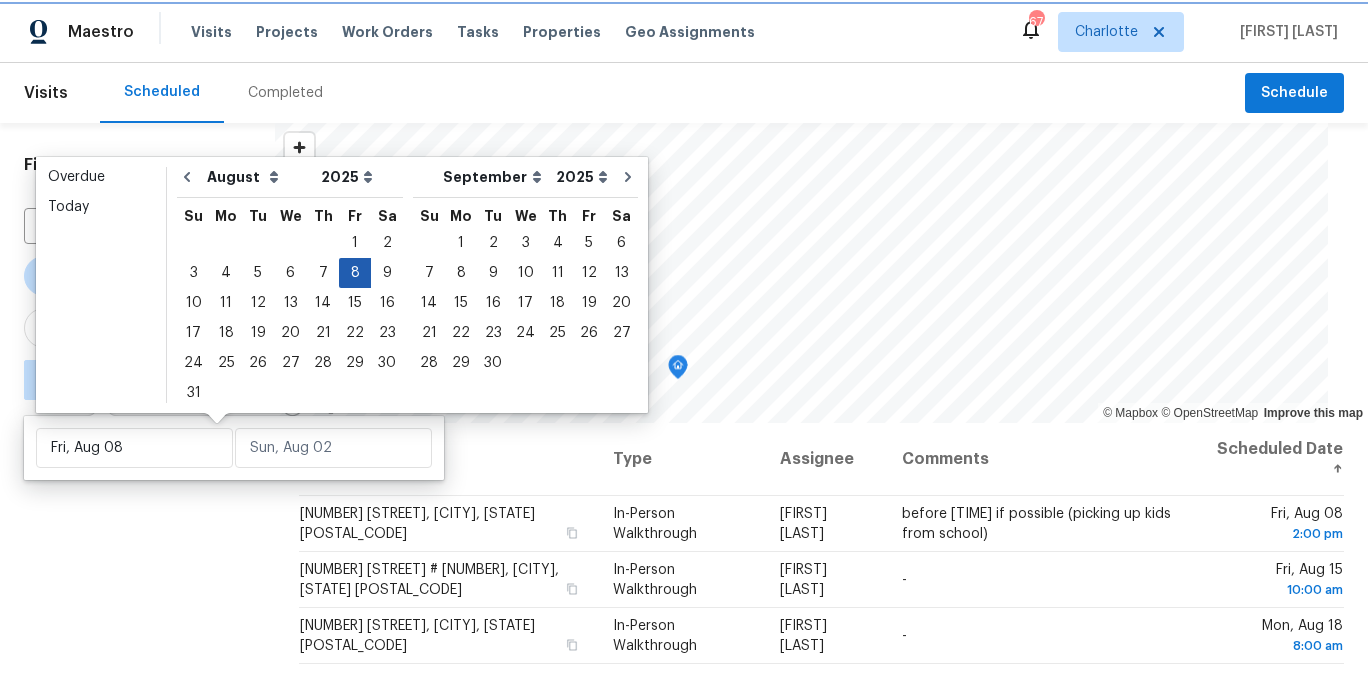 type on "Fri, Aug 08" 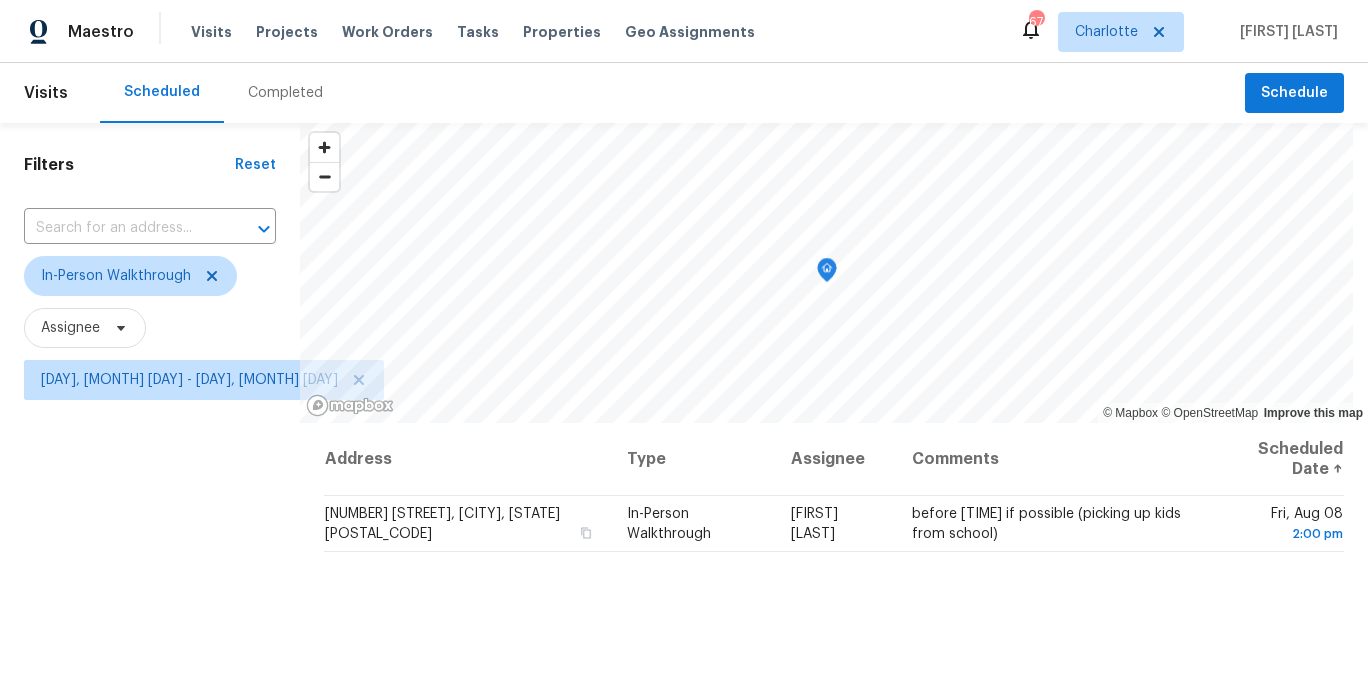 click on "Filters Reset ​ In-Person Walkthrough Assignee Fri, Aug 08 - Fri, Aug 08" at bounding box center (150, 546) 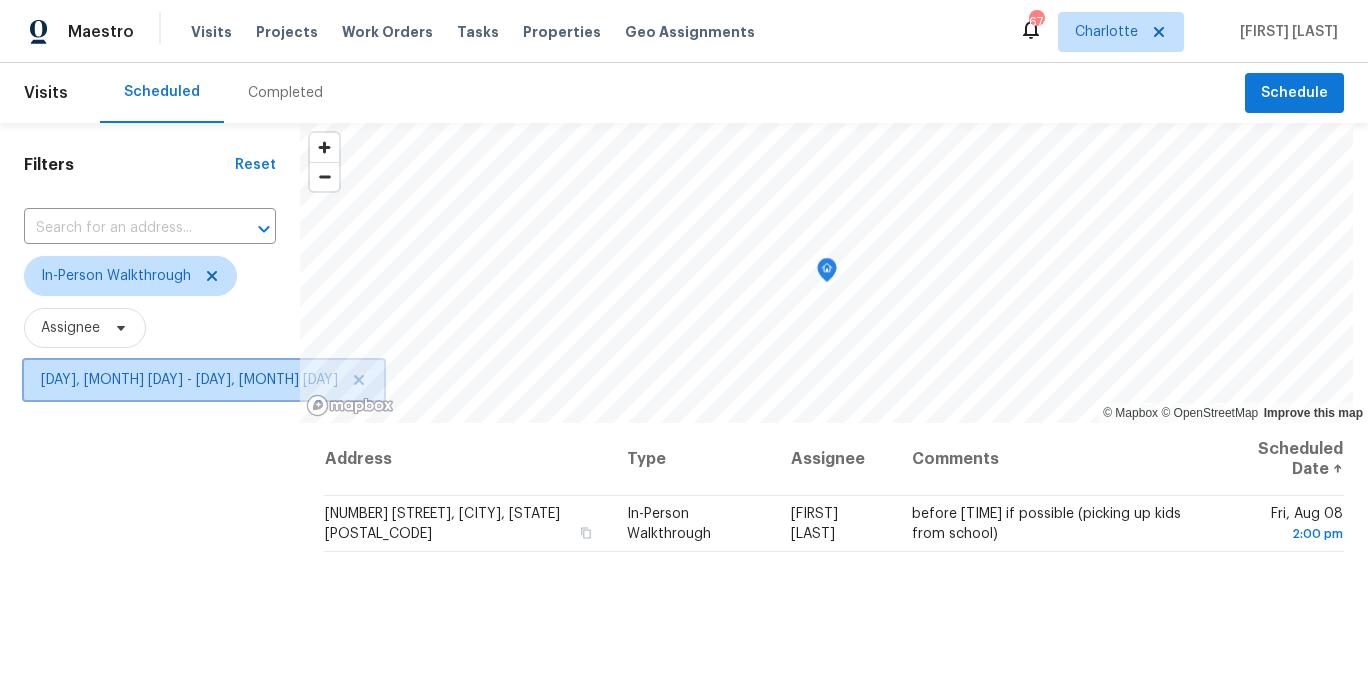 click 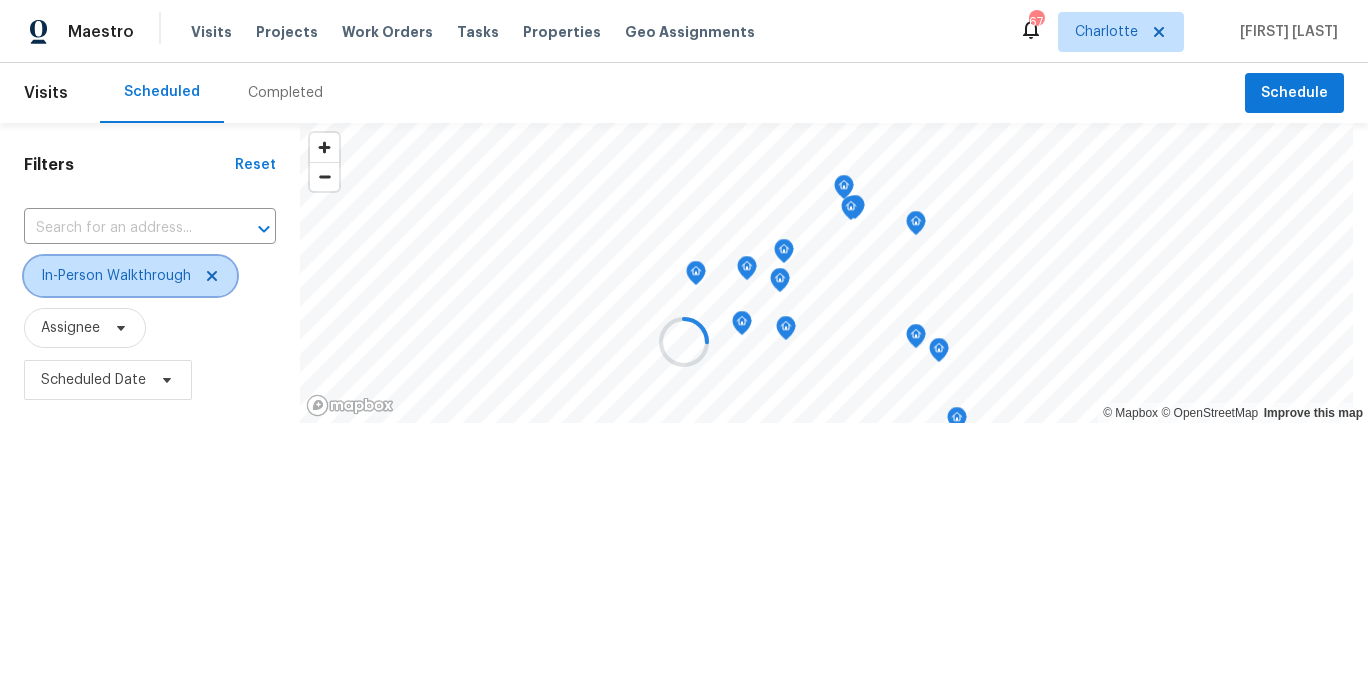 click 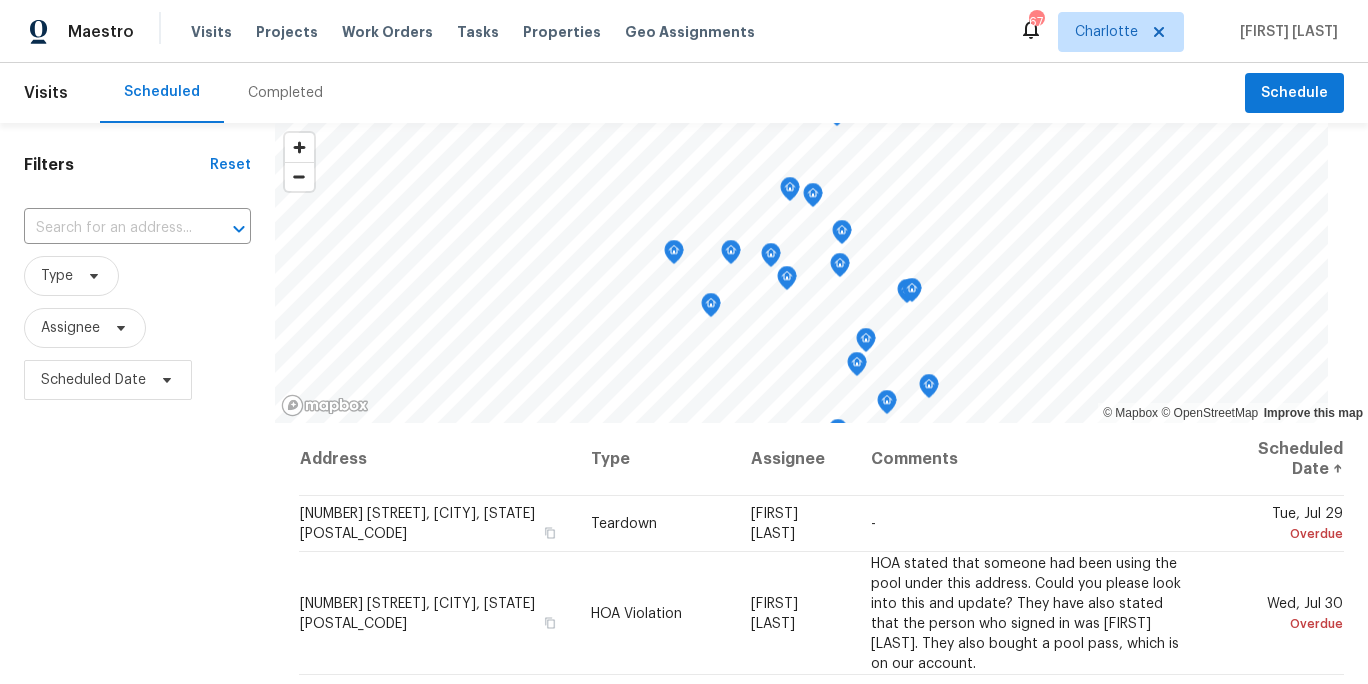 click on "Filters Reset ​ Type Assignee Scheduled Date" at bounding box center (137, 546) 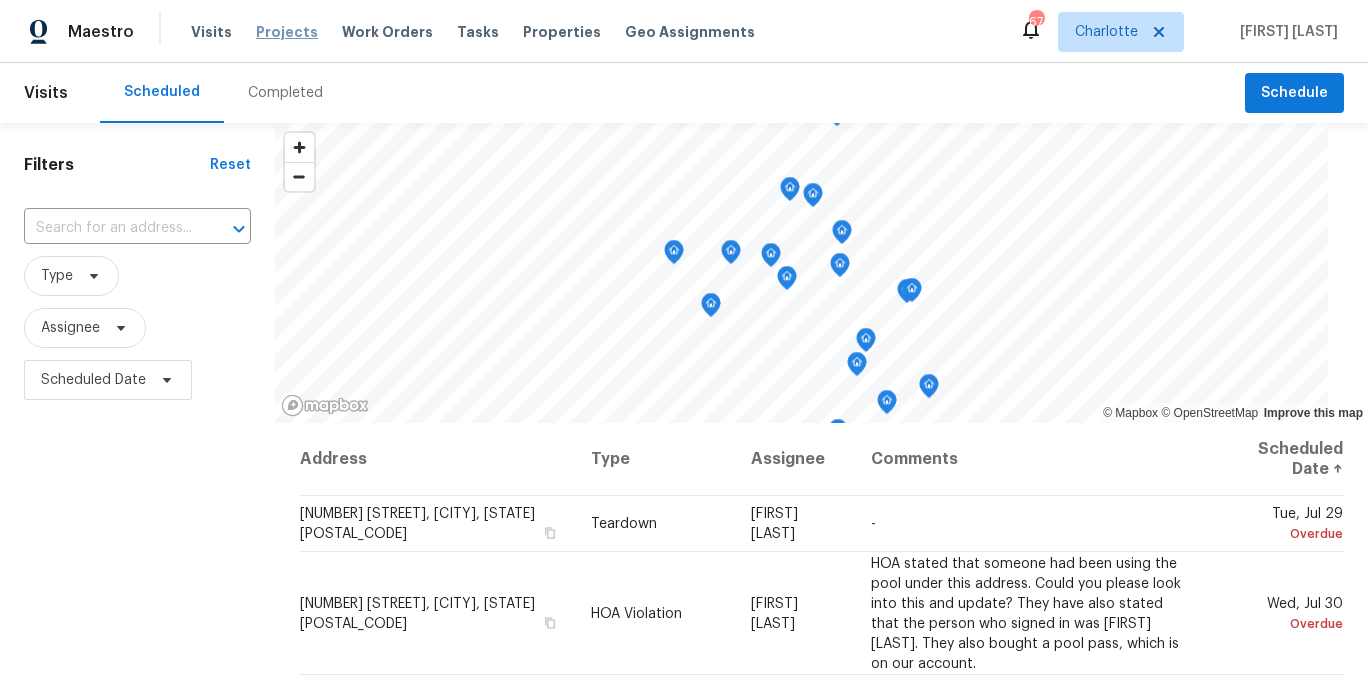 click on "Projects" at bounding box center [287, 32] 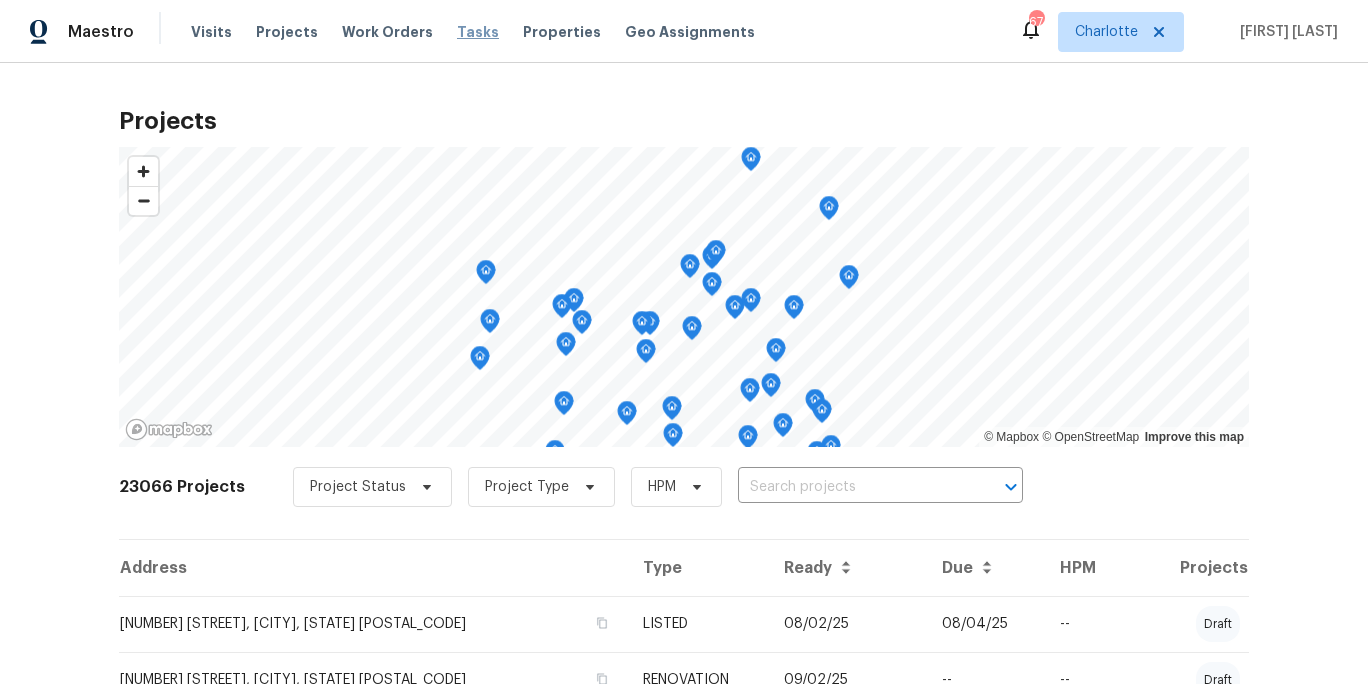 click on "Tasks" at bounding box center (478, 32) 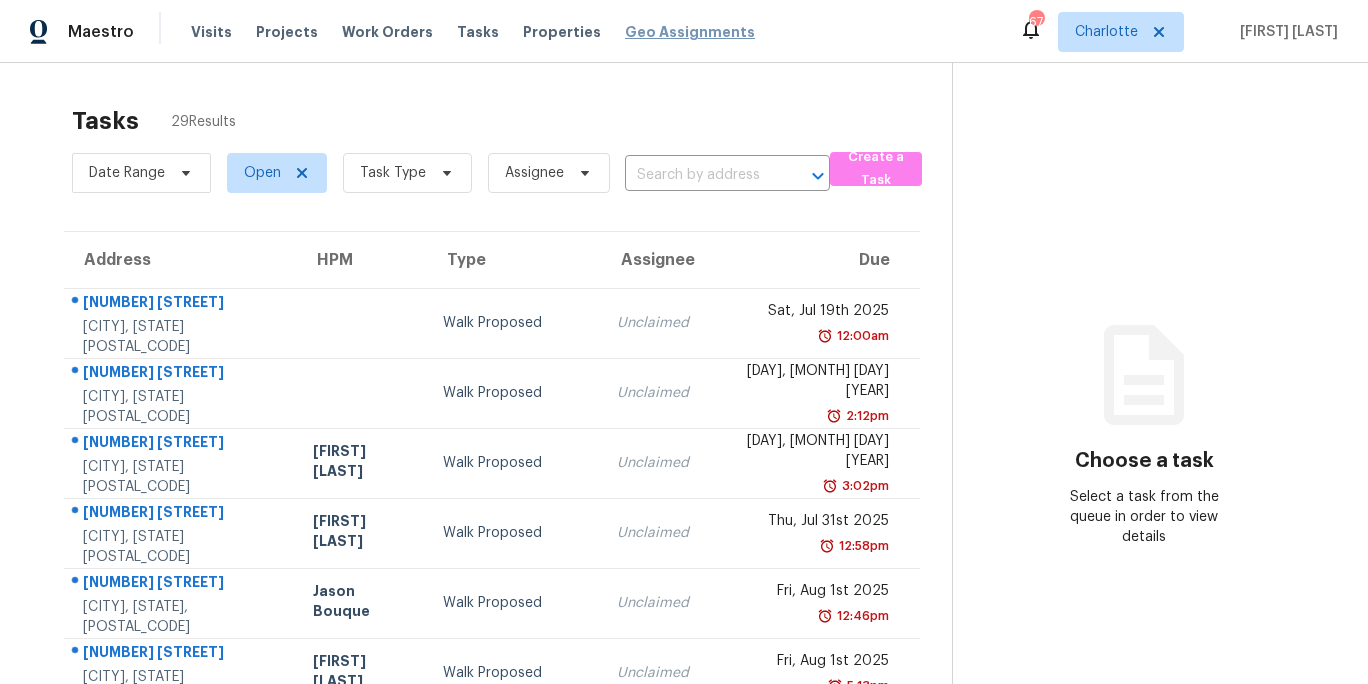 click on "Geo Assignments" at bounding box center [690, 32] 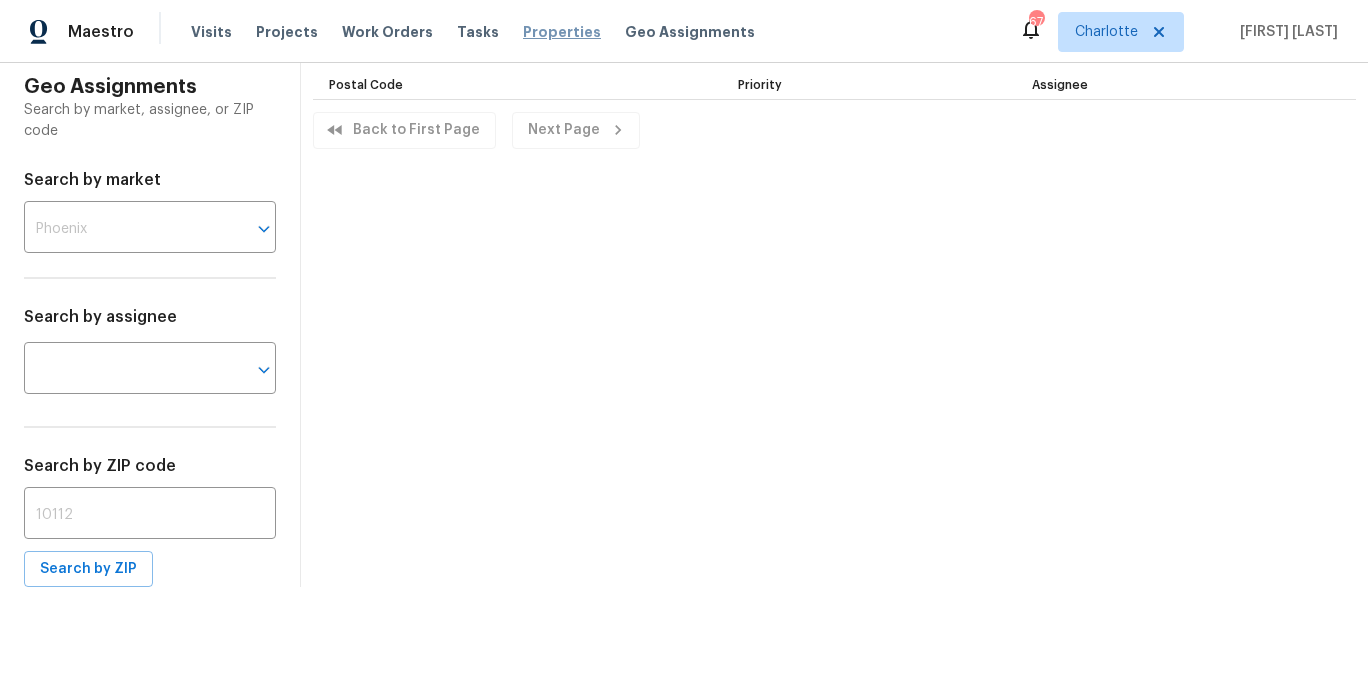 click on "Properties" at bounding box center (562, 32) 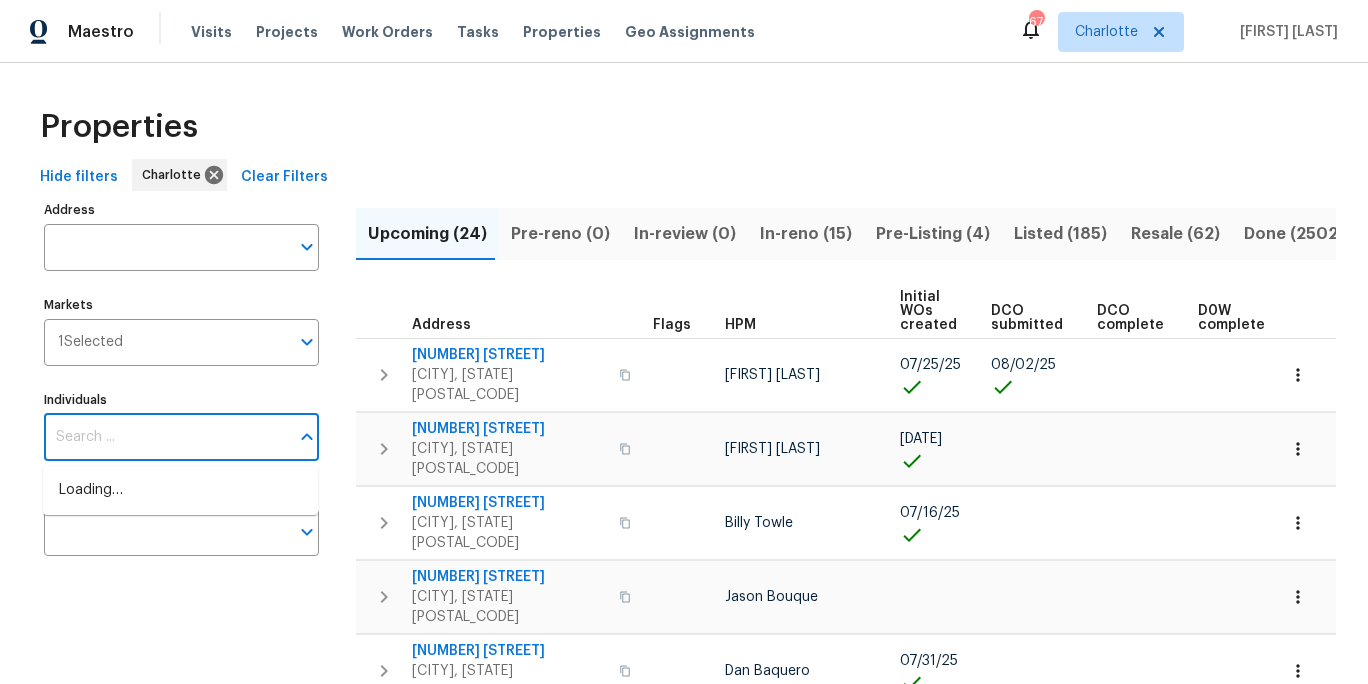 click on "Individuals" at bounding box center (166, 437) 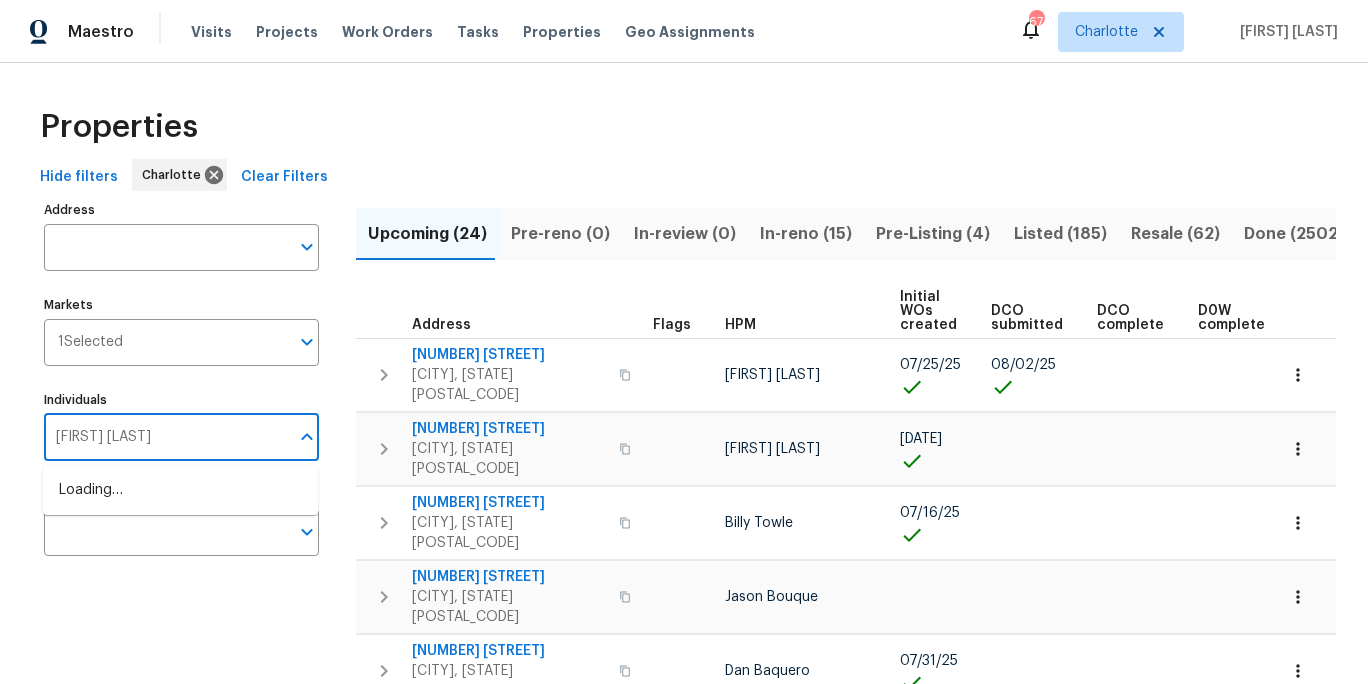 type on "ryan craven" 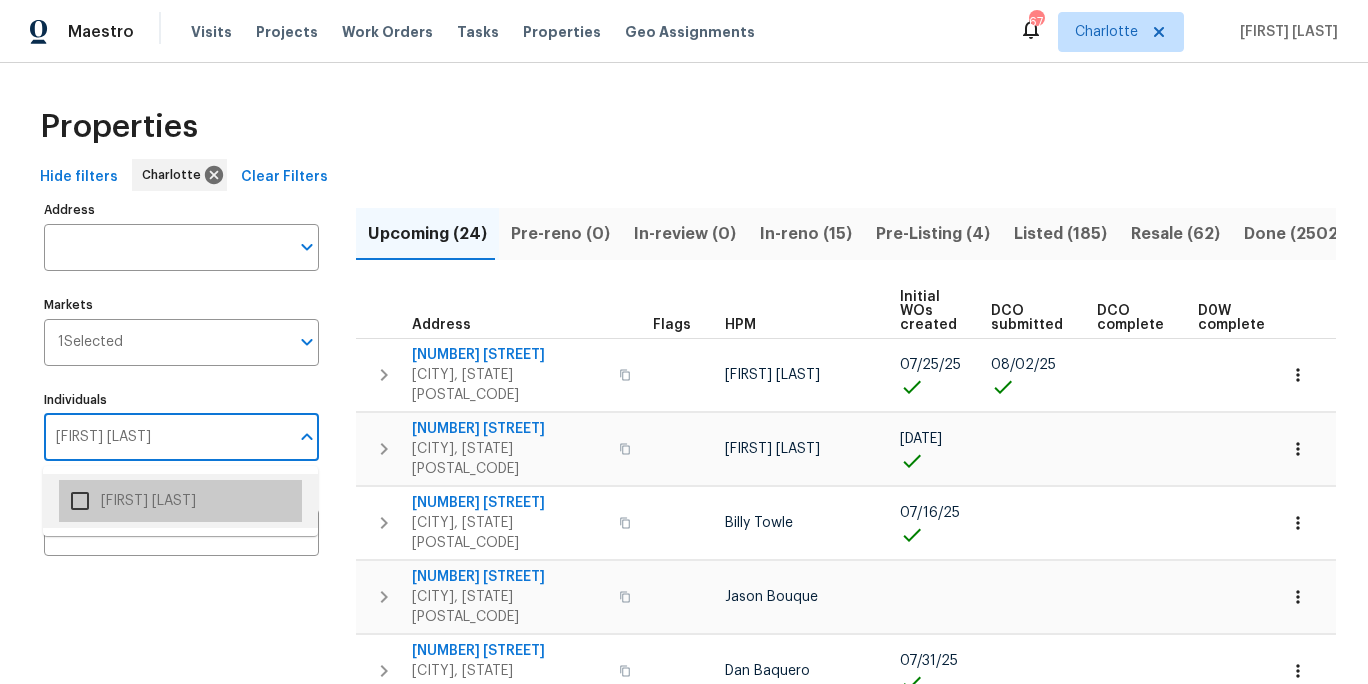 click on "Ryan Craven" at bounding box center (180, 501) 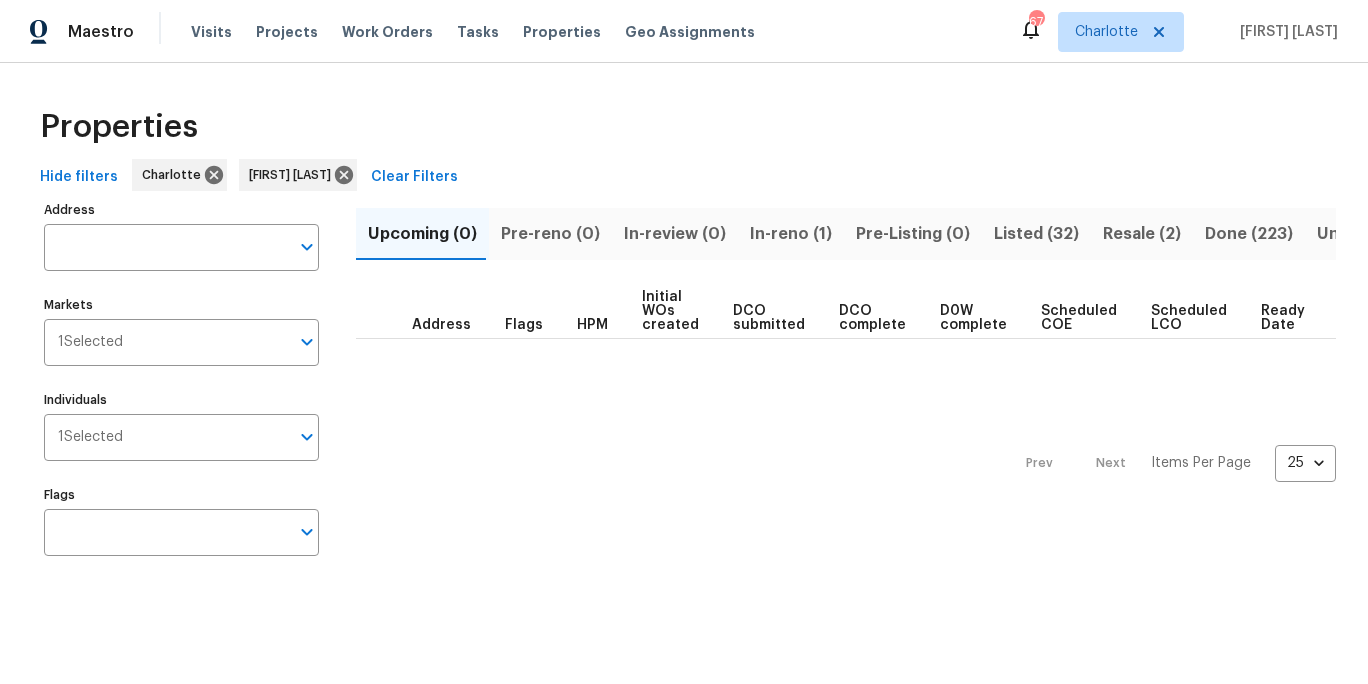 click on "Properties" at bounding box center [684, 127] 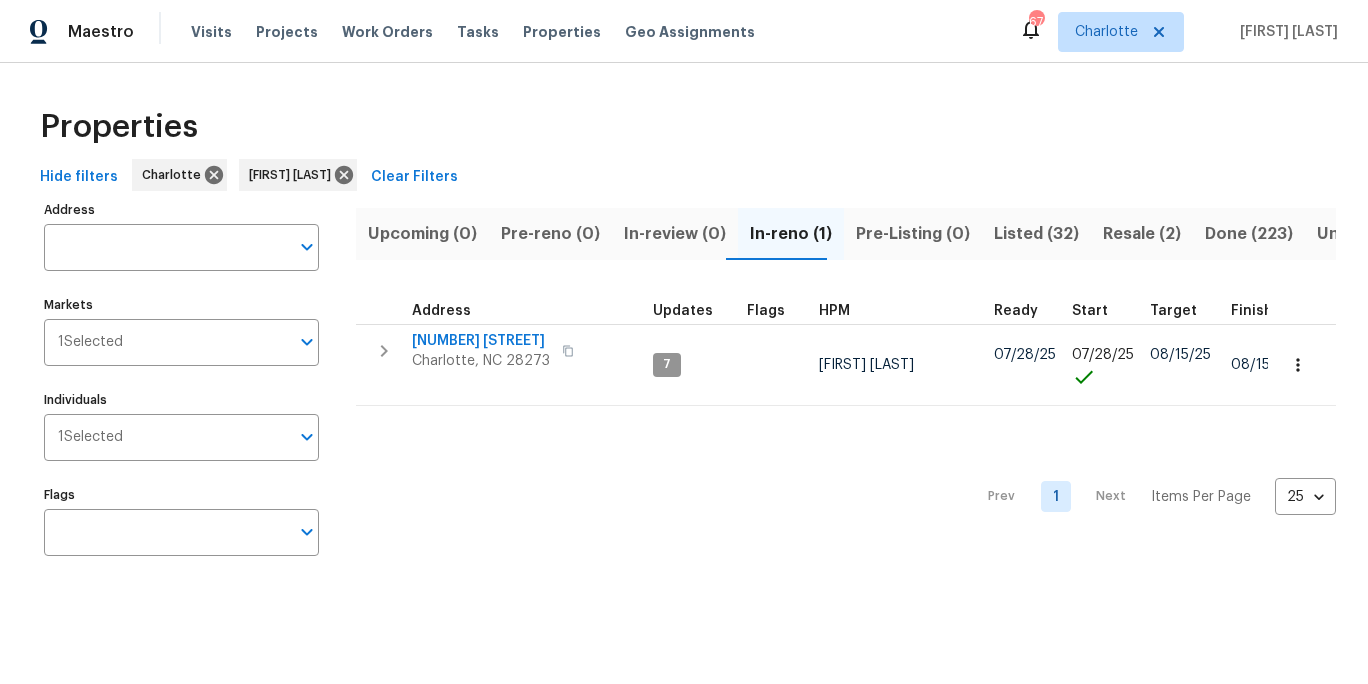 drag, startPoint x: 447, startPoint y: 490, endPoint x: 450, endPoint y: 455, distance: 35.128338 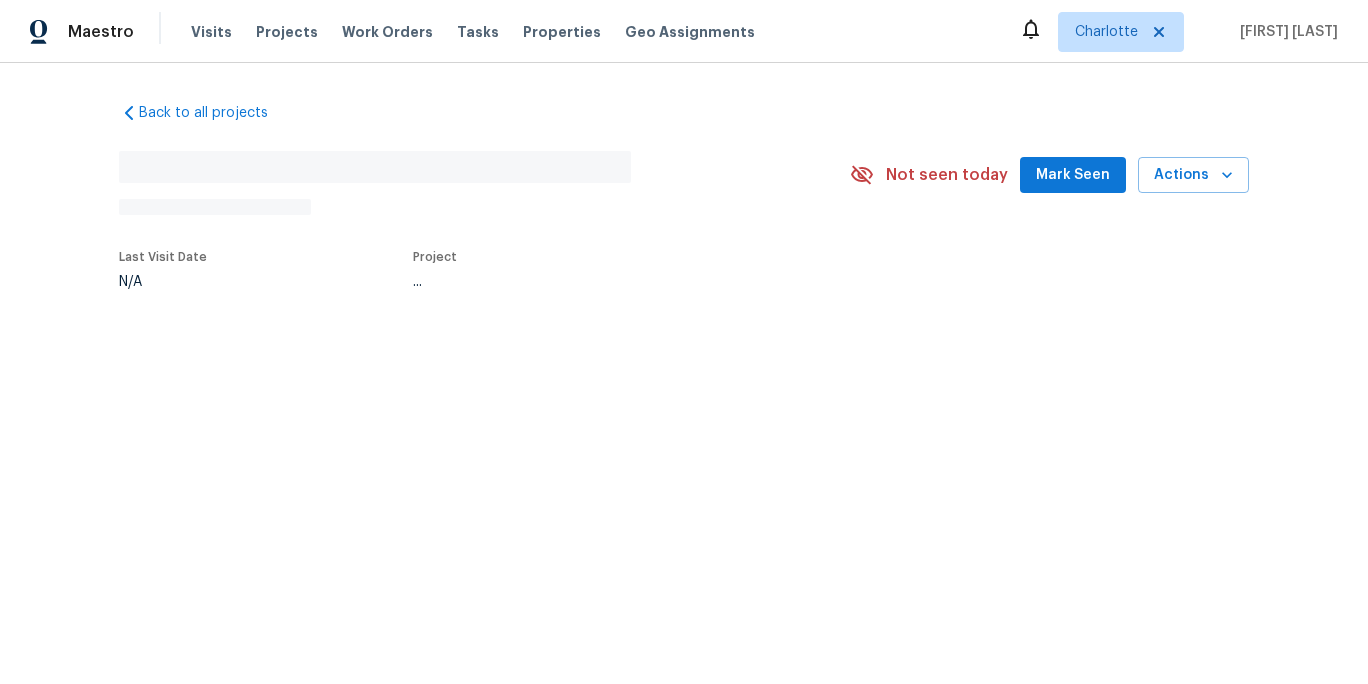 scroll, scrollTop: 0, scrollLeft: 0, axis: both 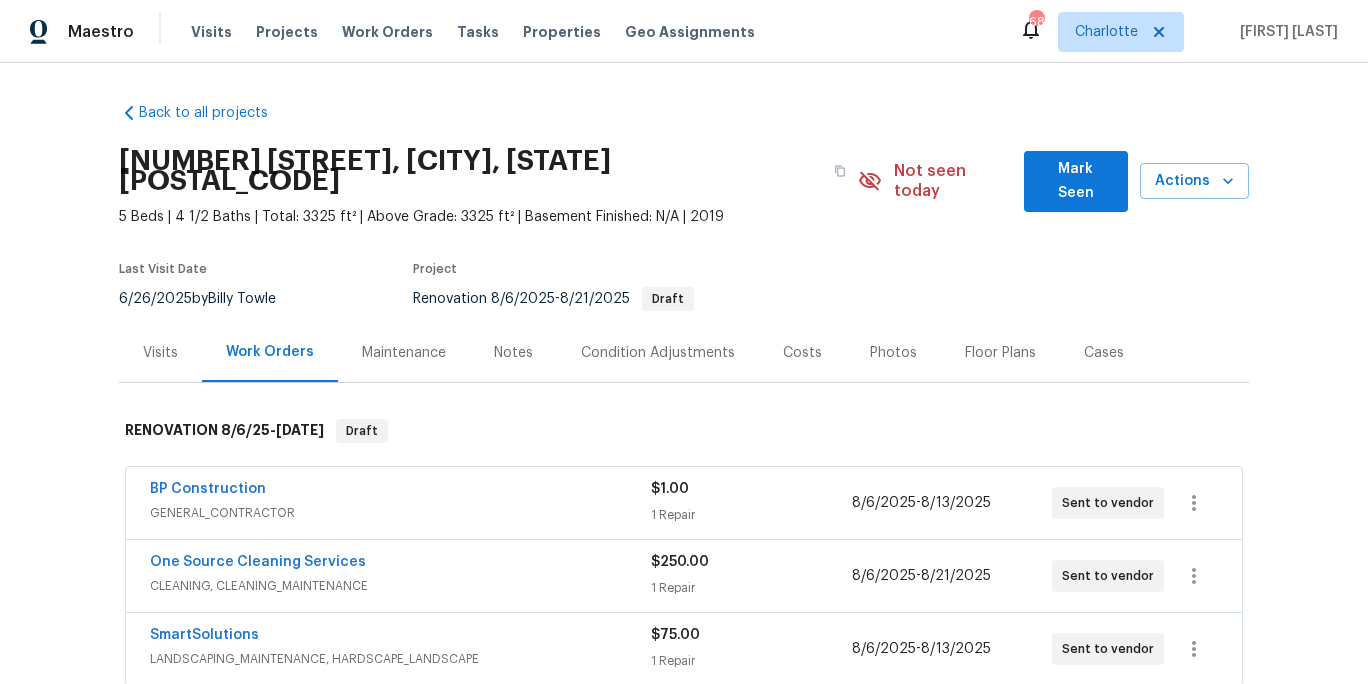 click on "Notes" at bounding box center (513, 353) 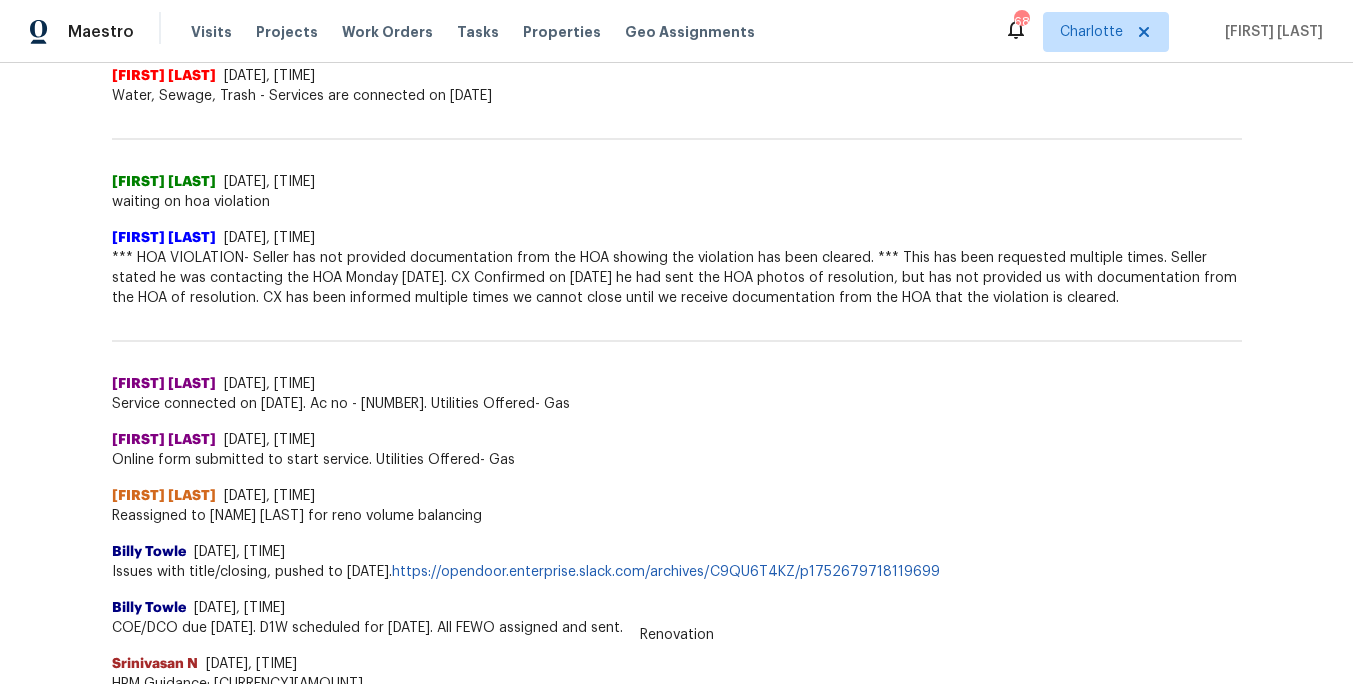 scroll, scrollTop: 0, scrollLeft: 0, axis: both 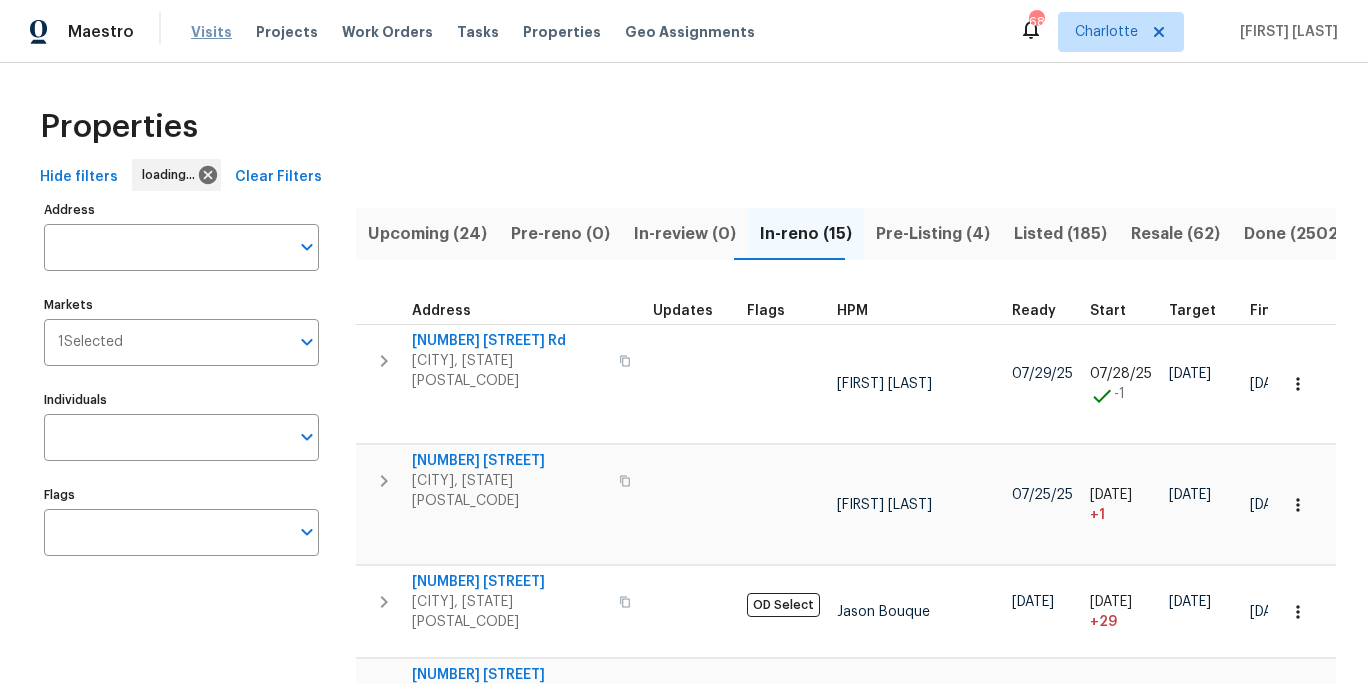 click on "Visits" at bounding box center [211, 32] 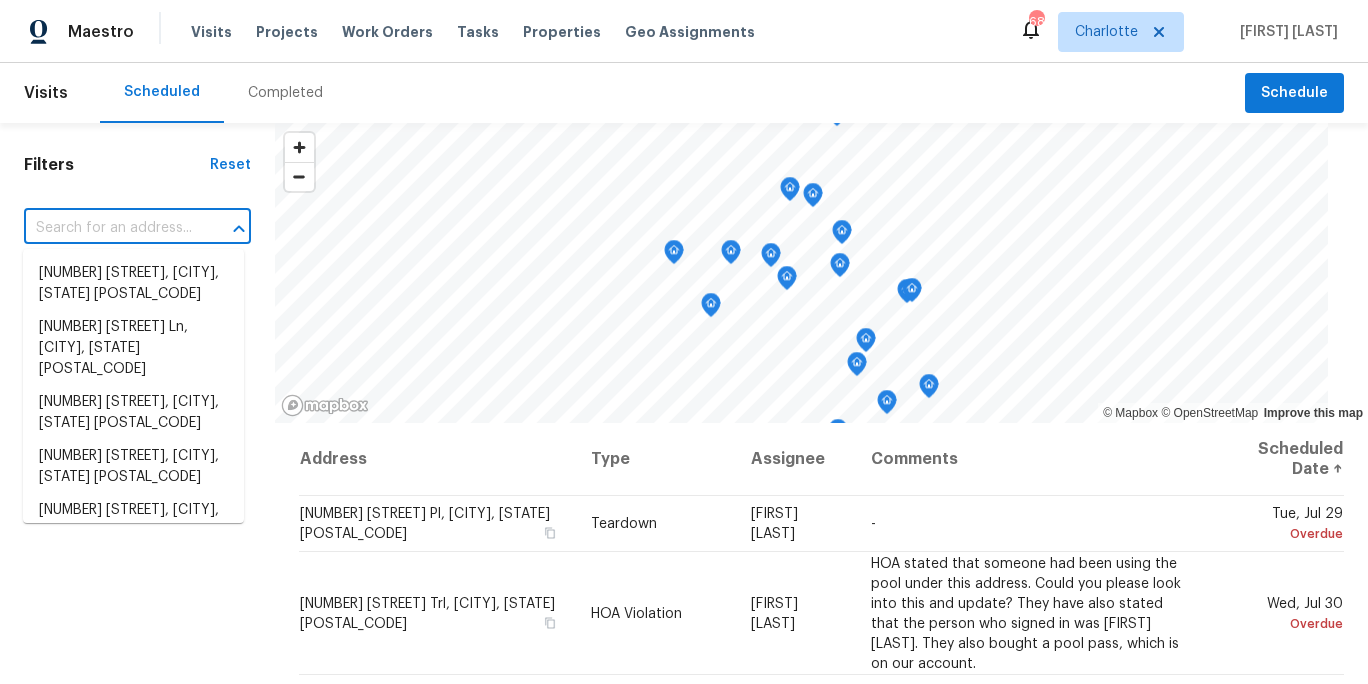 click at bounding box center (109, 228) 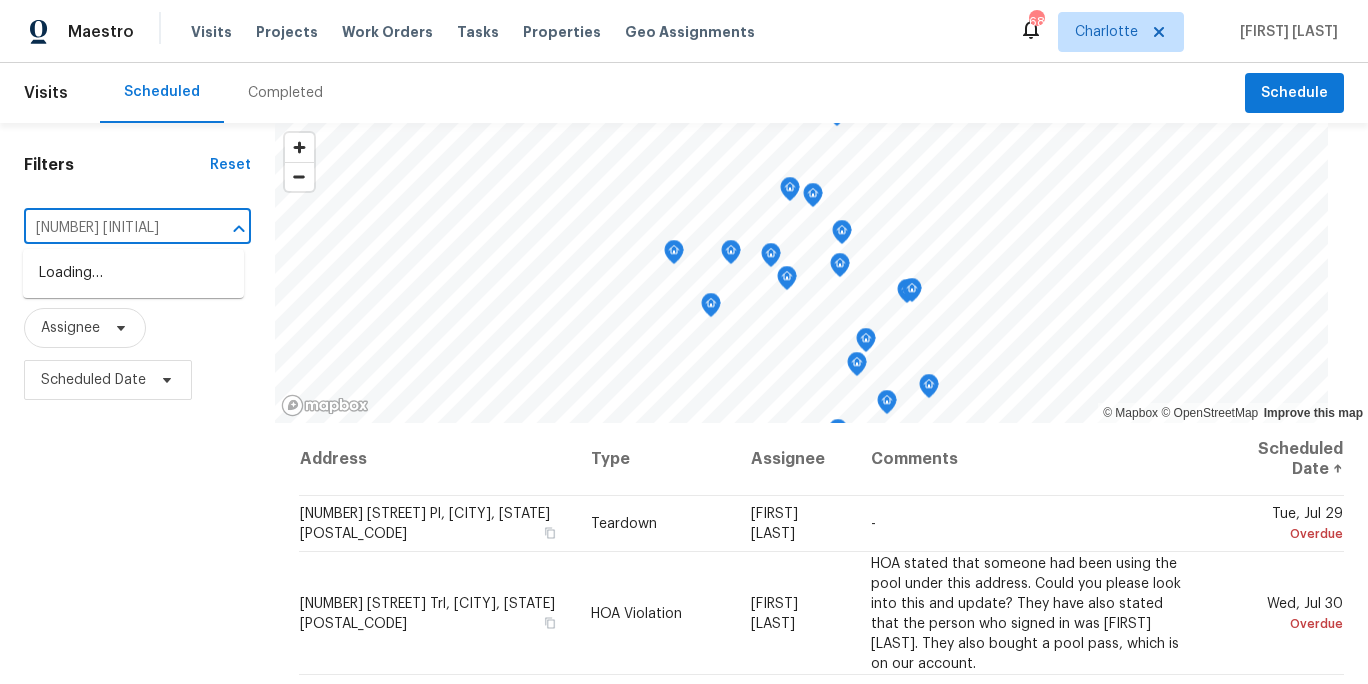 type on "[NUMBER] [WORD]" 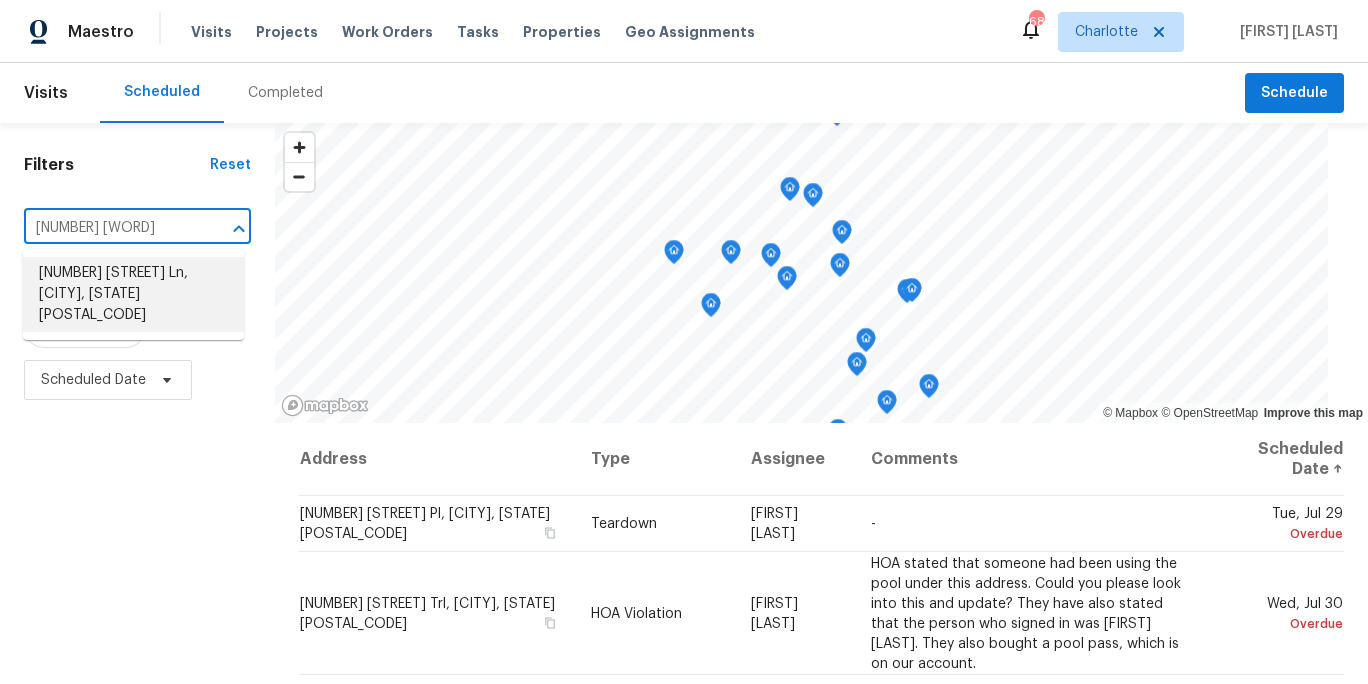 click on "[NUMBER] [STREET] Ln, [CITY], [STATE] [POSTAL_CODE]" at bounding box center [133, 294] 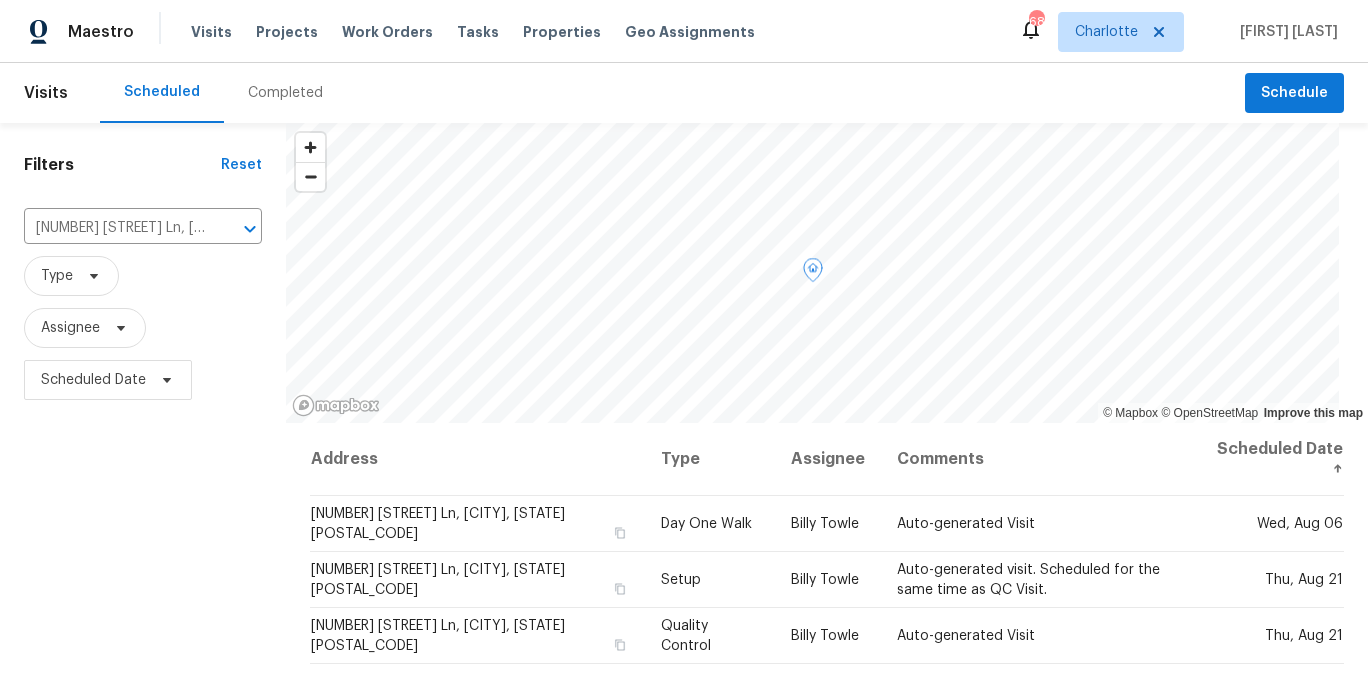 scroll, scrollTop: 103, scrollLeft: 0, axis: vertical 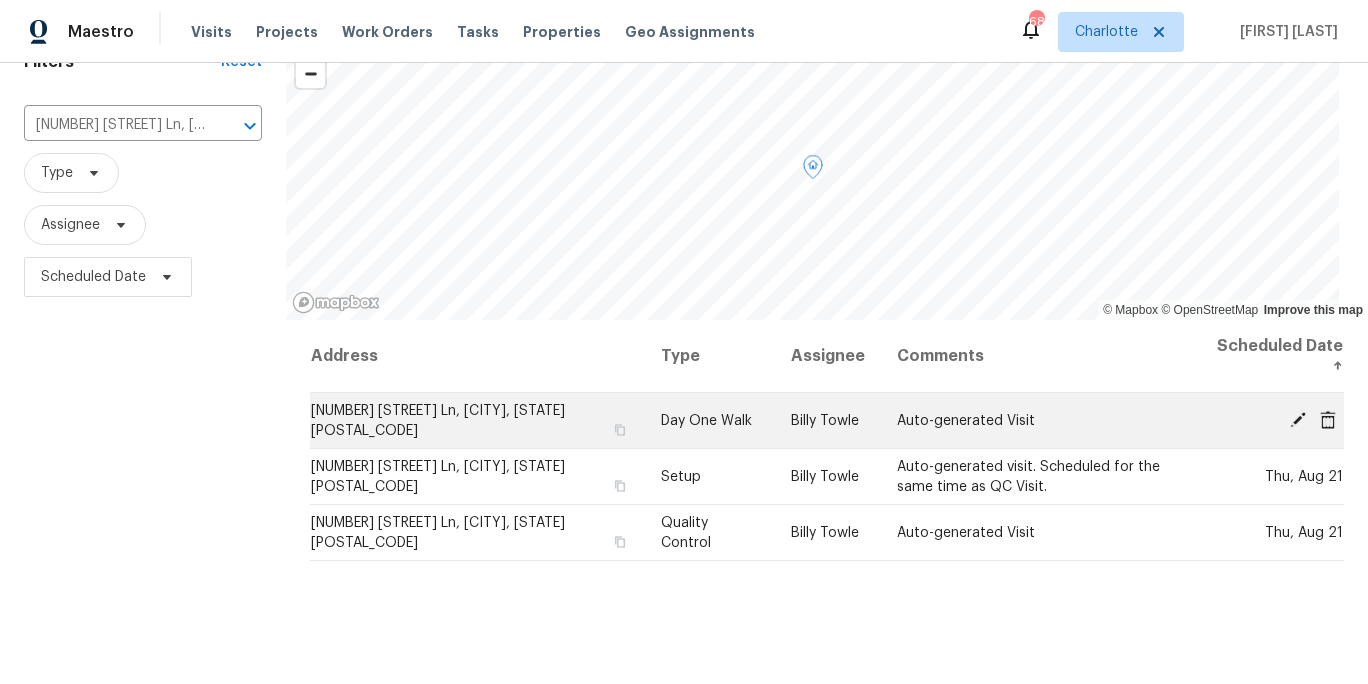 click 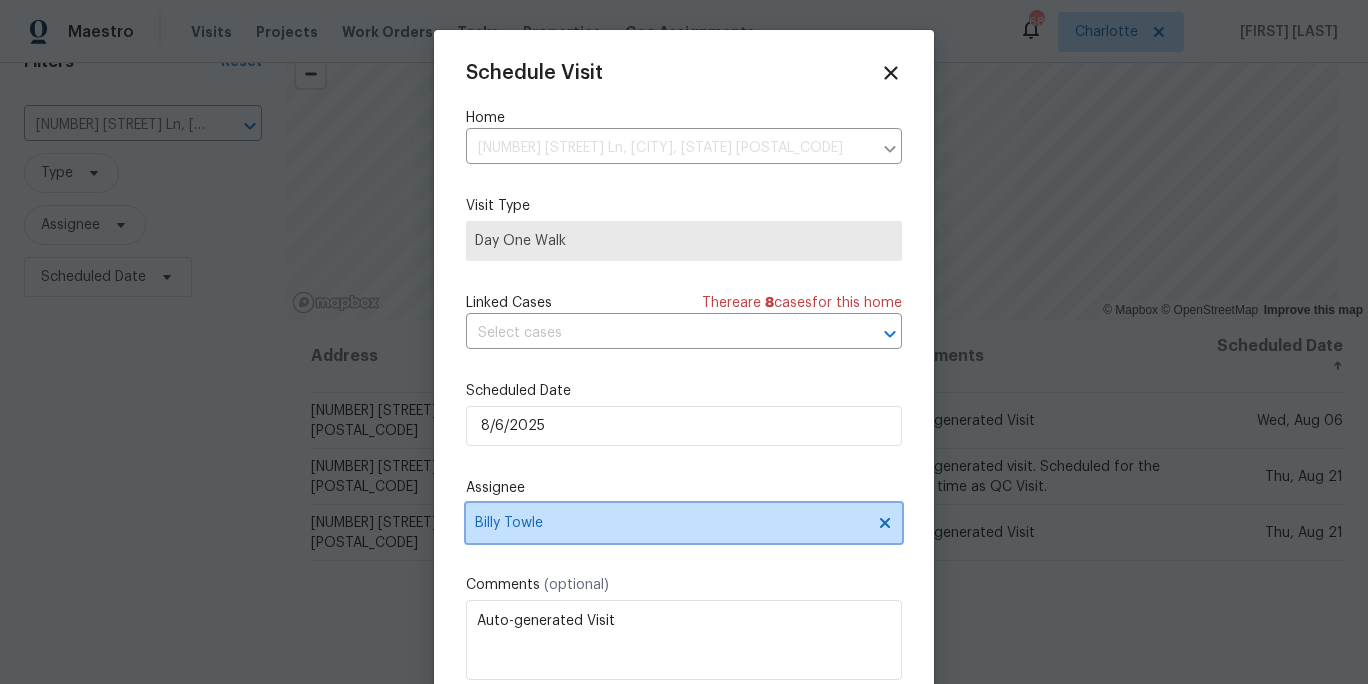 click on "Billy Towle" at bounding box center [684, 523] 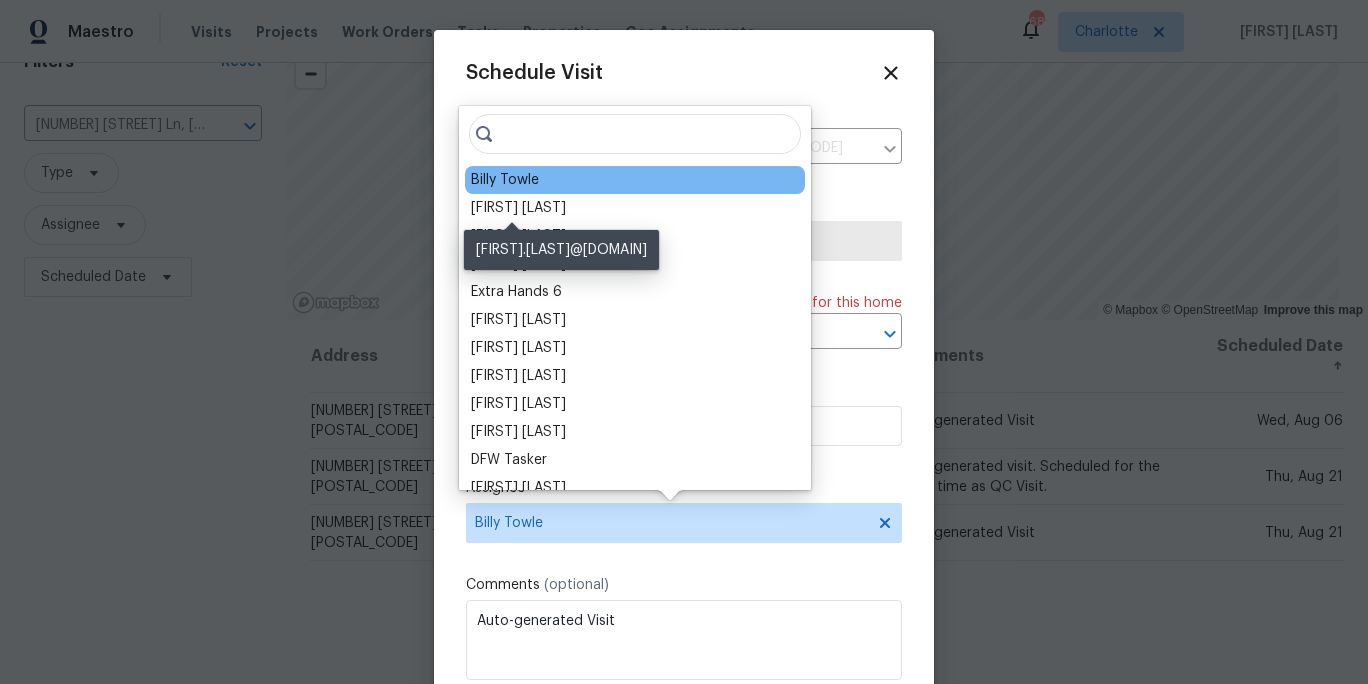 click on "[FIRST] [LAST]" at bounding box center [518, 208] 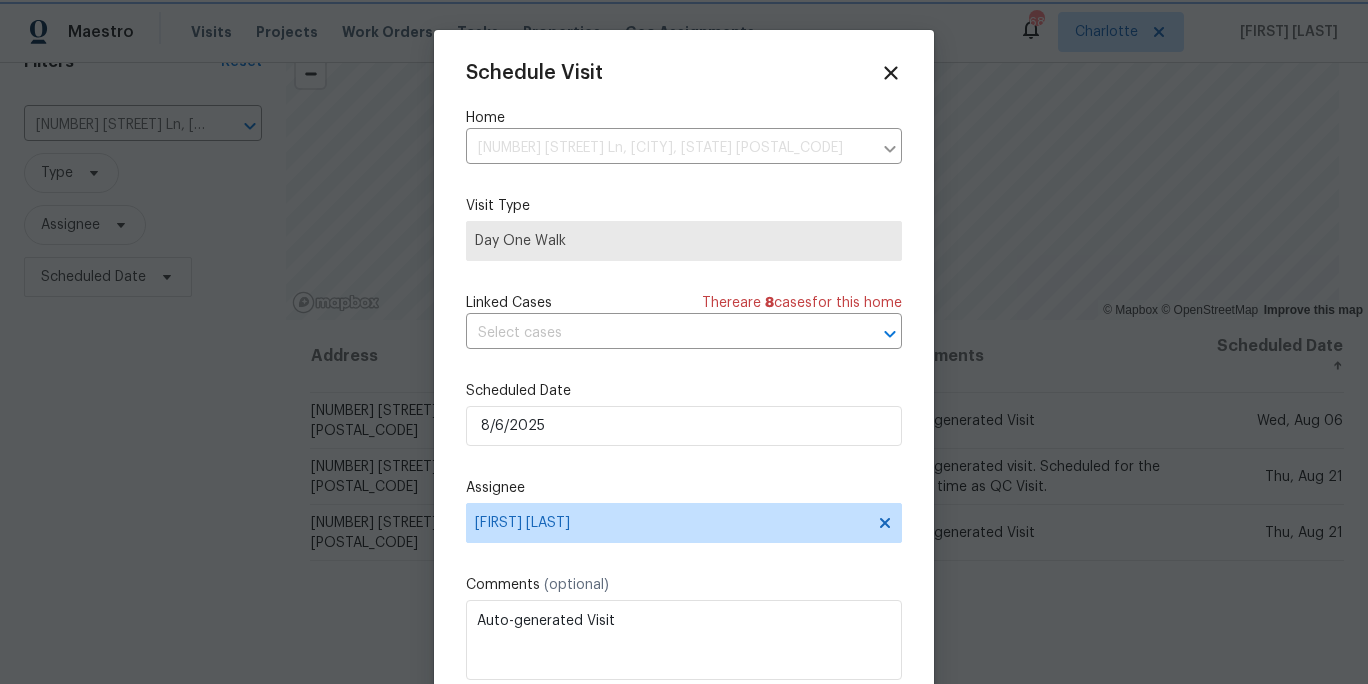 scroll, scrollTop: 36, scrollLeft: 0, axis: vertical 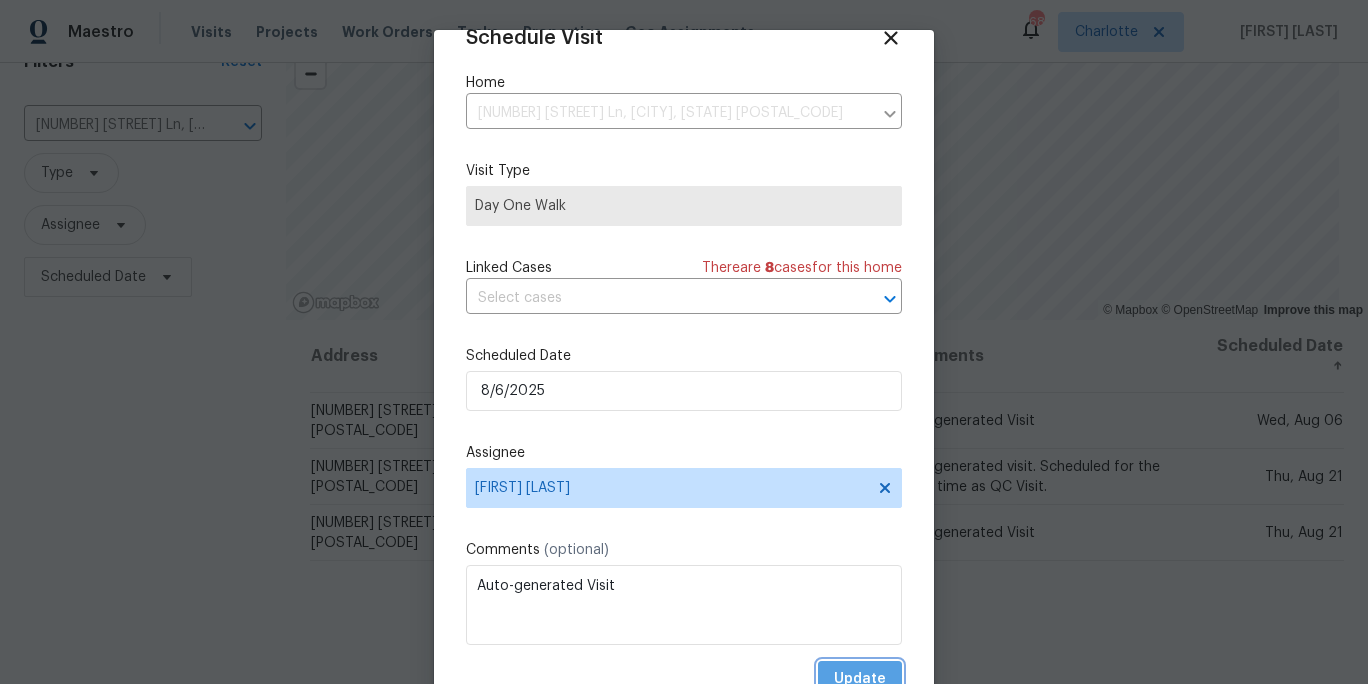 click on "Update" at bounding box center [860, 679] 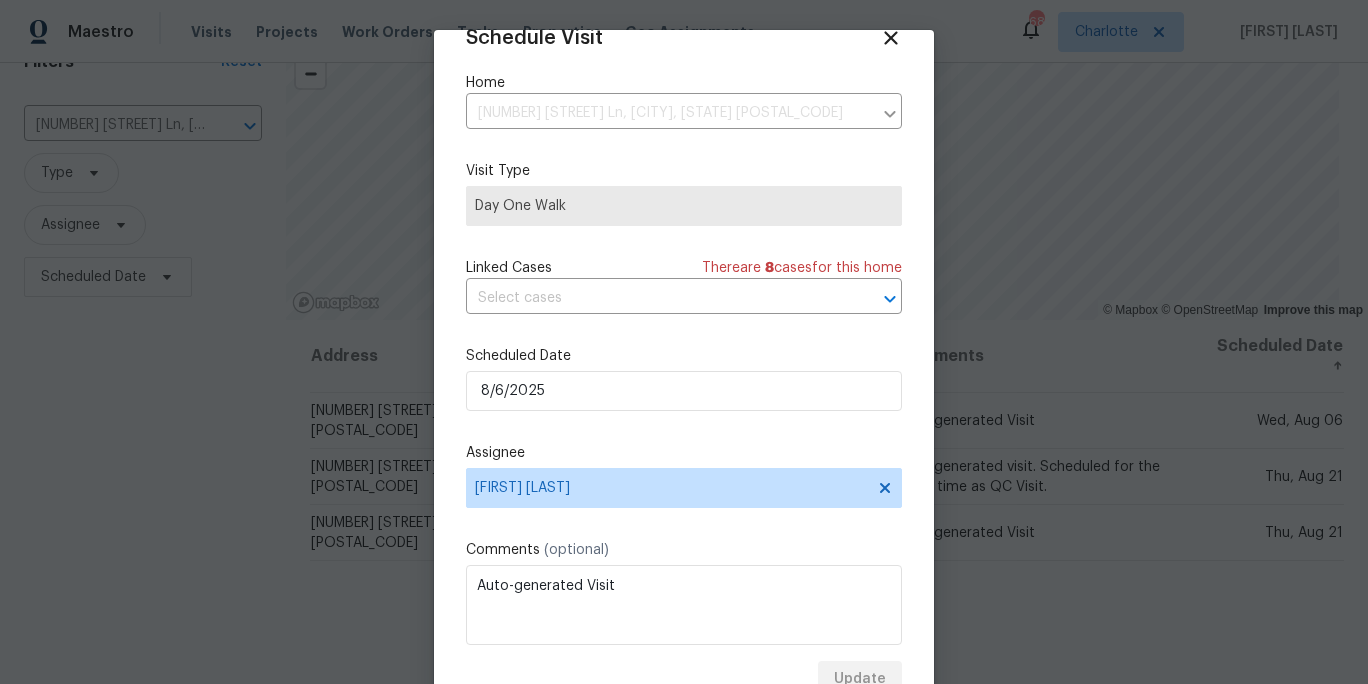scroll, scrollTop: 0, scrollLeft: 0, axis: both 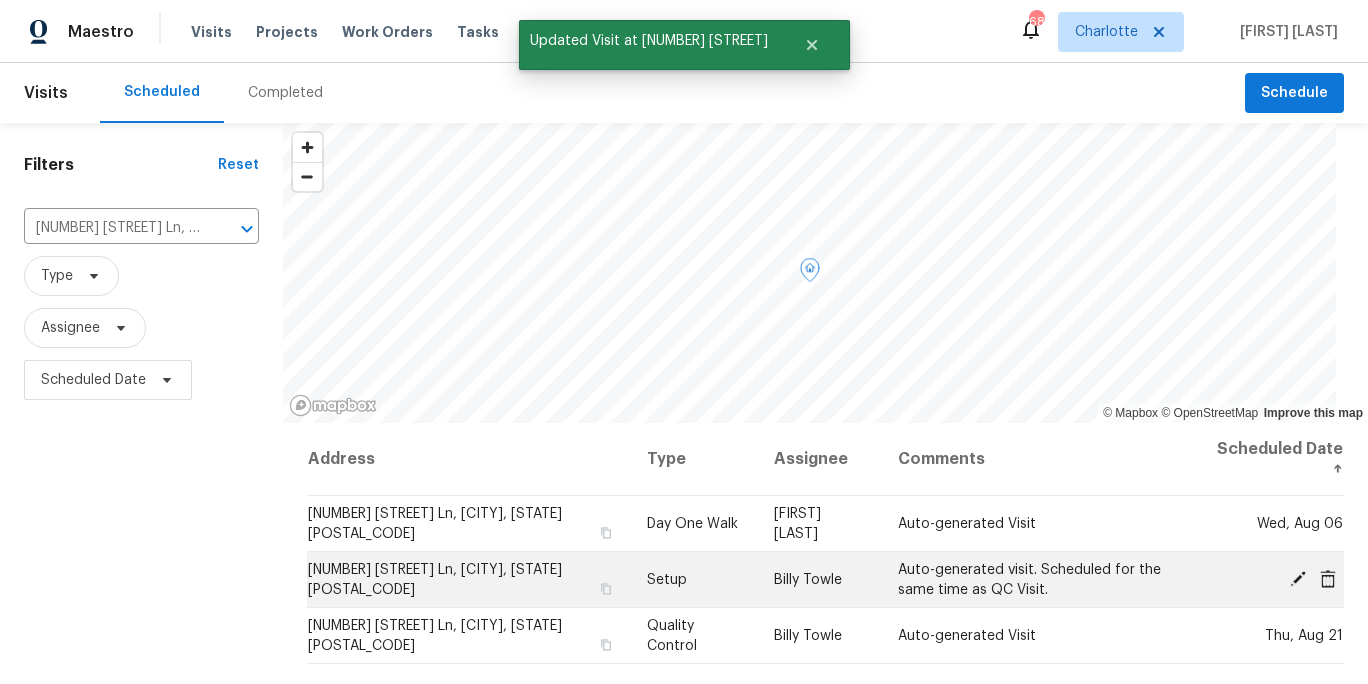 click 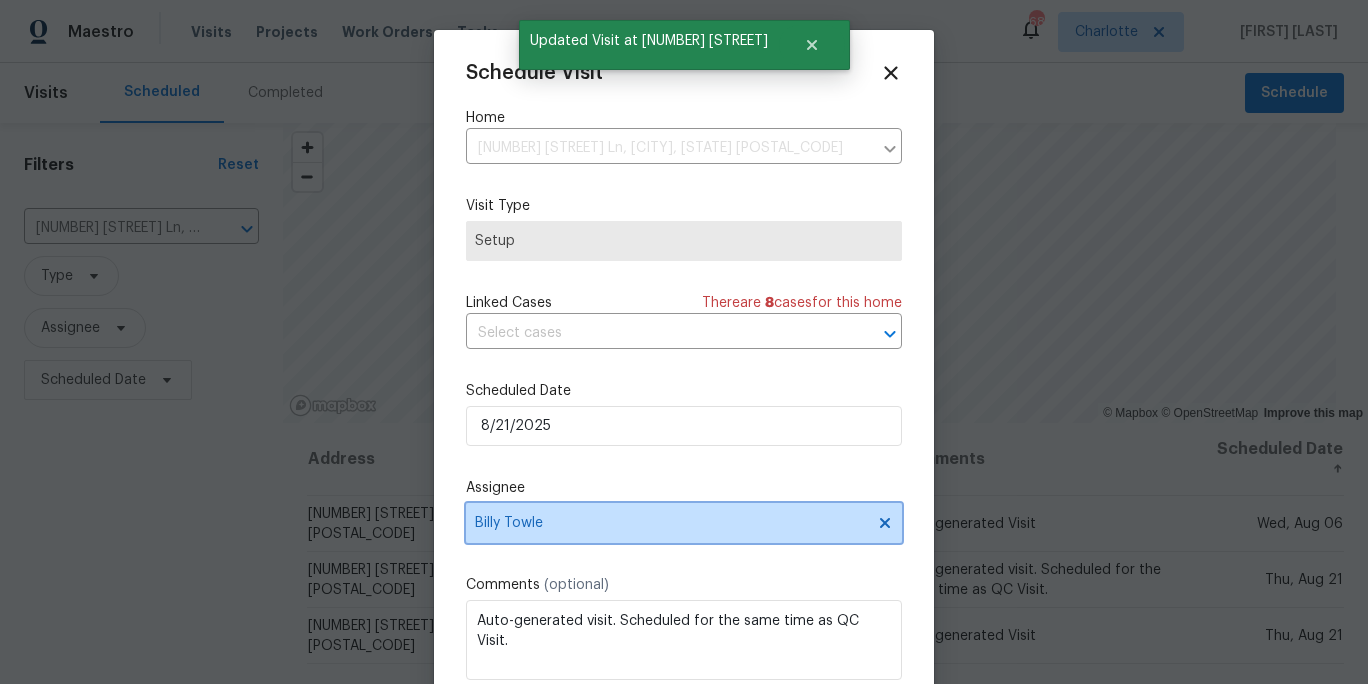 drag, startPoint x: 617, startPoint y: 535, endPoint x: 611, endPoint y: 512, distance: 23.769728 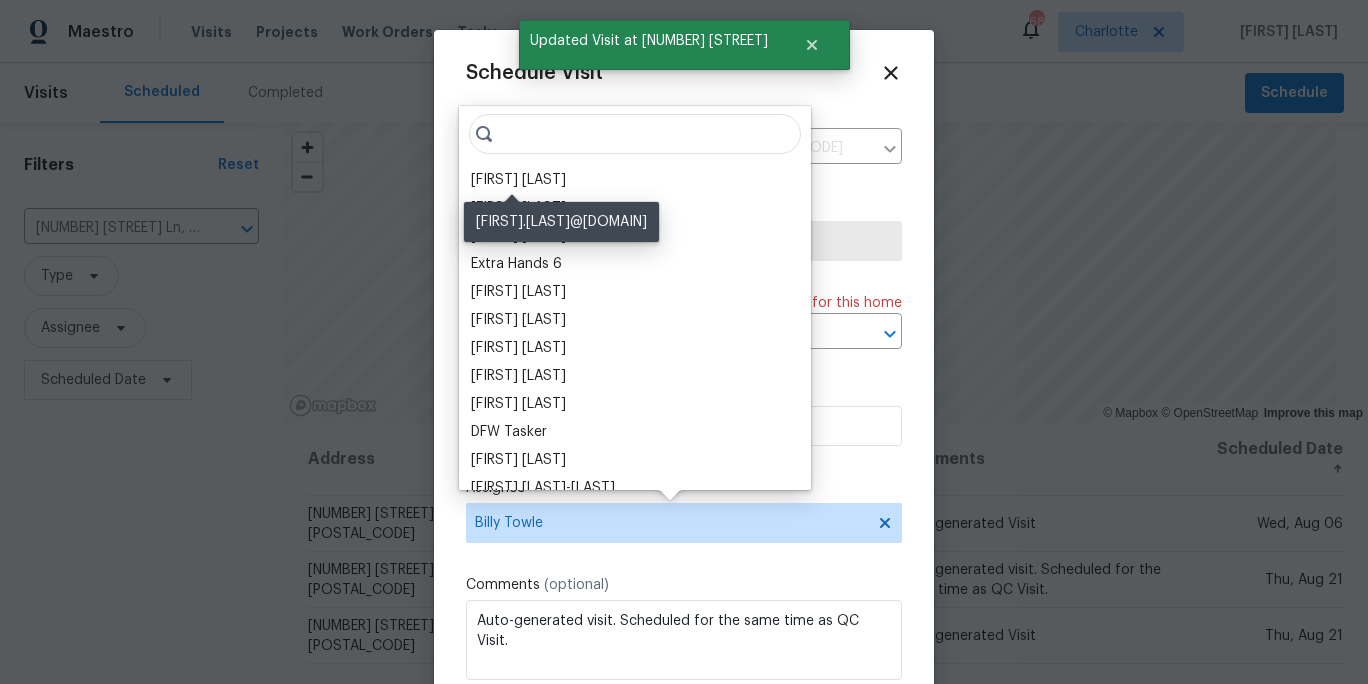 click on "[FIRST] [LAST]" at bounding box center (518, 180) 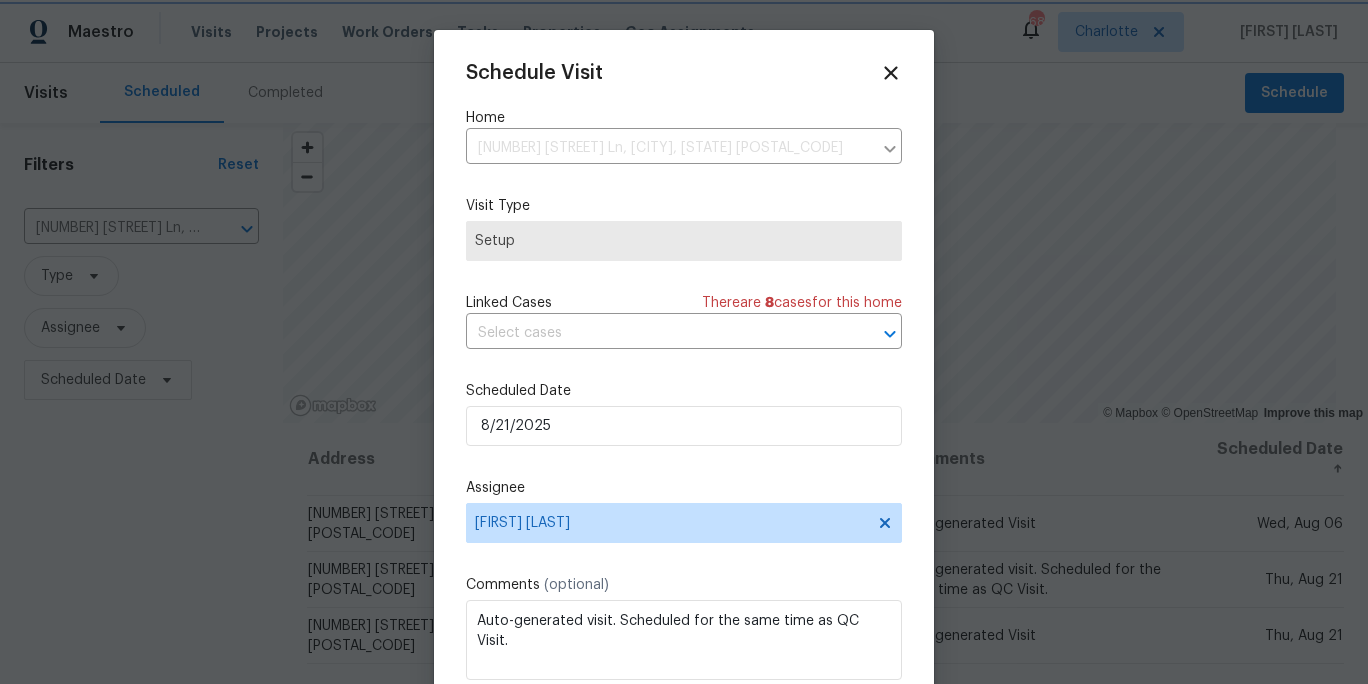 scroll, scrollTop: 36, scrollLeft: 0, axis: vertical 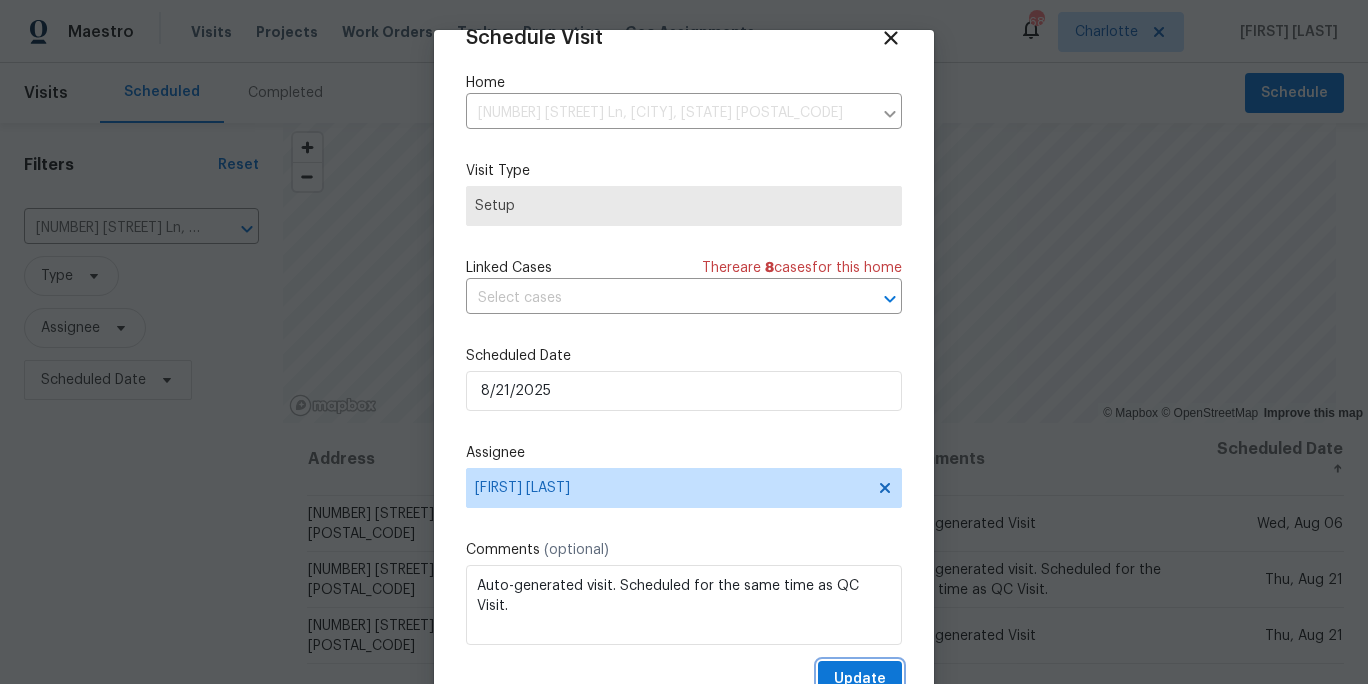 click on "Update" at bounding box center [860, 679] 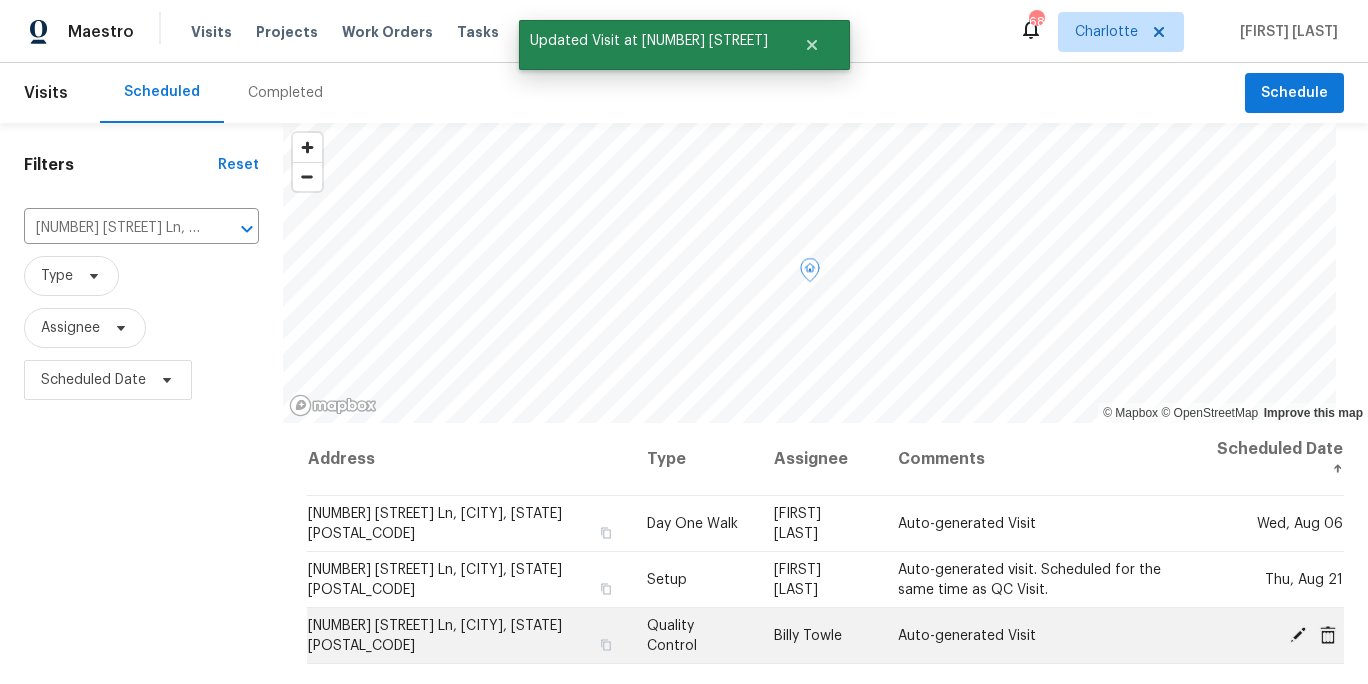 click 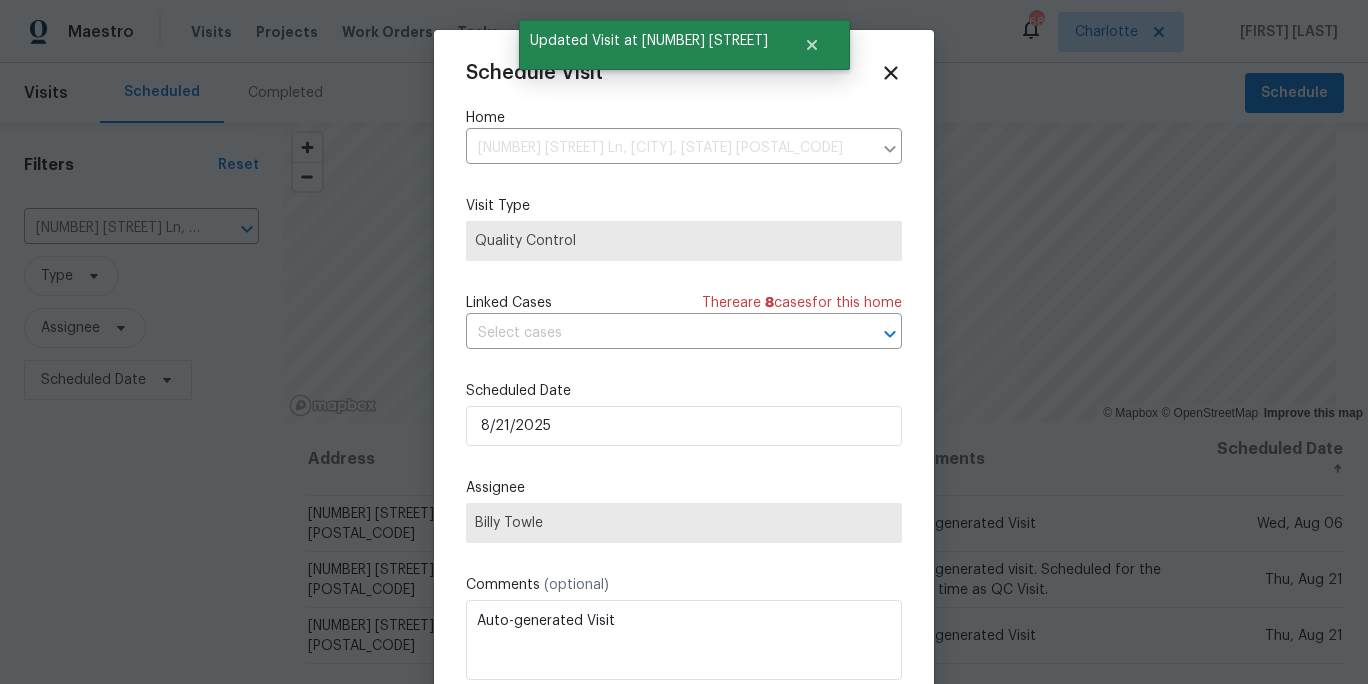 scroll, scrollTop: 36, scrollLeft: 0, axis: vertical 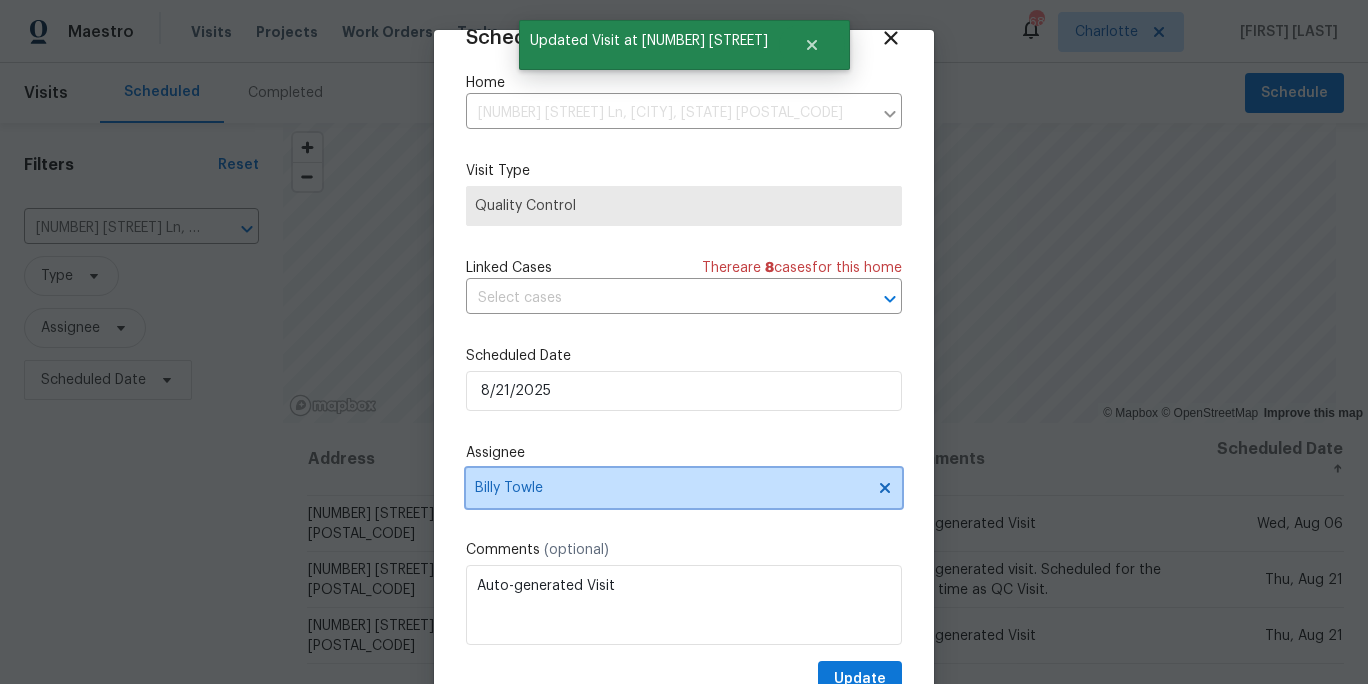 click on "Billy Towle" at bounding box center (671, 488) 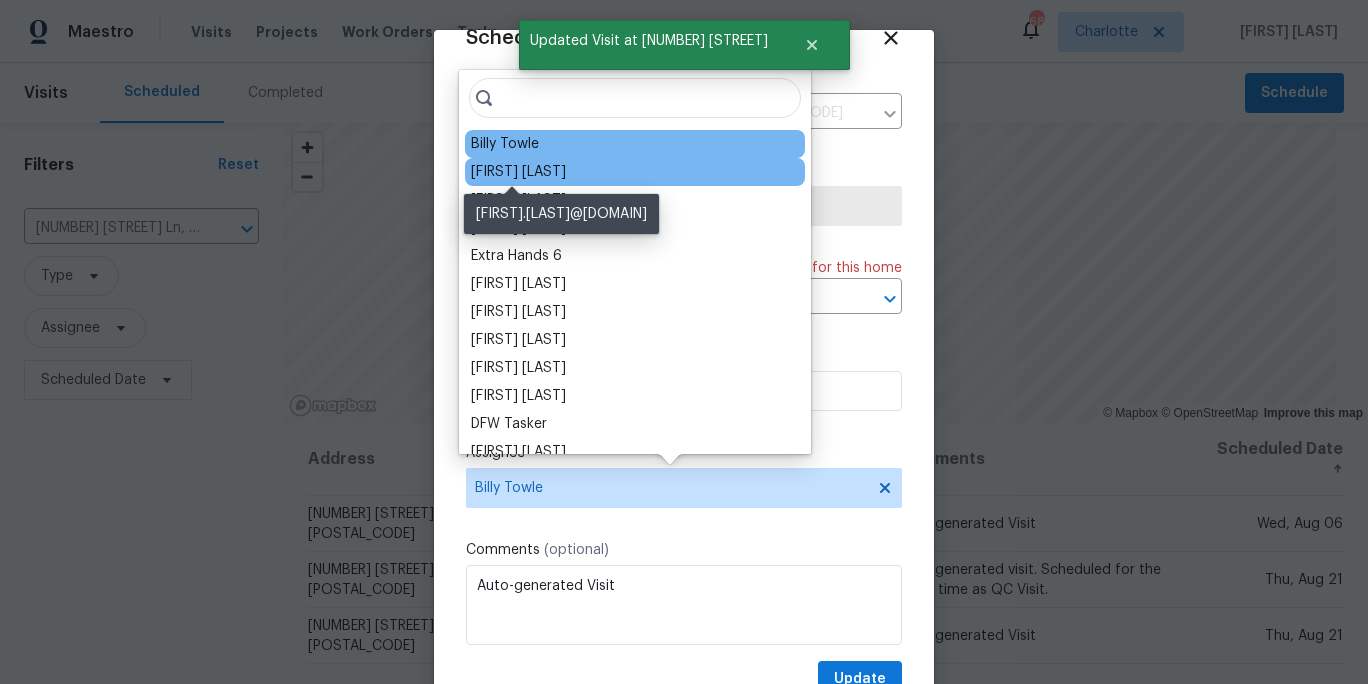 click on "[FIRST] [LAST]" at bounding box center (518, 172) 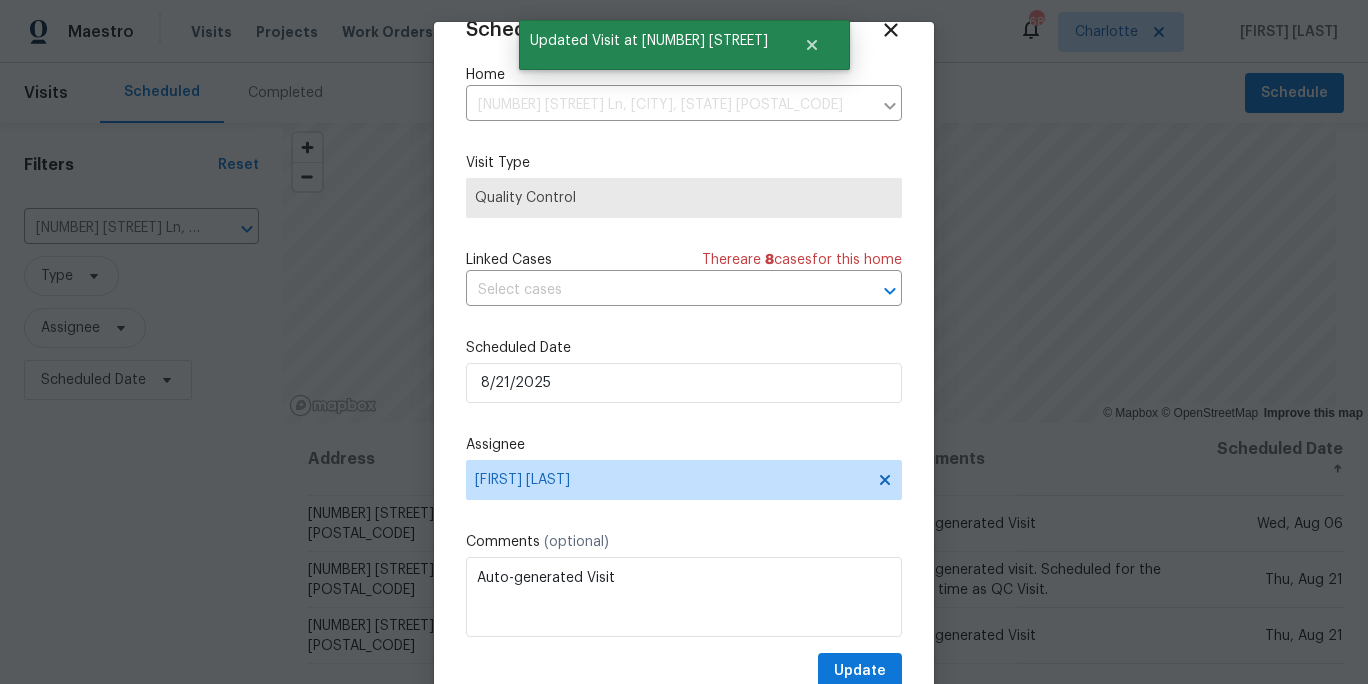 scroll, scrollTop: 76, scrollLeft: 0, axis: vertical 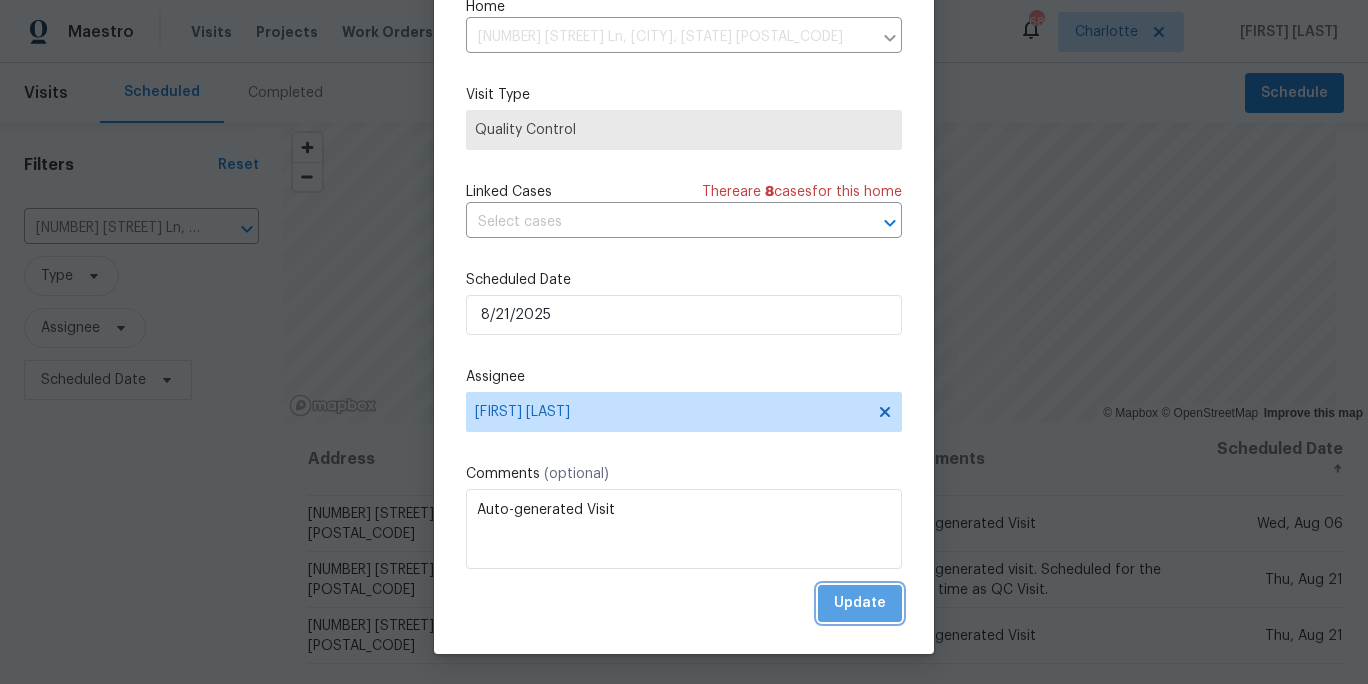 click on "Update" at bounding box center [860, 603] 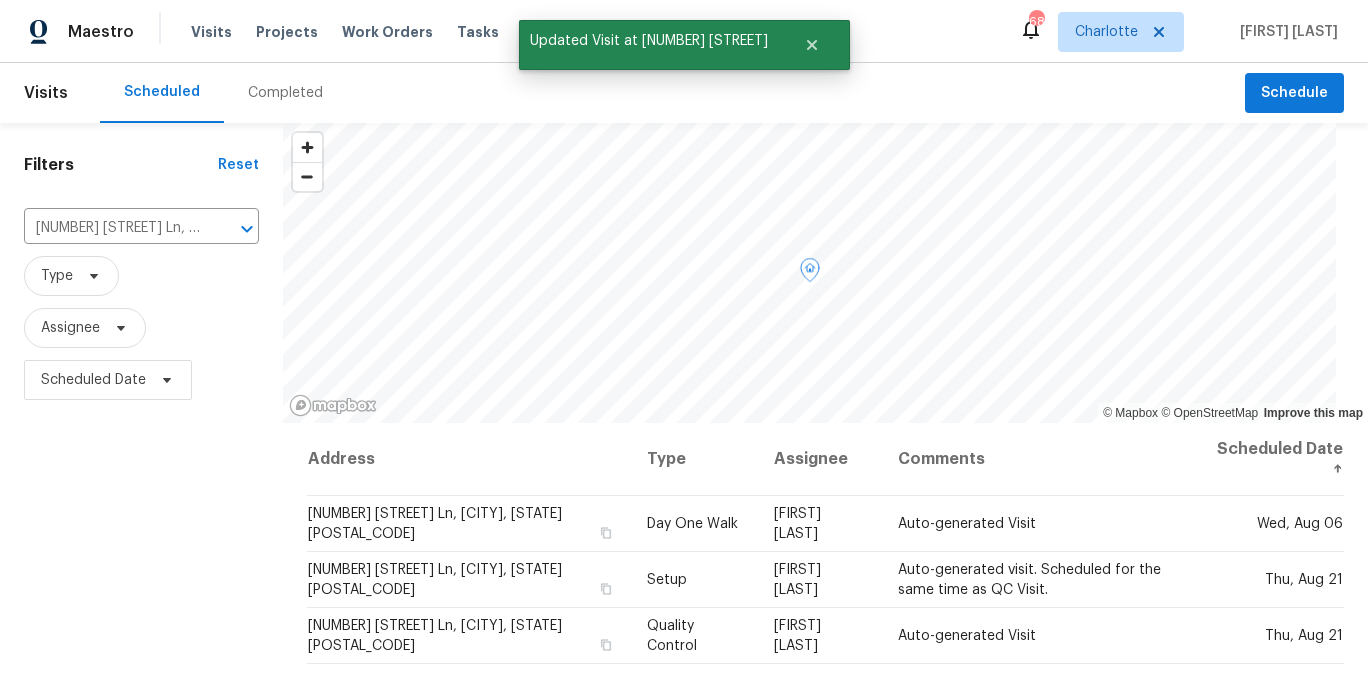 click on "Filters Reset 947 Pecan Tree Ln, Fort Mill, SC 29715 ​ Type Assignee Scheduled Date" at bounding box center (141, 546) 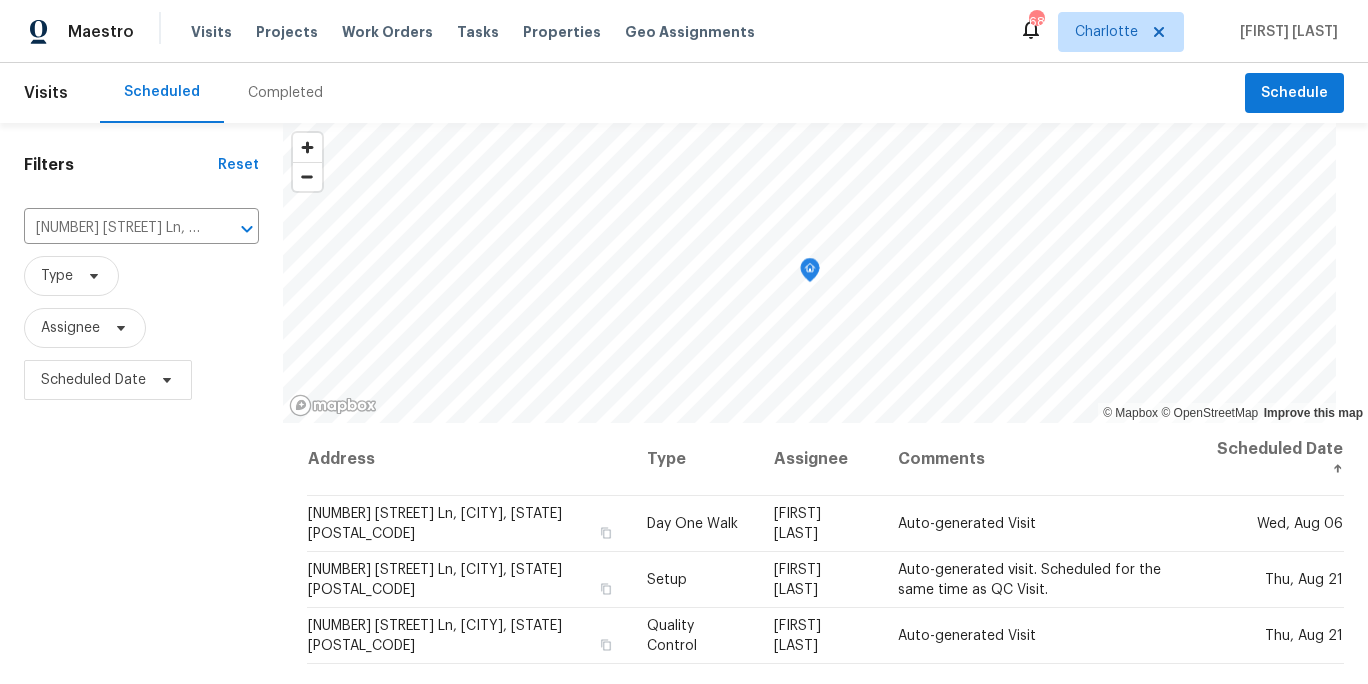 click on "Filters Reset 947 Pecan Tree Ln, Fort Mill, SC 29715 ​ Type Assignee Scheduled Date" at bounding box center [141, 546] 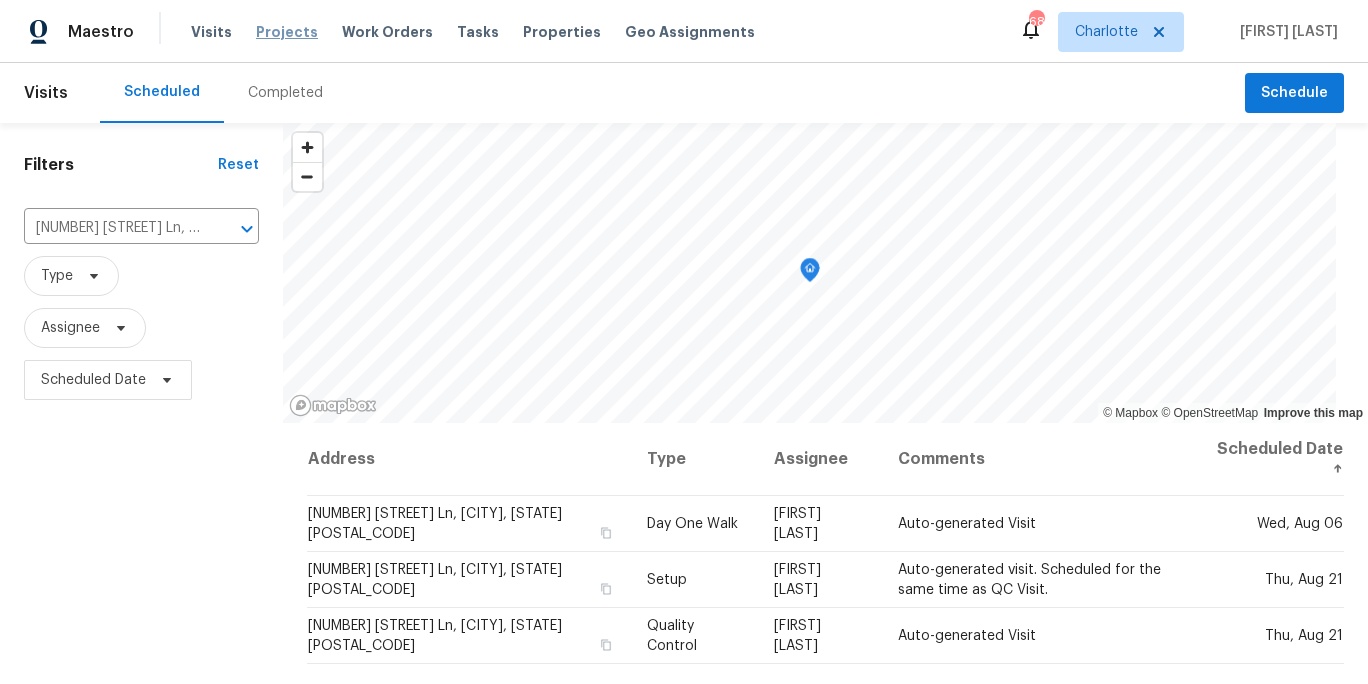 click on "Projects" at bounding box center [287, 32] 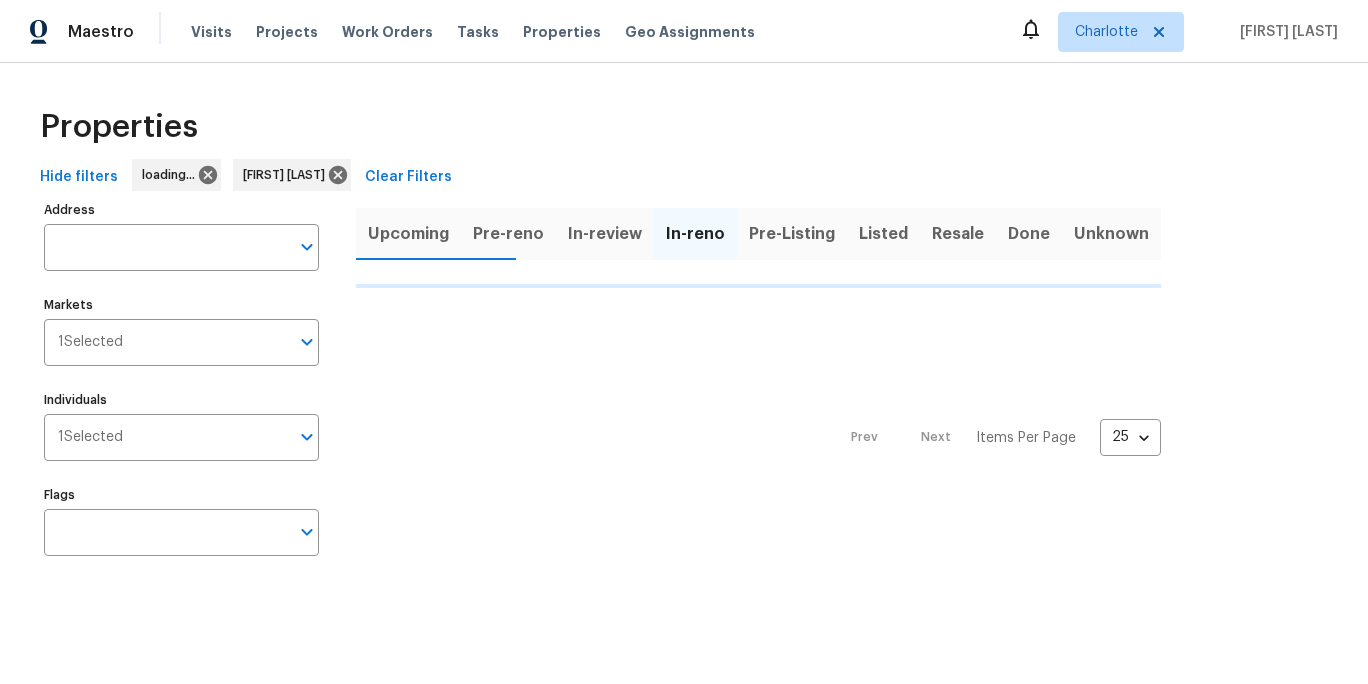 scroll, scrollTop: 0, scrollLeft: 0, axis: both 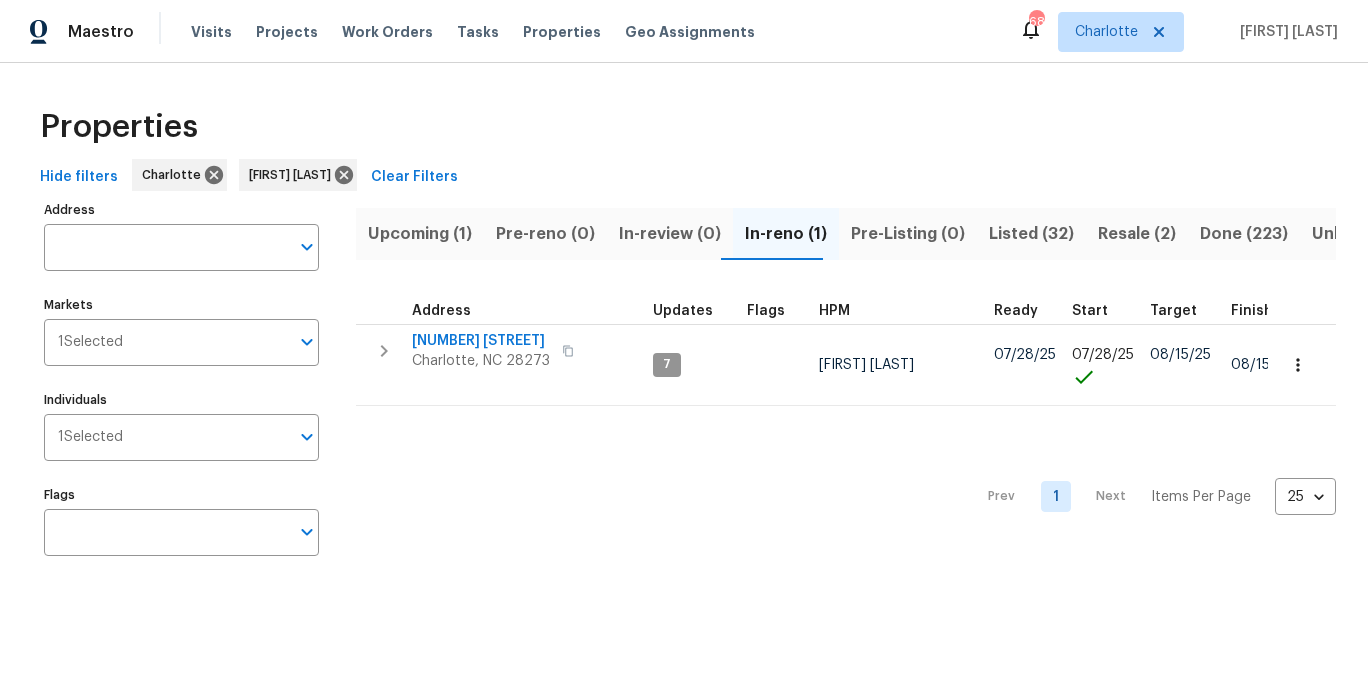 click on "Prev 1 Next Items Per Page 25 25 ​" at bounding box center (846, 490) 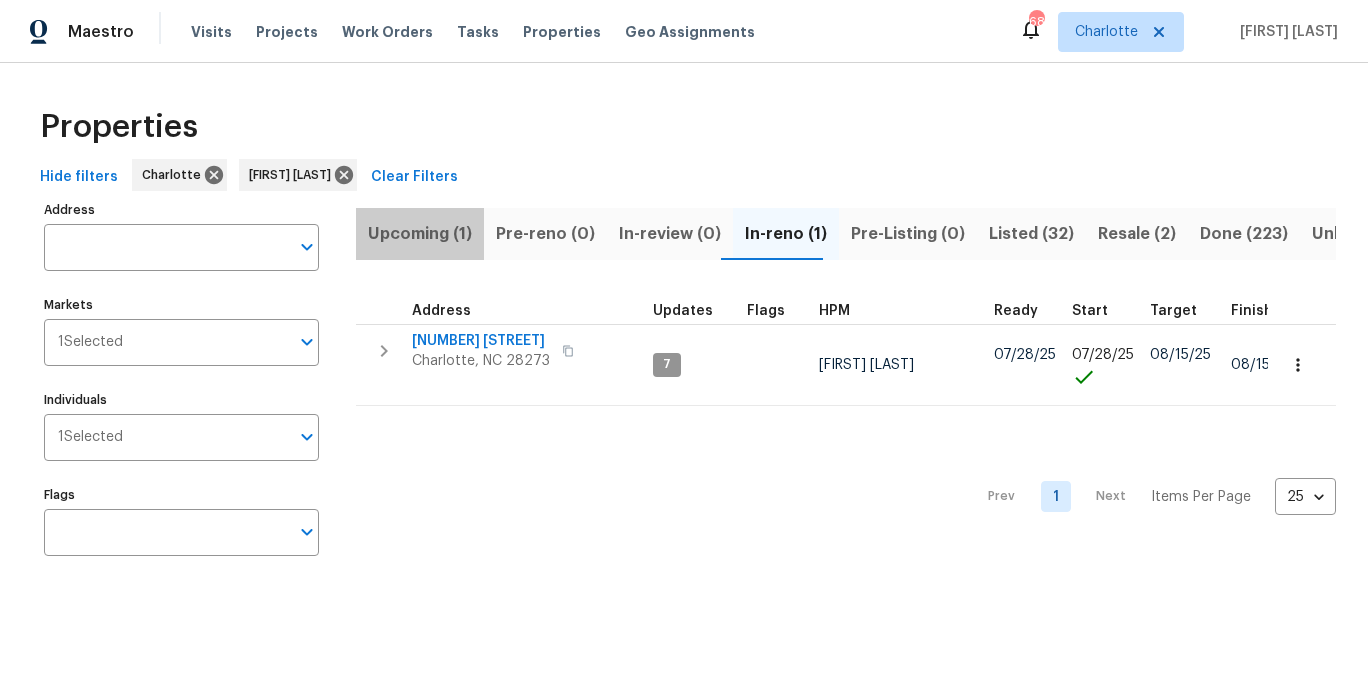 click on "Upcoming (1)" at bounding box center [420, 234] 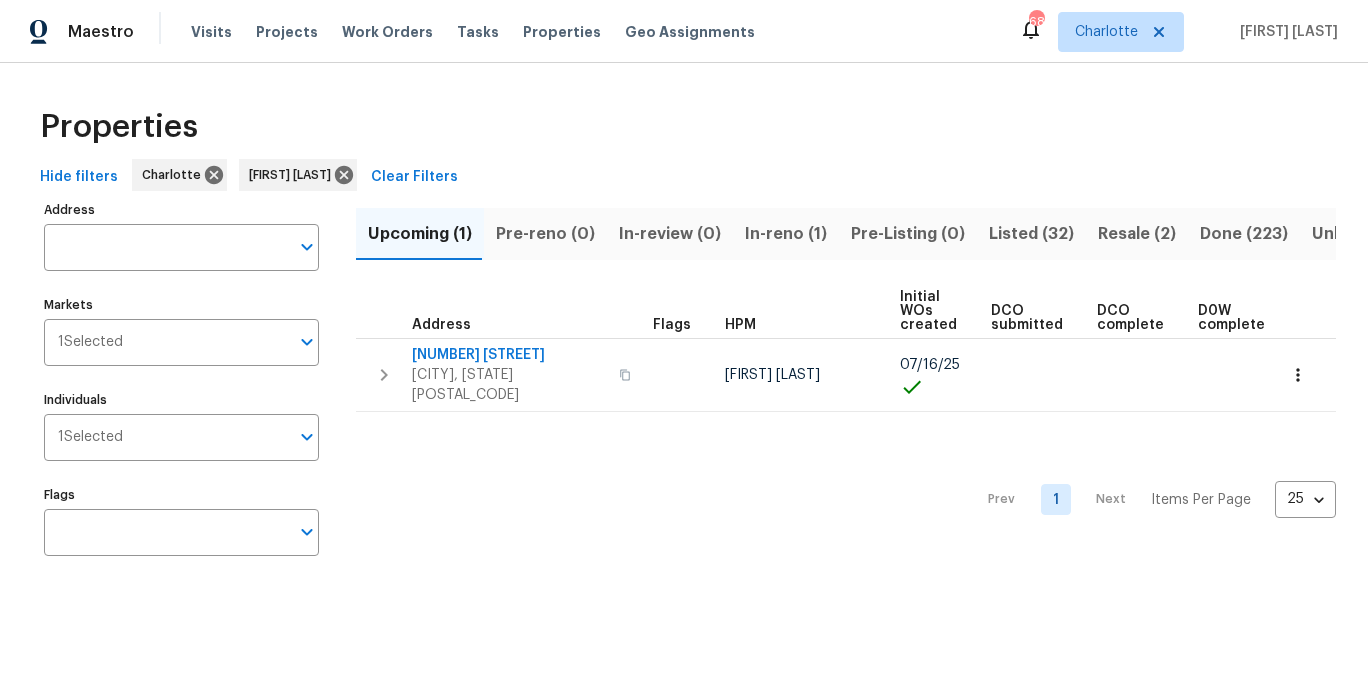 click on "Properties" at bounding box center (684, 127) 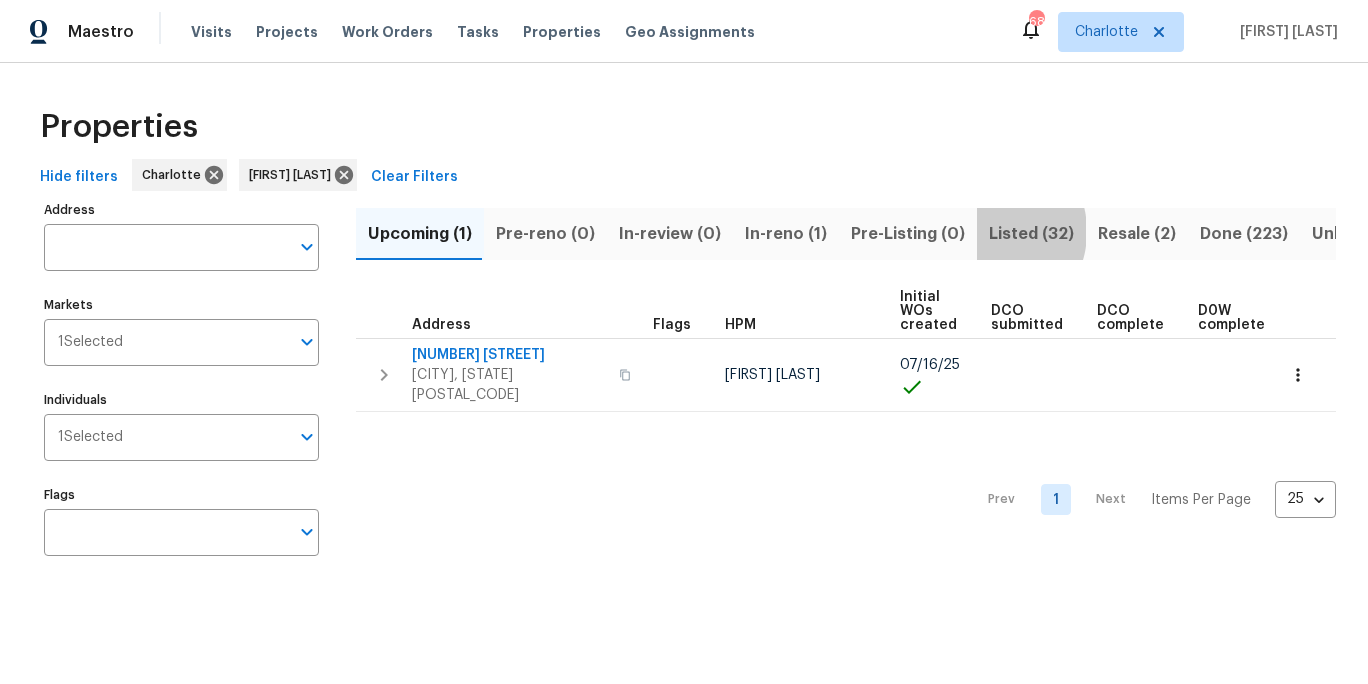 click on "Listed (32)" at bounding box center [1031, 234] 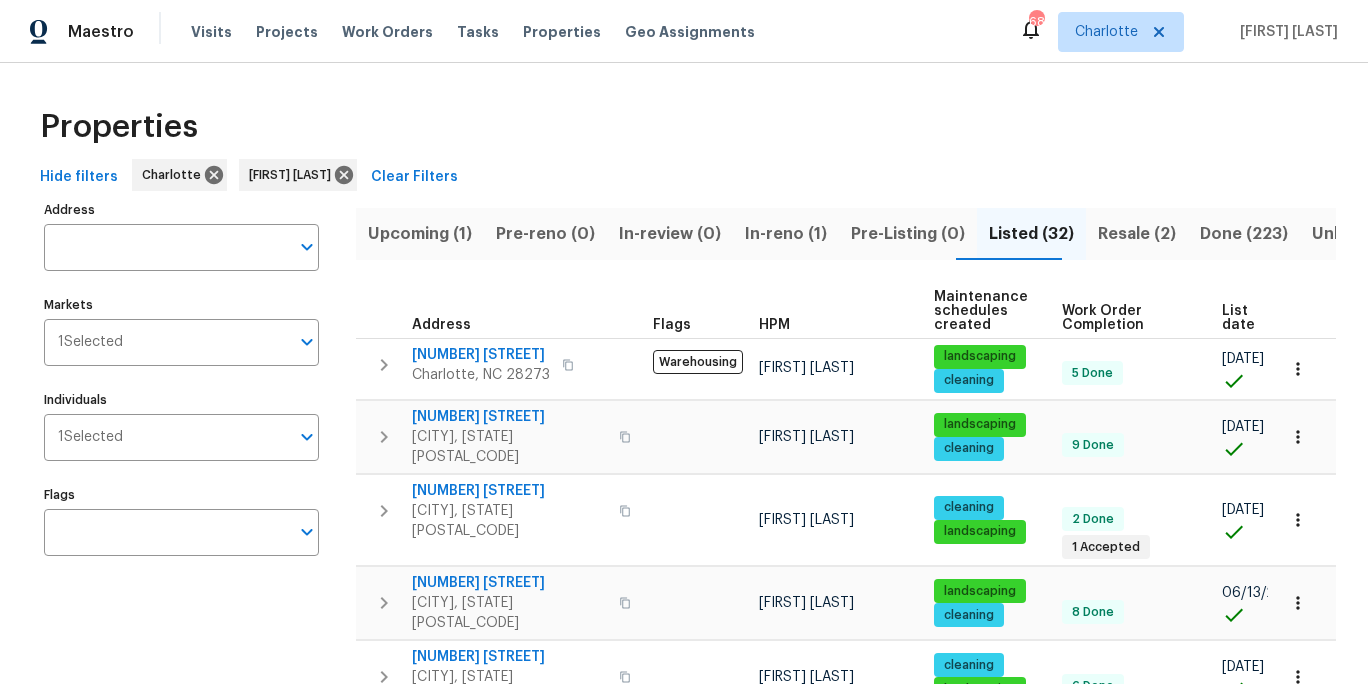 scroll, scrollTop: 0, scrollLeft: 96, axis: horizontal 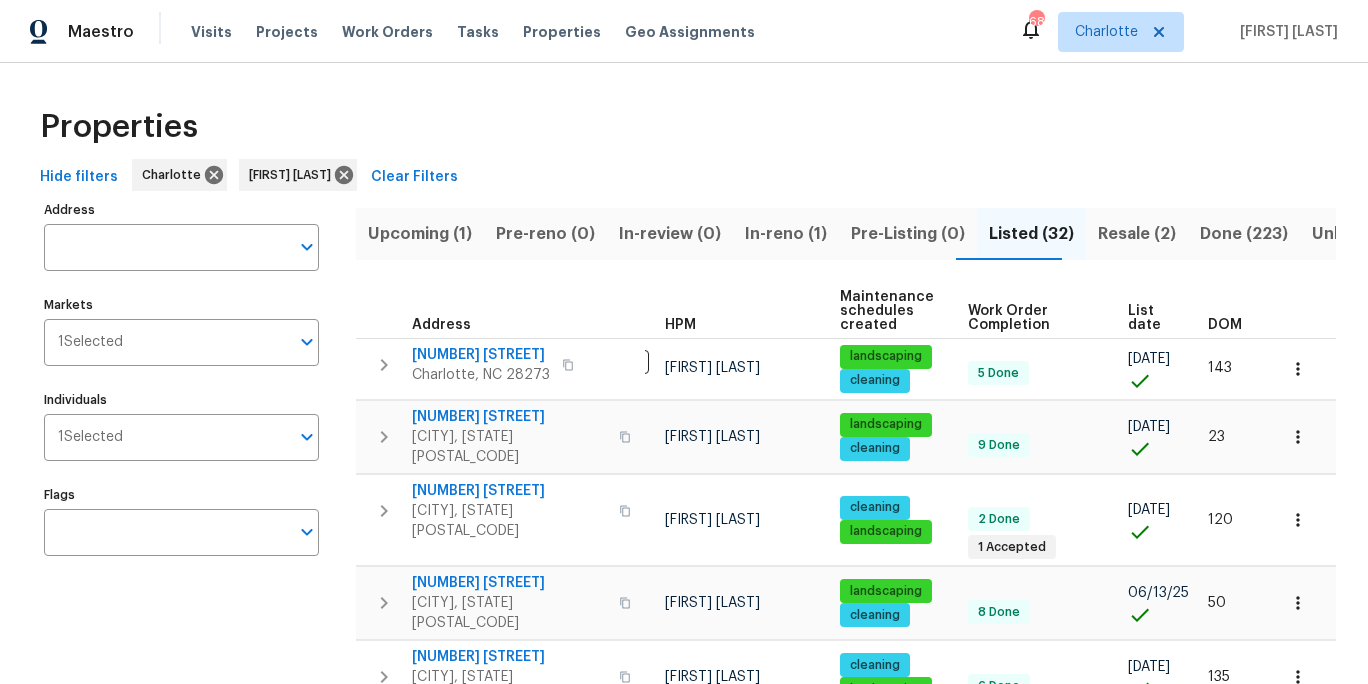 click on "DOM" at bounding box center (1225, 325) 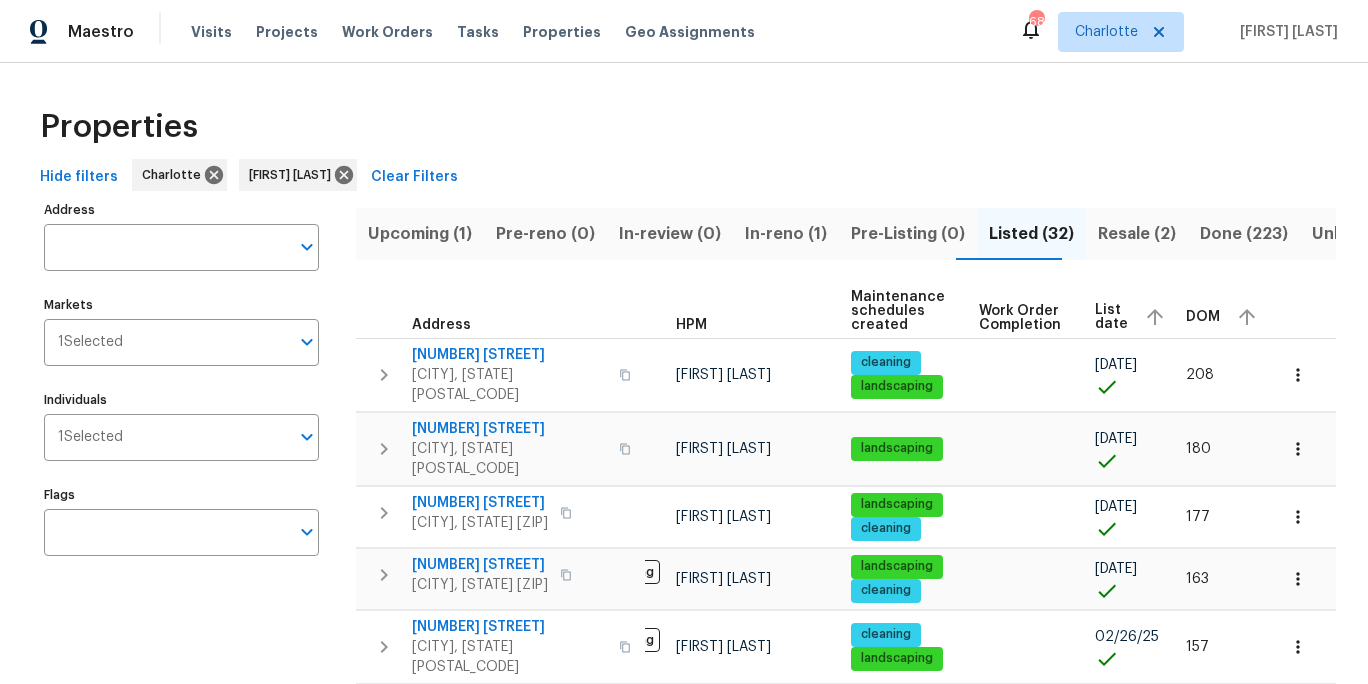 scroll, scrollTop: 0, scrollLeft: 131, axis: horizontal 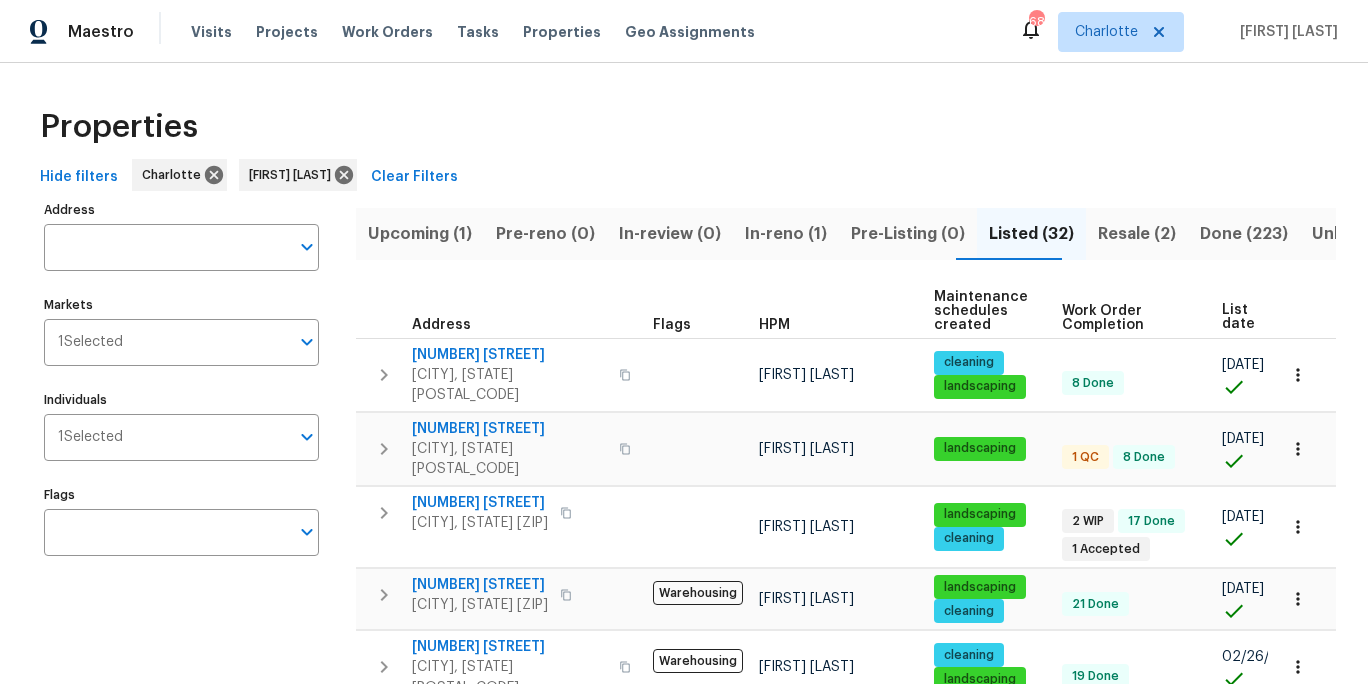click on "Properties" at bounding box center [684, 127] 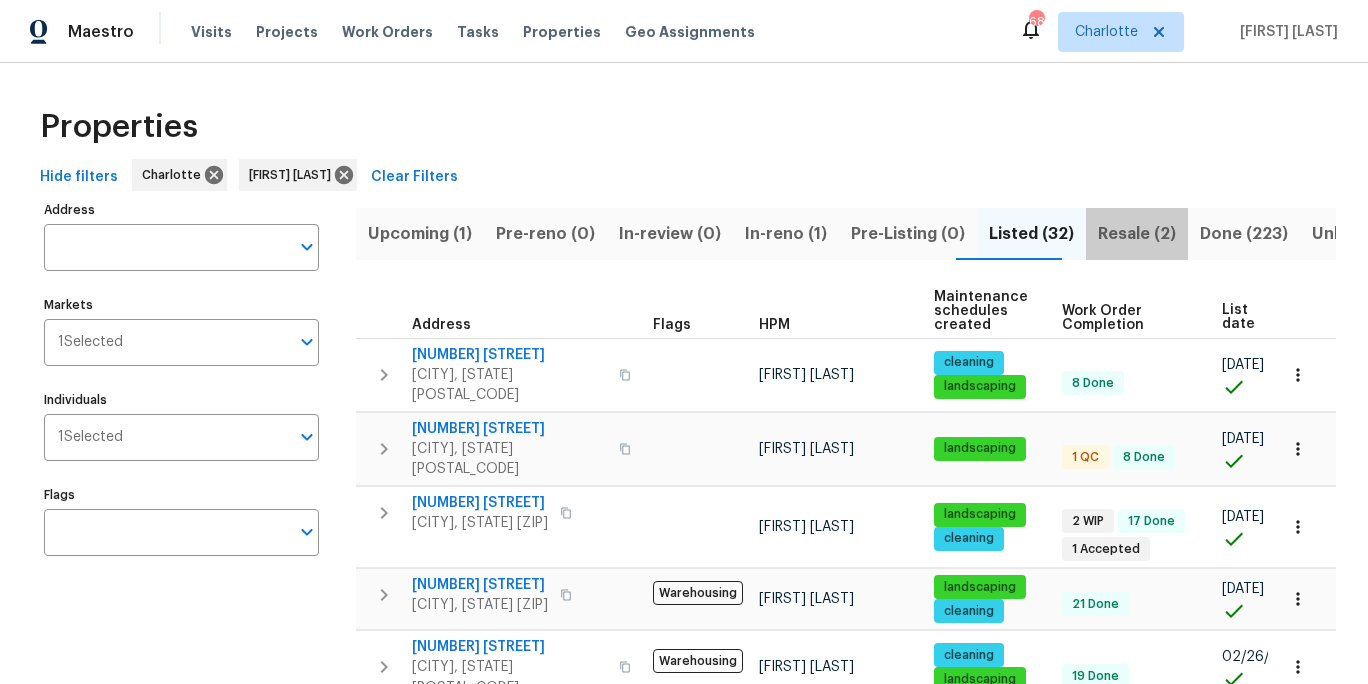 click on "Resale (2)" at bounding box center (1137, 234) 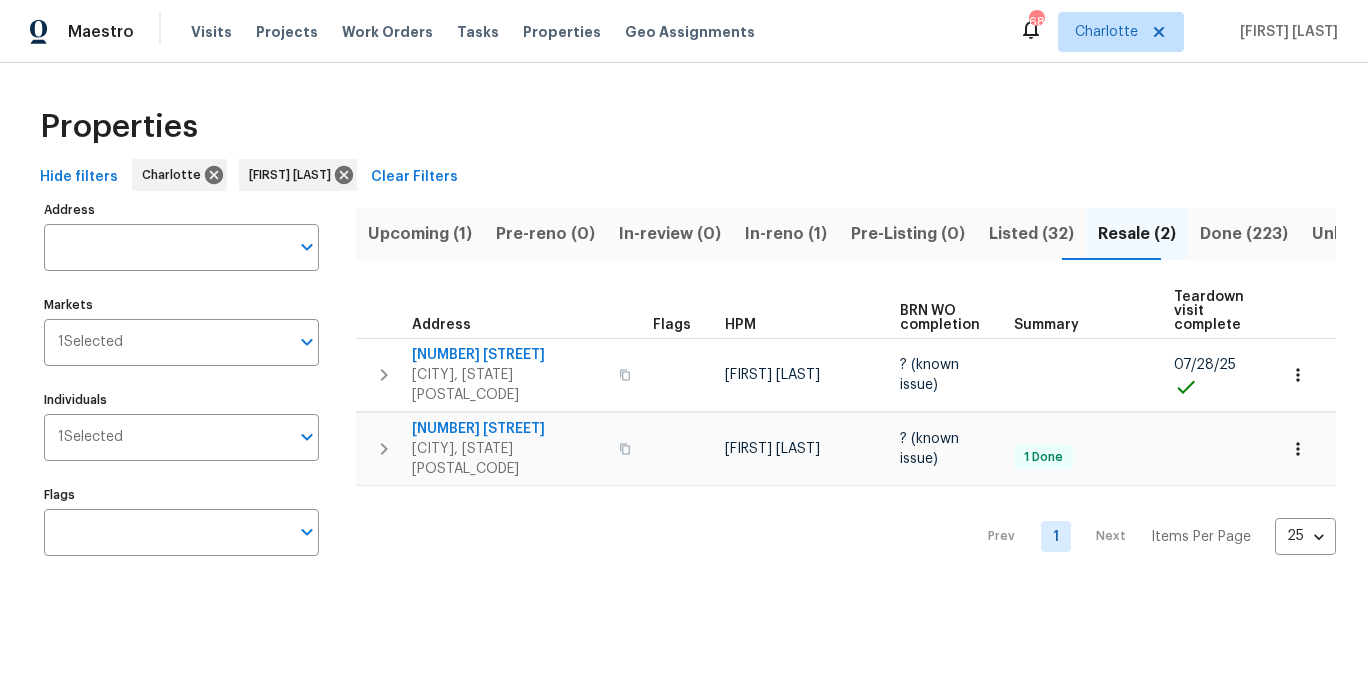 click on "Properties" at bounding box center [684, 127] 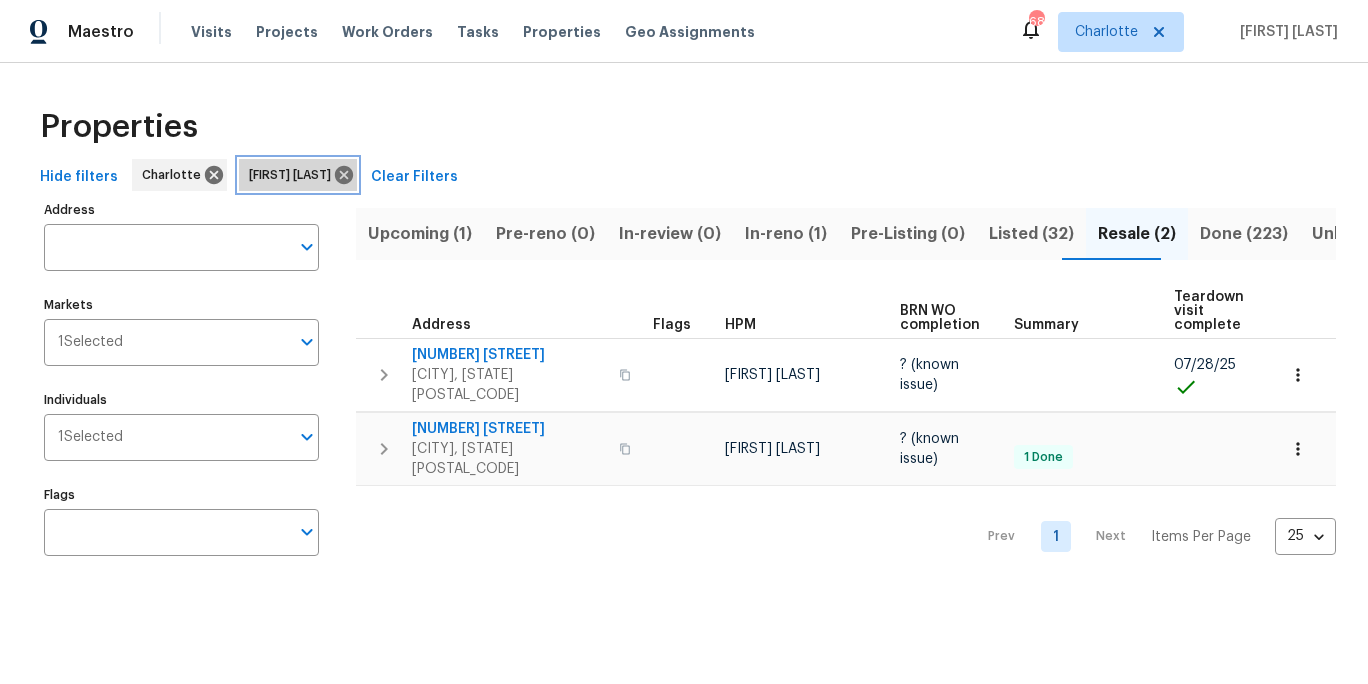 click on "Ryan Craven" at bounding box center [294, 175] 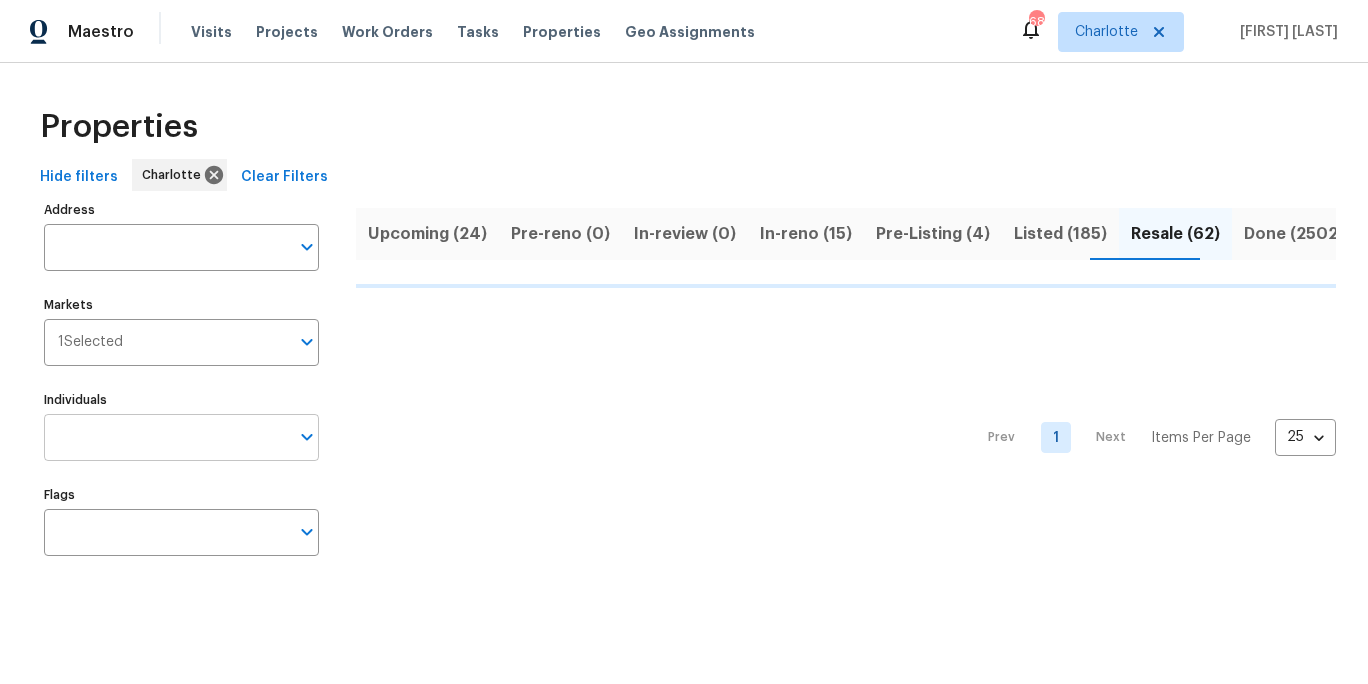 click on "Individuals" at bounding box center (166, 437) 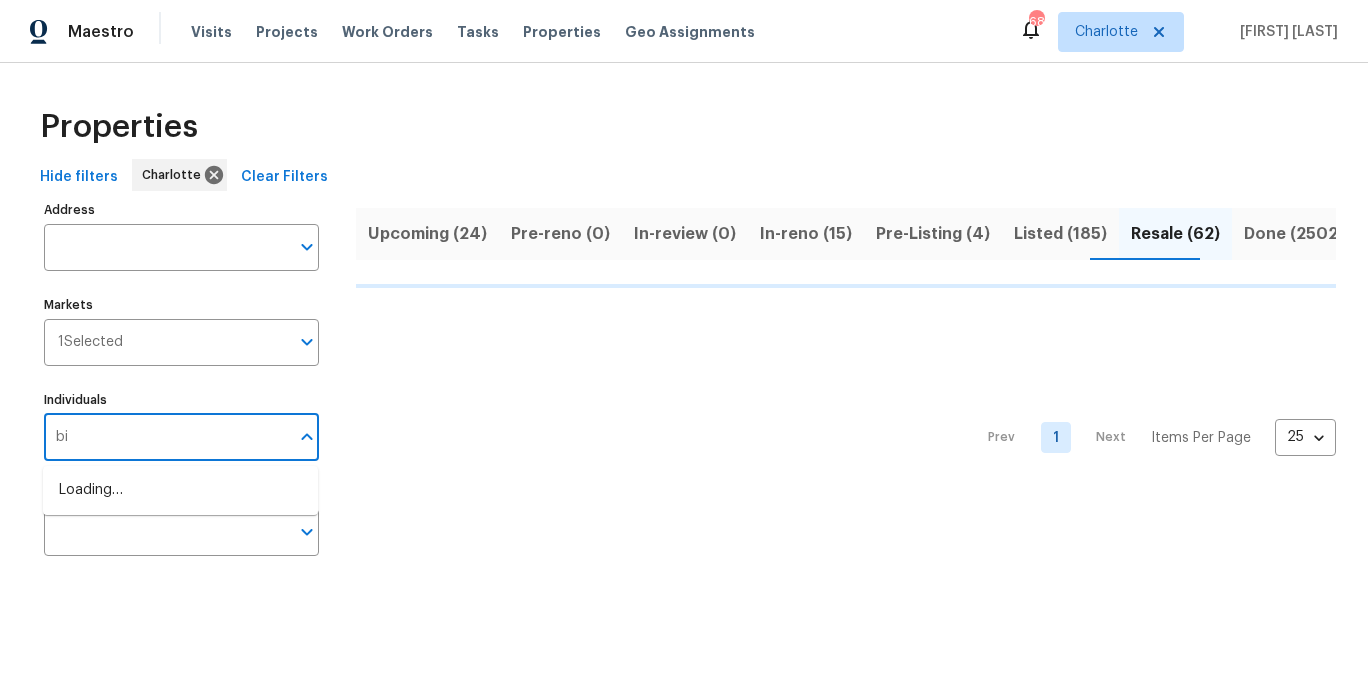 type on "bil" 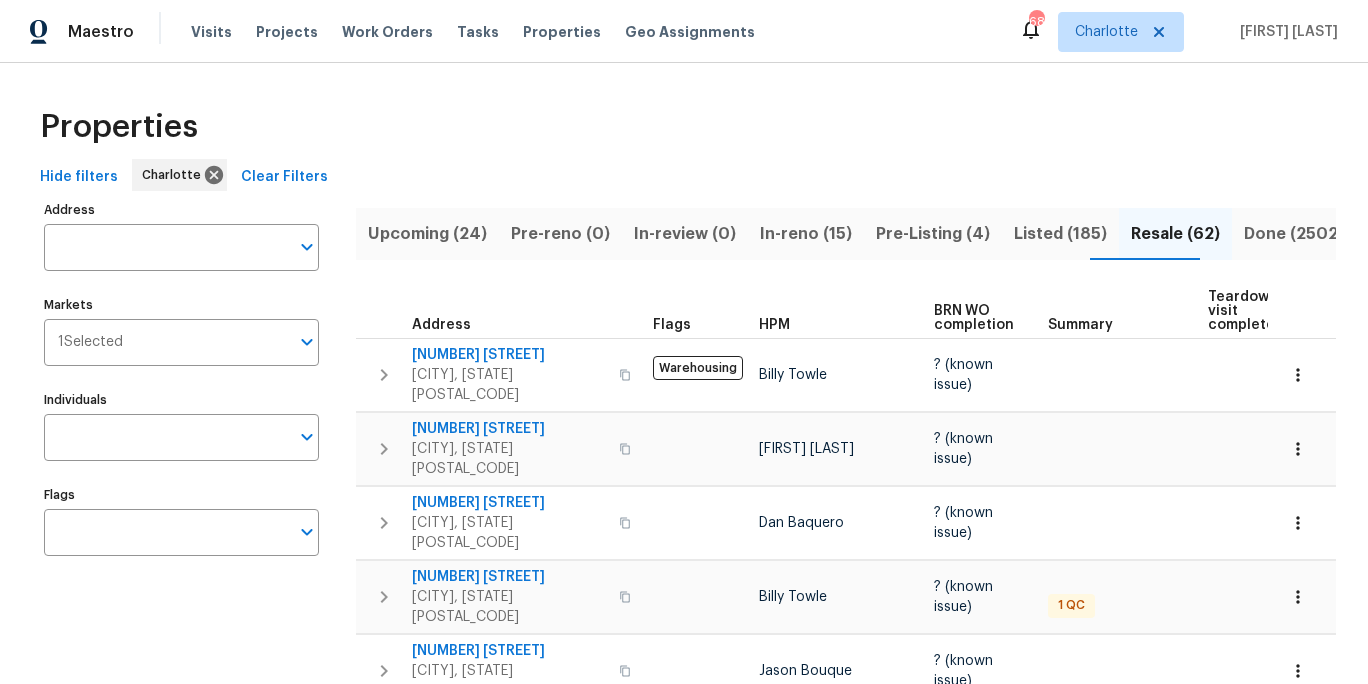 scroll, scrollTop: 5, scrollLeft: 0, axis: vertical 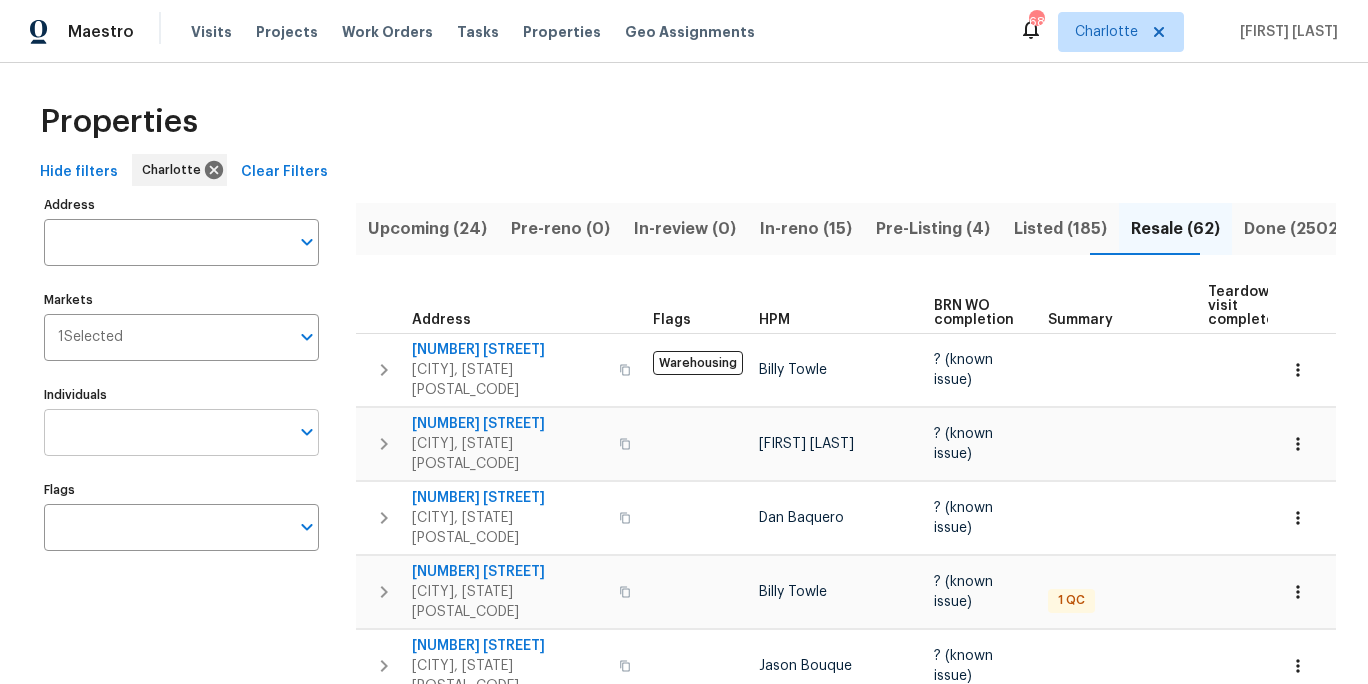 click on "Individuals" at bounding box center [166, 432] 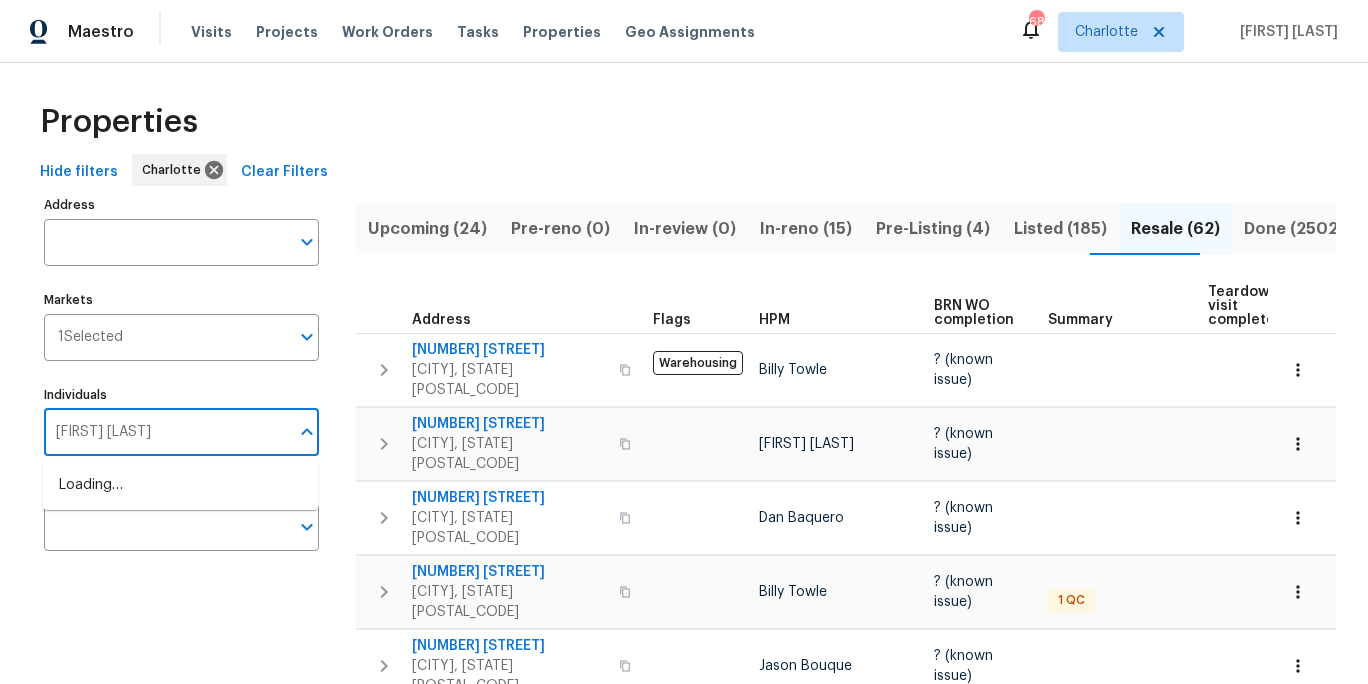 type on "billy towle" 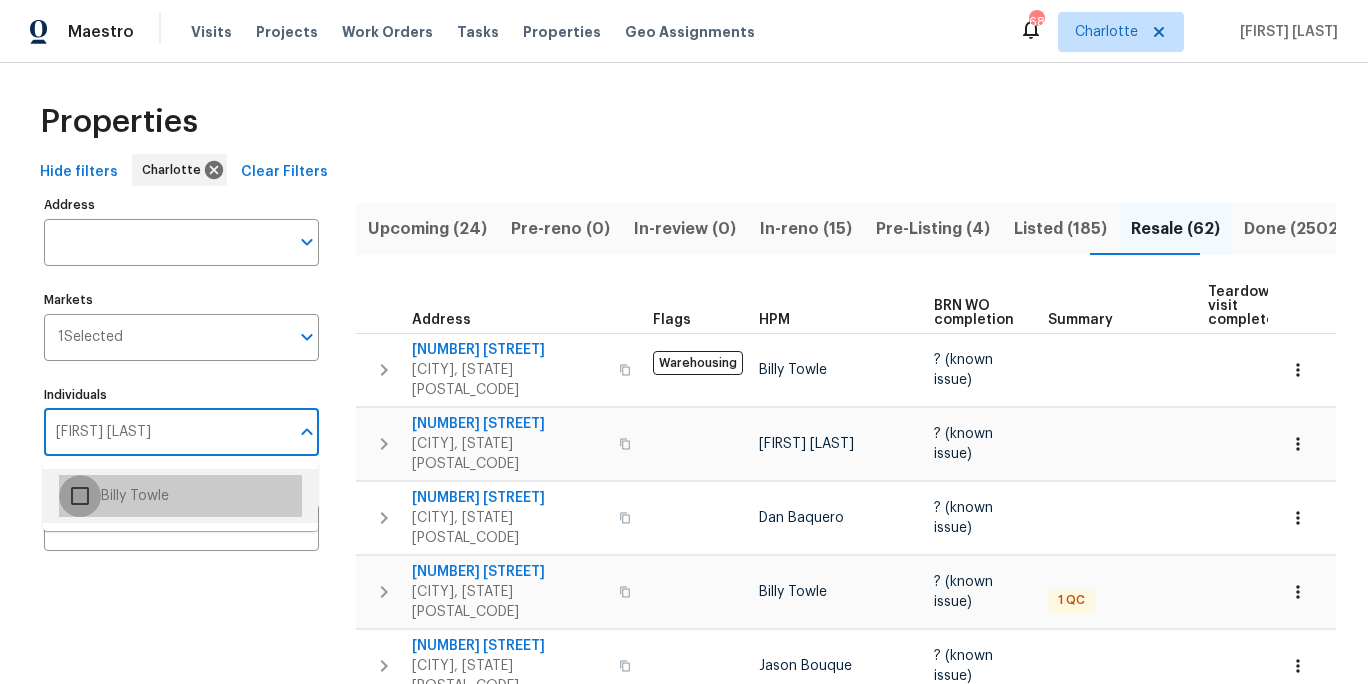click at bounding box center [80, 496] 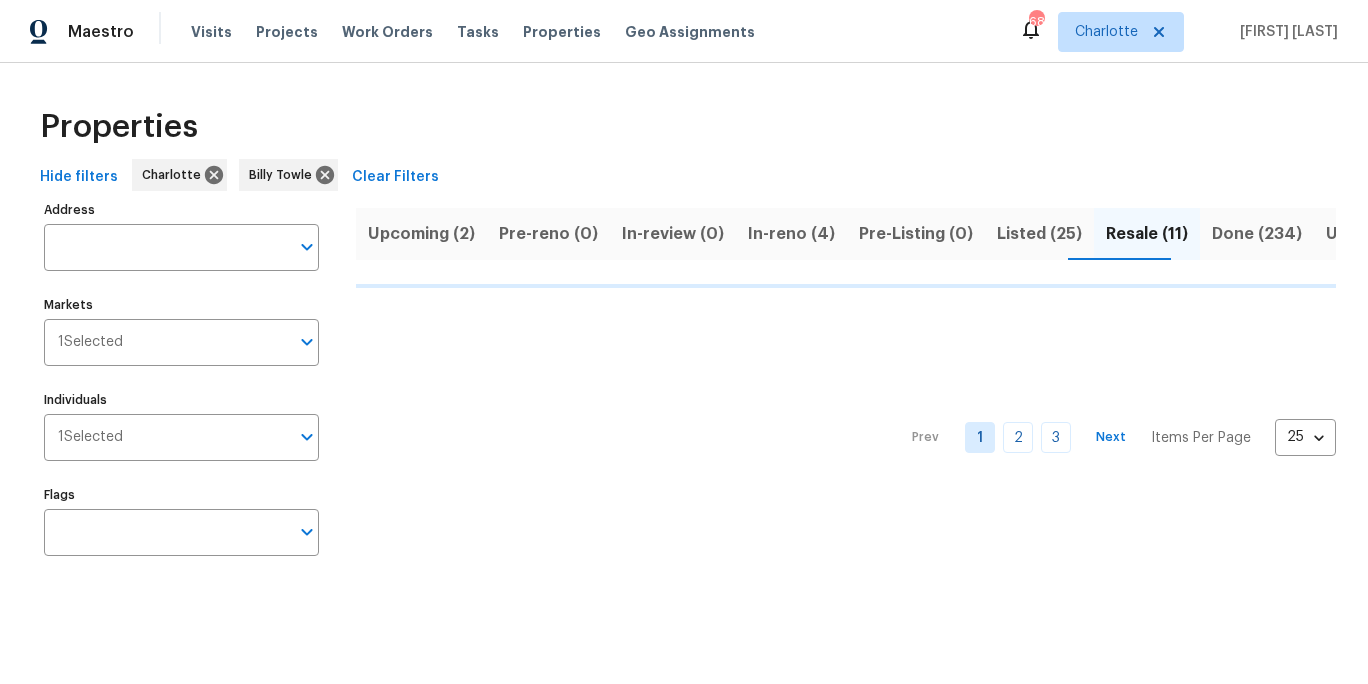 click on "Hide filters Charlotte Billy Towle Clear Filters" at bounding box center (684, 177) 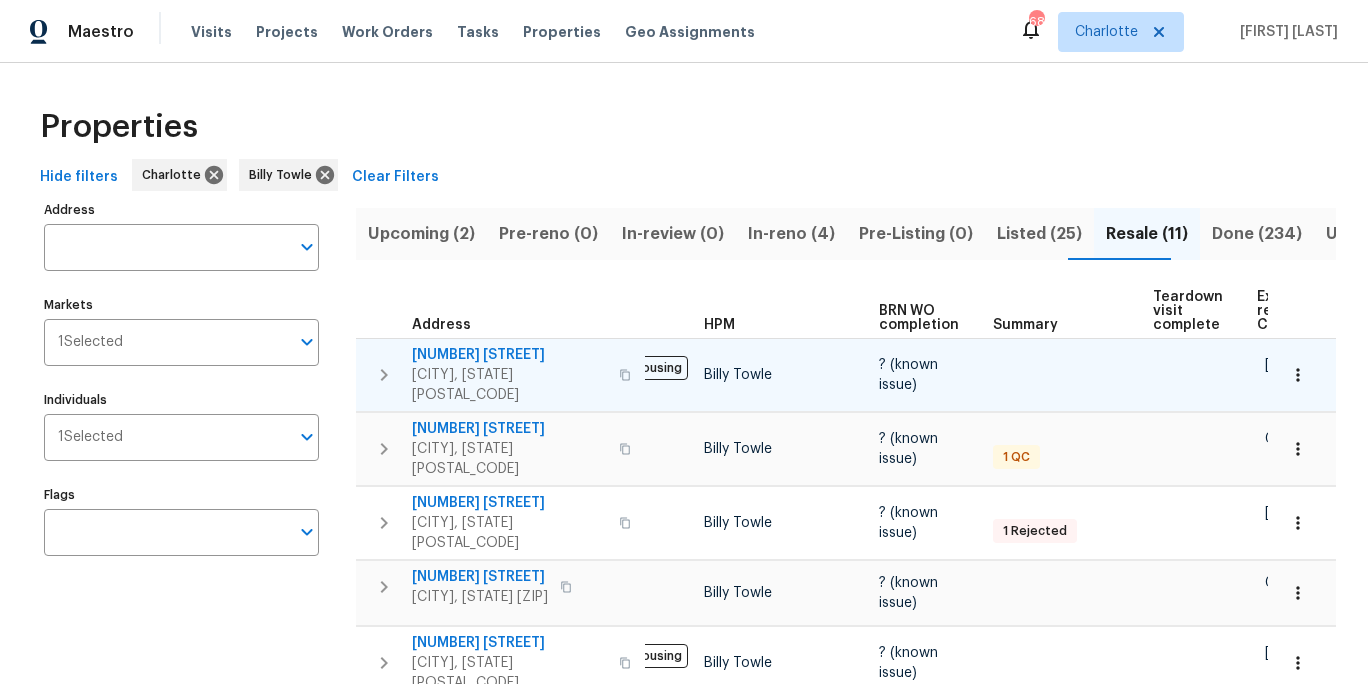 scroll, scrollTop: 0, scrollLeft: 0, axis: both 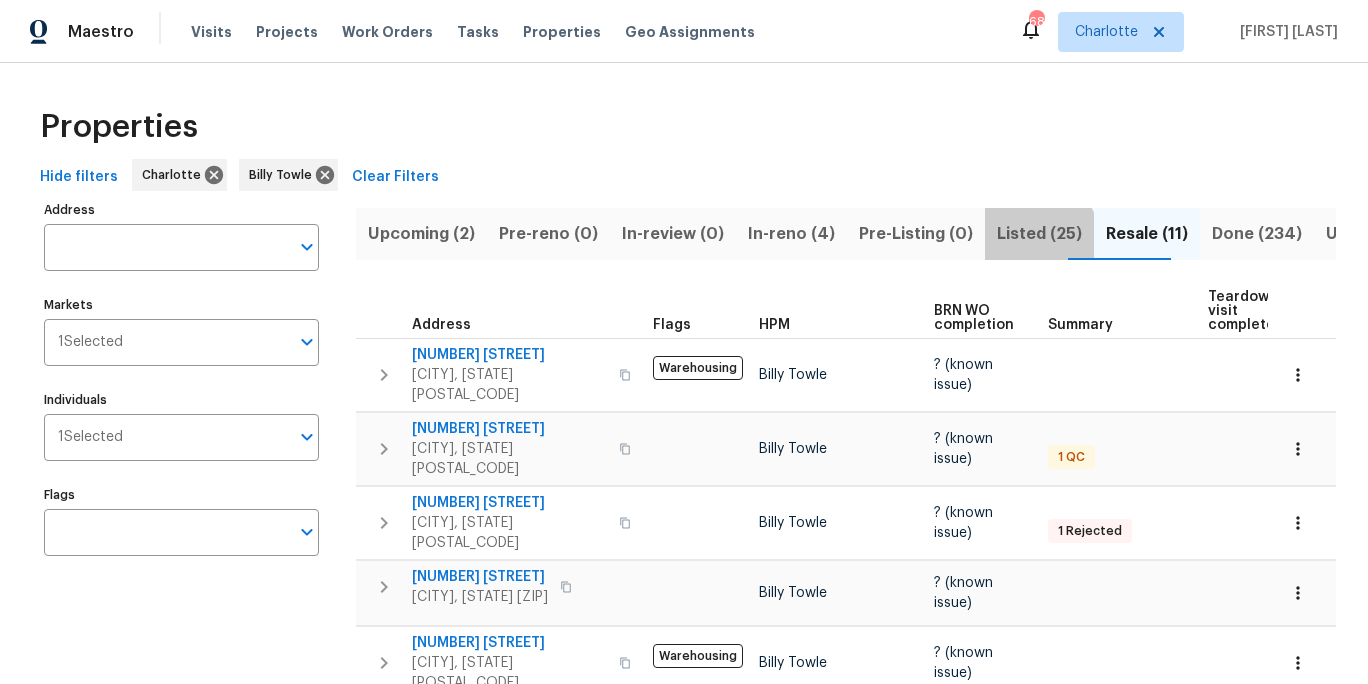 click on "Listed (25)" at bounding box center [1039, 234] 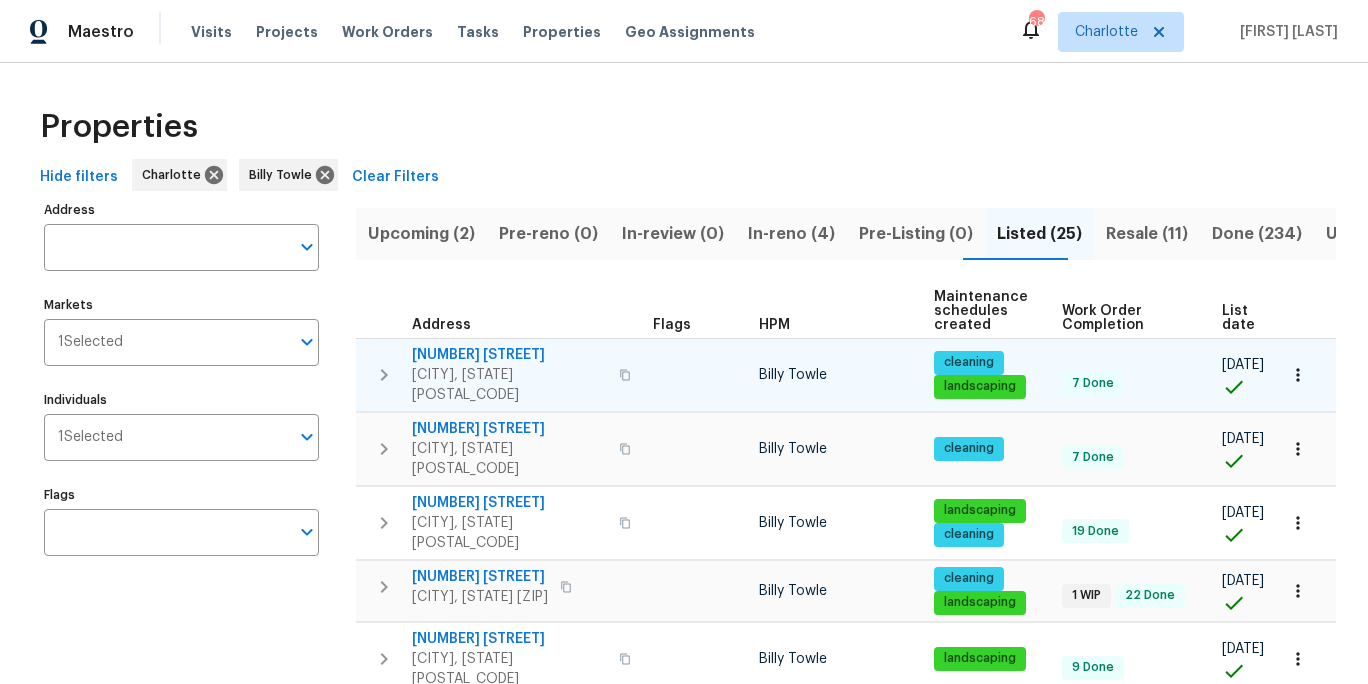 scroll, scrollTop: 0, scrollLeft: 96, axis: horizontal 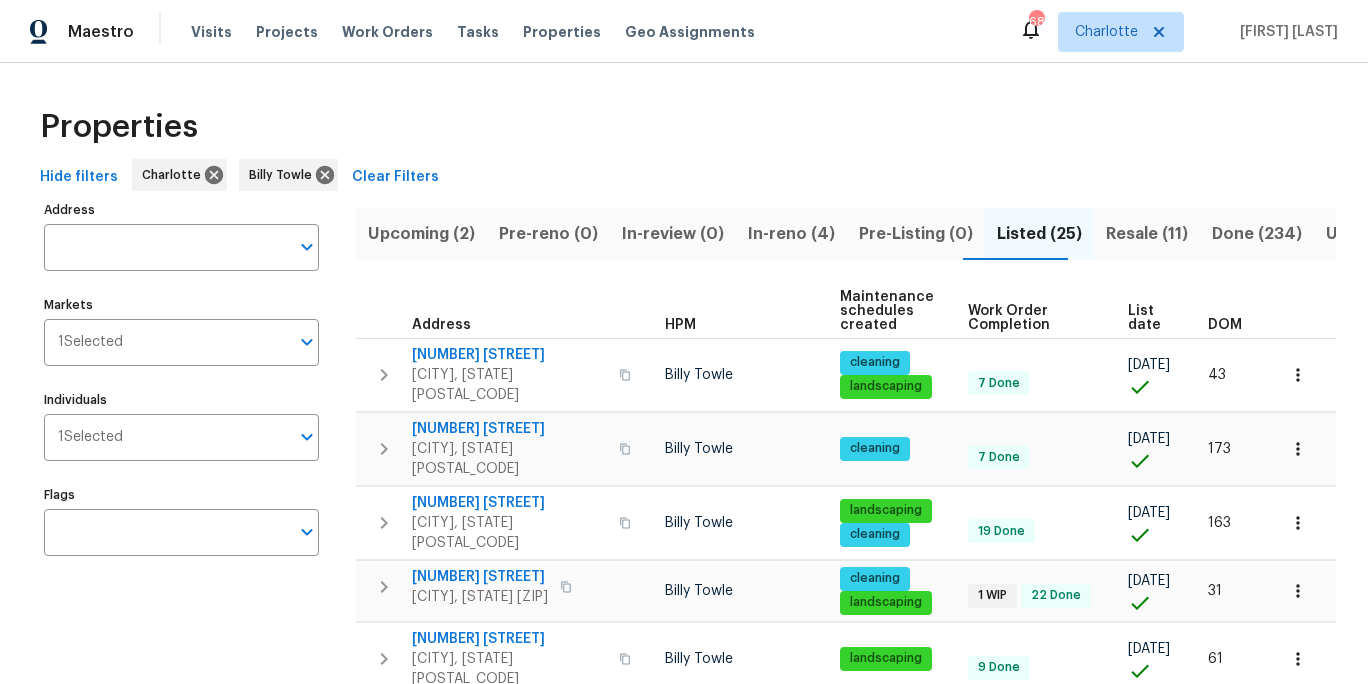 click on "List date" at bounding box center [1151, 318] 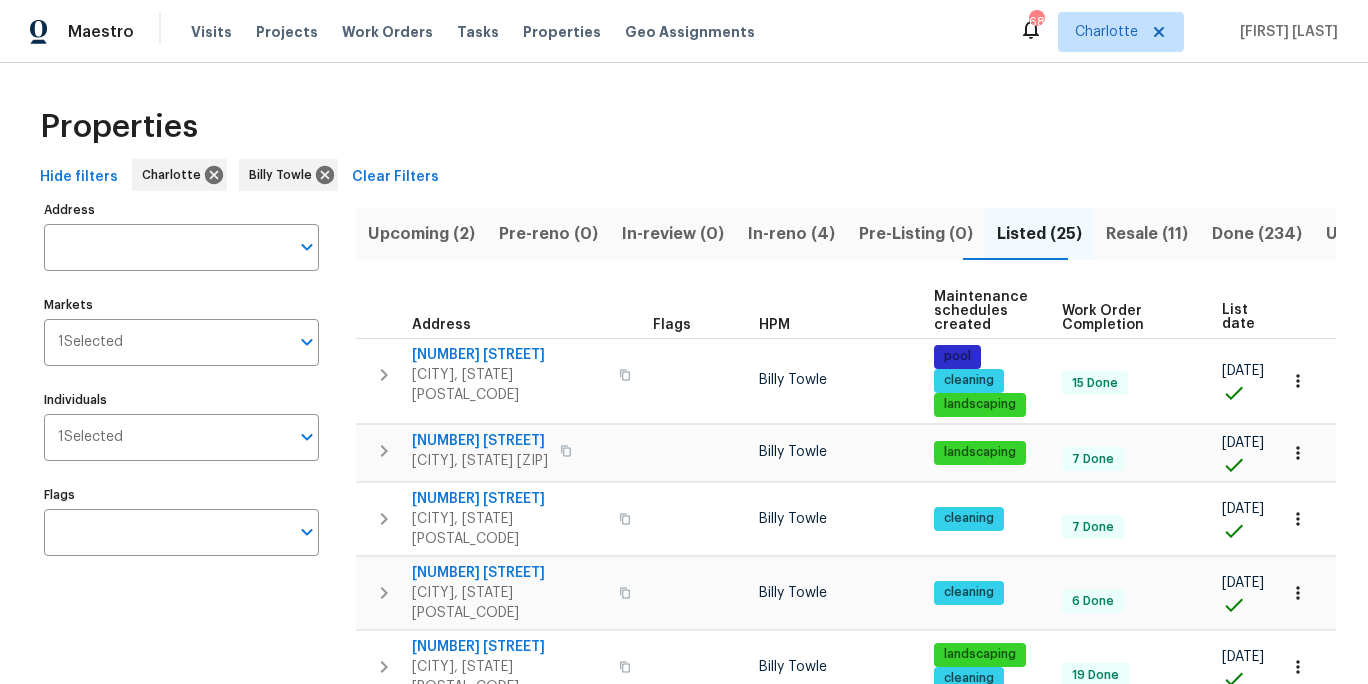 scroll, scrollTop: 0, scrollLeft: 131, axis: horizontal 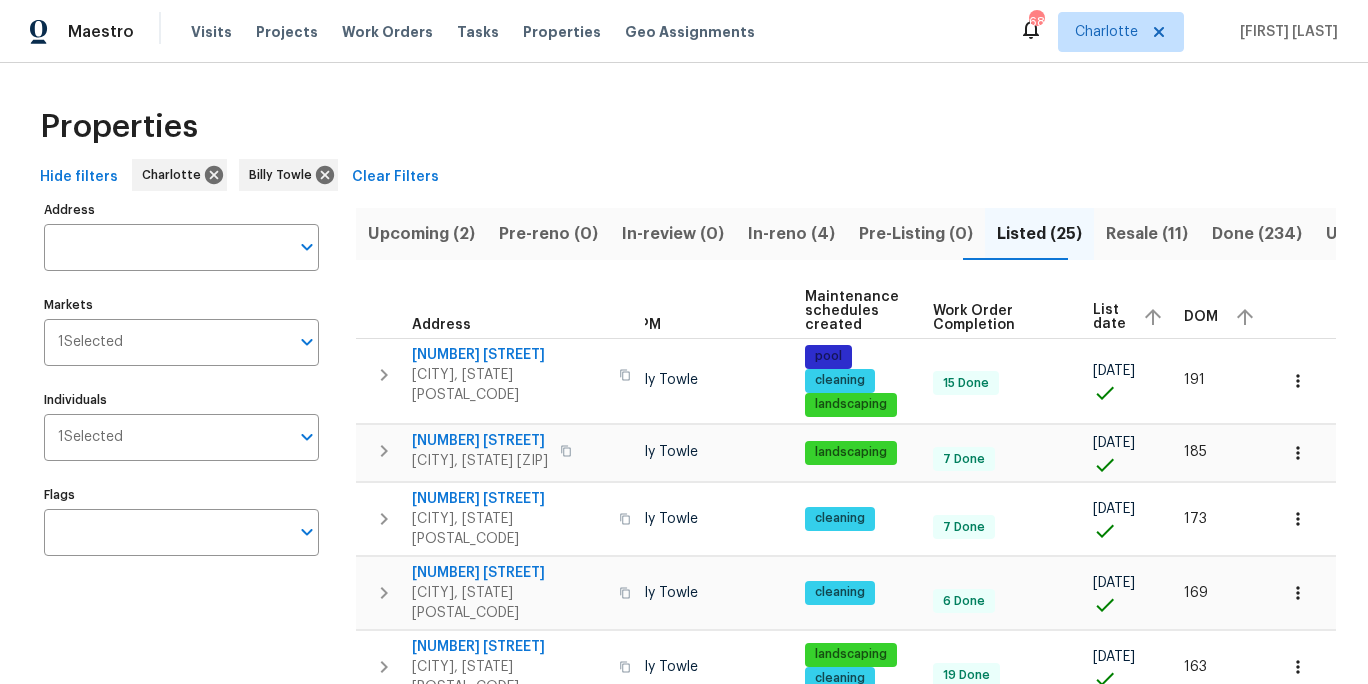 click on "Visits Projects Work Orders Tasks Properties Geo Assignments" at bounding box center (485, 32) 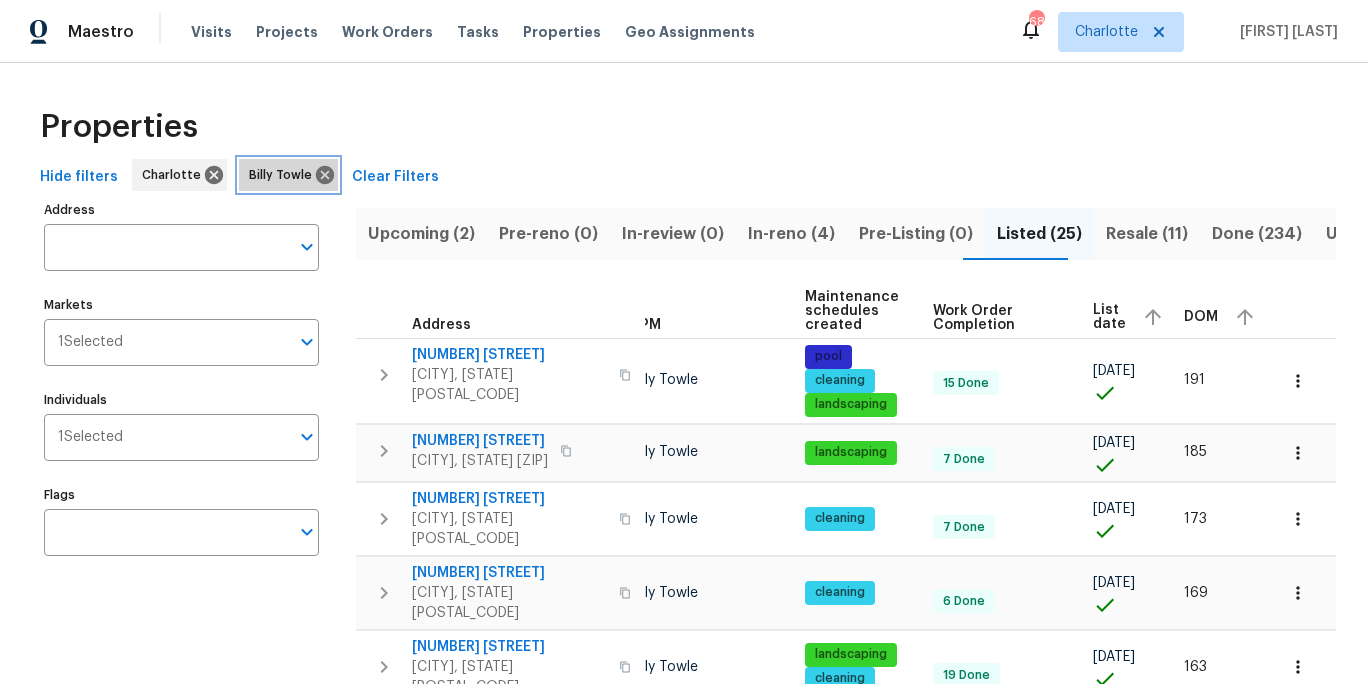 drag, startPoint x: 316, startPoint y: 170, endPoint x: 291, endPoint y: 176, distance: 25.70992 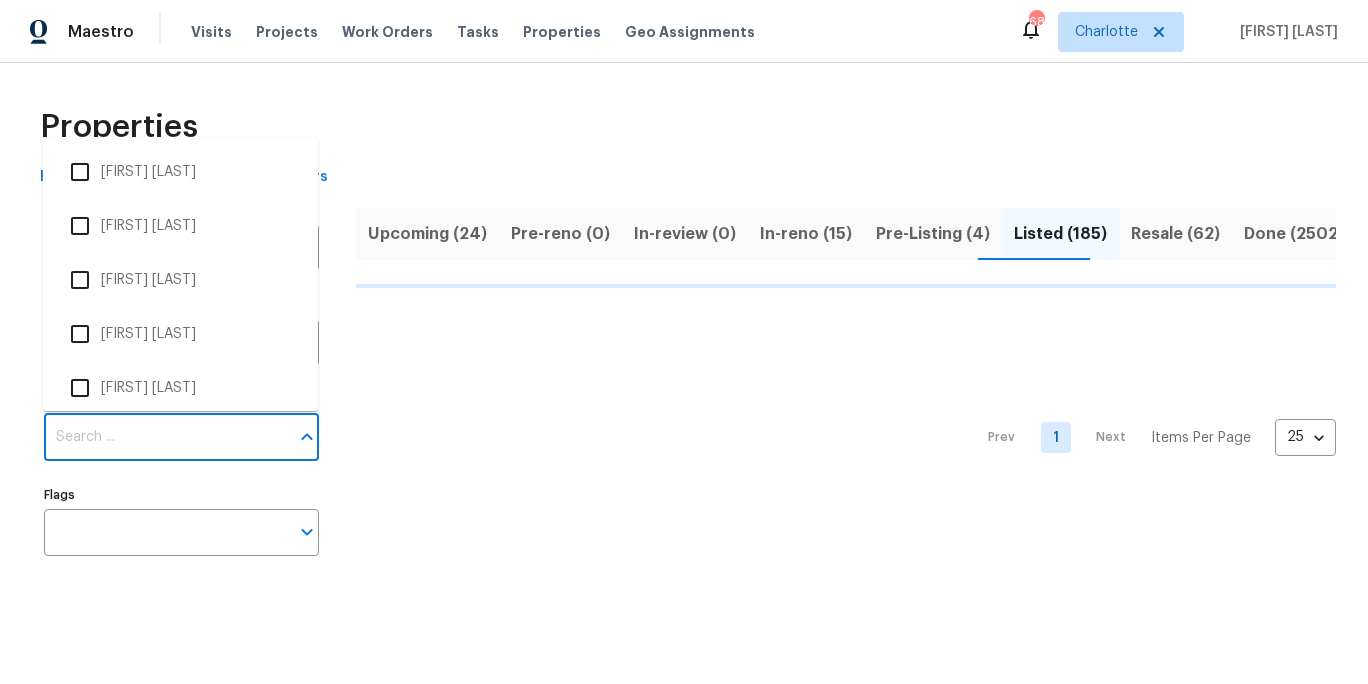 click on "Individuals" at bounding box center [166, 437] 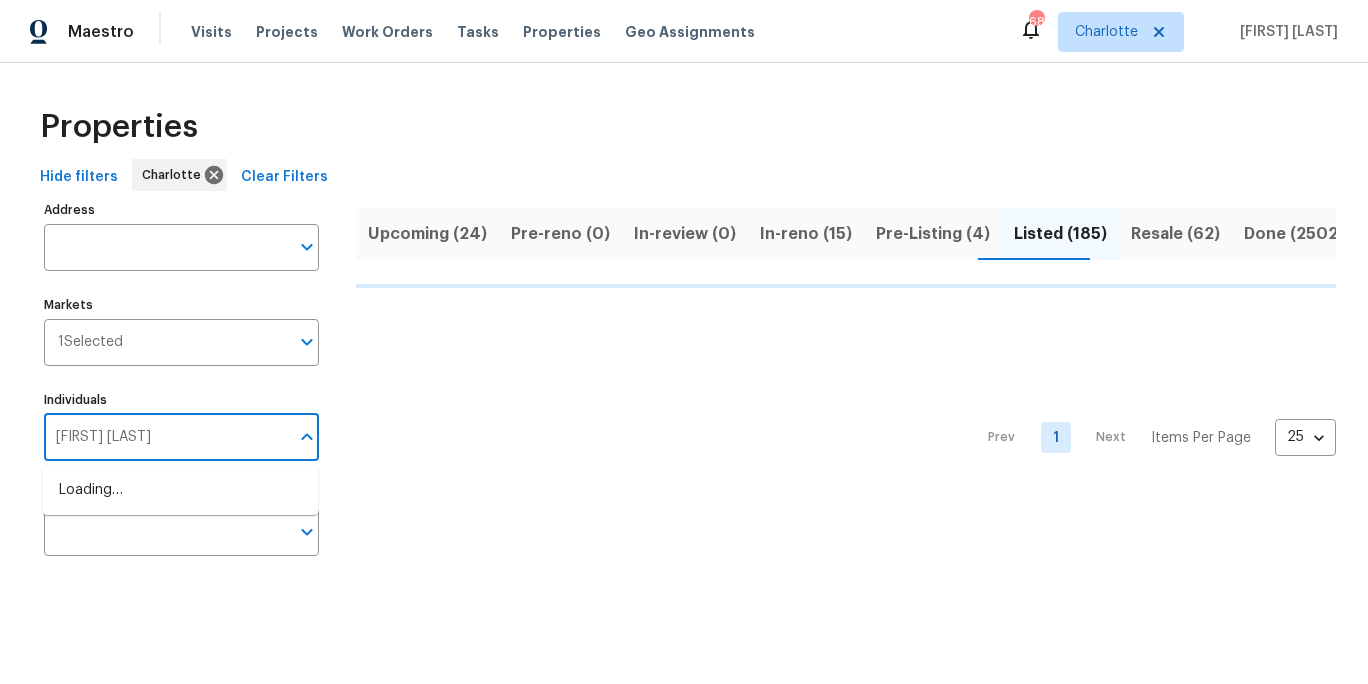 type on "matthew ba" 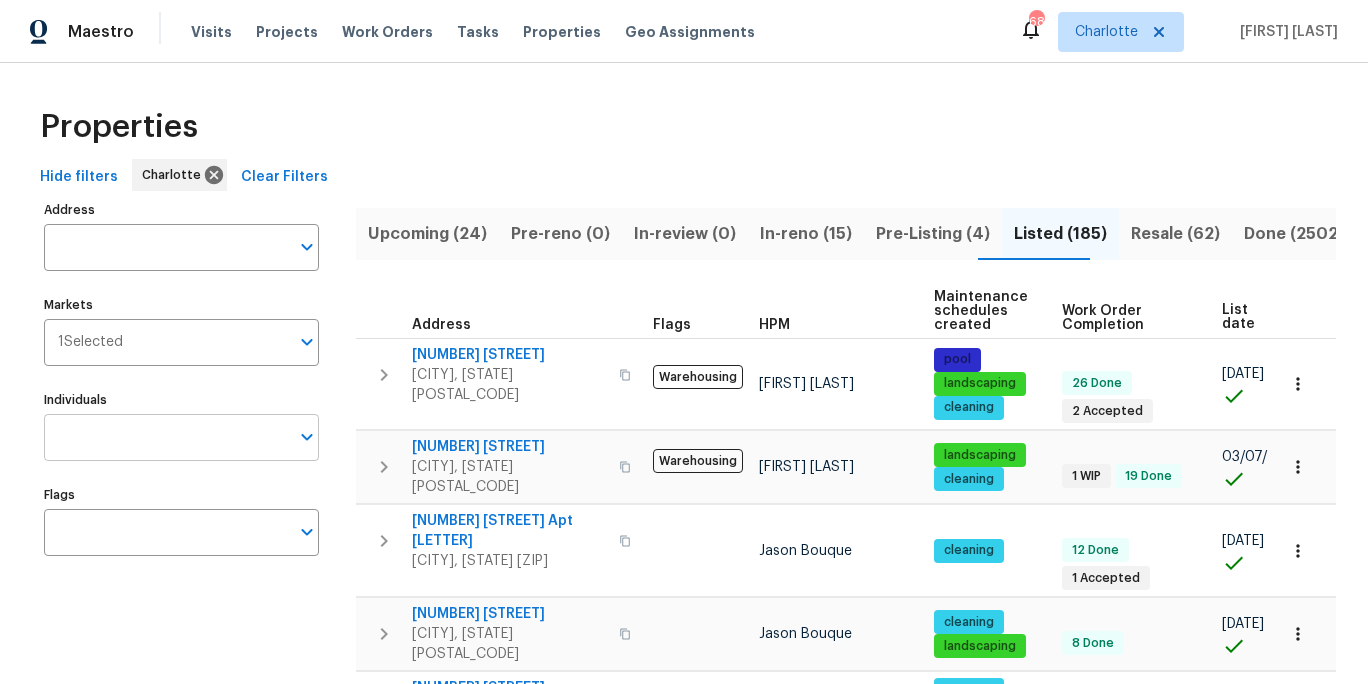 click on "Individuals" at bounding box center [166, 437] 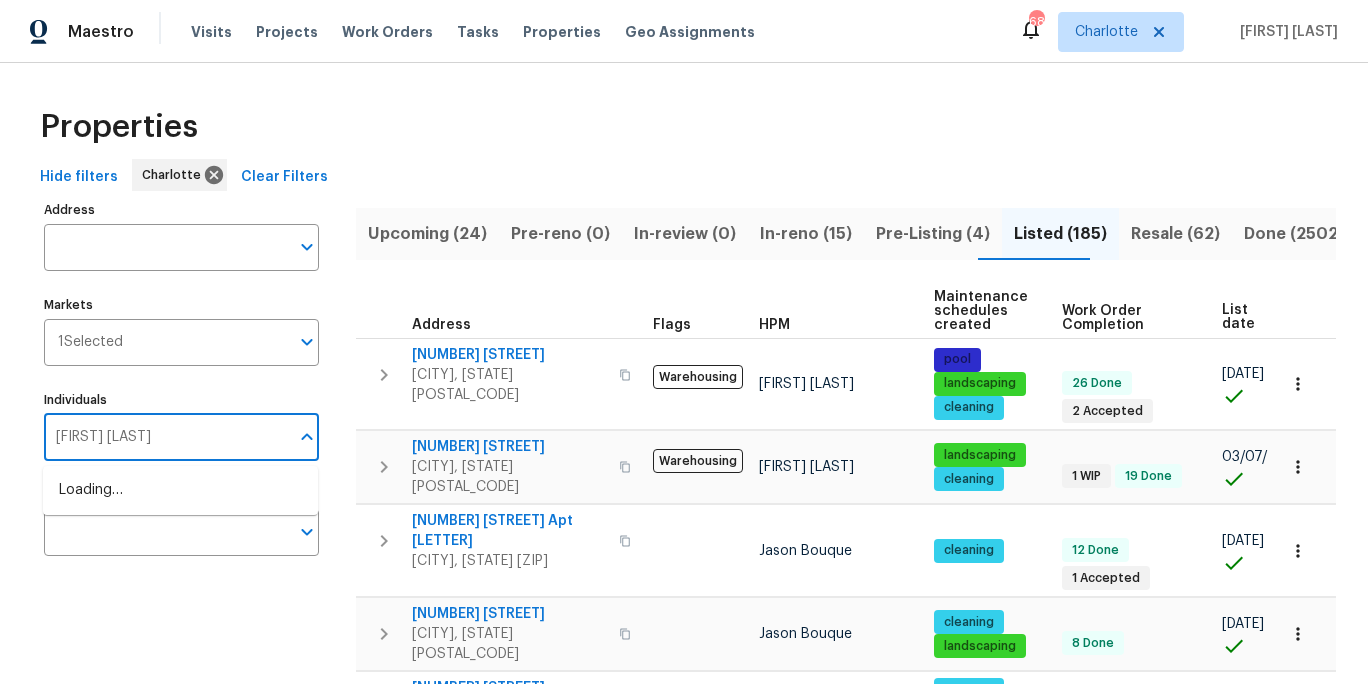 type on "matthew barnhart" 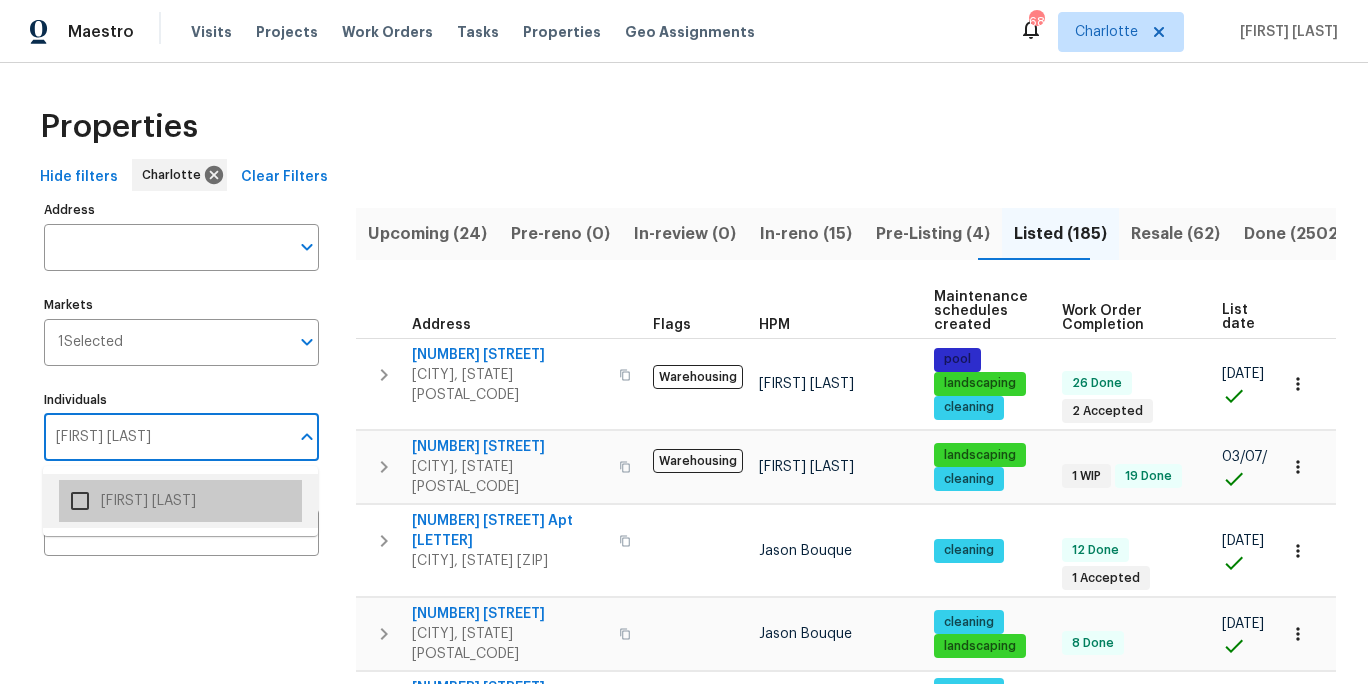 click on "Matthew Barnhart" at bounding box center (180, 501) 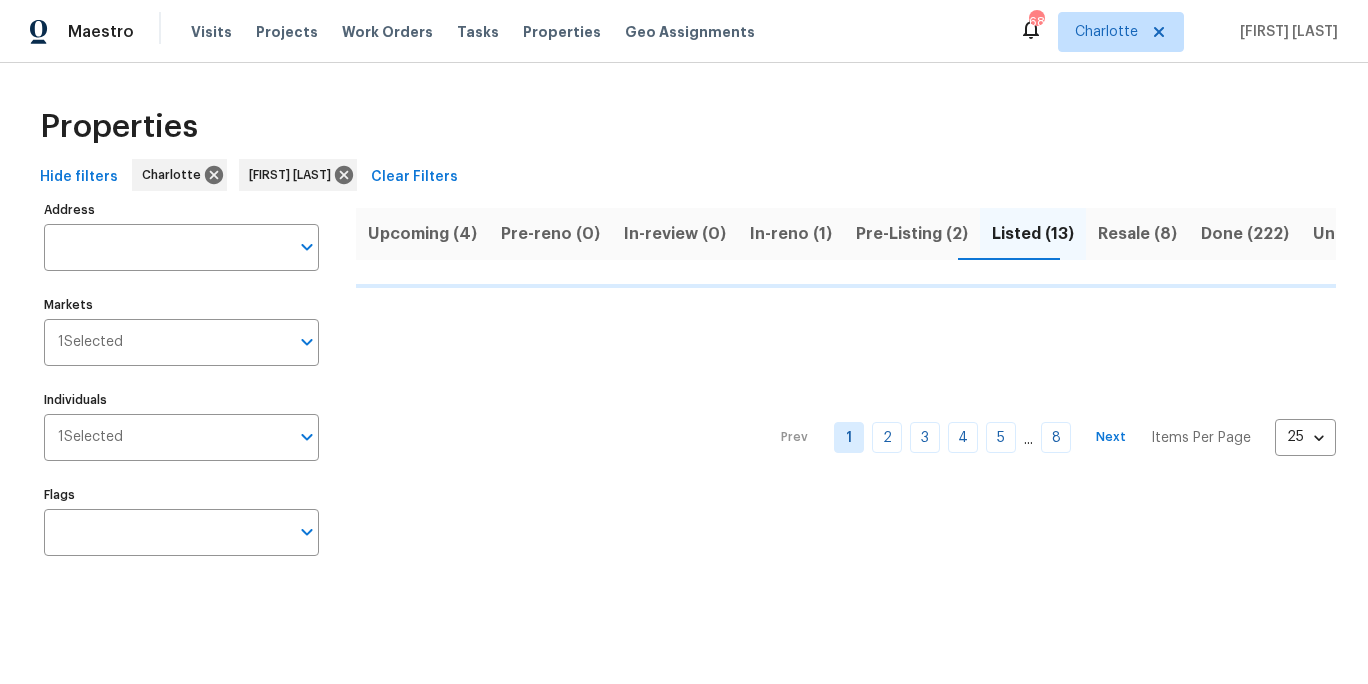 click on "Properties" at bounding box center [684, 127] 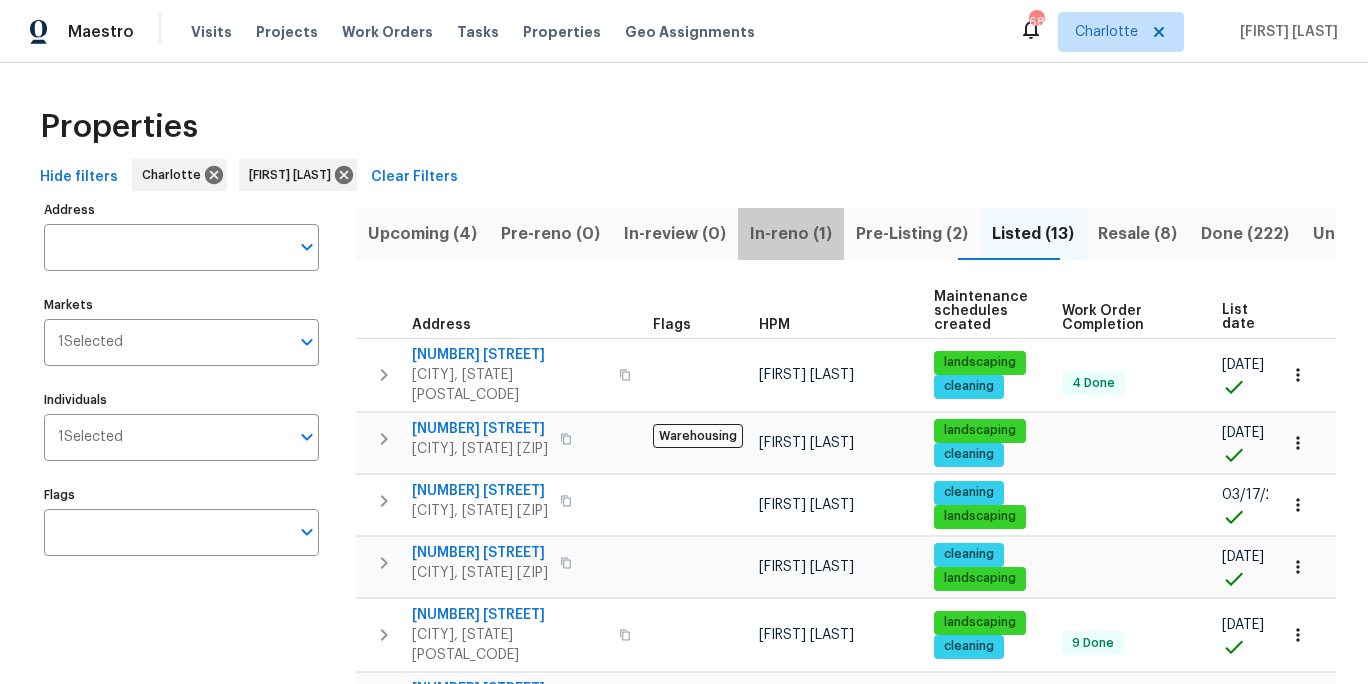 click on "In-reno (1)" at bounding box center [791, 234] 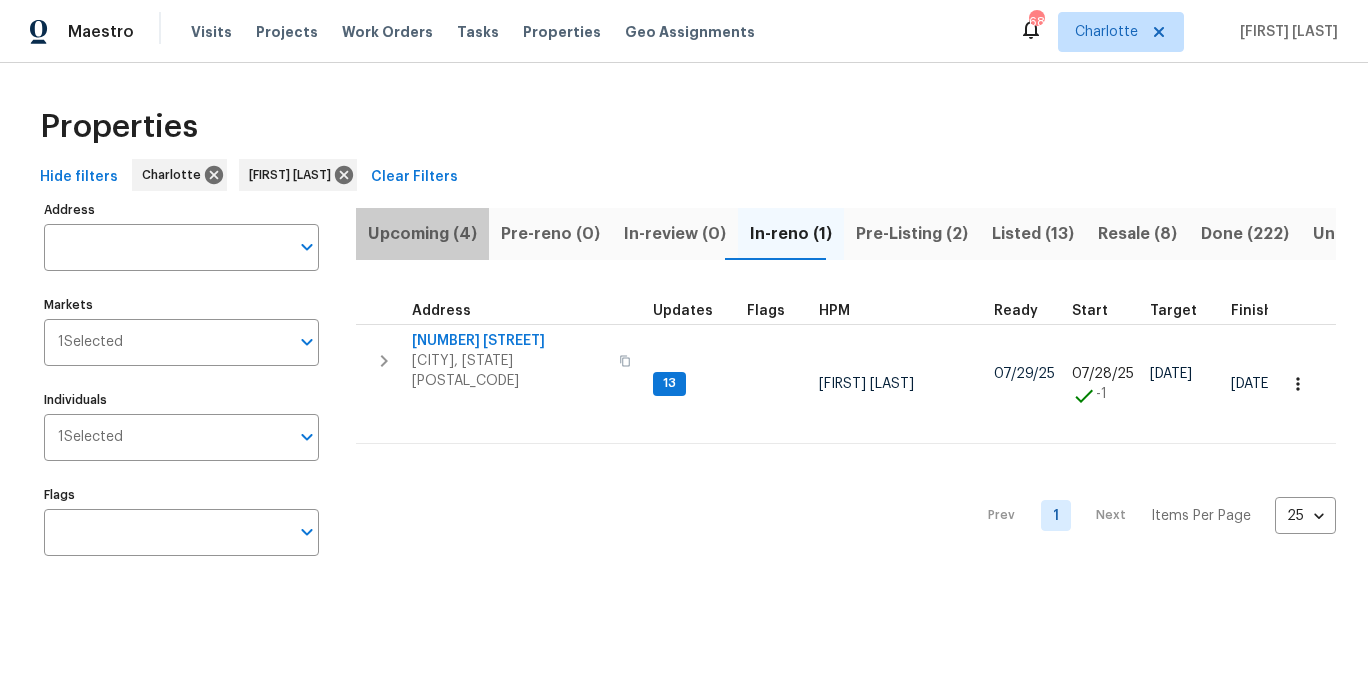 click on "Upcoming (4)" at bounding box center [422, 234] 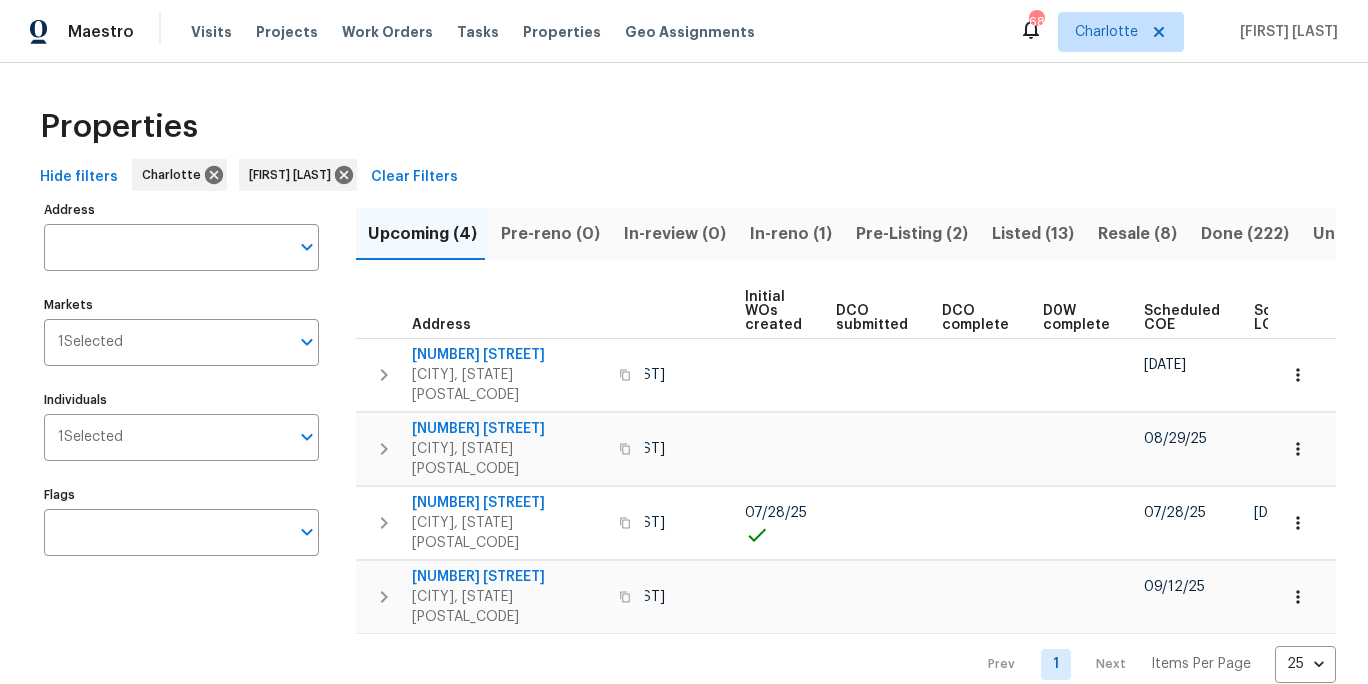 scroll, scrollTop: 0, scrollLeft: 176, axis: horizontal 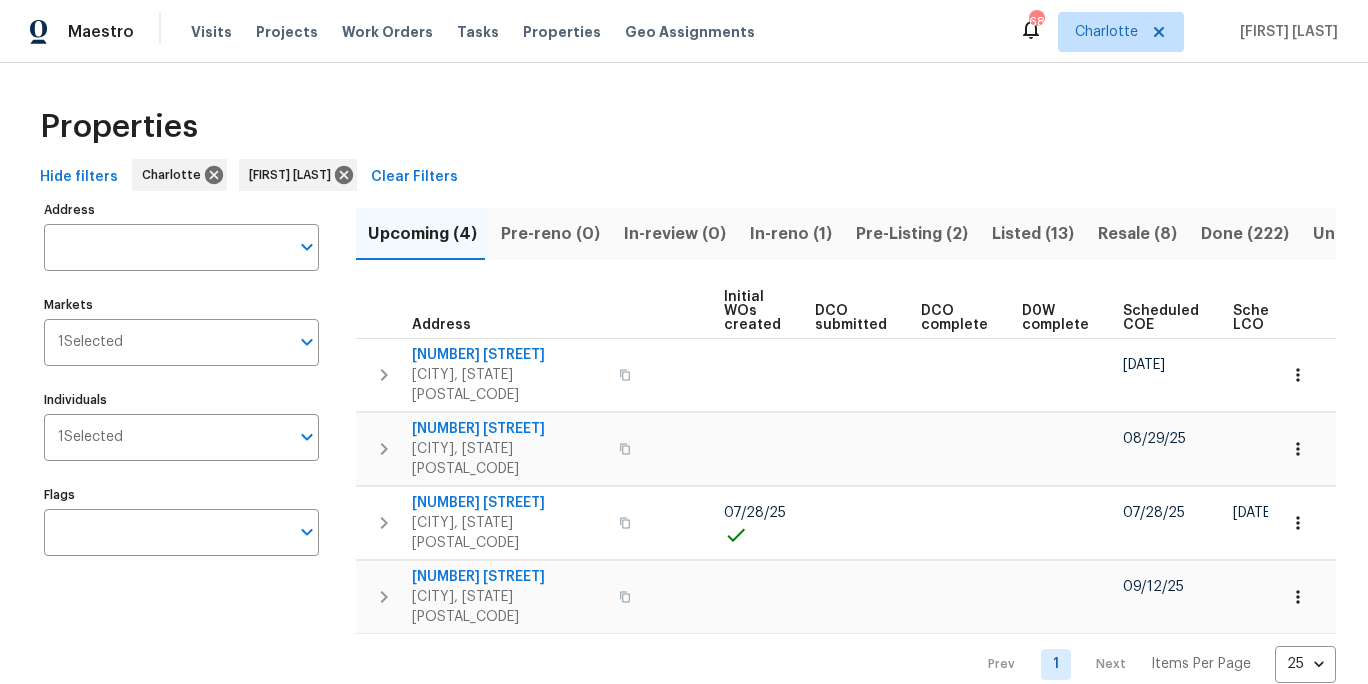 click on "Scheduled COE" at bounding box center (1161, 318) 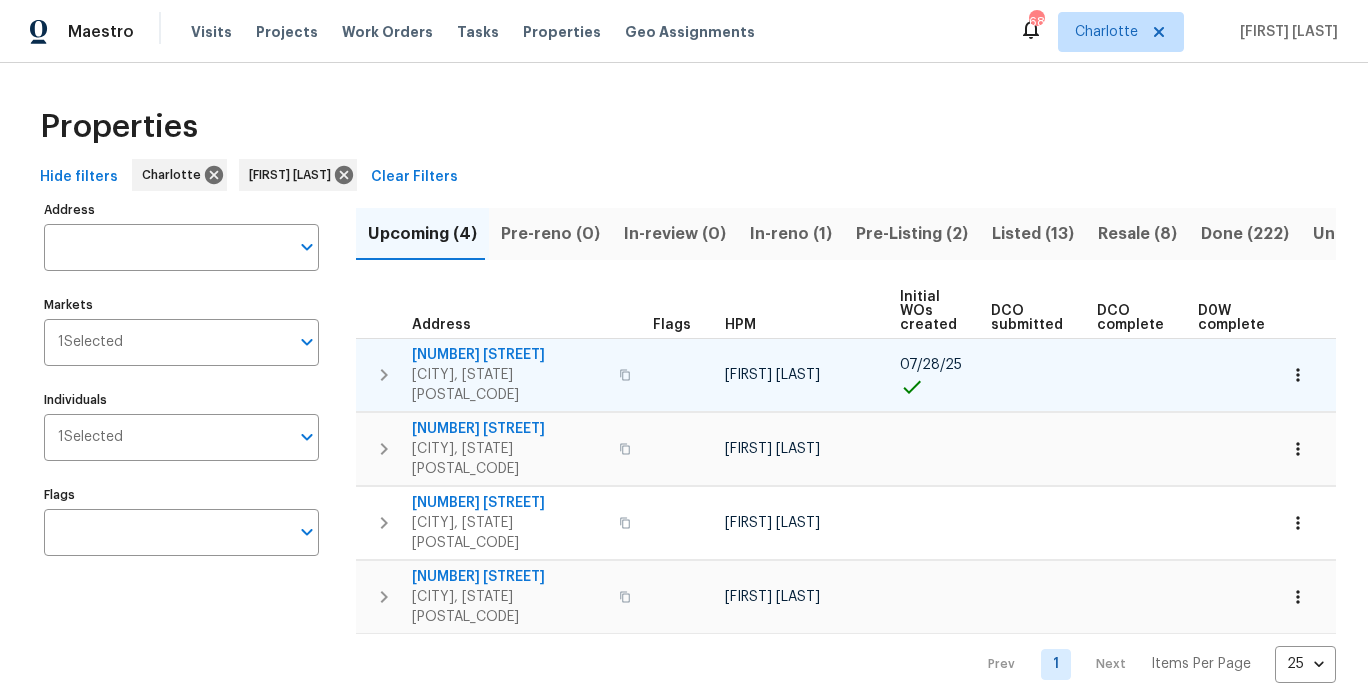 scroll, scrollTop: 0, scrollLeft: 331, axis: horizontal 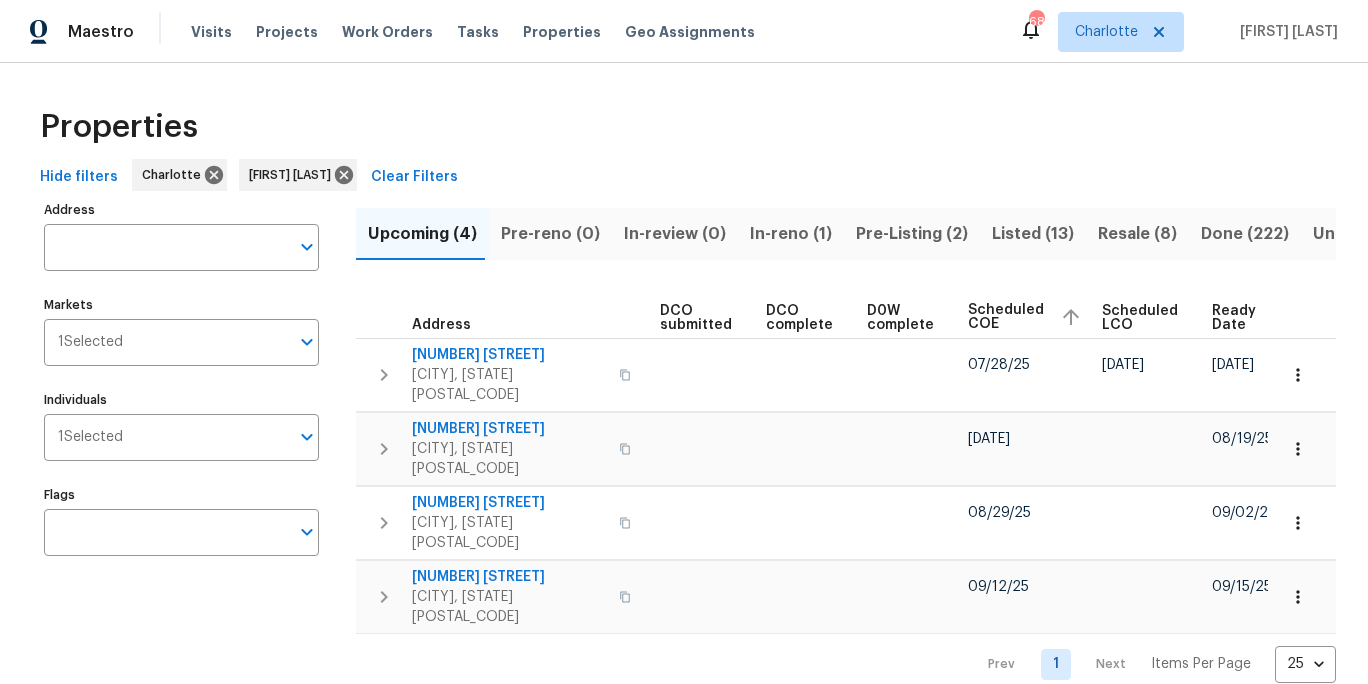 click on "Address Address Markets 1  Selected Markets Individuals 1  Selected Individuals Flags Flags" at bounding box center [194, 439] 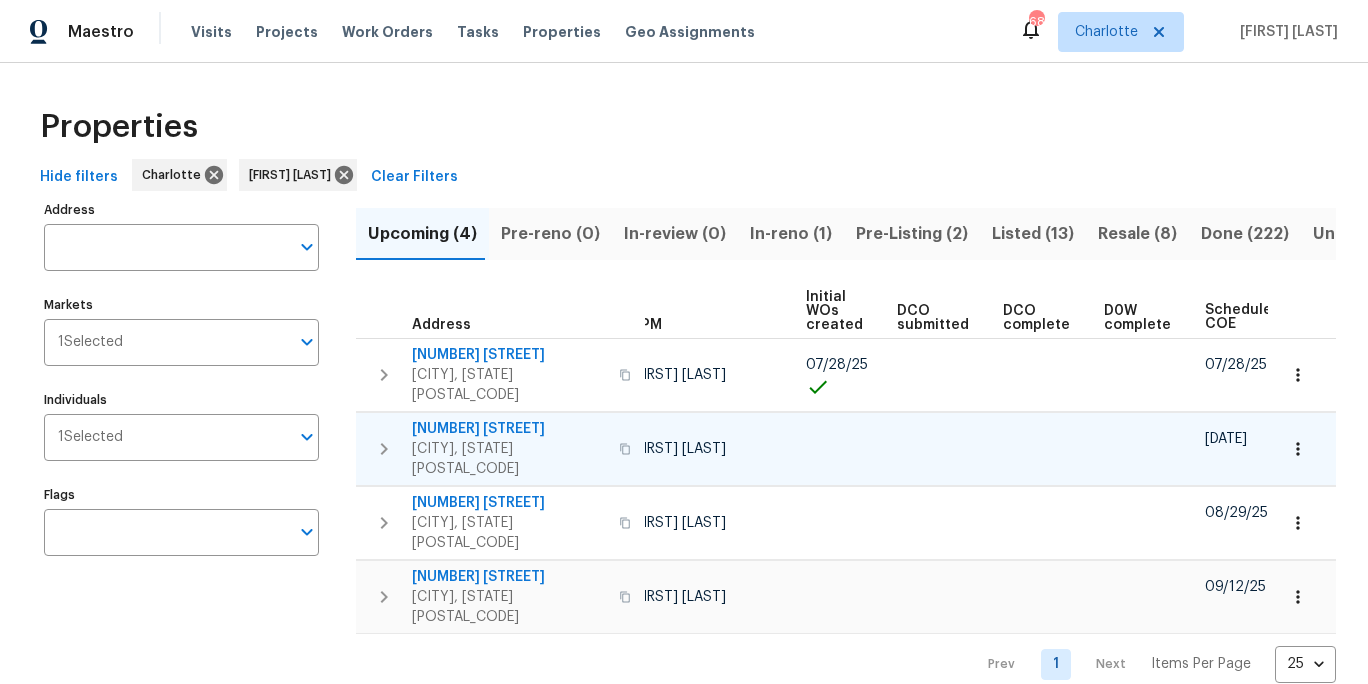 scroll, scrollTop: 0, scrollLeft: 0, axis: both 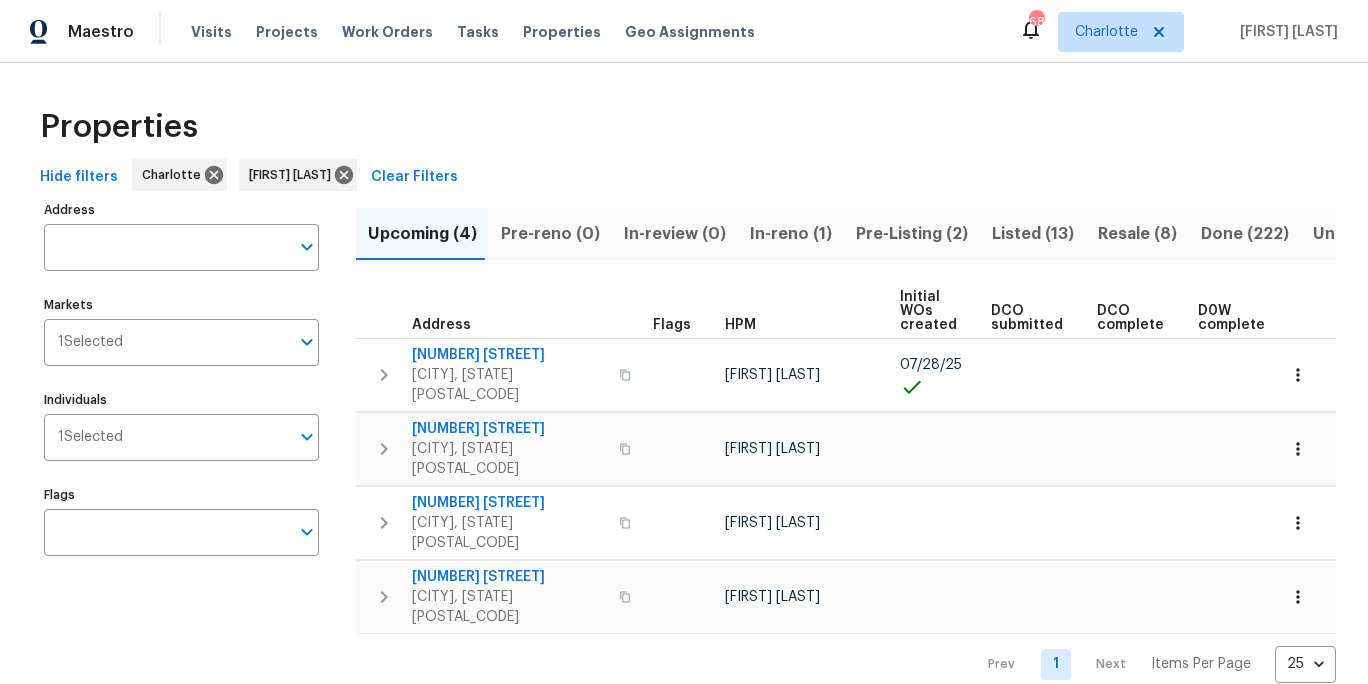 click on "Properties" at bounding box center (684, 127) 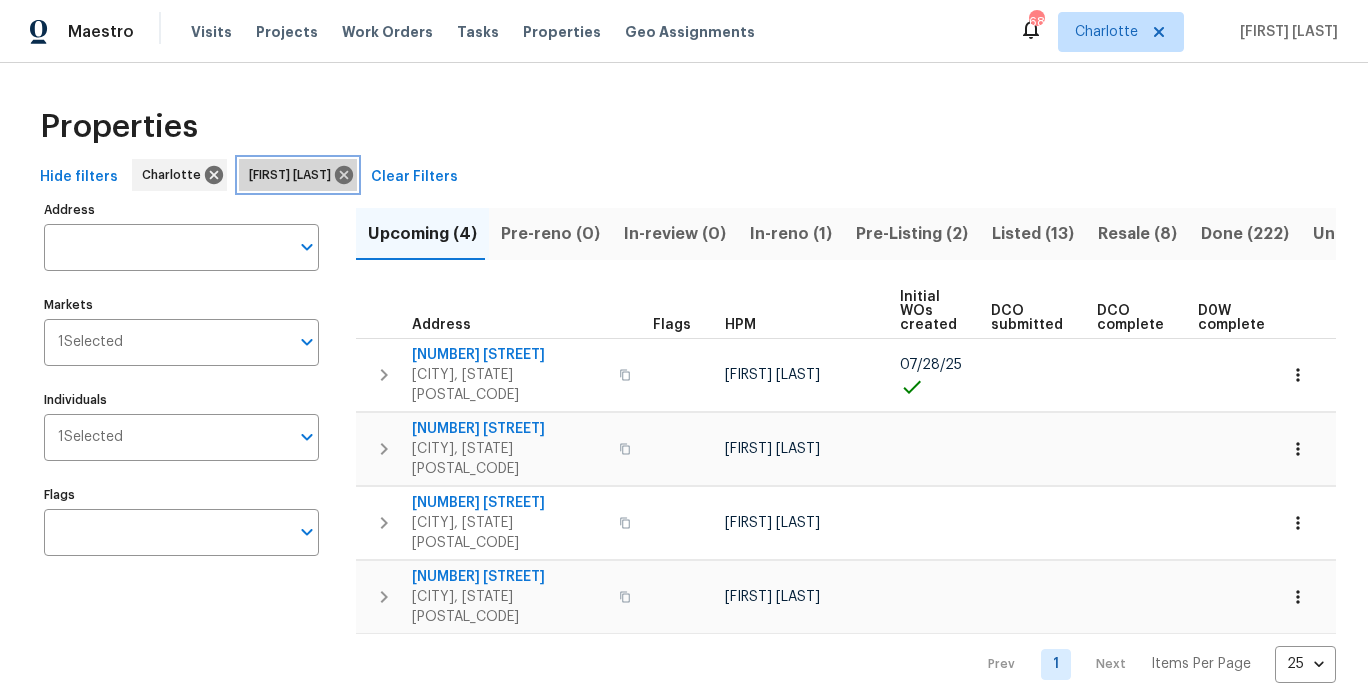 drag, startPoint x: 353, startPoint y: 171, endPoint x: 325, endPoint y: 171, distance: 28 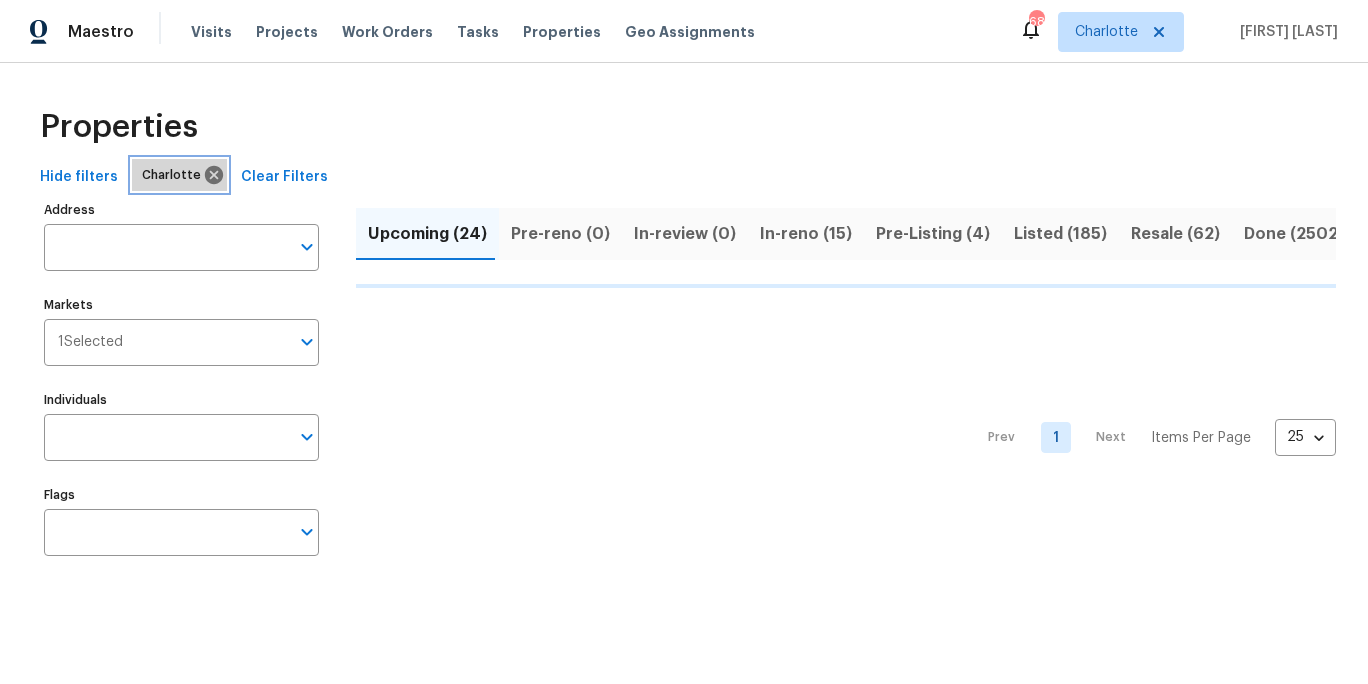 drag, startPoint x: 207, startPoint y: 168, endPoint x: 334, endPoint y: 159, distance: 127.3185 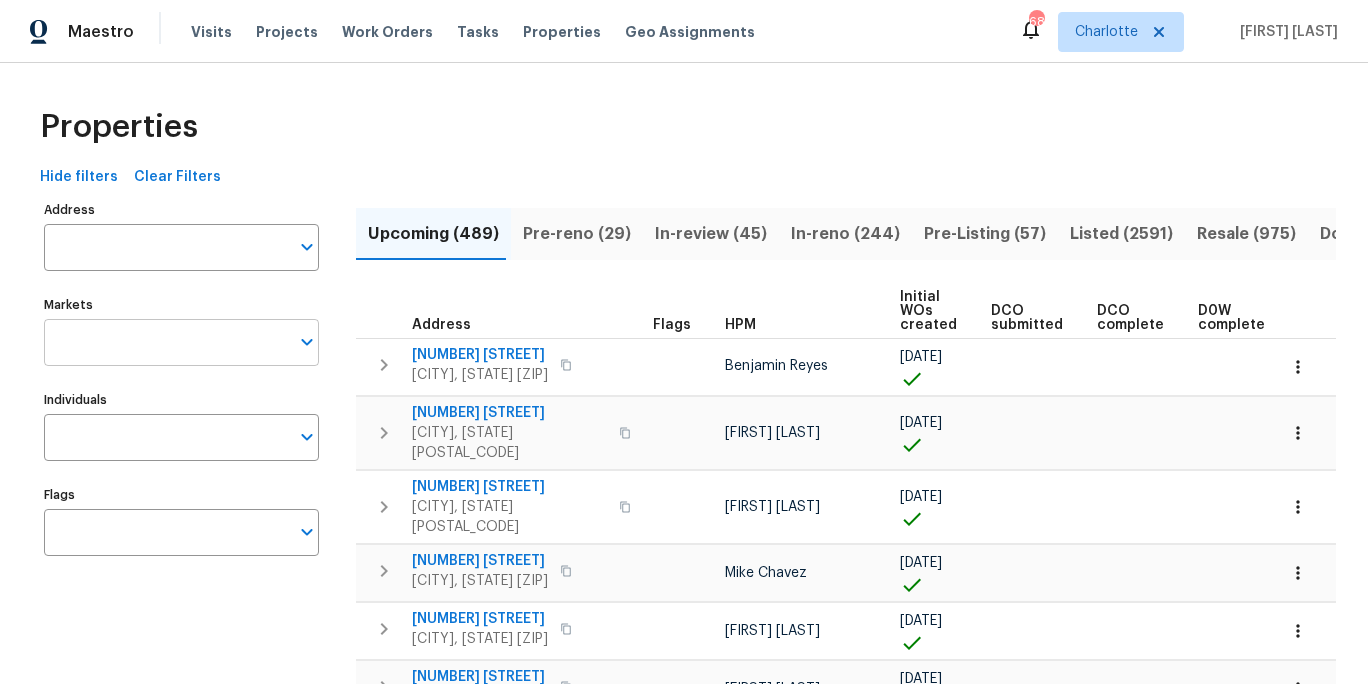 click on "Address Address Markets Markets Individuals Individuals Flags Flags" at bounding box center (194, 1153) 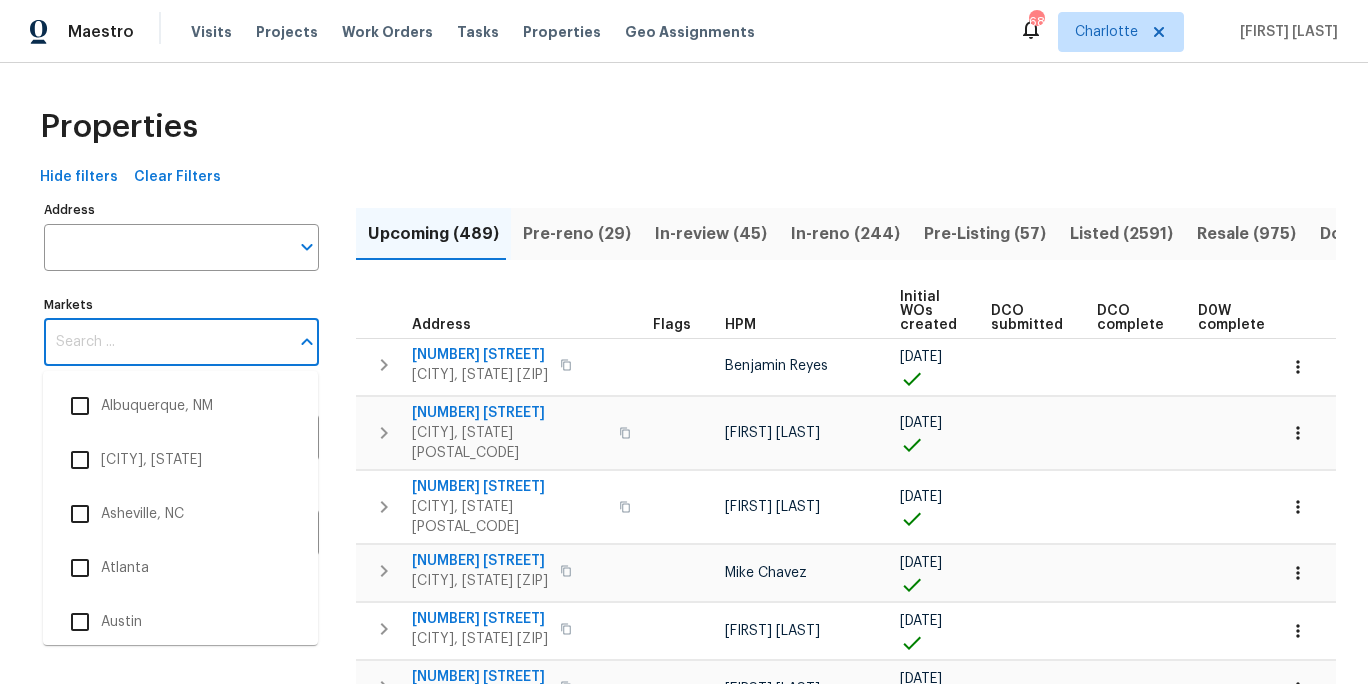 drag, startPoint x: 172, startPoint y: 354, endPoint x: 172, endPoint y: 340, distance: 14 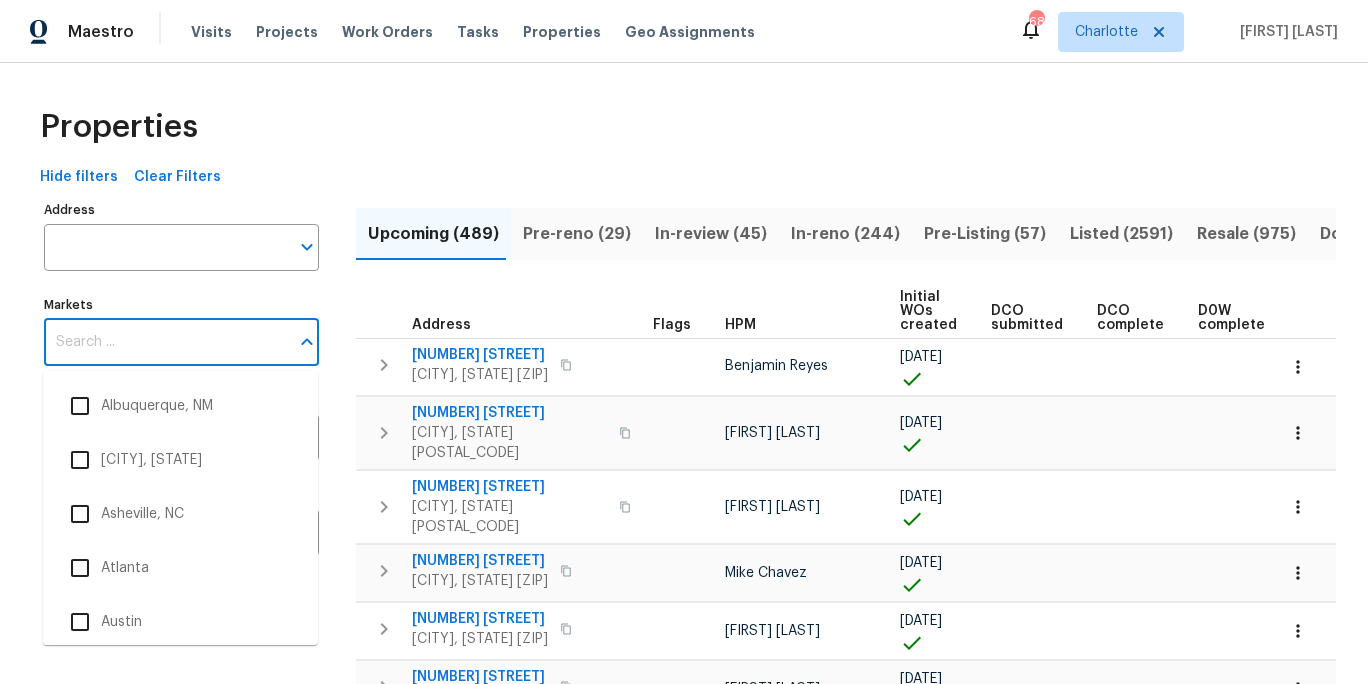 click on "Markets" at bounding box center [166, 342] 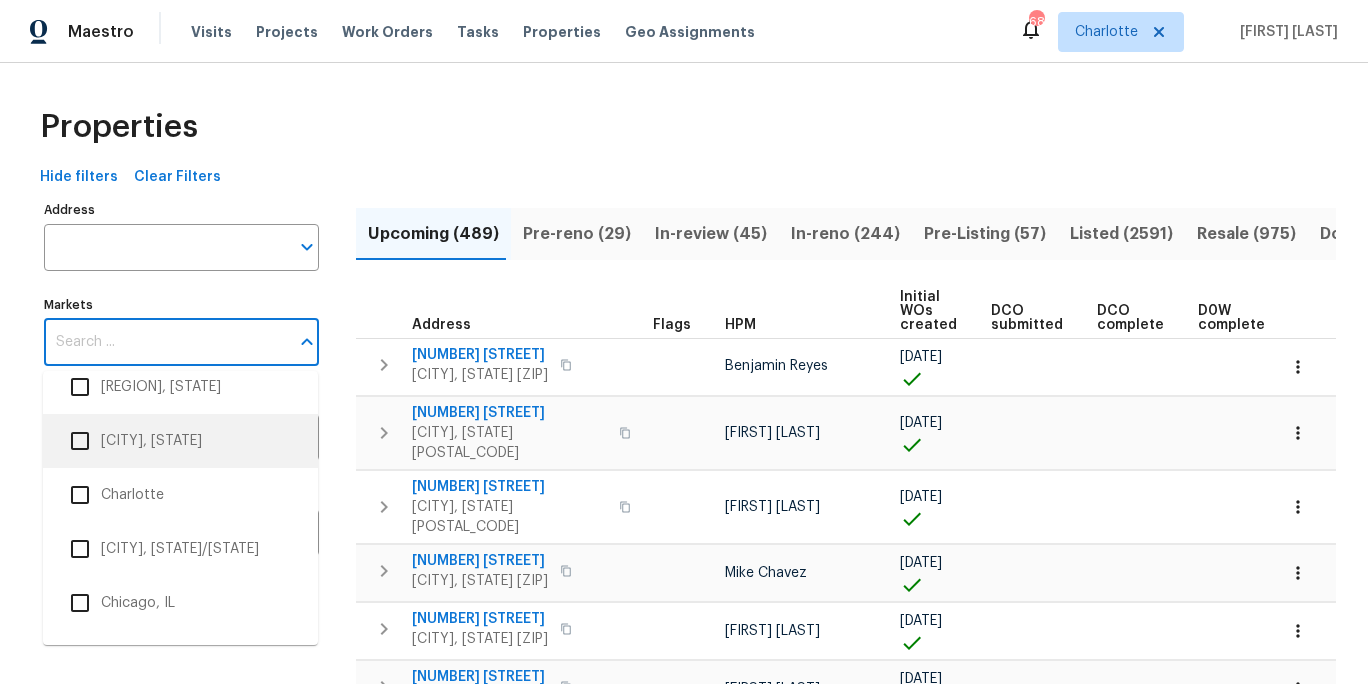 scroll, scrollTop: 617, scrollLeft: 0, axis: vertical 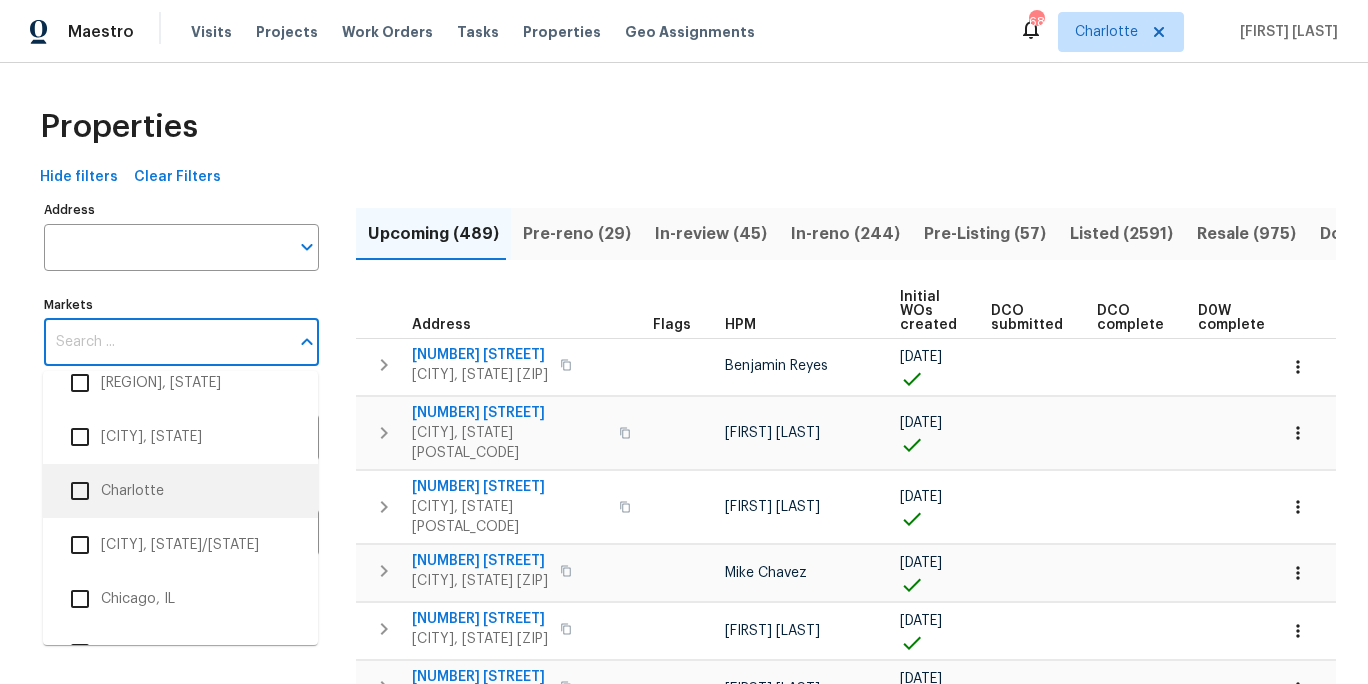 click on "Charlotte" at bounding box center [180, 491] 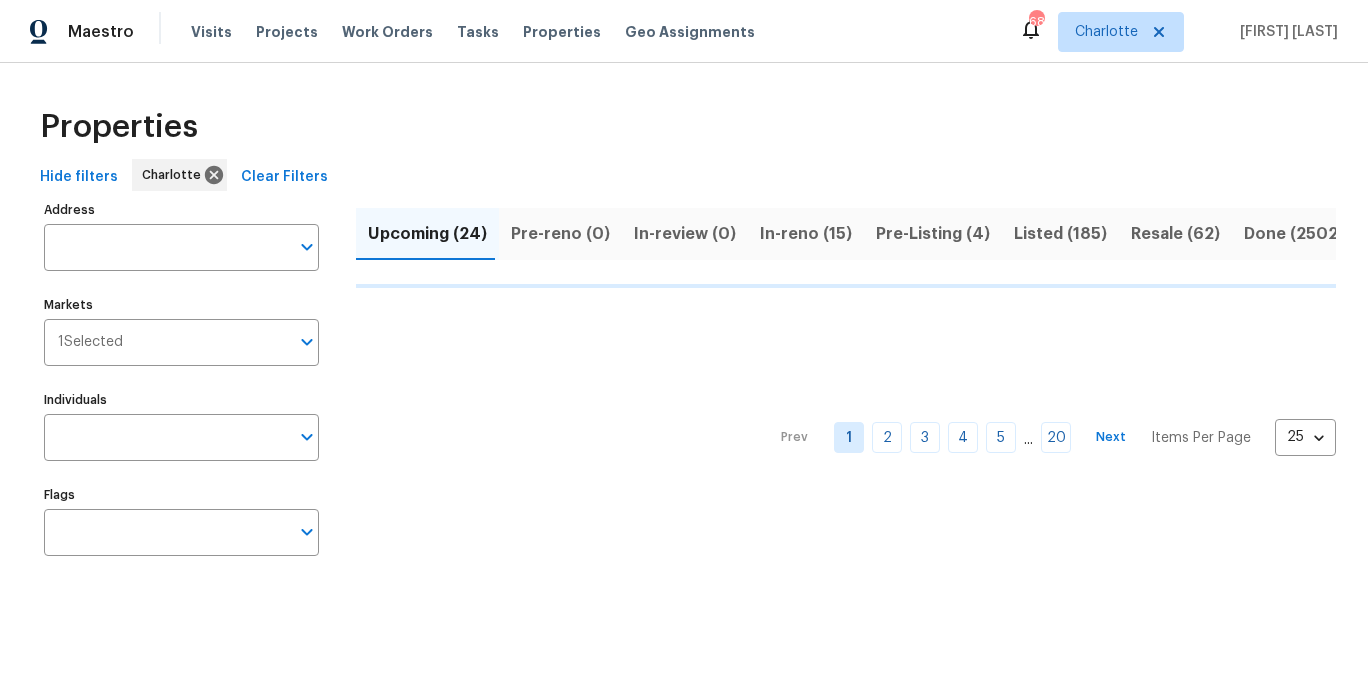 drag, startPoint x: 642, startPoint y: 111, endPoint x: 630, endPoint y: 116, distance: 13 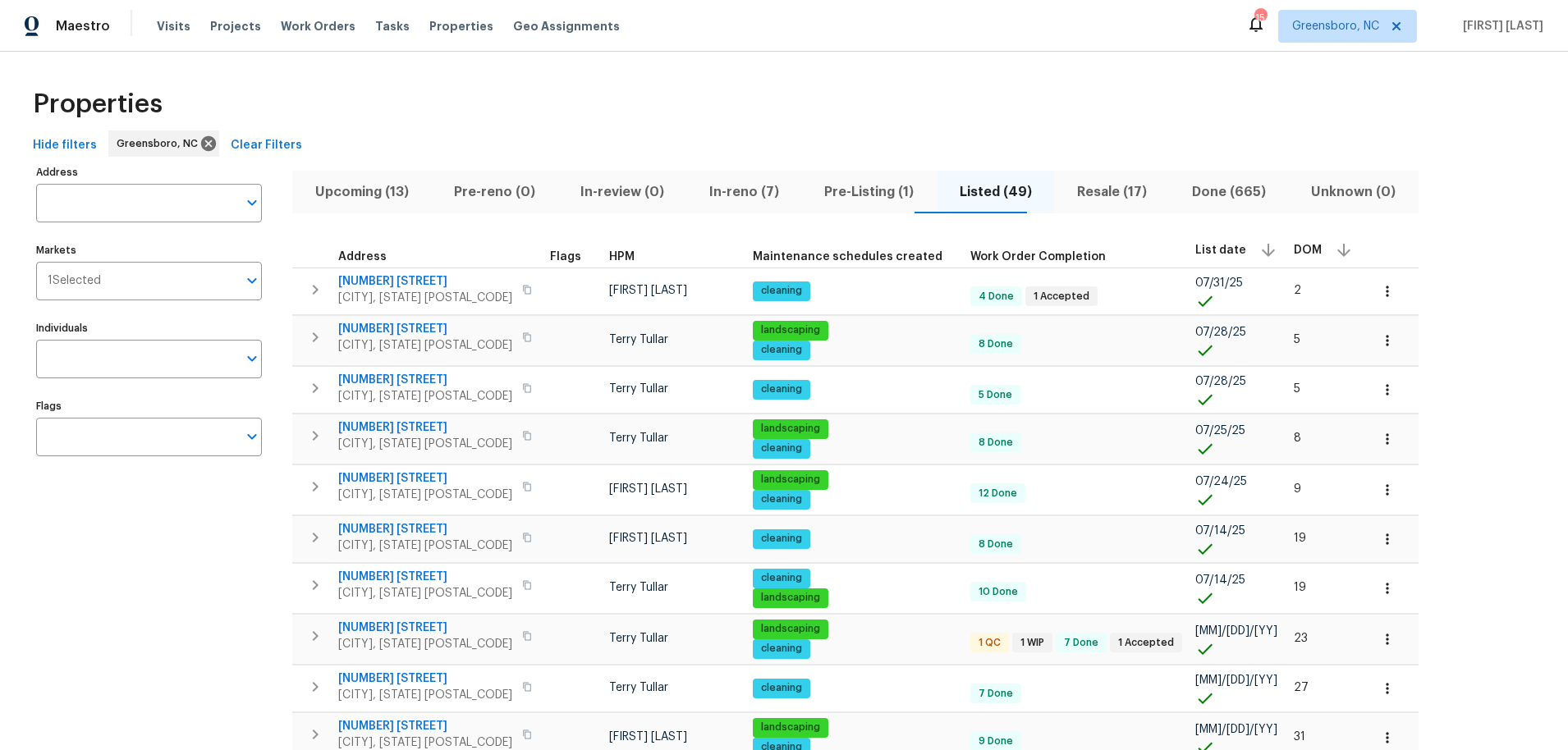 scroll, scrollTop: 0, scrollLeft: 0, axis: both 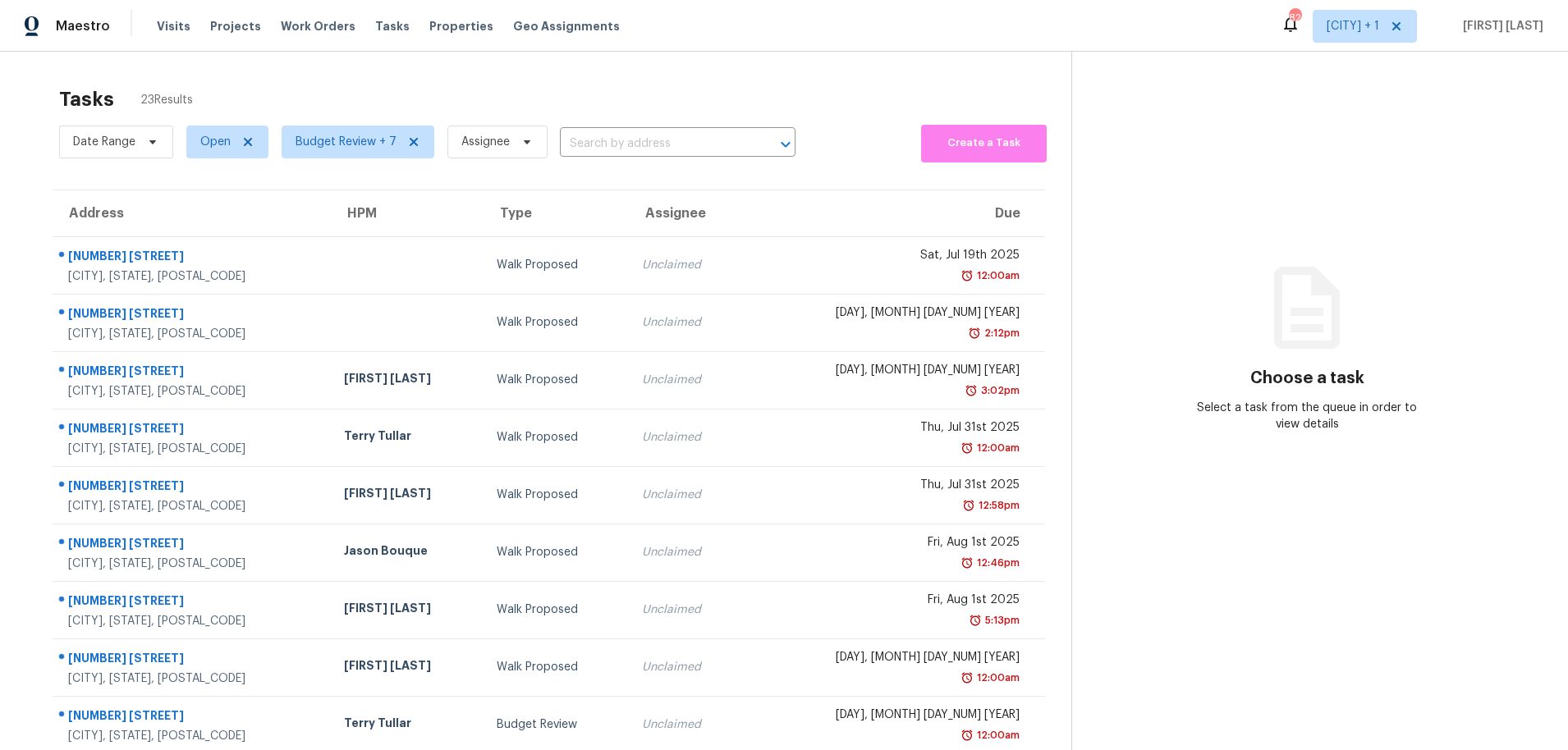 drag, startPoint x: 414, startPoint y: 103, endPoint x: 422, endPoint y: 102, distance: 8.062258 